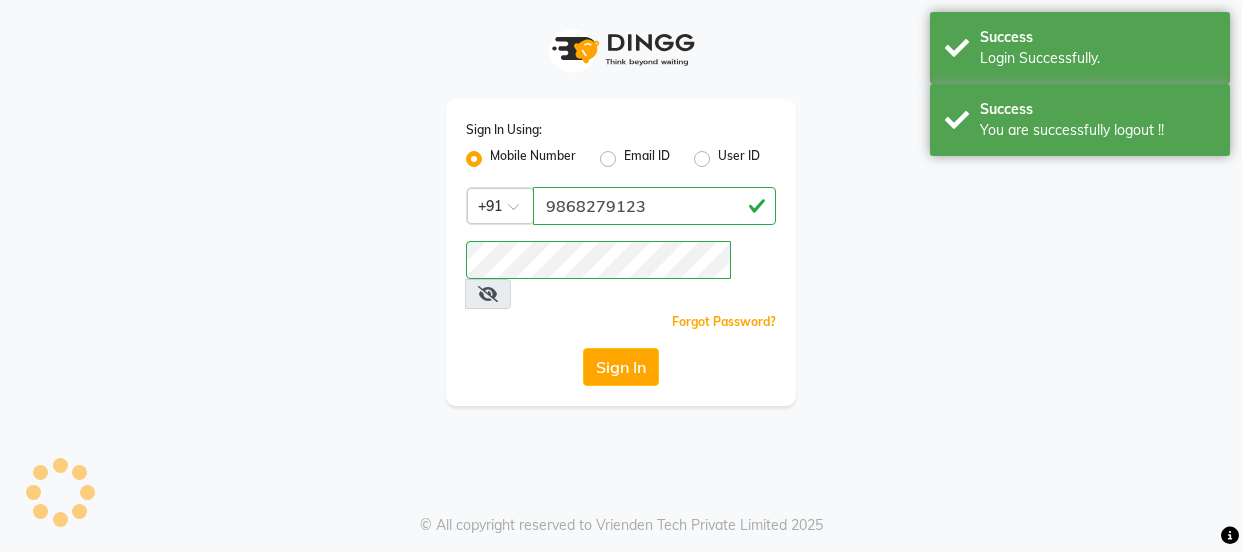 scroll, scrollTop: 0, scrollLeft: 0, axis: both 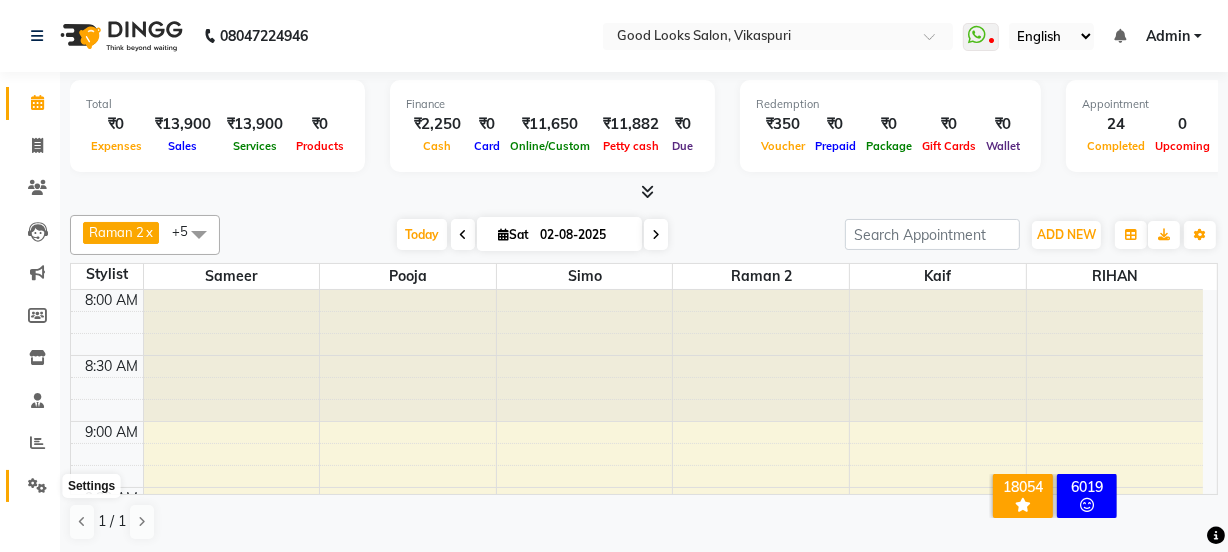 click 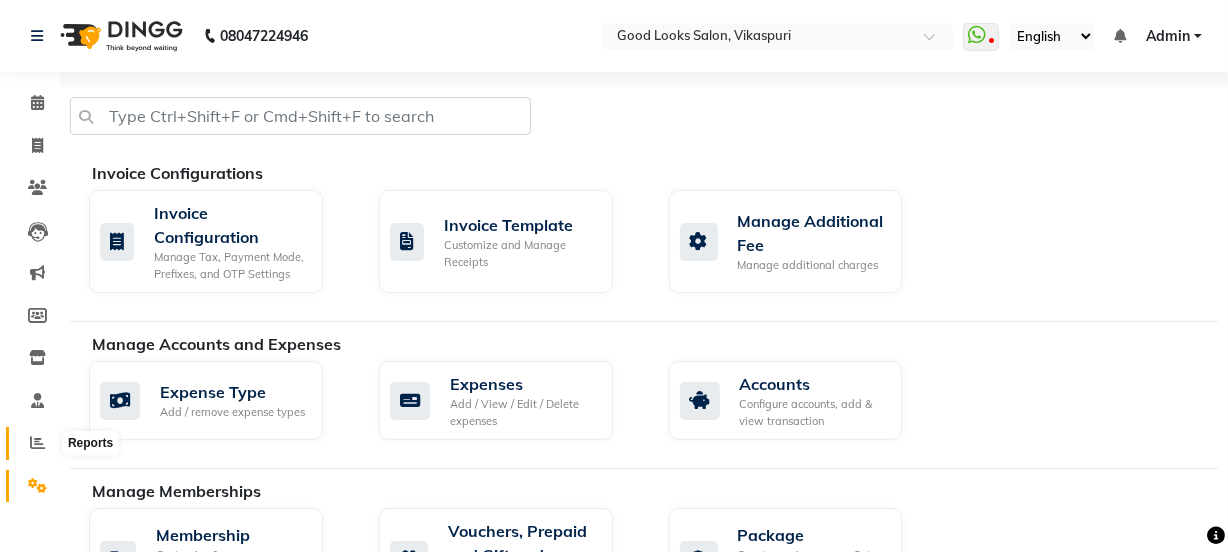 click 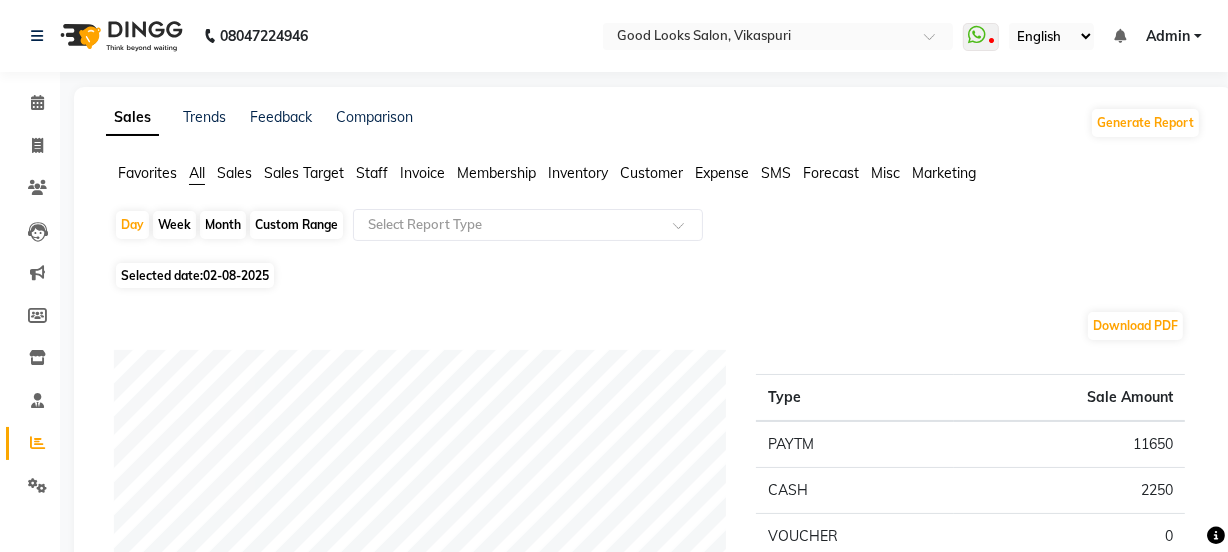 click on "Month" 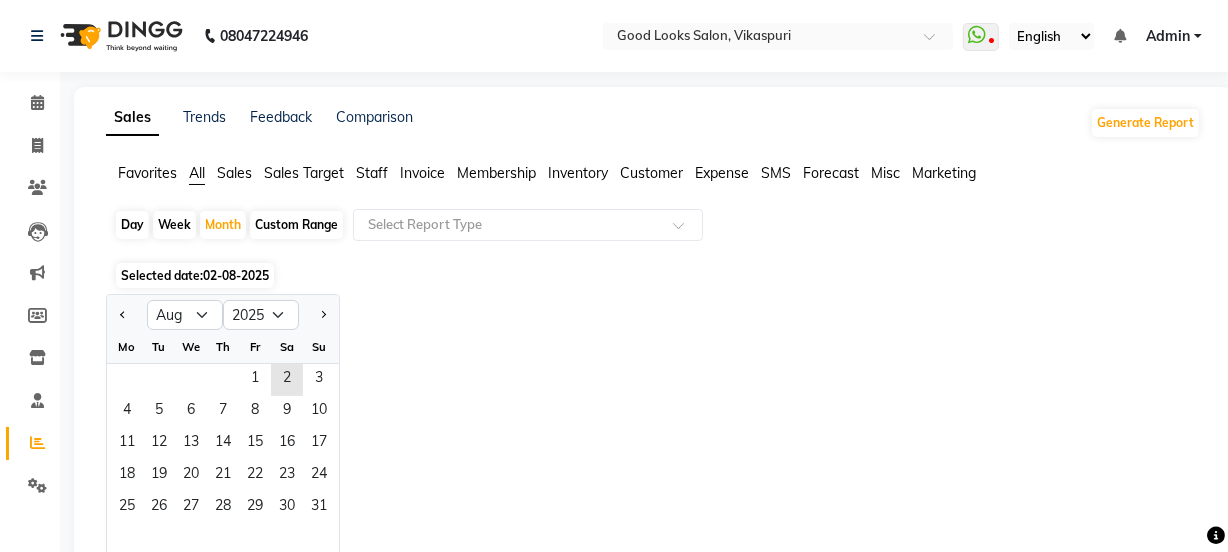 click on "Fr" 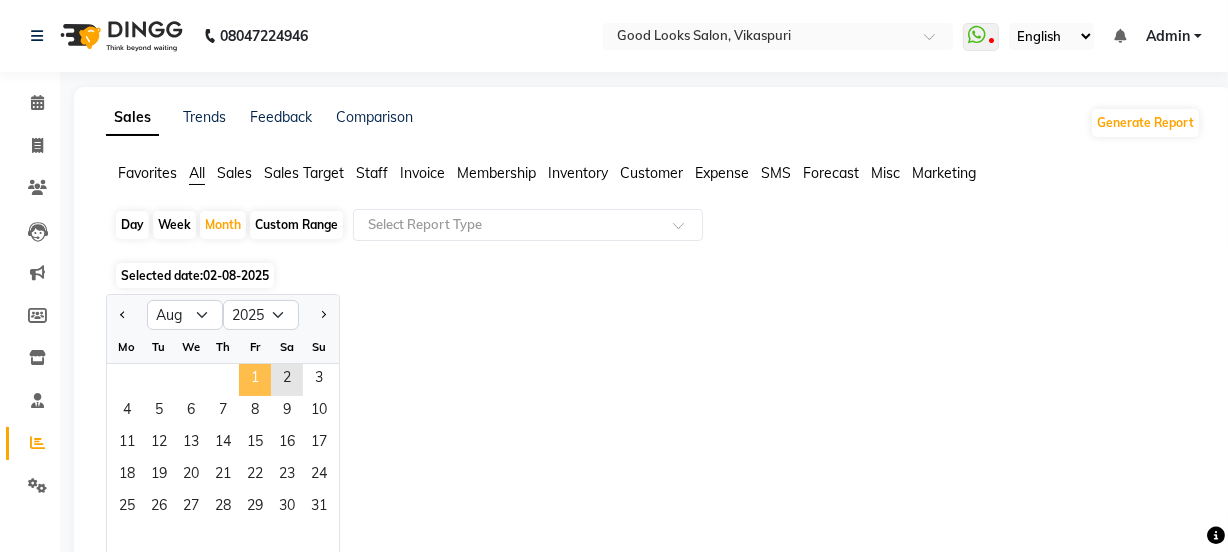 click on "1" 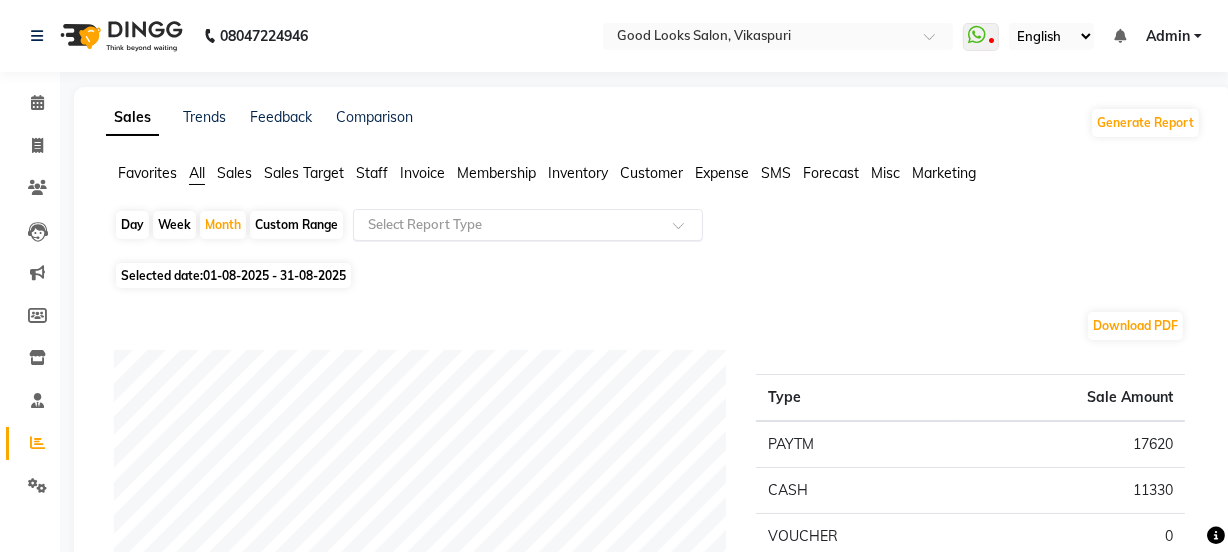 click 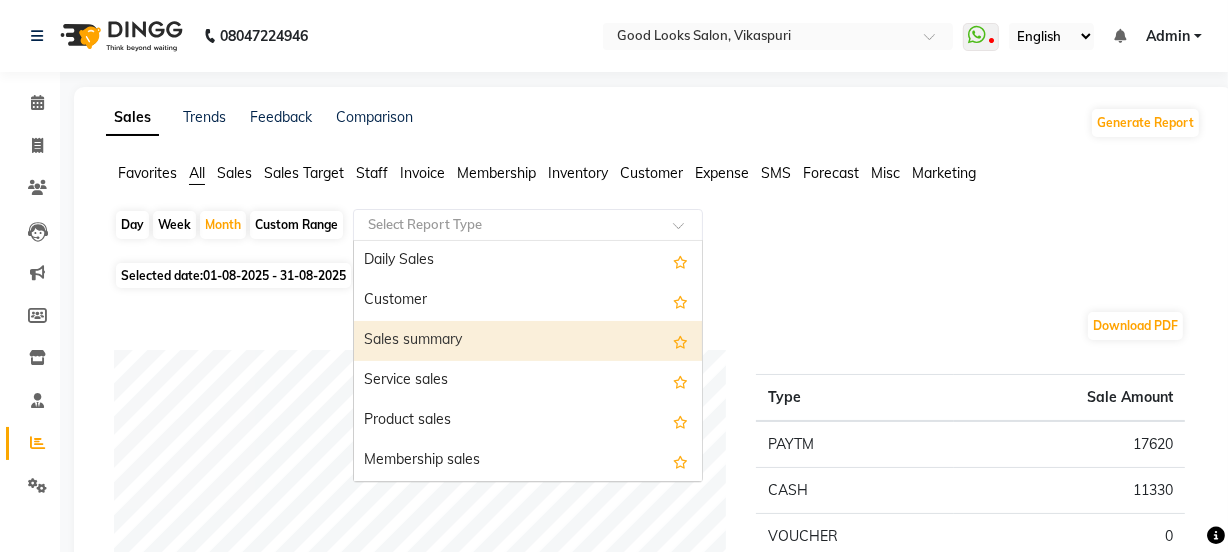 click on "Sales summary" at bounding box center [528, 341] 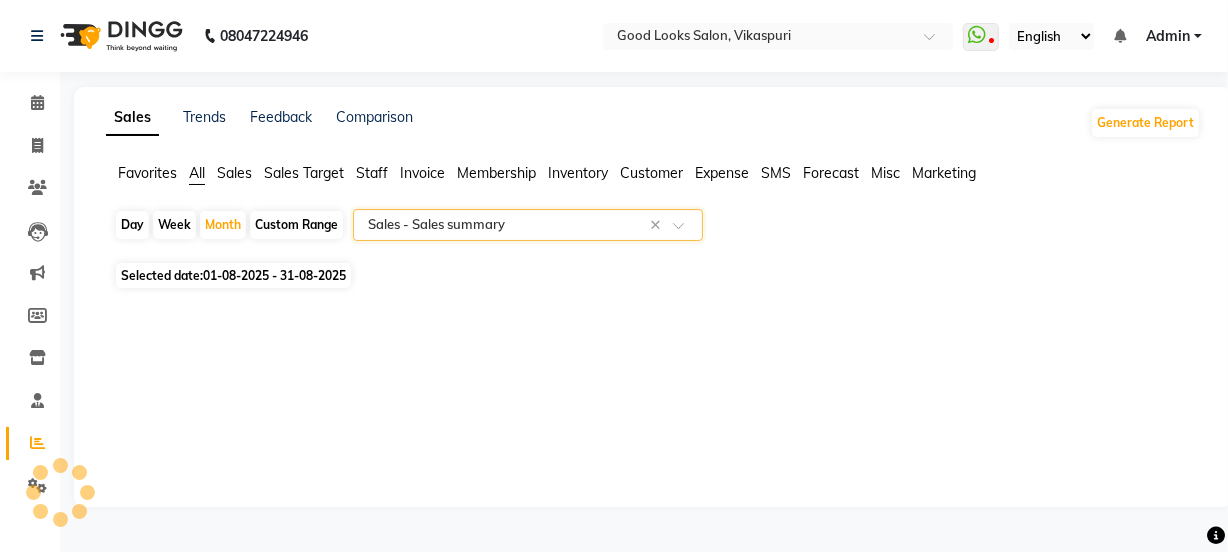 select on "filtered_report" 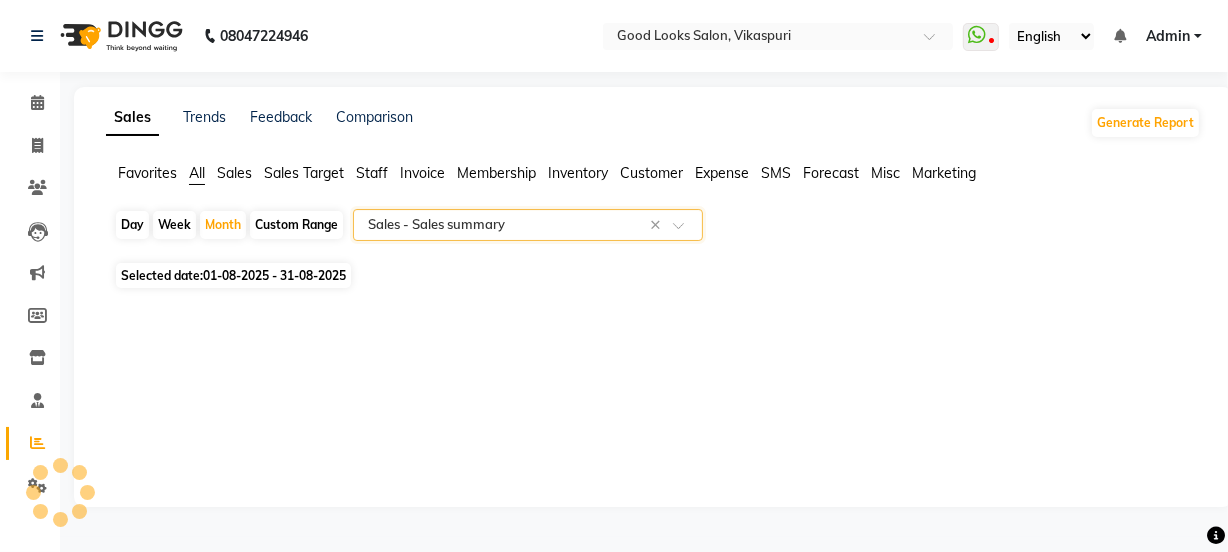 select on "pdf" 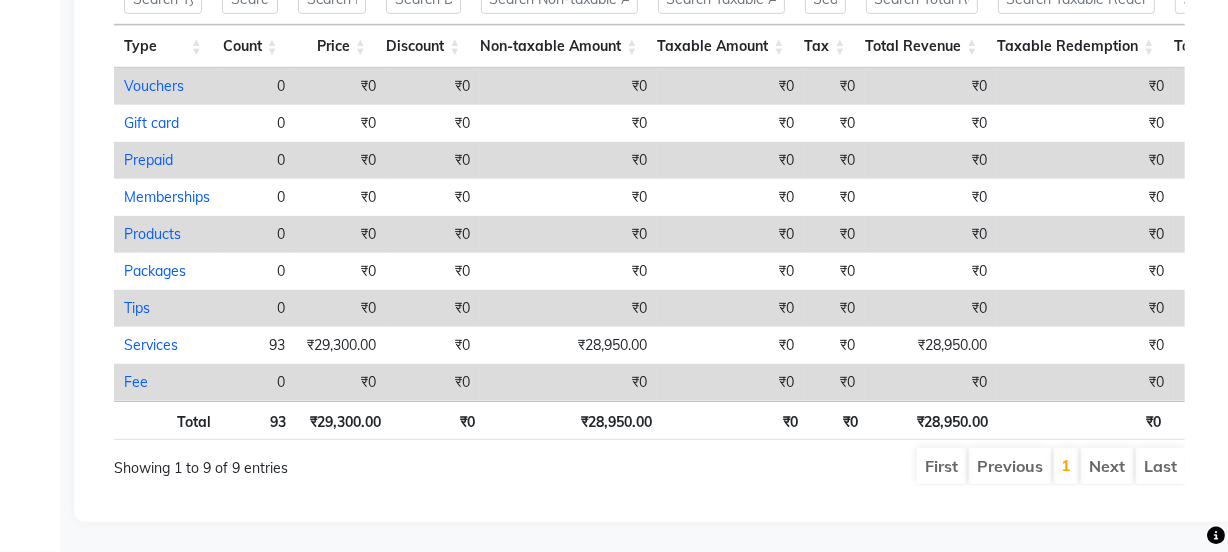 scroll, scrollTop: 0, scrollLeft: 0, axis: both 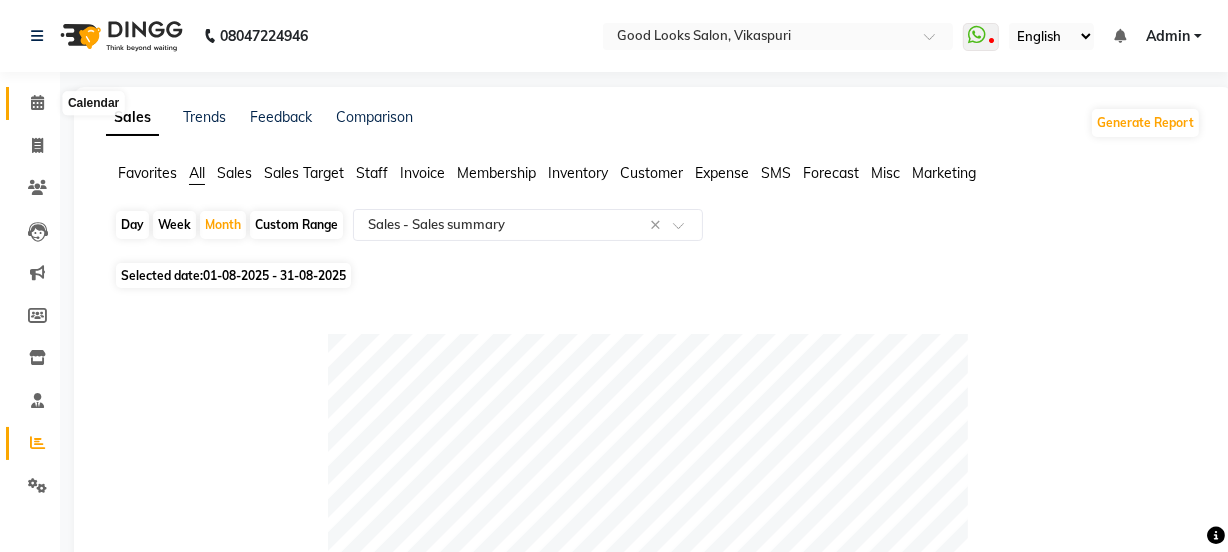 click 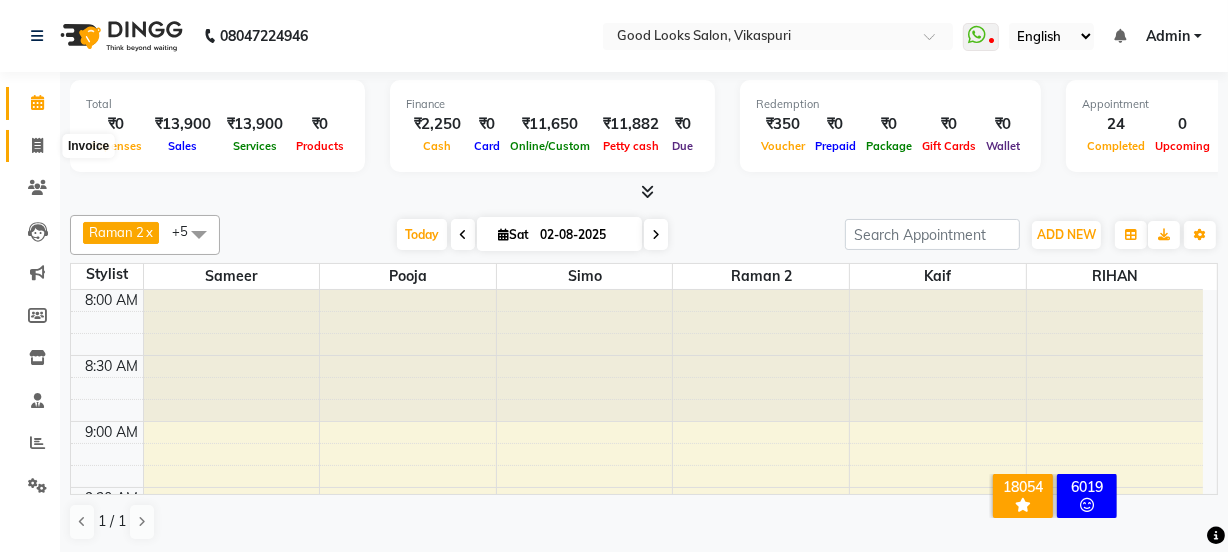 click 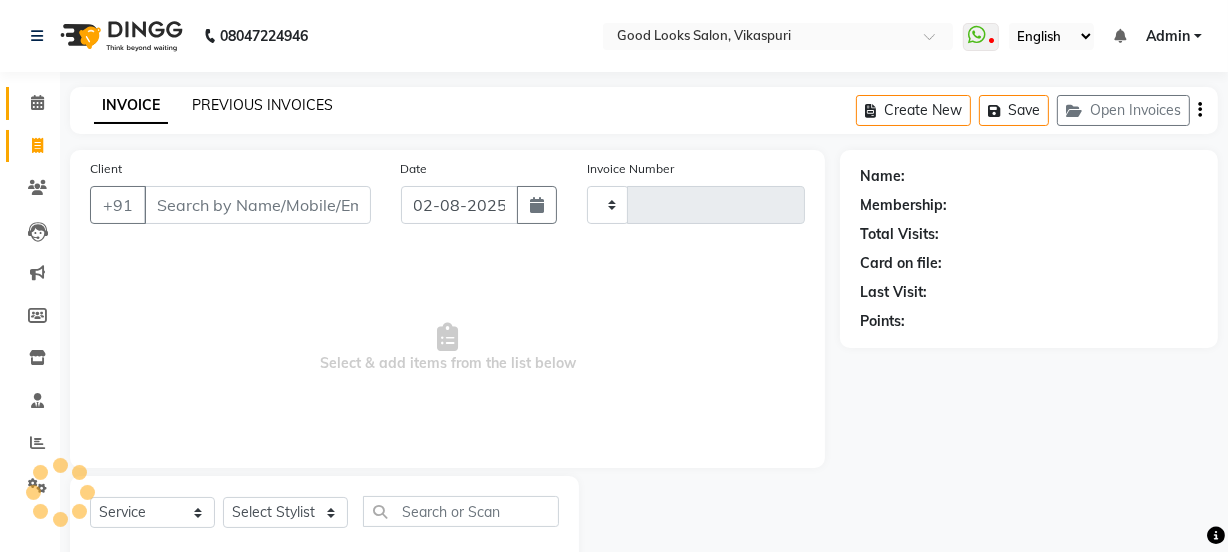 type on "3103" 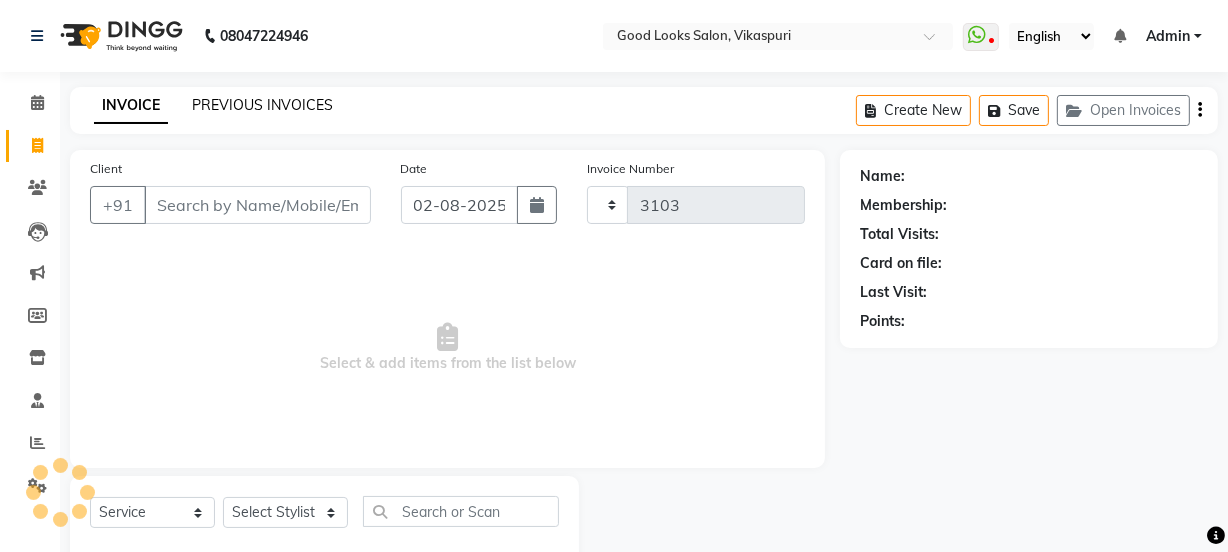 click on "PREVIOUS INVOICES" 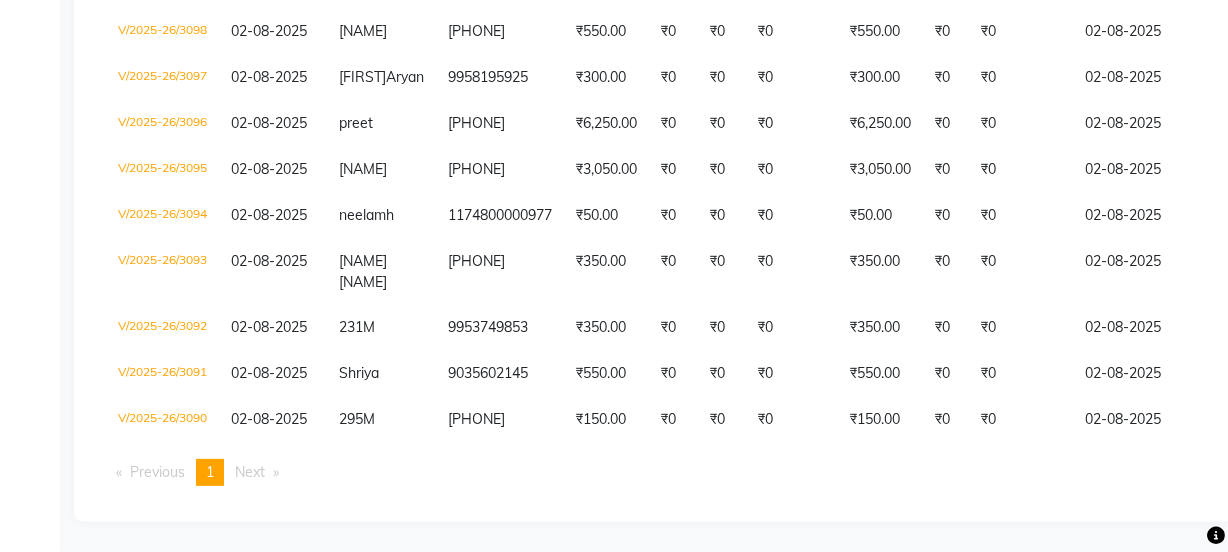 scroll, scrollTop: 0, scrollLeft: 0, axis: both 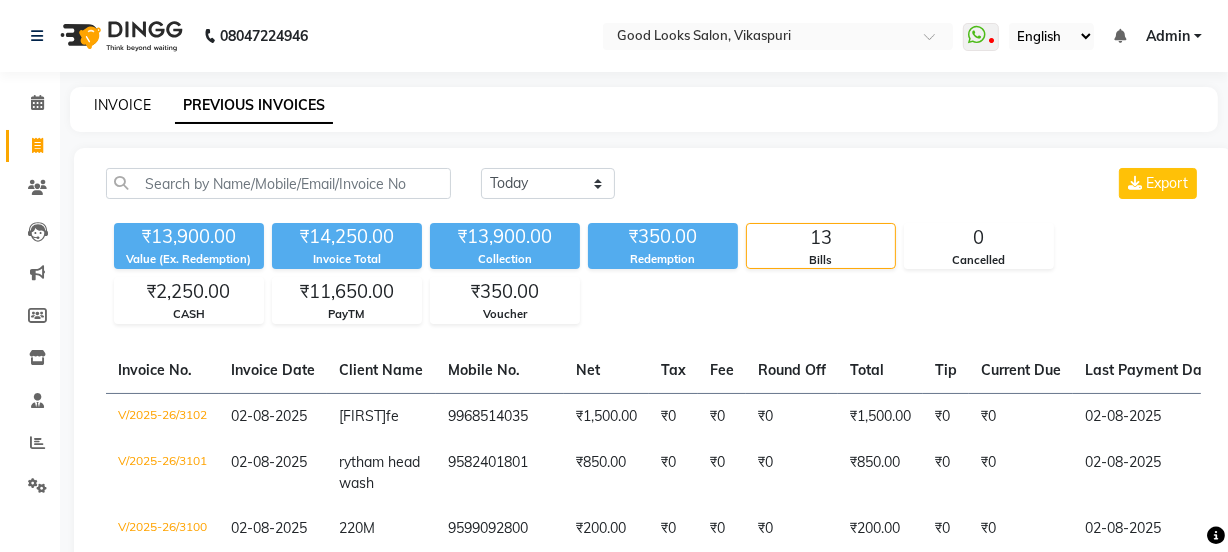 click on "INVOICE" 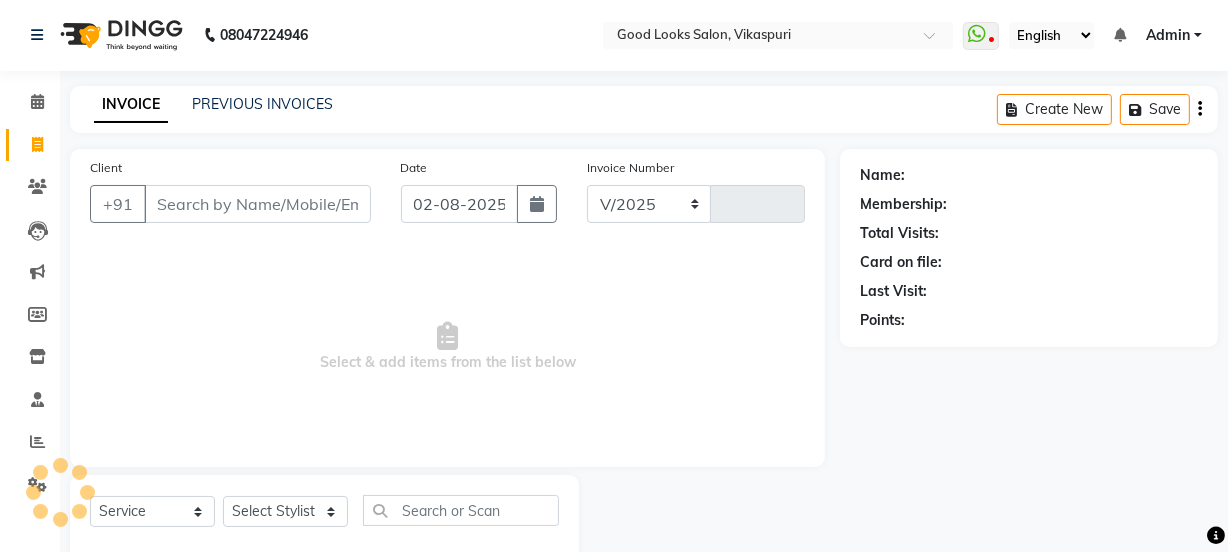 select on "4230" 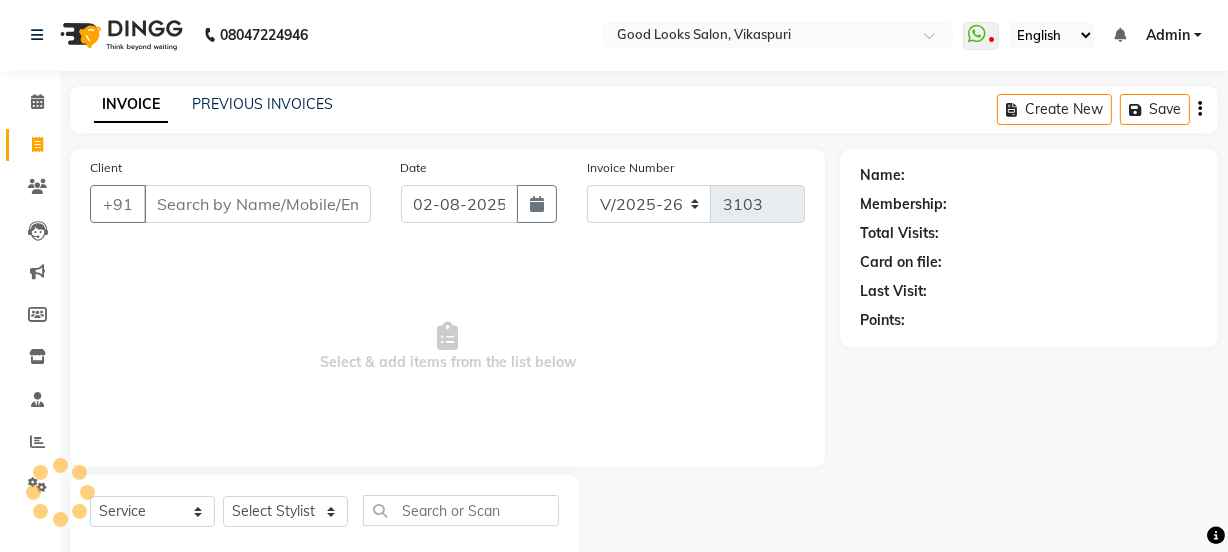 scroll, scrollTop: 50, scrollLeft: 0, axis: vertical 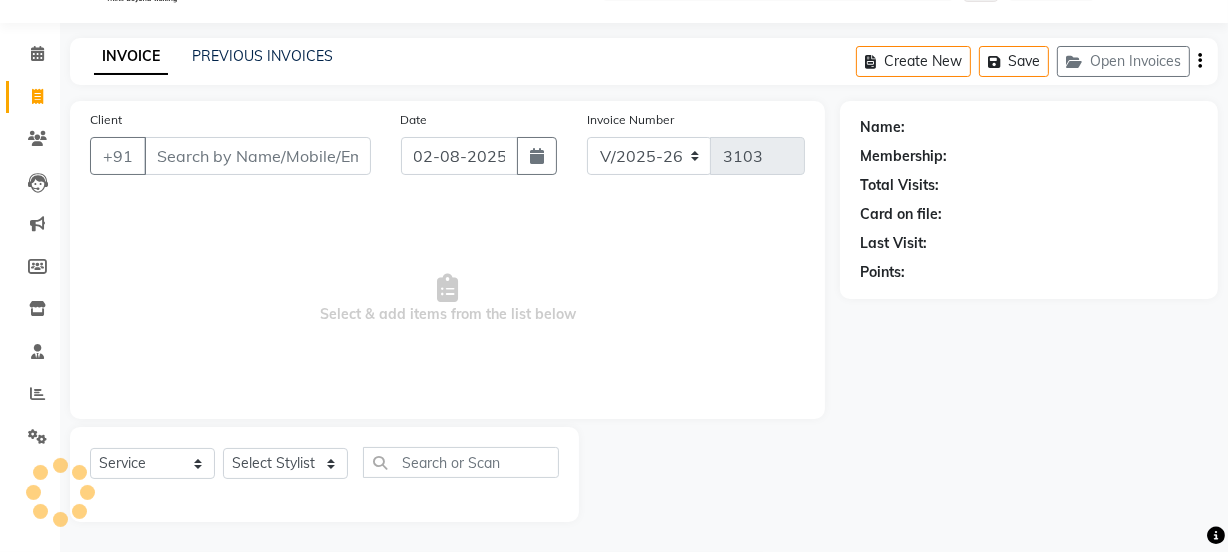 click on "Client" at bounding box center [257, 156] 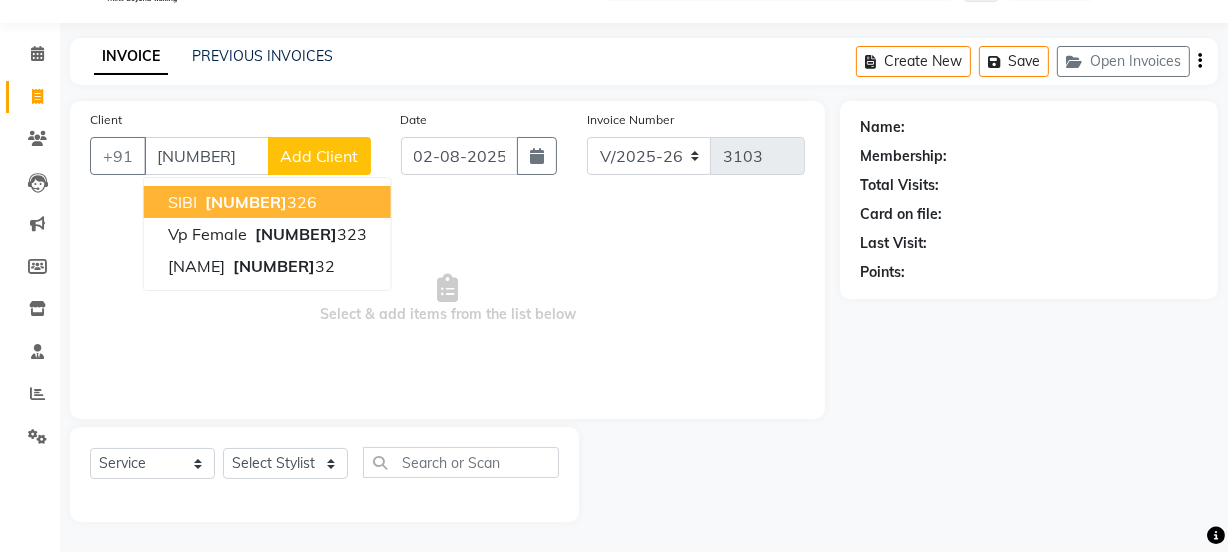 click on "[PERSON] [PHONE]" at bounding box center [267, 202] 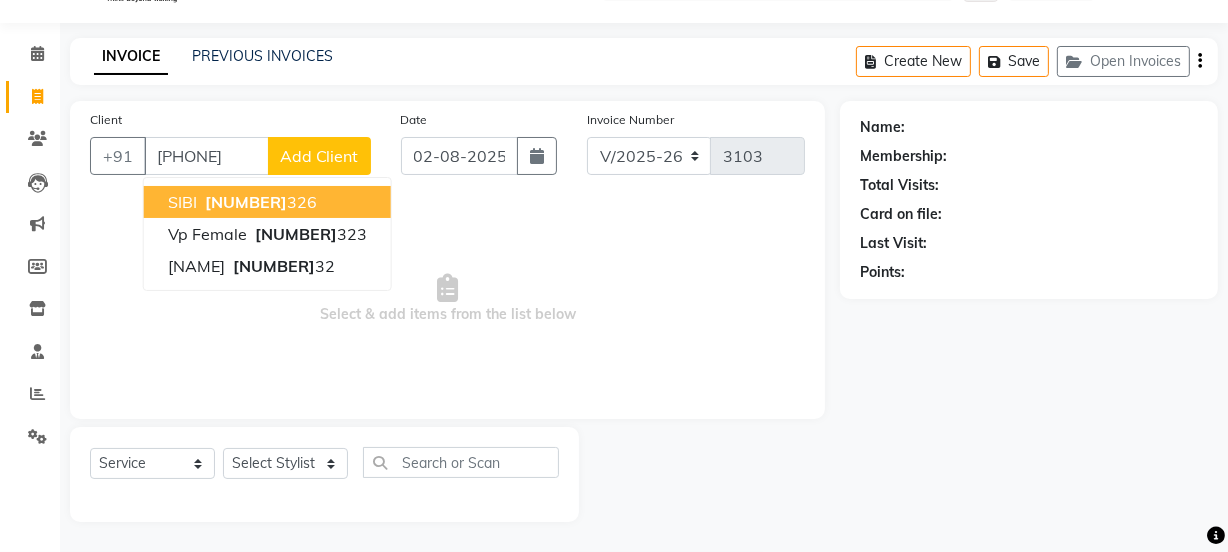 type on "[PHONE]" 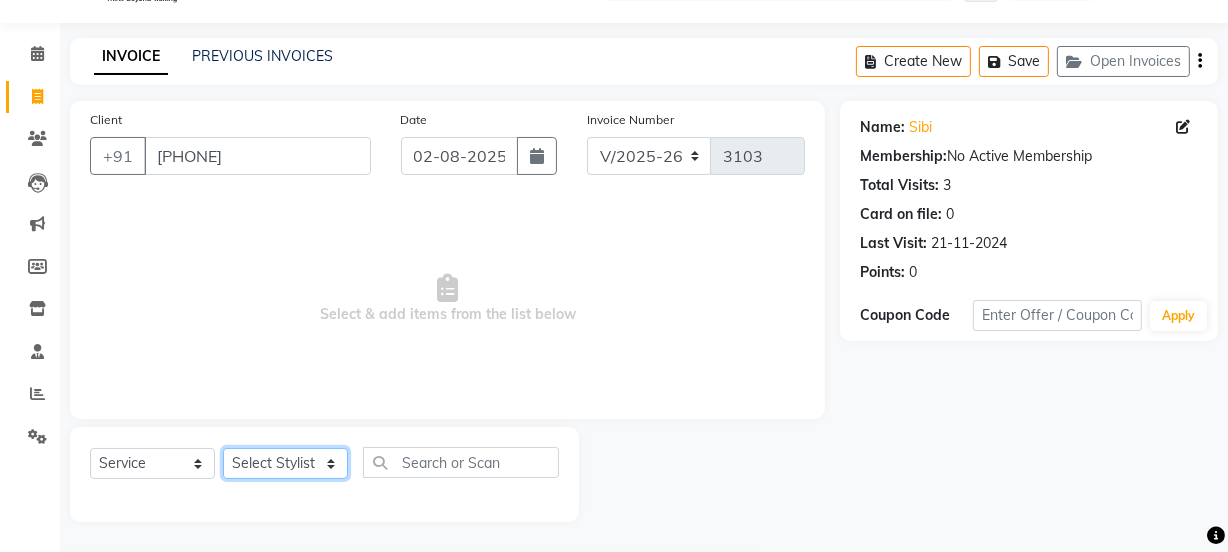 click on "Select Stylist Jyoti kaif Manager Pooja Prachi Raman Raman 2 Reception RIHAN Sameer Shivam simo SUNNY yogita" 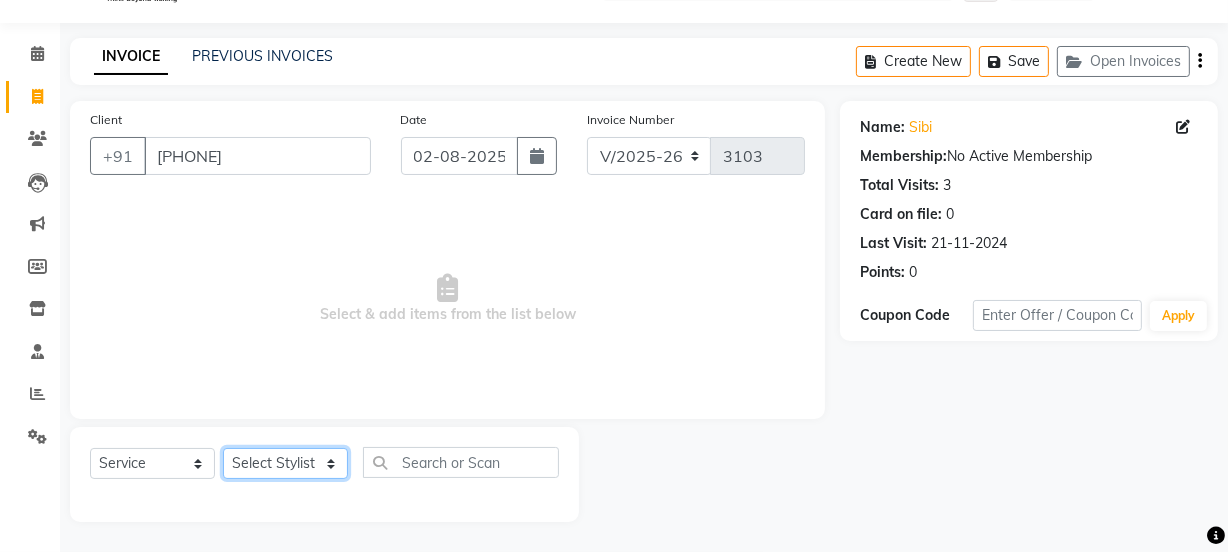 select on "43944" 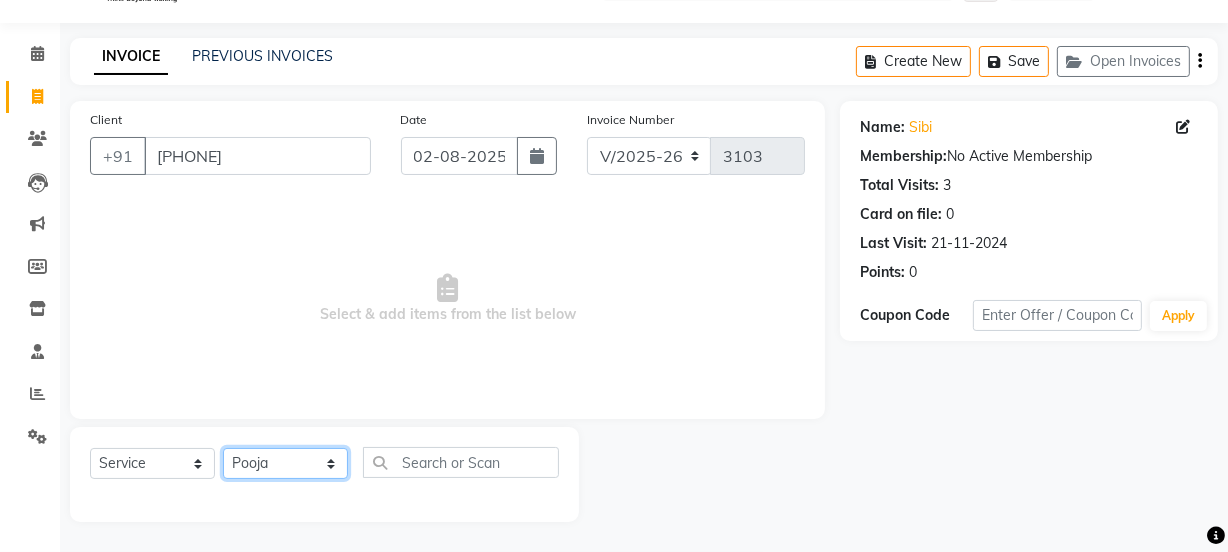 click on "Select Stylist Jyoti kaif Manager Pooja Prachi Raman Raman 2 Reception RIHAN Sameer Shivam simo SUNNY yogita" 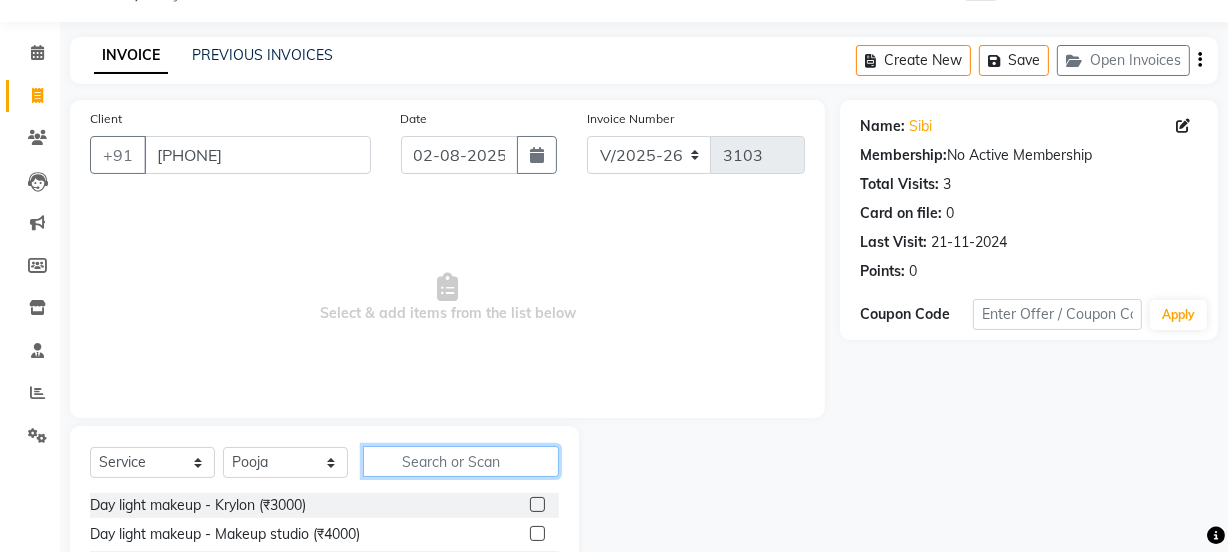 click 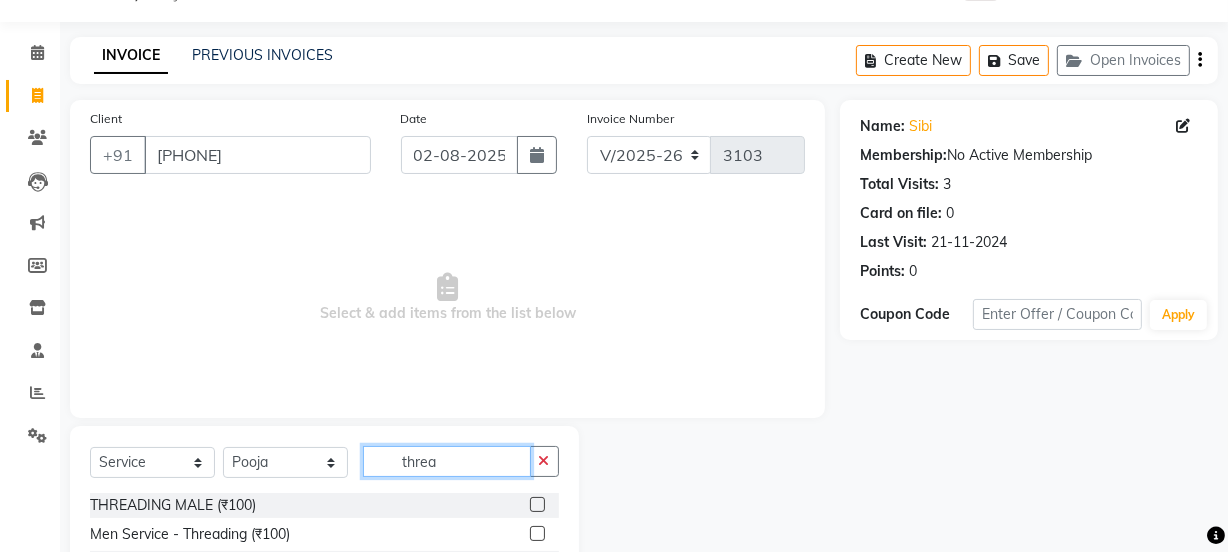 scroll, scrollTop: 250, scrollLeft: 0, axis: vertical 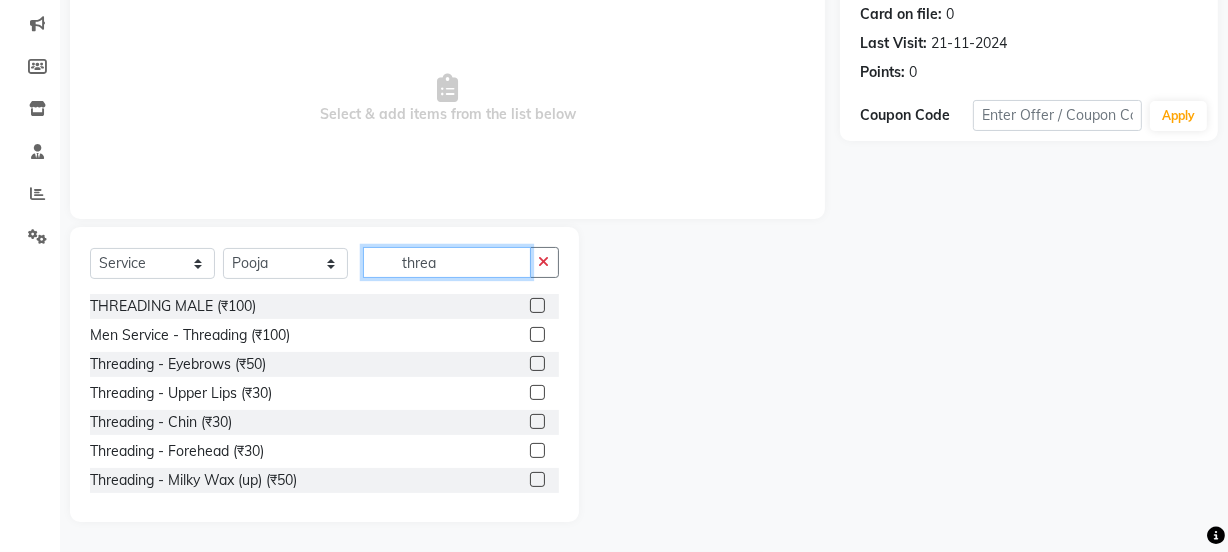 type on "threa" 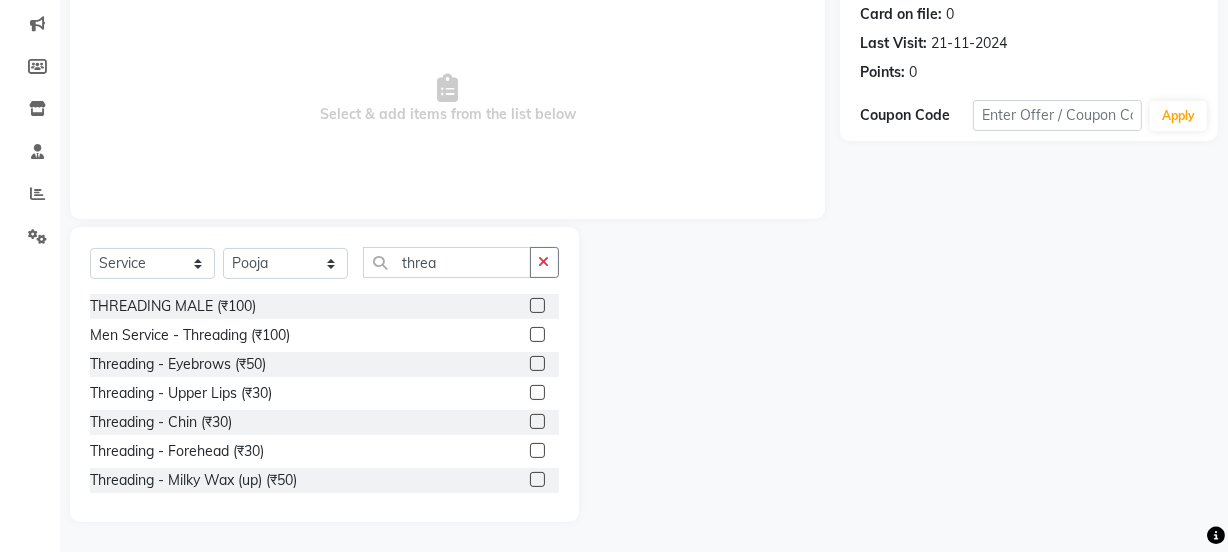 click 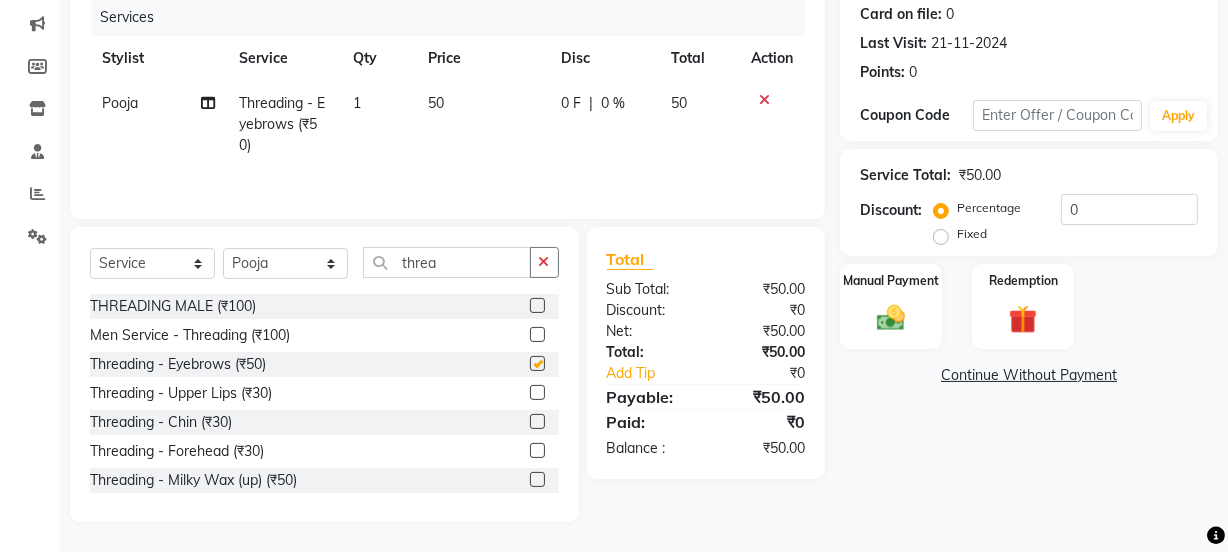 checkbox on "false" 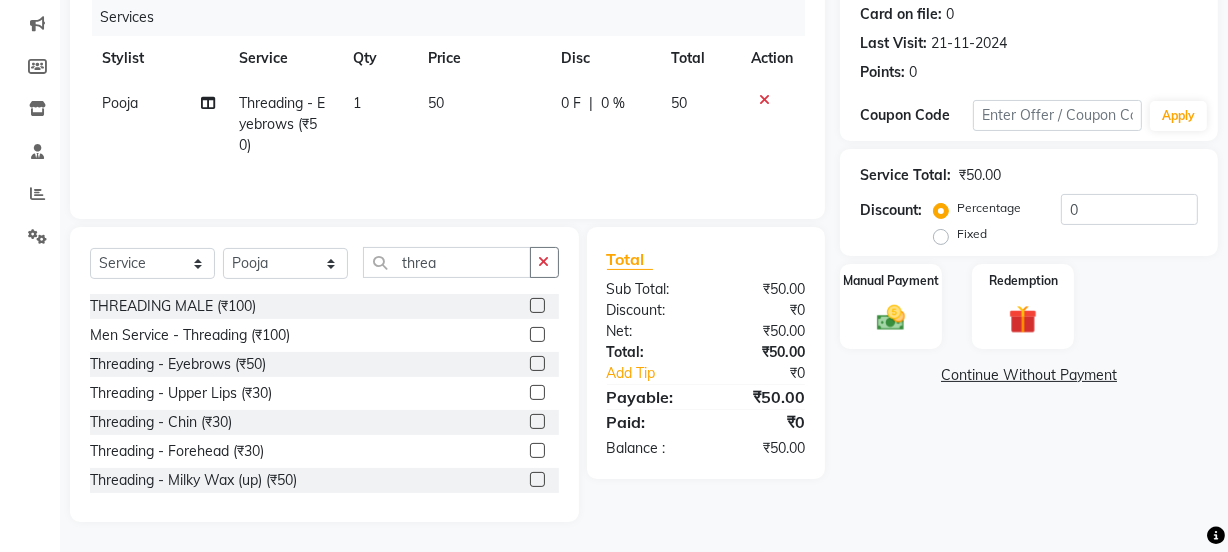 click 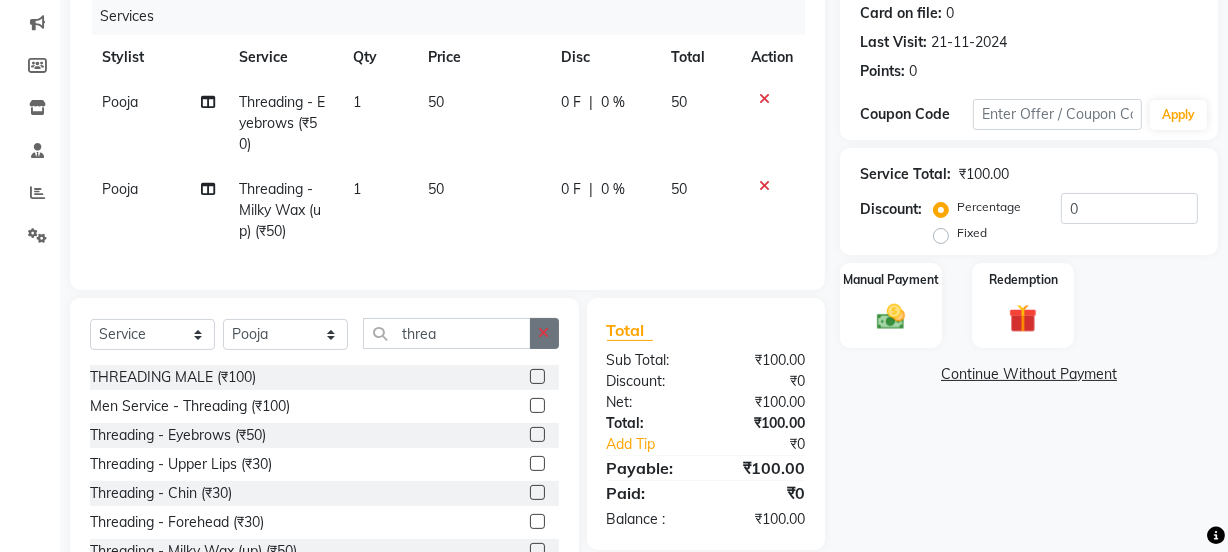 checkbox on "false" 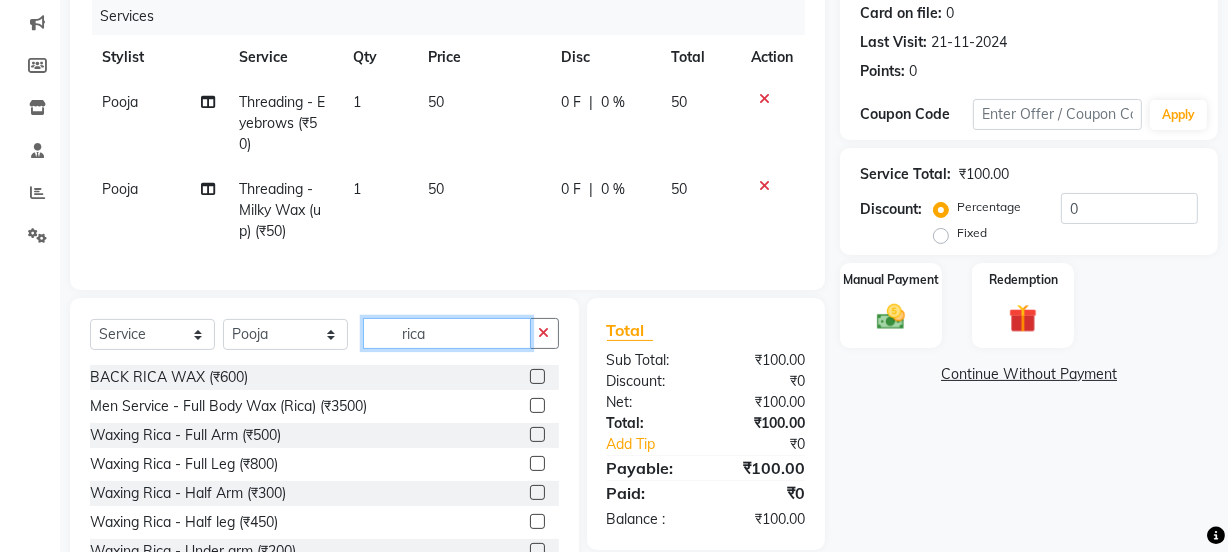 type on "rica" 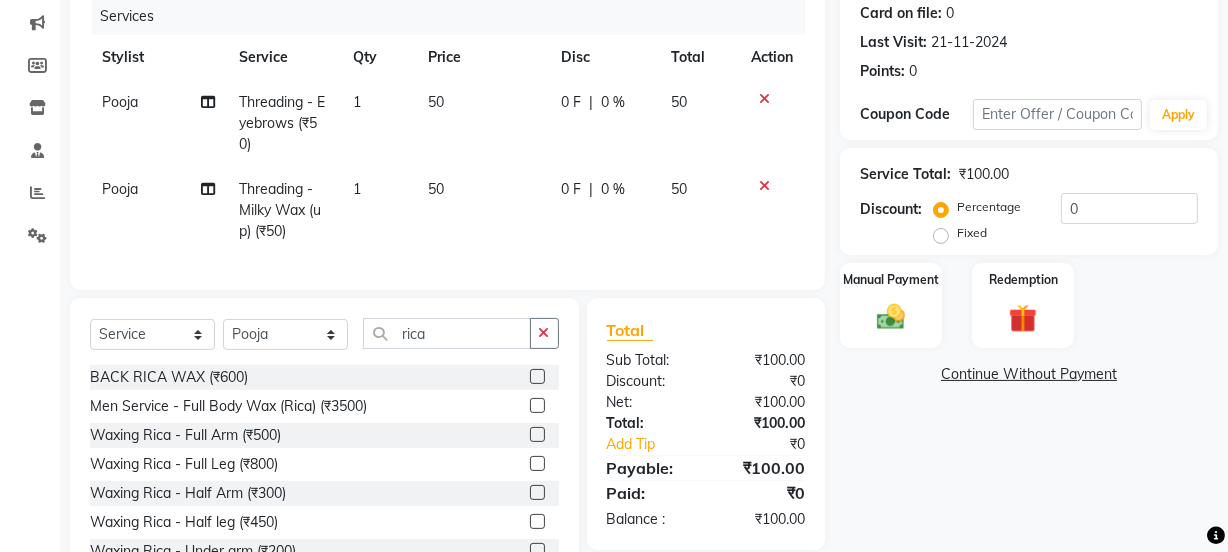 click 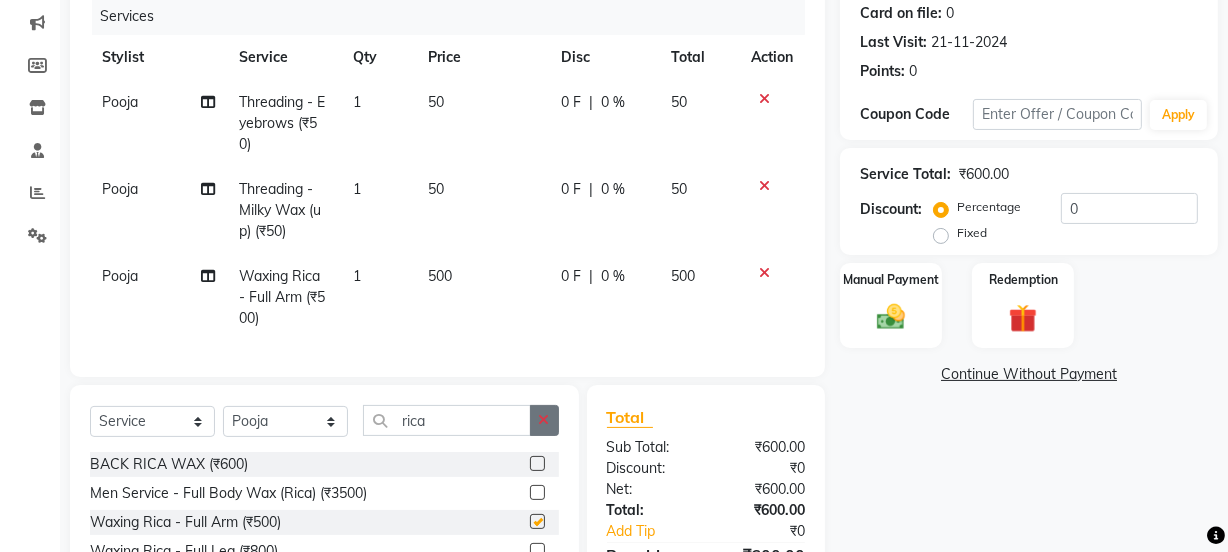 checkbox on "false" 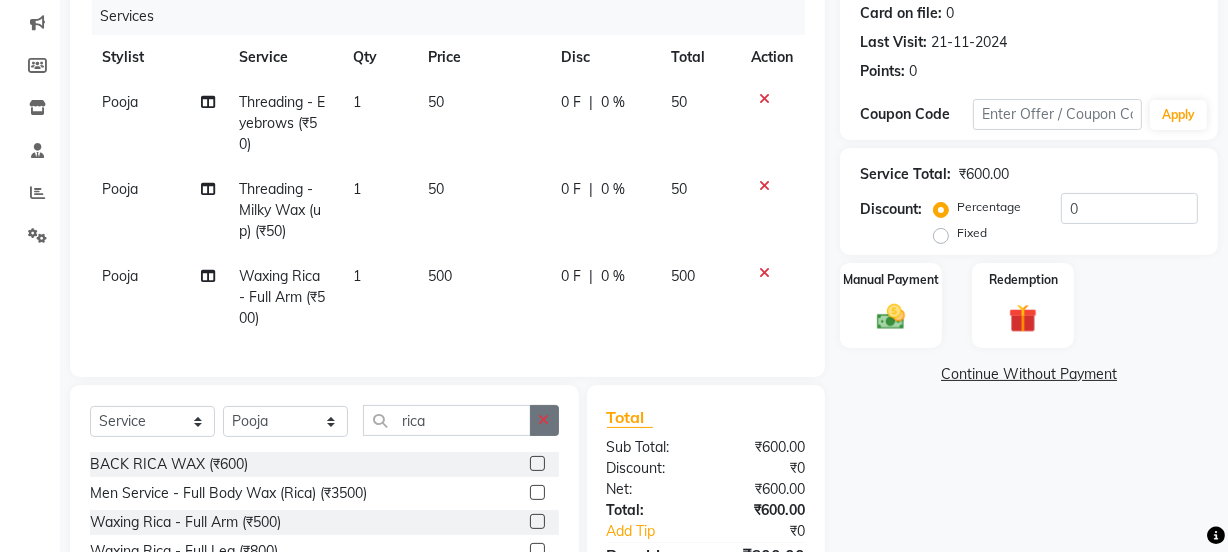 click 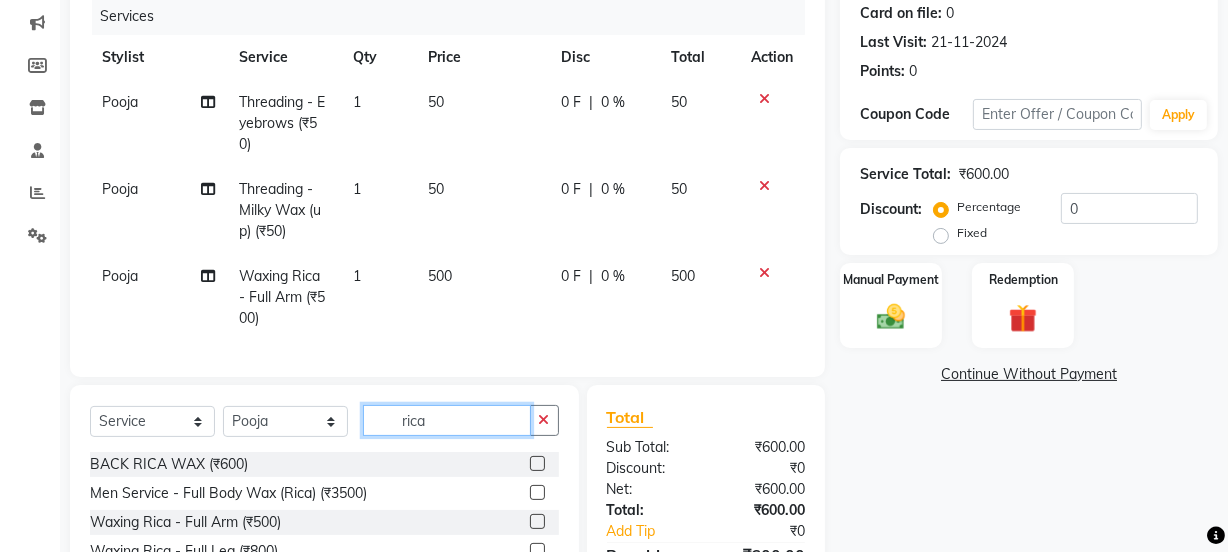 type 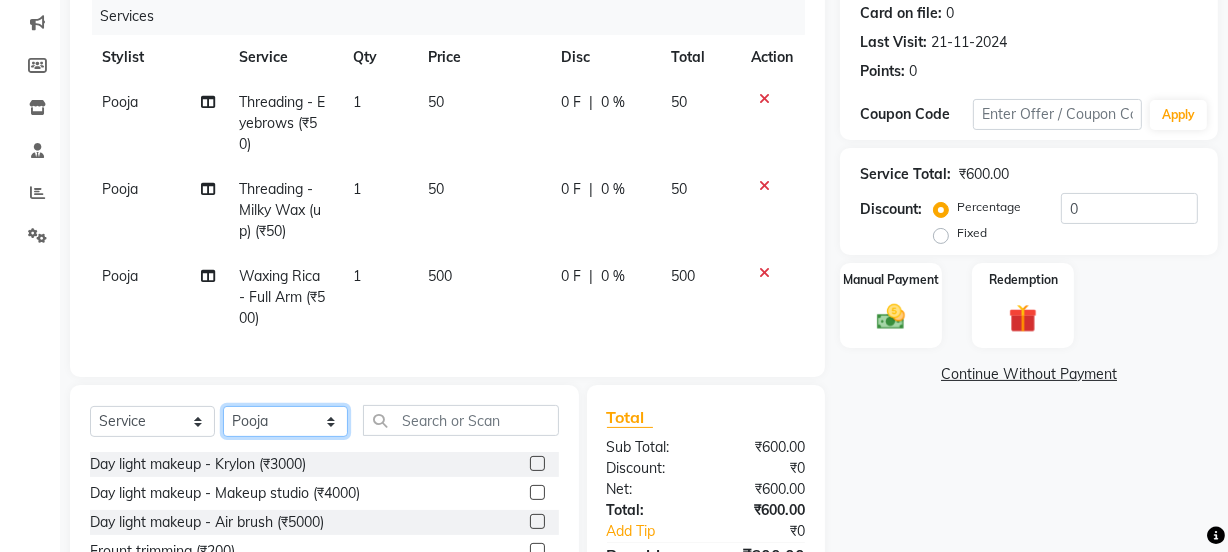 click on "Select Stylist Jyoti kaif Manager Pooja Prachi Raman Raman 2 Reception RIHAN Sameer Shivam simo SUNNY yogita" 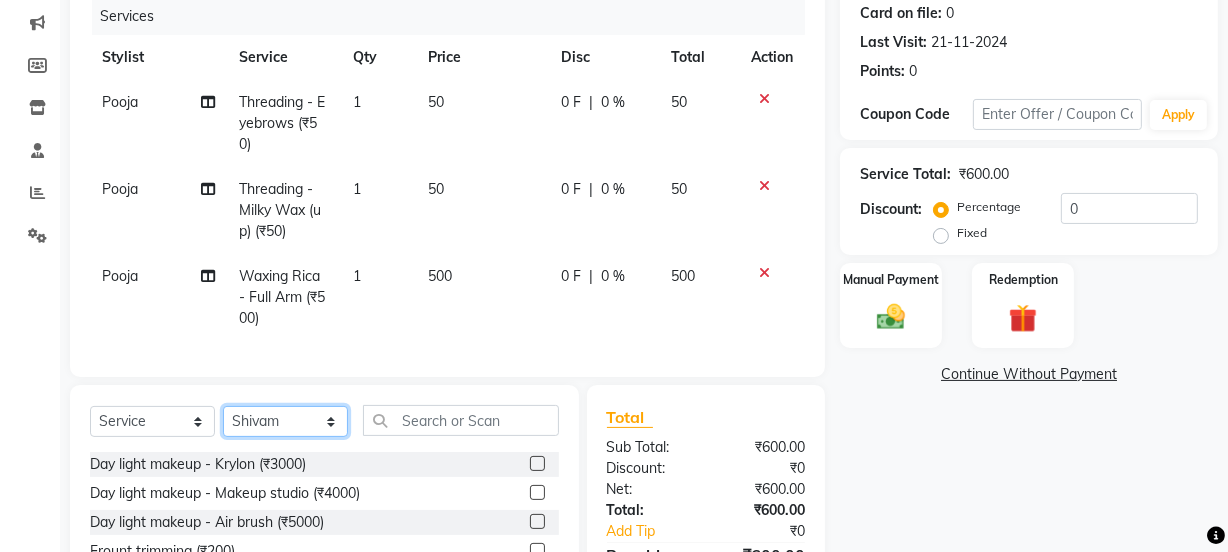 click on "Select Stylist Jyoti kaif Manager Pooja Prachi Raman Raman 2 Reception RIHAN Sameer Shivam simo SUNNY yogita" 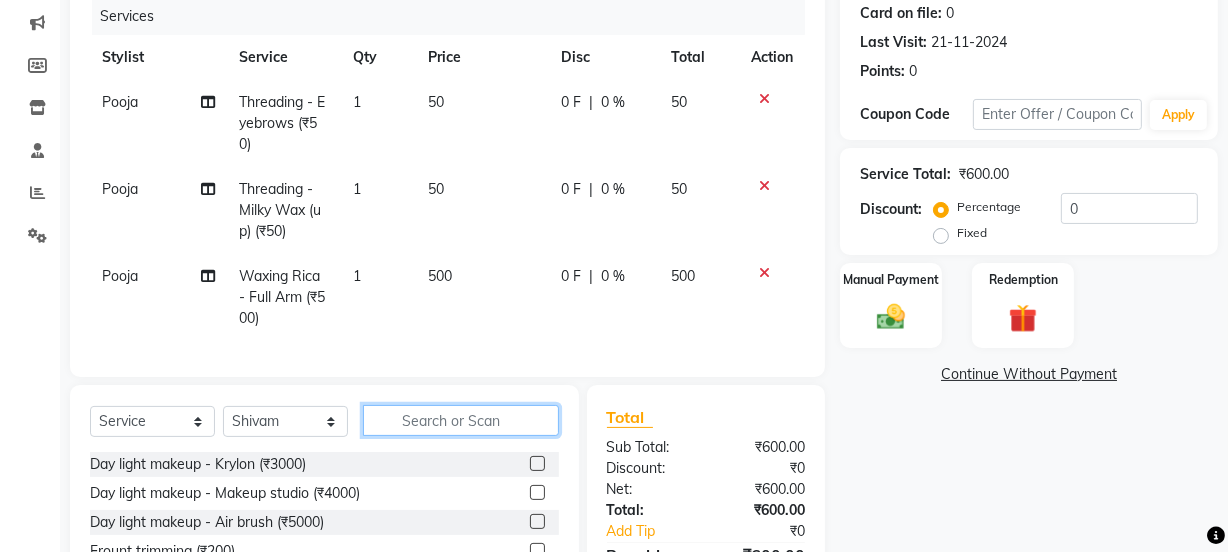 click 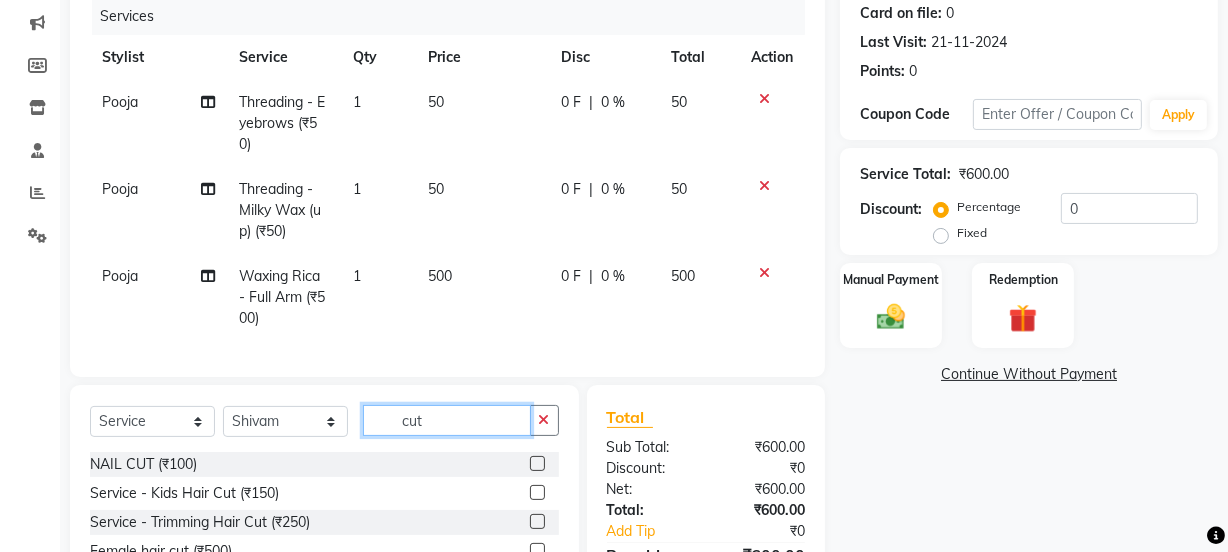 scroll, scrollTop: 422, scrollLeft: 0, axis: vertical 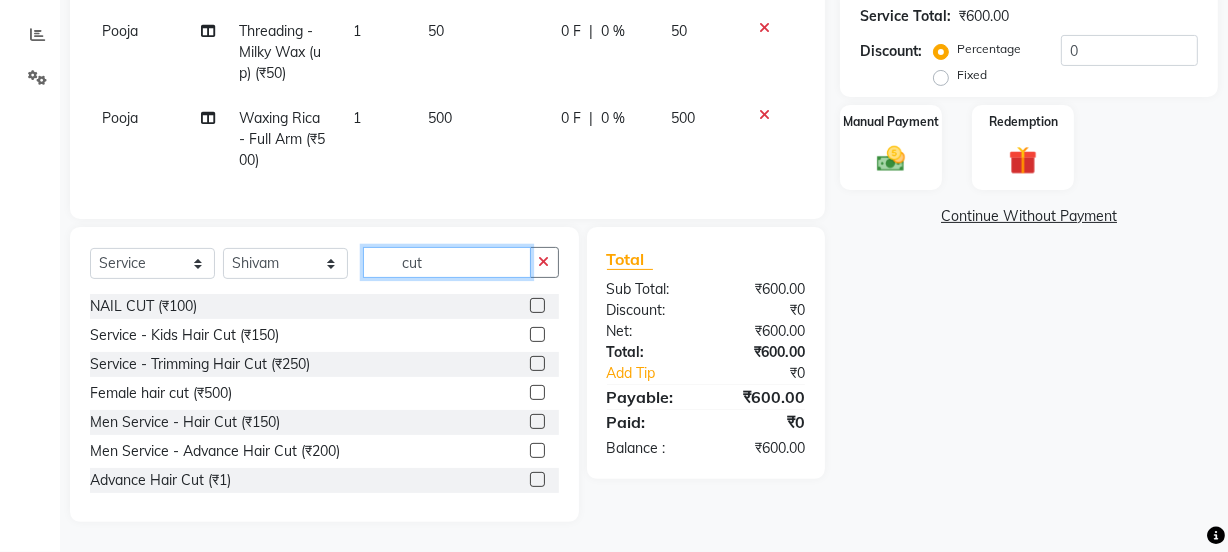 type on "cut" 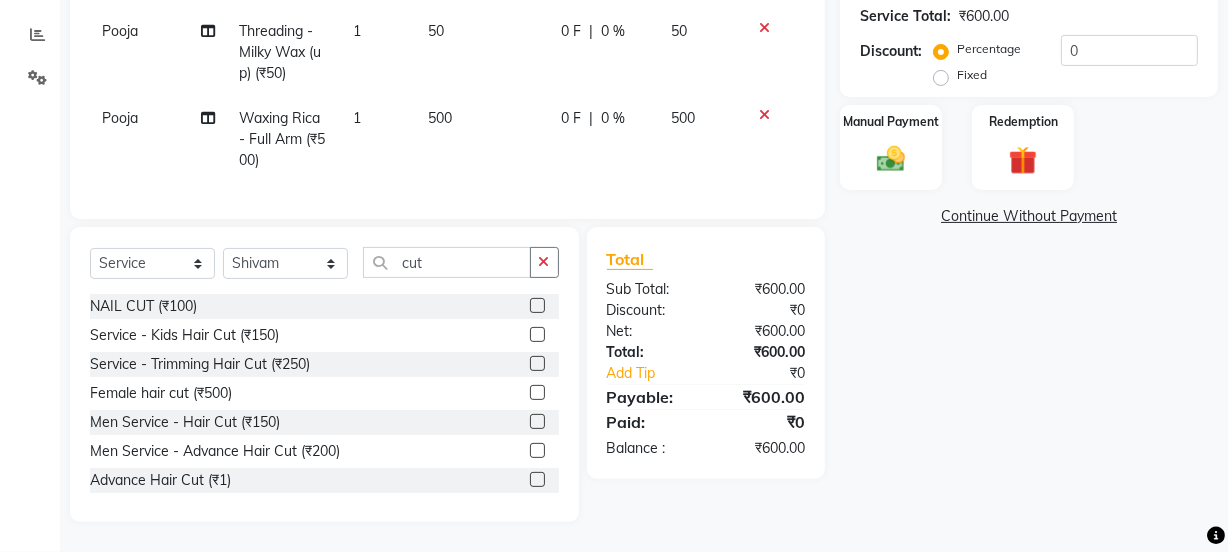 click 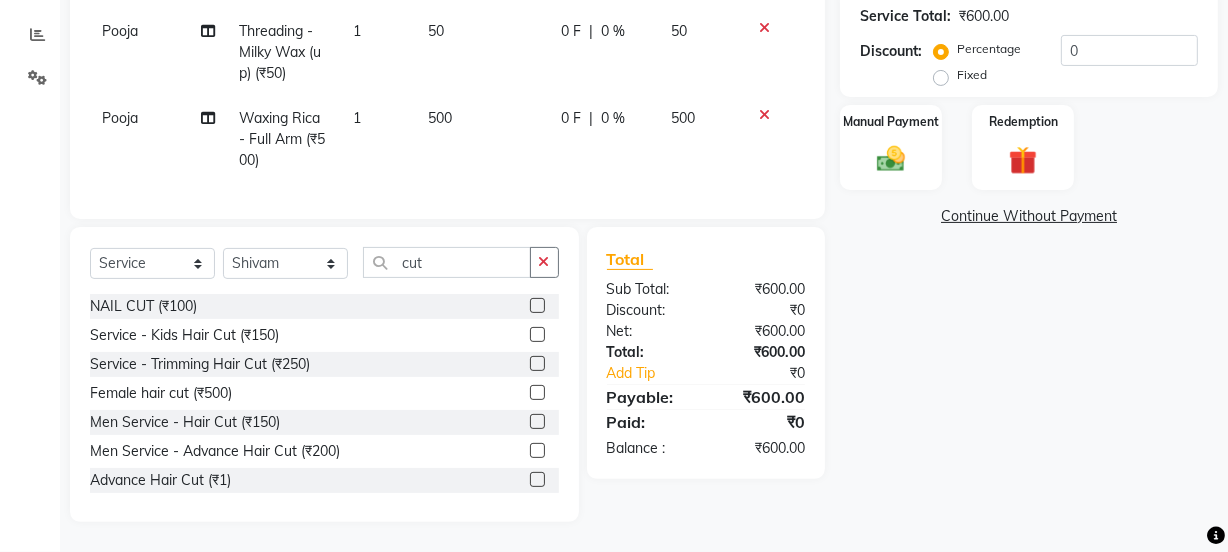 click at bounding box center [536, 393] 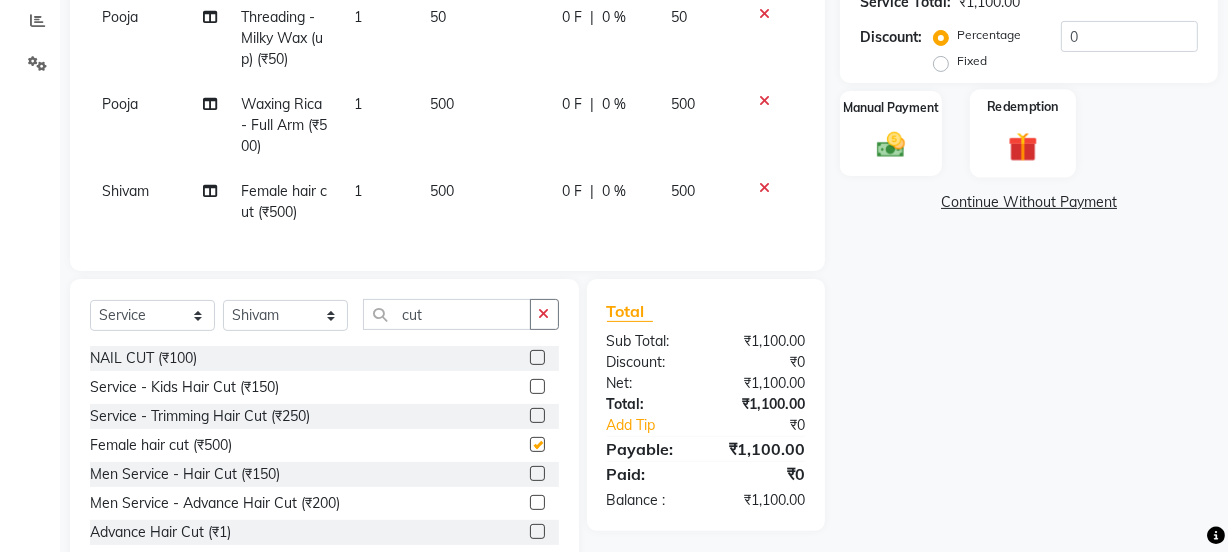 checkbox on "false" 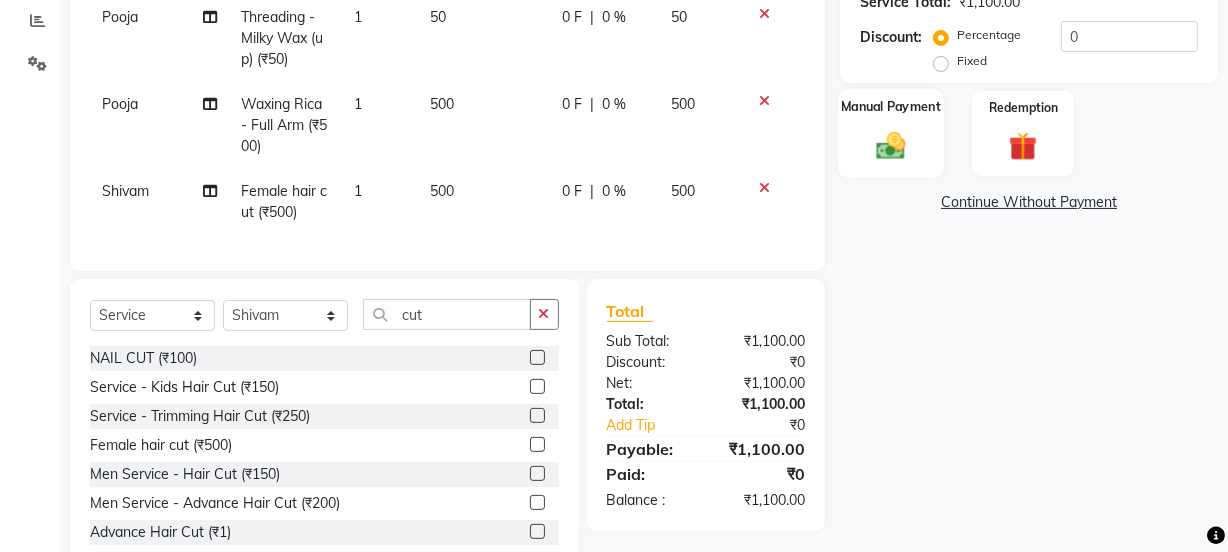 click 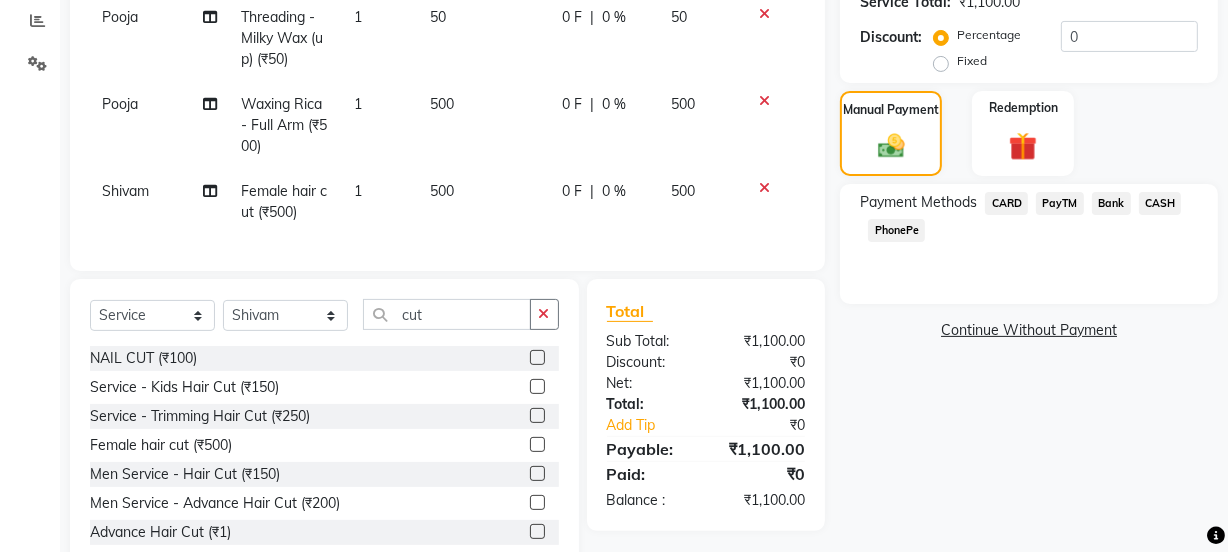 click on "PayTM" 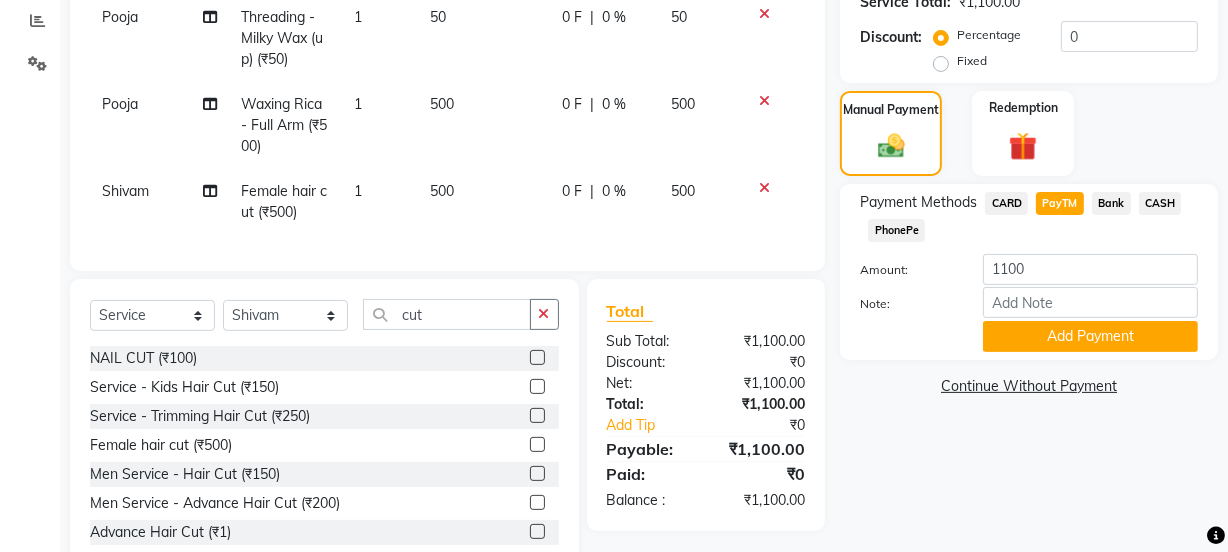 scroll, scrollTop: 488, scrollLeft: 0, axis: vertical 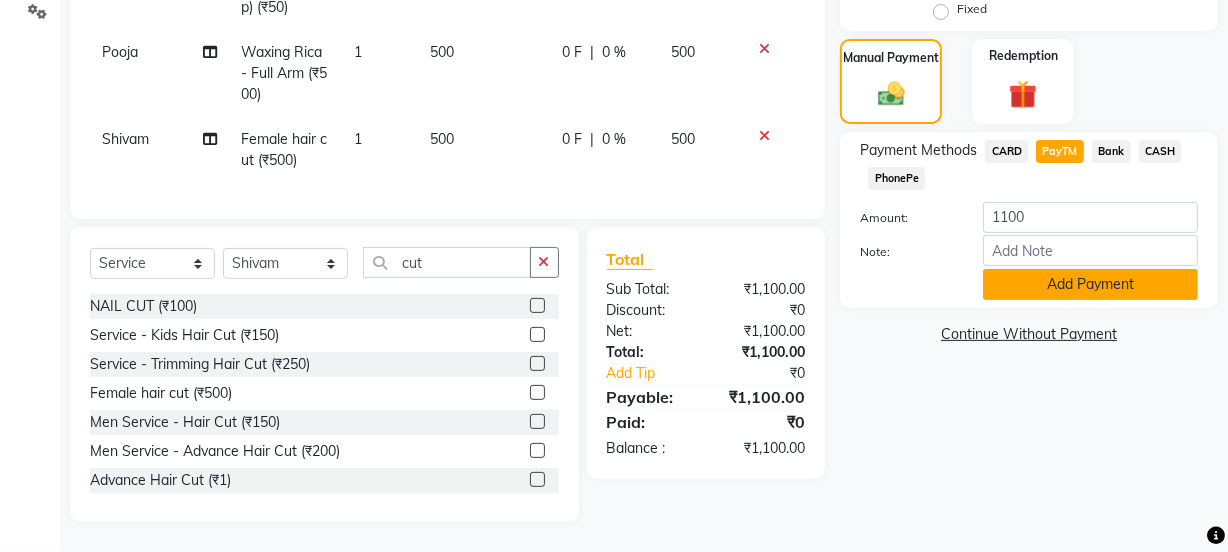 click on "Add Payment" 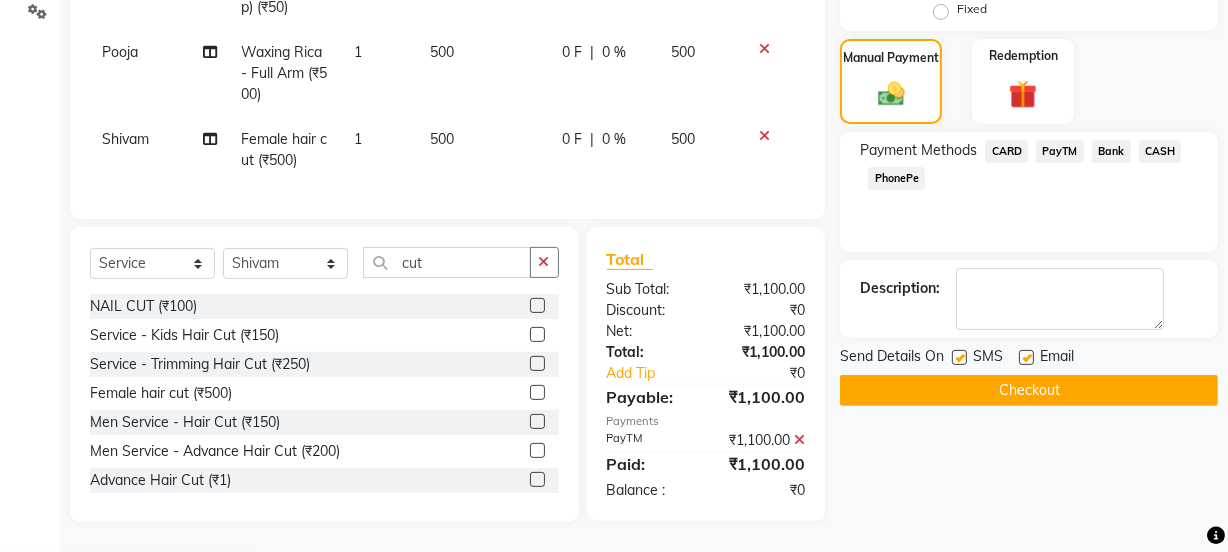 click 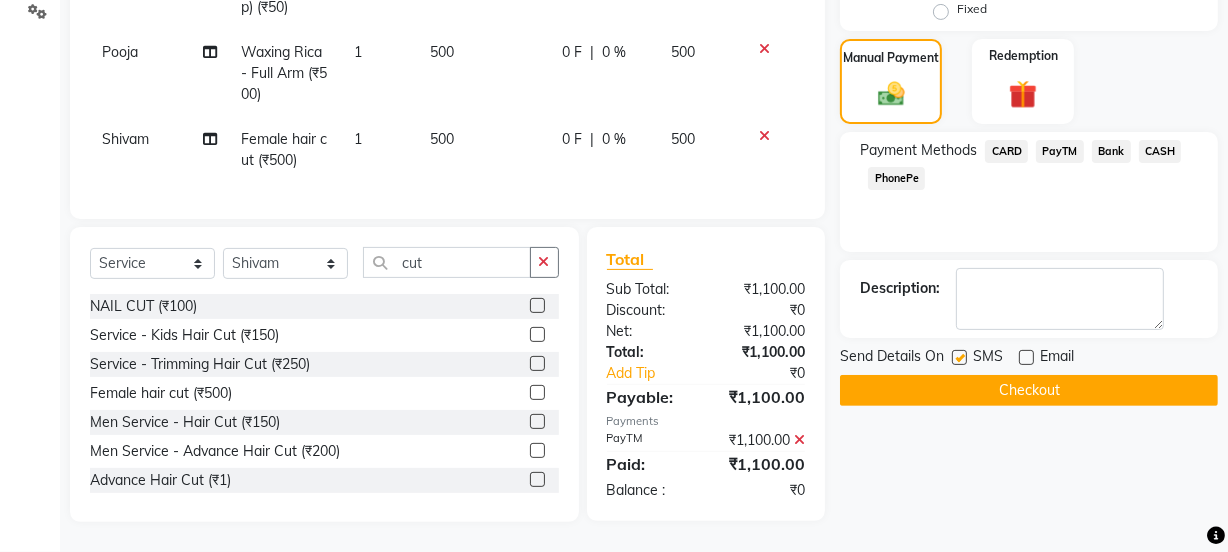 click 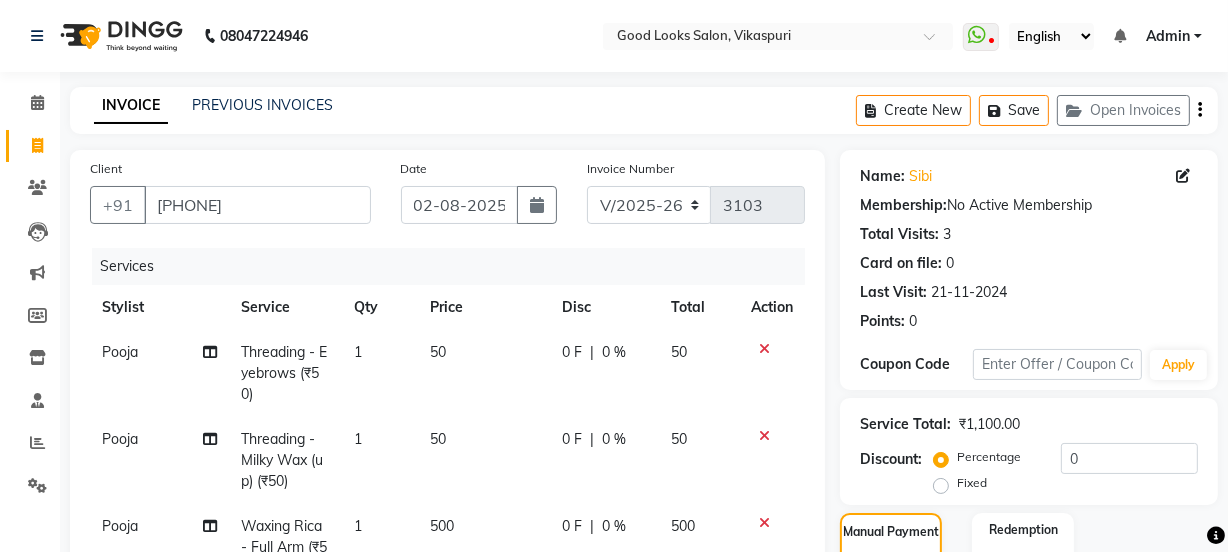 scroll, scrollTop: 488, scrollLeft: 0, axis: vertical 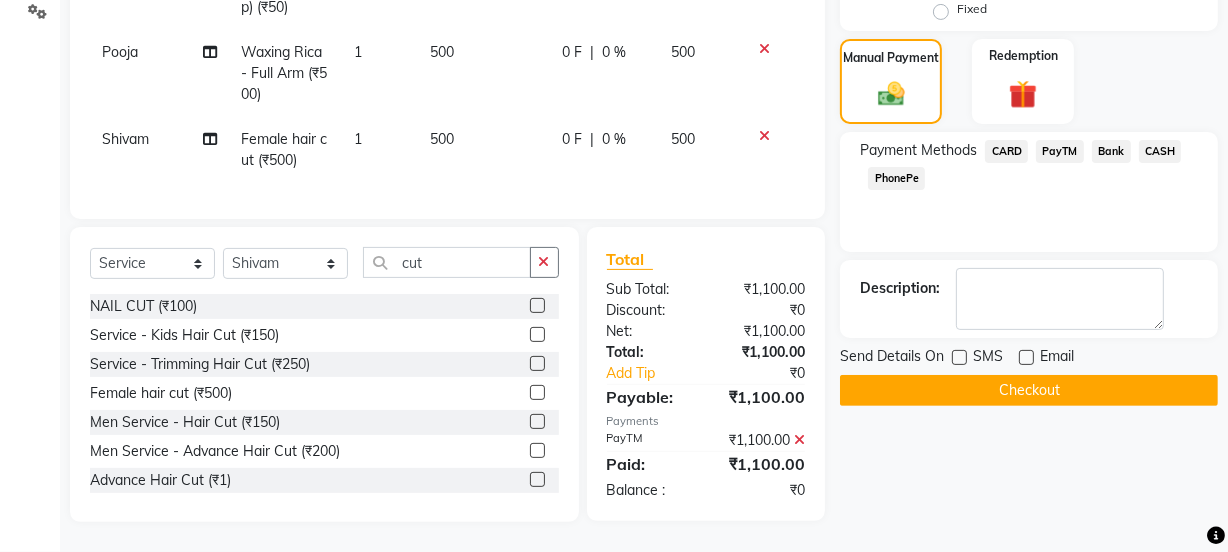 click on "Checkout" 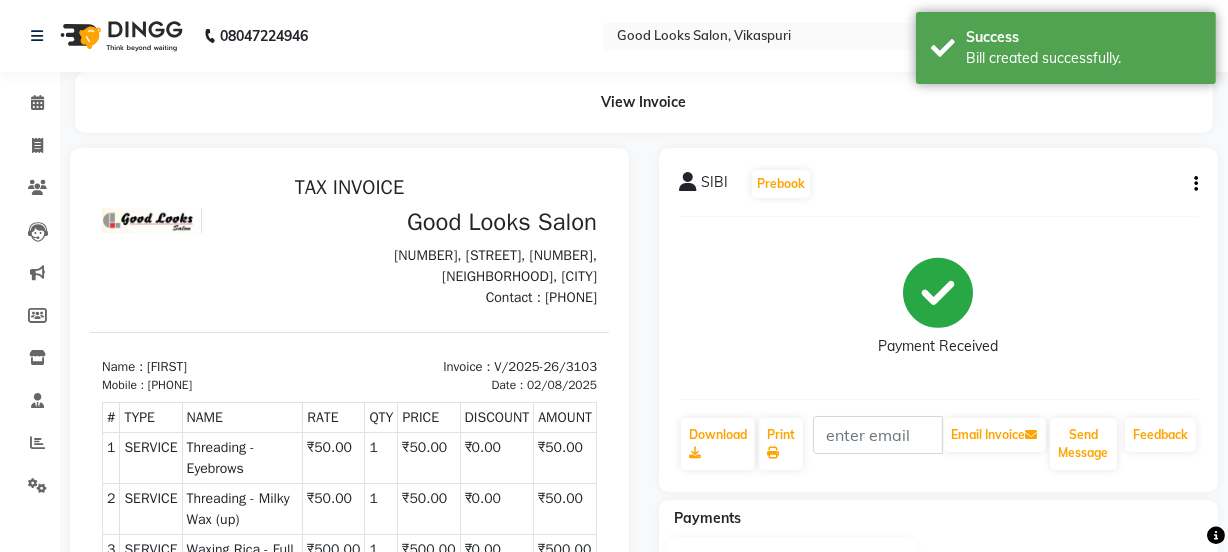 scroll, scrollTop: 0, scrollLeft: 0, axis: both 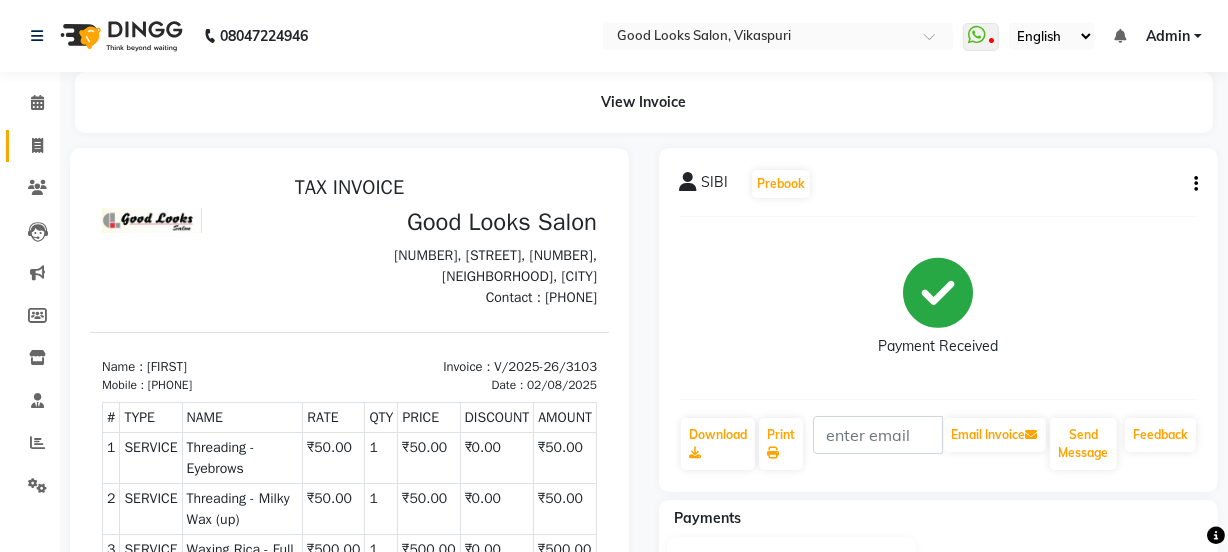 click on "Invoice" 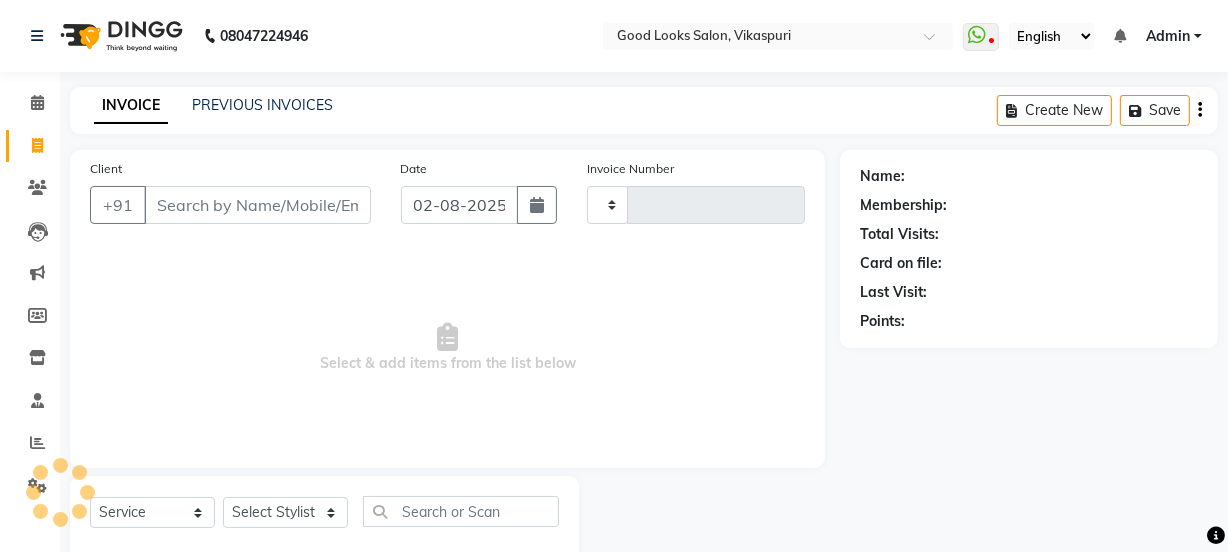 scroll, scrollTop: 50, scrollLeft: 0, axis: vertical 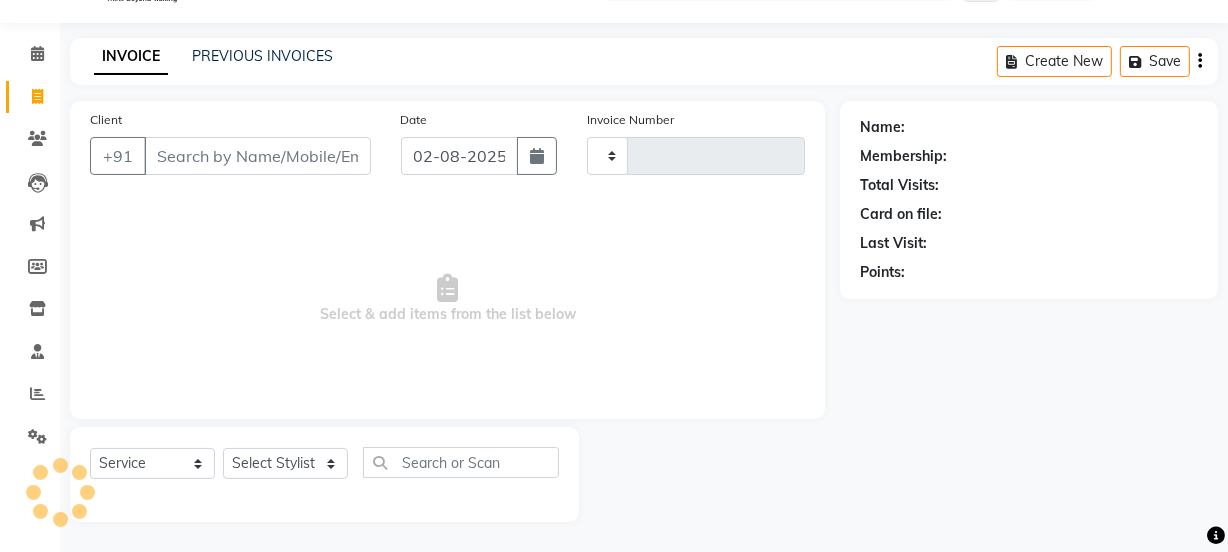 type on "3104" 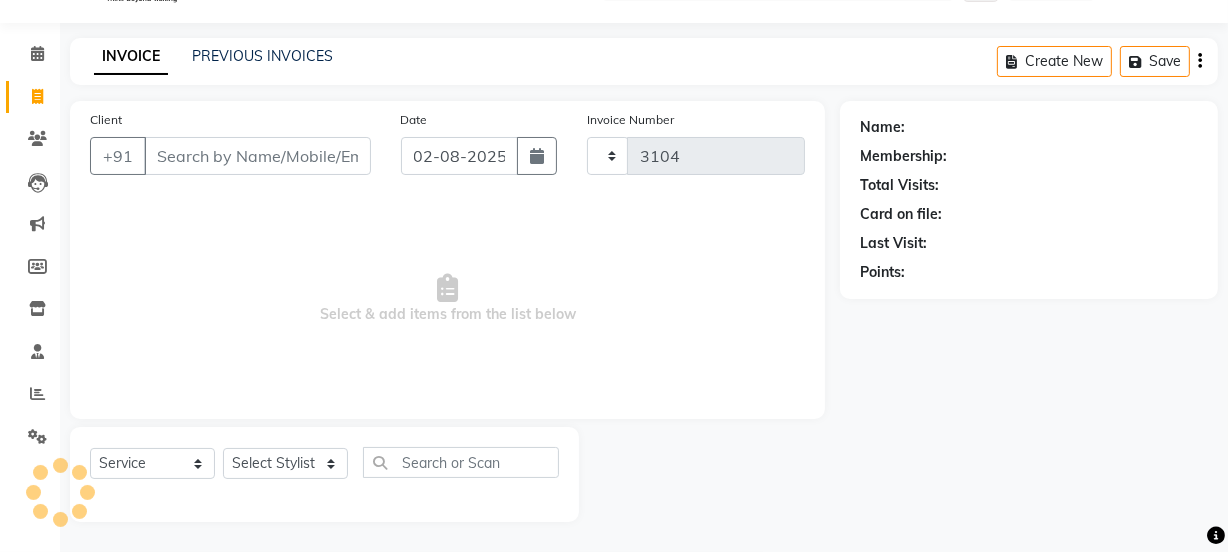 select on "4230" 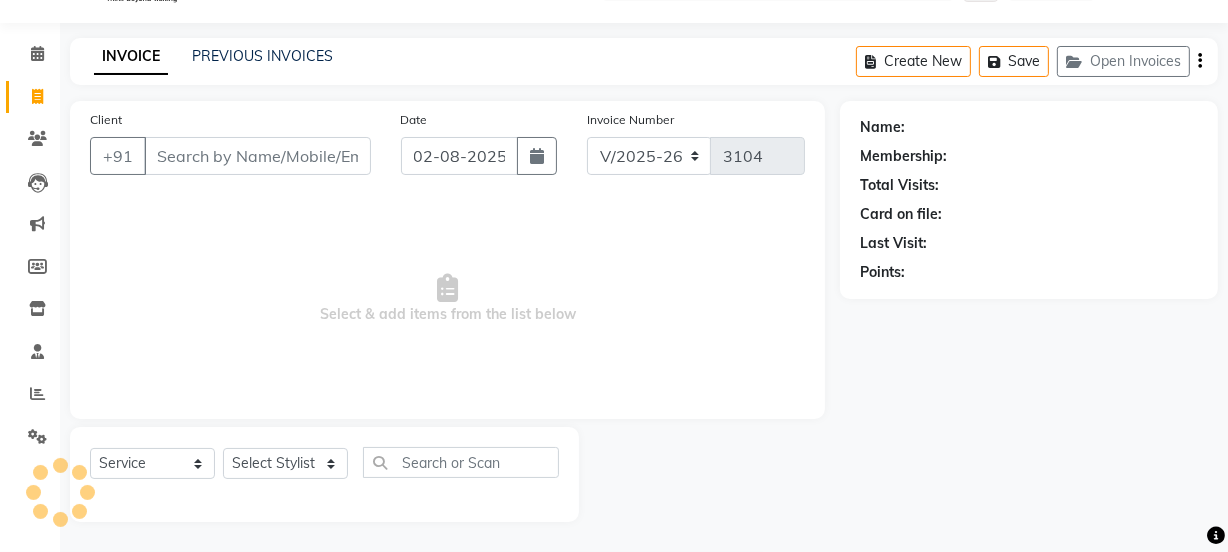 click on "INVOICE PREVIOUS INVOICES" 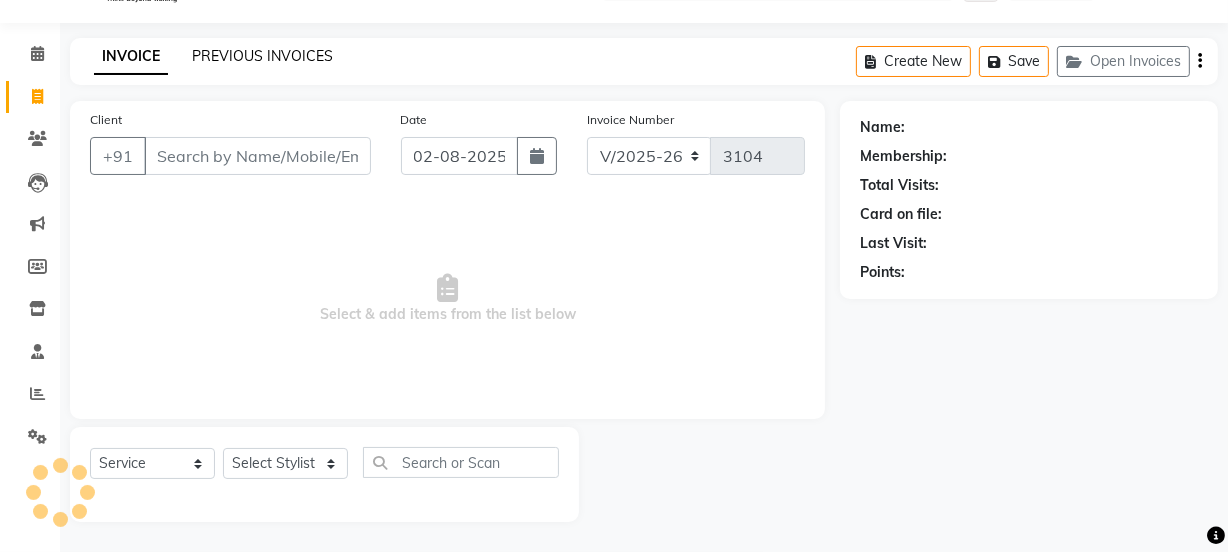 click on "PREVIOUS INVOICES" 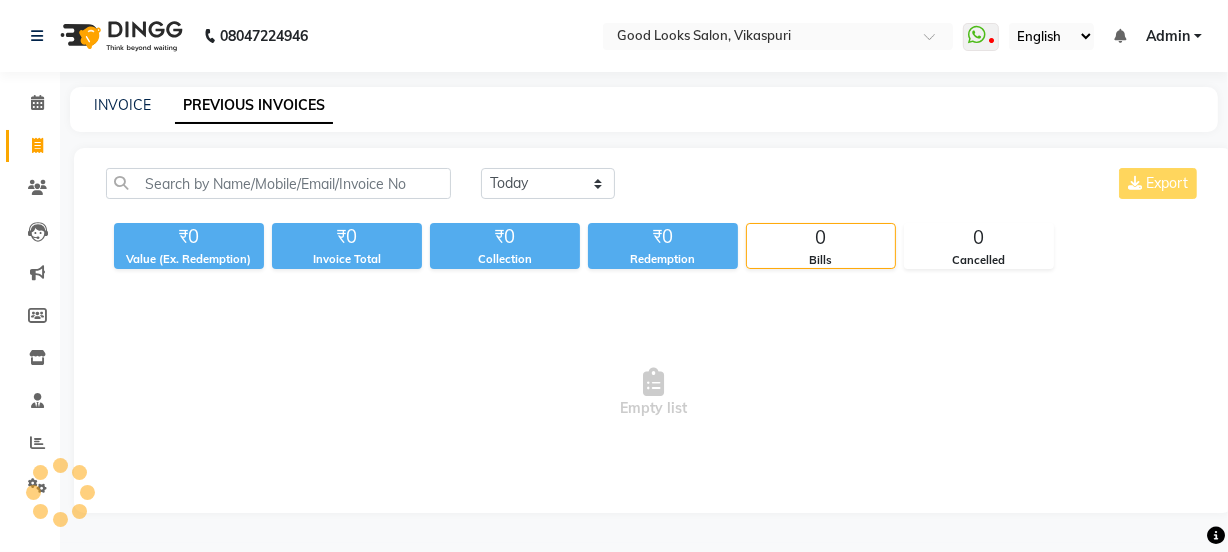 scroll, scrollTop: 0, scrollLeft: 0, axis: both 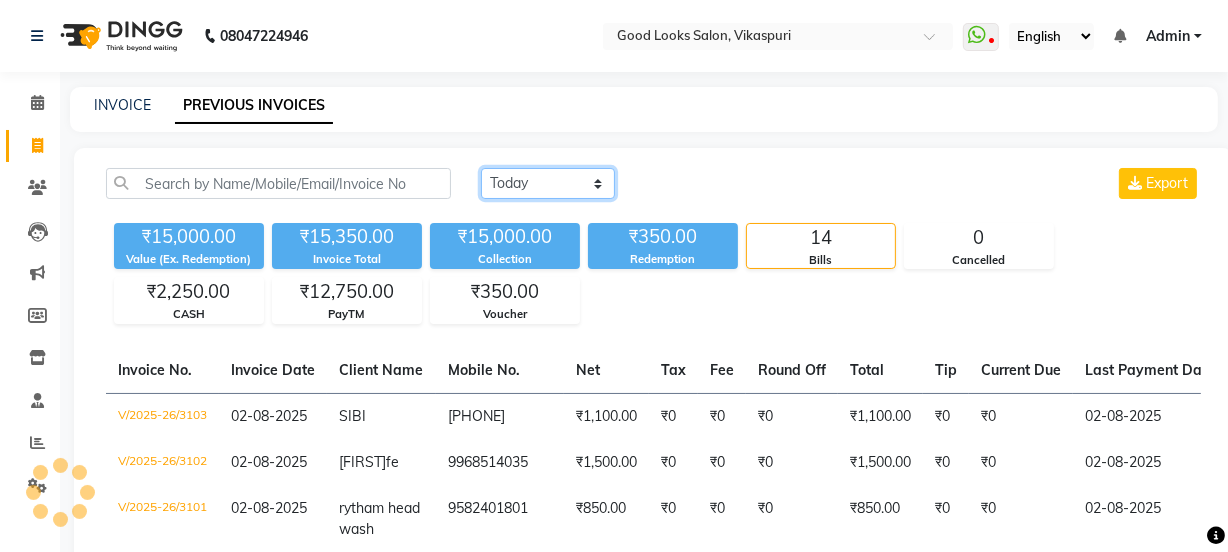 click on "Today Yesterday Custom Range" 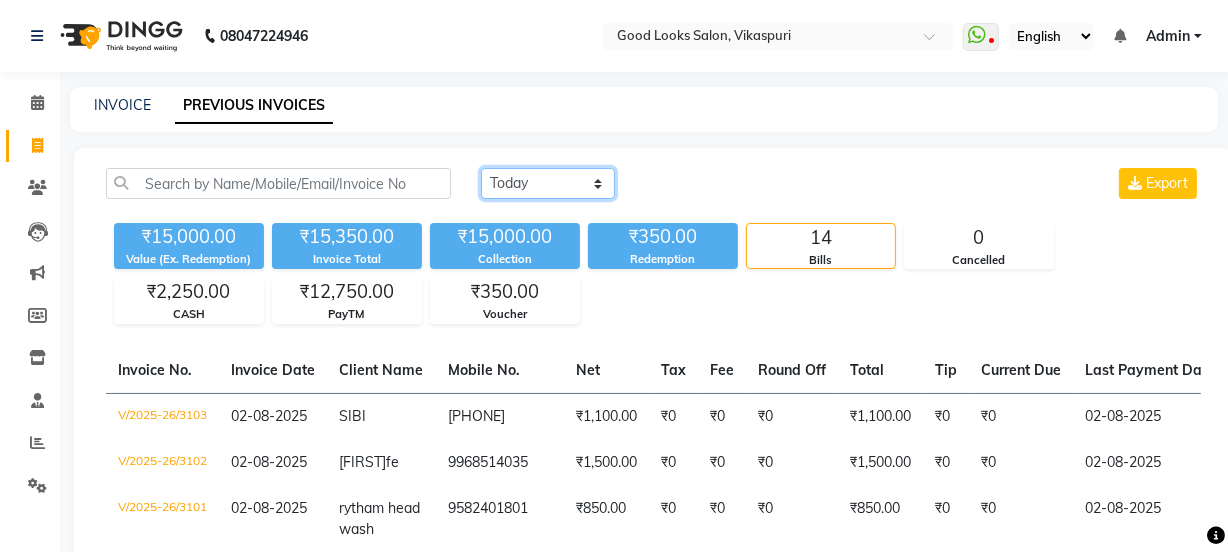 select on "range" 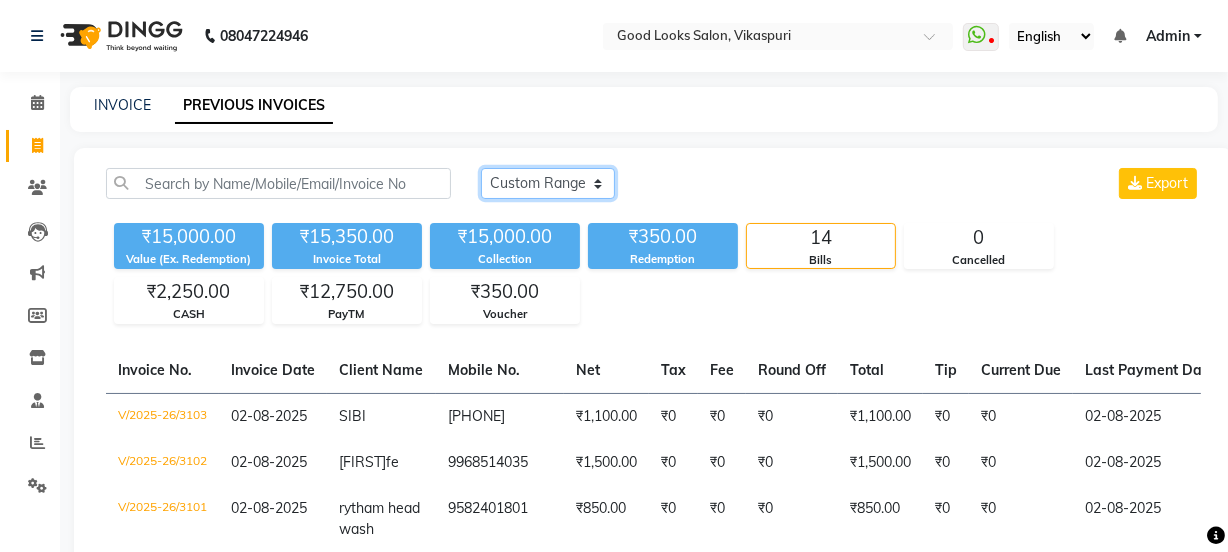 click on "Today Yesterday Custom Range" 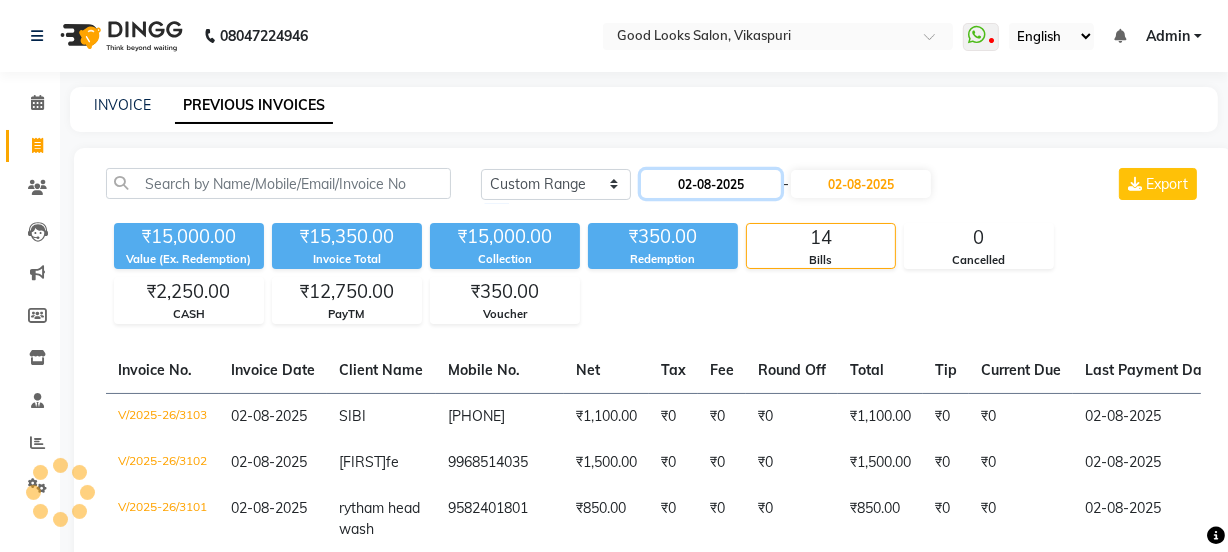 click on "02-08-2025" 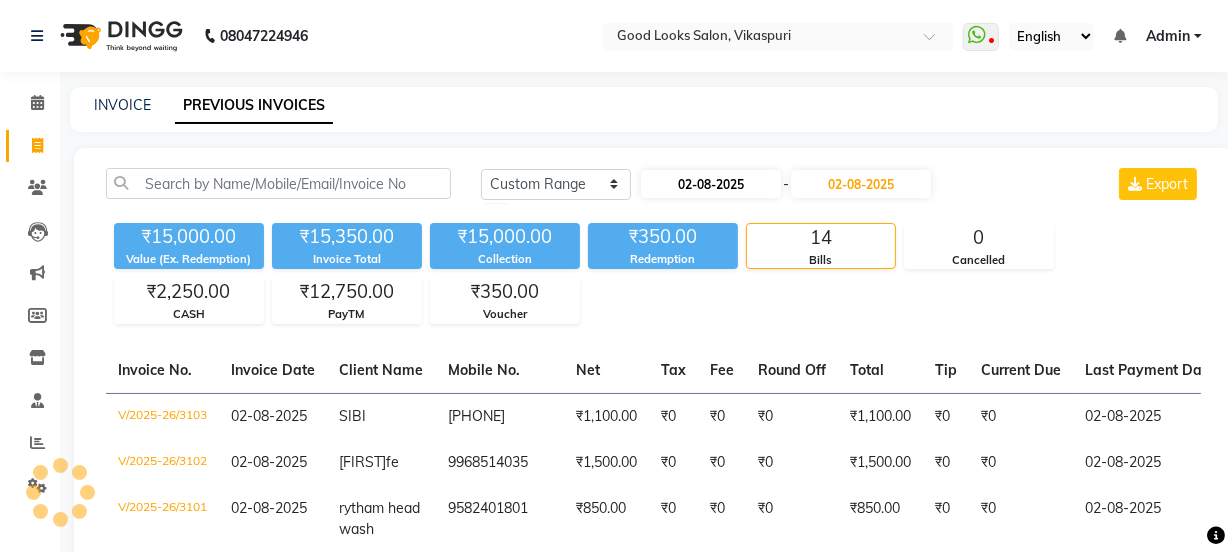 select on "8" 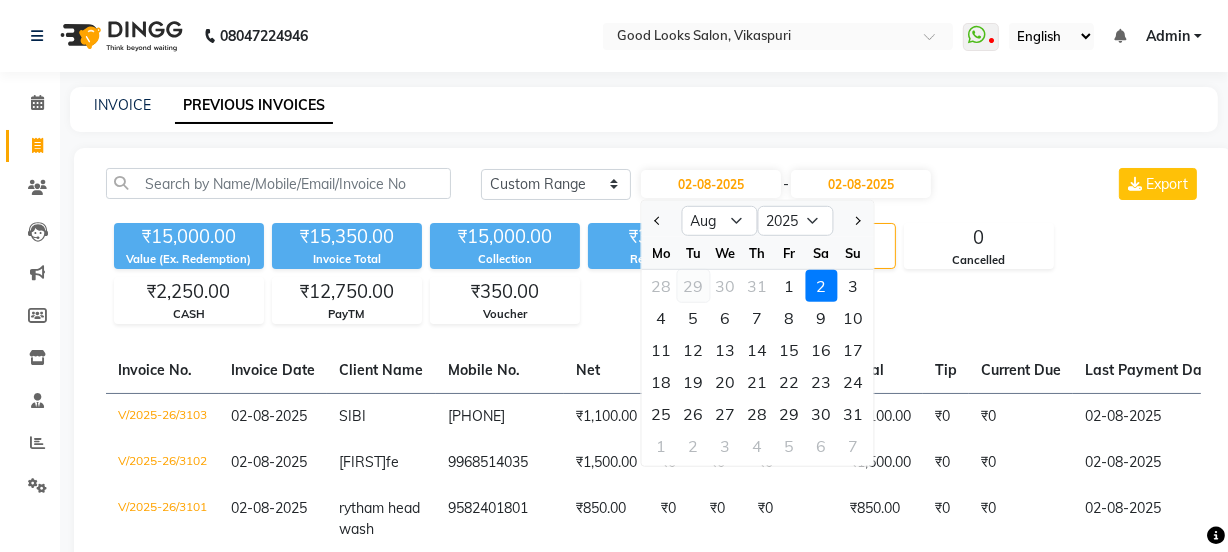 click on "29" 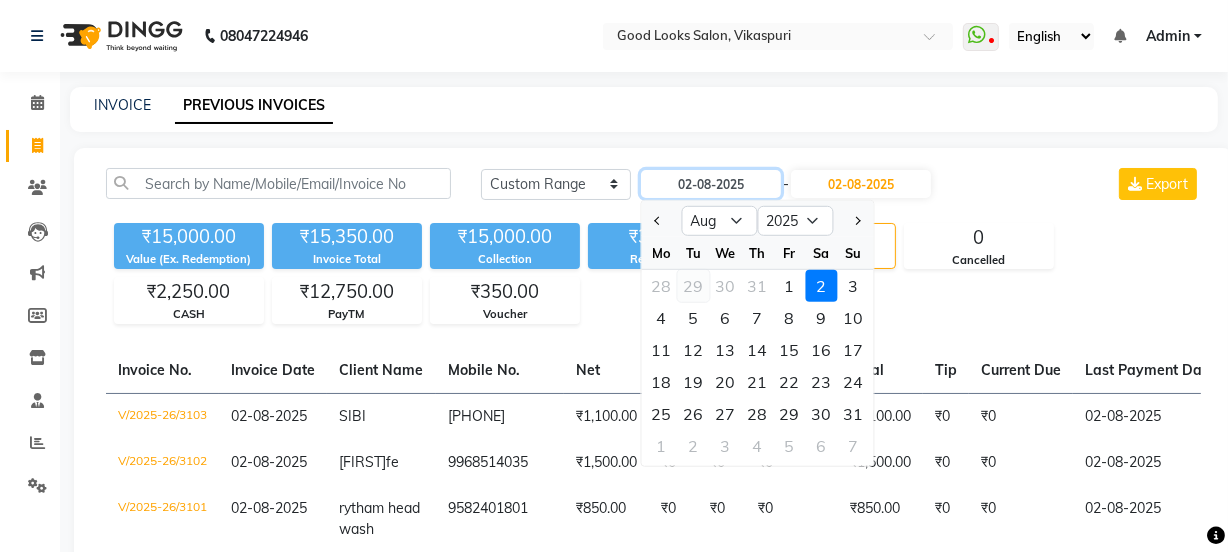 type on "29-07-2025" 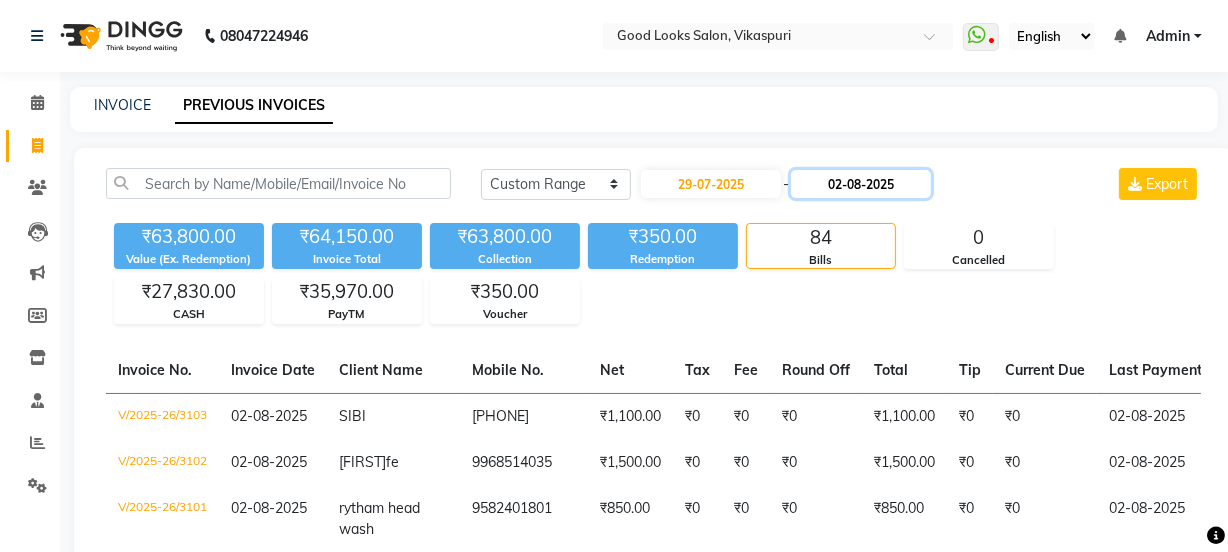 click on "02-08-2025" 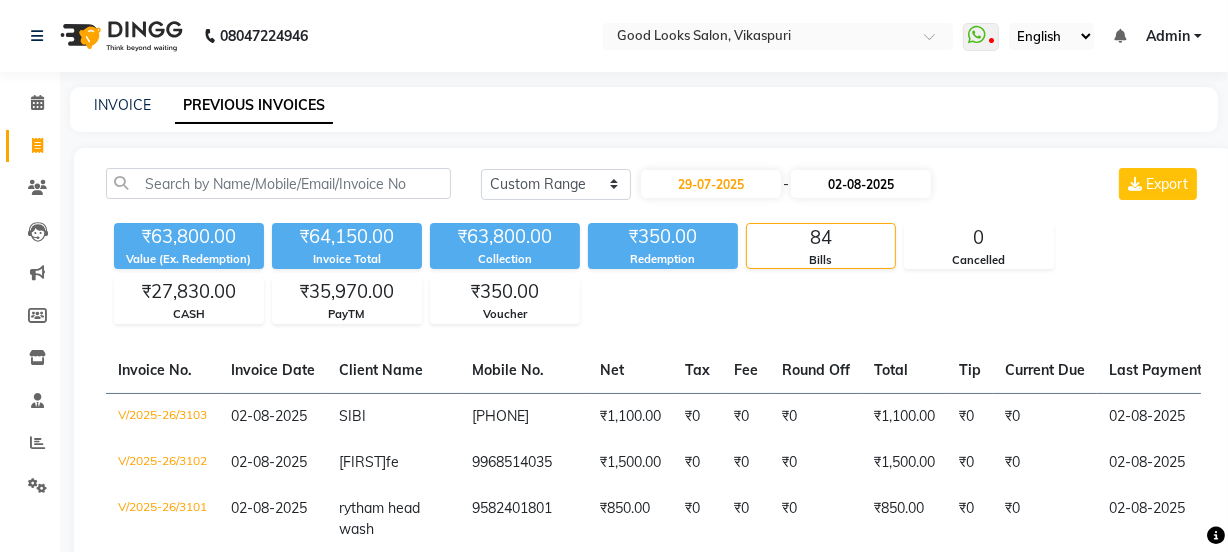 select on "8" 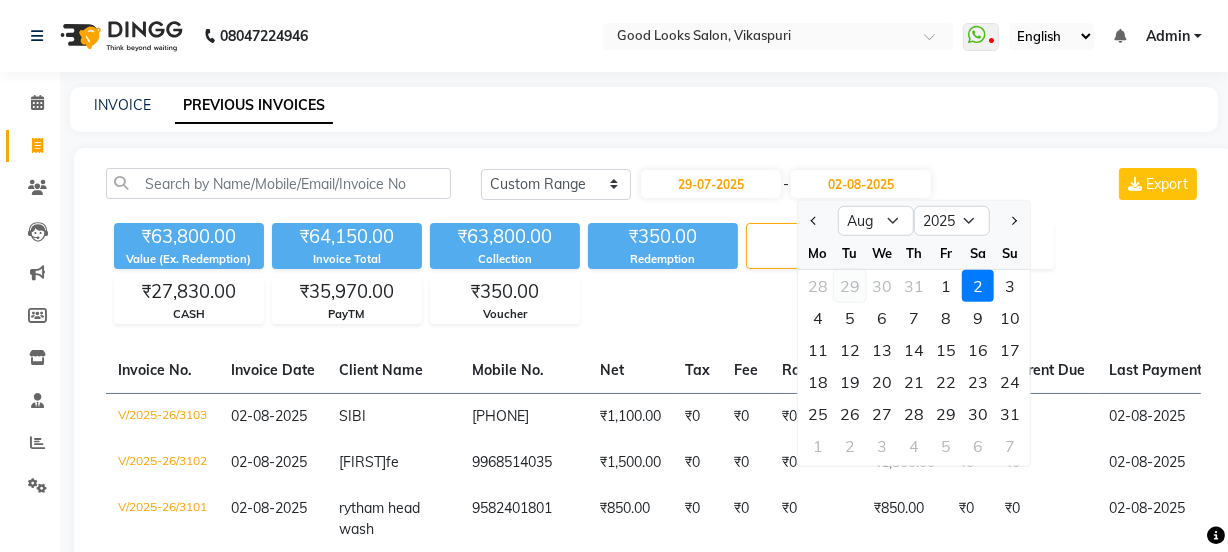 click on "29" 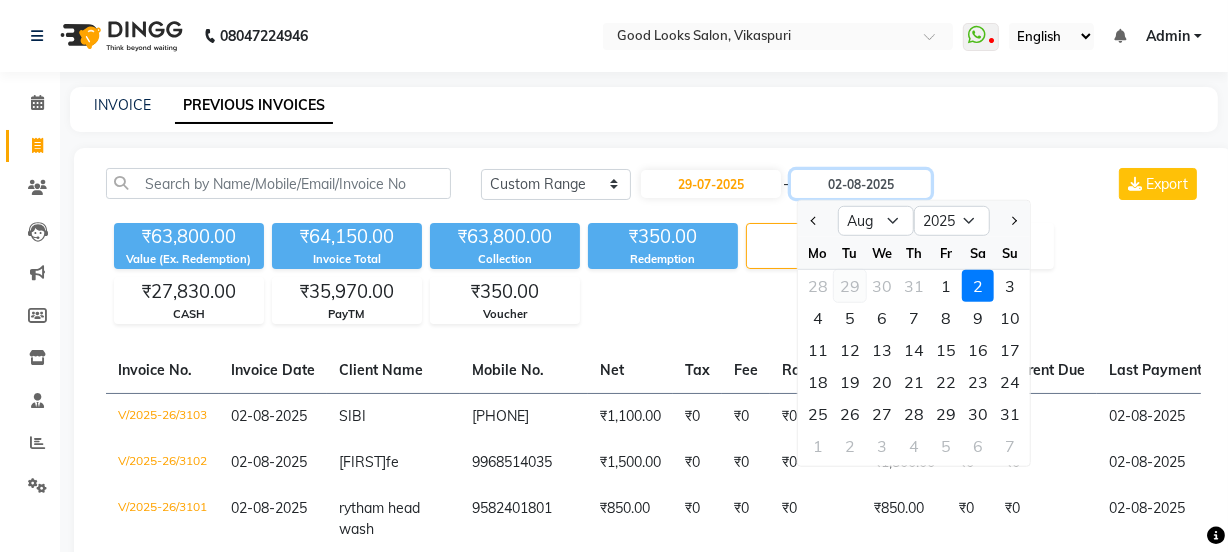 type on "29-07-2025" 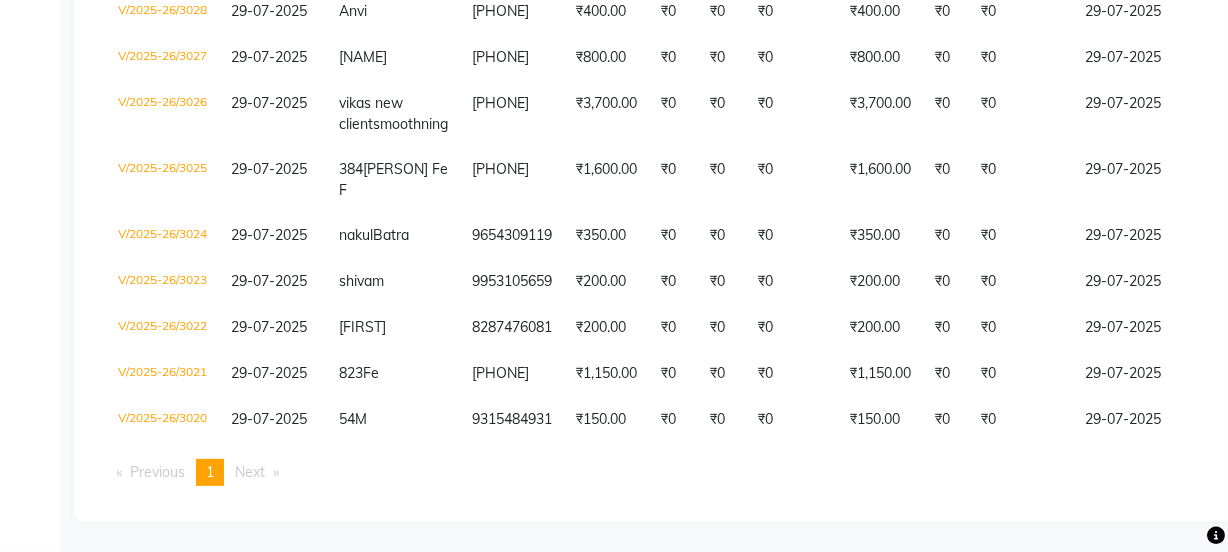 scroll, scrollTop: 34, scrollLeft: 0, axis: vertical 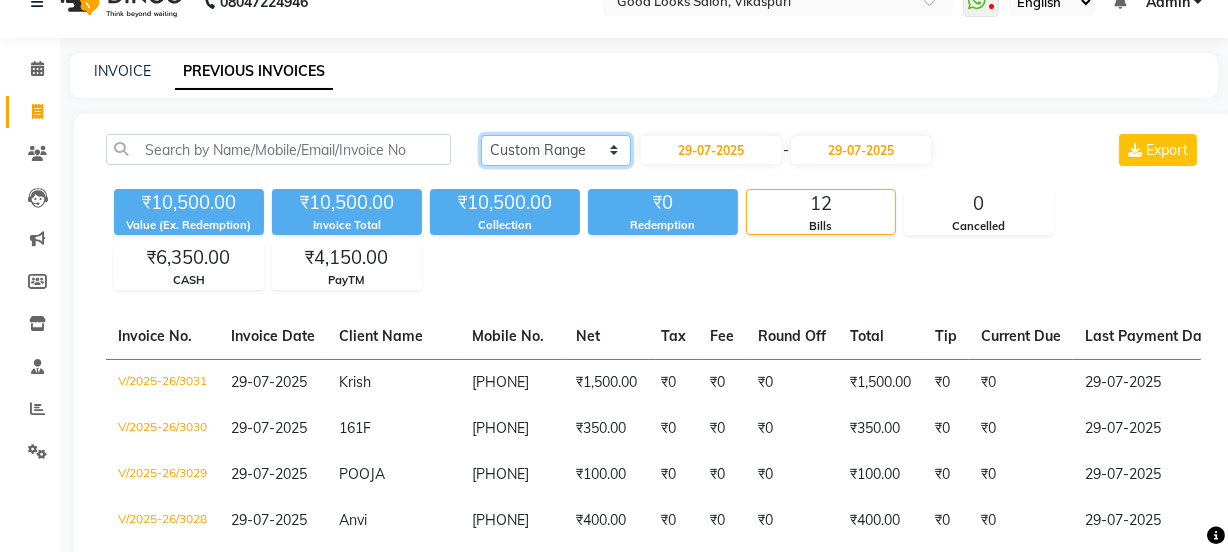click on "Today Yesterday Custom Range" 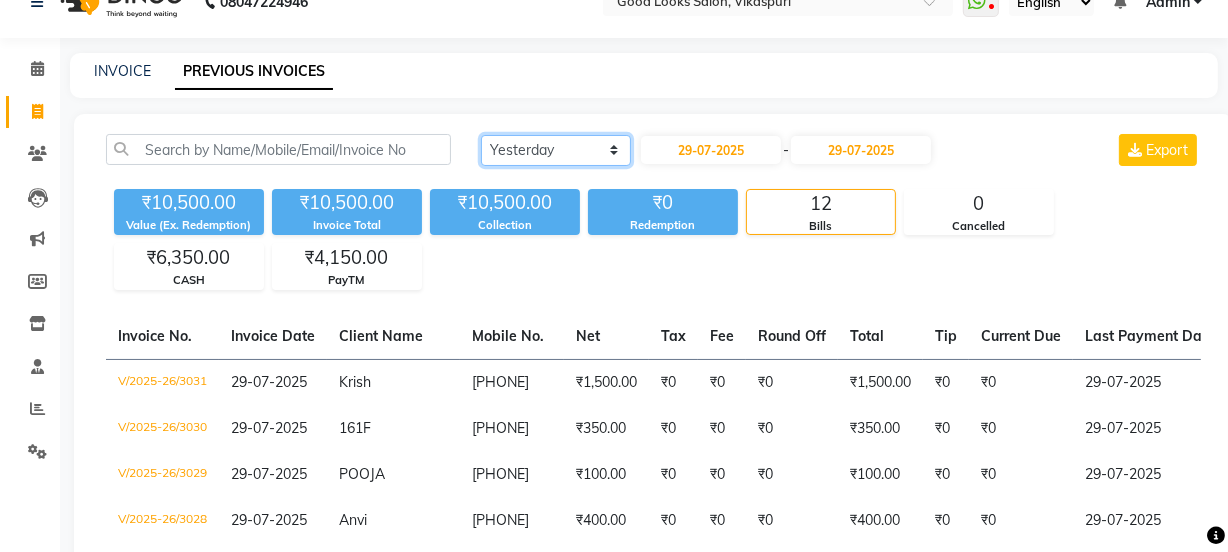 click on "Today Yesterday Custom Range" 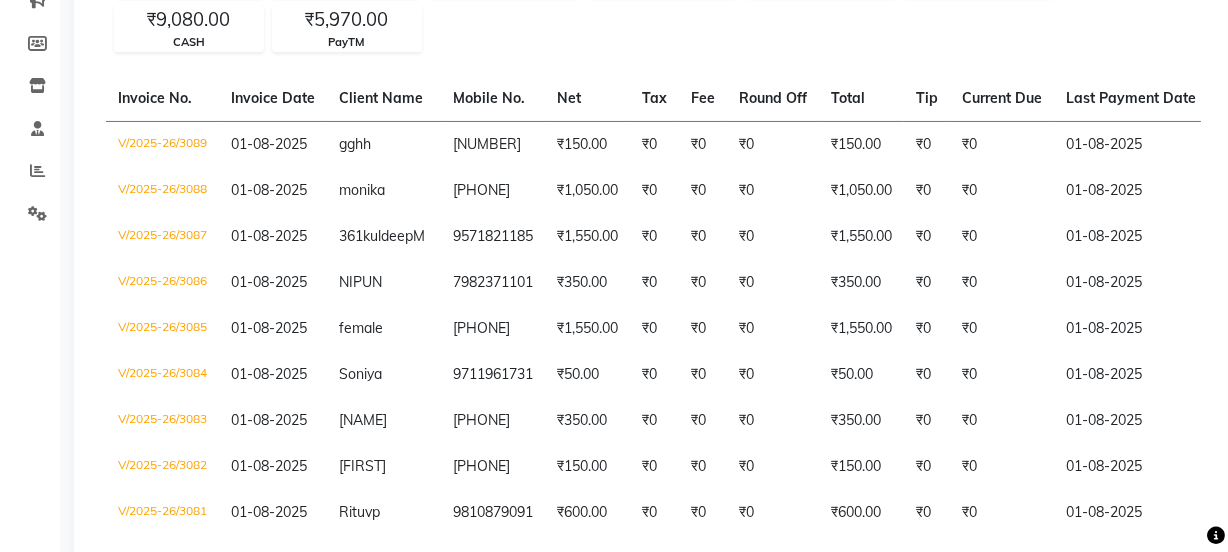 scroll, scrollTop: 0, scrollLeft: 0, axis: both 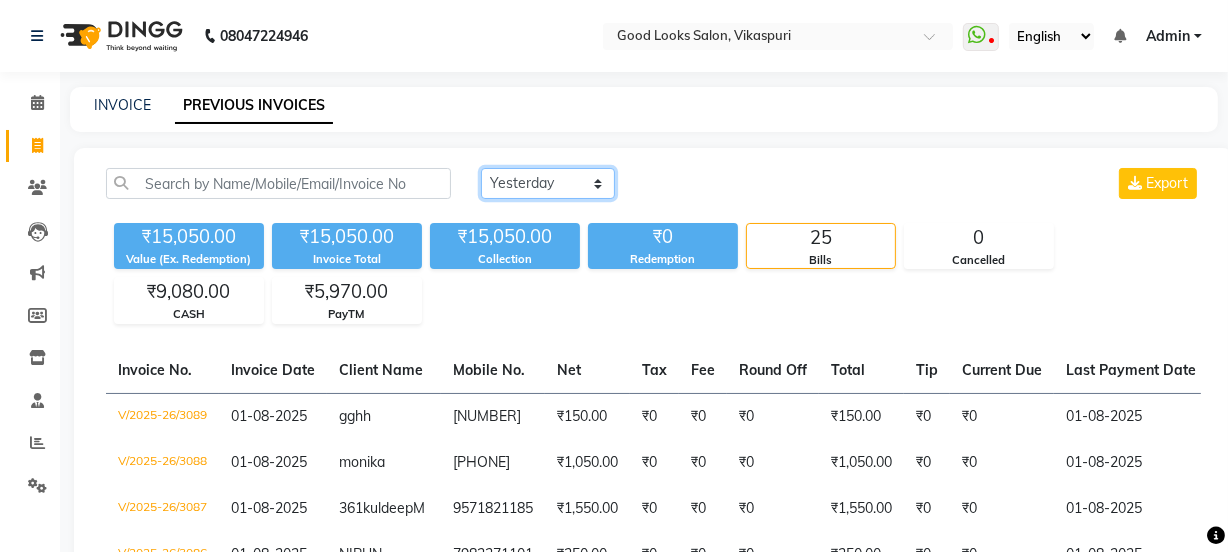 click on "Today Yesterday Custom Range" 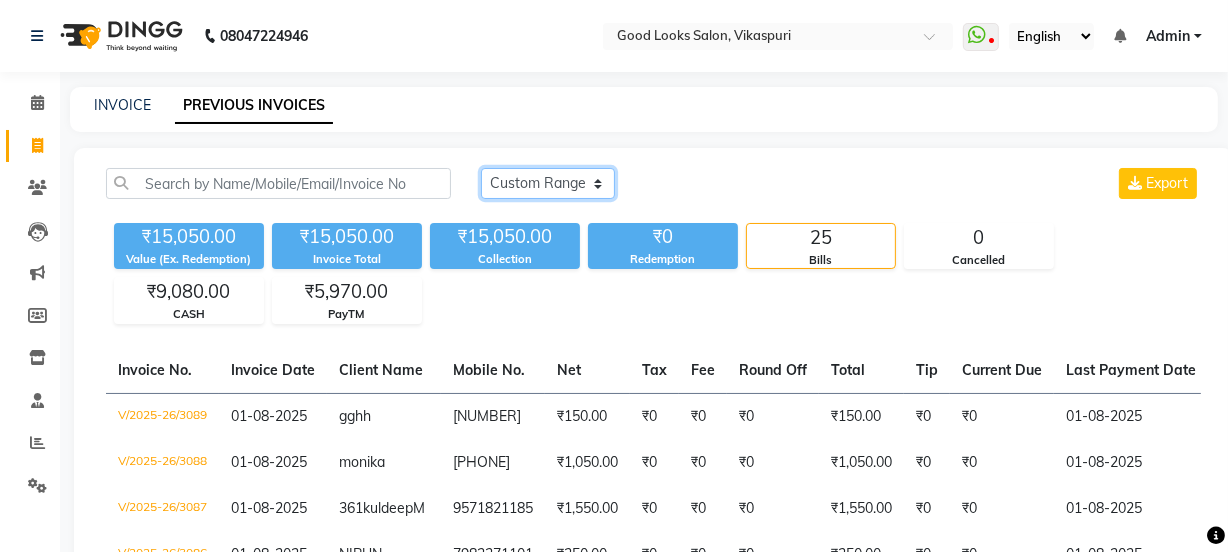click on "Today Yesterday Custom Range" 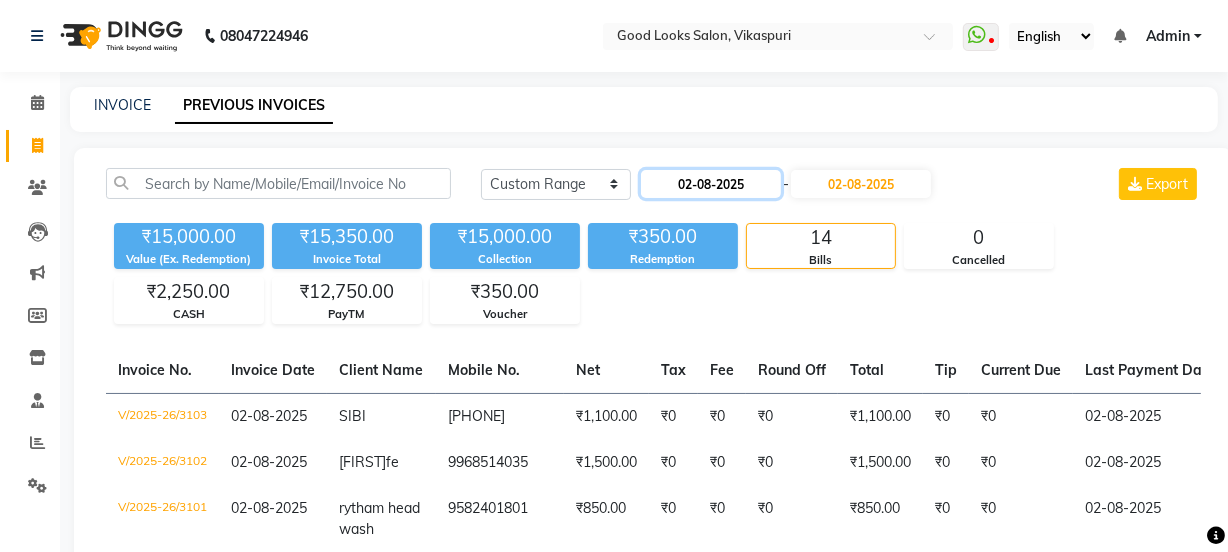 click on "02-08-2025" 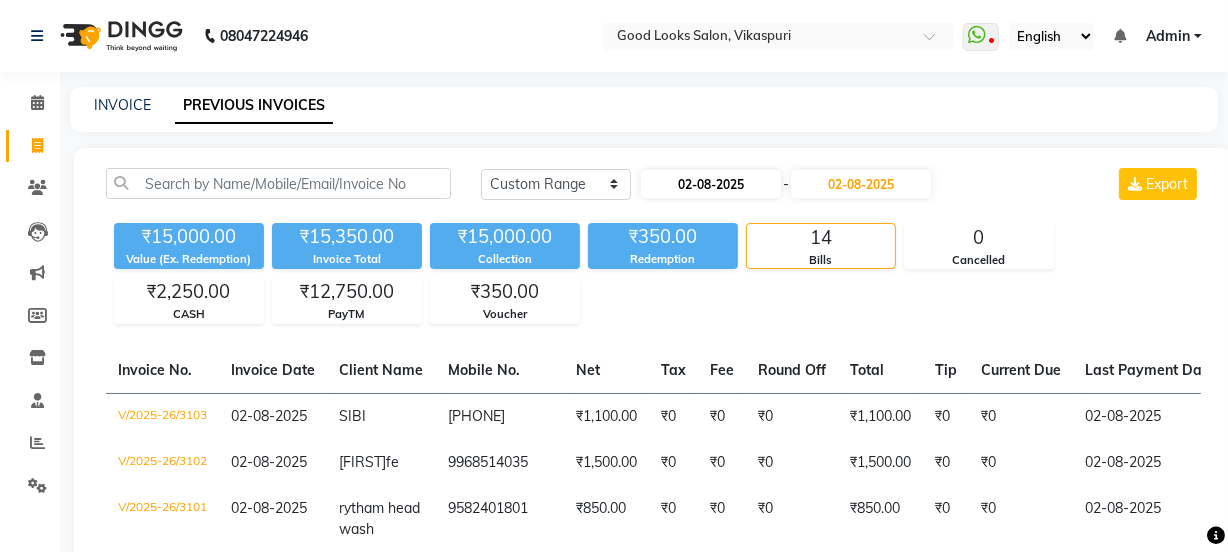 select on "8" 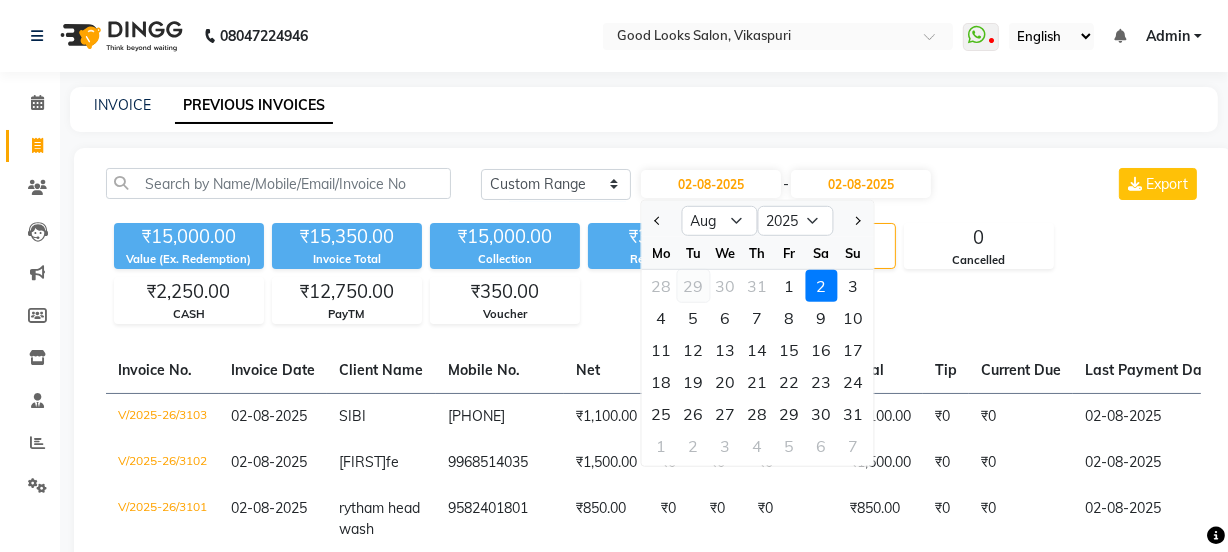click on "29" 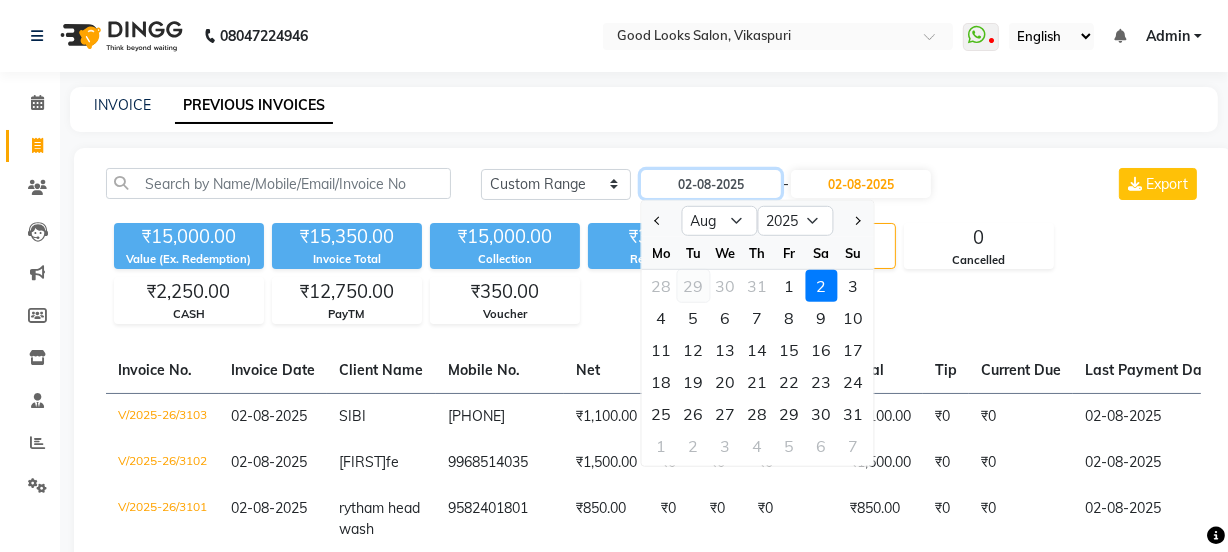 type on "29-07-2025" 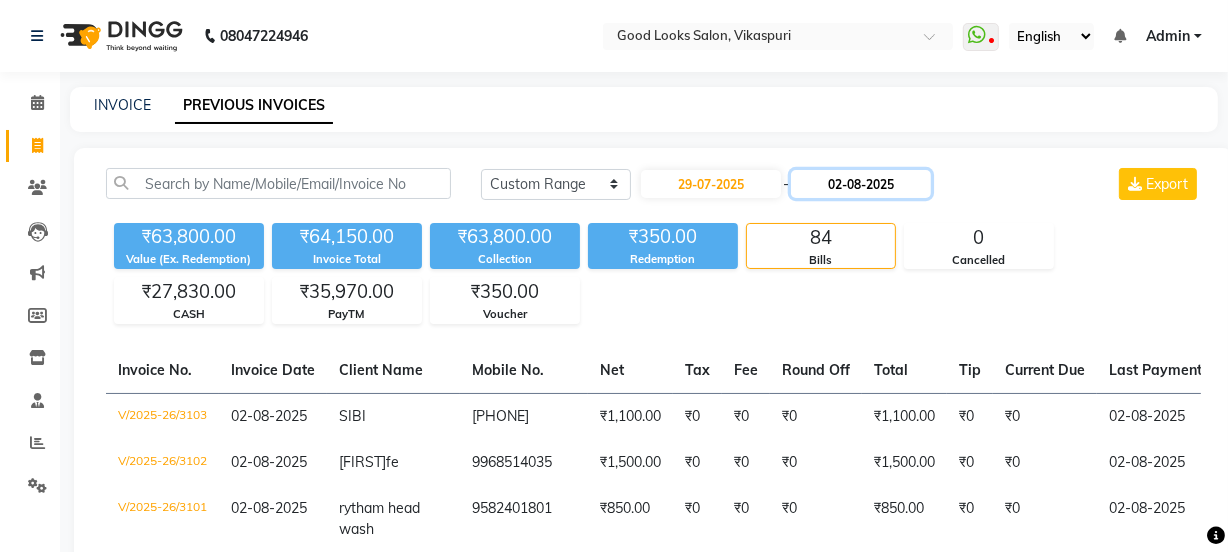 click on "02-08-2025" 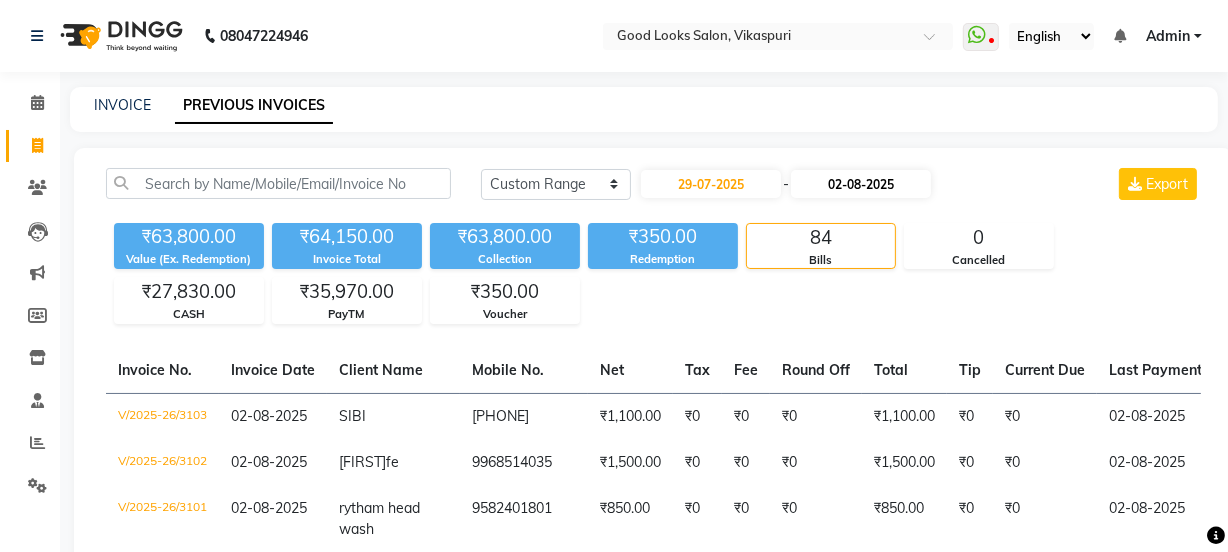 select on "8" 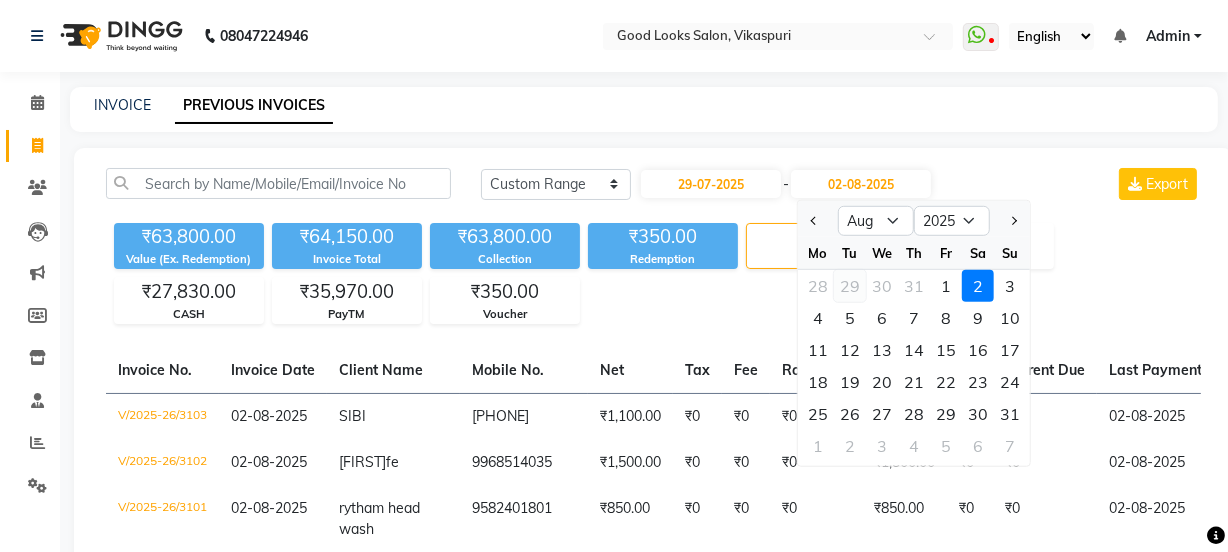 click on "29" 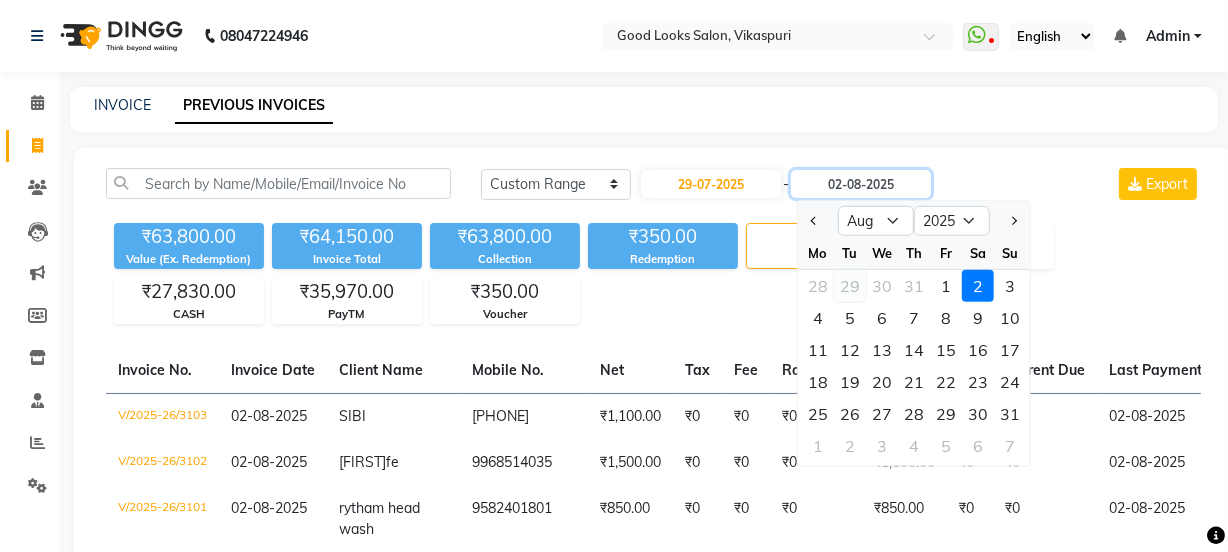 type on "29-07-2025" 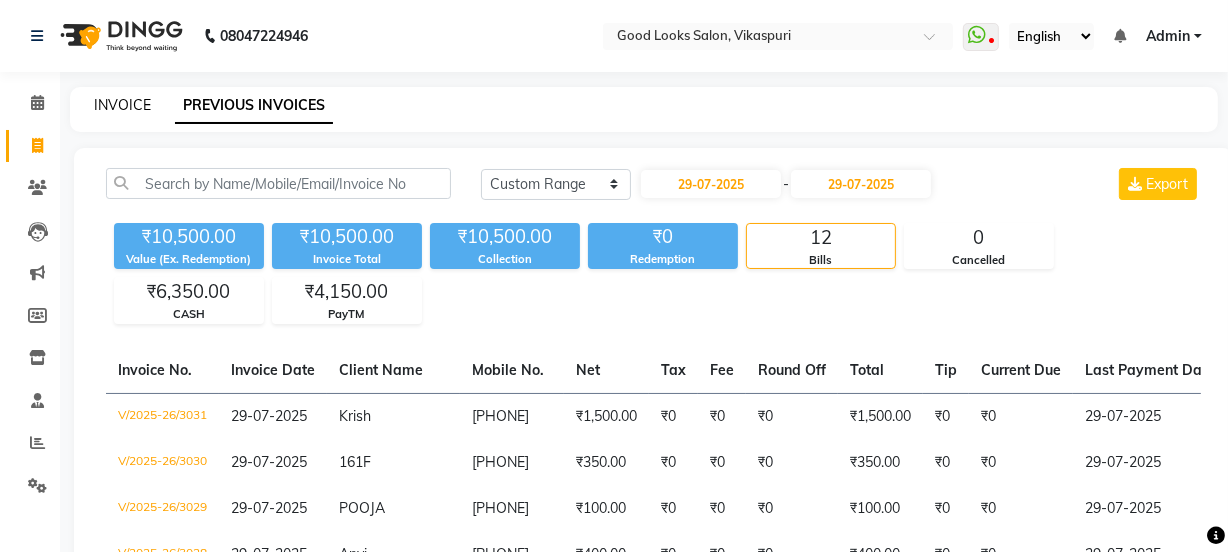 click on "INVOICE" 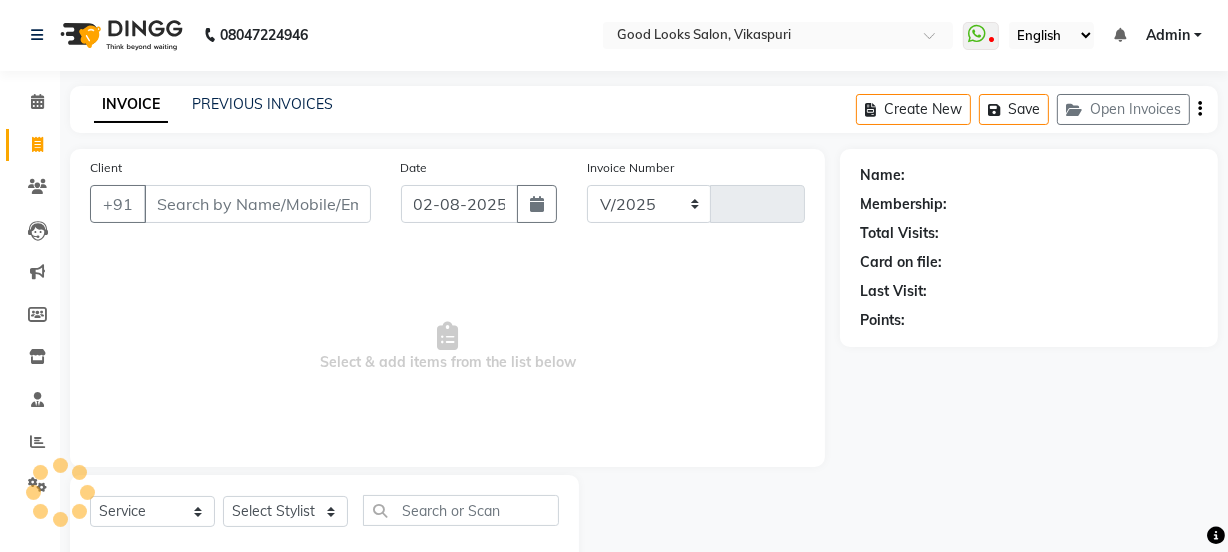 select on "4230" 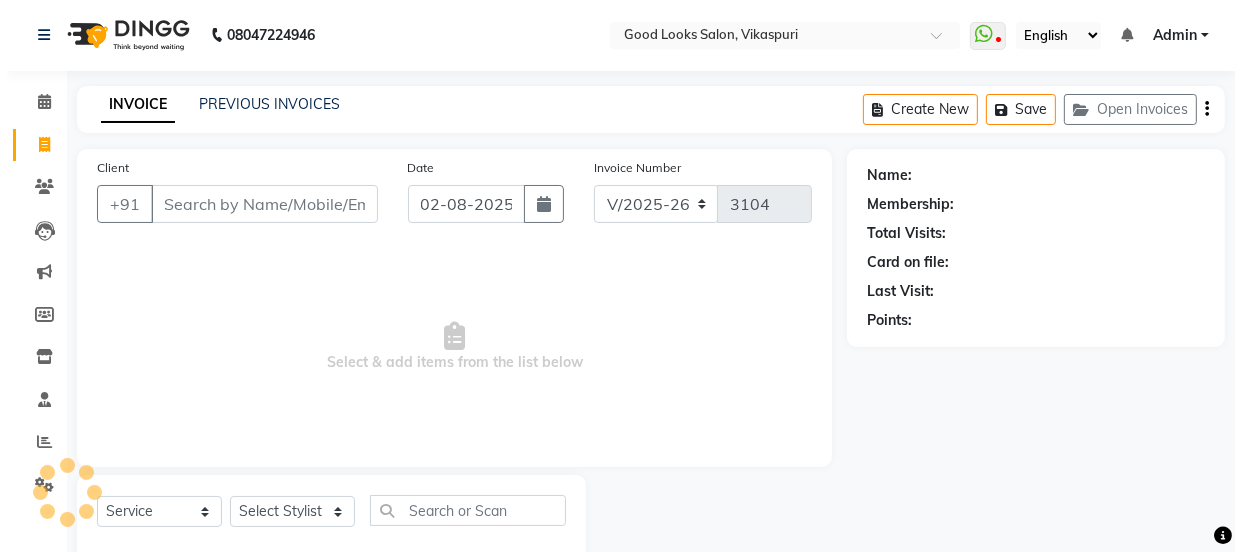 scroll, scrollTop: 50, scrollLeft: 0, axis: vertical 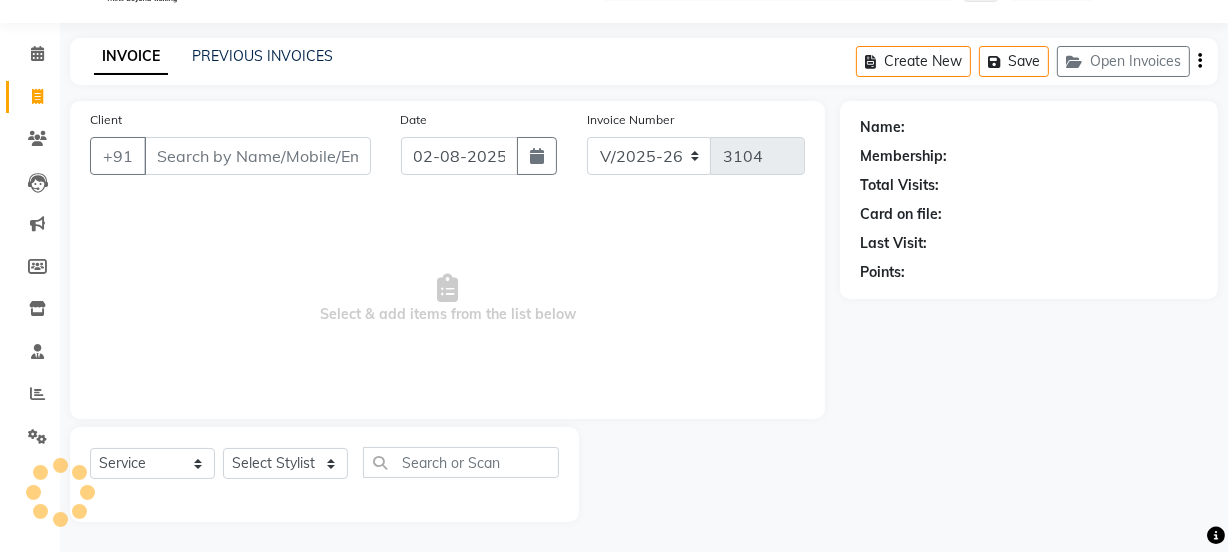 click on "INVOICE PREVIOUS INVOICES Create New   Save   Open Invoices  Client +91 Date 02-08-2025 Invoice Number V/2025 V/2025-26 3104  Select & add items from the list below  Select  Service  Product  Membership  Package Voucher Prepaid Gift Card  Select Stylist Name: Membership: Total Visits: Card on file: Last Visit:  Points:" 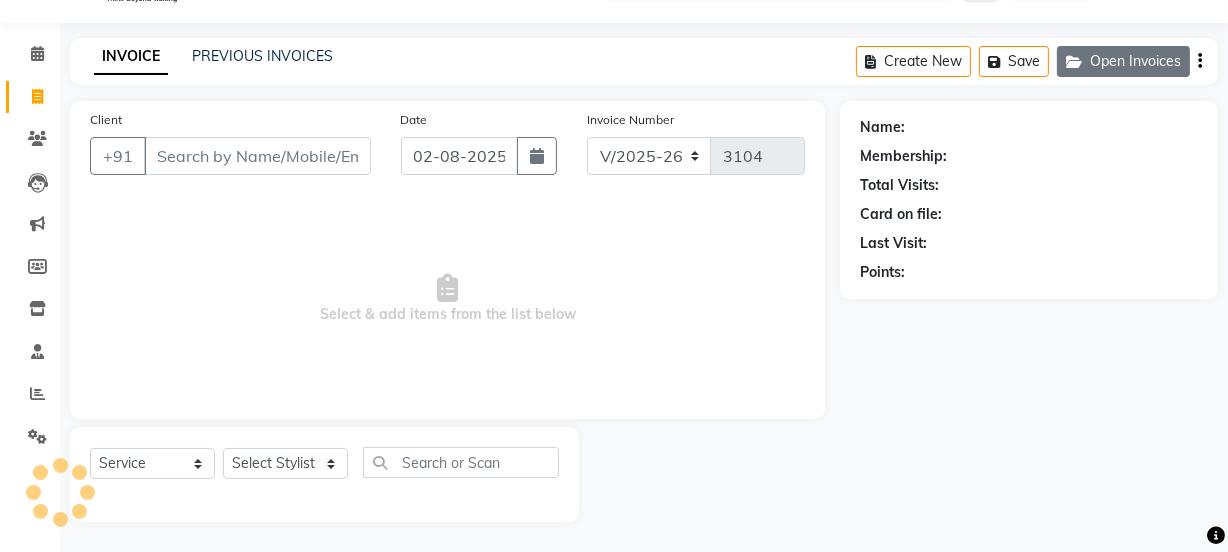 click on "Open Invoices" 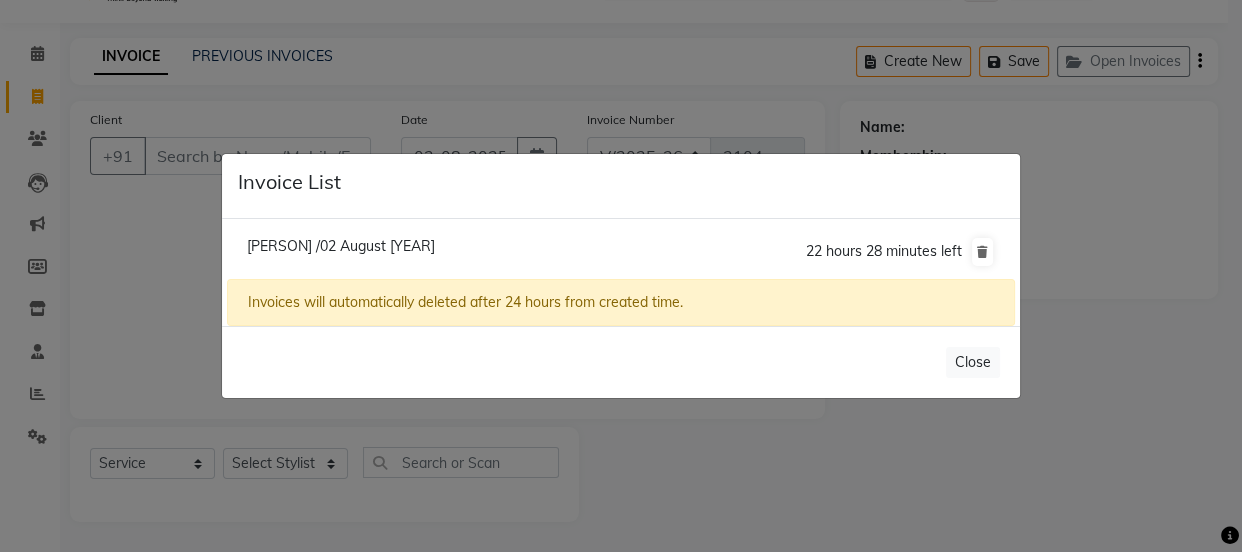 click on "Divya /02 August 2025" 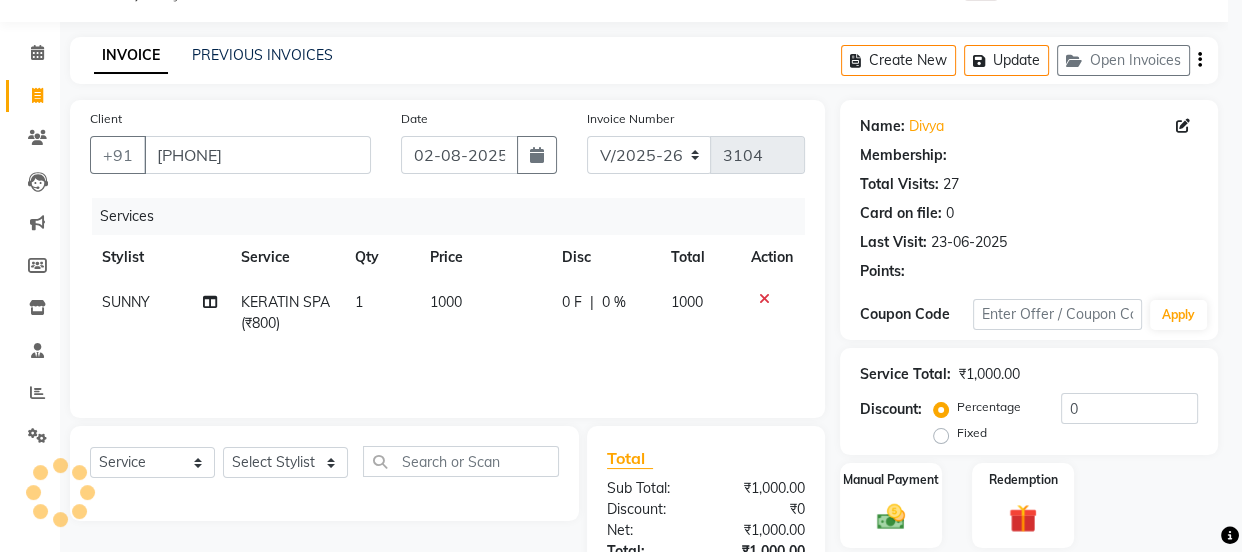 select on "1: Object" 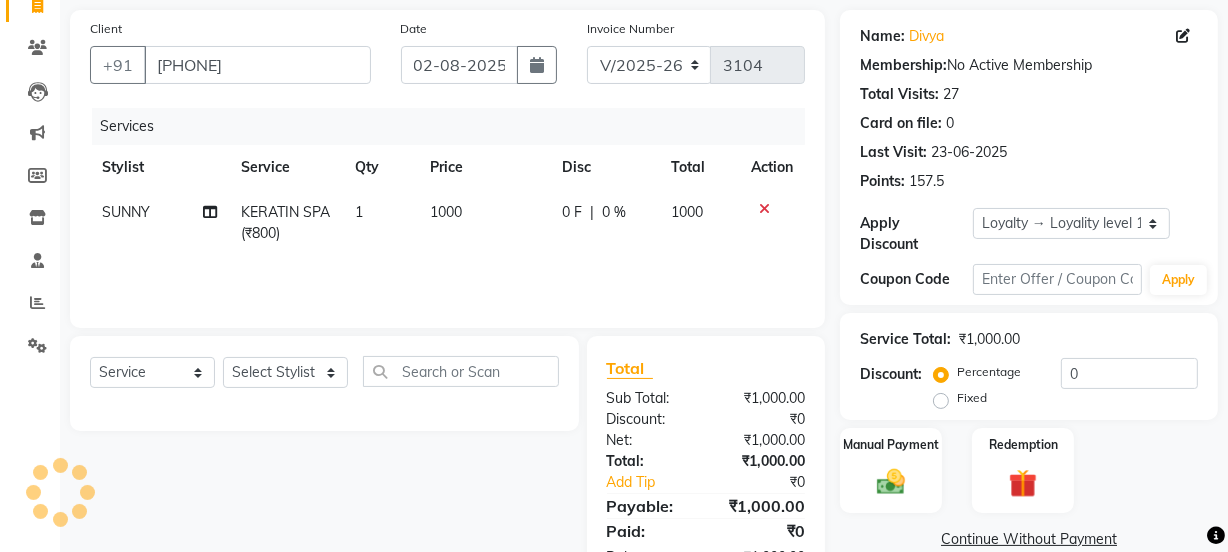 scroll, scrollTop: 206, scrollLeft: 0, axis: vertical 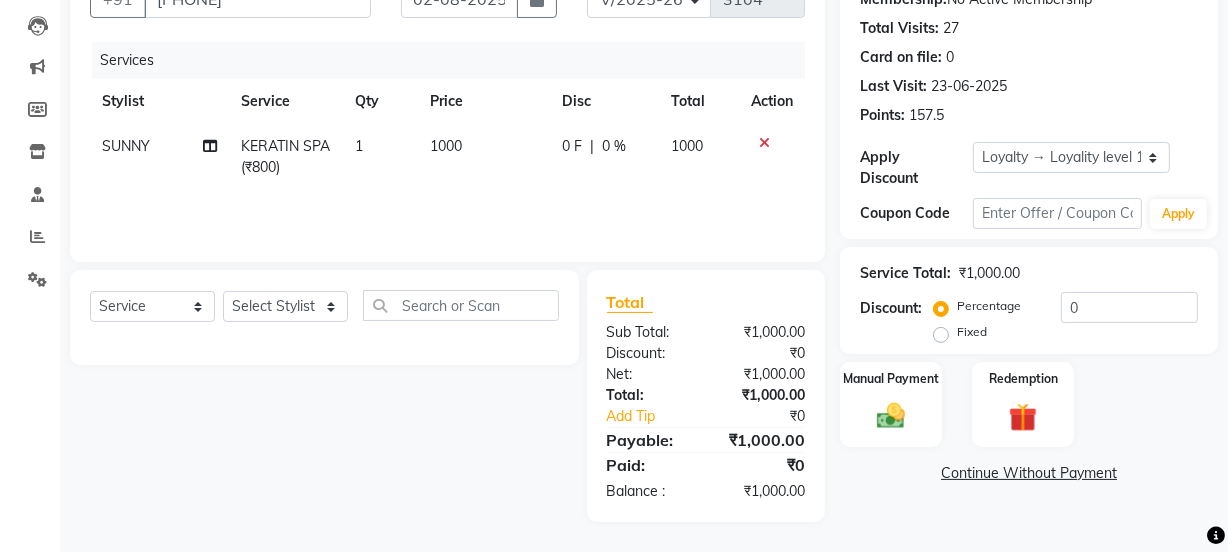 click on "1000" 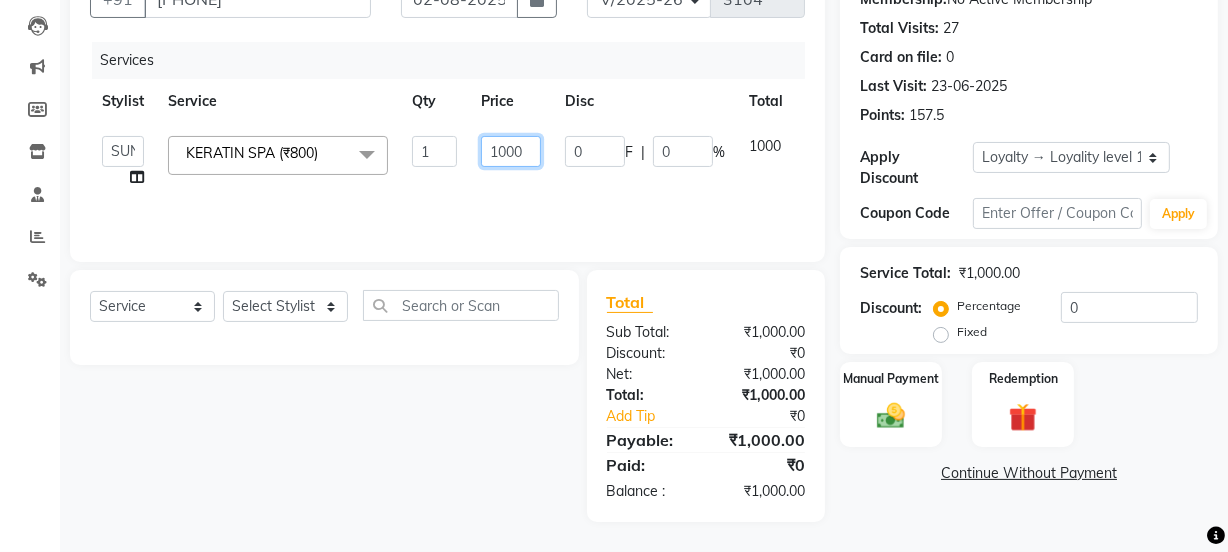 drag, startPoint x: 515, startPoint y: 153, endPoint x: 438, endPoint y: 152, distance: 77.00649 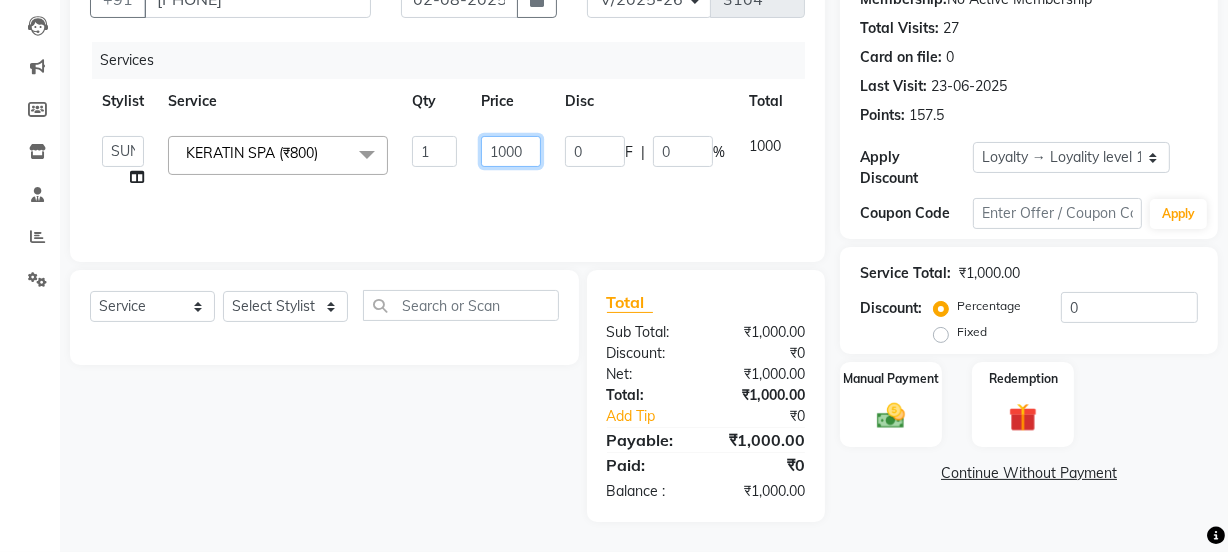 click on "Jyoti   kaif   Manager   Pooja   Prachi   Raman   Raman 2   Reception   RIHAN   Sameer   Shivam   simo   SUNNY   yogita  KERATIN SPA (₹800)  x Day light makeup  - Krylon (₹3000) Day light makeup  - Makeup studio (₹4000) Day light makeup  - Air brush (₹5000) Frount trimming (₹200) NANO (₹6000) Schwarzkopf root touch (₹1200) Full Arms Bleach (₹500) Bubble gum pedicure (₹1200) Wella bleach (₹700) FACE SCRUB (₹200) EYELESH (₹500) KANPEKI (₹3000) TANINO BOTOX (₹7000) BUBBLE GUM MANICURE (₹1500) TMT MASK (₹8001) MOROCCO SEREM (₹1800) LOREAL GLOBLE COLOUR (₹3000) BACK RICA WAX (₹600) NAIL CUT (₹100) PROTIN SPA G (₹1500) FOOT MASSAGE (₹300) STOMACH WAX (₹200) BACK TRIMMING (₹150) TWACHA FACIAL (₹1500) MACADAMIA SPA (₹3000) FULL BODY TRIMMING (₹100) THREADING MALE (₹100) BLUETOX (₹6000) lower lips (₹30) NOSE WAX (₹50) CHIN WAX (₹50) UNDER ARMS TRIMMING (₹50) ELBOWS (₹100) MENHDI APPLICATION (₹300) FROUNT BLEACH (₹400) BACK  BLEACH (₹400) 1 0 F" 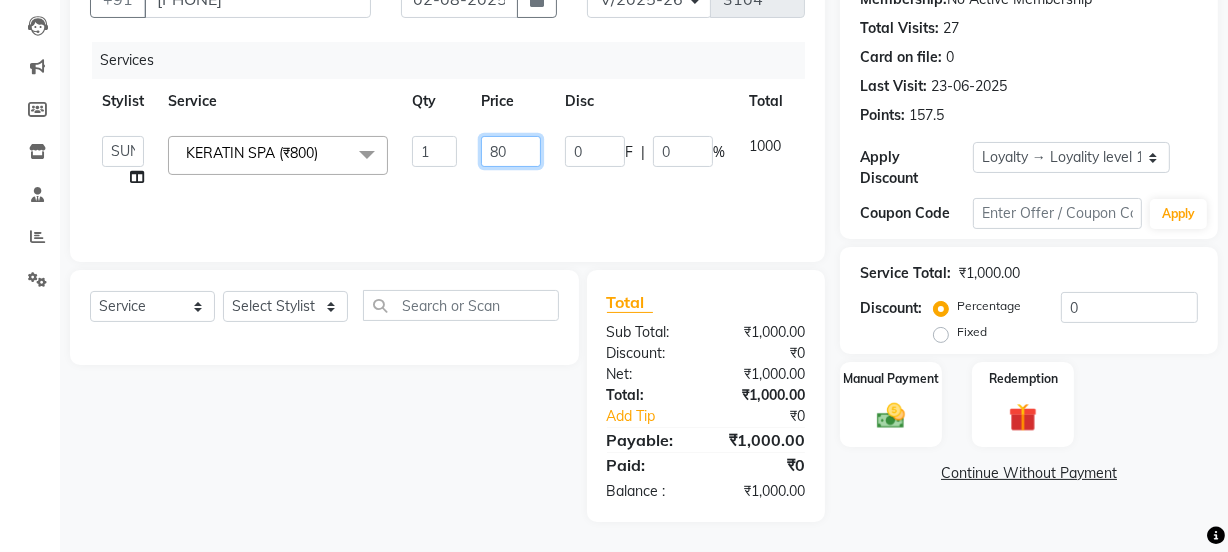 type on "800" 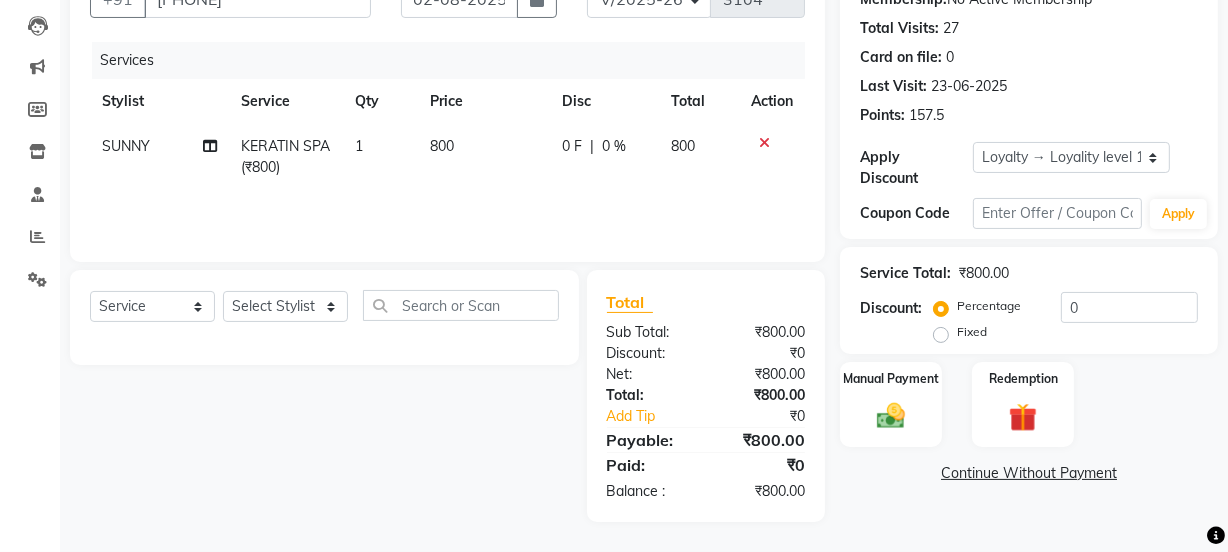 click on "SUNNY KERATIN SPA (₹800) 1 800 0 F | 0 % 800" 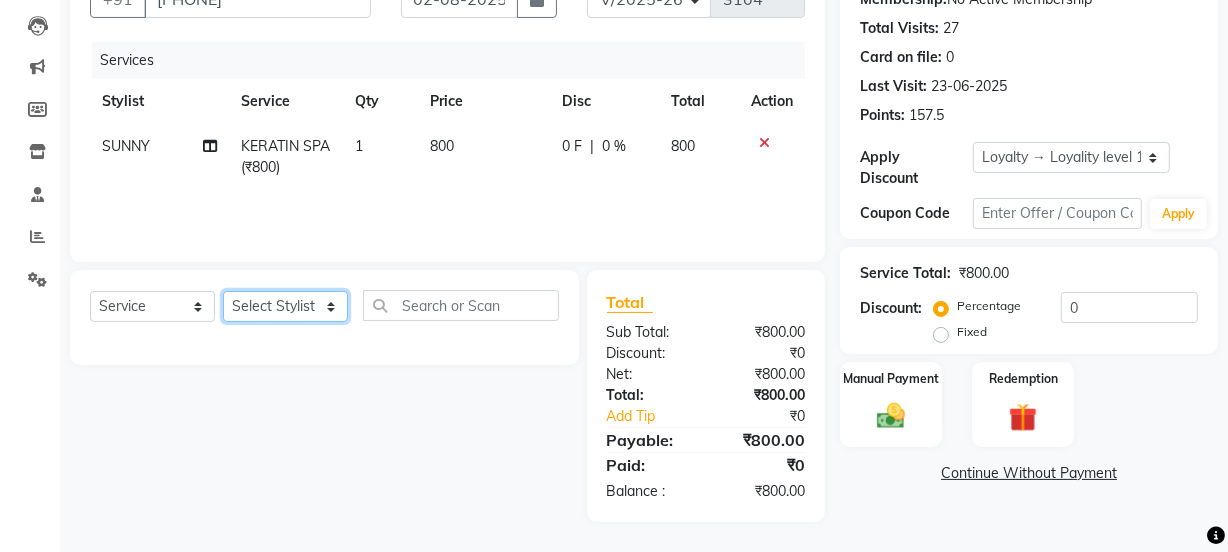 click on "Select Stylist Jyoti kaif Manager Pooja Prachi Raman Raman 2 Reception RIHAN Sameer Shivam simo SUNNY yogita" 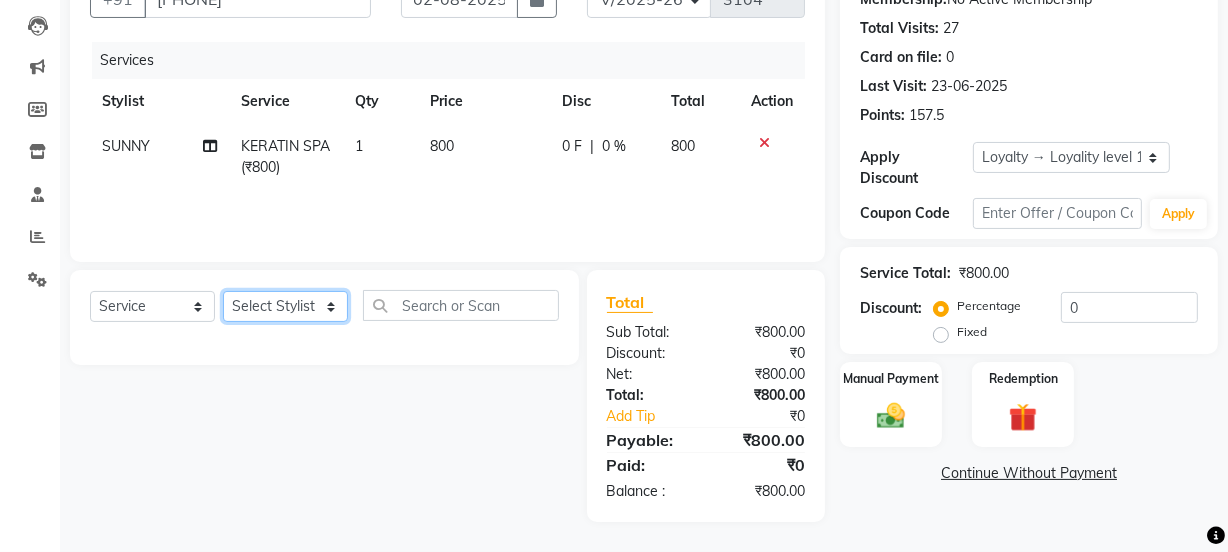 select on "43944" 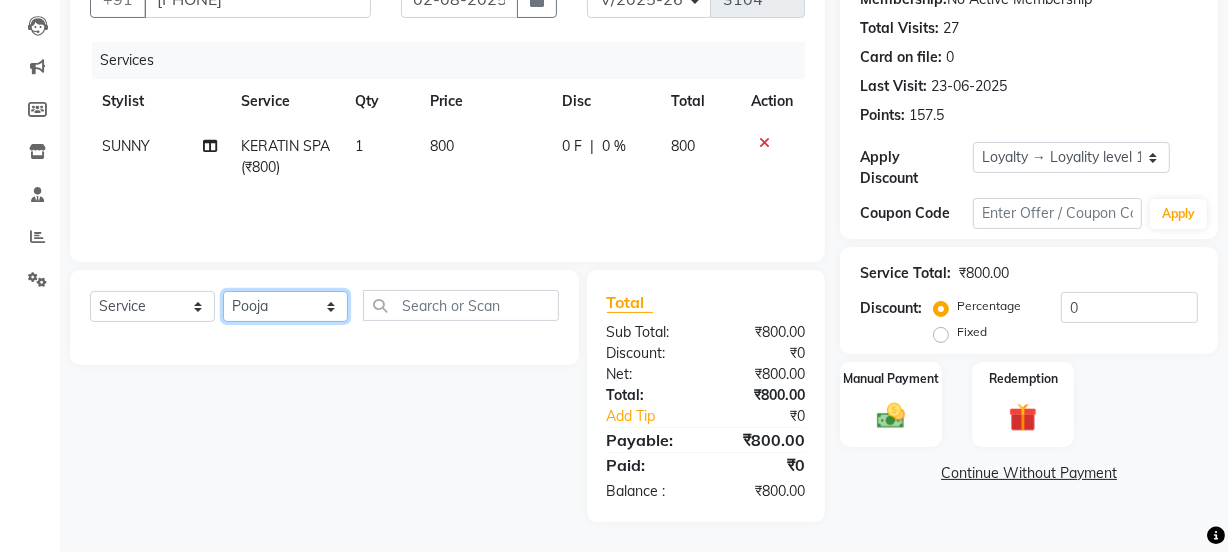 click on "Select Stylist Jyoti kaif Manager Pooja Prachi Raman Raman 2 Reception RIHAN Sameer Shivam simo SUNNY yogita" 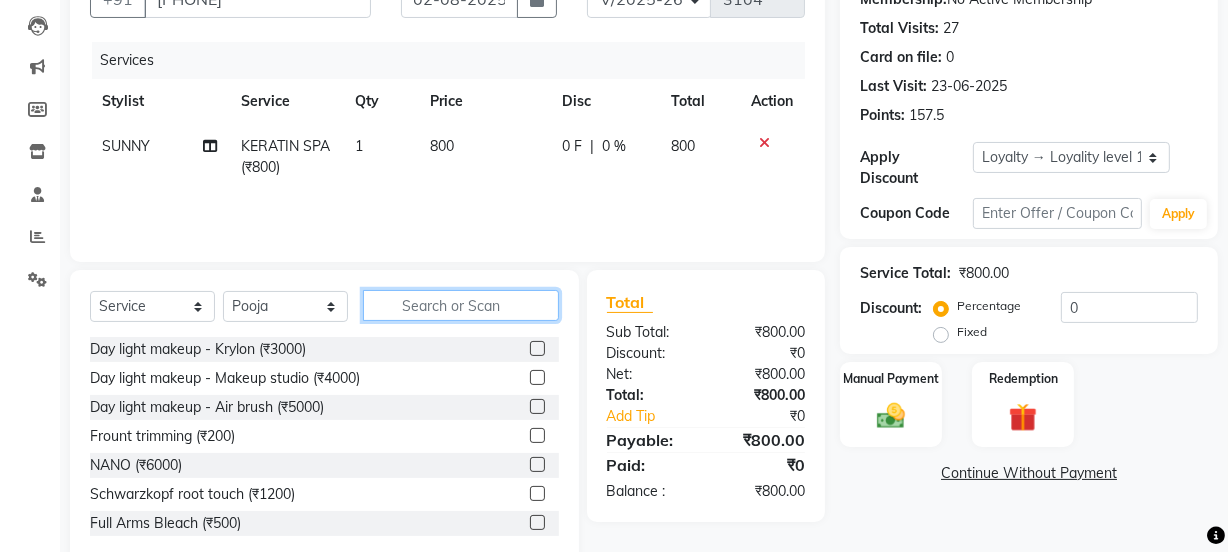 click 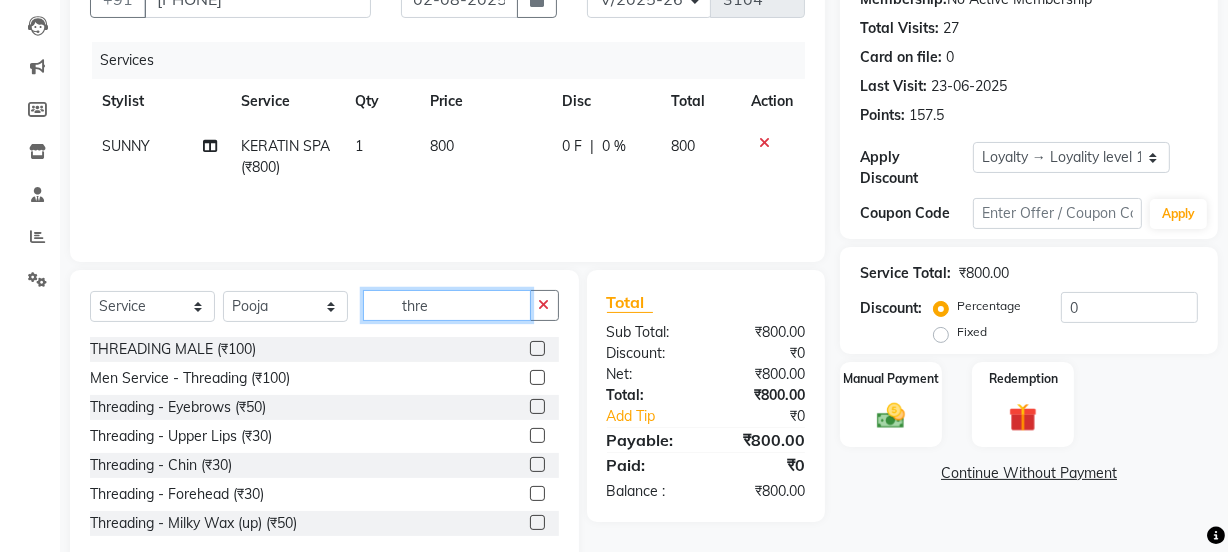 scroll, scrollTop: 250, scrollLeft: 0, axis: vertical 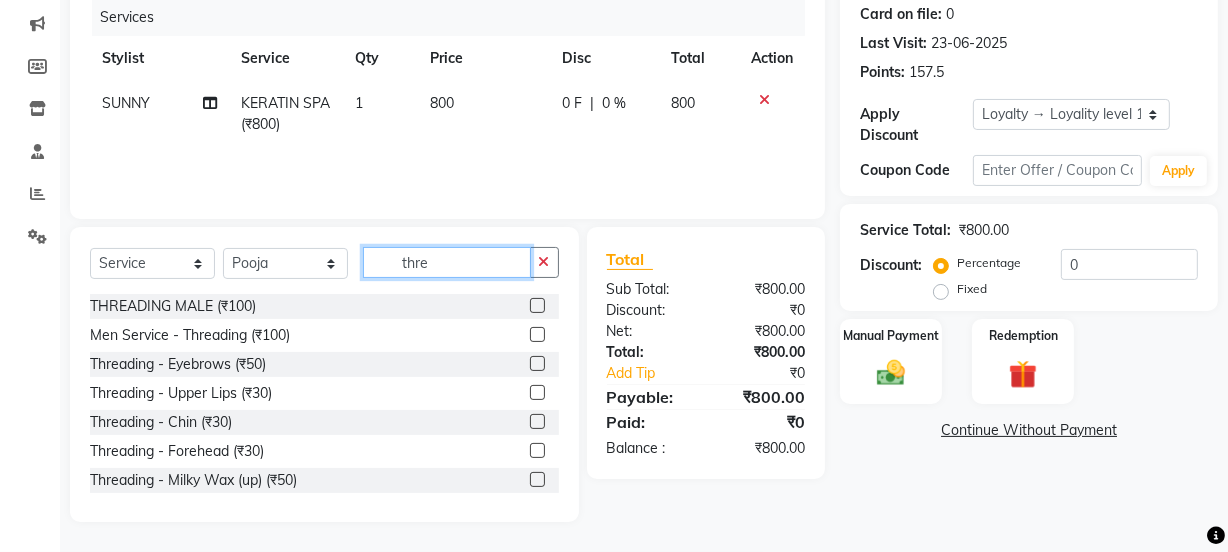 type on "thre" 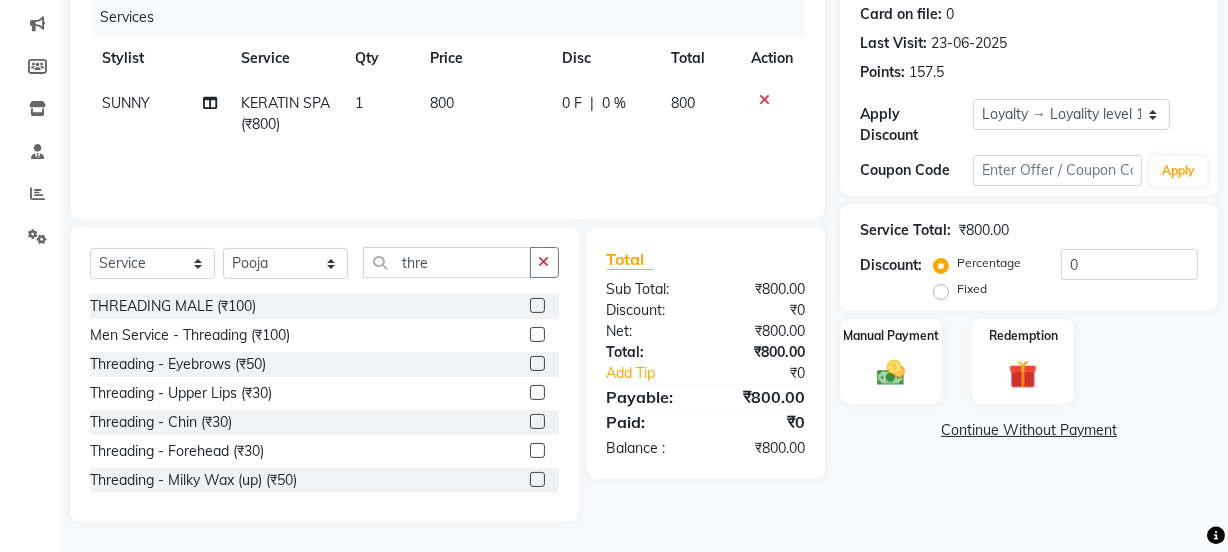 drag, startPoint x: 517, startPoint y: 362, endPoint x: 566, endPoint y: 387, distance: 55.00909 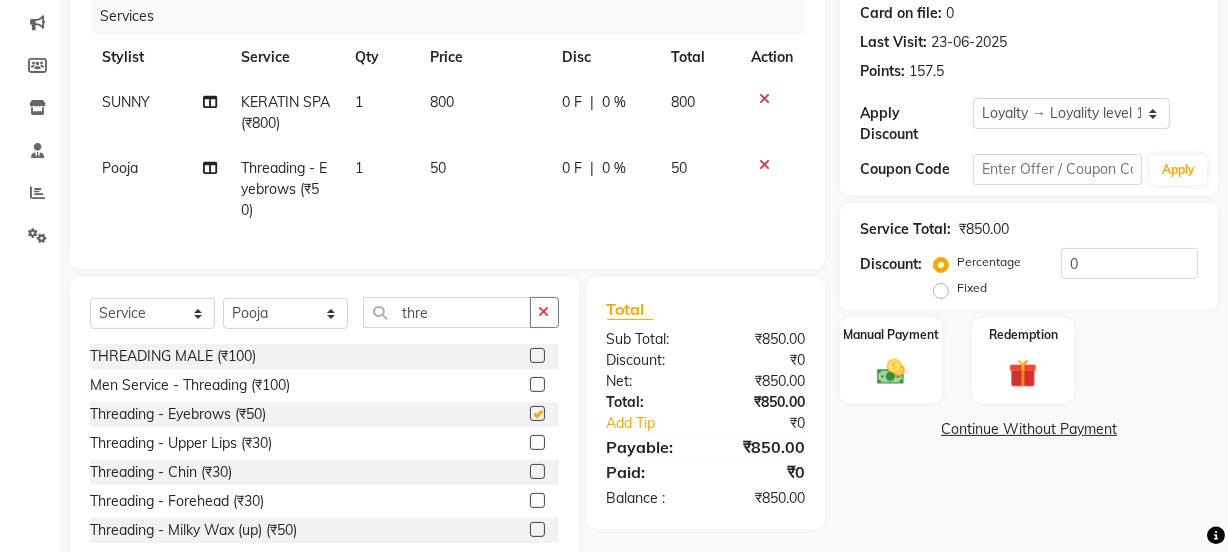 checkbox on "false" 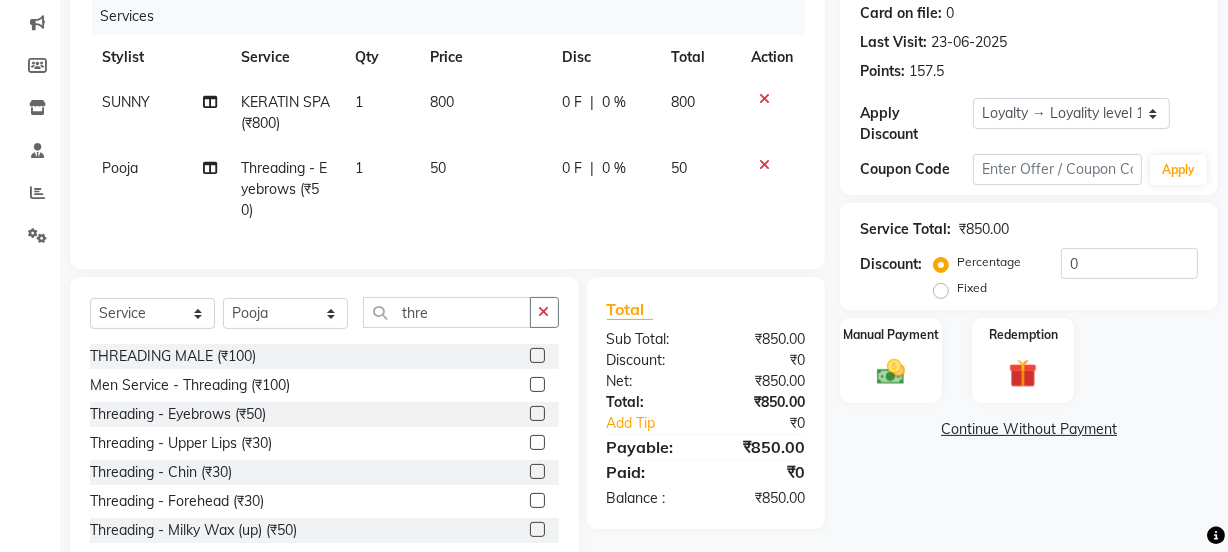 scroll, scrollTop: 314, scrollLeft: 0, axis: vertical 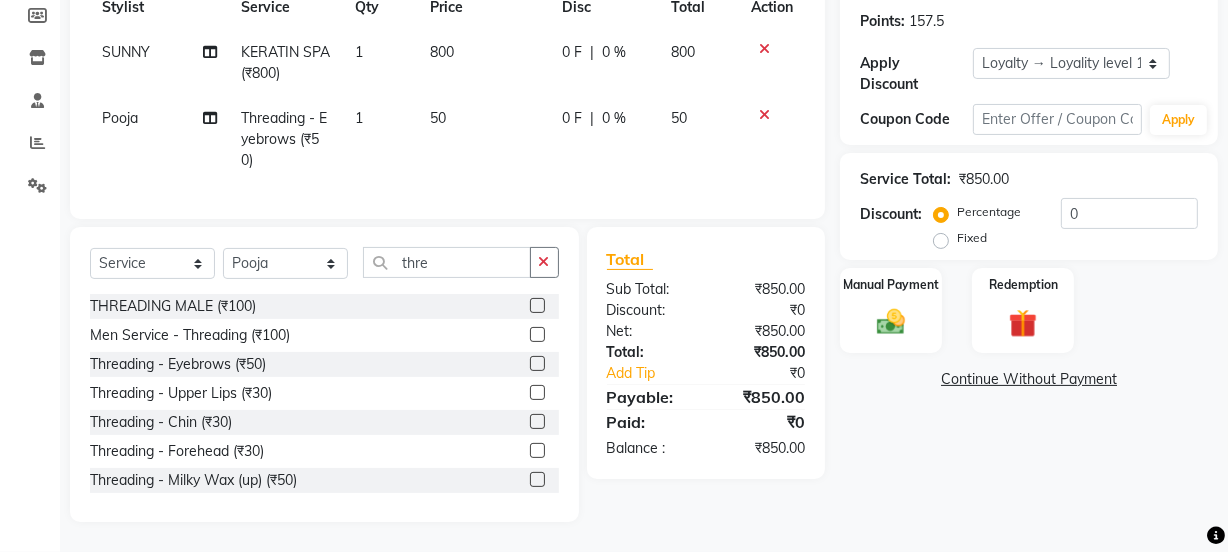 click 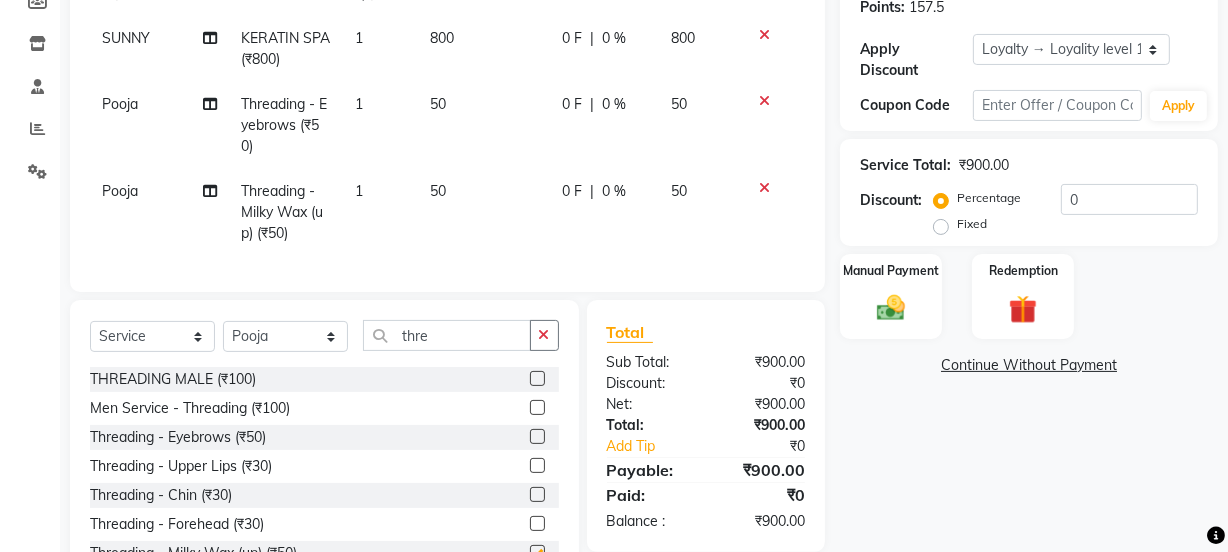 checkbox on "false" 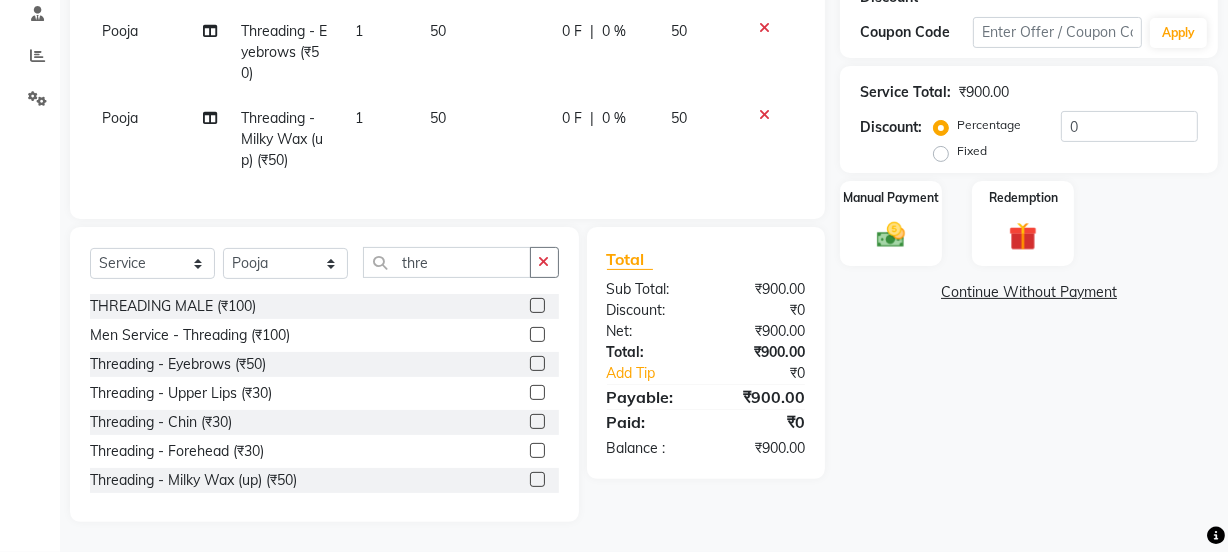 scroll, scrollTop: 400, scrollLeft: 0, axis: vertical 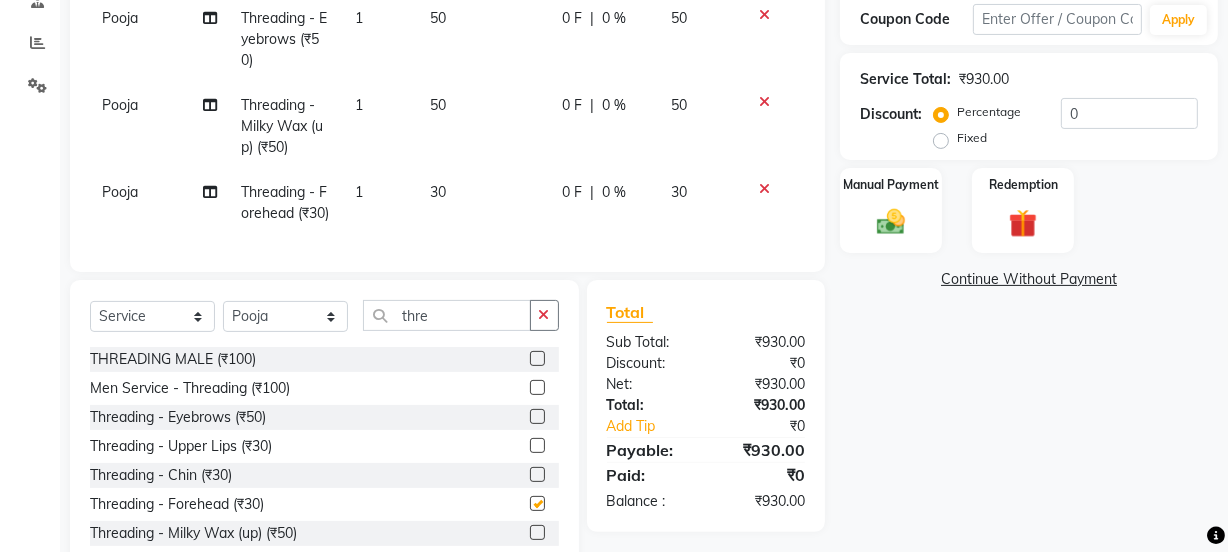 drag, startPoint x: 495, startPoint y: 250, endPoint x: 499, endPoint y: 226, distance: 24.33105 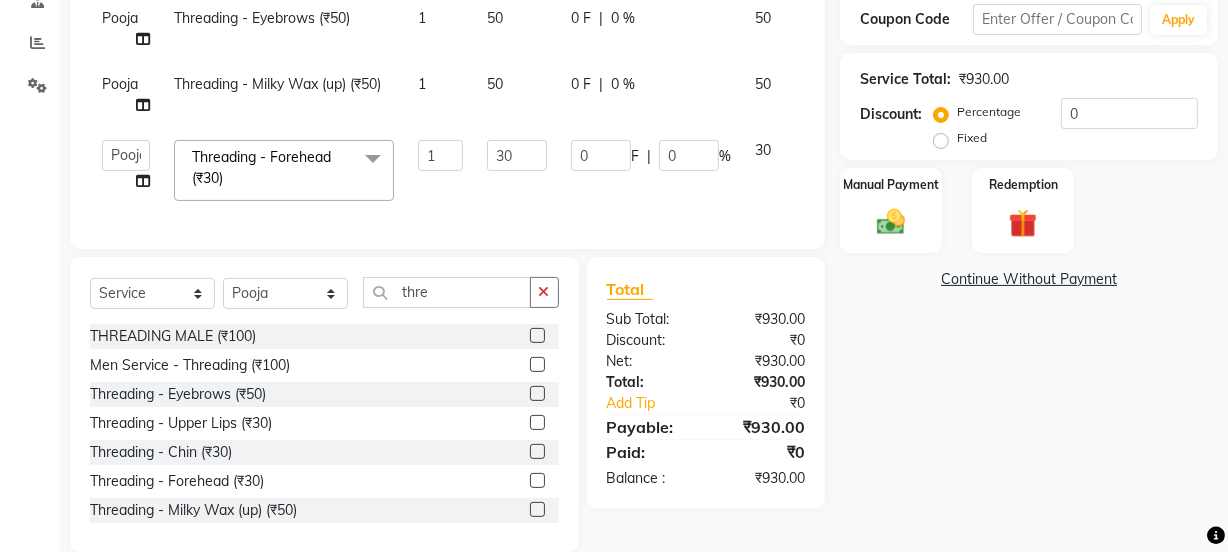 checkbox on "false" 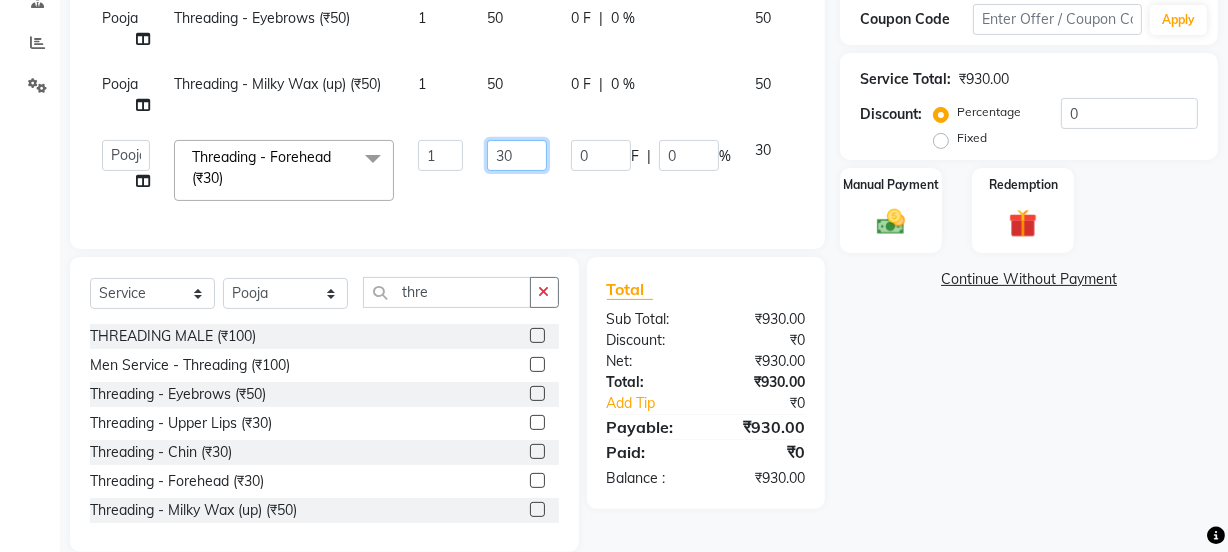 drag, startPoint x: 518, startPoint y: 170, endPoint x: 389, endPoint y: 146, distance: 131.21356 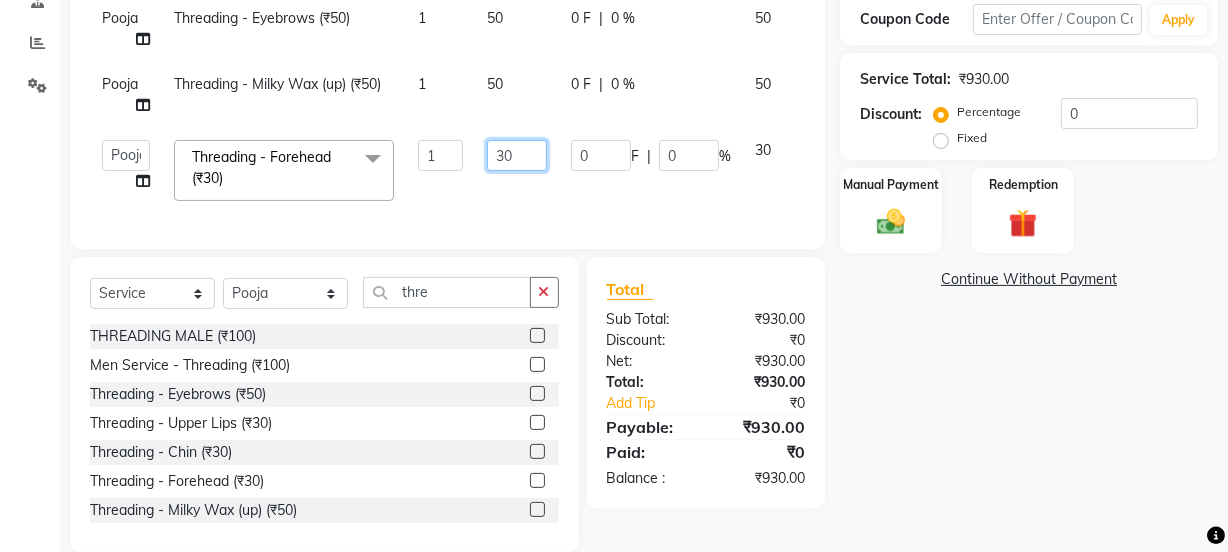 click on "Jyoti   kaif   Manager   Pooja   Prachi   Raman   Raman 2   Reception   RIHAN   Sameer   Shivam   simo   SUNNY   yogita  Threading  - Forehead (₹30)  x Day light makeup  - Krylon (₹3000) Day light makeup  - Makeup studio (₹4000) Day light makeup  - Air brush (₹5000) Frount trimming (₹200) NANO (₹6000) Schwarzkopf root touch (₹1200) Full Arms Bleach (₹500) Bubble gum pedicure (₹1200) Wella bleach (₹700) FACE SCRUB (₹200) EYELESH (₹500) KANPEKI (₹3000) TANINO BOTOX (₹7000) BUBBLE GUM MANICURE (₹1500) TMT MASK (₹8001) MOROCCO SEREM (₹1800) LOREAL GLOBLE COLOUR (₹3000) BACK RICA WAX (₹600) NAIL CUT (₹100) PROTIN SPA G (₹1500) FOOT MASSAGE (₹300) STOMACH WAX (₹200) BACK TRIMMING (₹150) TWACHA FACIAL (₹1500) MACADAMIA SPA (₹3000) FULL BODY TRIMMING (₹100) THREADING MALE (₹100) BLUETOX (₹6000) lower lips (₹30) NOSE WAX (₹50) CHIN WAX (₹50) UNDER ARMS TRIMMING (₹50) ELBOWS (₹100) MENHDI APPLICATION (₹300) FROUNT BLEACH (₹400) pack (₹200) 1 30" 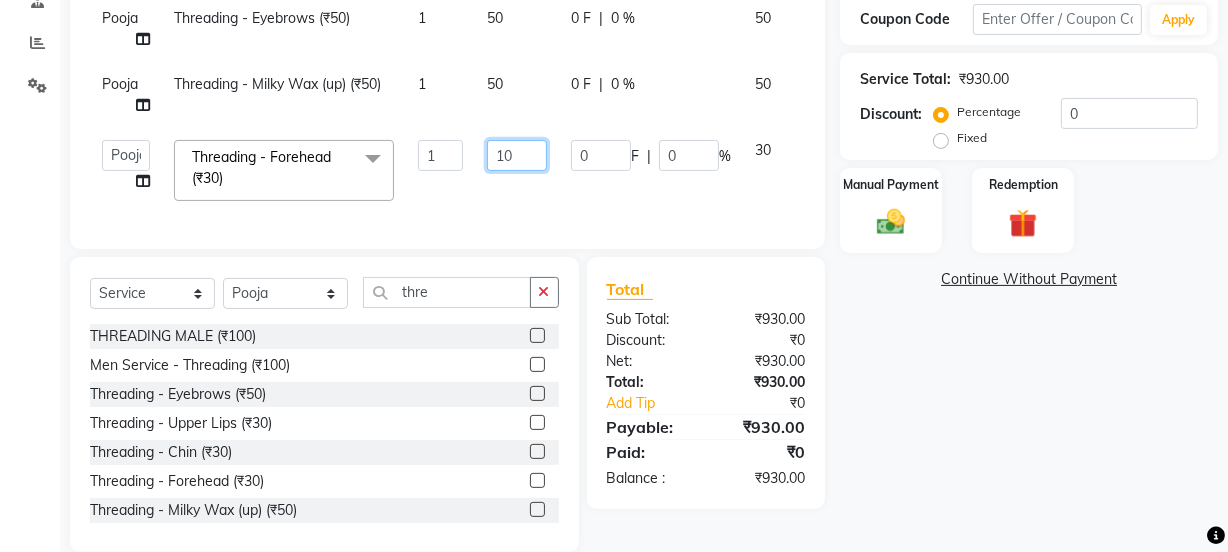type on "100" 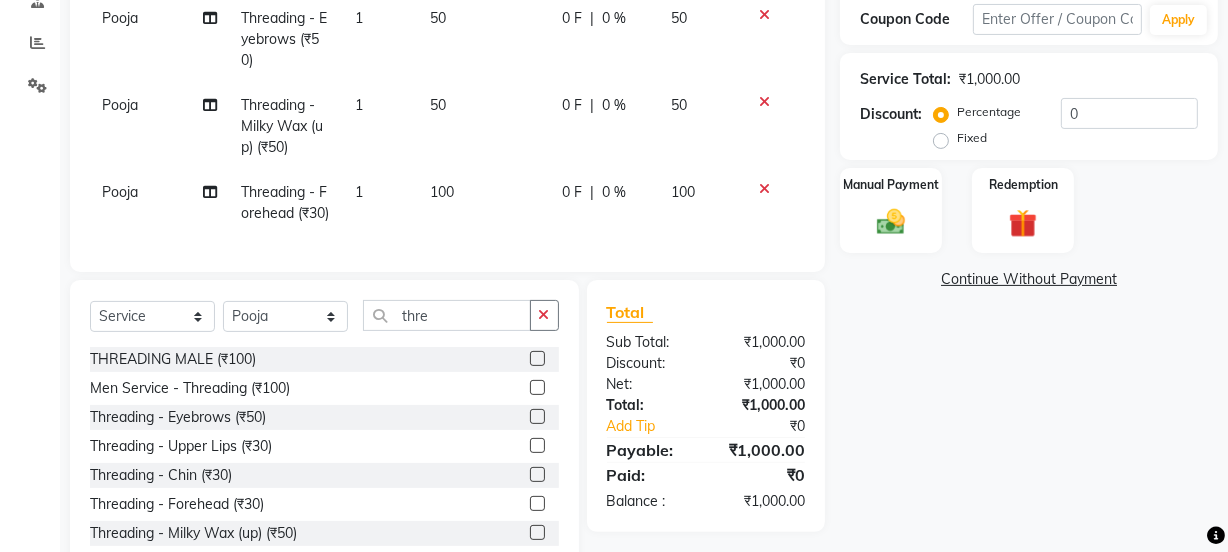 click on "Pooja Threading  - Forehead (₹30) 1 100 0 F | 0 % 100" 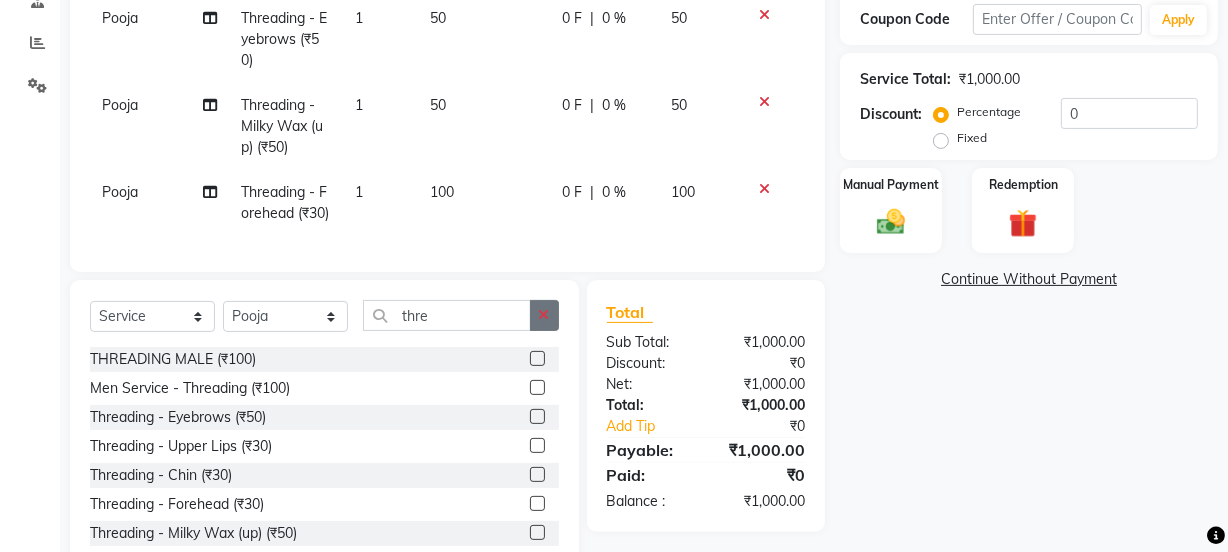 click 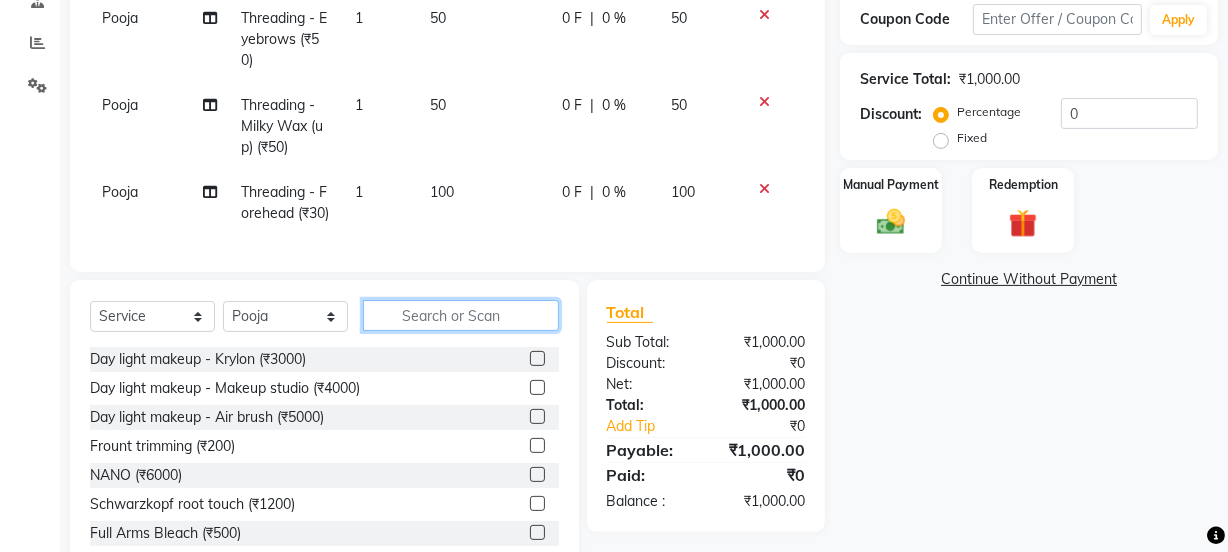 click 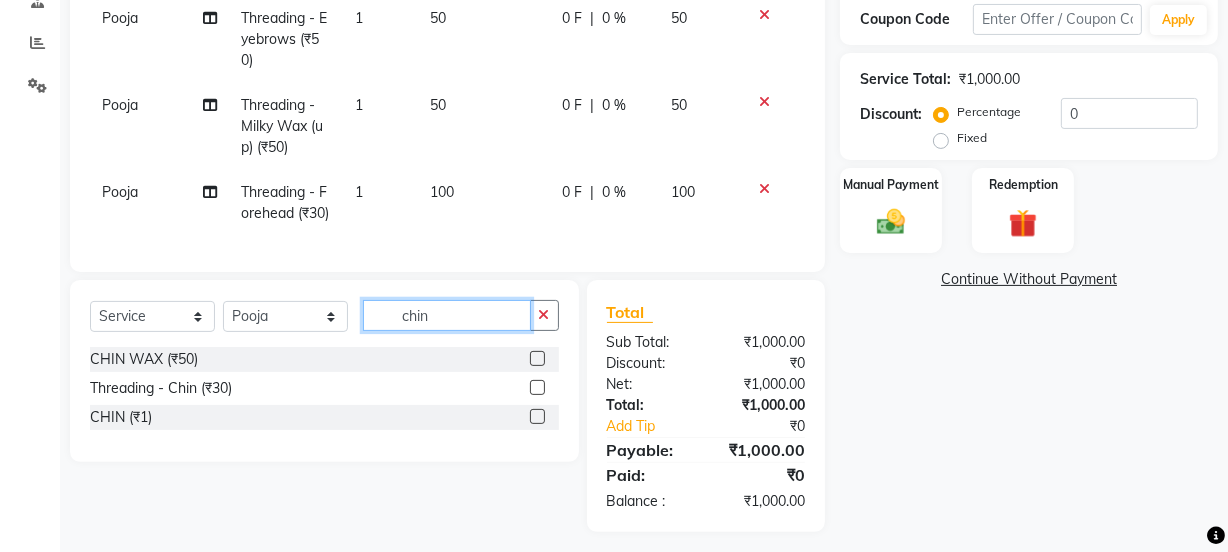 type on "chin" 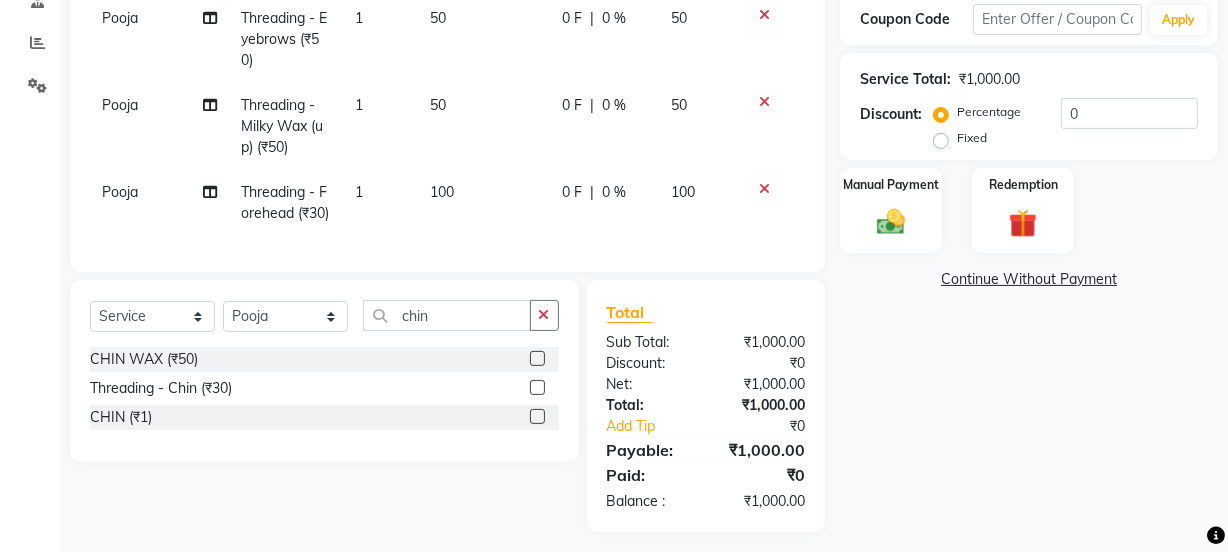 click 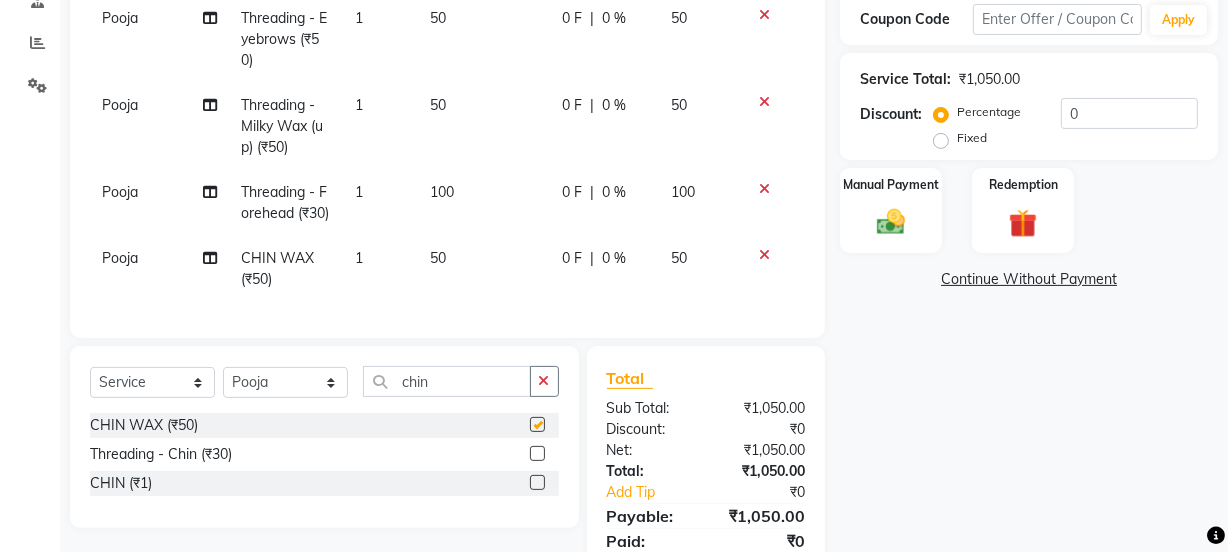 checkbox on "false" 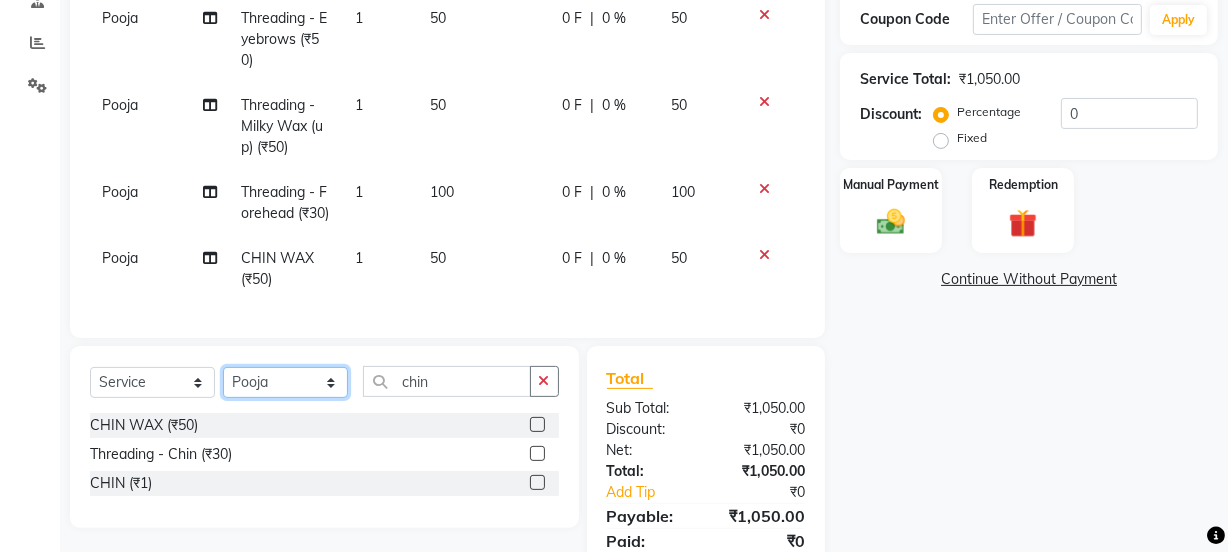 click on "Select Stylist Jyoti kaif Manager Pooja Prachi Raman Raman 2 Reception RIHAN Sameer Shivam simo SUNNY yogita" 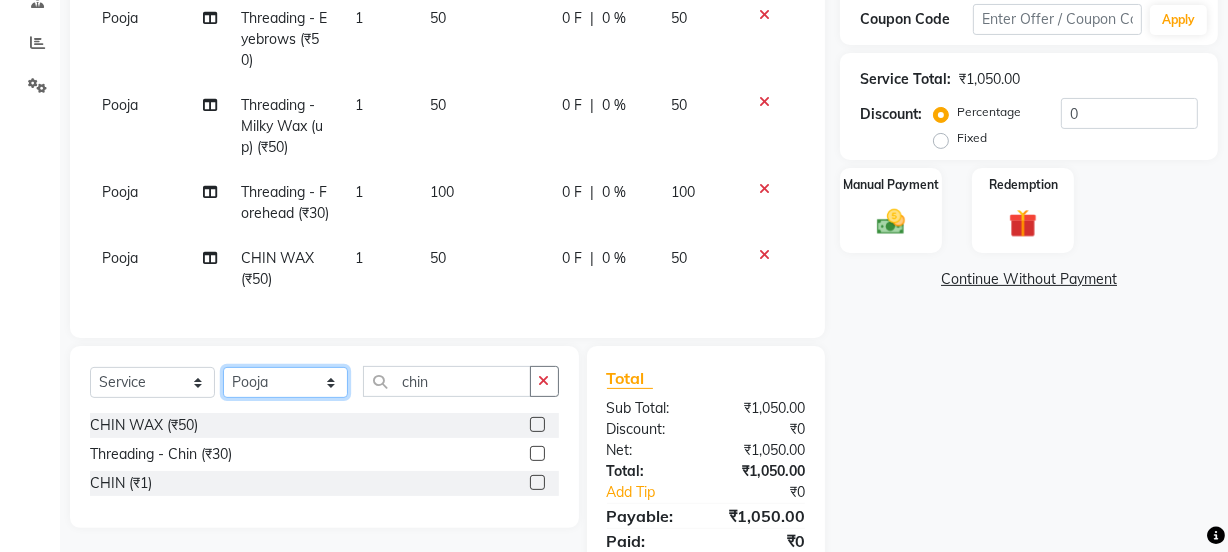 select on "22725" 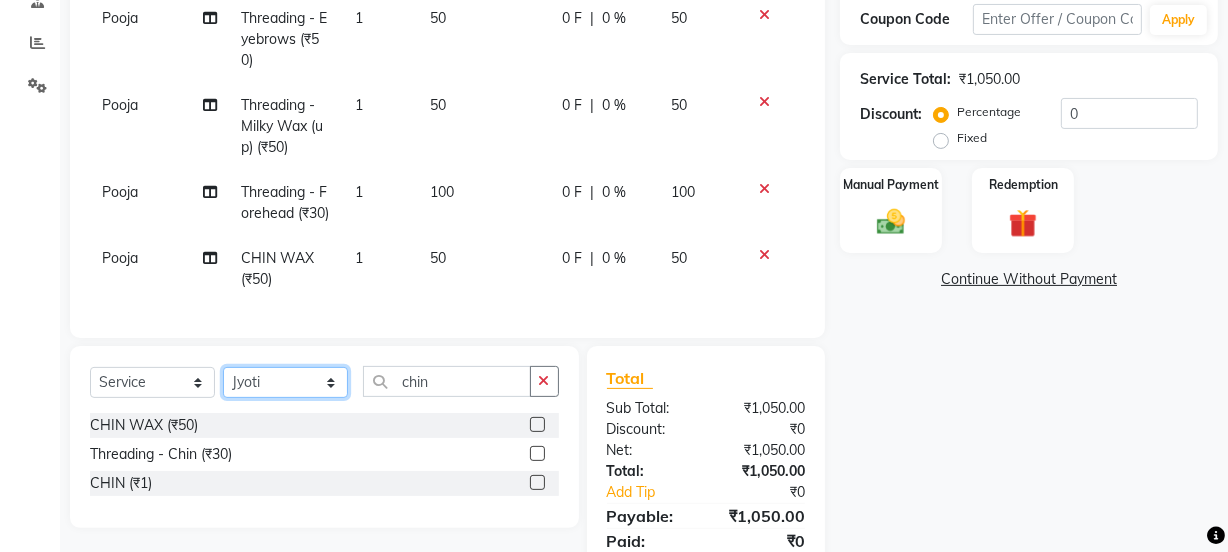 click on "Select Stylist Jyoti kaif Manager Pooja Prachi Raman Raman 2 Reception RIHAN Sameer Shivam simo SUNNY yogita" 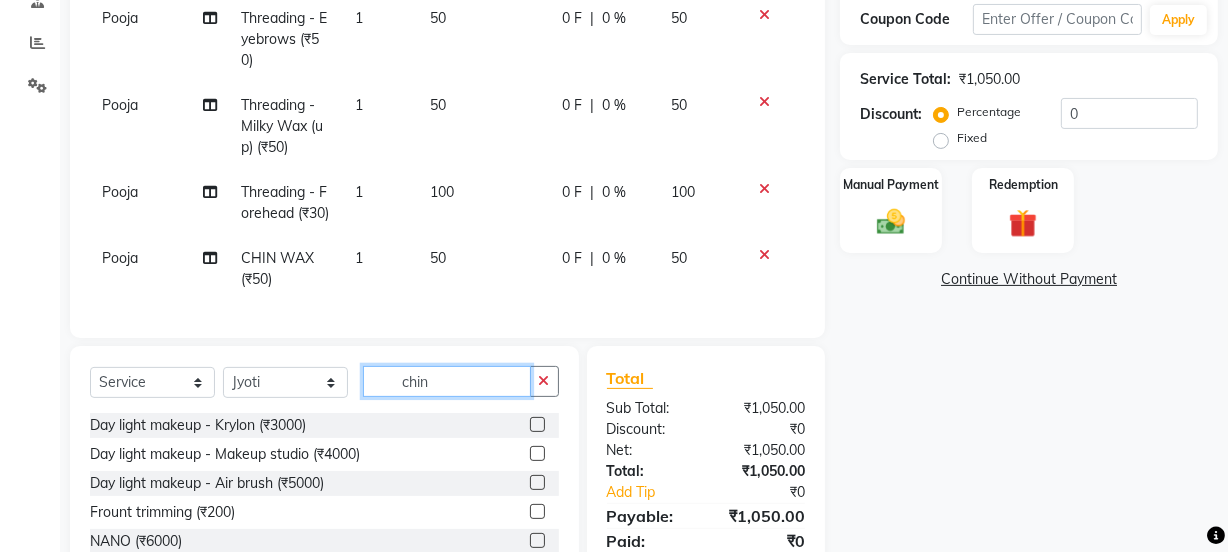 drag, startPoint x: 473, startPoint y: 412, endPoint x: 356, endPoint y: 415, distance: 117.03845 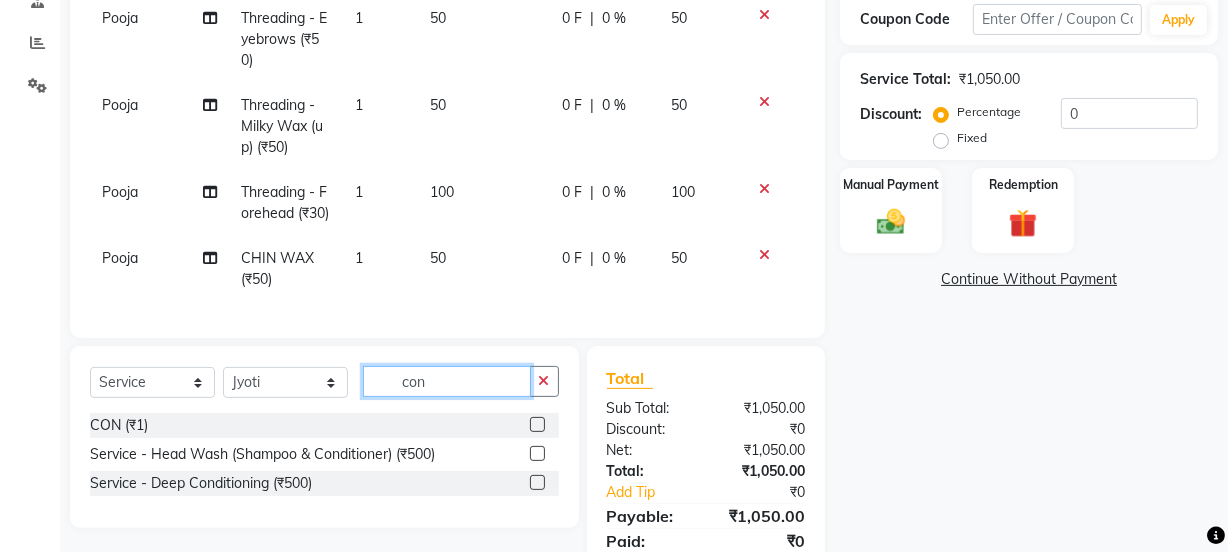 type on "con" 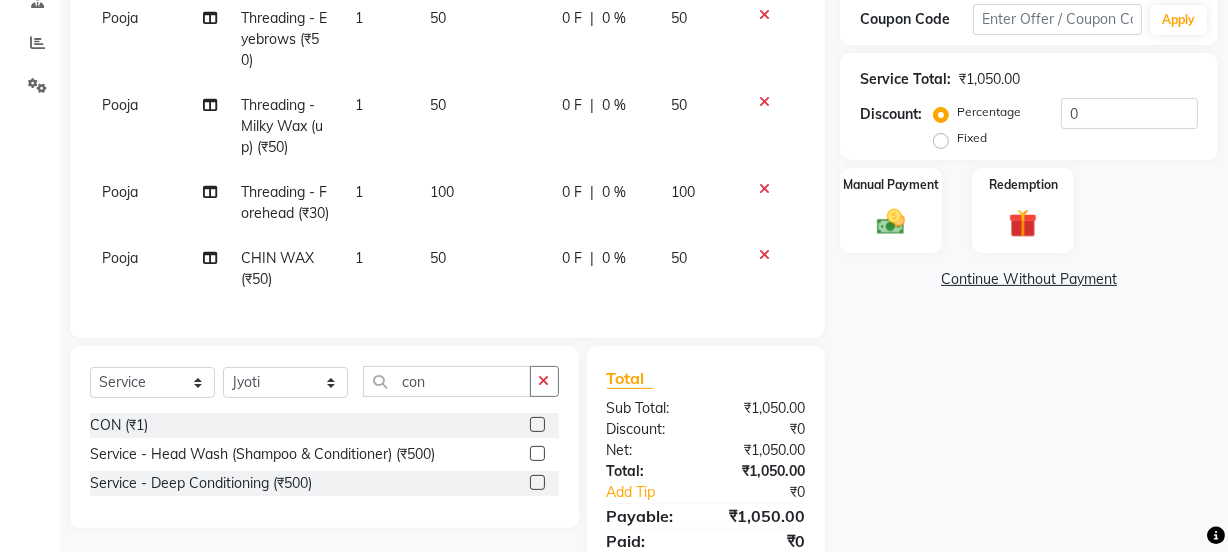 click 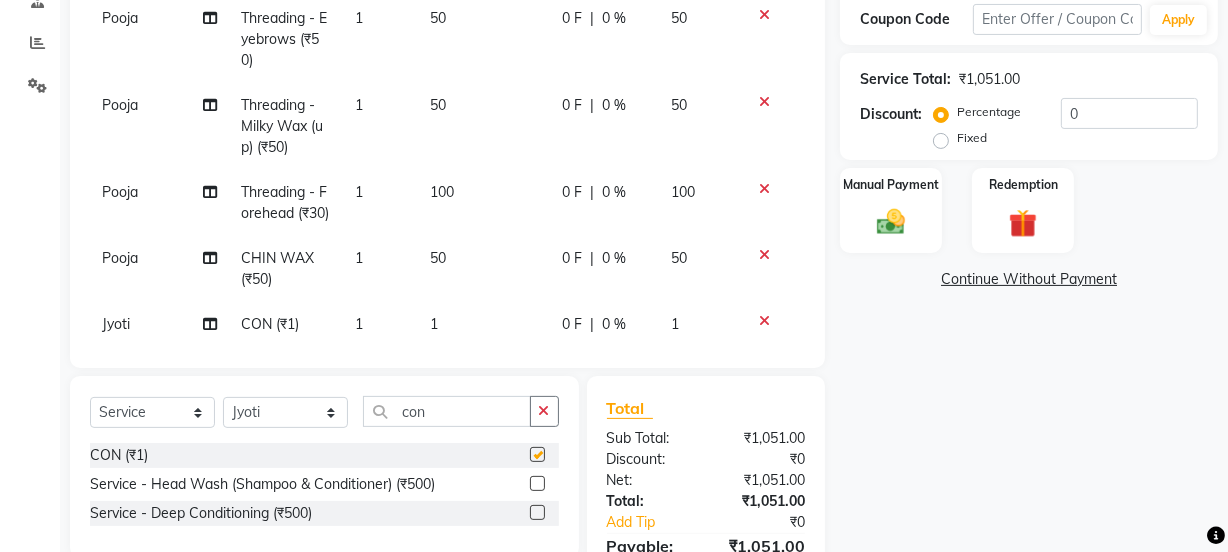 click on "Client +91 8595076203 Date 02-08-2025 Invoice Number V/2025 V/2025-26 3104 Services Stylist Service Qty Price Disc Total Action SUNNY KERATIN SPA (₹800) 1 800 0 F | 0 % 800 Pooja Threading  - Eyebrows (₹50) 1 50 0 F | 0 % 50 Pooja Threading  - Milky Wax (up) (₹50) 1 50 0 F | 0 % 50 Pooja Threading  - Forehead (₹30) 1 100 0 F | 0 % 100 Pooja CHIN WAX (₹50) 1 50 0 F | 0 % 50 Jyoti CON  (₹1) 1 1 0 F | 0 % 1" 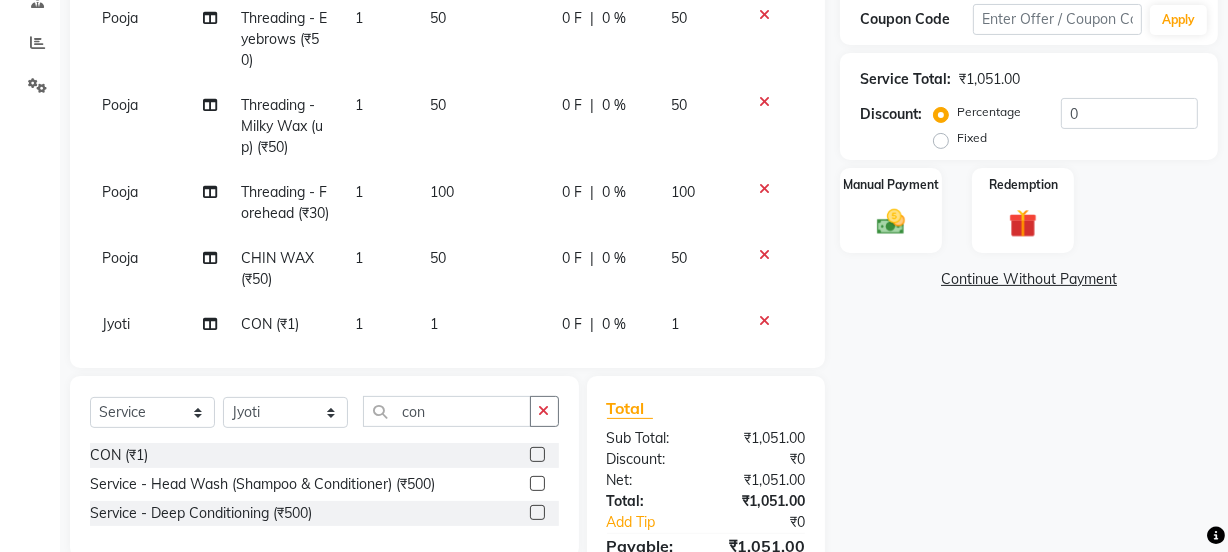 checkbox on "false" 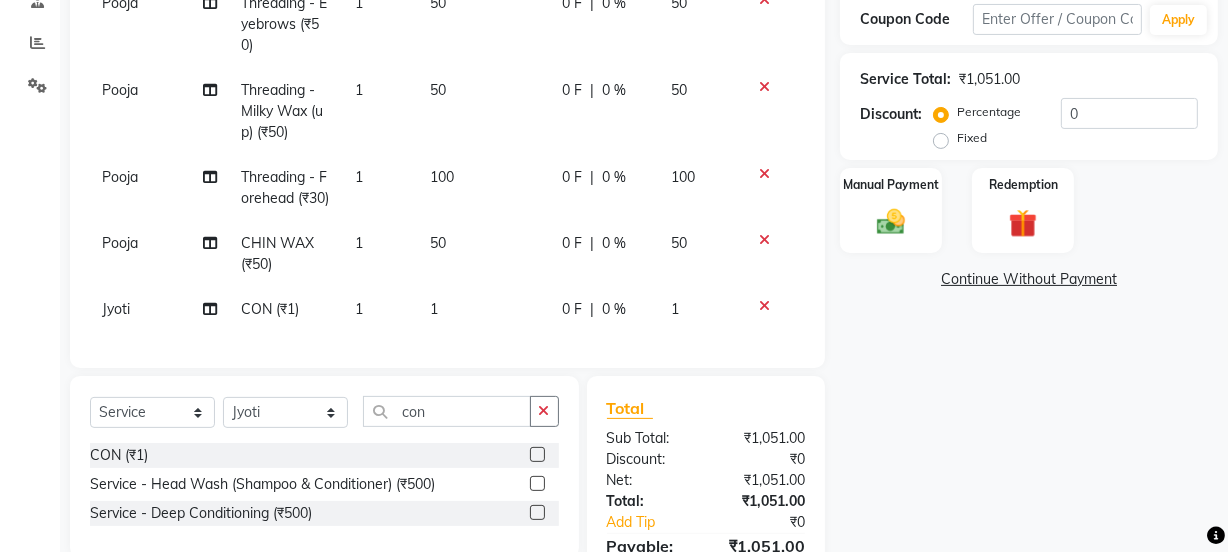 click on "1" 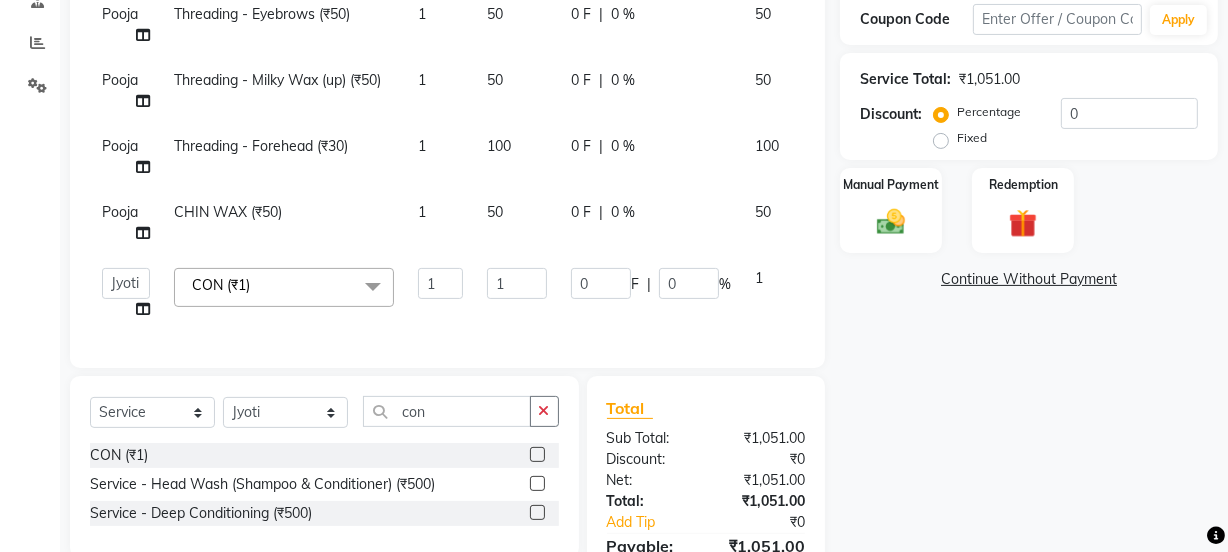 scroll, scrollTop: 17, scrollLeft: 0, axis: vertical 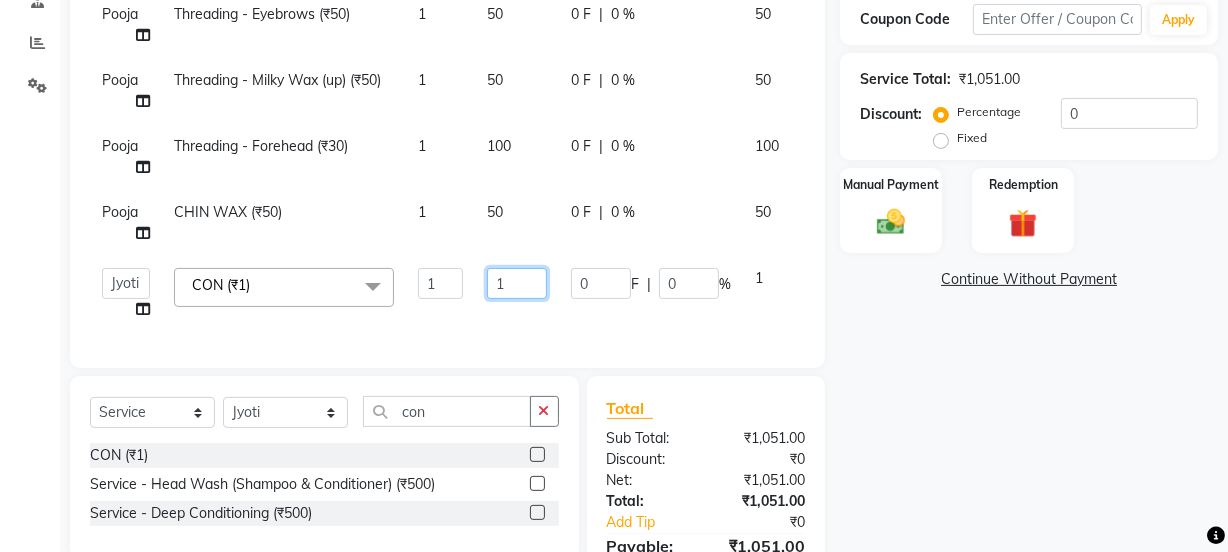 drag, startPoint x: 507, startPoint y: 281, endPoint x: 456, endPoint y: 278, distance: 51.088158 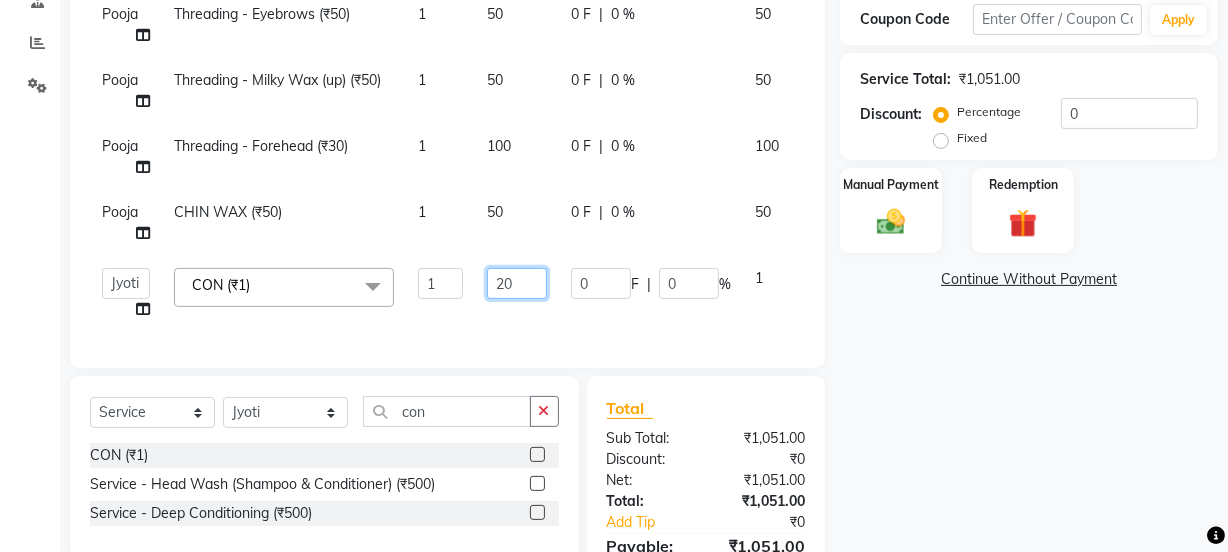 type on "200" 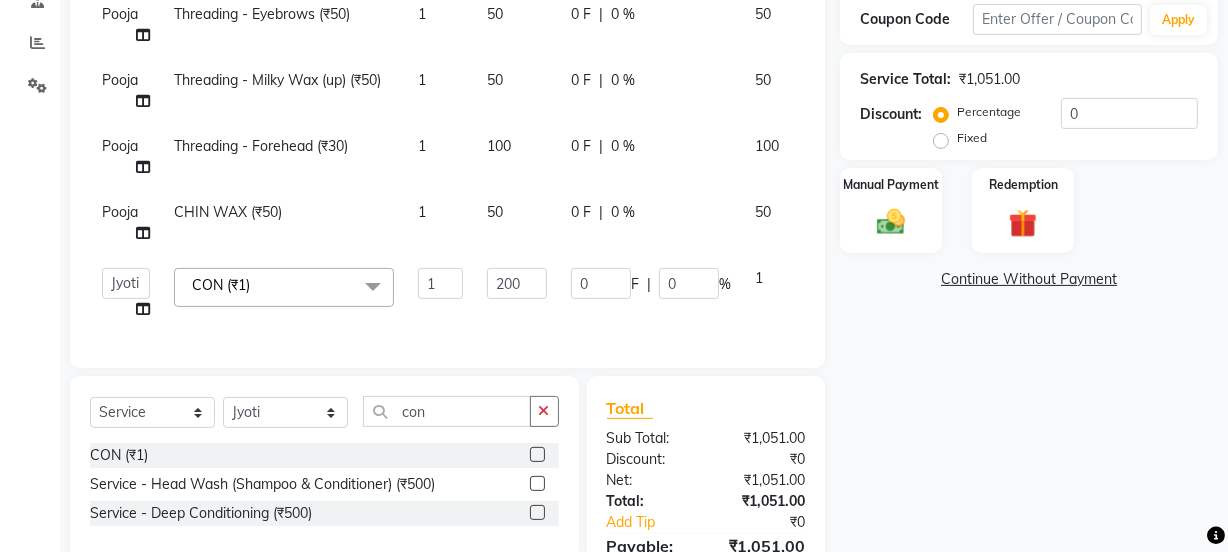 click on "Jyoti   kaif   Manager   Pooja   Prachi   Raman   Raman 2   Reception   RIHAN   Sameer   Shivam   simo   SUNNY   yogita  CON  (₹1)  x Day light makeup  - Krylon (₹3000) Day light makeup  - Makeup studio (₹4000) Day light makeup  - Air brush (₹5000) Frount trimming (₹200) NANO (₹6000) Schwarzkopf root touch (₹1200) Full Arms Bleach (₹500) Bubble gum pedicure (₹1200) Wella bleach (₹700) FACE SCRUB (₹200) EYELESH (₹500) KANPEKI (₹3000) BUBBLE GUM MANICURE (₹1500) TMT MASK (₹8001) MOROCCO SEREM (₹1800) LOREAL GLOBLE COLOUR (₹3000) BACK RICA WAX (₹600) NAIL CUT (₹100) PROTIN SPA G (₹1500) FOOT MASSAGE (₹300) STOMACH WAX (₹200) BACK TRIMMING (₹150) TWACHA FACIAL (₹1500) MACADAMIA SPA (₹3000) FULL BODY TRIMMING (₹100) THREADING MALE (₹100) BLUETOX (₹6000) lower lips (₹30) NOSE WAX (₹50) CHIN WAX (₹50) UNDER ARMS TRIMMING (₹50) ELBOWS (₹100) MENHDI APPLICATION (₹300) FROUNT BLEACH (₹400) BACK  BLEACH (₹400) BLACKHEADS REMOVE (₹100) 1 200 0 F" 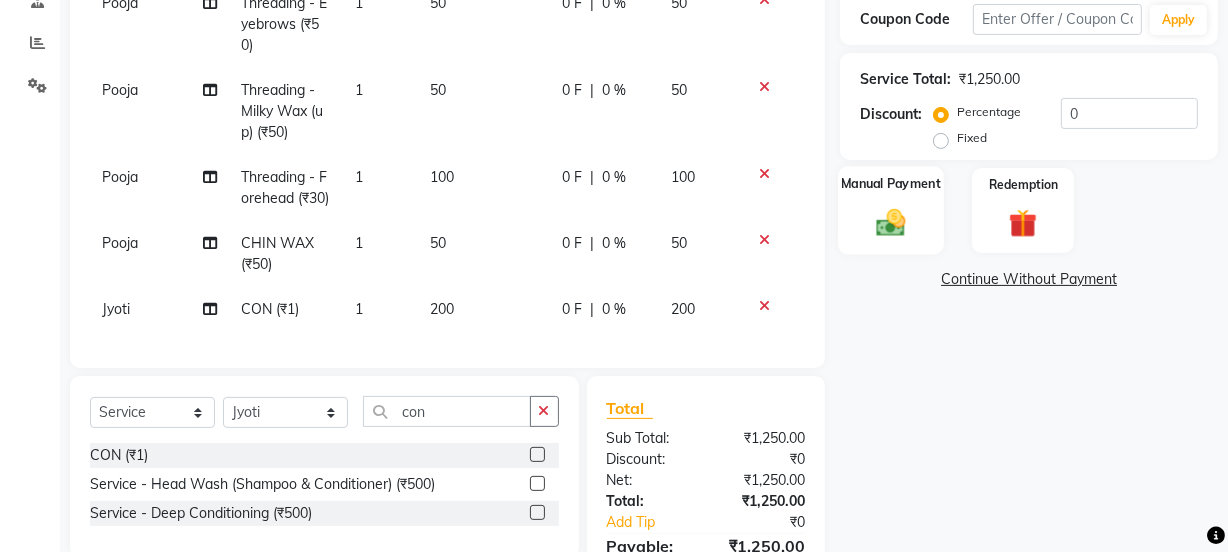 click on "Manual Payment" 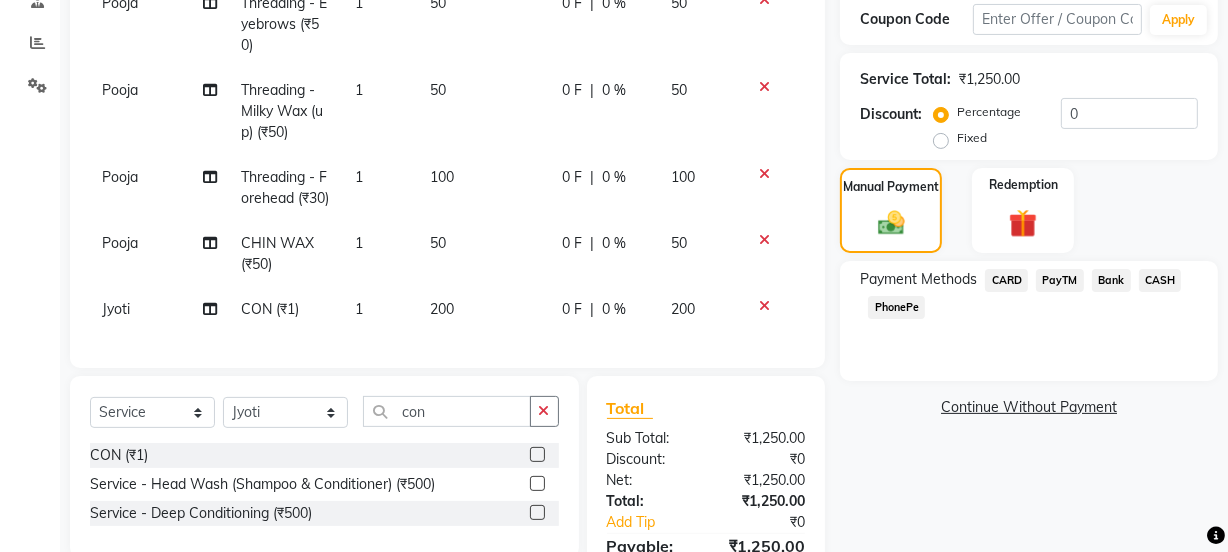 scroll, scrollTop: 128, scrollLeft: 0, axis: vertical 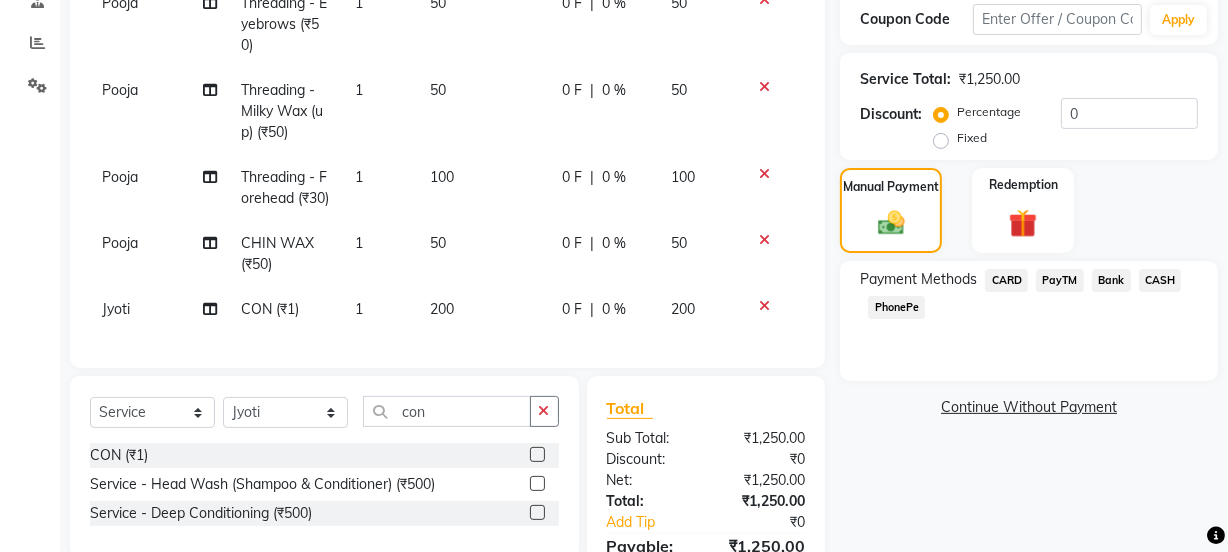 click on "PayTM" 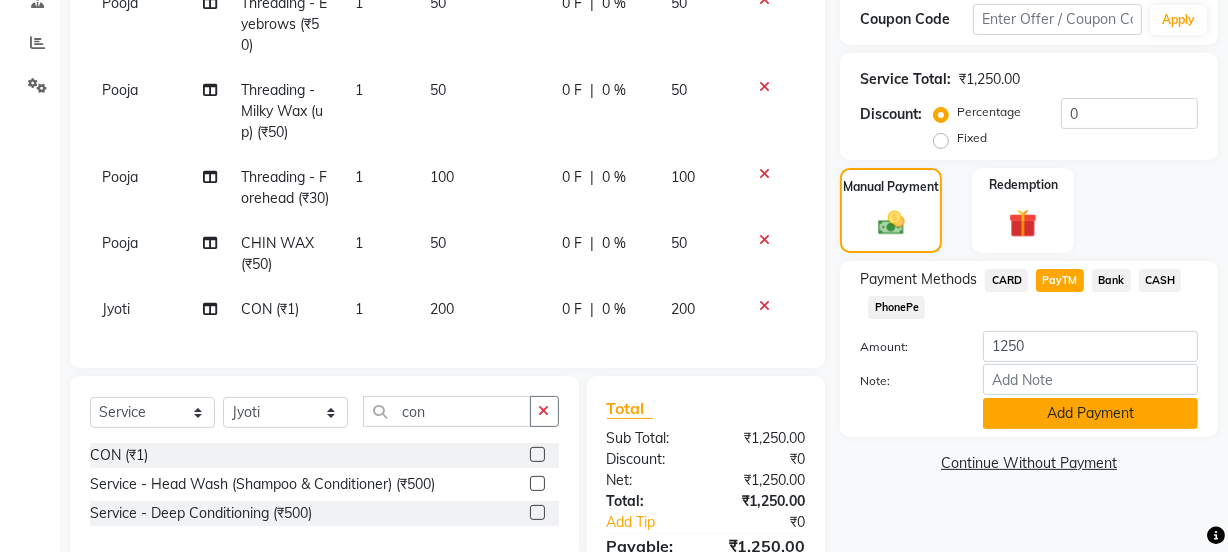scroll, scrollTop: 506, scrollLeft: 0, axis: vertical 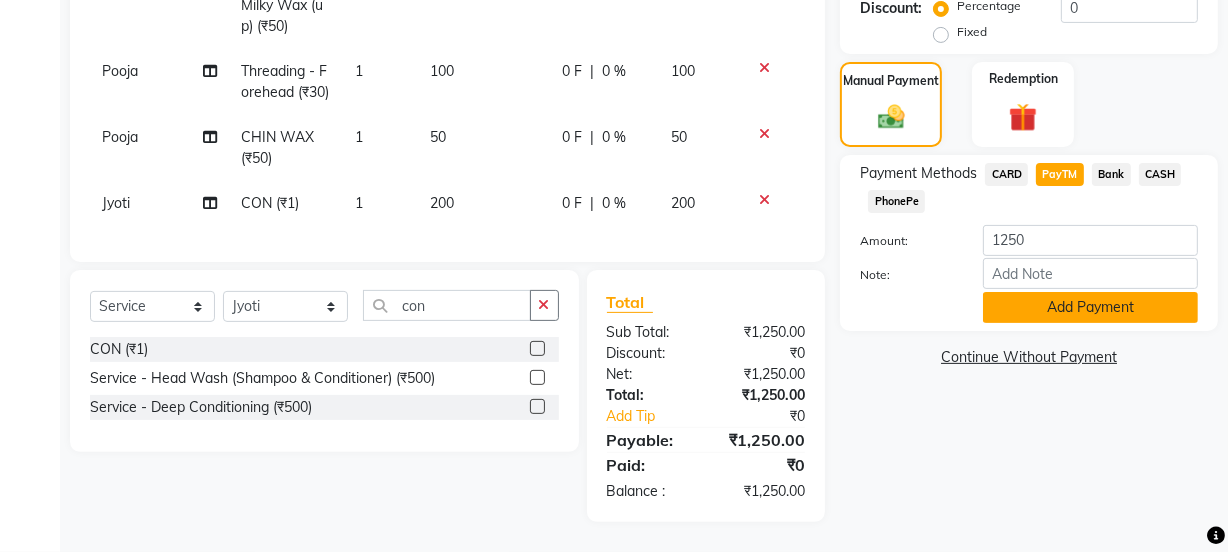 click on "Add Payment" 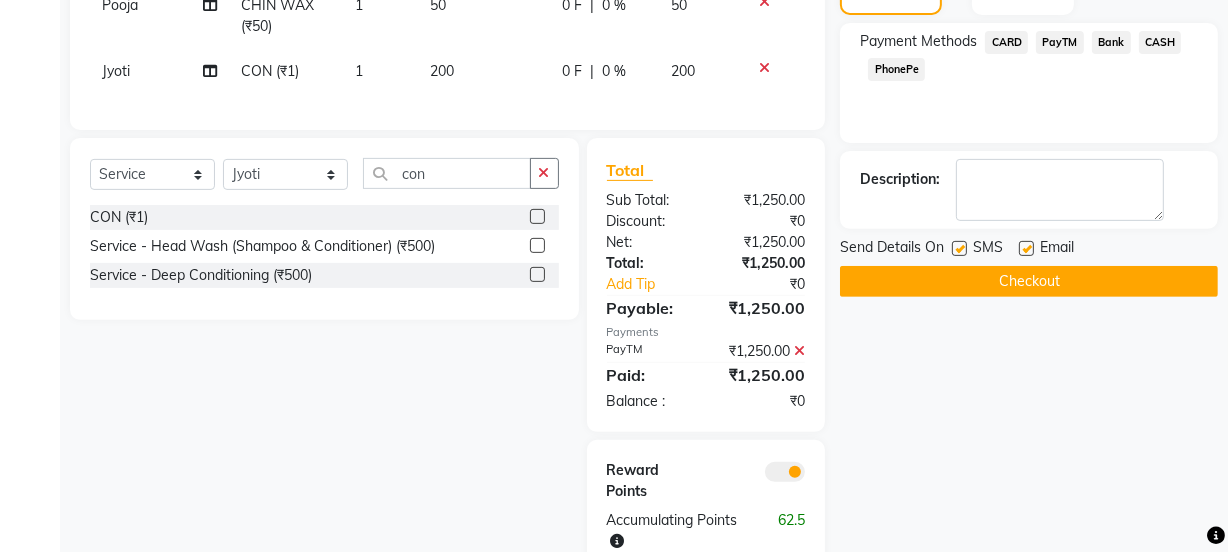 scroll, scrollTop: 709, scrollLeft: 0, axis: vertical 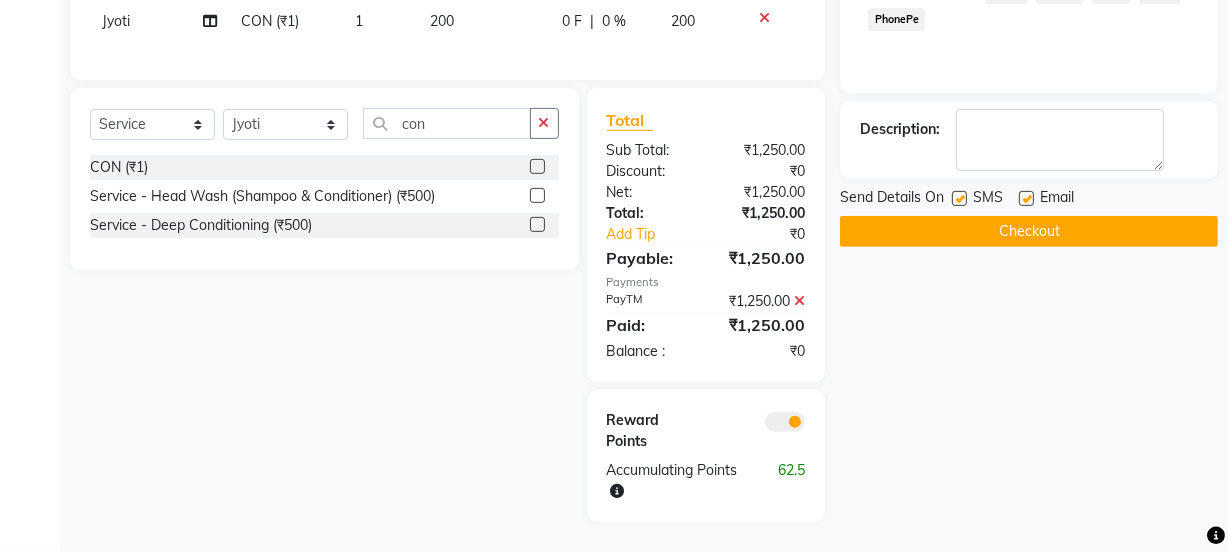 click 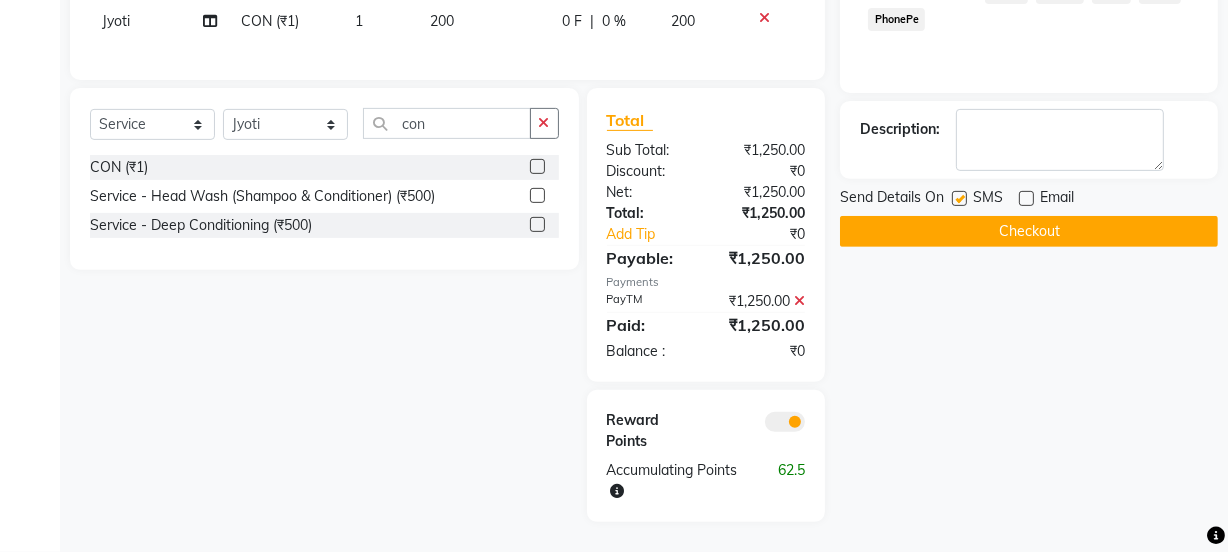 click 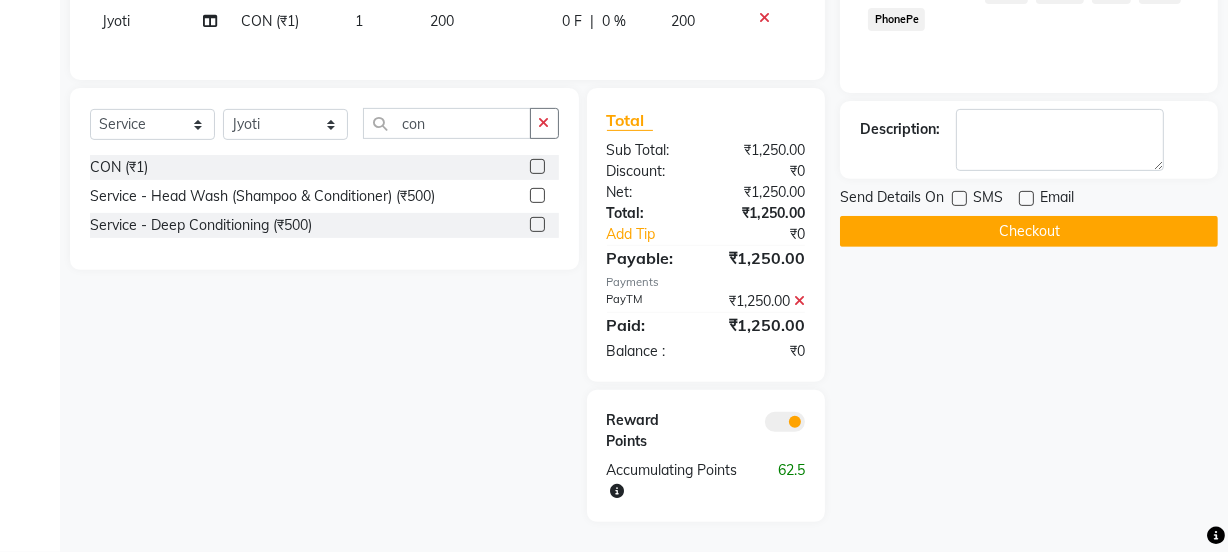 click on "Checkout" 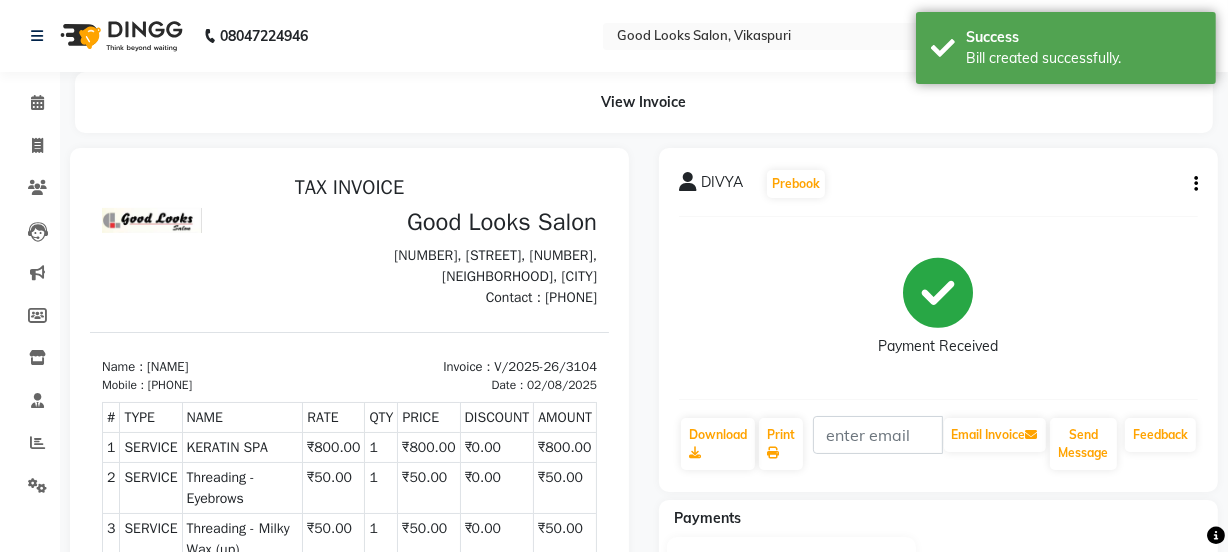 scroll, scrollTop: 0, scrollLeft: 0, axis: both 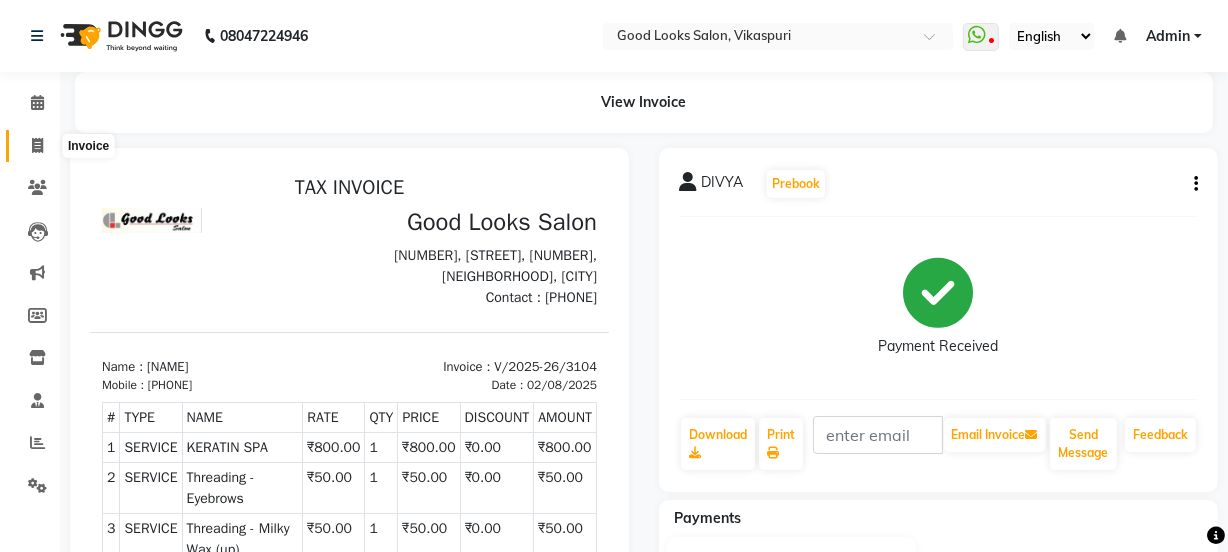 click 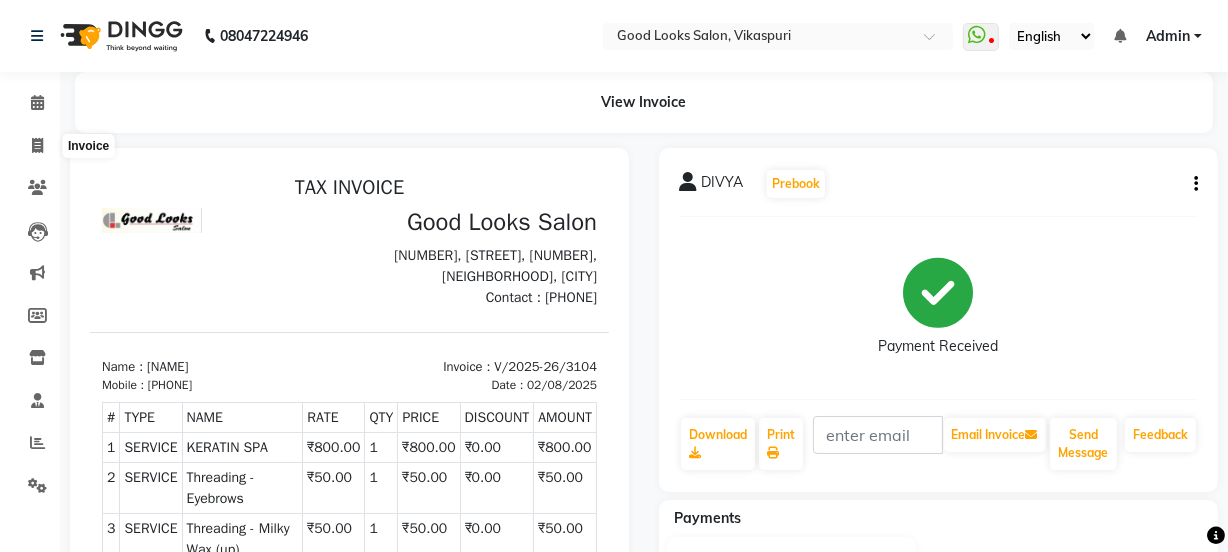 select on "4230" 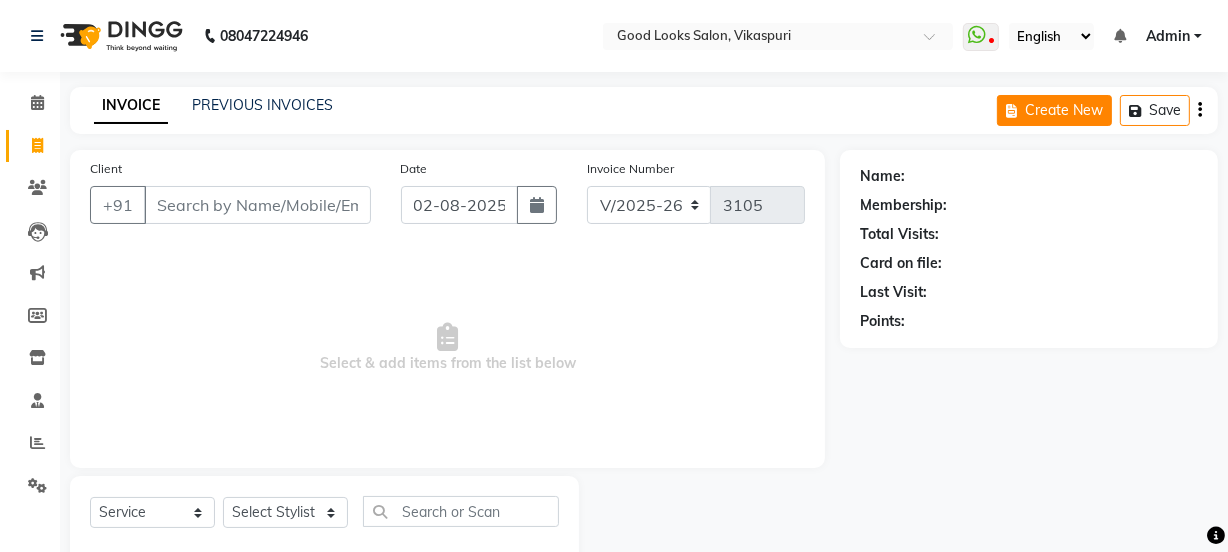 scroll, scrollTop: 50, scrollLeft: 0, axis: vertical 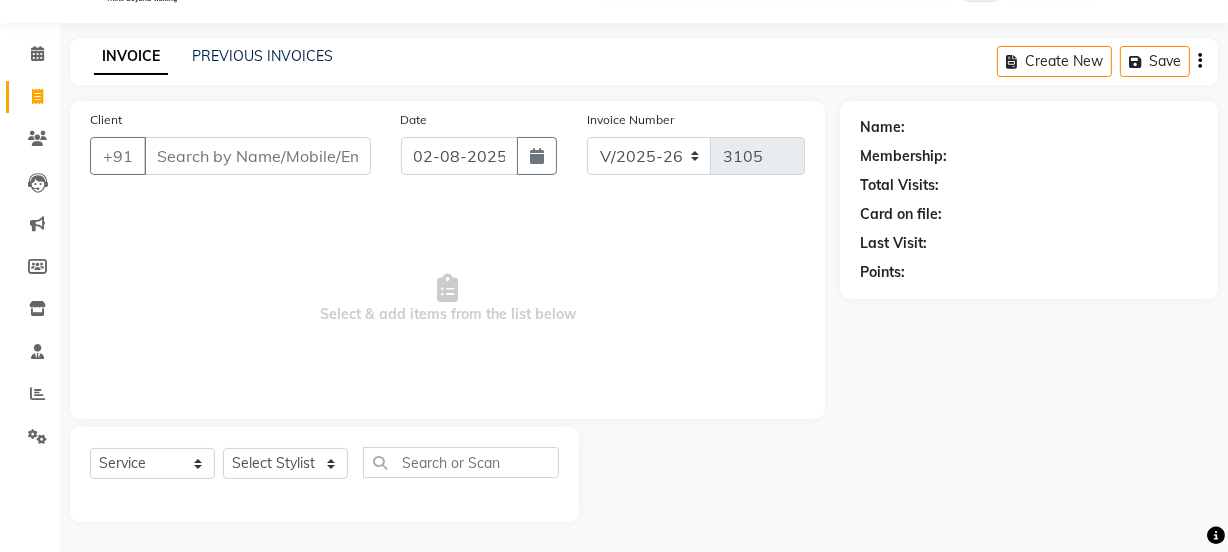 click on "Client" at bounding box center [257, 156] 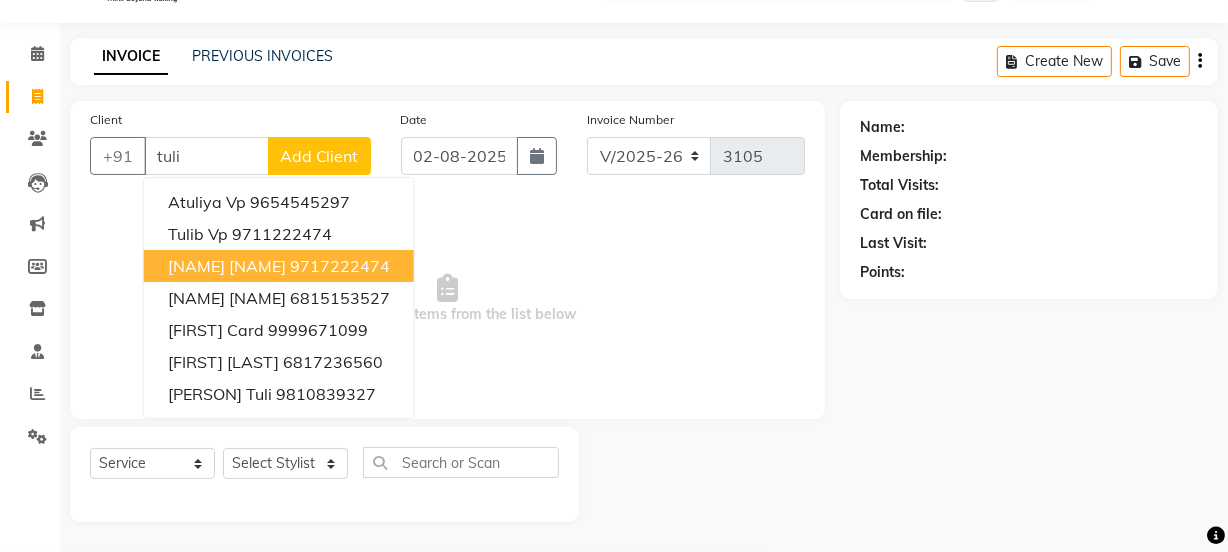 click on "9717222474" at bounding box center (340, 266) 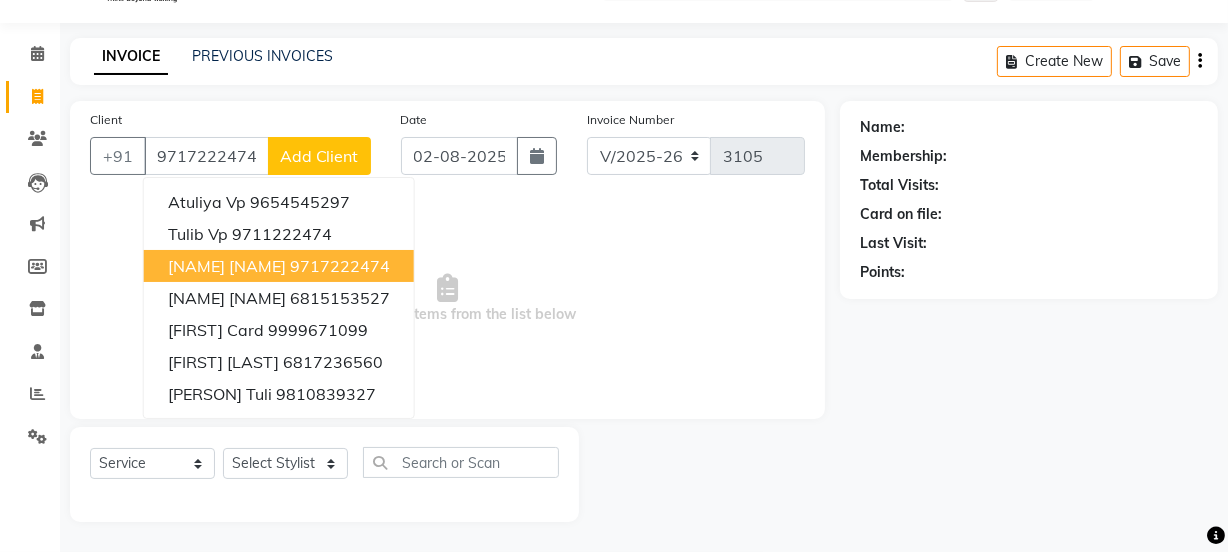 type on "9717222474" 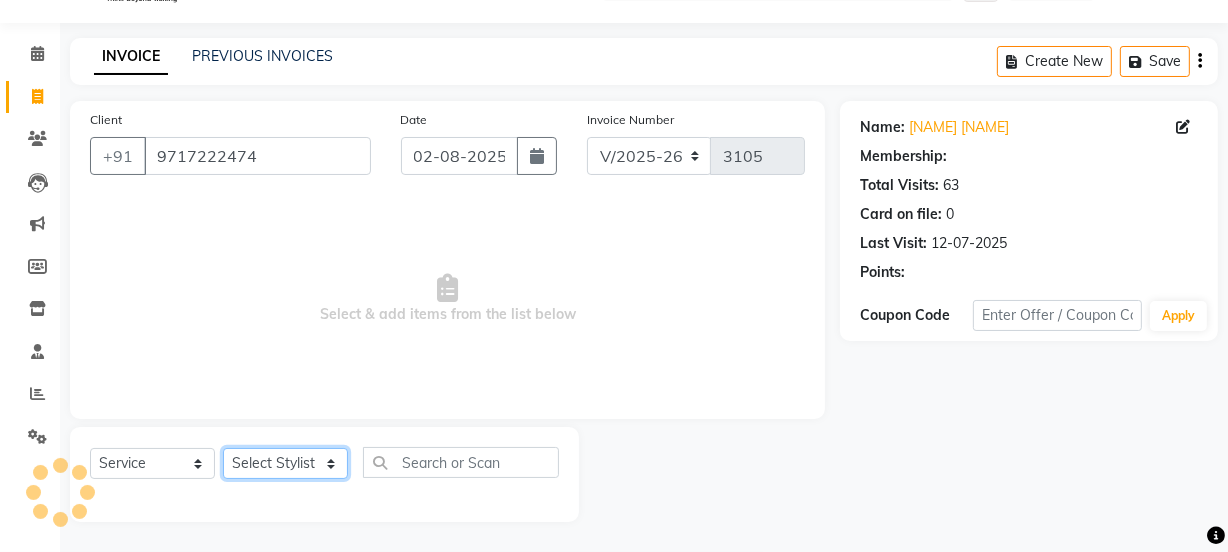 select on "1: Object" 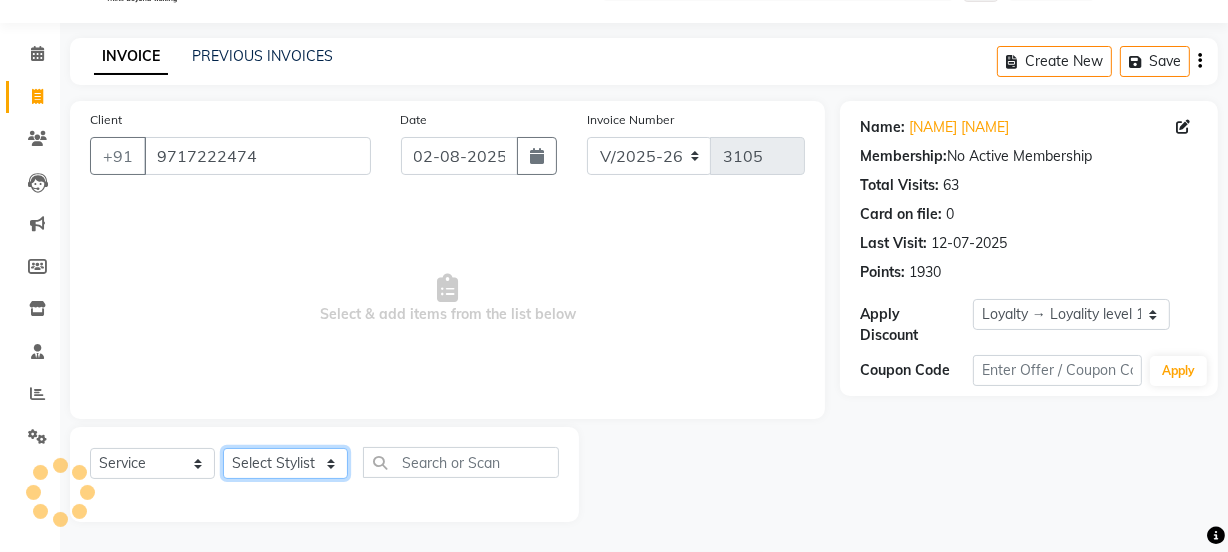 click on "Select Stylist Jyoti kaif Manager Pooja Prachi Raman Raman 2 Reception RIHAN Sameer Shivam simo SUNNY yogita" 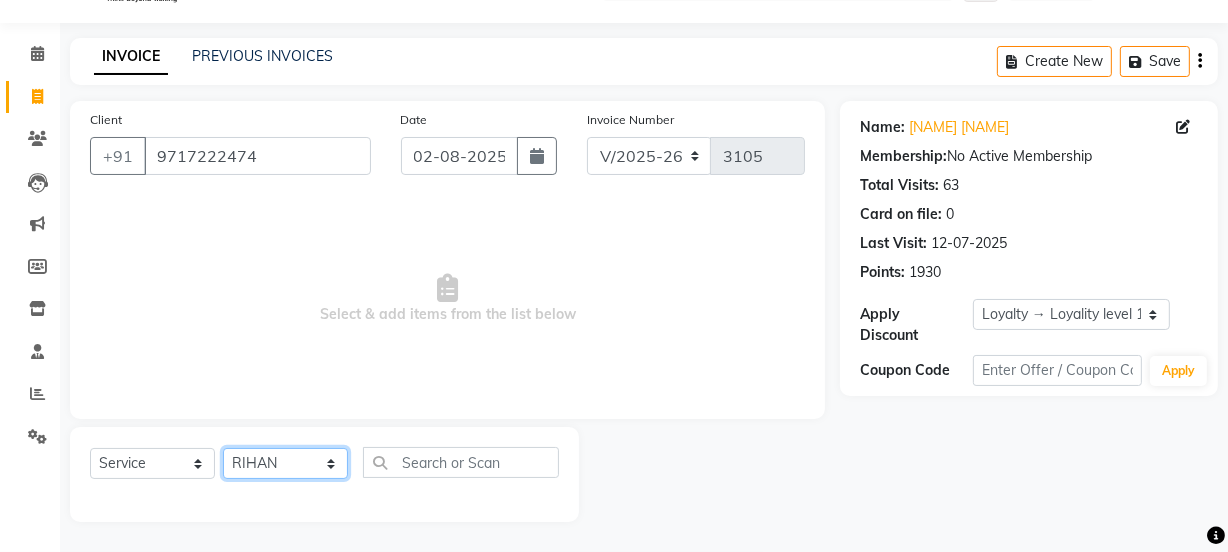 click on "Select Stylist Jyoti kaif Manager Pooja Prachi Raman Raman 2 Reception RIHAN Sameer Shivam simo SUNNY yogita" 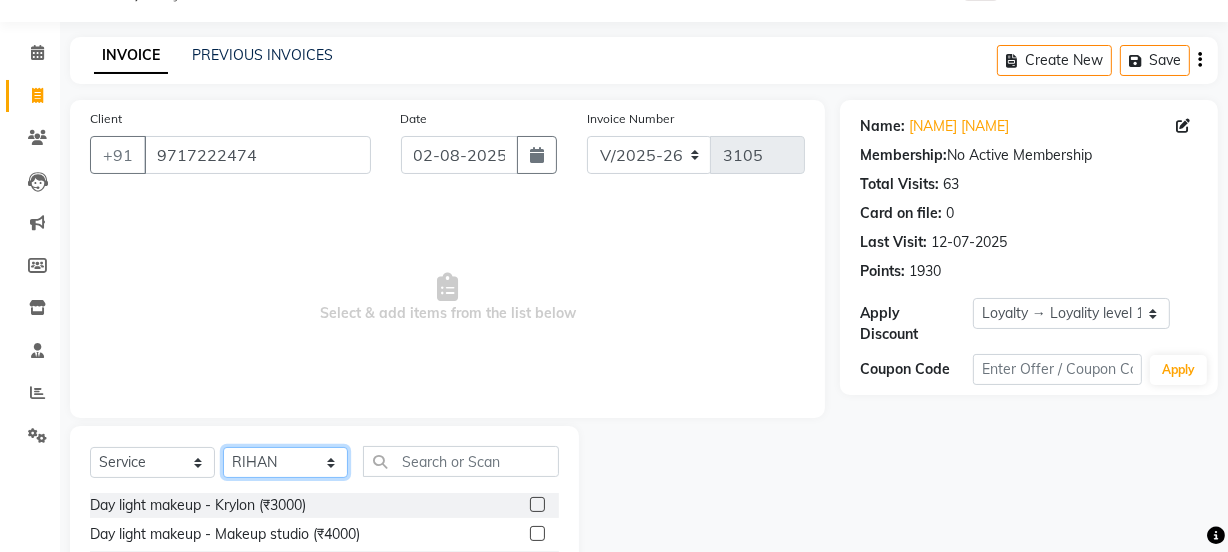 click on "Select Stylist Jyoti kaif Manager Pooja Prachi Raman Raman 2 Reception RIHAN Sameer Shivam simo SUNNY yogita" 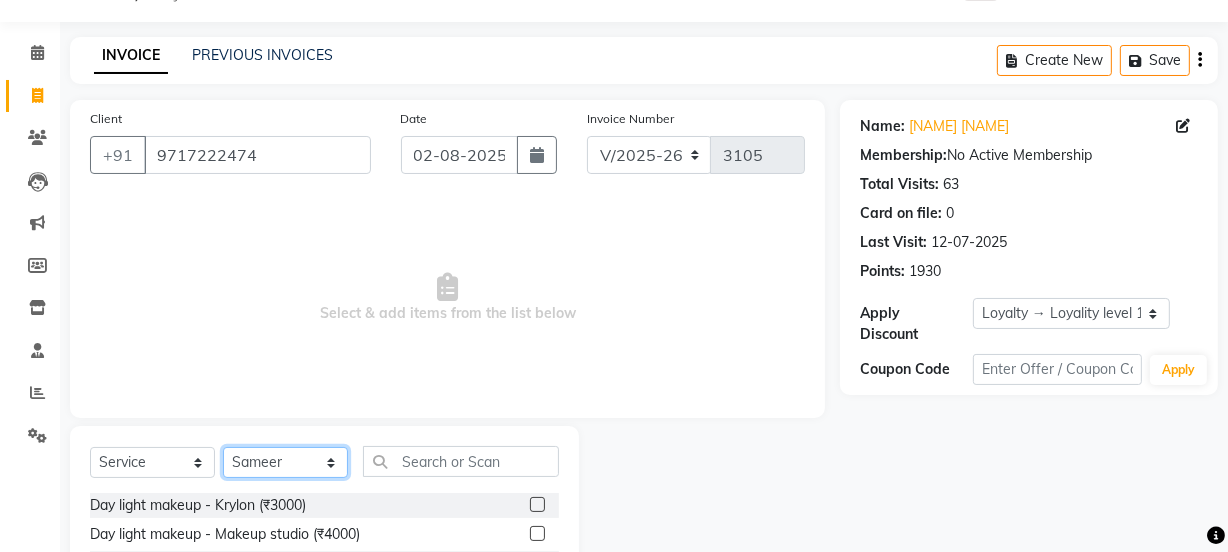 click on "Select Stylist Jyoti kaif Manager Pooja Prachi Raman Raman 2 Reception RIHAN Sameer Shivam simo SUNNY yogita" 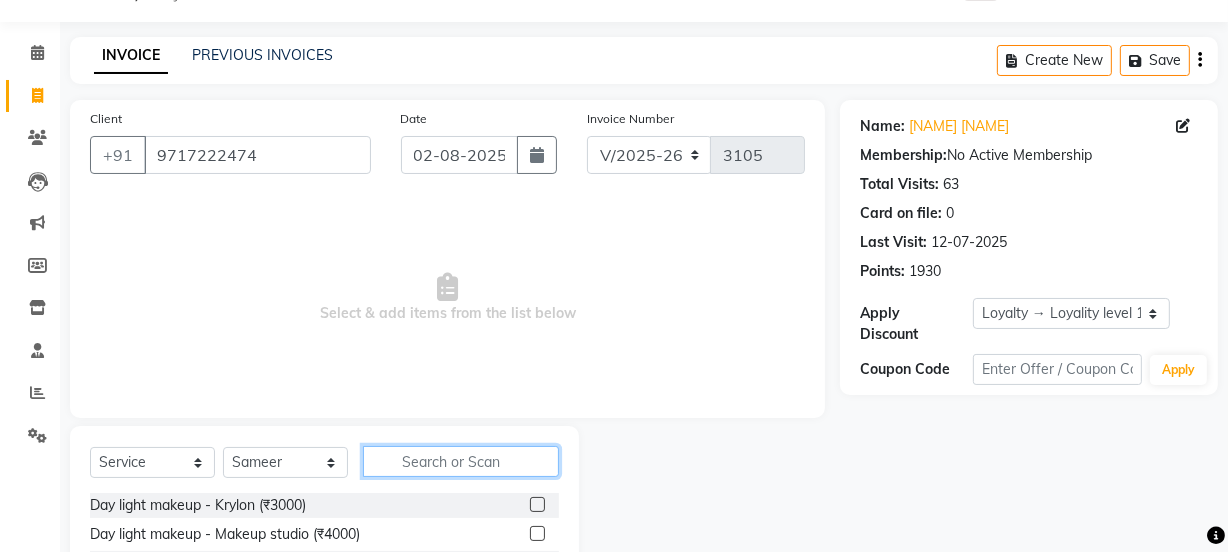click 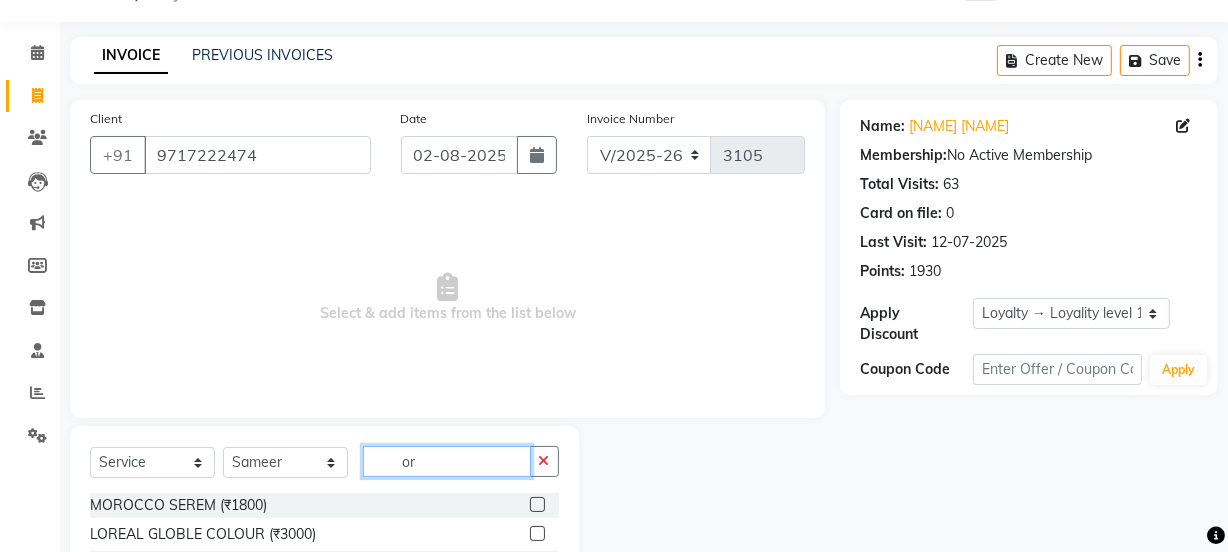 type on "o" 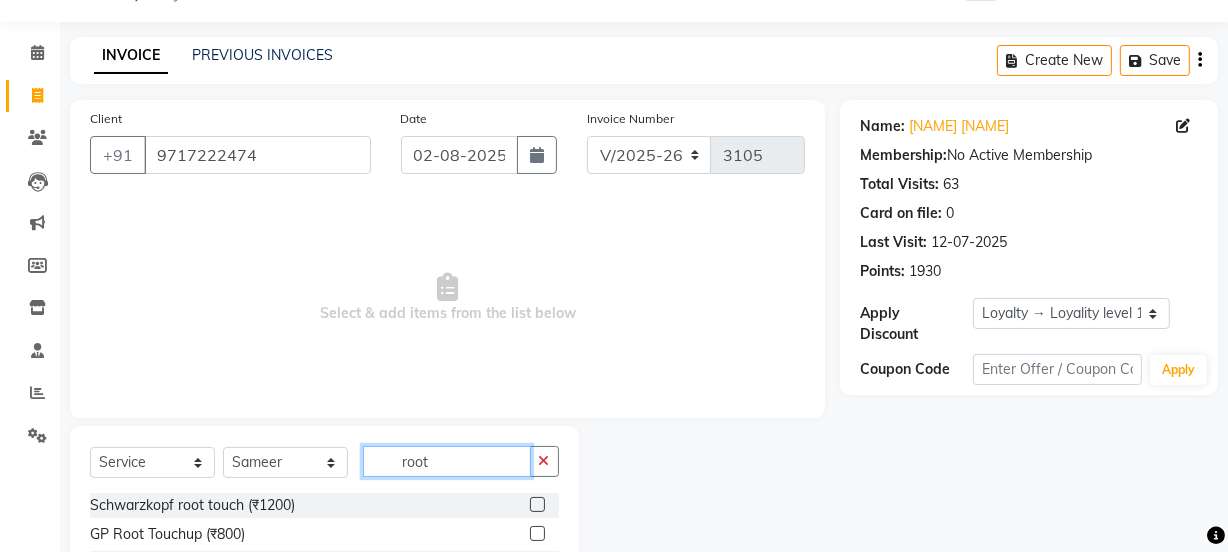scroll, scrollTop: 250, scrollLeft: 0, axis: vertical 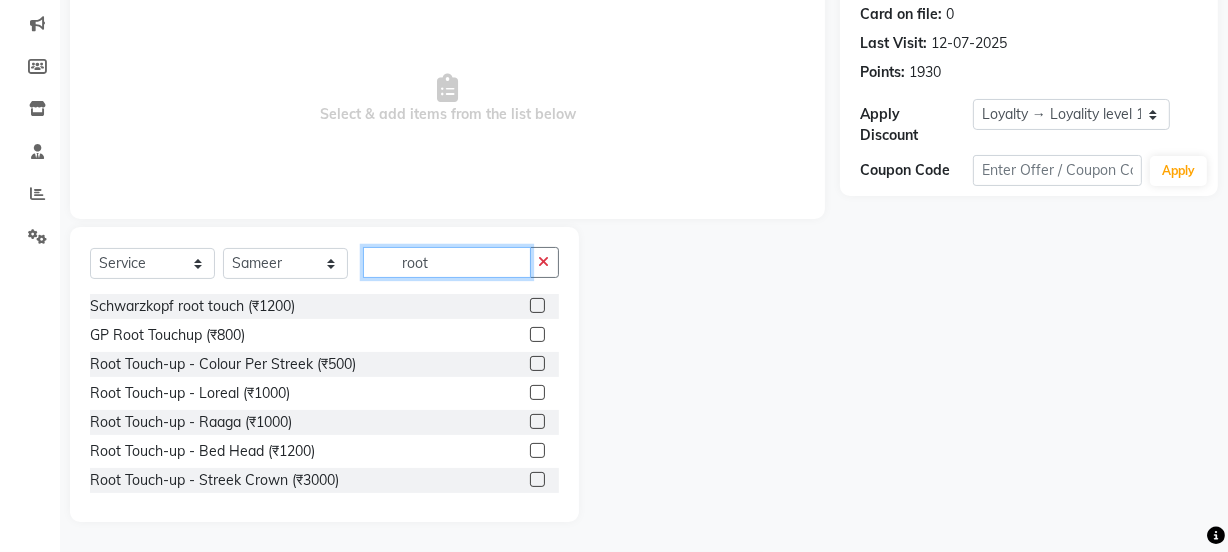type on "root" 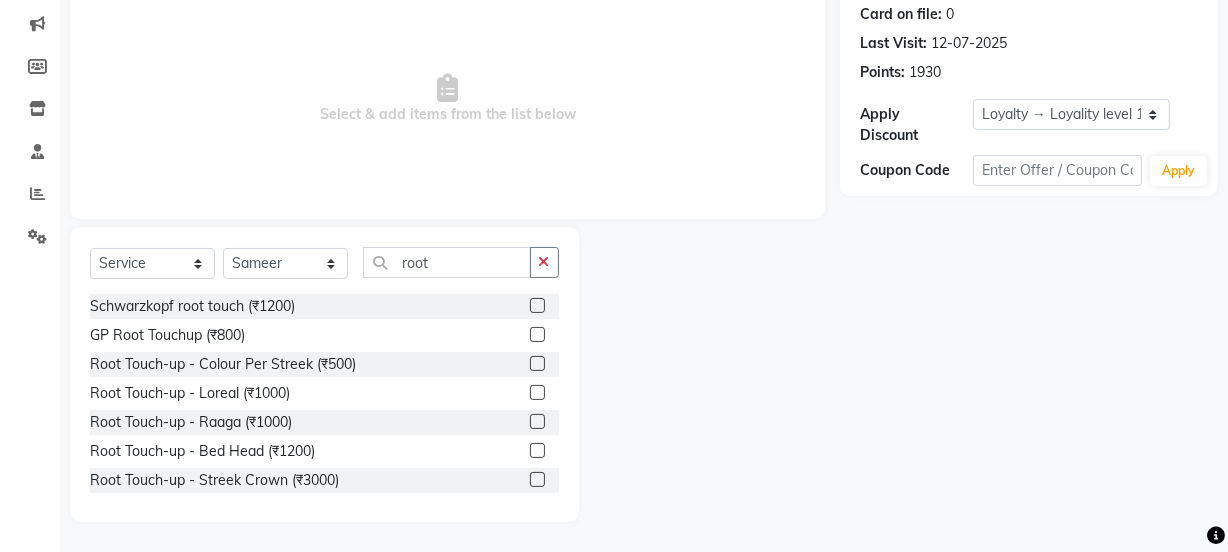drag, startPoint x: 517, startPoint y: 389, endPoint x: 500, endPoint y: 300, distance: 90.60905 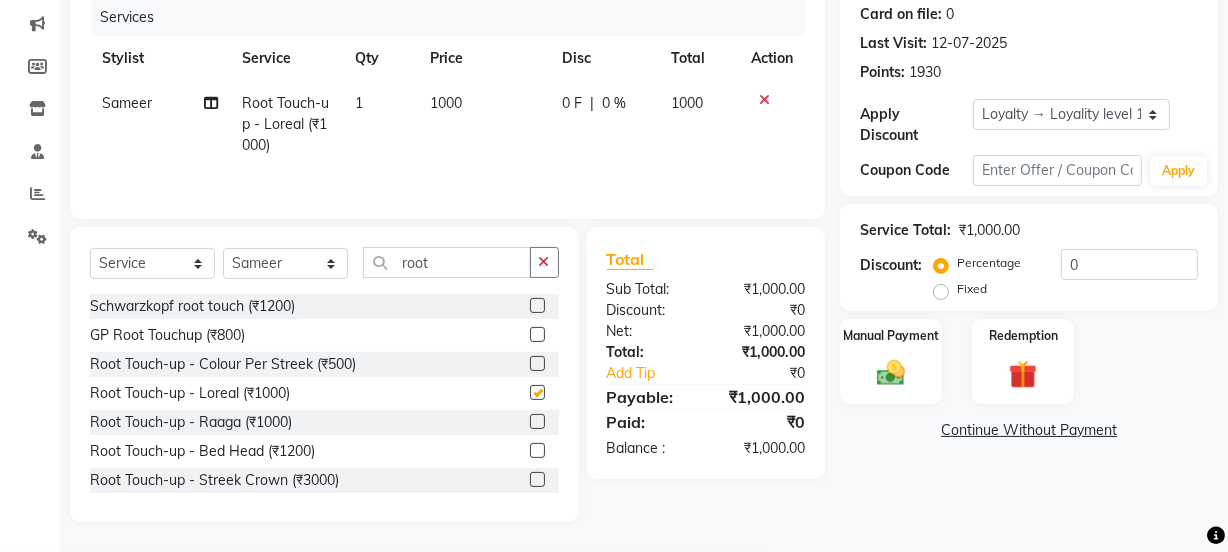 drag, startPoint x: 484, startPoint y: 209, endPoint x: 488, endPoint y: 144, distance: 65.12296 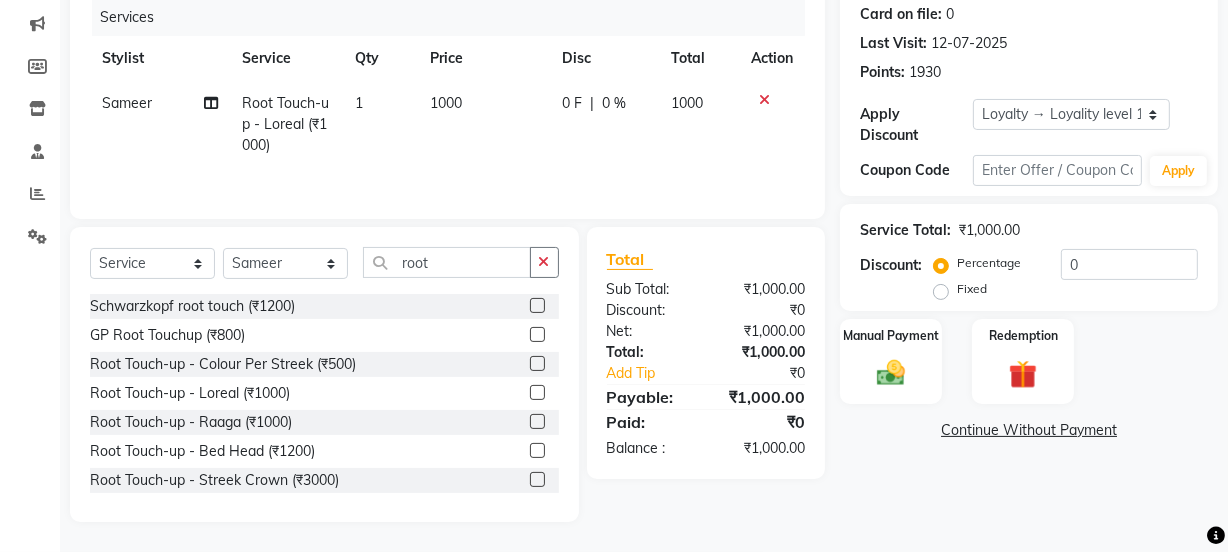 checkbox on "false" 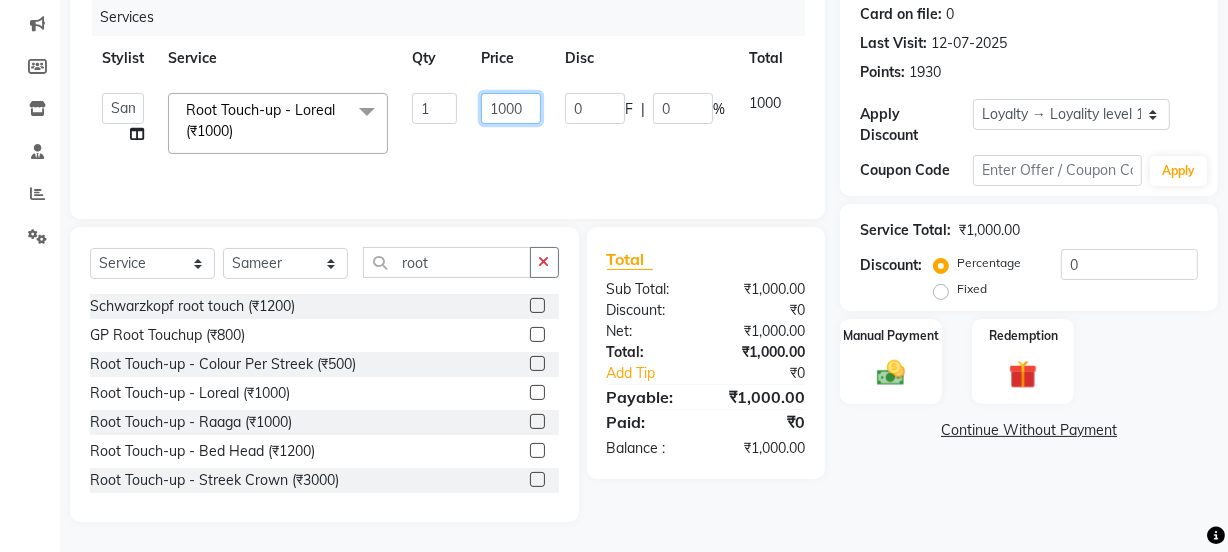 click on "1000" 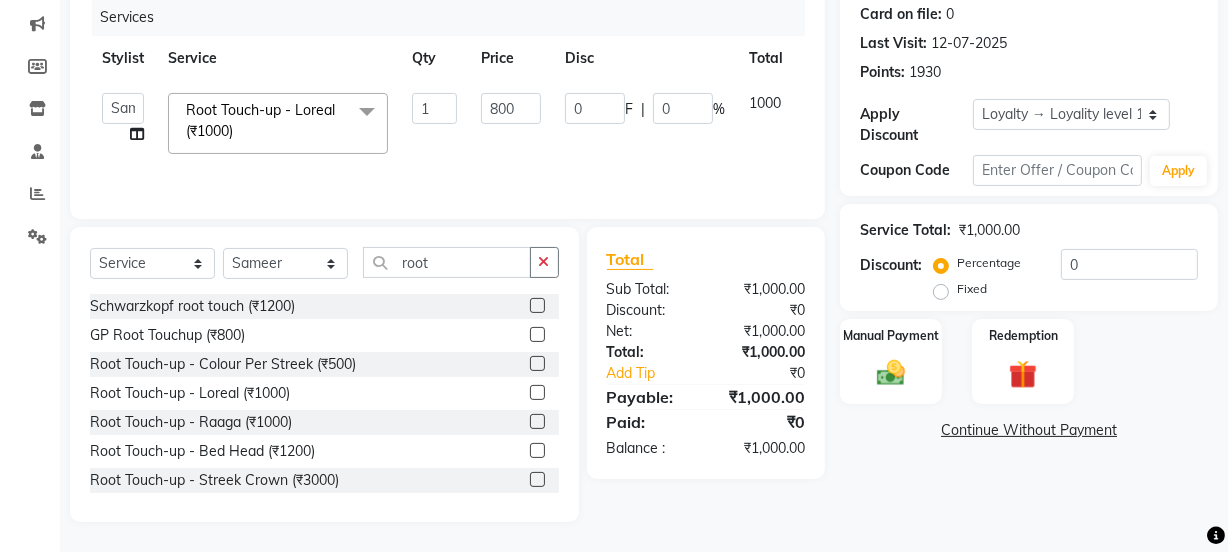 click on "Jyoti   kaif   Manager   Pooja   Prachi   Raman   Raman 2   Reception   RIHAN   Sameer   Shivam   simo   SUNNY   yogita  Root Touch-up - Loreal (₹1000)  x Day light makeup  - Krylon (₹3000) Day light makeup  - Makeup studio (₹4000) Day light makeup  - Air brush (₹5000) Frount trimming (₹200) NANO (₹6000) Schwarzkopf root touch (₹1200) Full Arms Bleach (₹500) Bubble gum pedicure (₹1200) Wella bleach (₹700) FACE SCRUB (₹200) EYELESH (₹500) KANPEKI (₹3000) BUBBLE GUM MANICURE (₹1500) TMT MASK (₹8001) MOROCCO SEREM (₹1800) LOREAL GLOBLE COLOUR (₹3000) BACK RICA WAX (₹600) NAIL CUT (₹100) PROTIN SPA G (₹1500) FOOT MASSAGE (₹300) STOMACH WAX (₹200) BACK TRIMMING (₹150) TWACHA FACIAL (₹1500) MACADAMIA SPA (₹3000) FULL BODY TRIMMING (₹100) THREADING MALE (₹100) BLUETOX (₹6000) lower lips (₹30) NOSE WAX (₹50) CHIN WAX (₹50) UNDER ARMS TRIMMING (₹50) ELBOWS (₹100) MENHDI APPLICATION (₹300) FROUNT BLEACH (₹400) BACK  BLEACH (₹400) pack (₹200) 1" 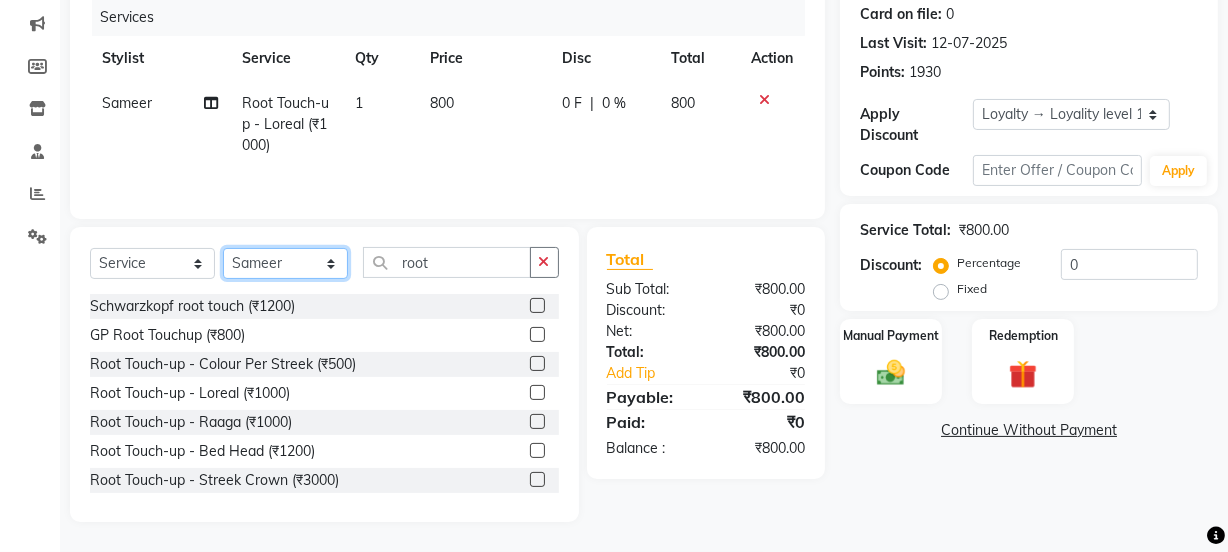 click on "Select Stylist Jyoti kaif Manager Pooja Prachi Raman Raman 2 Reception RIHAN Sameer Shivam simo SUNNY yogita" 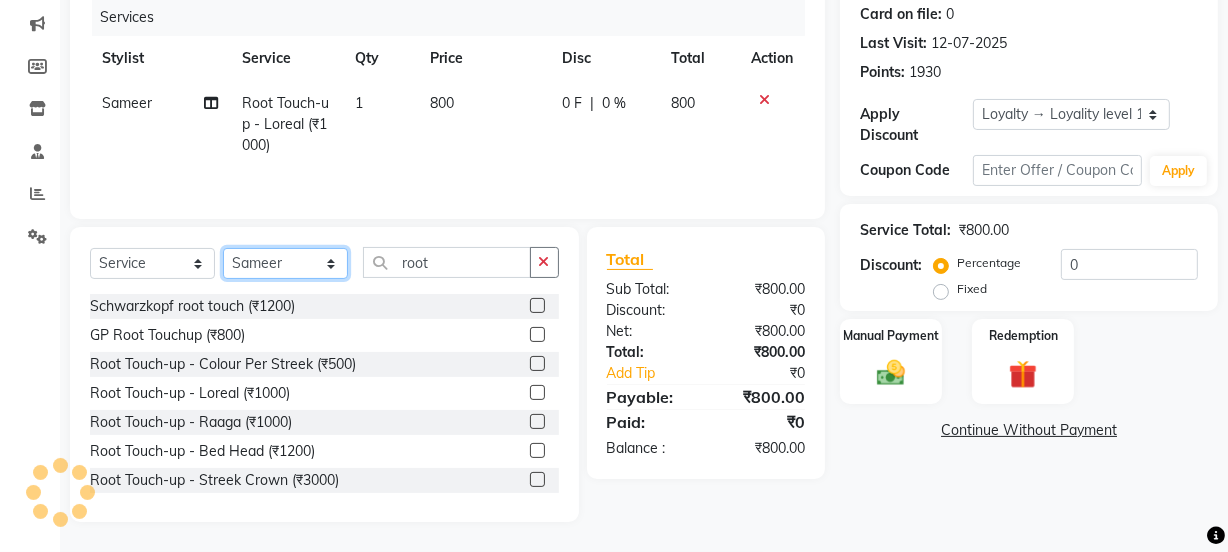 select on "22725" 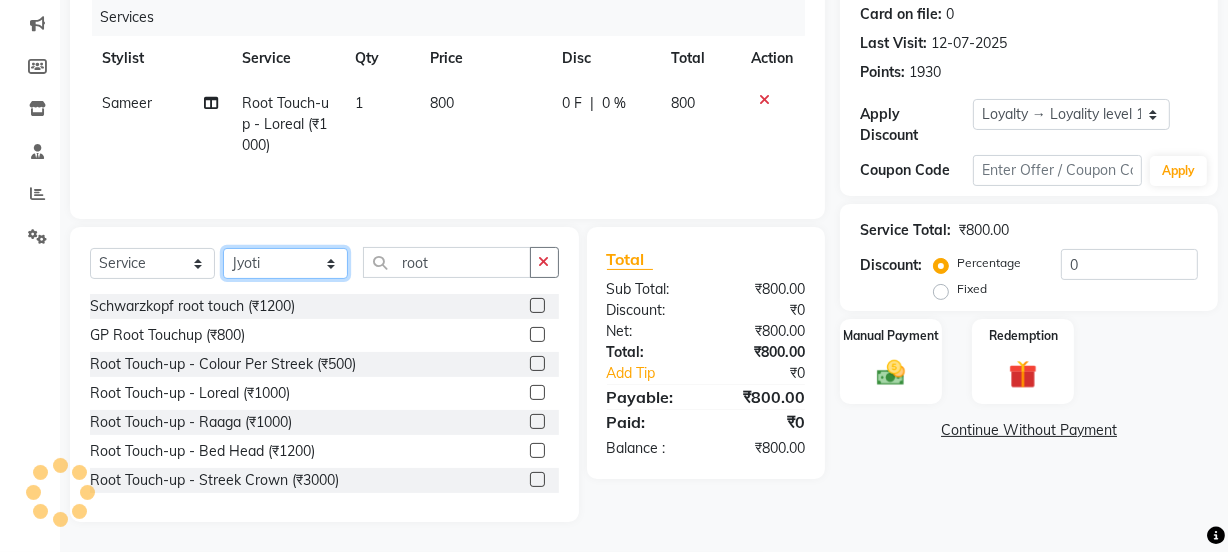 click on "Select Stylist Jyoti kaif Manager Pooja Prachi Raman Raman 2 Reception RIHAN Sameer Shivam simo SUNNY yogita" 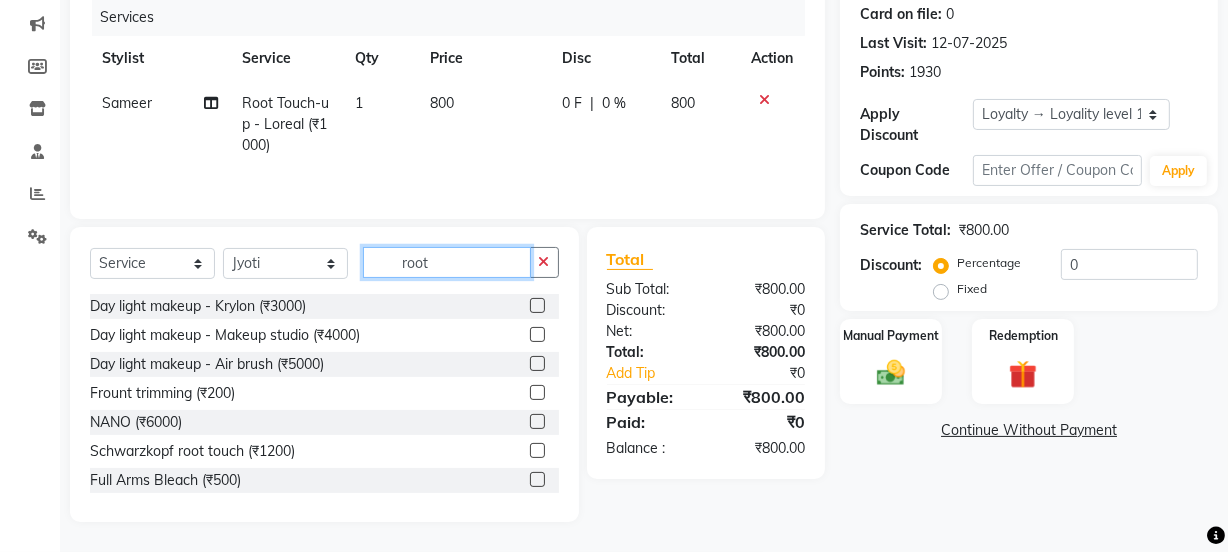drag, startPoint x: 469, startPoint y: 257, endPoint x: 214, endPoint y: 286, distance: 256.6437 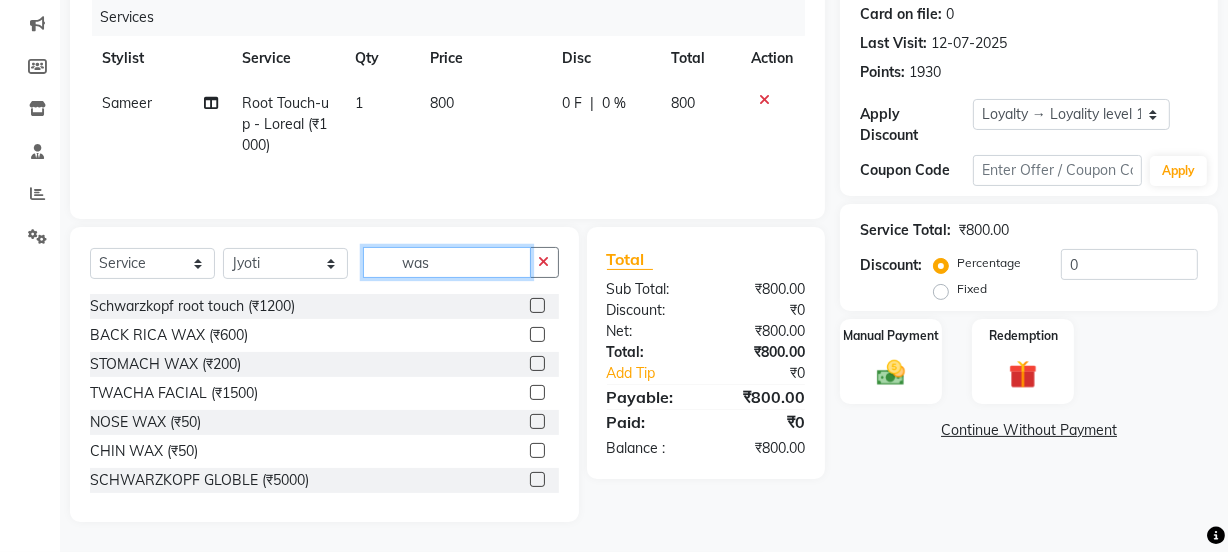 scroll, scrollTop: 206, scrollLeft: 0, axis: vertical 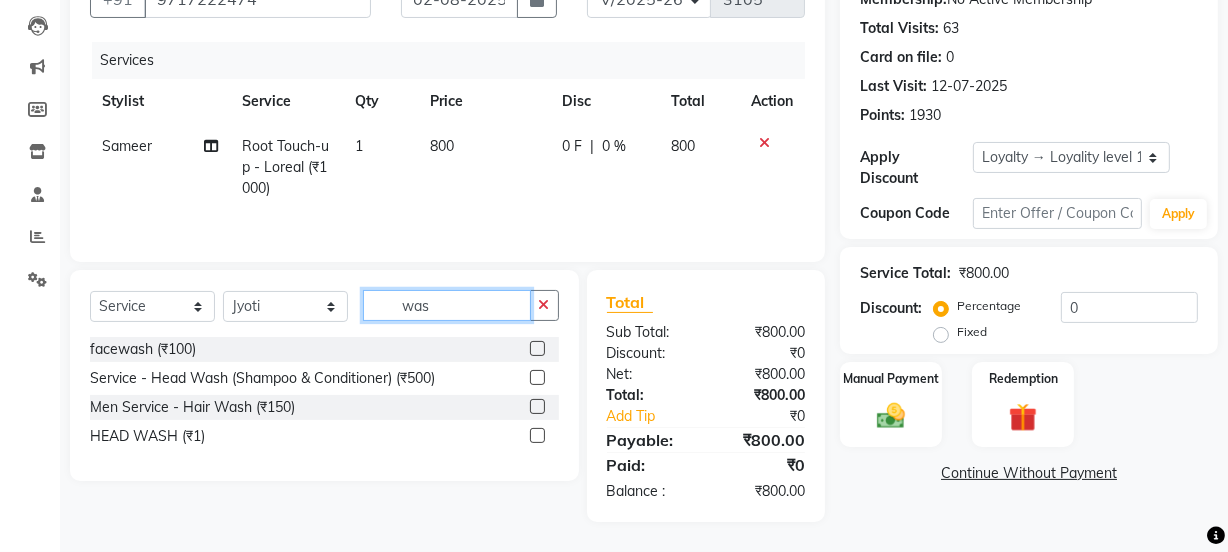 type on "was" 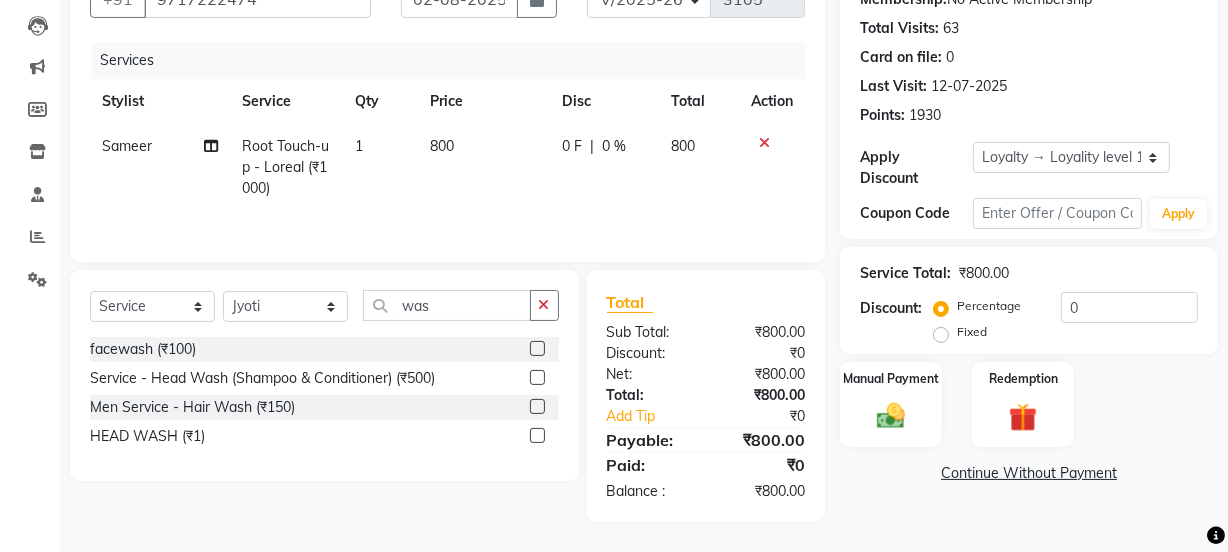 click 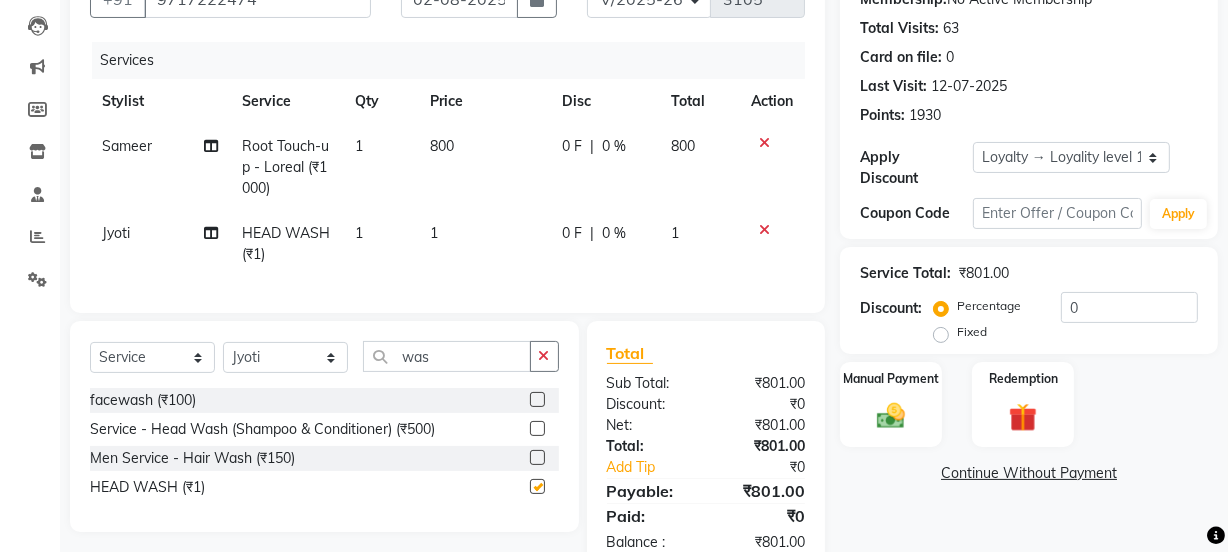 click on "1" 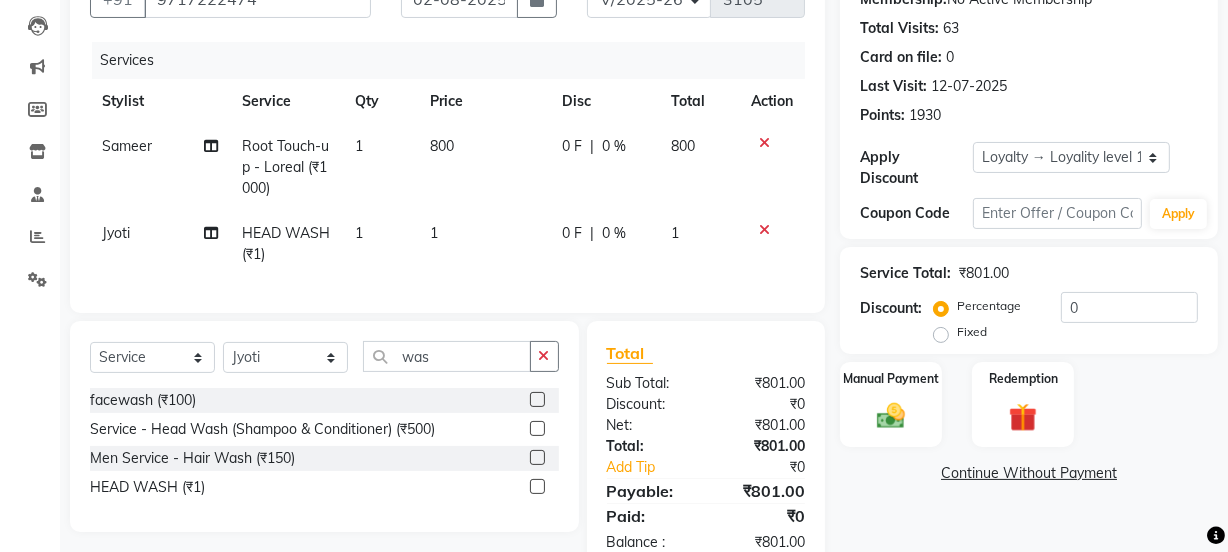 checkbox on "false" 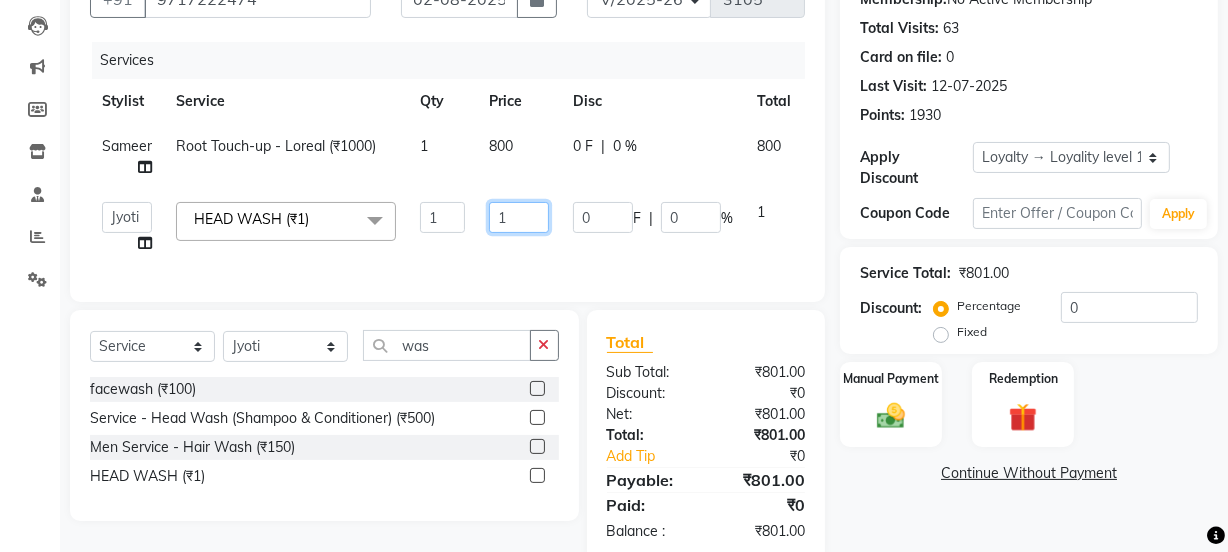 drag, startPoint x: 499, startPoint y: 220, endPoint x: 515, endPoint y: 217, distance: 16.27882 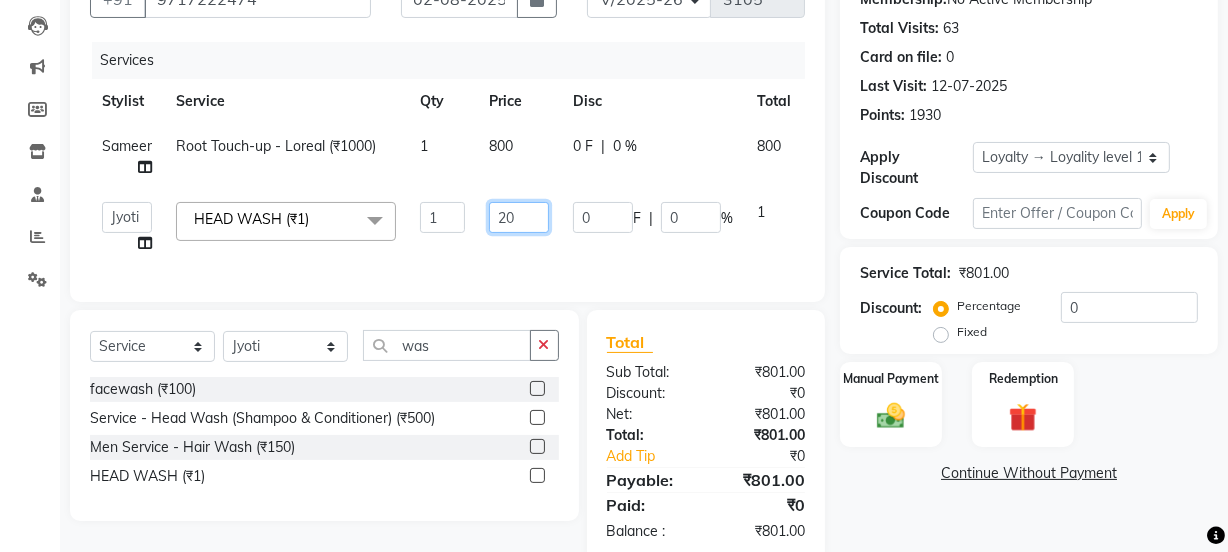 type on "200" 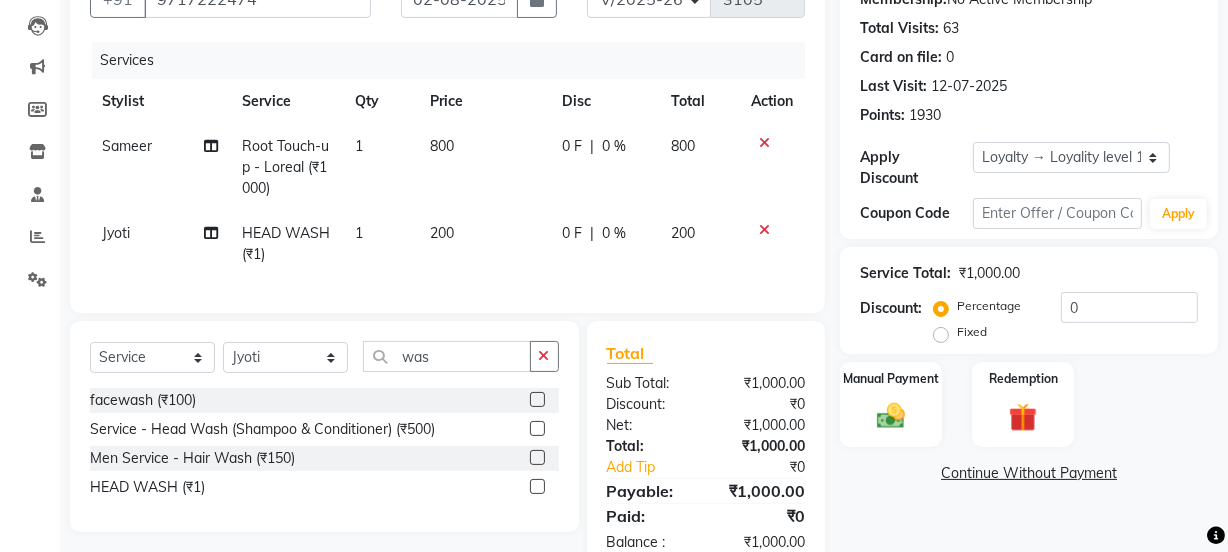 click on "Sameer Root Touch-up - Loreal (₹1000) 1 800 0 F | 0 % 800" 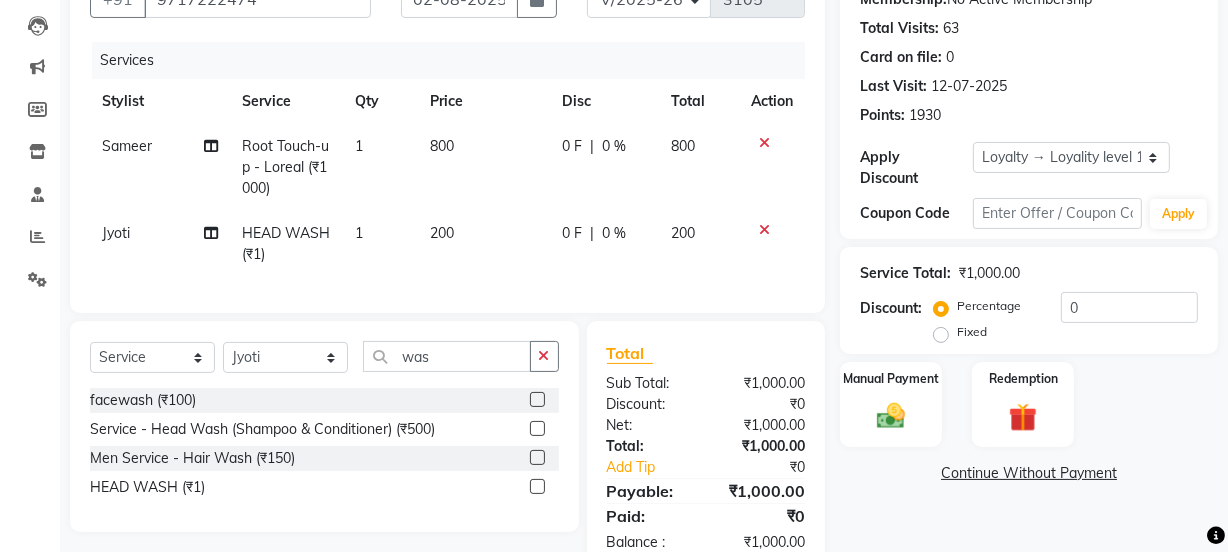 click on "200" 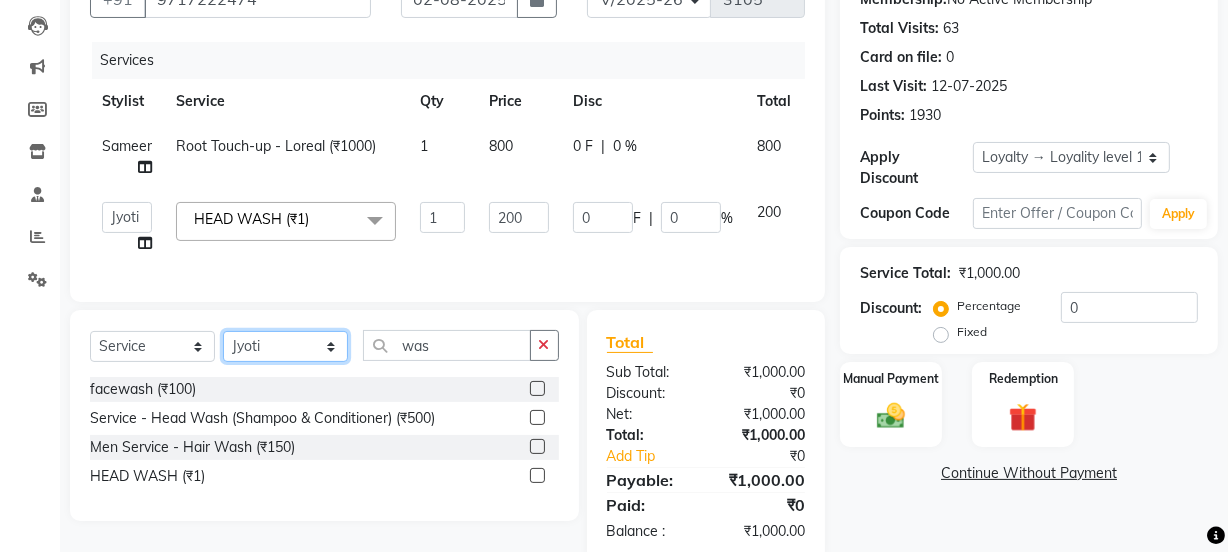 click on "Select Stylist Jyoti kaif Manager Pooja Prachi Raman Raman 2 Reception RIHAN Sameer Shivam simo SUNNY yogita" 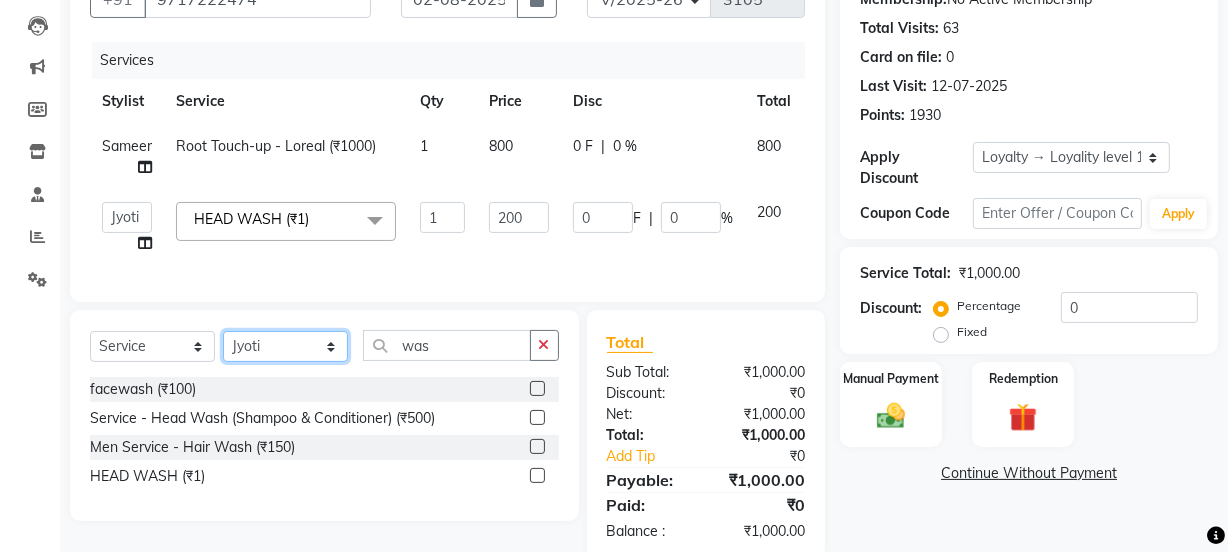 select on "70835" 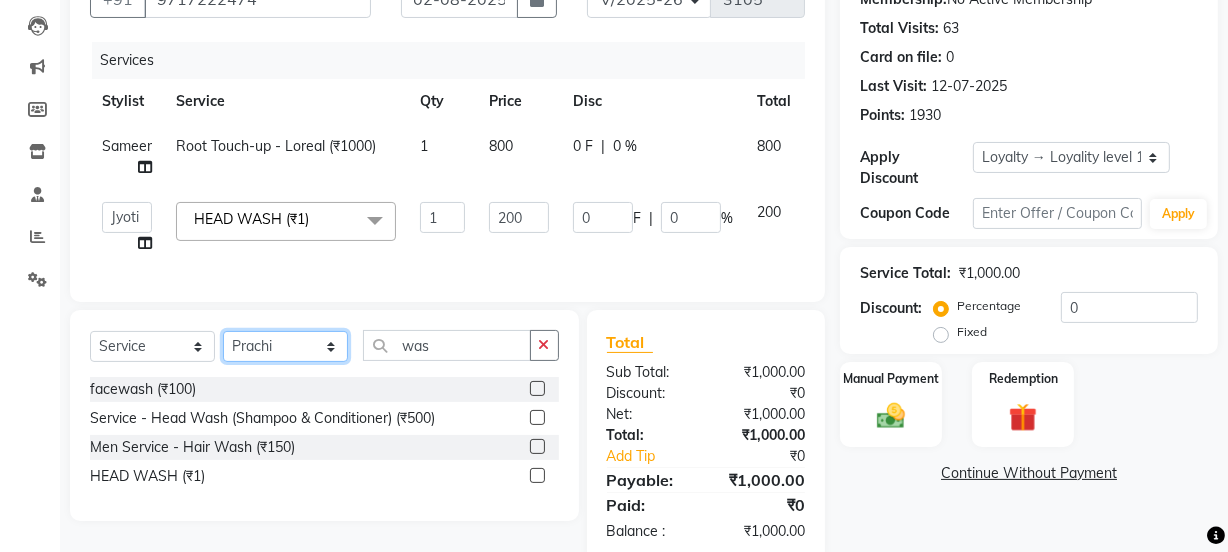 click on "Select Stylist Jyoti kaif Manager Pooja Prachi Raman Raman 2 Reception RIHAN Sameer Shivam simo SUNNY yogita" 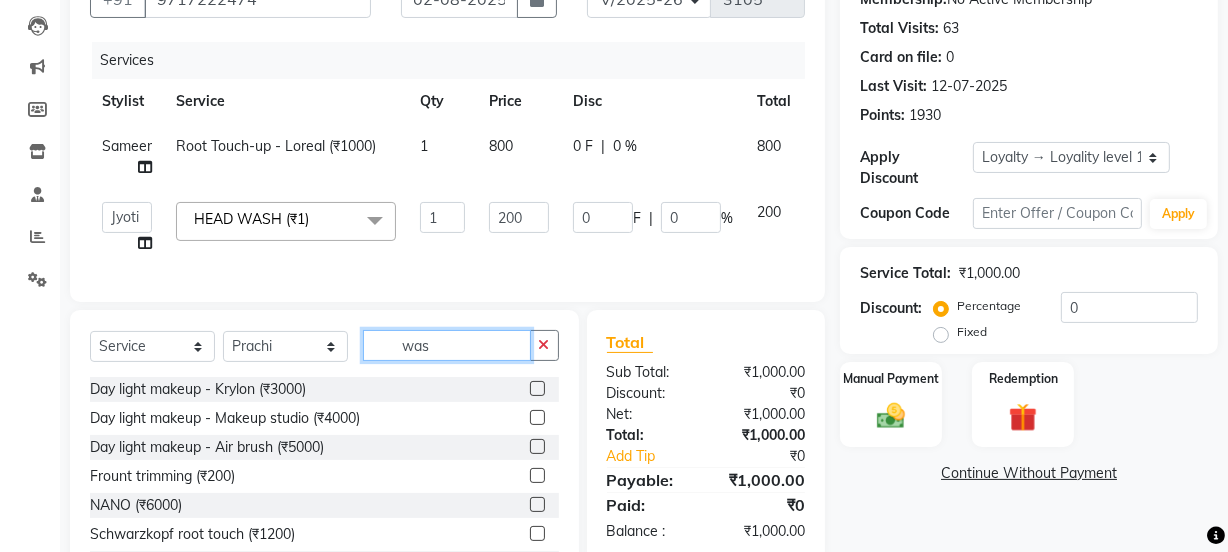 drag, startPoint x: 466, startPoint y: 360, endPoint x: 339, endPoint y: 368, distance: 127.25172 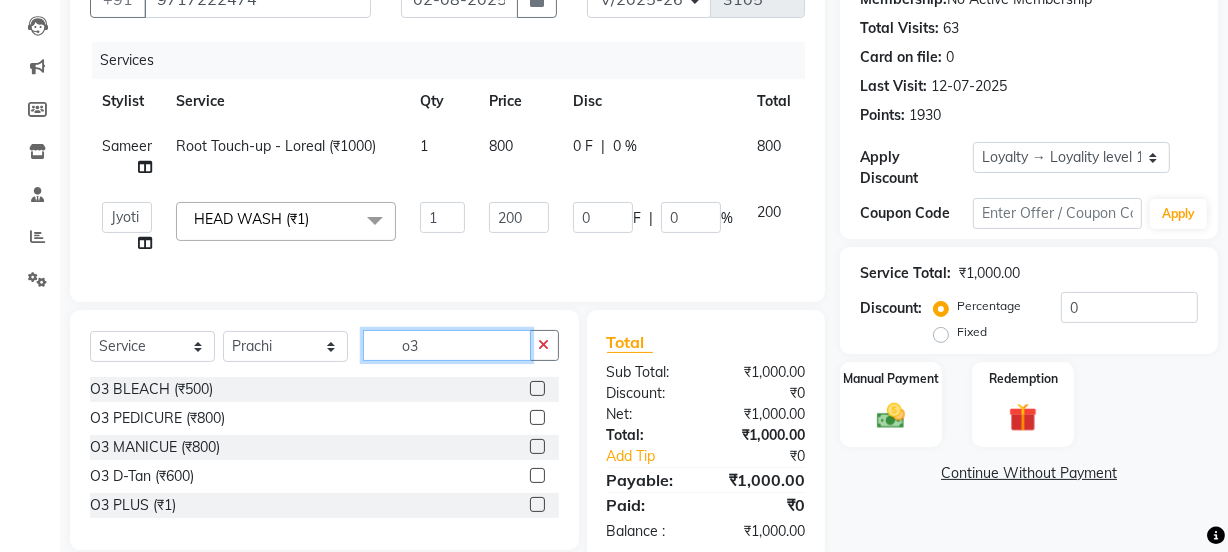 scroll, scrollTop: 260, scrollLeft: 0, axis: vertical 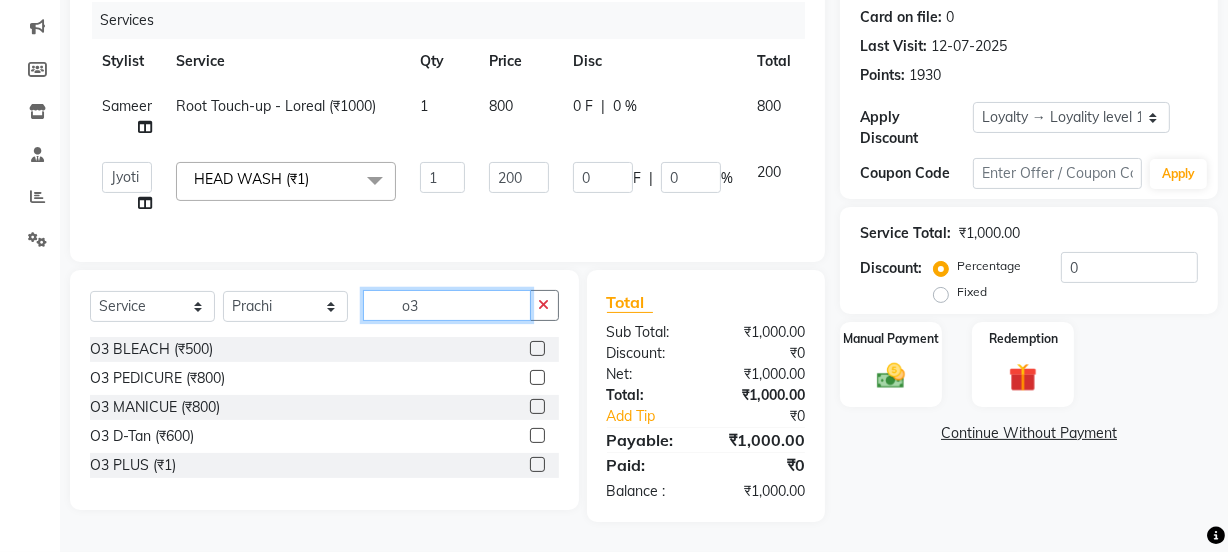 type on "o3" 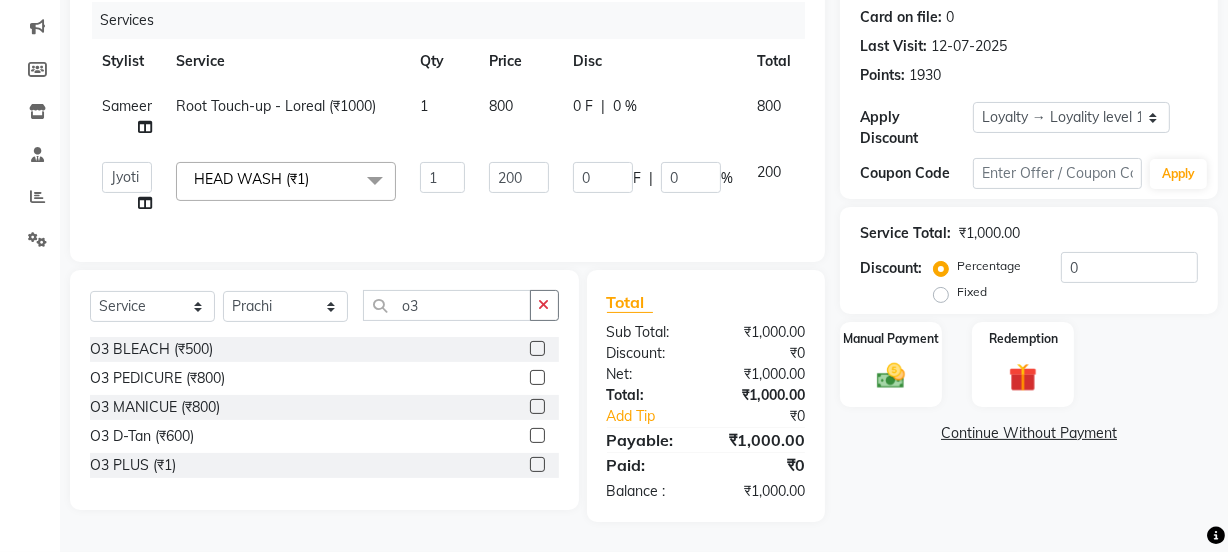 click 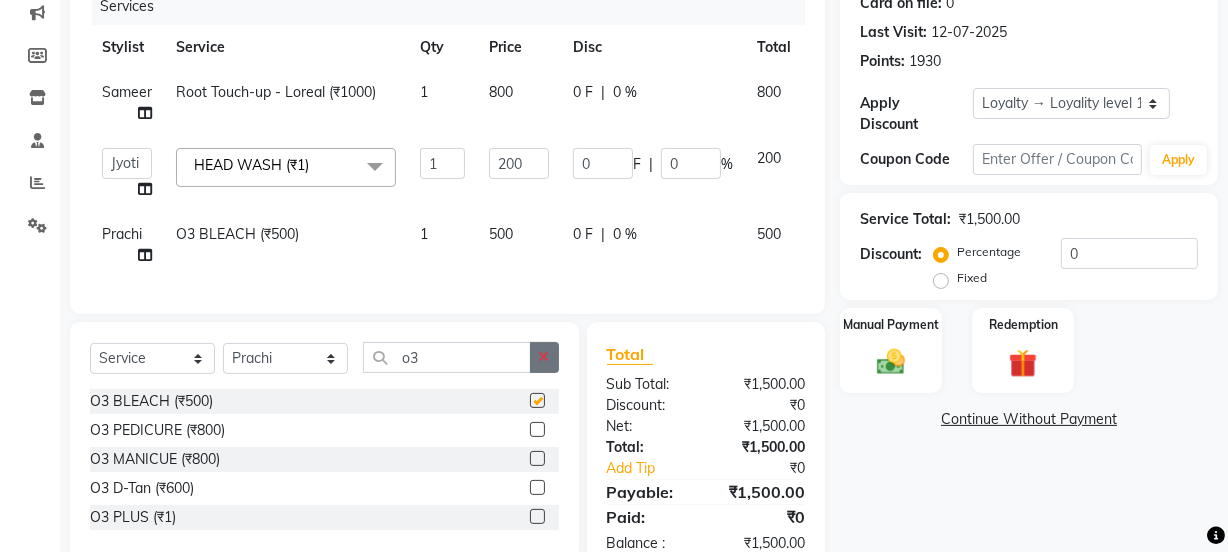 checkbox on "false" 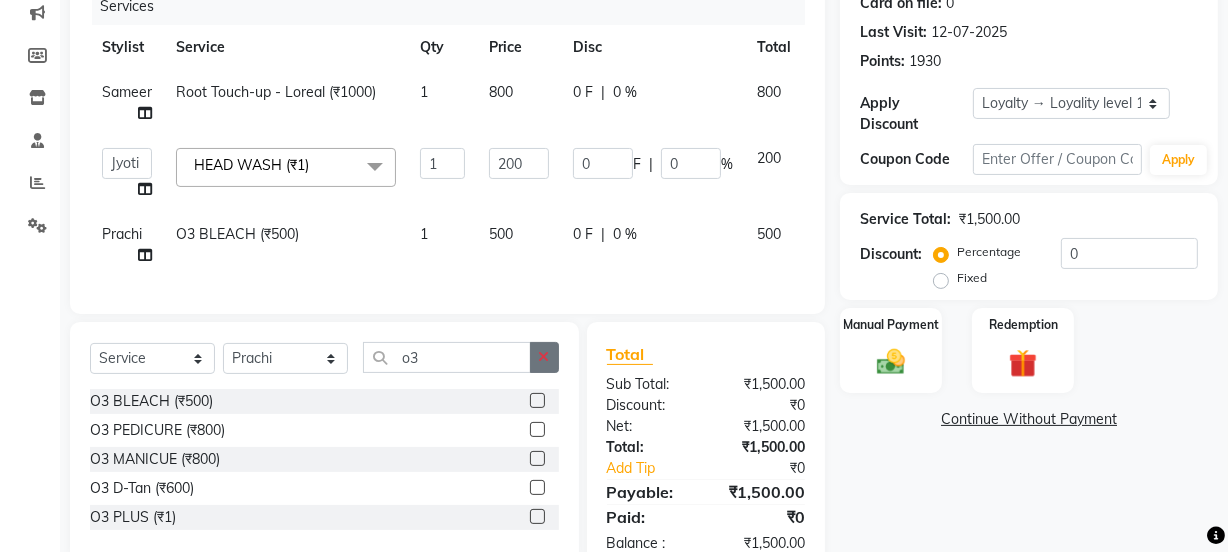 click 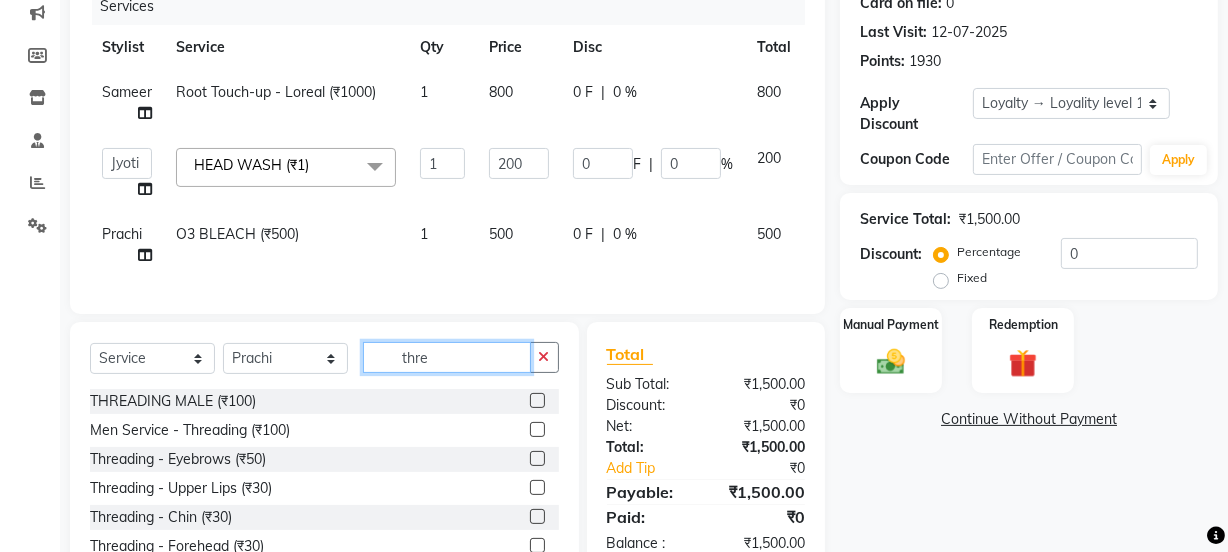 type on "thre" 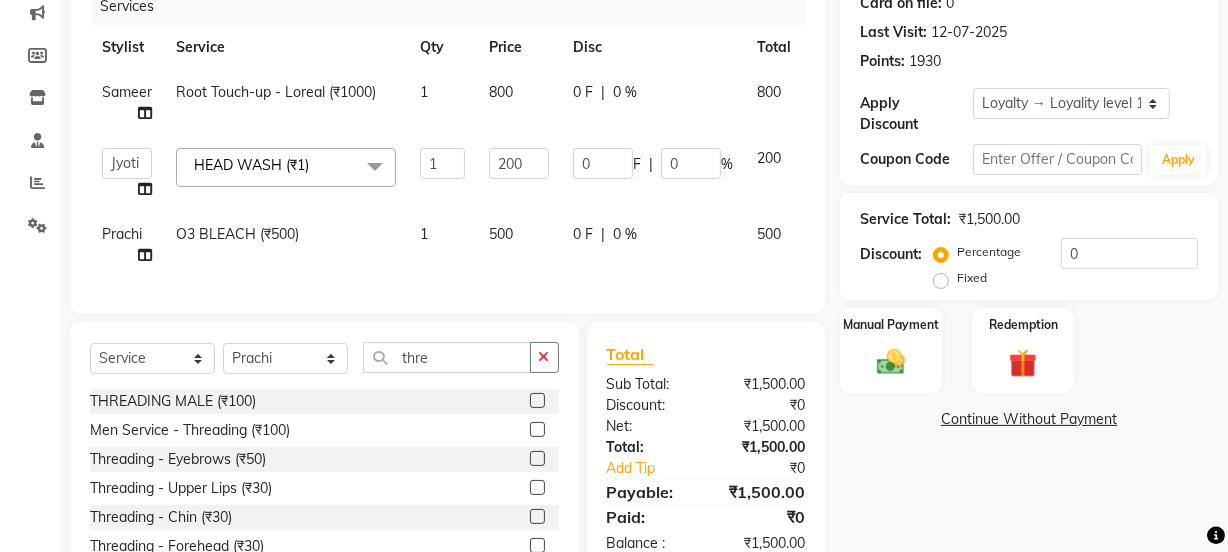 click 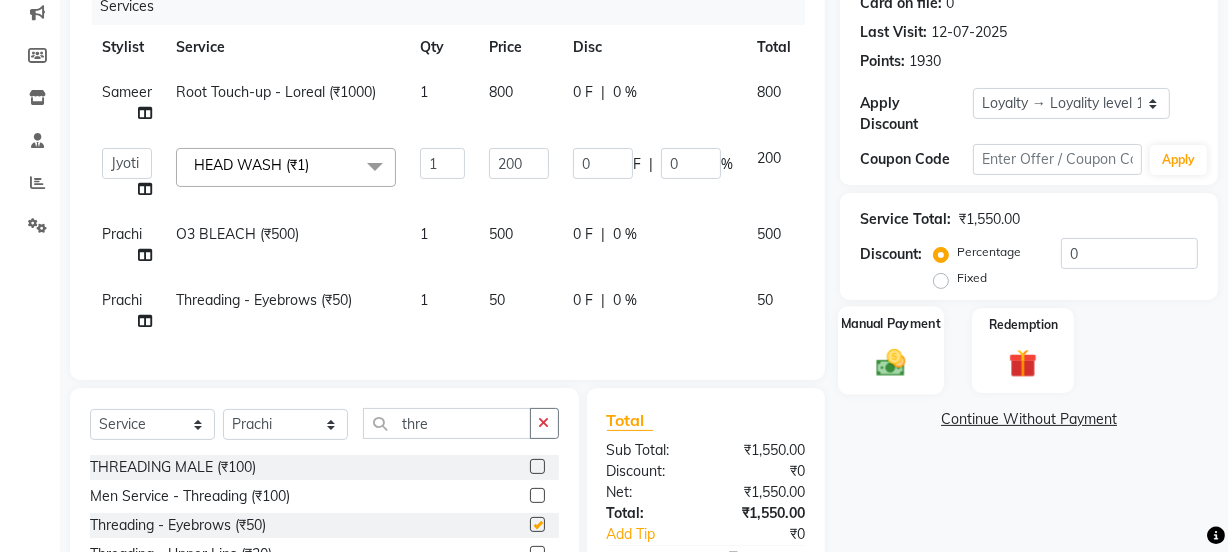 checkbox on "false" 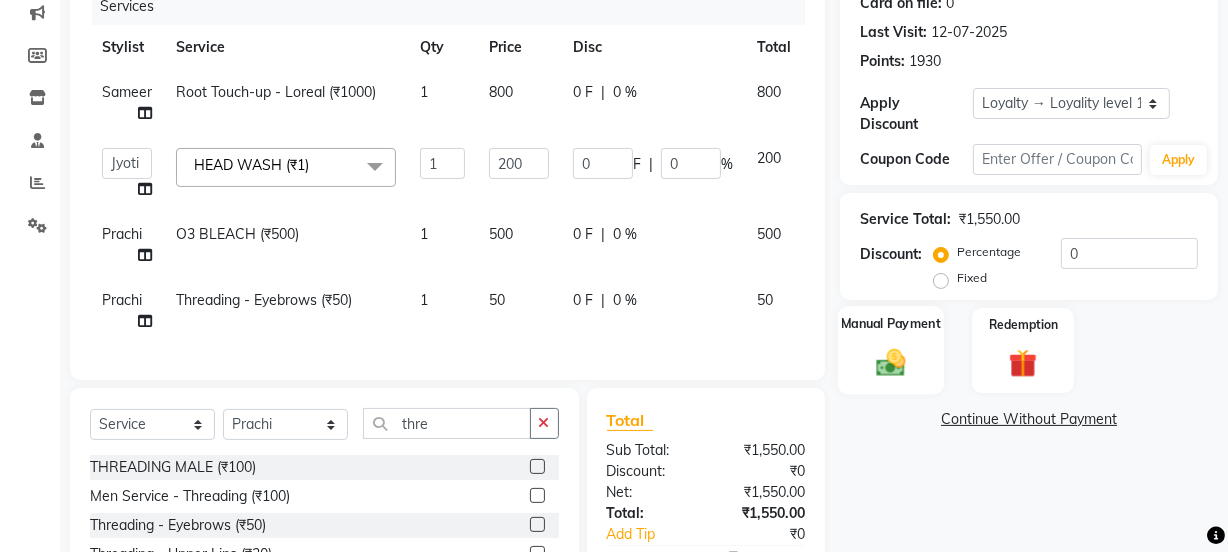 click on "Manual Payment" 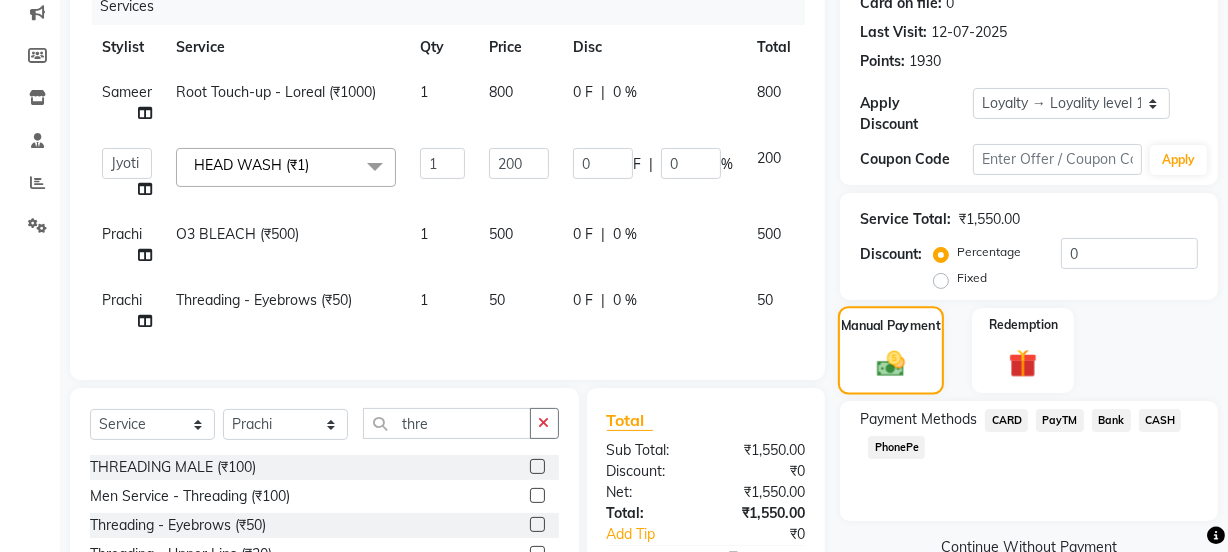 scroll, scrollTop: 435, scrollLeft: 0, axis: vertical 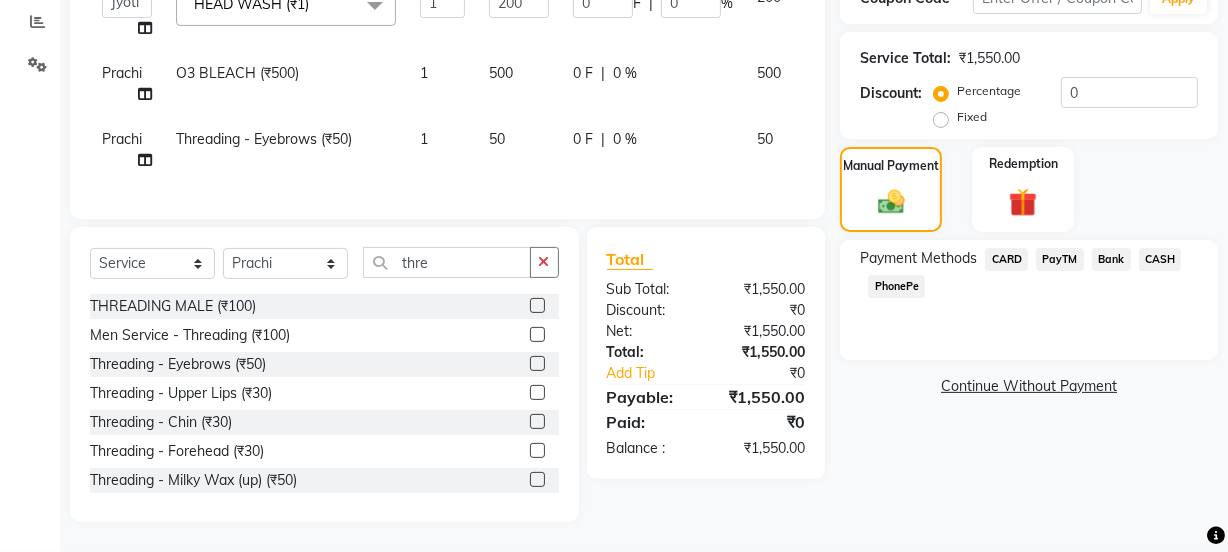 click on "PayTM" 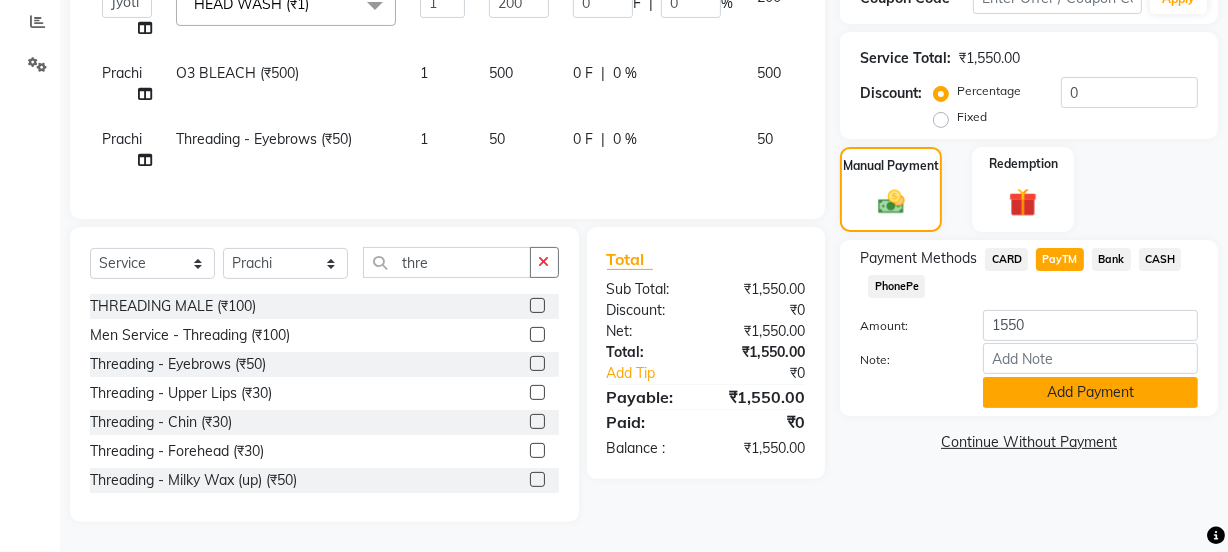 click on "Add Payment" 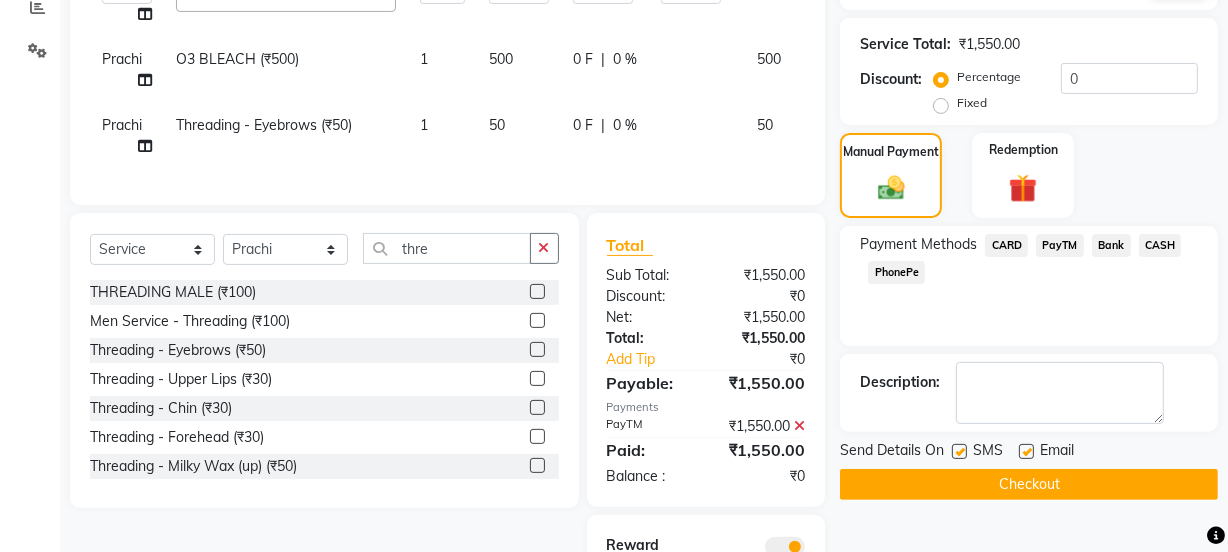 scroll, scrollTop: 594, scrollLeft: 0, axis: vertical 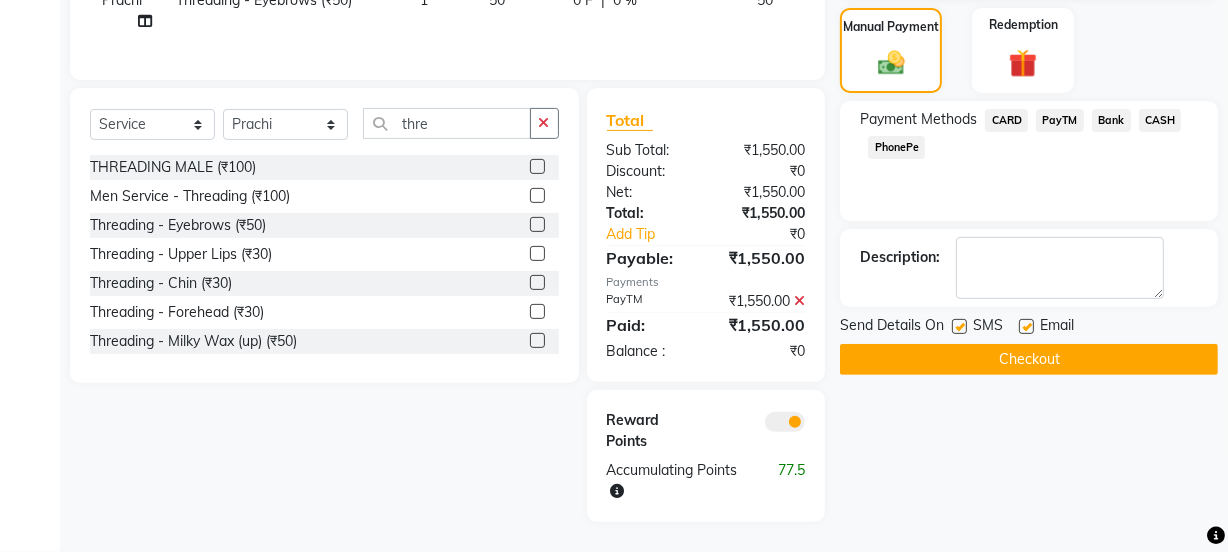 click 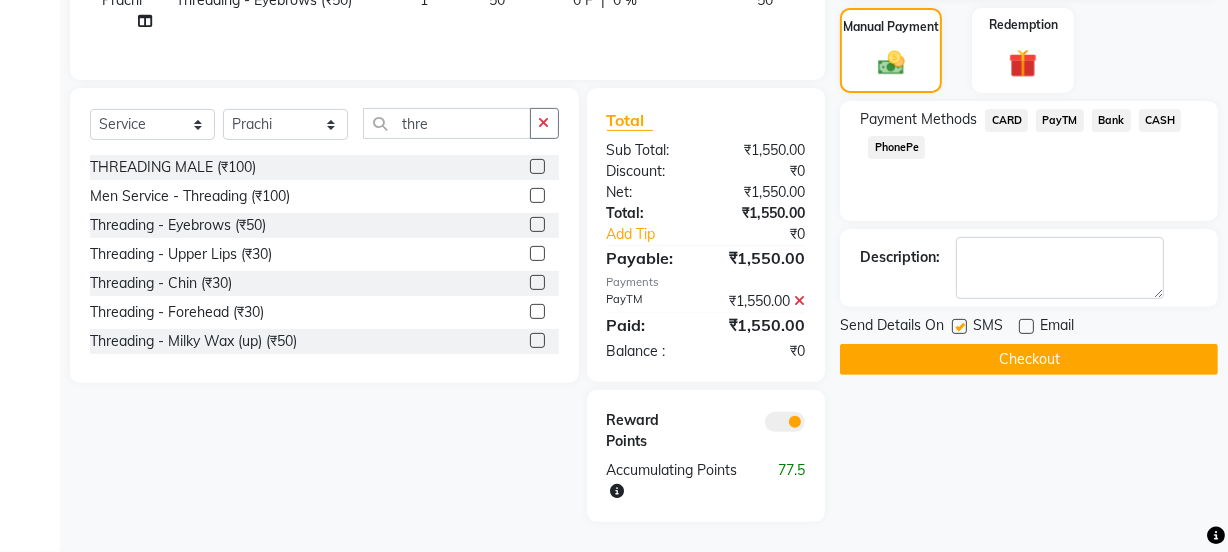 drag, startPoint x: 963, startPoint y: 290, endPoint x: 966, endPoint y: 317, distance: 27.166155 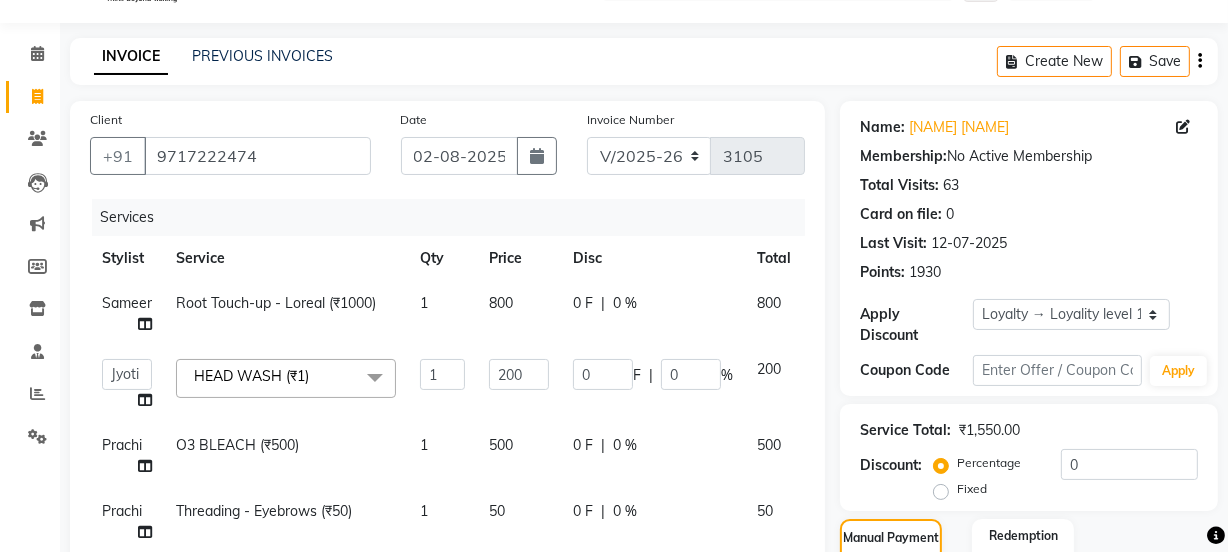 scroll, scrollTop: 594, scrollLeft: 0, axis: vertical 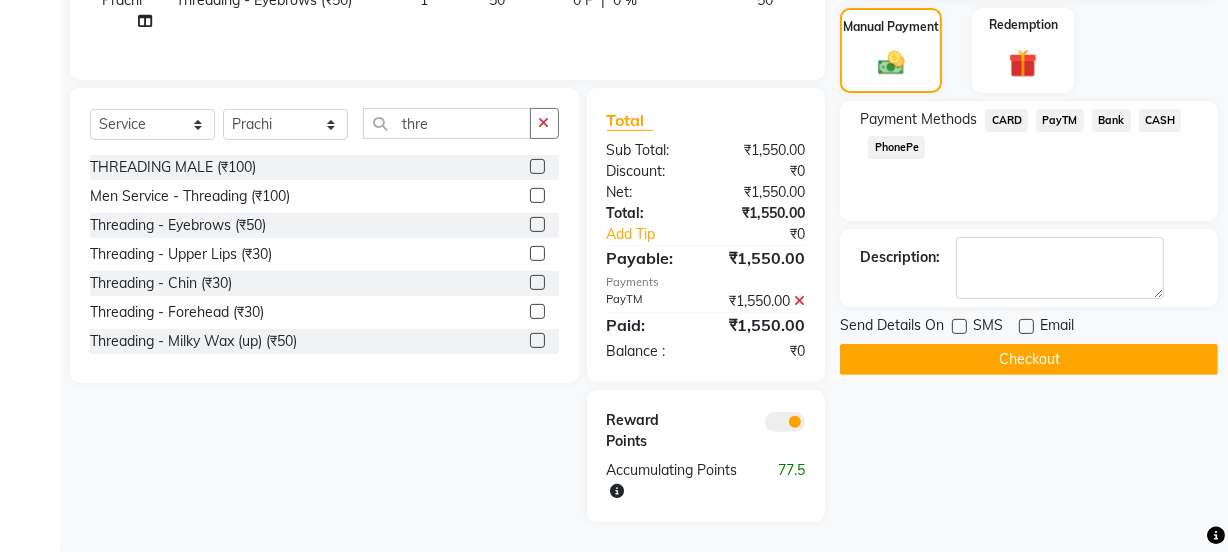 click on "Checkout" 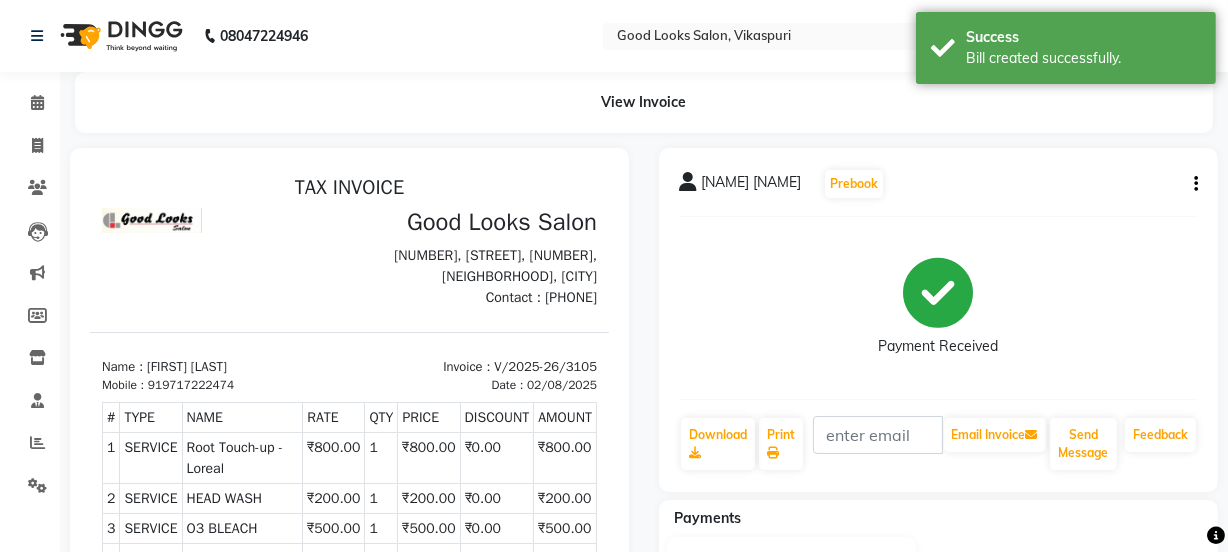 scroll, scrollTop: 0, scrollLeft: 0, axis: both 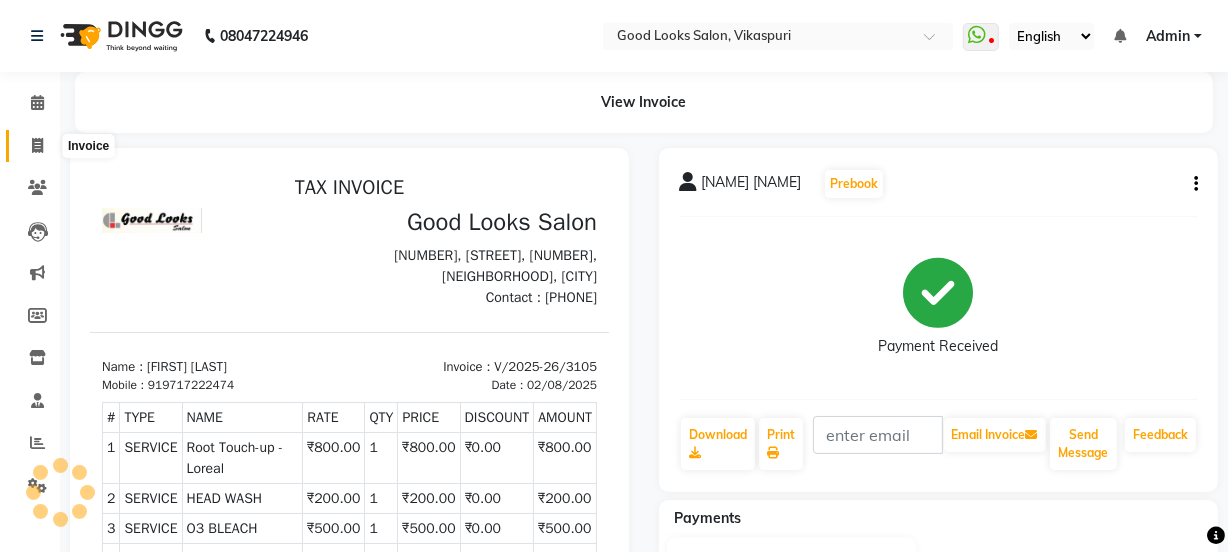click 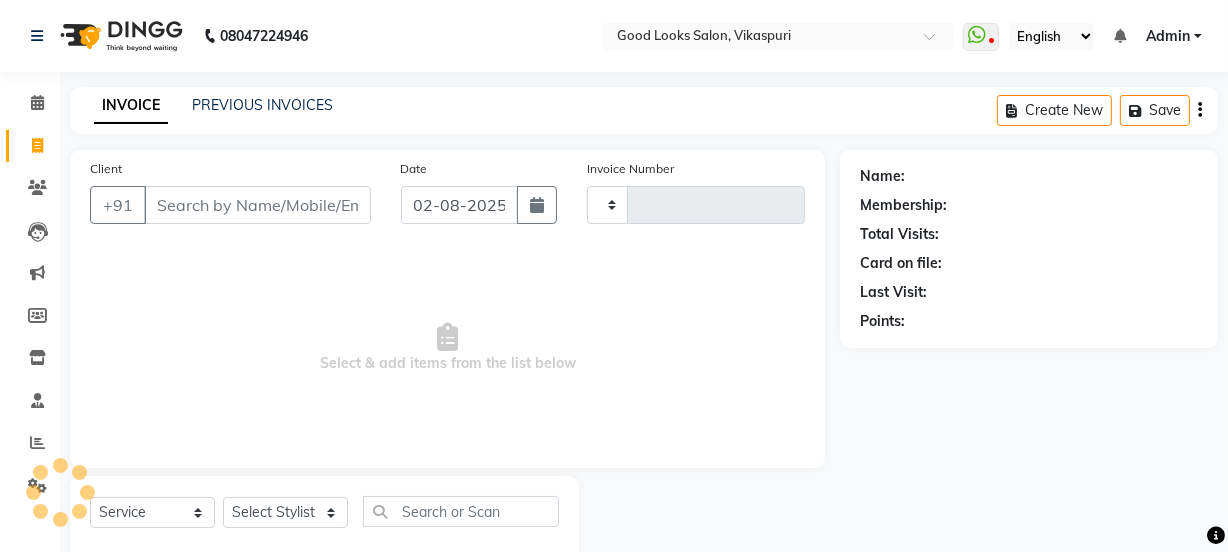 type on "3106" 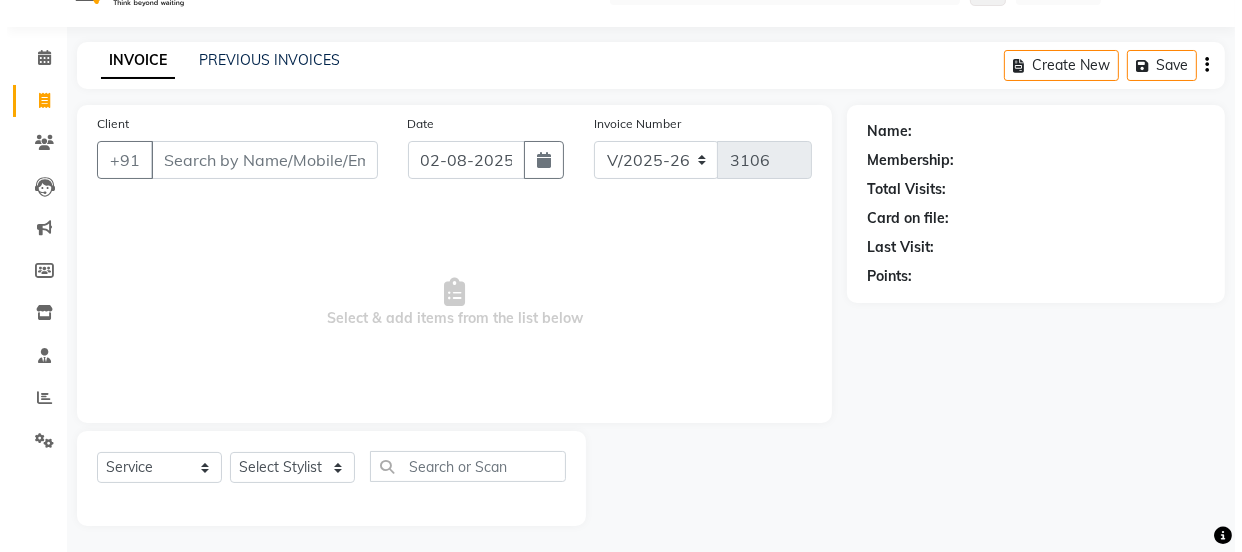 scroll, scrollTop: 50, scrollLeft: 0, axis: vertical 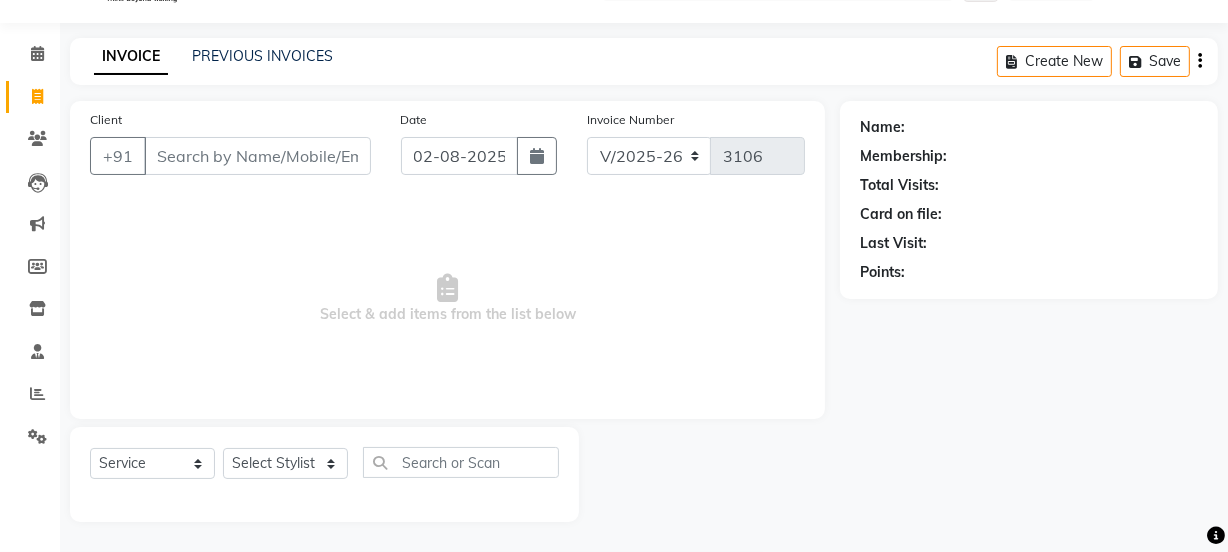 click on "Client" at bounding box center (257, 156) 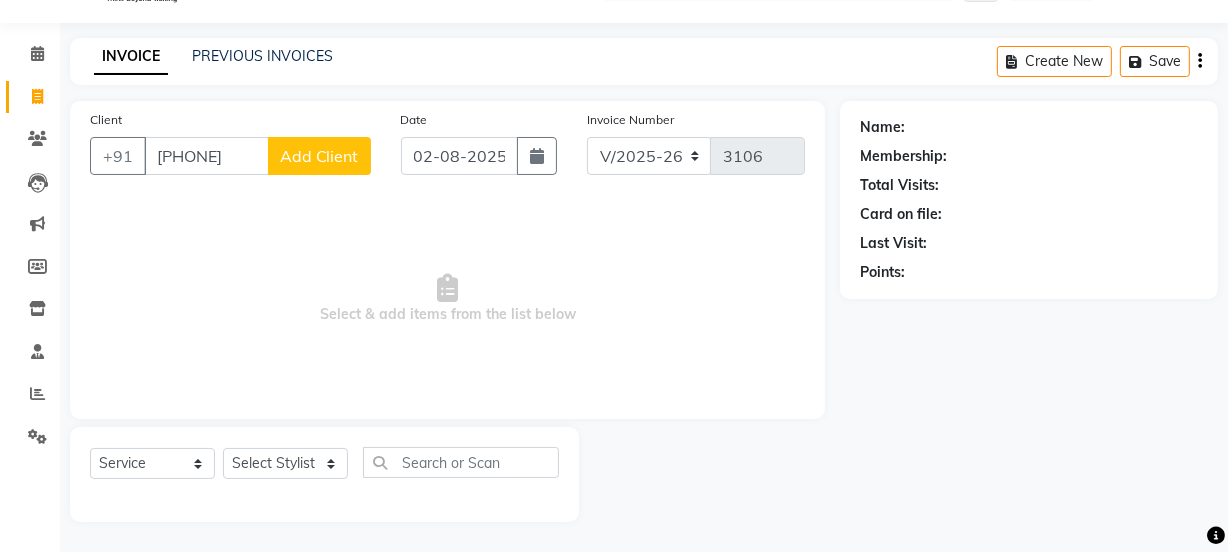 type on "[PHONE]" 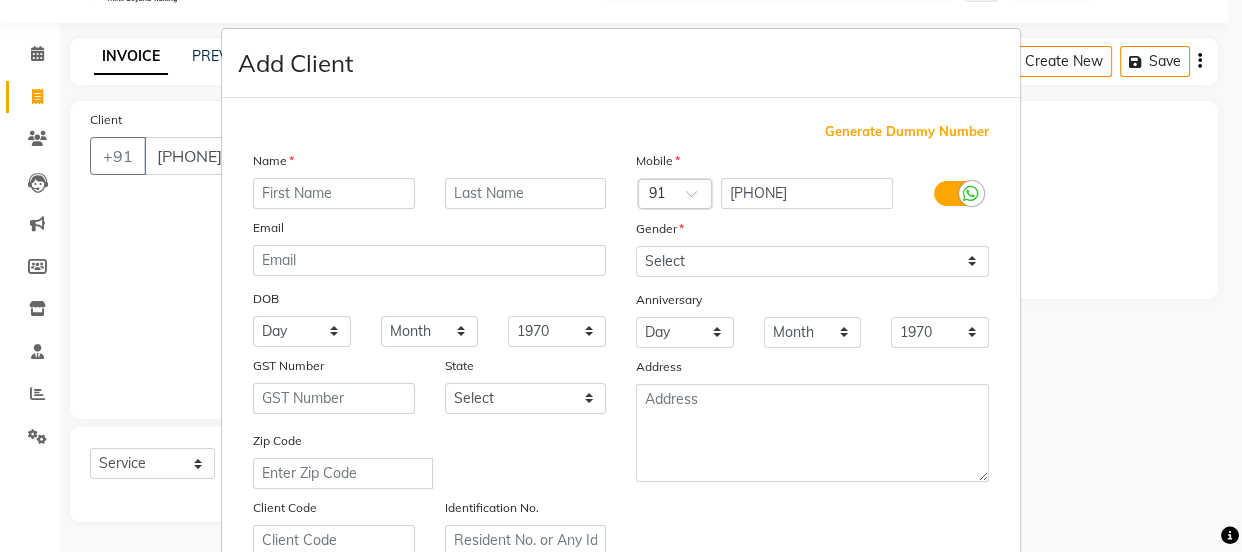 click on "Add Client Generate Dummy Number Name Email DOB Day 01 02 03 04 05 06 07 08 09 10 11 12 13 14 15 16 17 18 19 20 21 22 23 24 25 26 27 28 29 30 31 Month January February March April May June July August September October November December 1940 1941 1942 1943 1944 1945 1946 1947 1948 1949 1950 1951 1952 1953 1954 1955 1956 1957 1958 1959 1960 1961 1962 1963 1964 1965 1966 1967 1968 1969 1970 1971 1972 1973 1974 1975 1976 1977 1978 1979 1980 1981 1982 1983 1984 1985 1986 1987 1988 1989 1990 1991 1992 1993 1994 1995 1996 1997 1998 1999 2000 2001 2002 2003 2004 2005 2006 2007 2008 2009 2010 2011 2012 2013 2014 2015 2016 2017 2018 2019 2020 2021 2022 2023 2024 GST Number State Select Andaman and Nicobar Islands Andhra Pradesh Arunachal Pradesh Assam Bihar Chandigarh Chhattisgarh Dadra and Nagar Haveli Daman and Diu Delhi Goa Gujarat Haryana Himachal Pradesh Jammu and Kashmir Jharkhand Karnataka Kerala Lakshadweep Madhya Pradesh Maharashtra Manipur Meghalaya Mizoram Nagaland Odisha Pondicherry Punjab Rajasthan Sikkim" at bounding box center (621, 276) 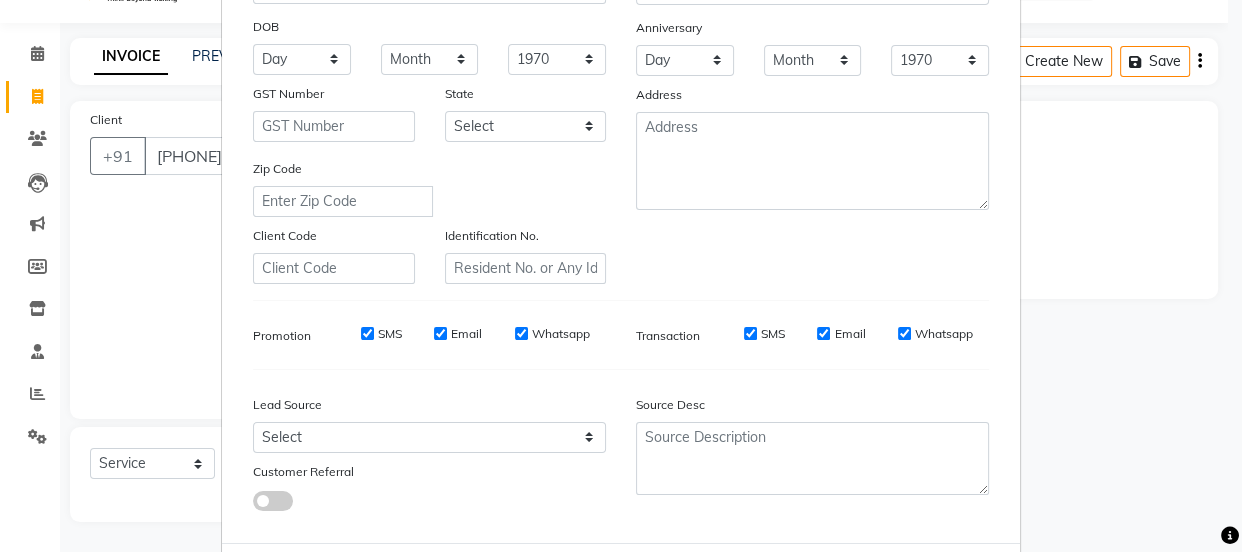 scroll, scrollTop: 0, scrollLeft: 0, axis: both 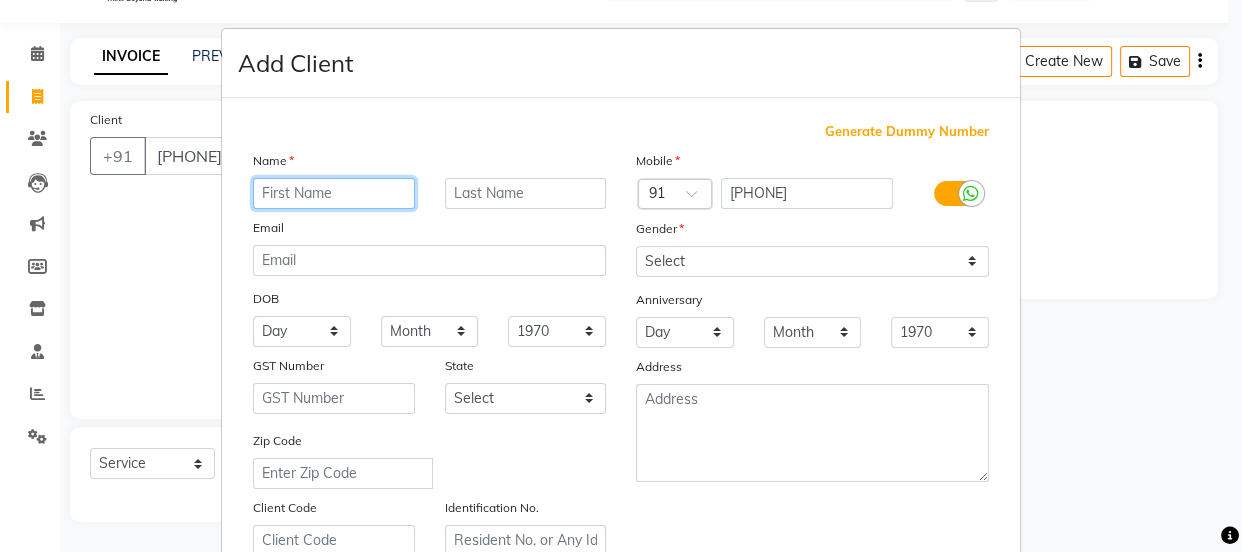 click at bounding box center [334, 193] 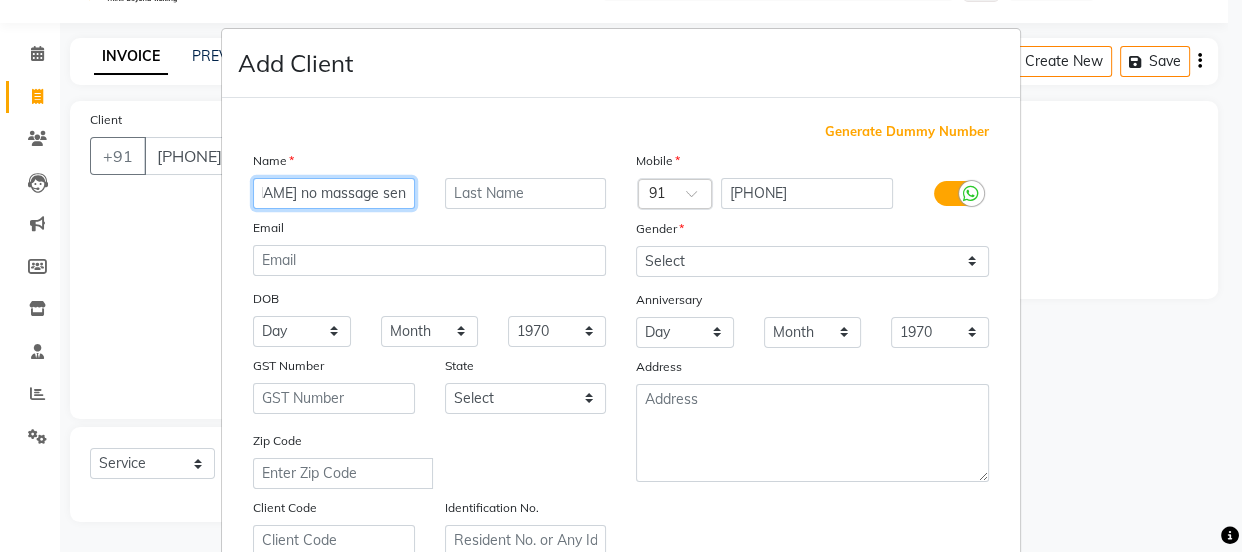 scroll, scrollTop: 0, scrollLeft: 22, axis: horizontal 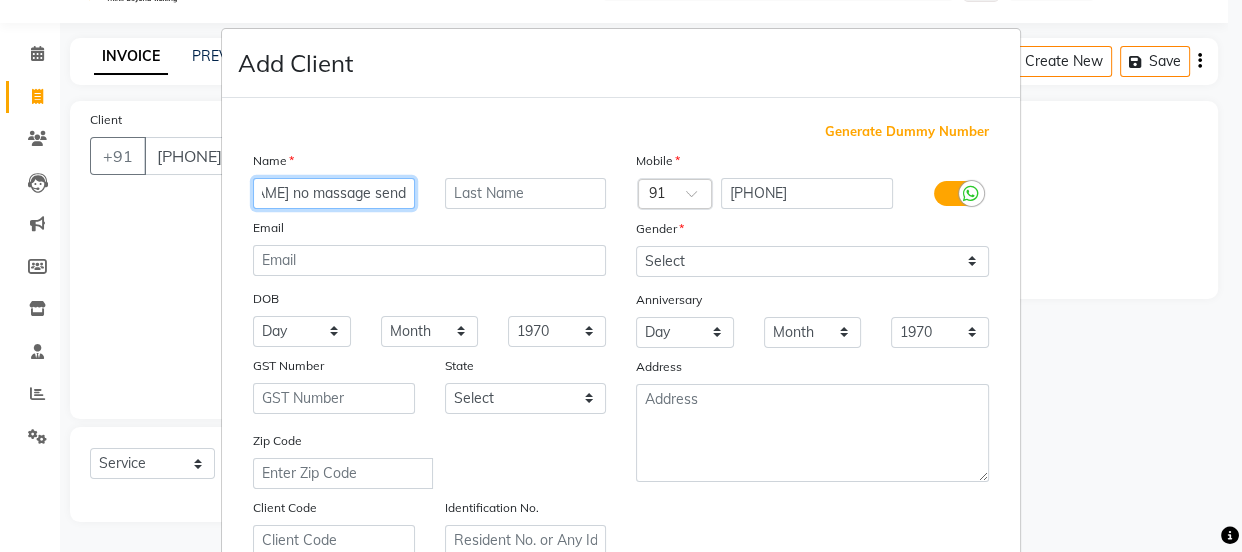 type on "sangita no massage send" 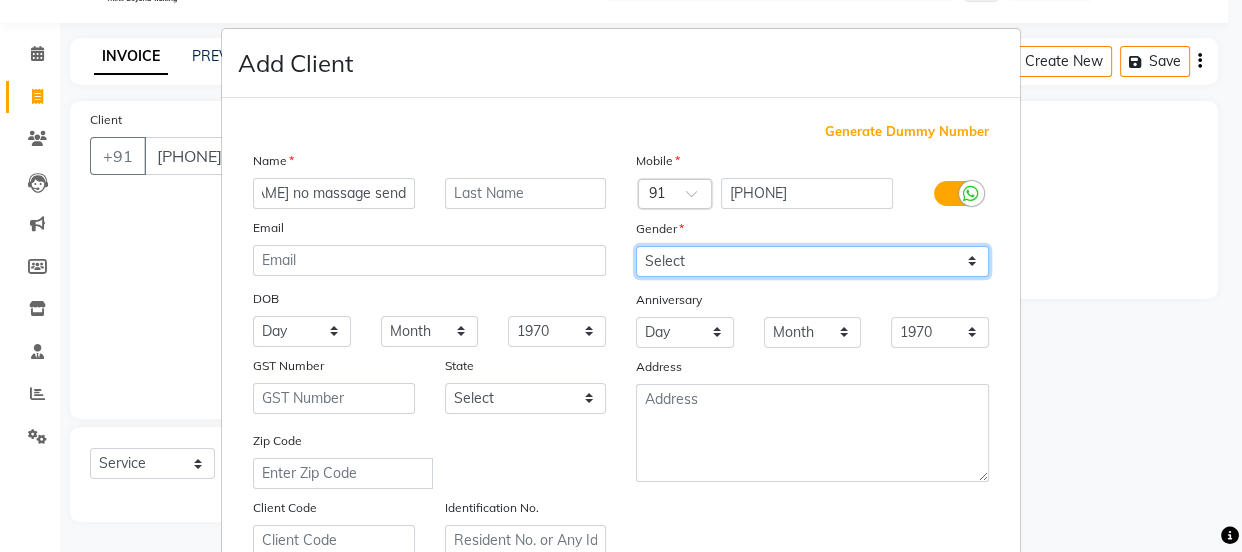 click on "Select Male Female Other Prefer Not To Say" at bounding box center (812, 261) 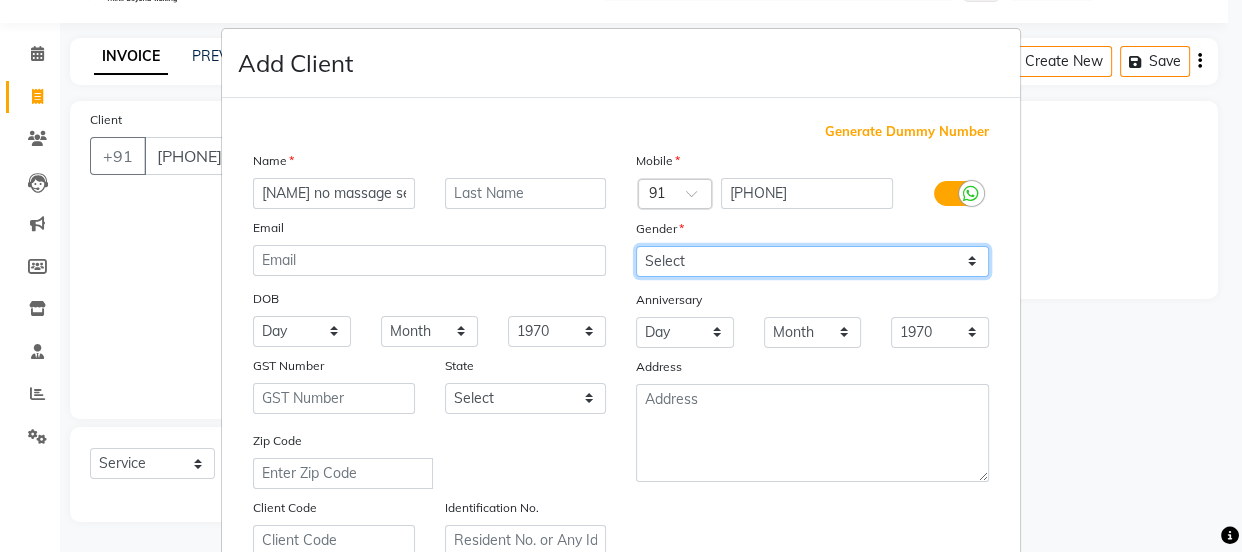 select on "female" 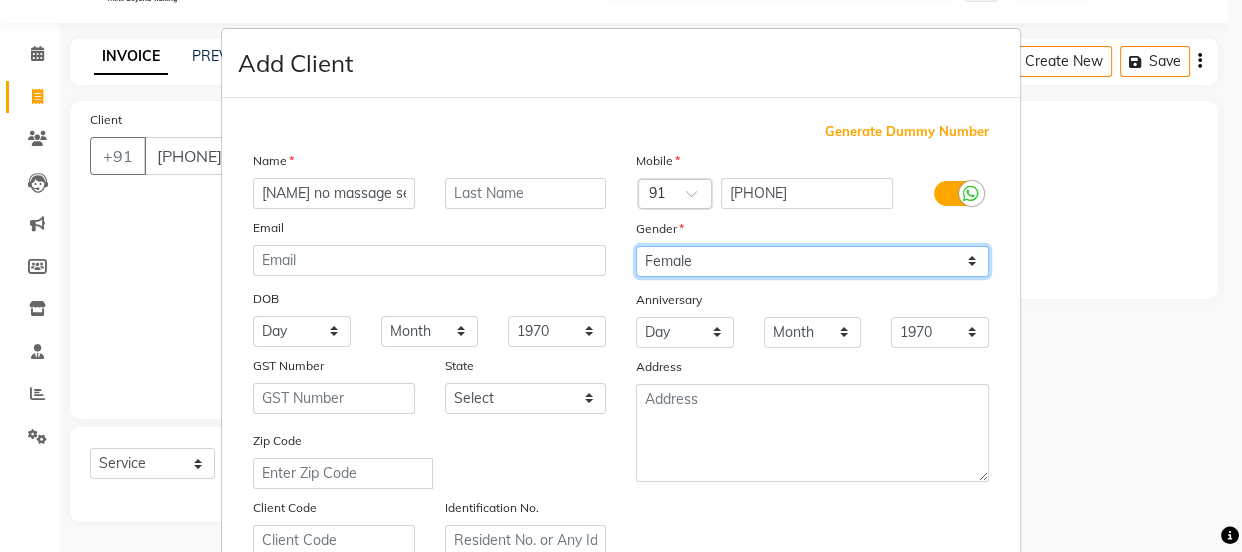 click on "Select Male Female Other Prefer Not To Say" at bounding box center (812, 261) 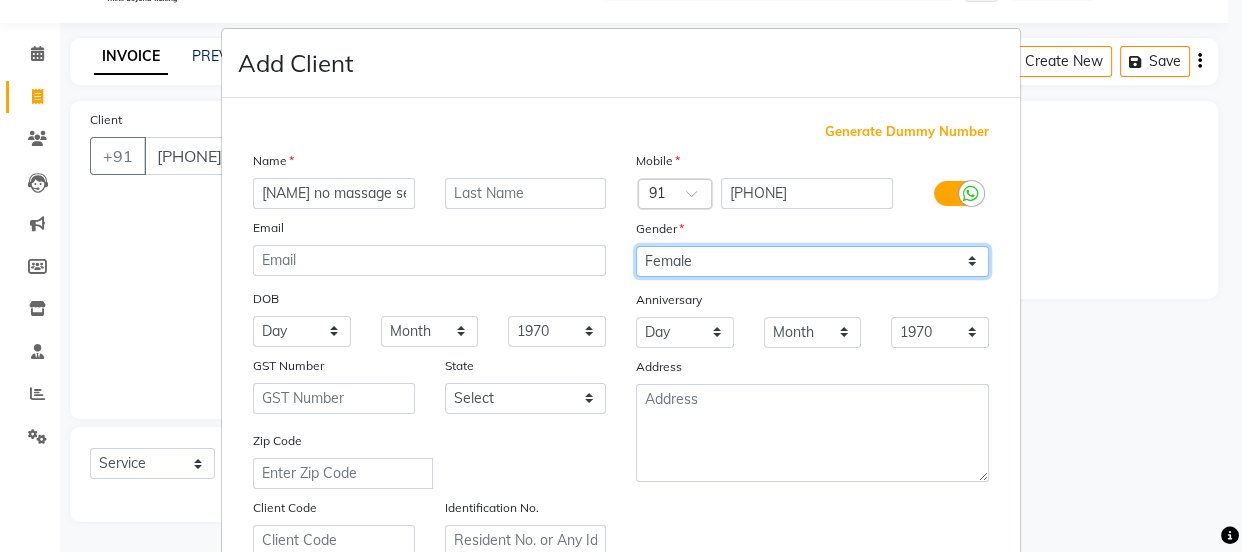 scroll, scrollTop: 377, scrollLeft: 0, axis: vertical 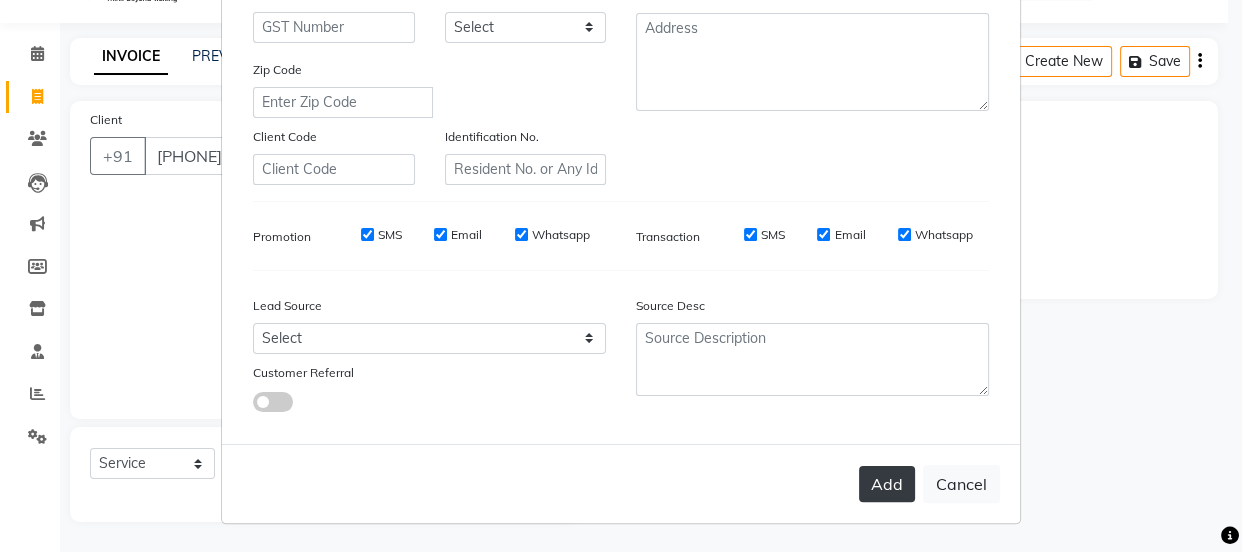 click on "Add" at bounding box center (887, 484) 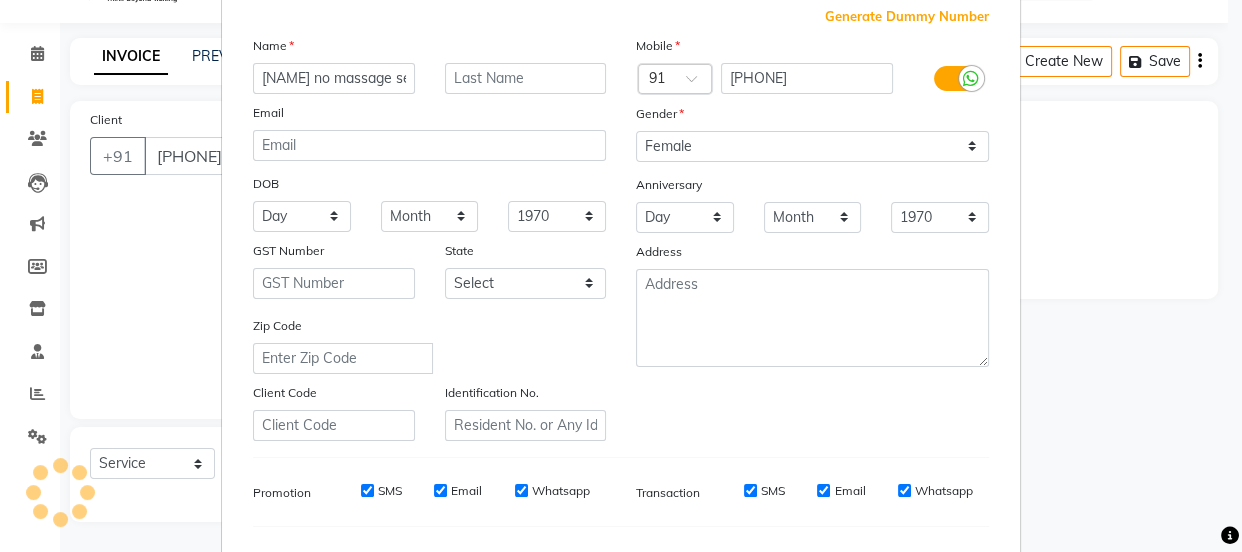 scroll, scrollTop: 0, scrollLeft: 0, axis: both 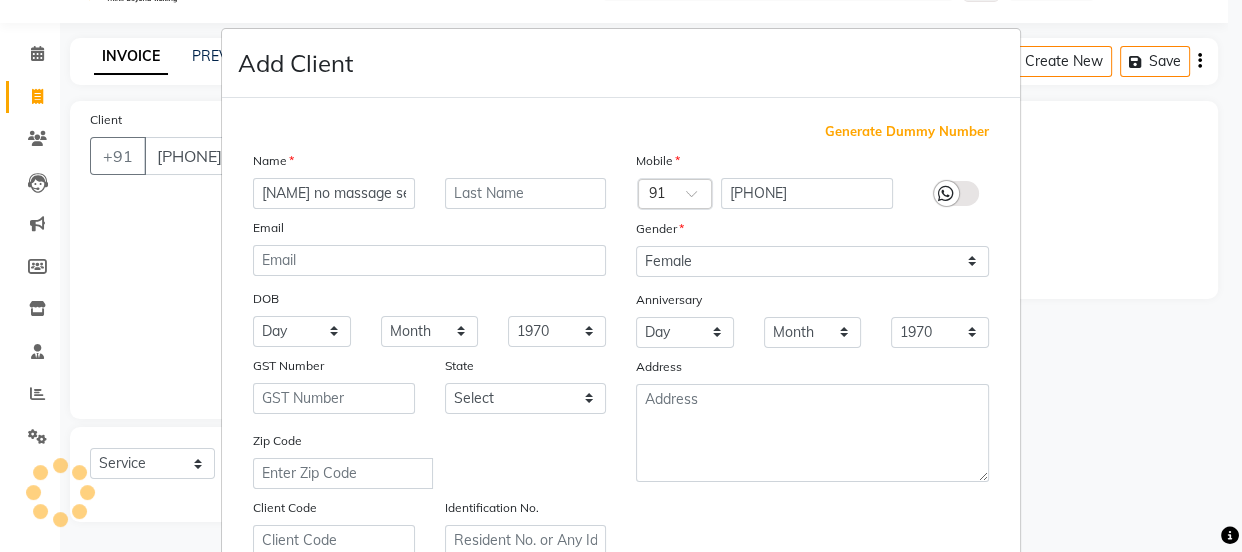 type 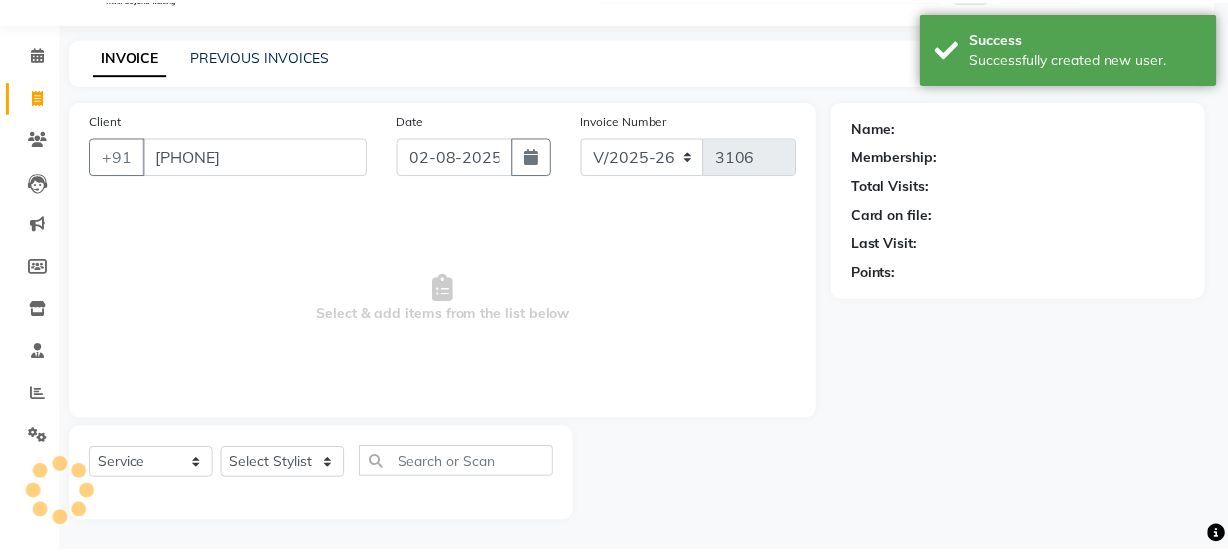 scroll, scrollTop: 377, scrollLeft: 0, axis: vertical 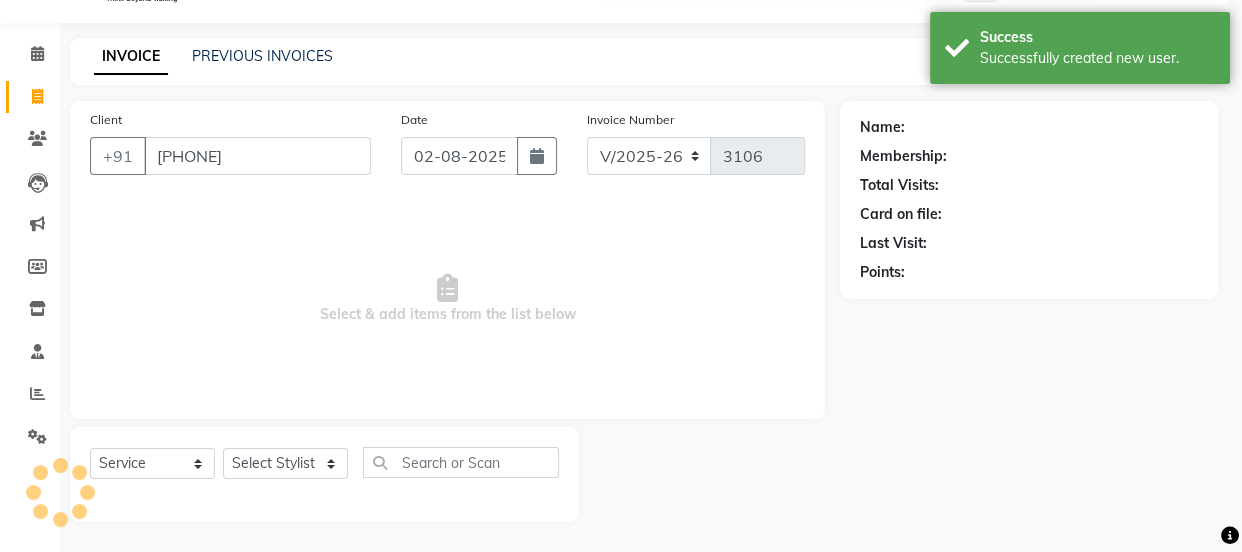 select on "1: Object" 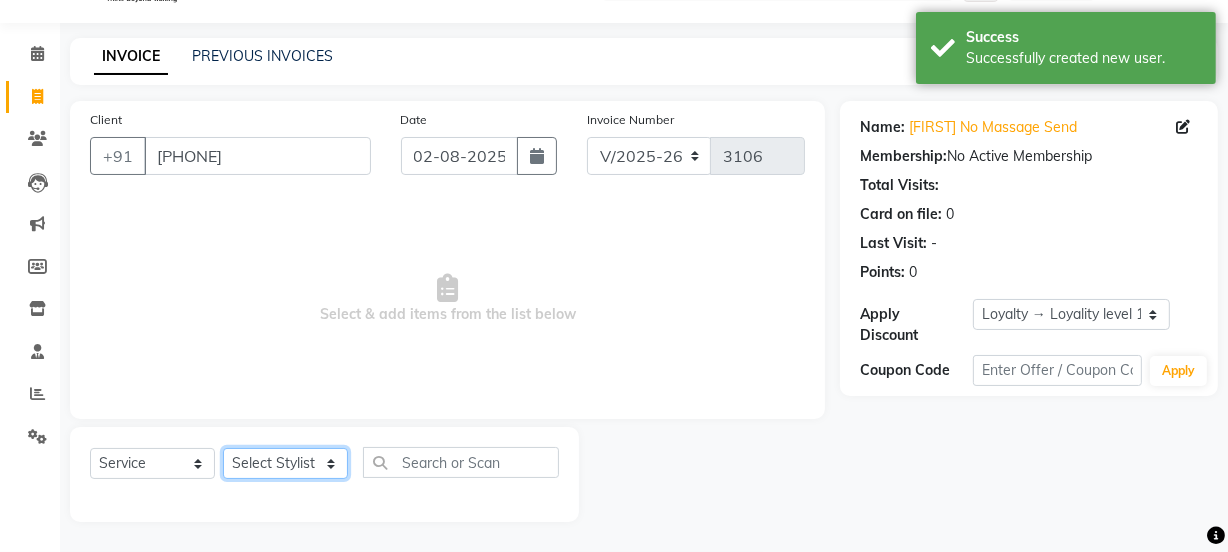 click on "Select Stylist Jyoti kaif Manager Pooja Prachi Raman Raman 2 Reception RIHAN Sameer Shivam simo SUNNY yogita" 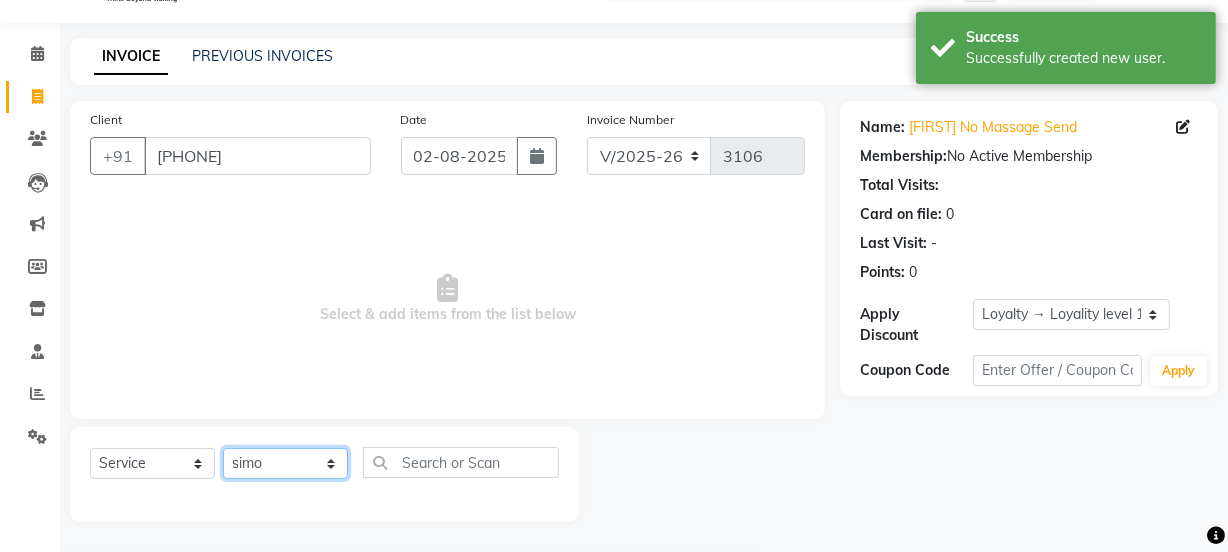 click on "Select Stylist Jyoti kaif Manager Pooja Prachi Raman Raman 2 Reception RIHAN Sameer Shivam simo SUNNY yogita" 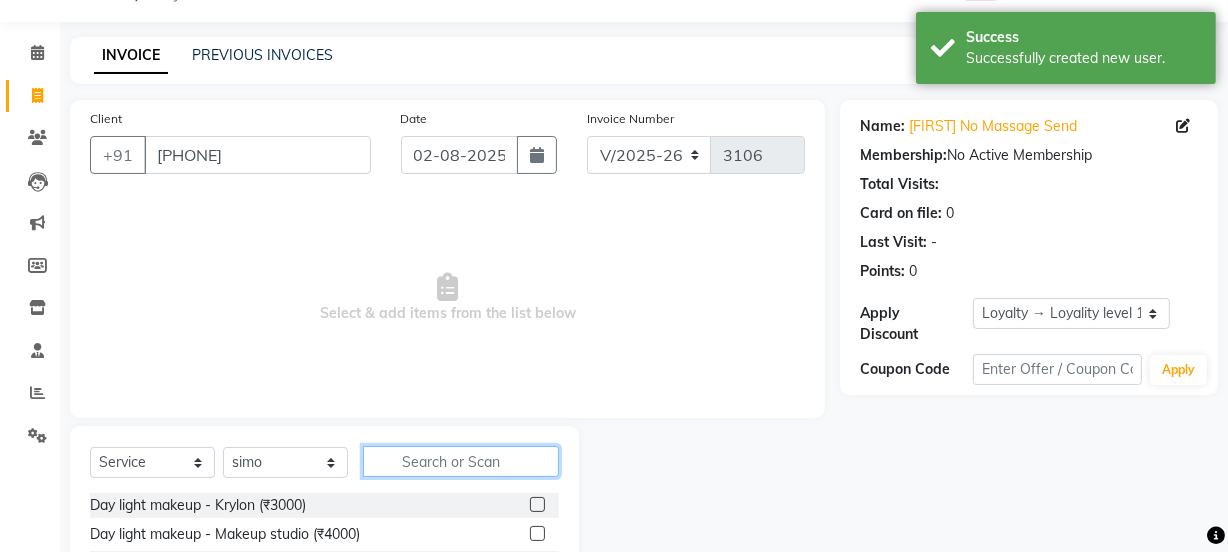 click 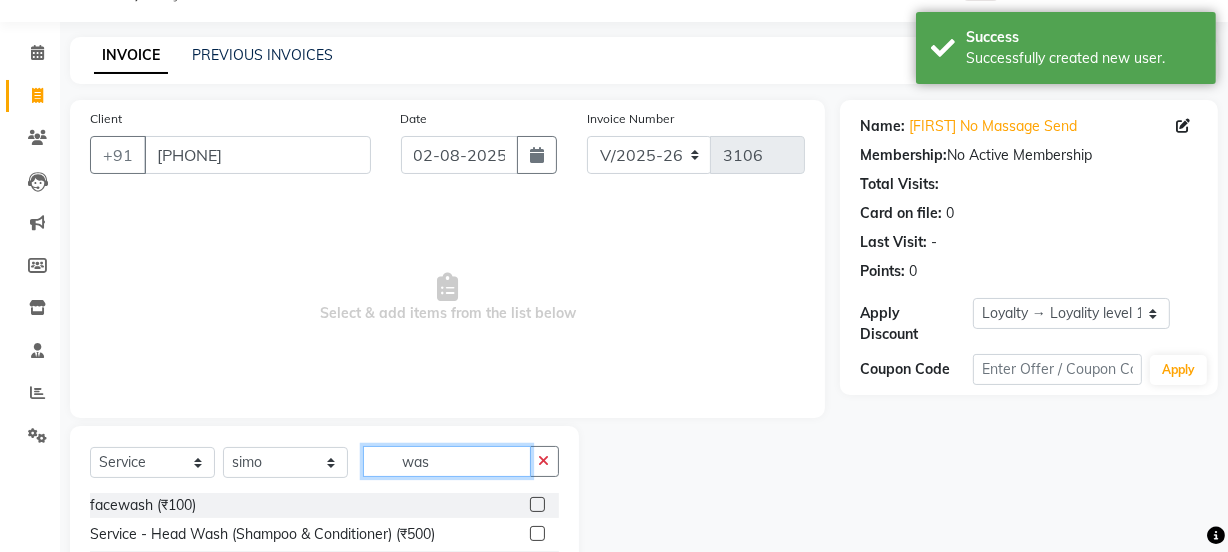 type on "was" 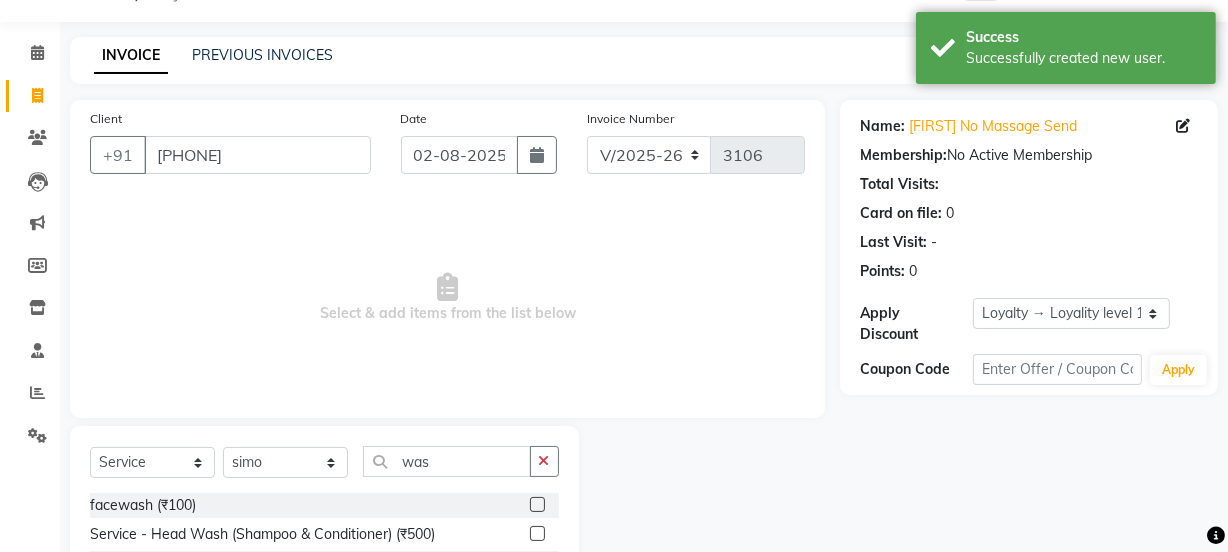 click 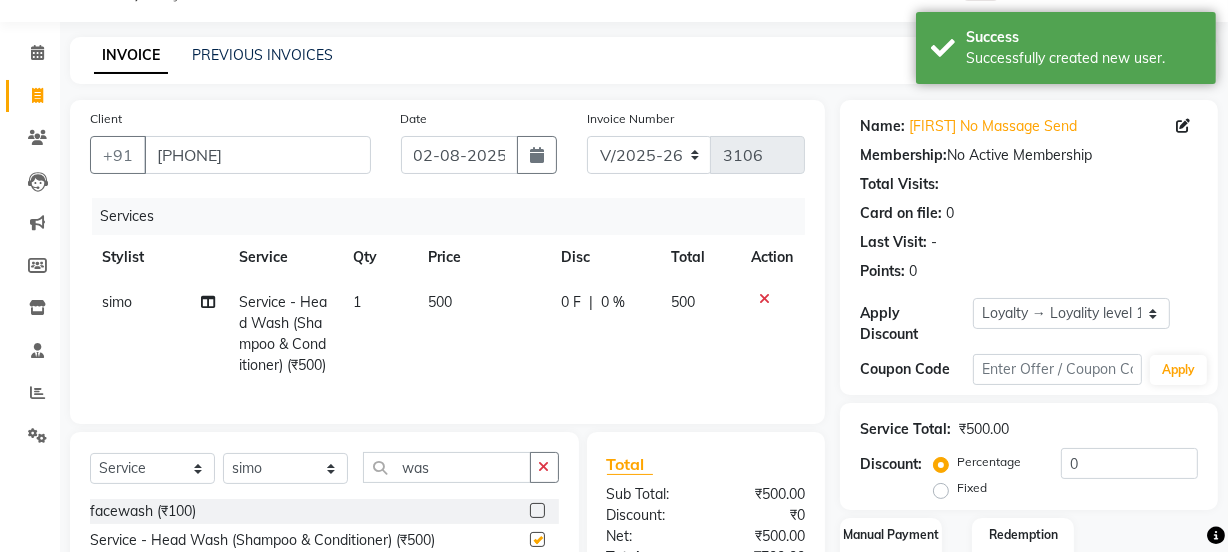click 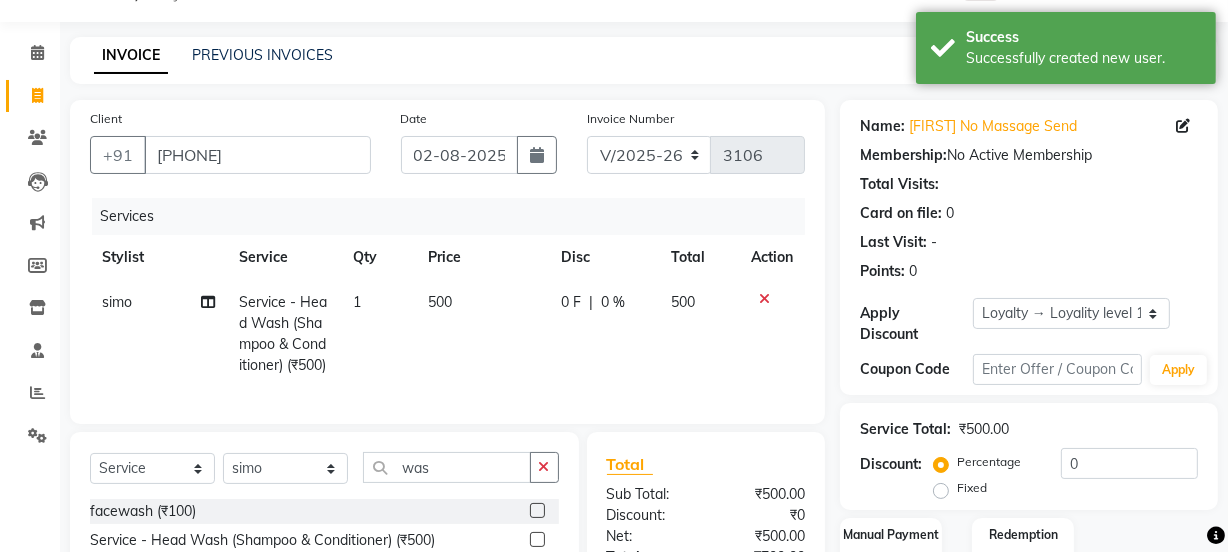 checkbox on "false" 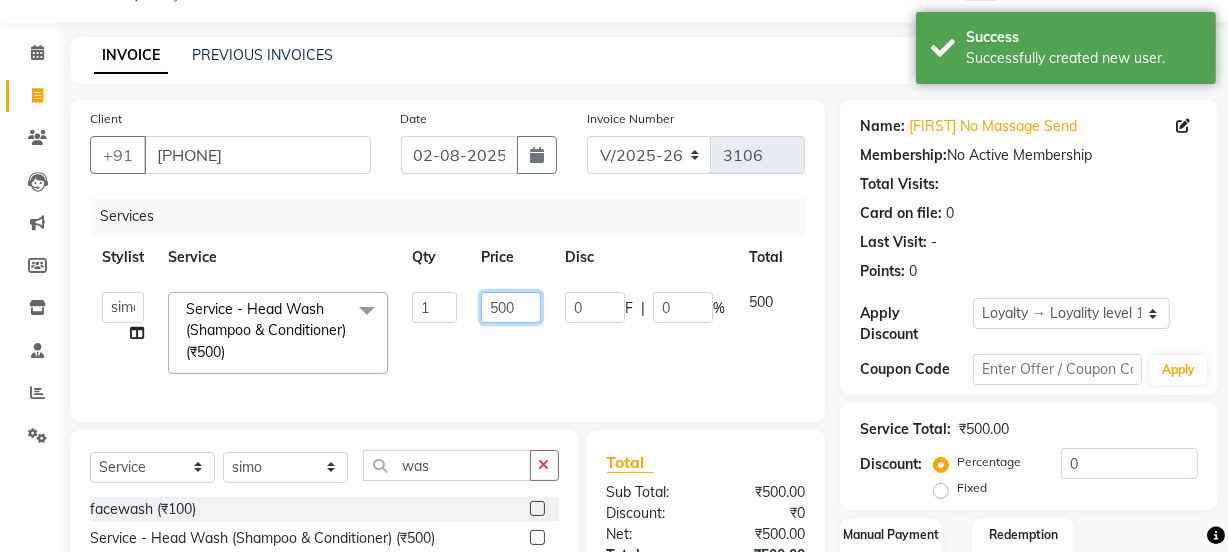 drag, startPoint x: 519, startPoint y: 310, endPoint x: 395, endPoint y: 303, distance: 124.197426 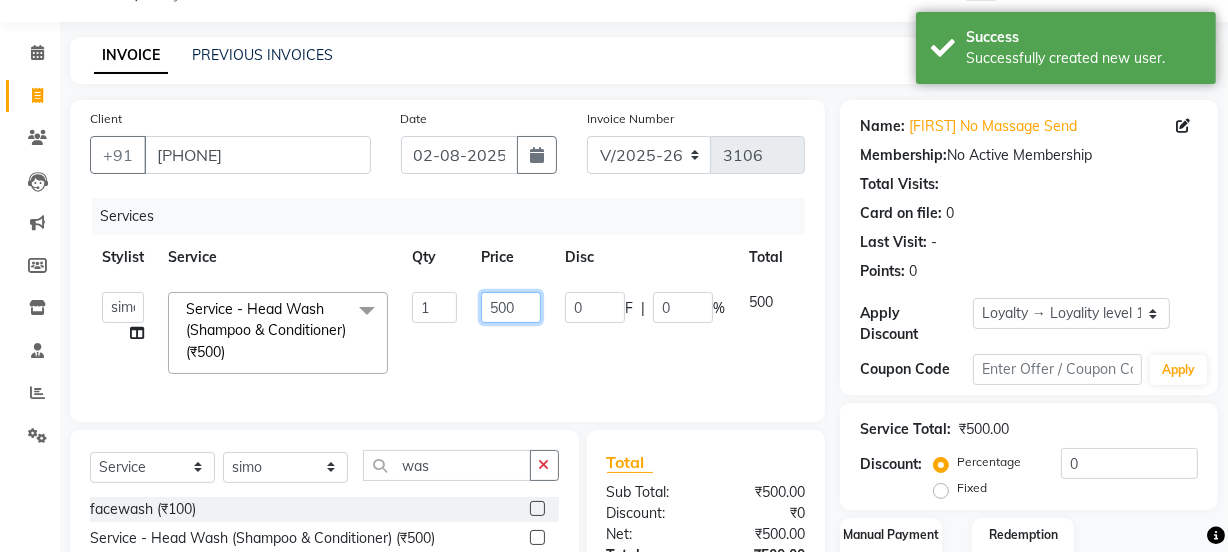 click on "Jyoti   kaif   Manager   Pooja   Prachi   Raman   Raman 2   Reception   RIHAN   Sameer   Shivam   simo   SUNNY   yogita  Service - Head Wash (Shampoo & Conditioner) (₹500)  x Day light makeup  - Krylon (₹3000) Day light makeup  - Makeup studio (₹4000) Day light makeup  - Air brush (₹5000) Frount trimming (₹200) NANO (₹6000) Schwarzkopf root touch (₹1200) Full Arms Bleach (₹500) Bubble gum pedicure (₹1200) Wella bleach (₹700) FACE SCRUB (₹200) EYELESH (₹500) KANPEKI (₹3000) TANINO BOTOX (₹7000) BUBBLE GUM MANICURE (₹1500) TMT MASK (₹8001) MOROCCO SEREM (₹1800) LOREAL GLOBLE COLOUR (₹3000) BACK RICA WAX (₹600) NAIL CUT (₹100) PROTIN SPA G (₹1500) FOOT MASSAGE (₹300) STOMACH WAX (₹200) BACK TRIMMING (₹150) TWACHA FACIAL (₹1500) MACADAMIA SPA (₹3000) FULL BODY TRIMMING (₹100) THREADING MALE (₹100) BLUETOX (₹6000) lower lips (₹30) NOSE WAX (₹50) CHIN WAX (₹50) UNDER ARMS TRIMMING (₹50) ELBOWS (₹100) MENHDI APPLICATION (₹300) pack (₹200) 1 0" 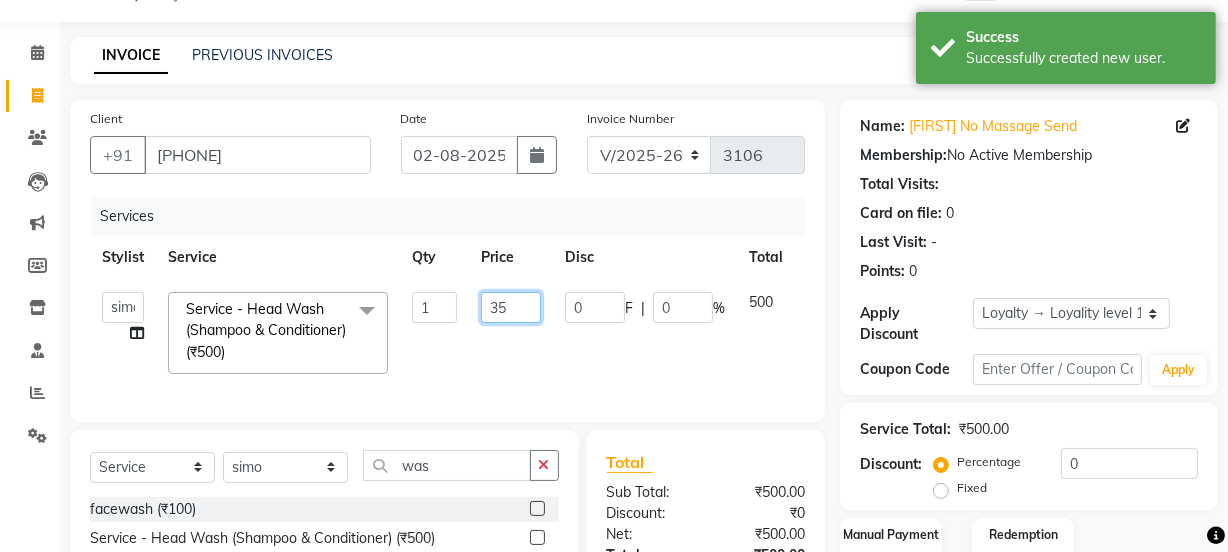 type on "350" 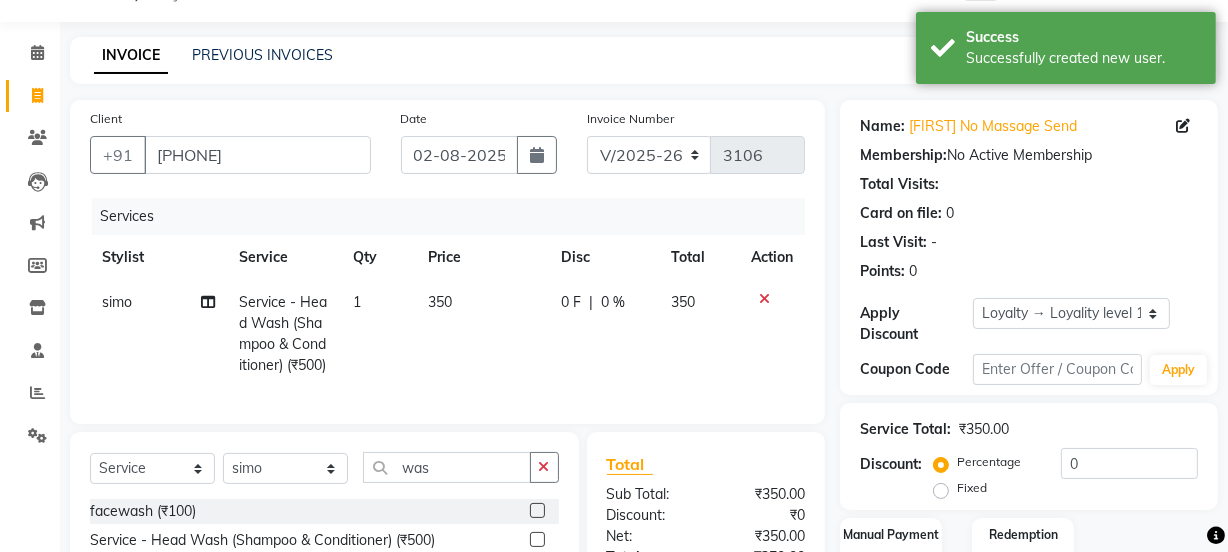click on "simo Service - Head Wash (Shampoo & Conditioner) (₹500) 1 350 0 F | 0 % 350" 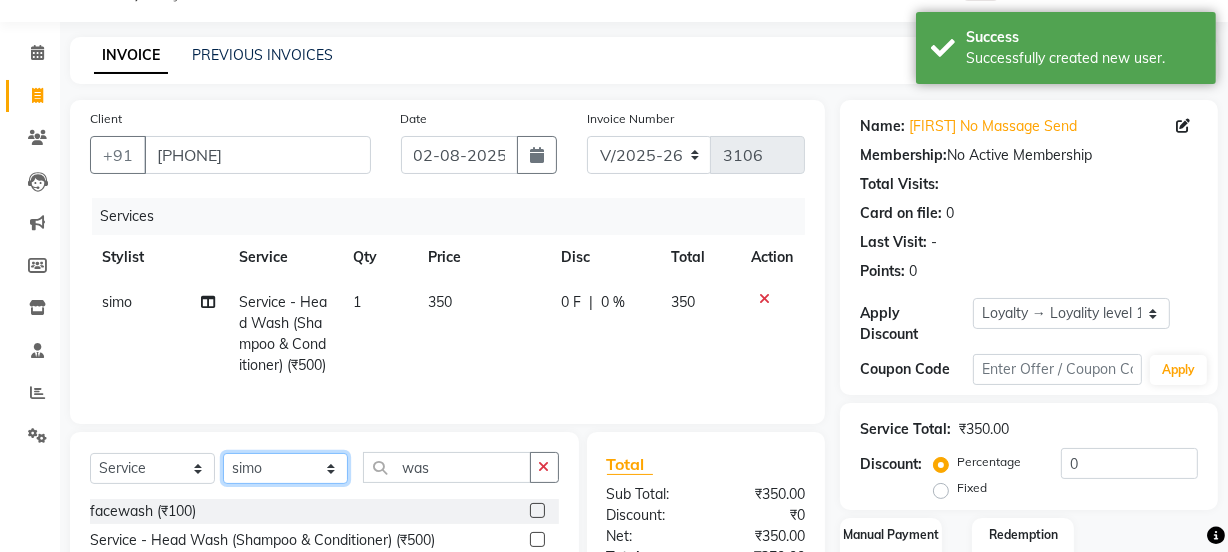 click on "Select Stylist Jyoti kaif Manager Pooja Prachi Raman Raman 2 Reception RIHAN Sameer Shivam simo SUNNY yogita" 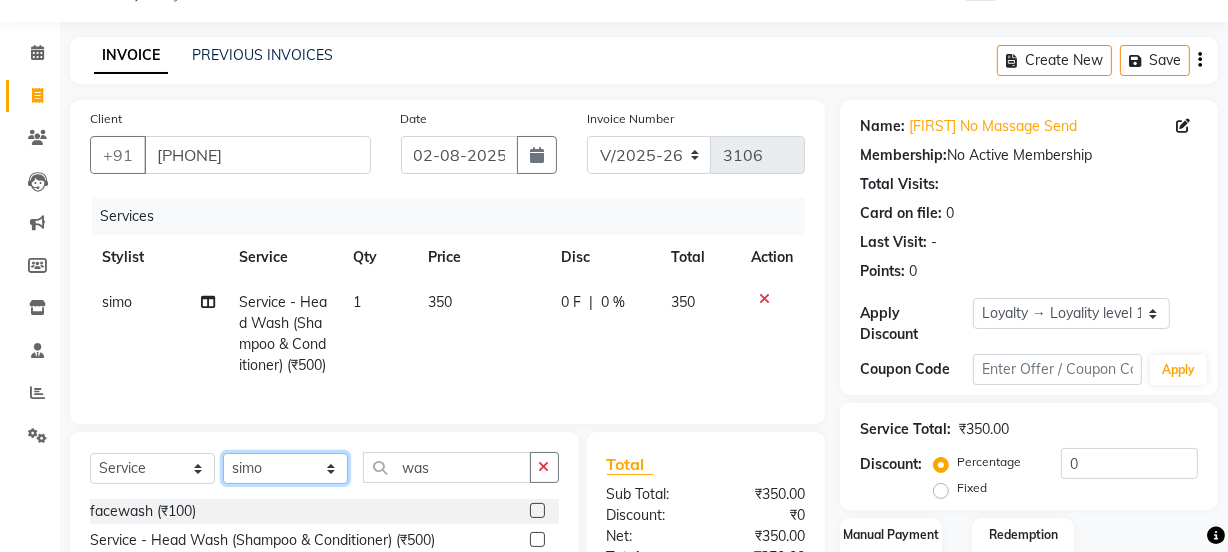 click on "Select Stylist Jyoti kaif Manager Pooja Prachi Raman Raman 2 Reception RIHAN Sameer Shivam simo SUNNY yogita" 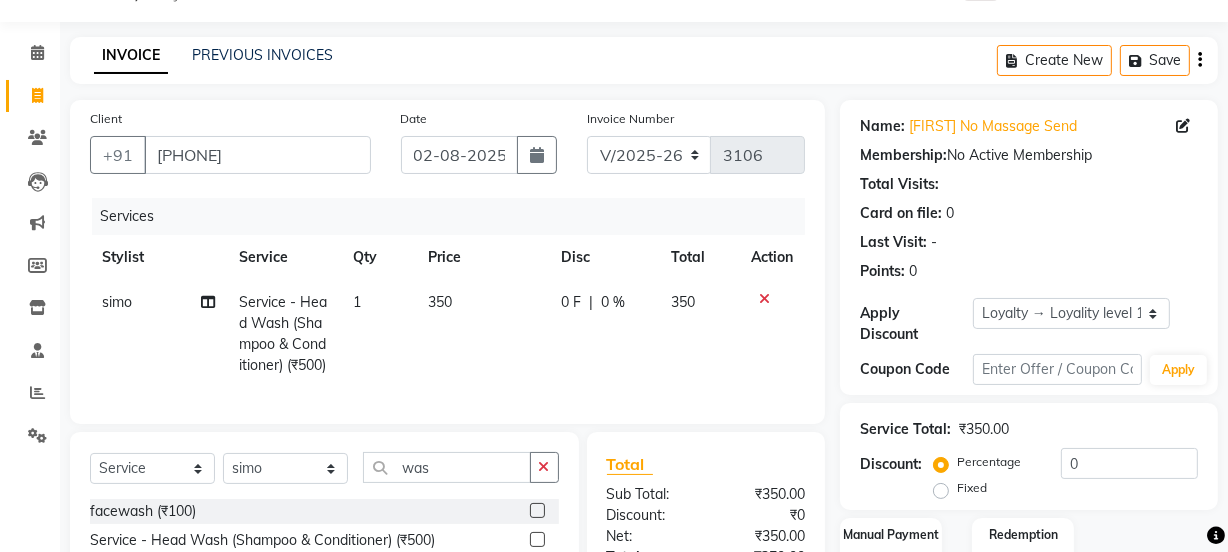 click on "simo" 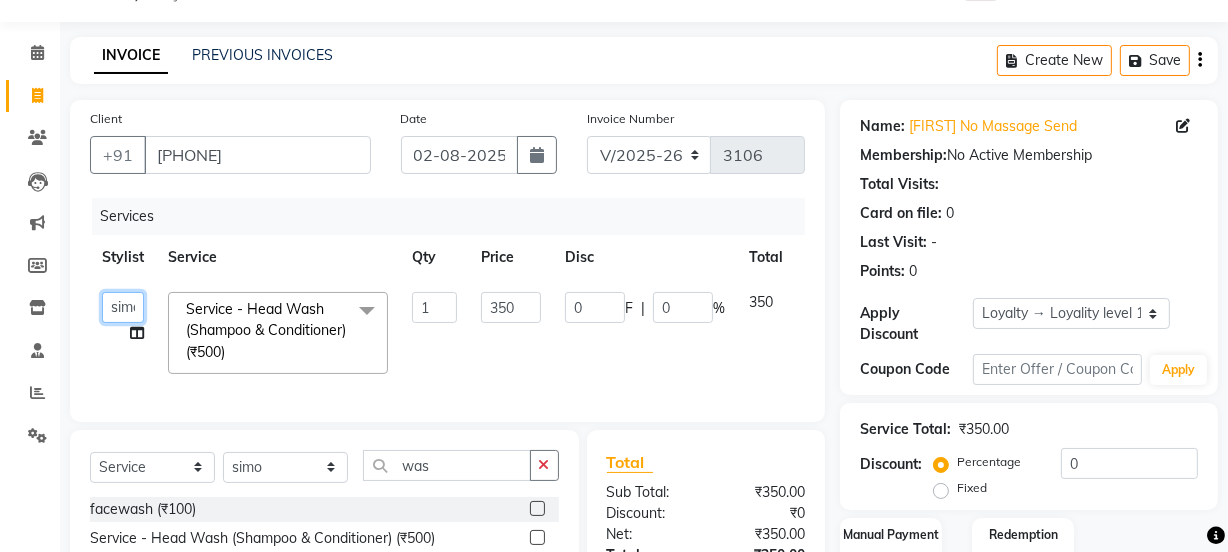 drag, startPoint x: 132, startPoint y: 324, endPoint x: 127, endPoint y: 305, distance: 19.646883 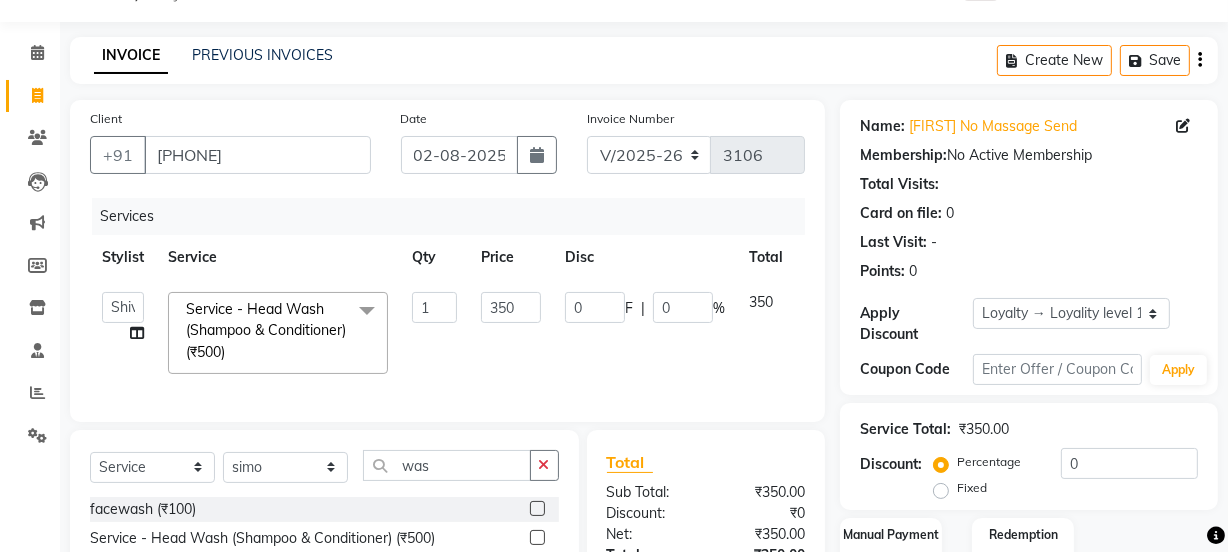 select on "85314" 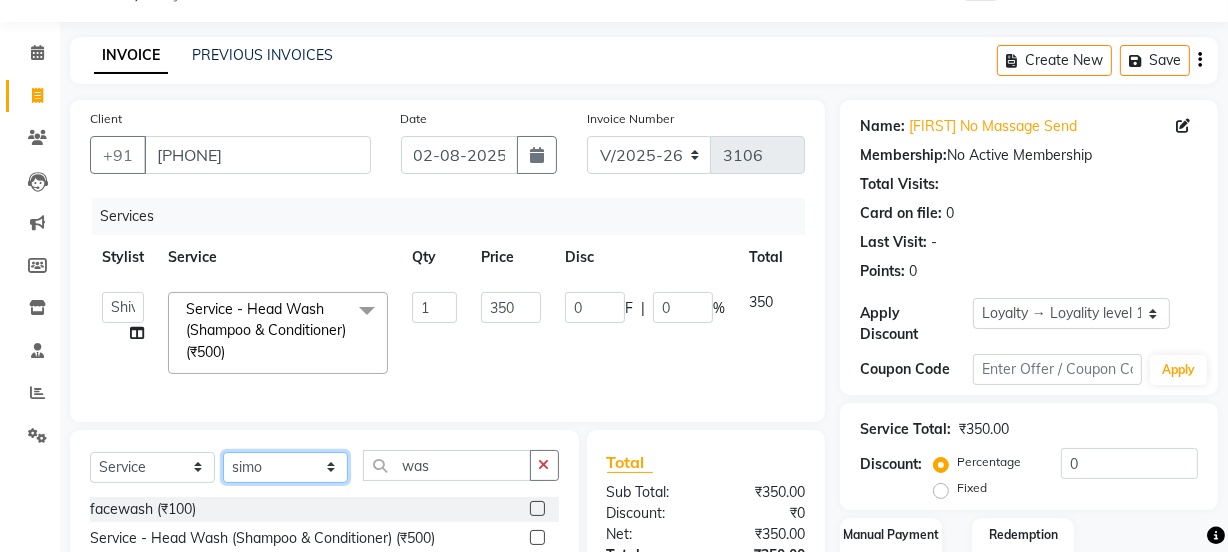 click on "Select Stylist Jyoti kaif Manager Pooja Prachi Raman Raman 2 Reception RIHAN Sameer Shivam simo SUNNY yogita" 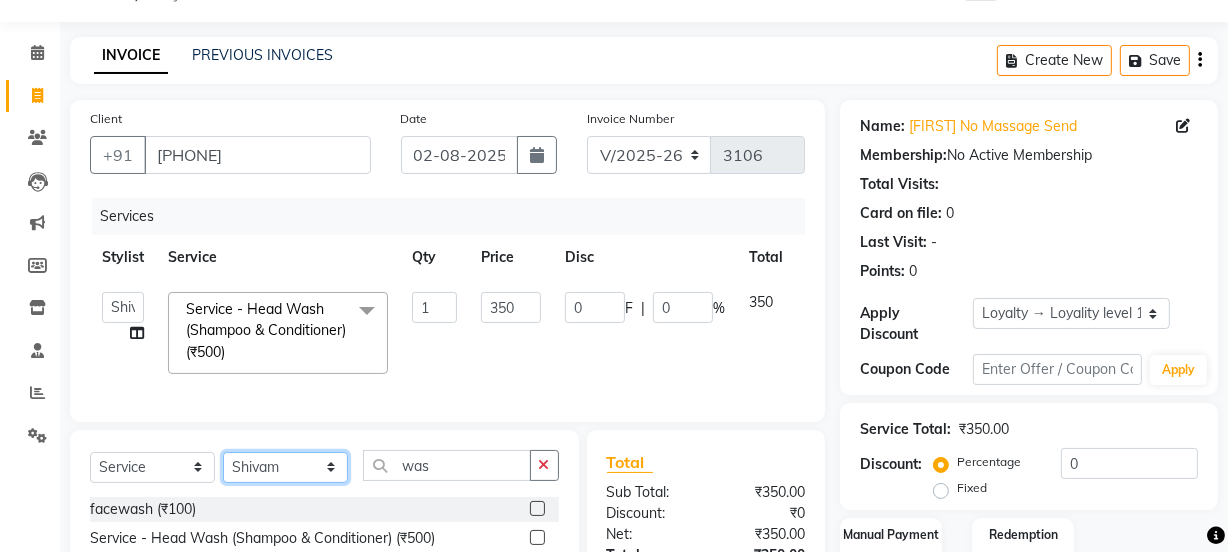 click on "Select Stylist Jyoti kaif Manager Pooja Prachi Raman Raman 2 Reception RIHAN Sameer Shivam simo SUNNY yogita" 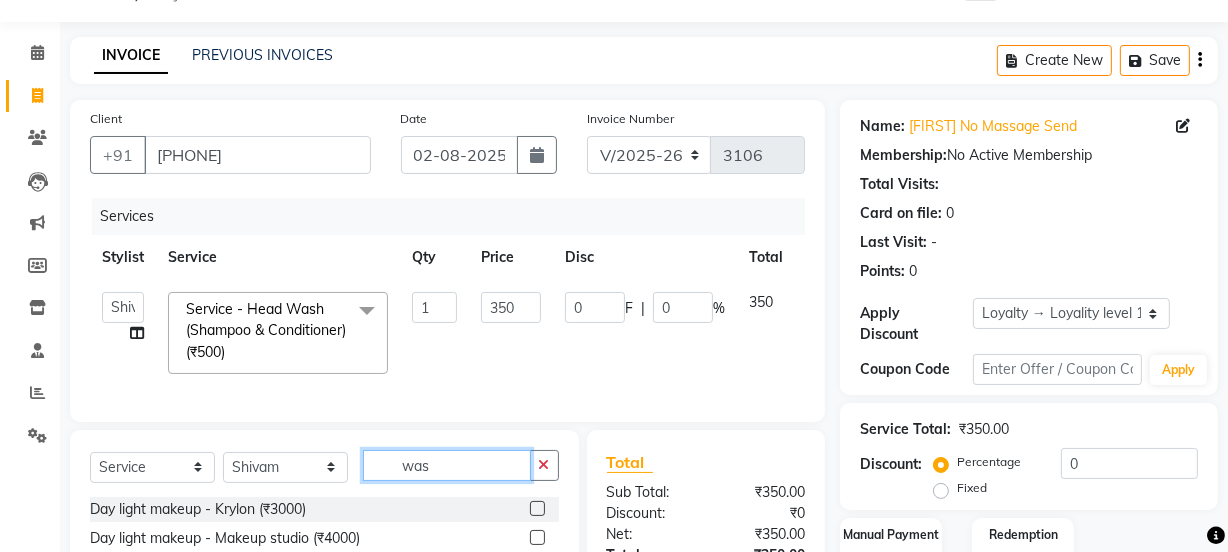 drag, startPoint x: 456, startPoint y: 467, endPoint x: 360, endPoint y: 475, distance: 96.332756 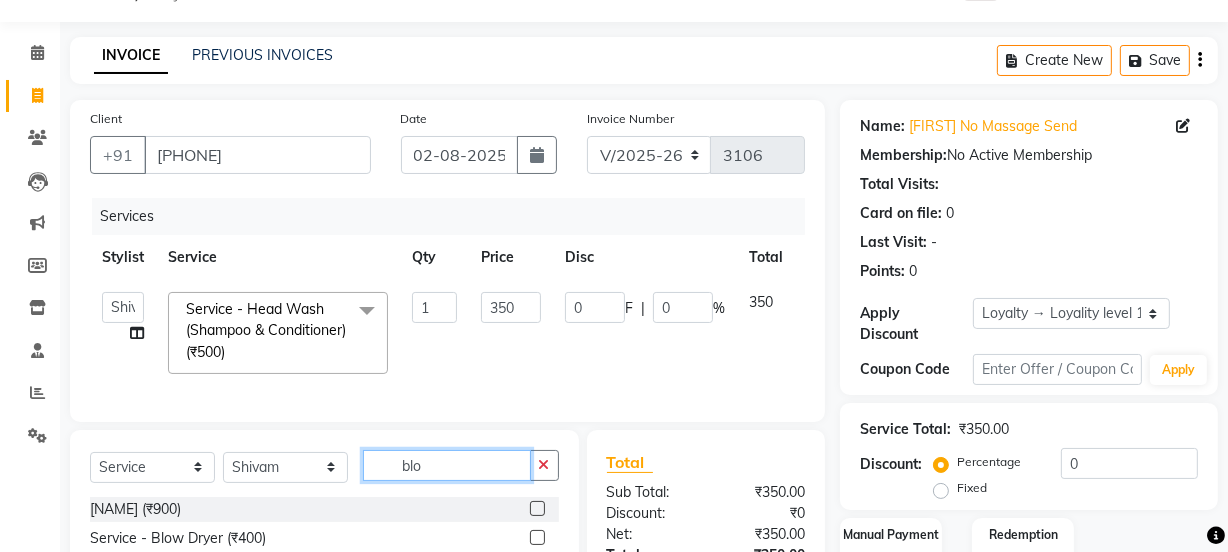 scroll, scrollTop: 224, scrollLeft: 0, axis: vertical 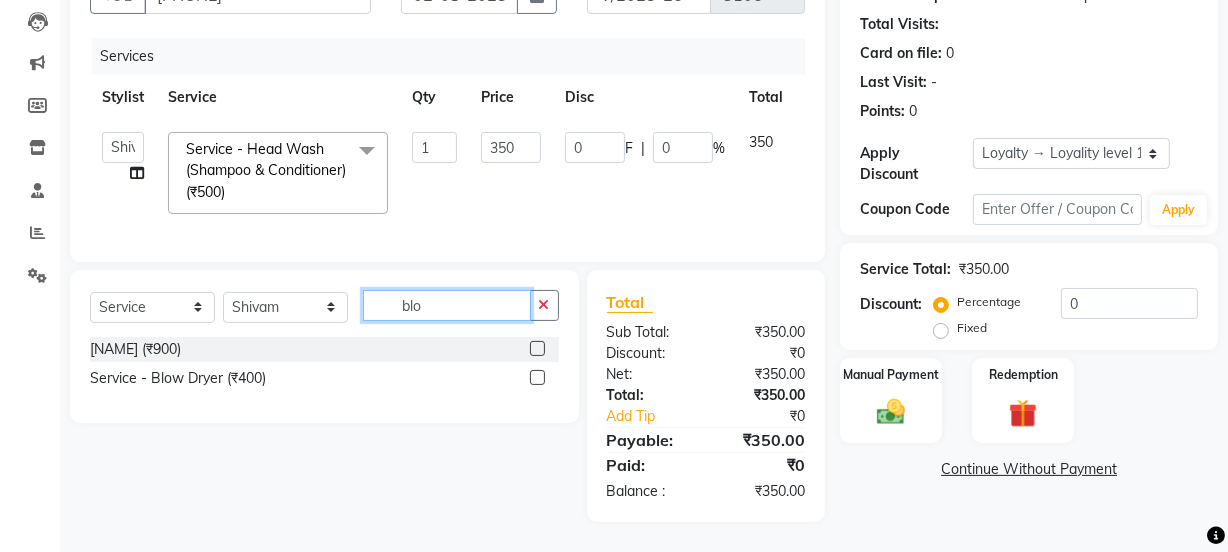 type on "blo" 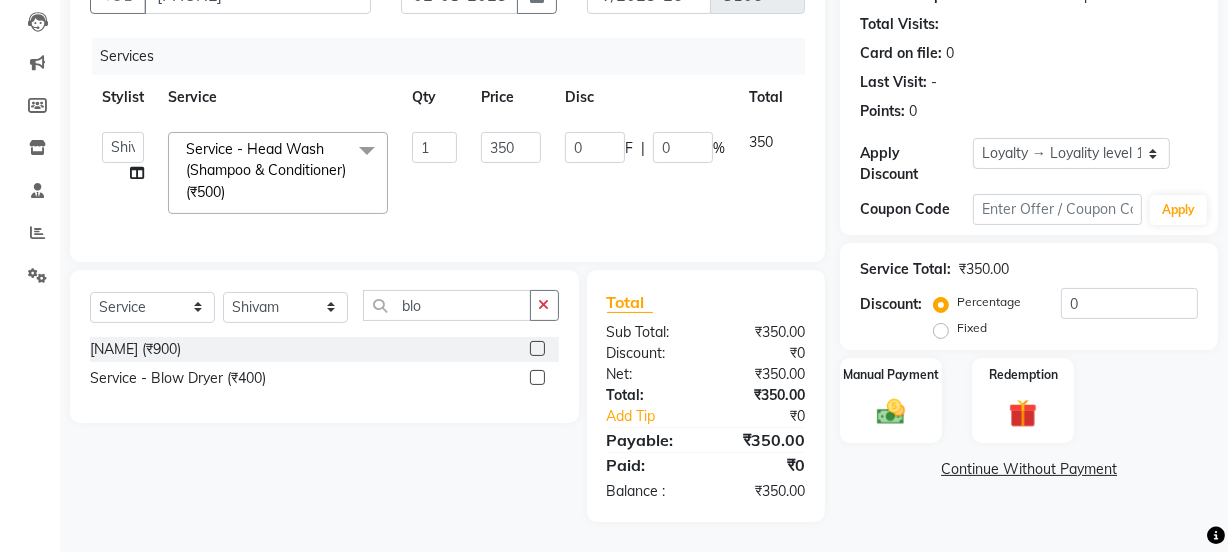 click 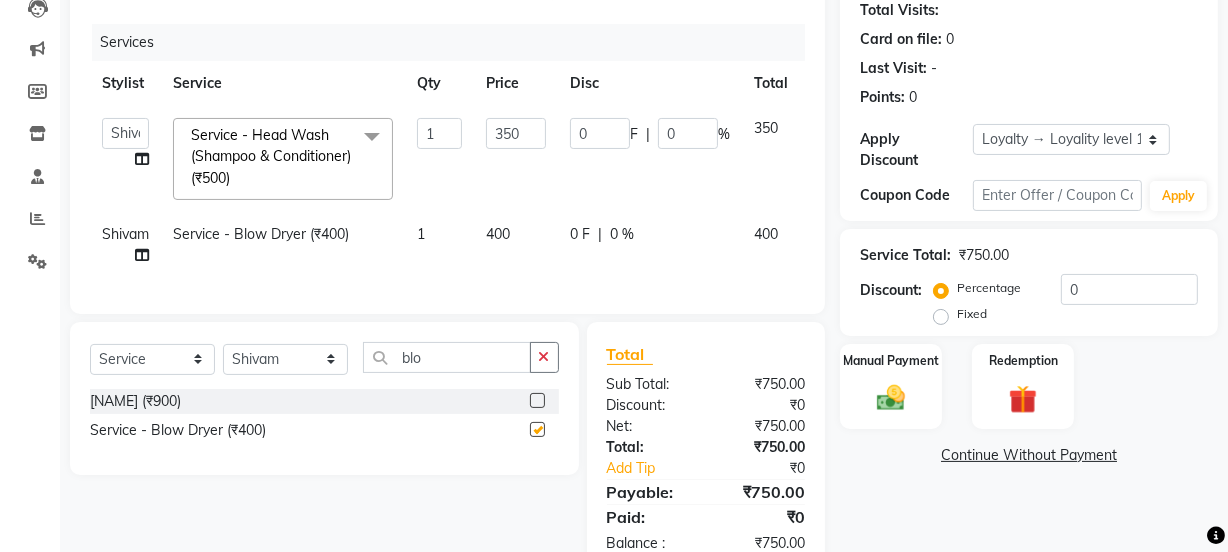 checkbox on "false" 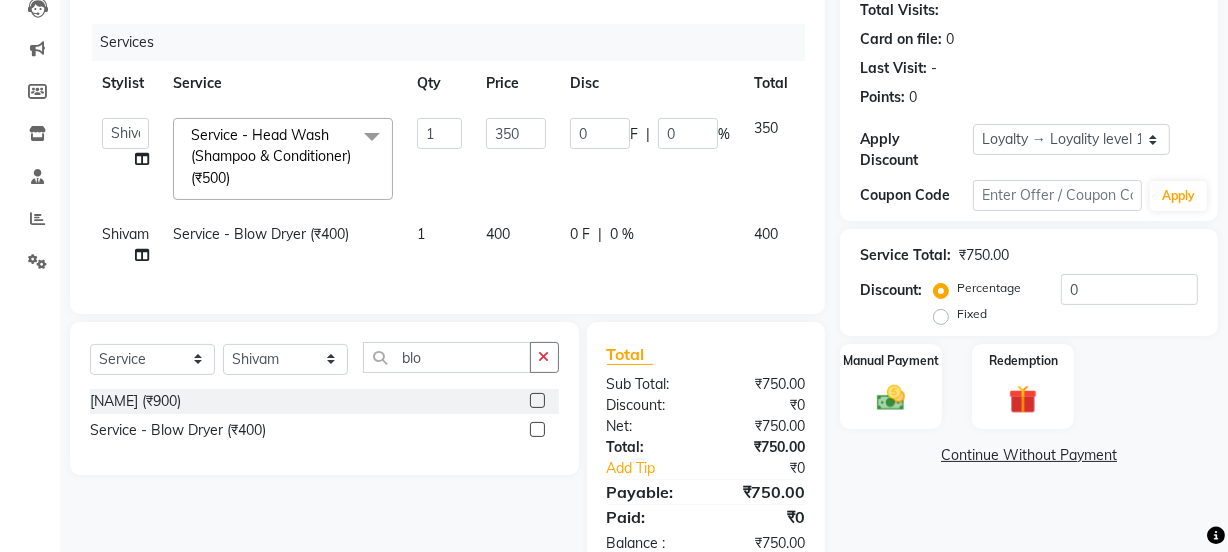 click on "400" 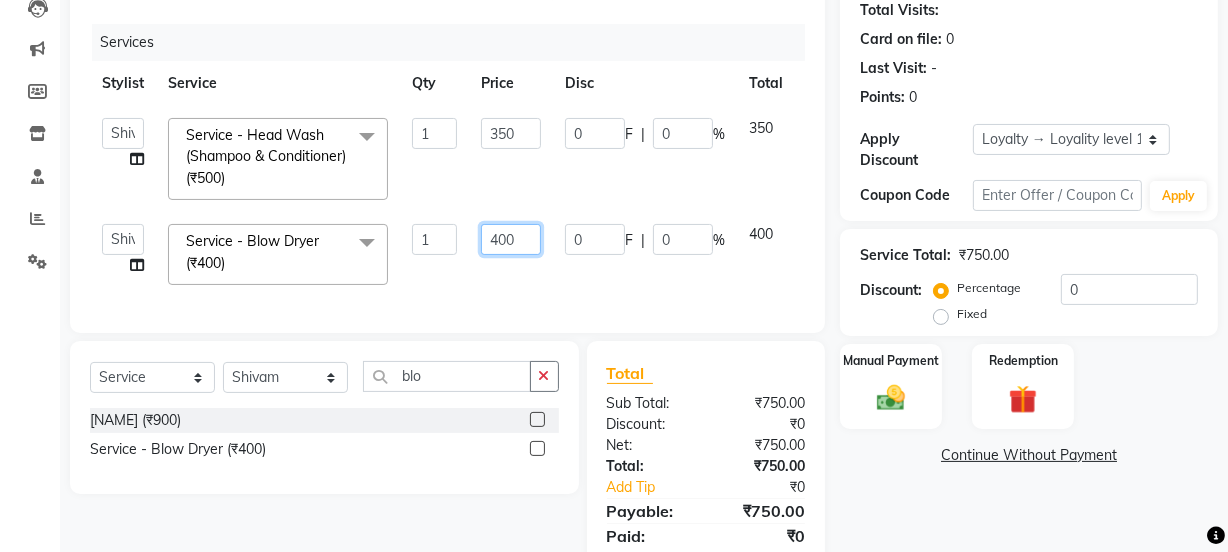 drag, startPoint x: 538, startPoint y: 252, endPoint x: 437, endPoint y: 235, distance: 102.4207 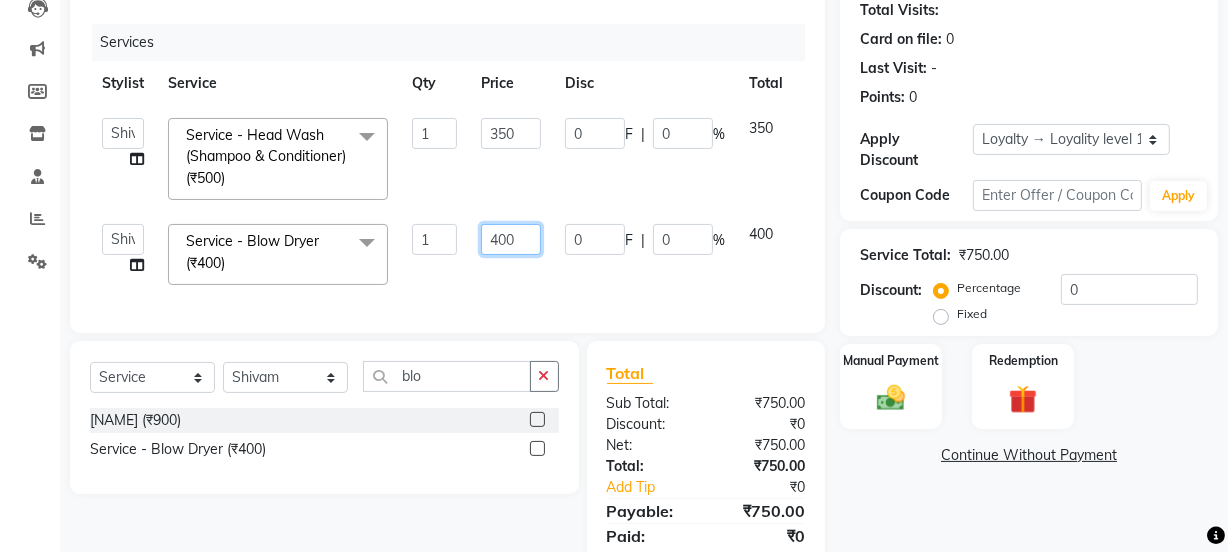 click on "Jyoti   kaif   Manager   Pooja   Prachi   Raman   Raman 2   Reception   RIHAN   Sameer   Shivam   simo   SUNNY   yogita  Service - Blow Dryer (₹400)  x Day light makeup  - Krylon (₹3000) Day light makeup  - Makeup studio (₹4000) Day light makeup  - Air brush (₹5000) Frount trimming (₹200) NANO (₹6000) Schwarzkopf root touch (₹1200) Full Arms Bleach (₹500) Bubble gum pedicure (₹1200) Wella bleach (₹700) FACE SCRUB (₹200) EYELESH (₹500) KANPEKI (₹3000) TANINO BOTOX (₹7000) BUBBLE GUM MANICURE (₹1500) TMT MASK (₹8001) MOROCCO SEREM (₹1800) LOREAL GLOBLE COLOUR (₹3000) BACK RICA WAX (₹600) NAIL CUT (₹100) PROTIN SPA G (₹1500) FOOT MASSAGE (₹300) STOMACH WAX (₹200) BACK TRIMMING (₹150) TWACHA FACIAL (₹1500) MACADAMIA SPA (₹3000) FULL BODY TRIMMING (₹100) THREADING MALE (₹100) BLUETOX (₹6000) lower lips (₹30) NOSE WAX (₹50) CHIN WAX (₹50) UNDER ARMS TRIMMING (₹50) ELBOWS (₹100) MENHDI APPLICATION (₹300) FROUNT BLEACH (₹400) pack (₹200) 1 0" 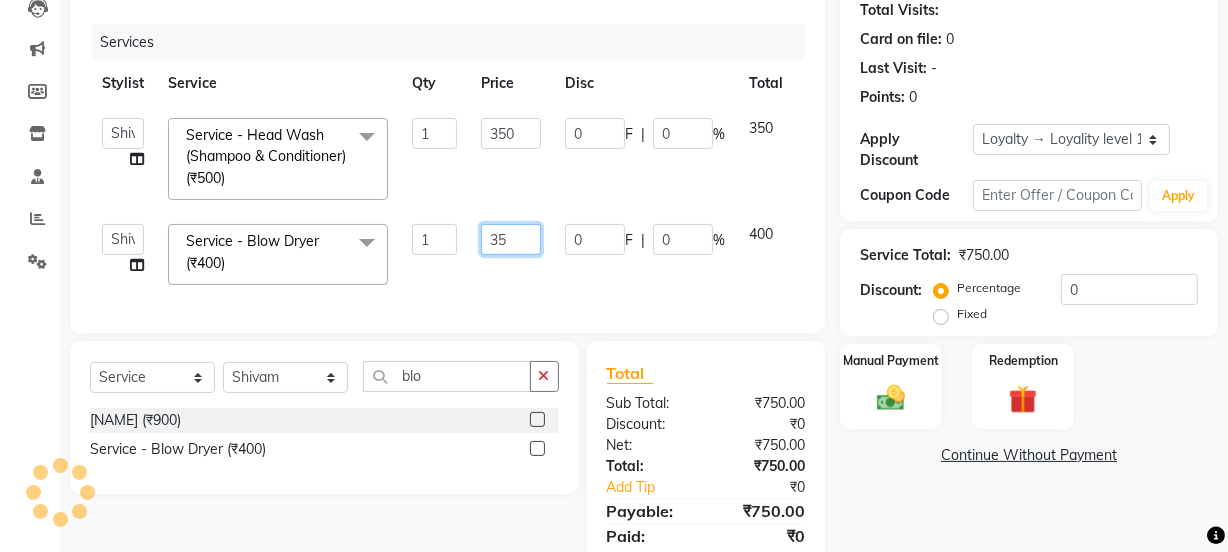 type on "350" 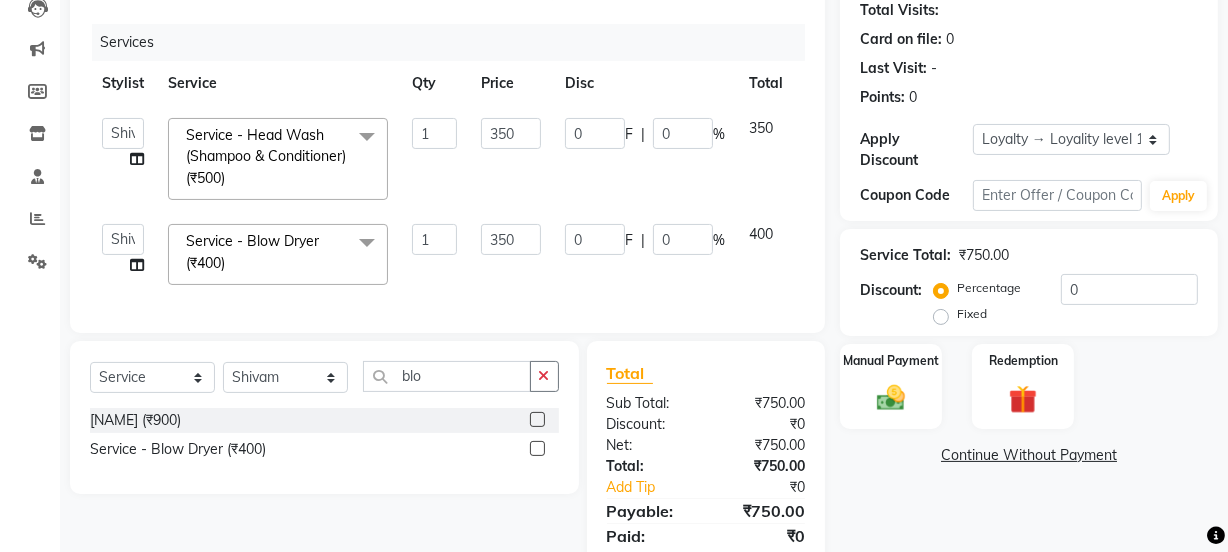 click on "Services Stylist Service Qty Price Disc Total Action  Jyoti   kaif   Manager   Pooja   Prachi   Raman   Raman 2   Reception   RIHAN   Sameer   Shivam   simo   SUNNY   yogita  Service - Head Wash (Shampoo & Conditioner) (₹500)  x Day light makeup  - Krylon Day light makeup  - Makeup studio Day light makeup  - Air brush Frount trimming NANO Schwarzkopf root touch Full Arms Bleach Bubble gum pedicure Wella bleach FACE SCRUB EYELESH KANPEKI TANINO BOTOX BUBBLE GUM MANICURE TMT MASK MOROCCO SEREM LOREAL GLOBLE COLOUR BACK RICA WAX NAIL CUT PROTIN SPA G FOOT MASSAGE STOMACH WAX BACK TRIMMING TWACHA FACIAL MACADAMIA SPA FULL BODY TRIMMING THREADING MALE BLUETOX lower lips NOSE WAX CHIN WAX UNDER ARMS TRIMMING ELBOWS MENHDI APPLICATION FROUNT BLEACH BACK  BLEACH BLACKHEADS REMOVE NOSE CLEAN pack HD MAKEUP PRO KERATIN SPA RICHLON D TAN RAAGA D-TAN OZONE ARMS D TAN Kanpeki Facial Glass Glow Facial Rubber Mask ATOMY  FACIAL RED WINE FACIAL SCHWARZKOPF GLOBLE facewash RAAGA MANICURE RAAGA PEDICURE EAR WAX FACE PACK 1" 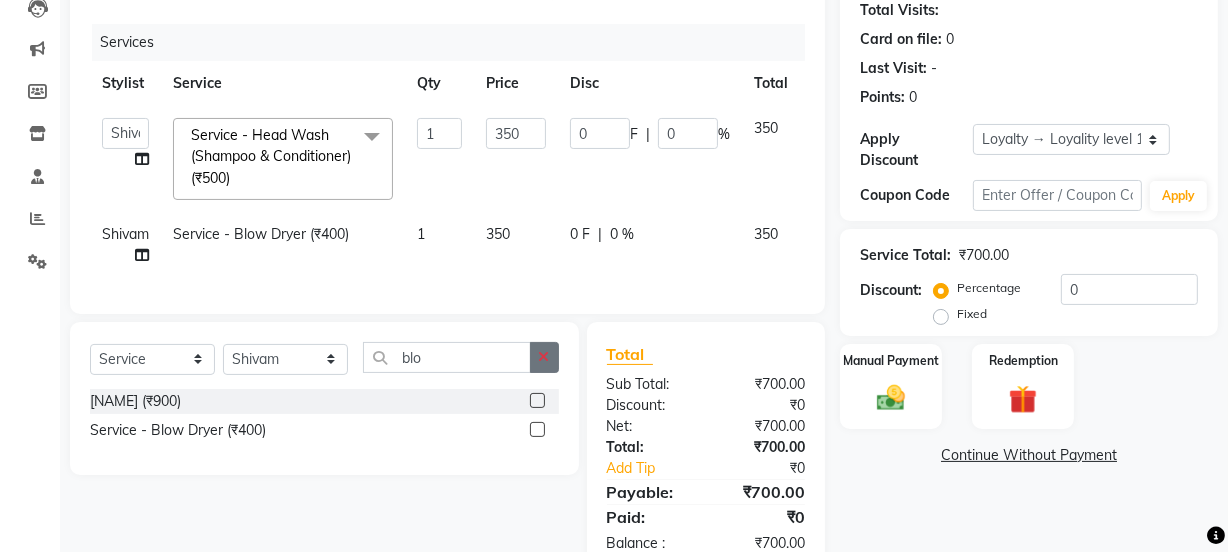 click 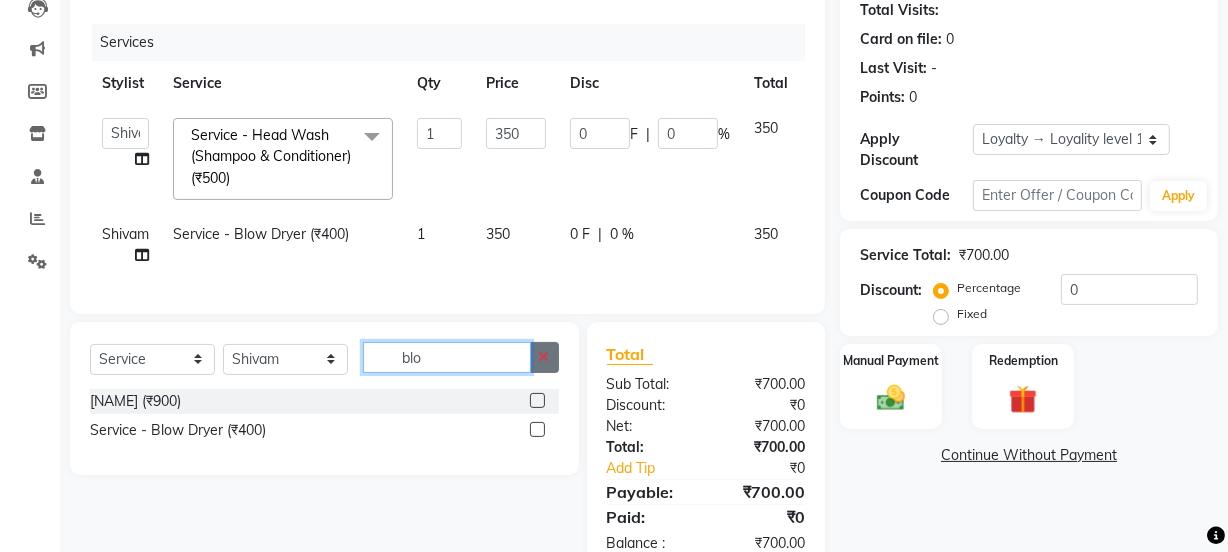 type 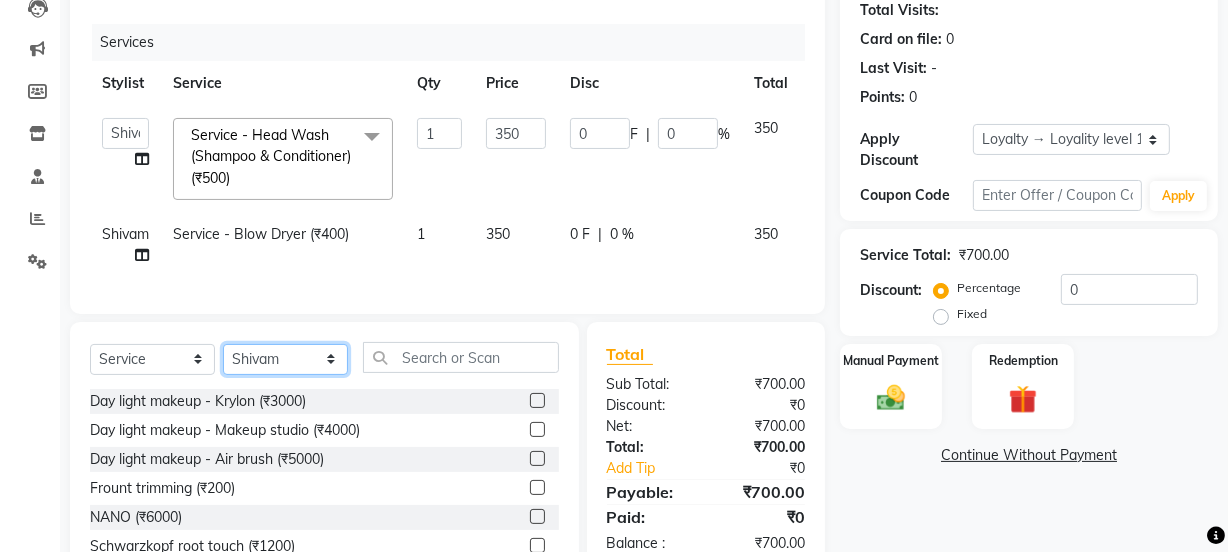 click on "Select Stylist Jyoti kaif Manager Pooja Prachi Raman Raman 2 Reception RIHAN Sameer Shivam simo SUNNY yogita" 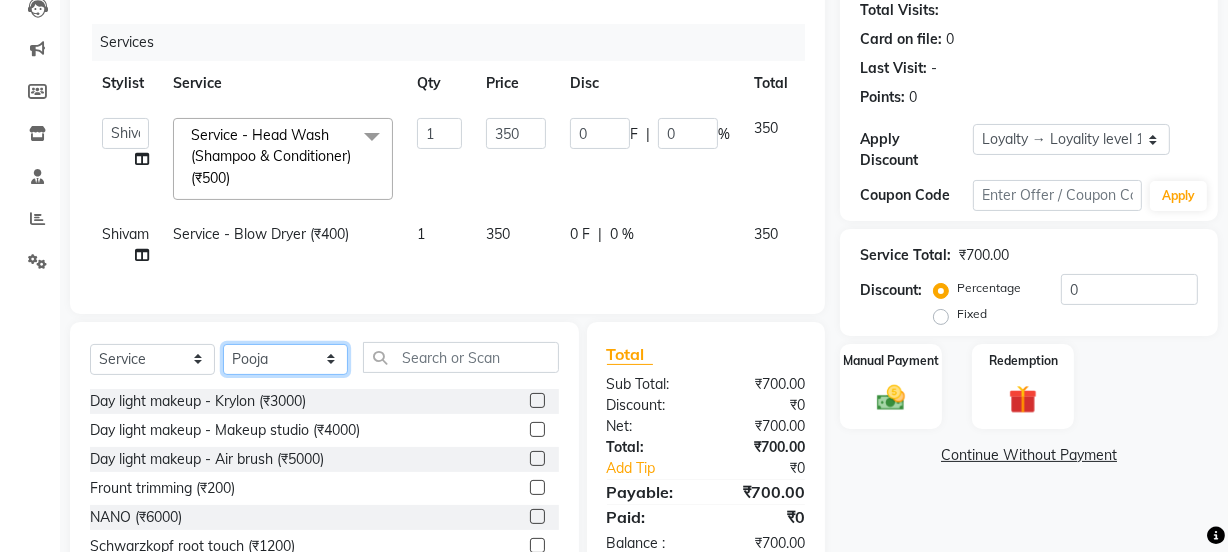 click on "Select Stylist Jyoti kaif Manager Pooja Prachi Raman Raman 2 Reception RIHAN Sameer Shivam simo SUNNY yogita" 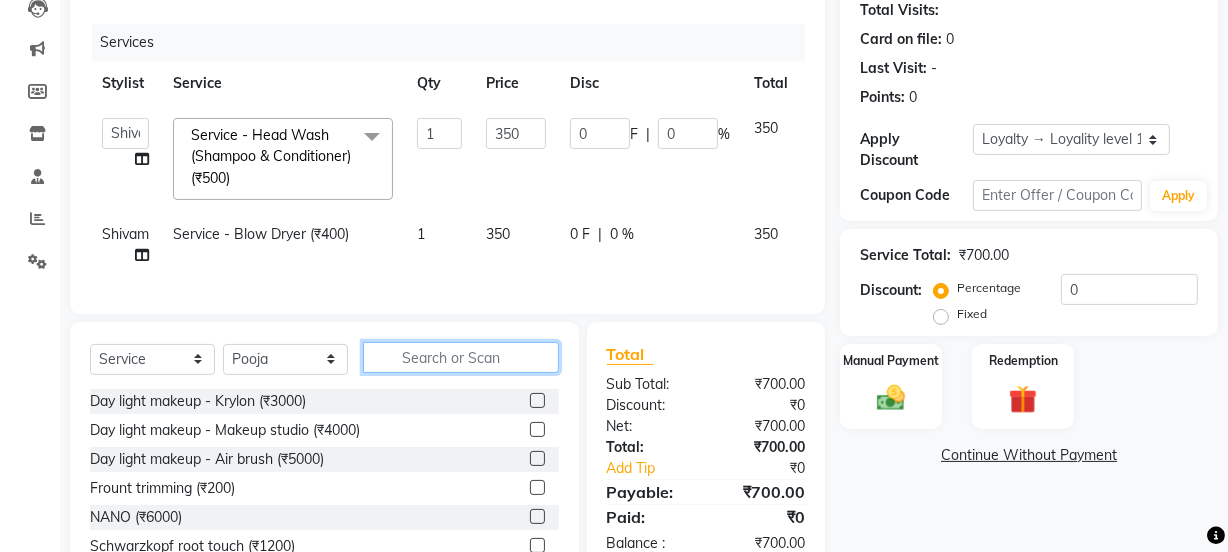 click 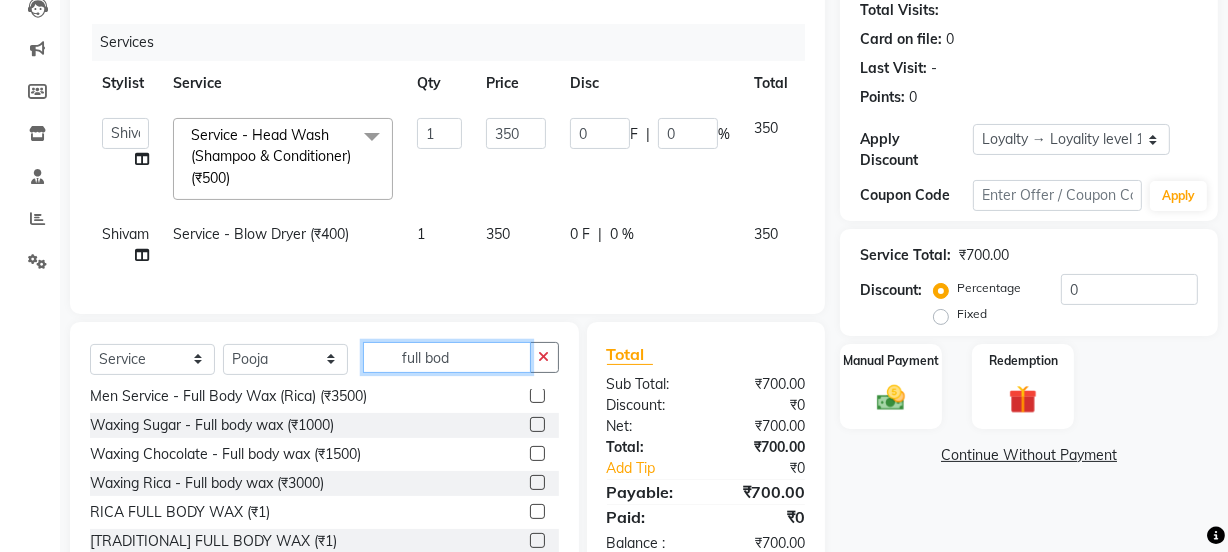 scroll, scrollTop: 60, scrollLeft: 0, axis: vertical 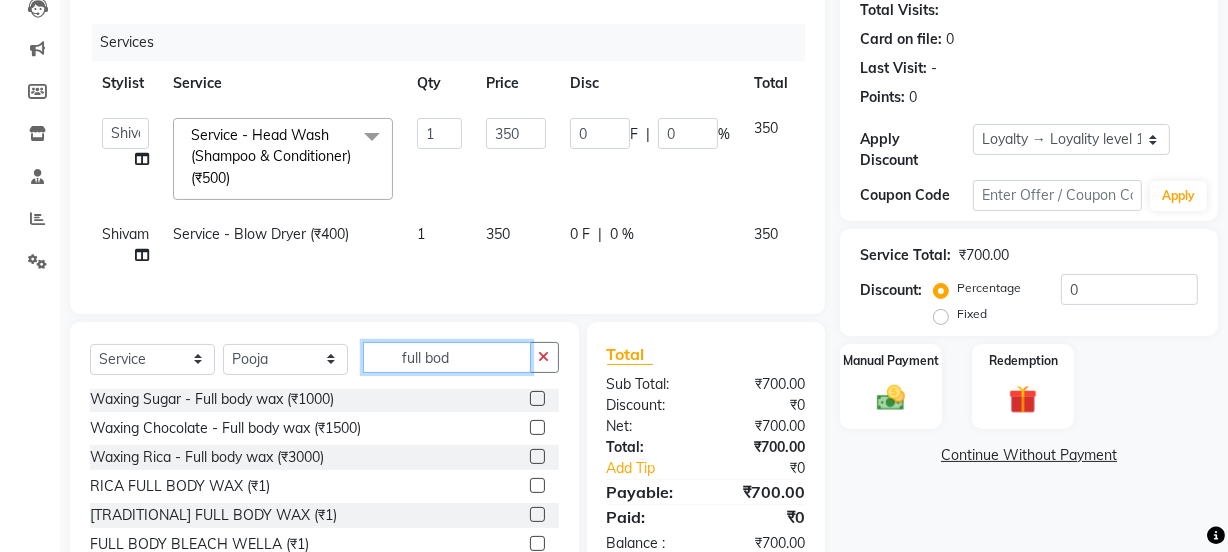 type on "full bod" 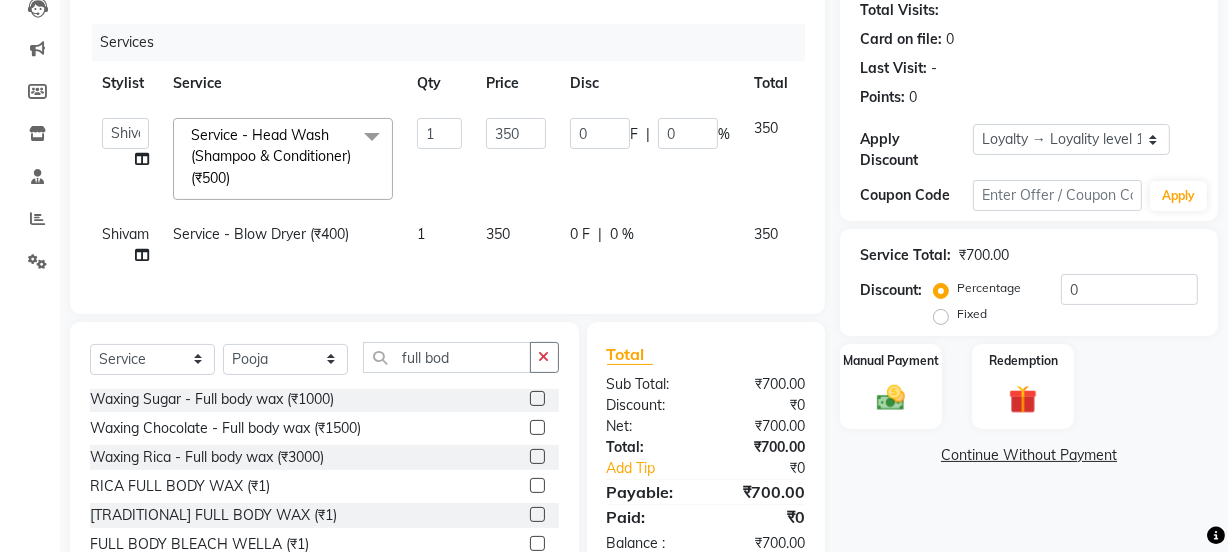 click 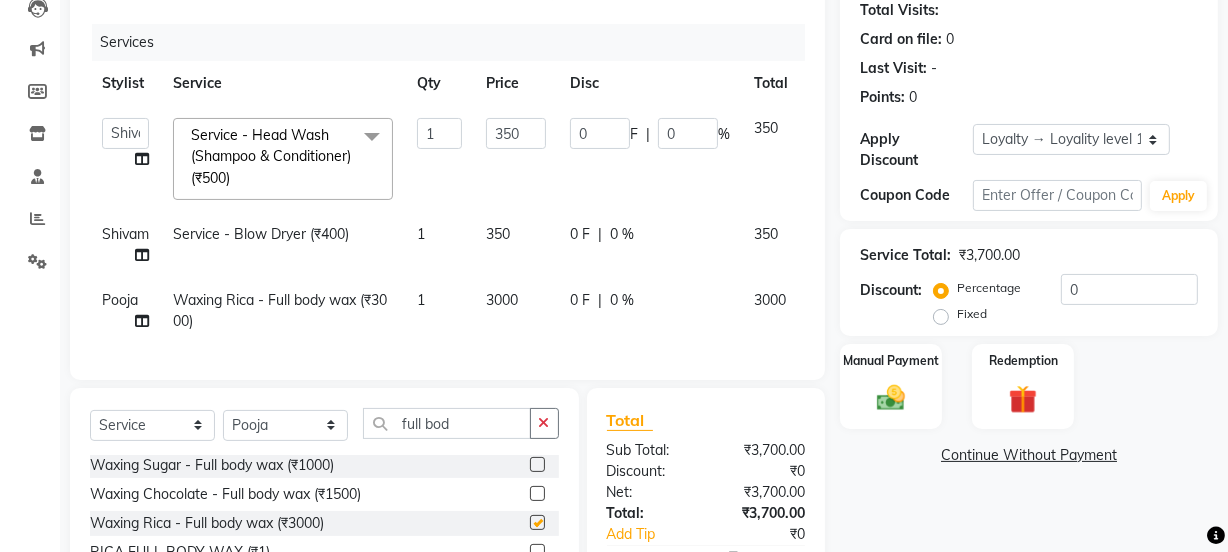 checkbox on "false" 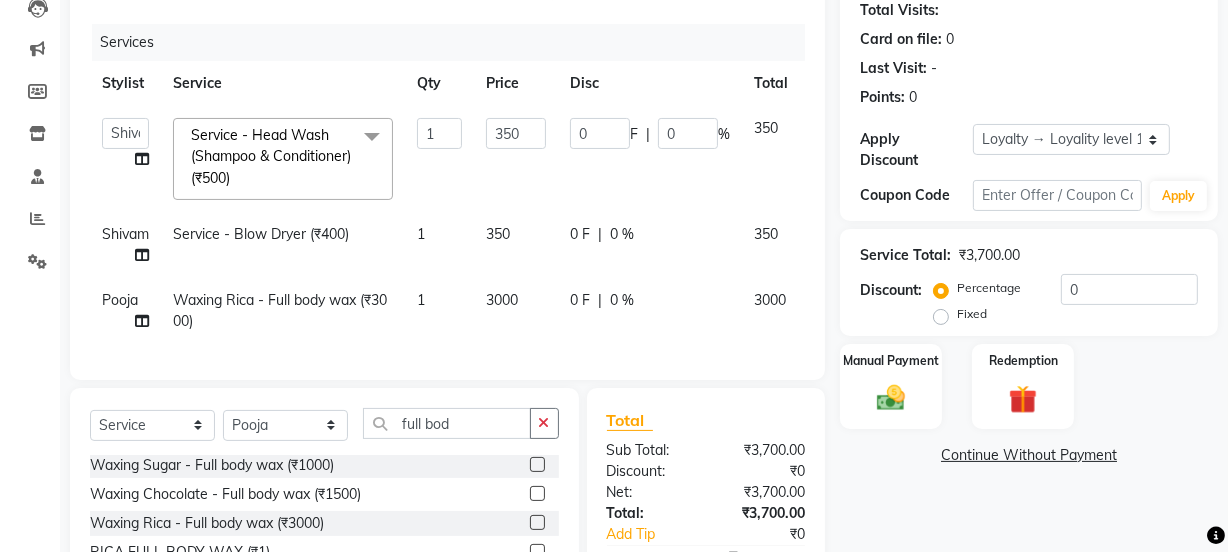 click on "3000" 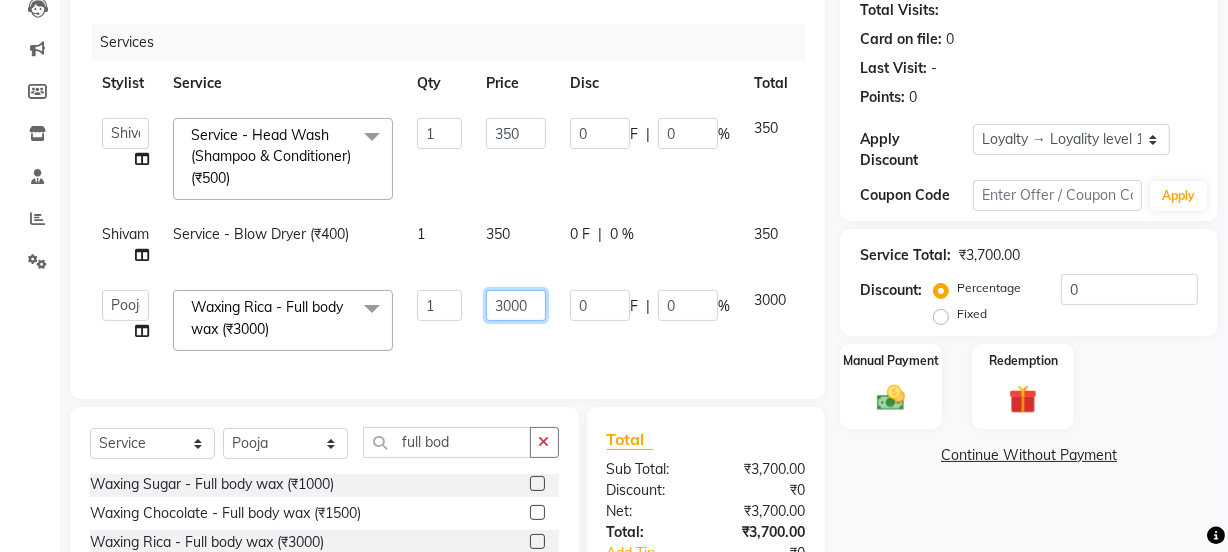 drag, startPoint x: 522, startPoint y: 309, endPoint x: 456, endPoint y: 310, distance: 66.007576 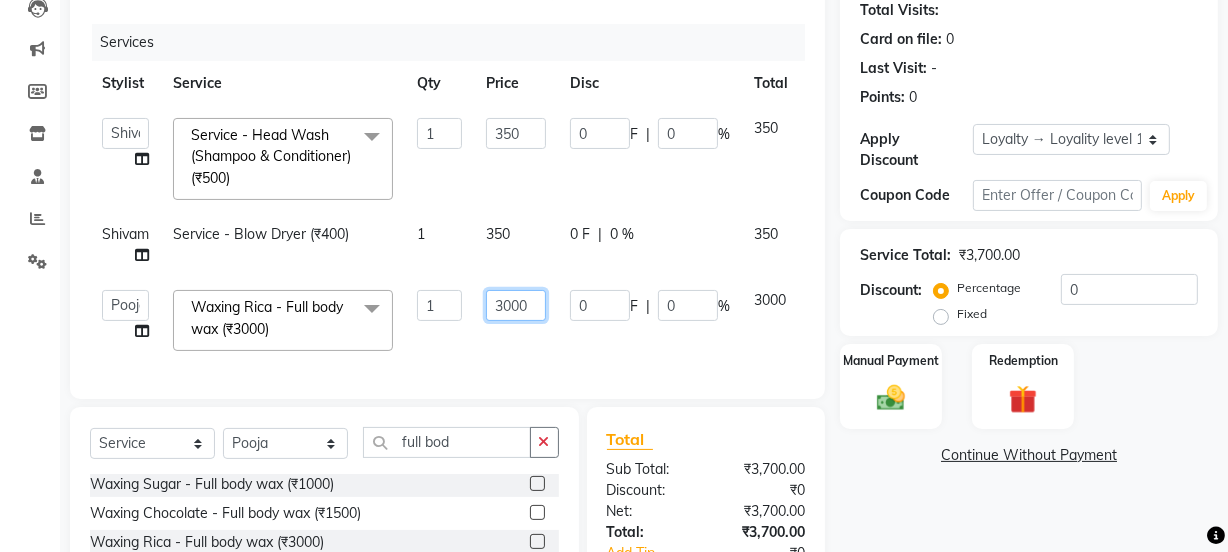 click on "Jyoti   kaif   Manager   Pooja   Prachi   Raman   Raman 2   Reception   RIHAN   Sameer   Shivam   simo   SUNNY   yogita  Waxing Rica - Full body wax (₹3000)  x Day light makeup  - Krylon (₹3000) Day light makeup  - Makeup studio (₹4000) Day light makeup  - Air brush (₹5000) Frount trimming (₹200) NANO (₹6000) Schwarzkopf root touch (₹1200) Full Arms Bleach (₹500) Bubble gum pedicure (₹1200) Wella bleach (₹700) FACE SCRUB (₹200) EYELESH (₹500) KANPEKI (₹3000) TANINO BOTOX (₹7000) BUBBLE GUM MANICURE (₹1500) TMT MASK (₹8001) MOROCCO SEREM (₹1800) LOREAL GLOBLE COLOUR (₹3000) BACK RICA WAX (₹600) NAIL CUT (₹100) PROTIN SPA G (₹1500) FOOT MASSAGE (₹300) STOMACH WAX (₹200) BACK TRIMMING (₹150) TWACHA FACIAL (₹1500) MACADAMIA SPA (₹3000) FULL BODY TRIMMING (₹100) THREADING MALE (₹100) BLUETOX (₹6000) lower lips (₹30) NOSE WAX (₹50) CHIN WAX (₹50) UNDER ARMS TRIMMING (₹50) ELBOWS (₹100) MENHDI APPLICATION (₹300) FROUNT BLEACH (₹400) 1 3000 0 F" 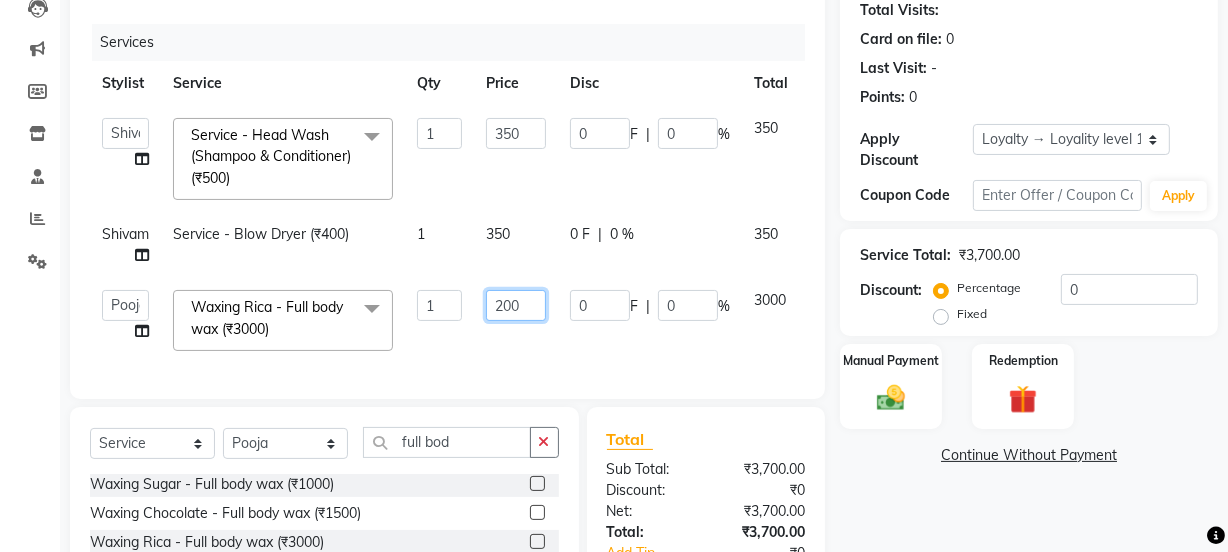 type on "2000" 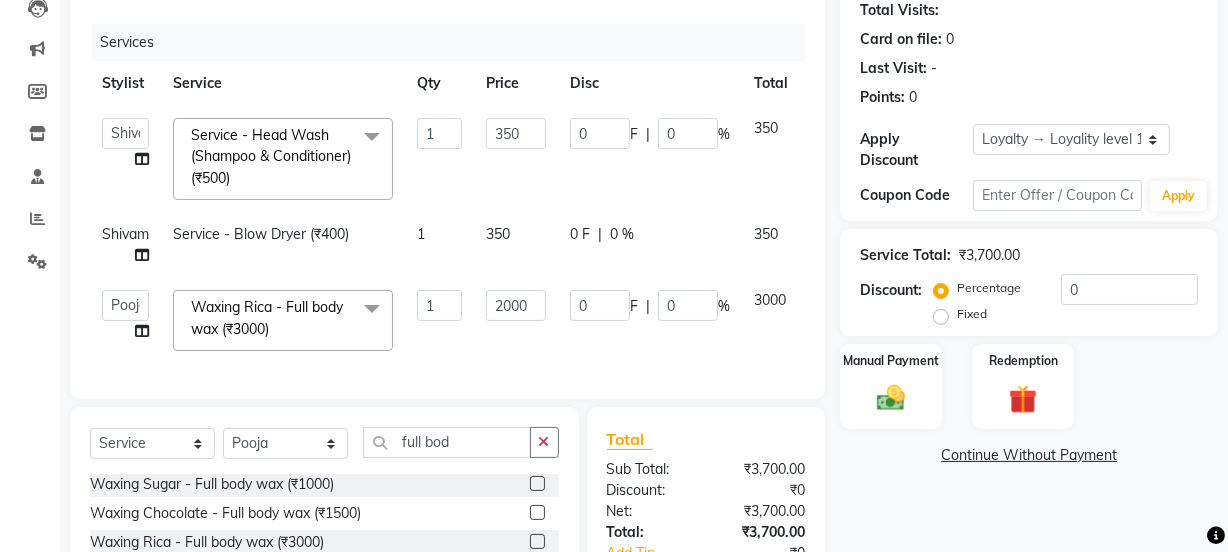click on "1" 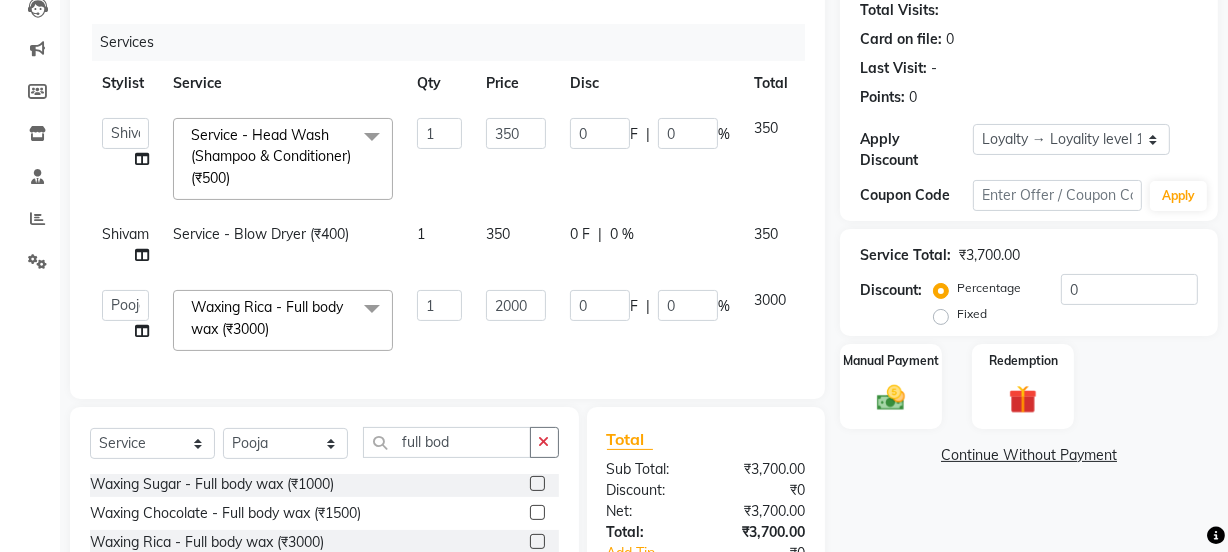 select on "43944" 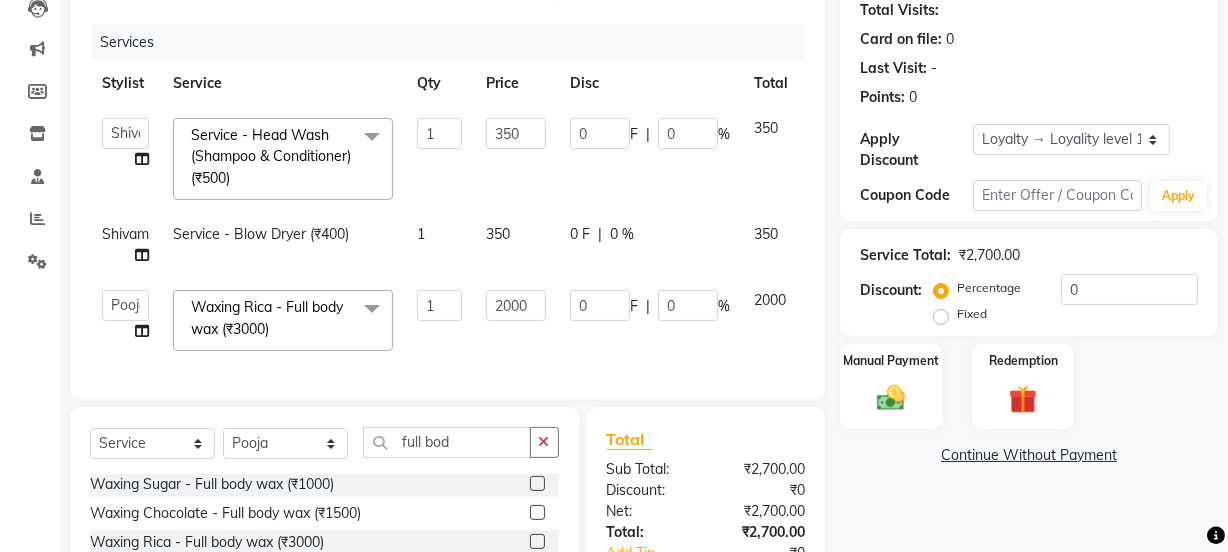 scroll, scrollTop: 0, scrollLeft: 0, axis: both 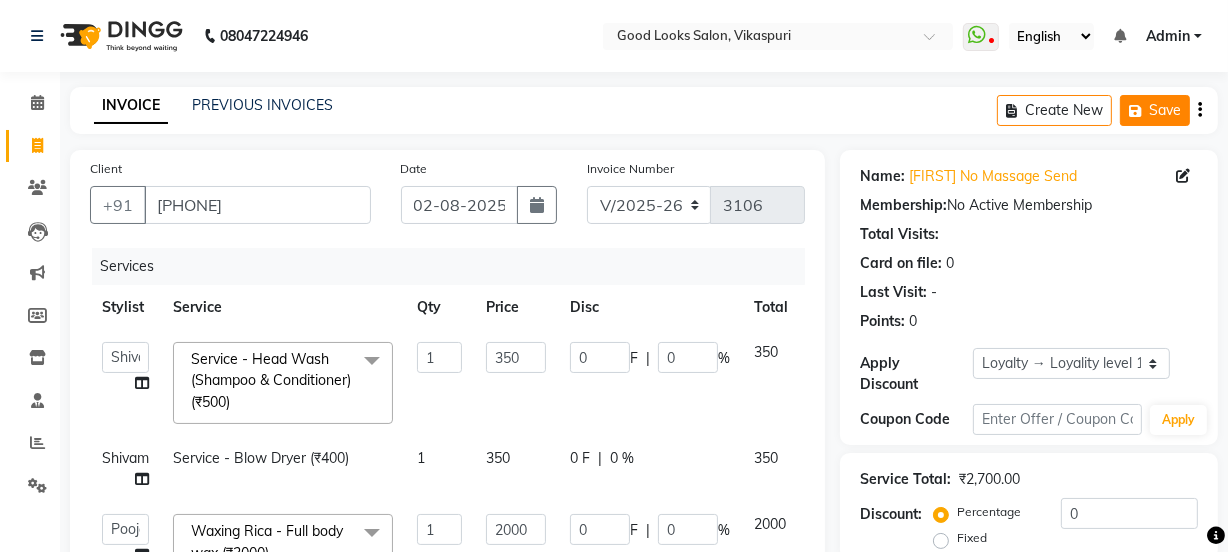 click on "Save" 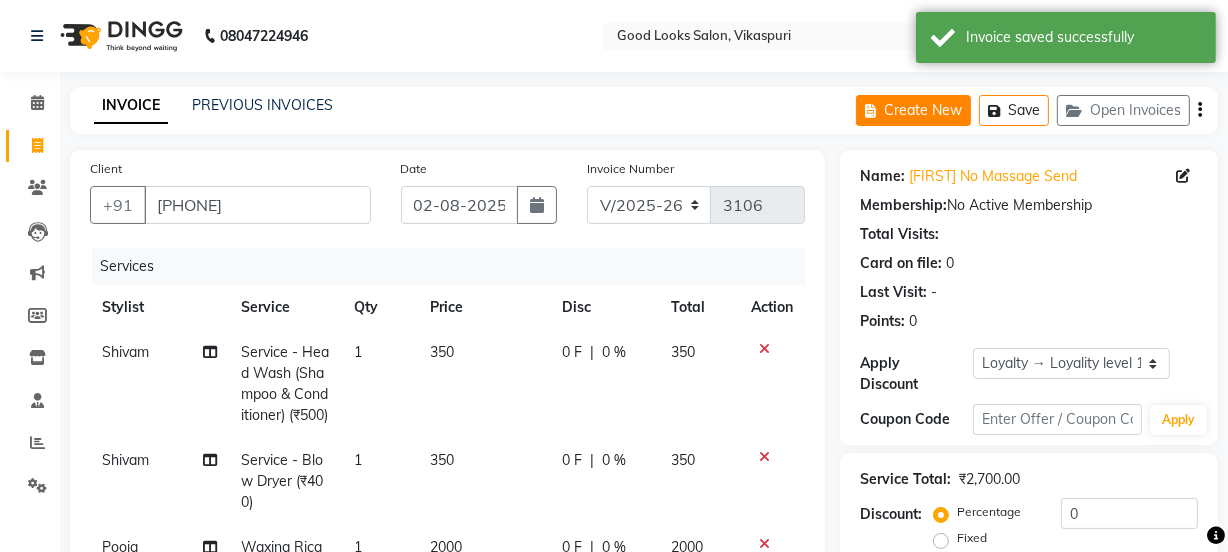 click on "Create New" 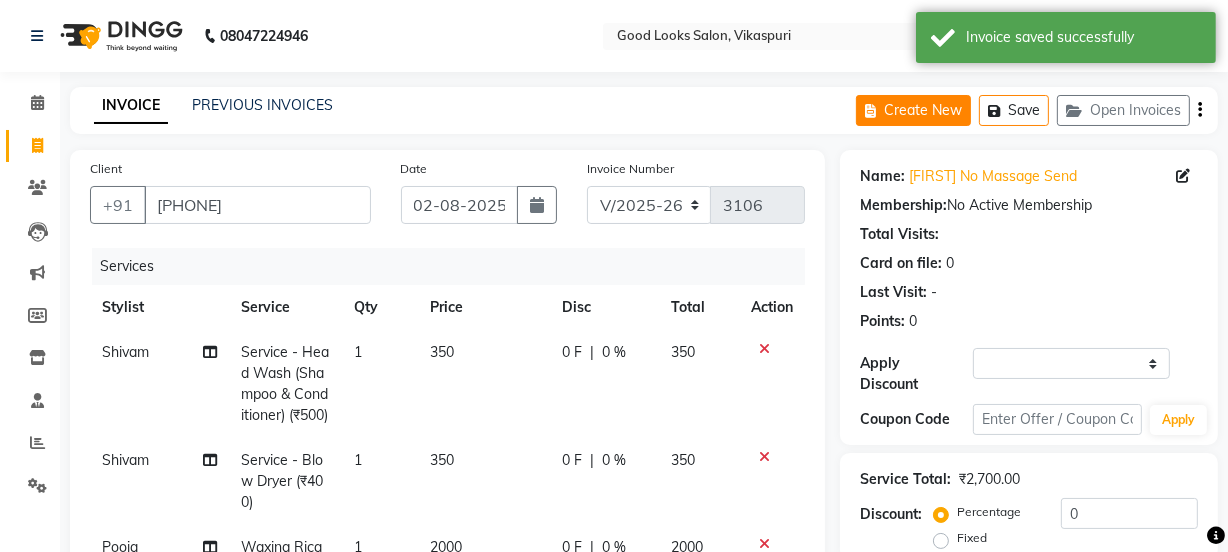 select on "service" 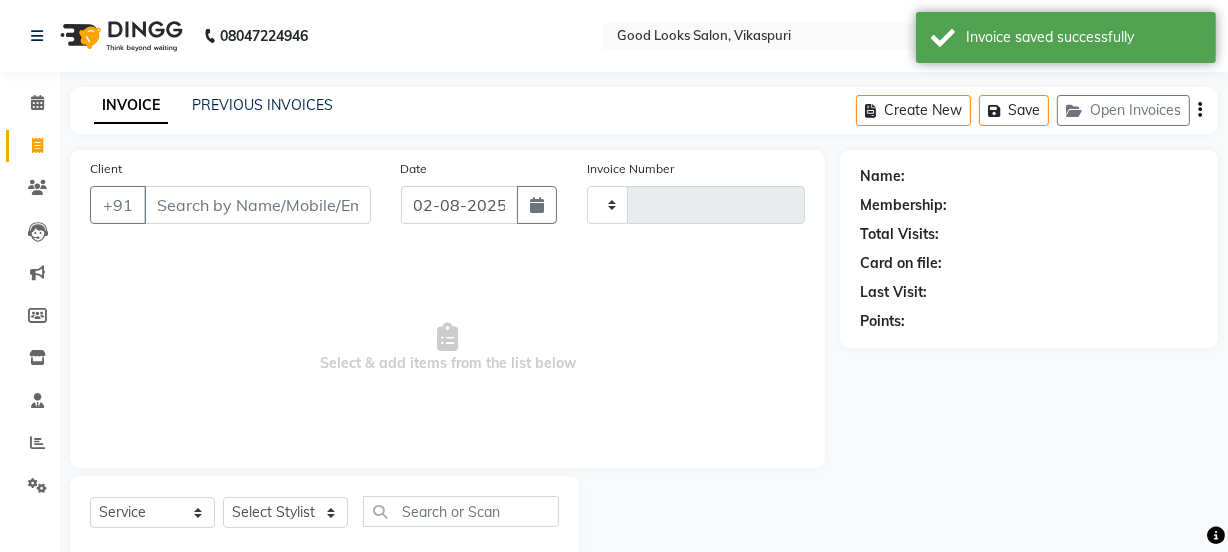 type on "3106" 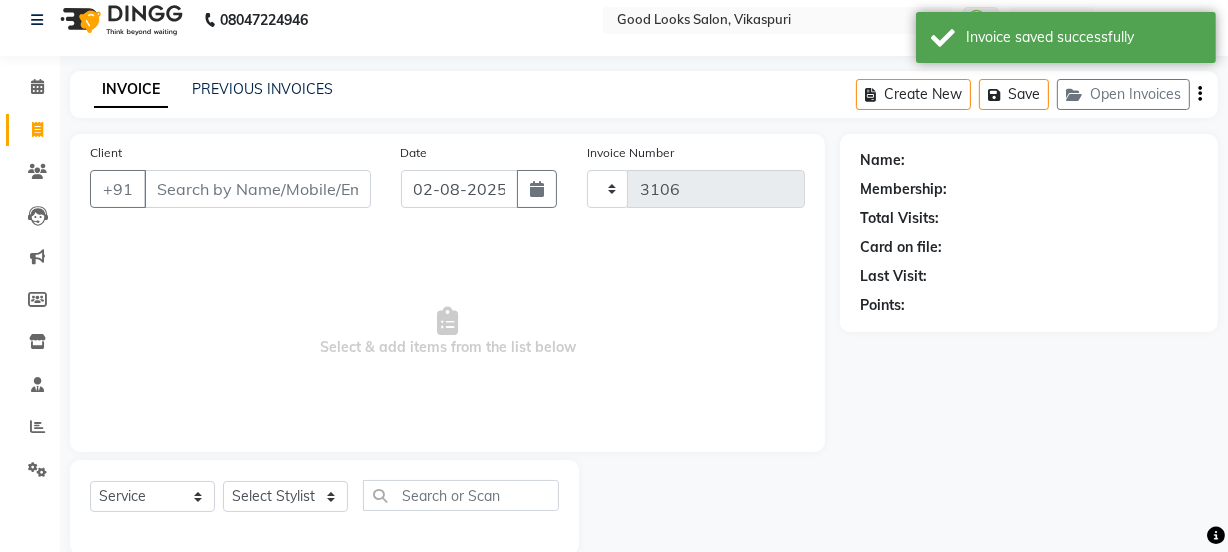 select on "4230" 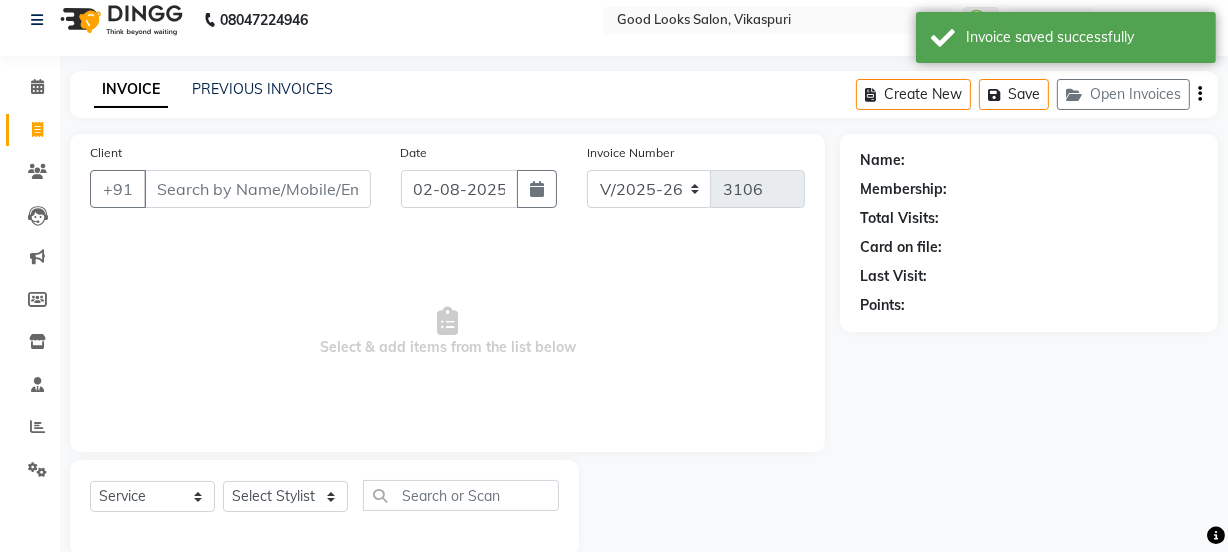 scroll, scrollTop: 50, scrollLeft: 0, axis: vertical 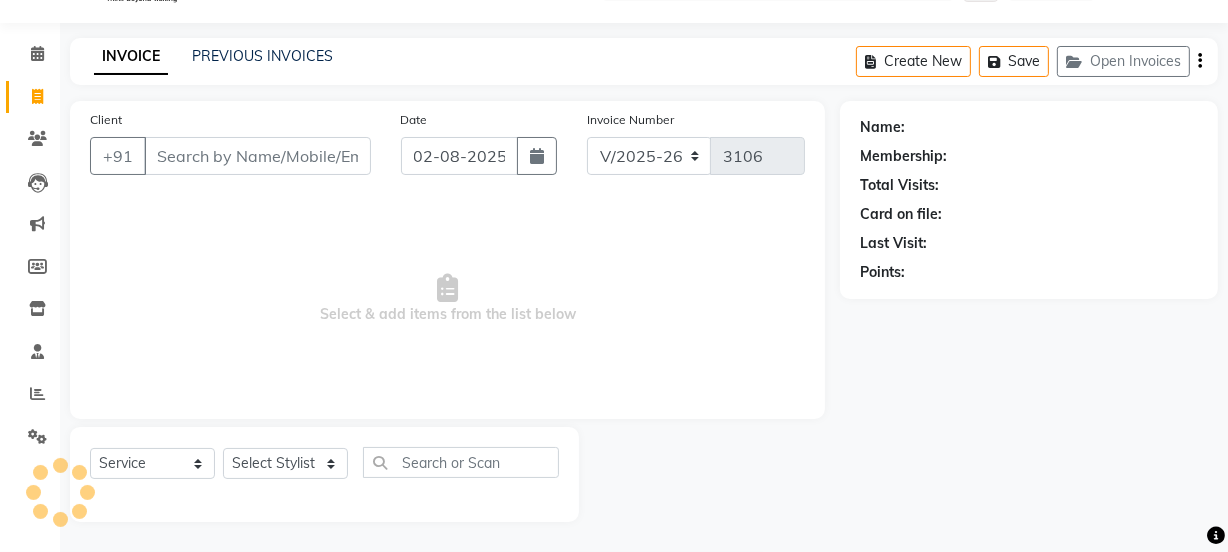 click on "Client" at bounding box center [257, 156] 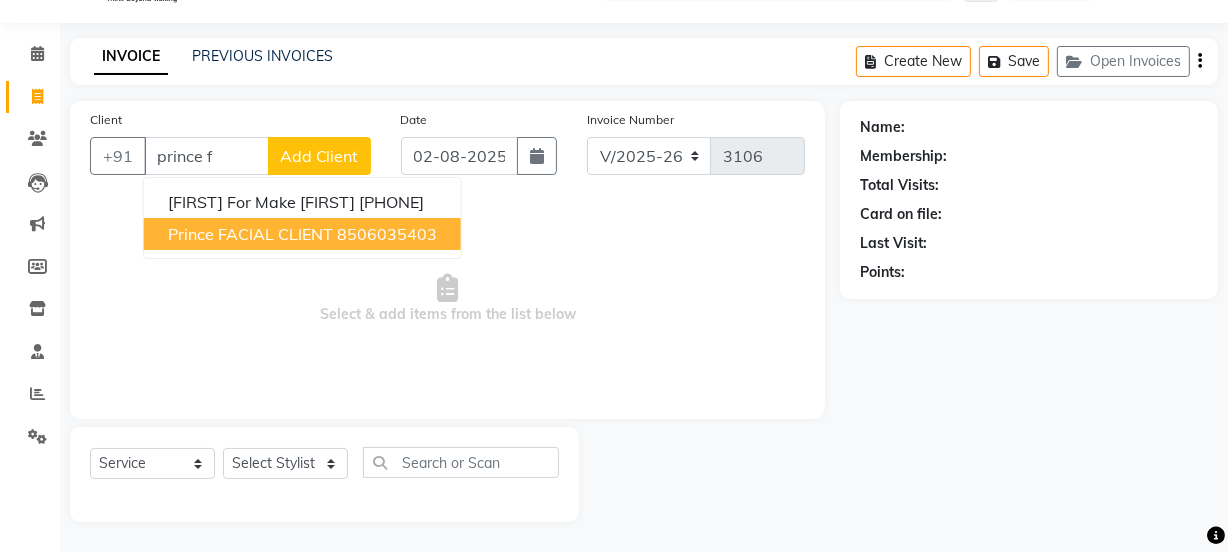 click on "prince FACIAL CLIENT" at bounding box center (250, 234) 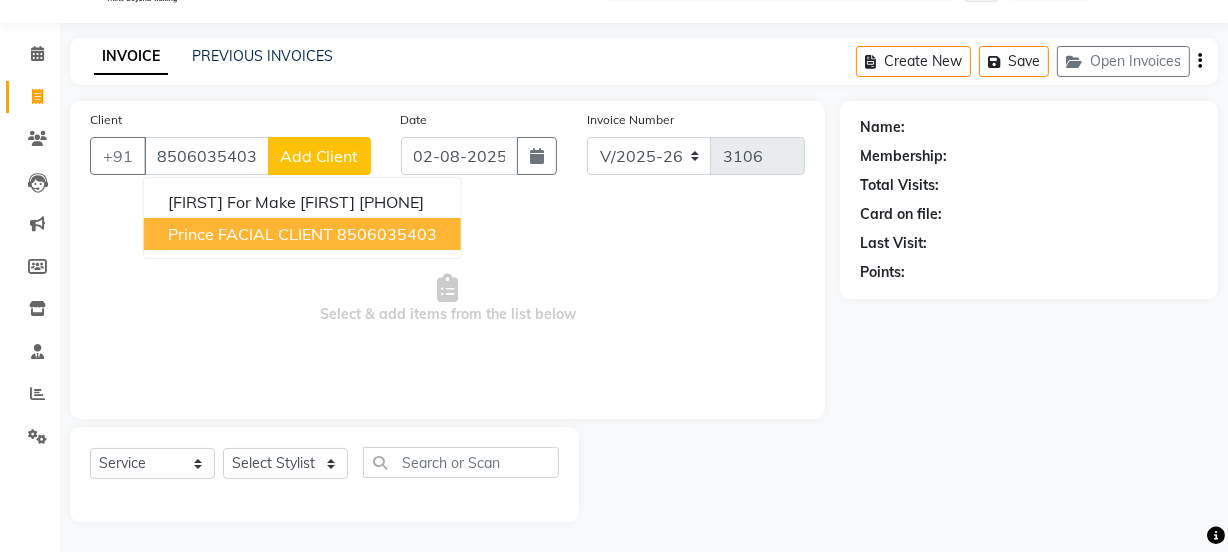 type on "8506035403" 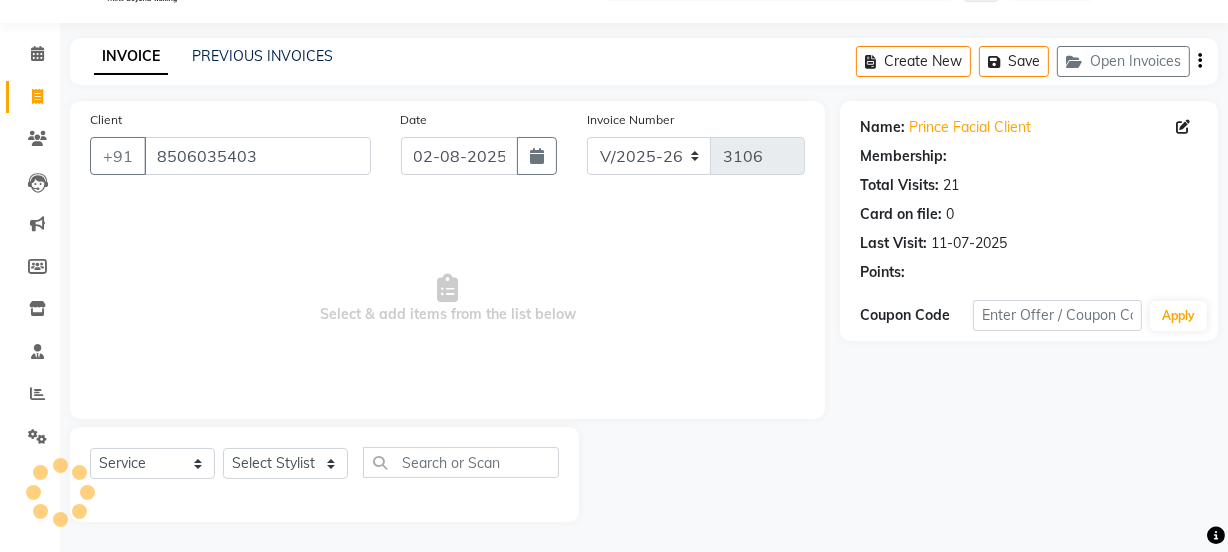 select on "1: Object" 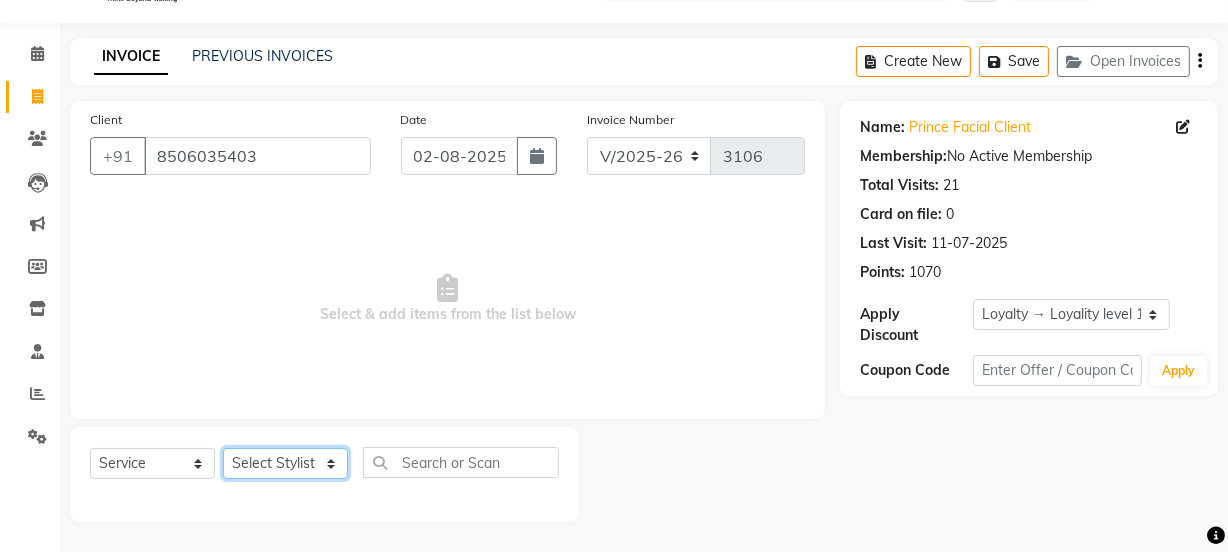 click on "Select Stylist Jyoti kaif Manager Pooja Prachi Raman Raman 2 Reception RIHAN Sameer Shivam simo SUNNY yogita" 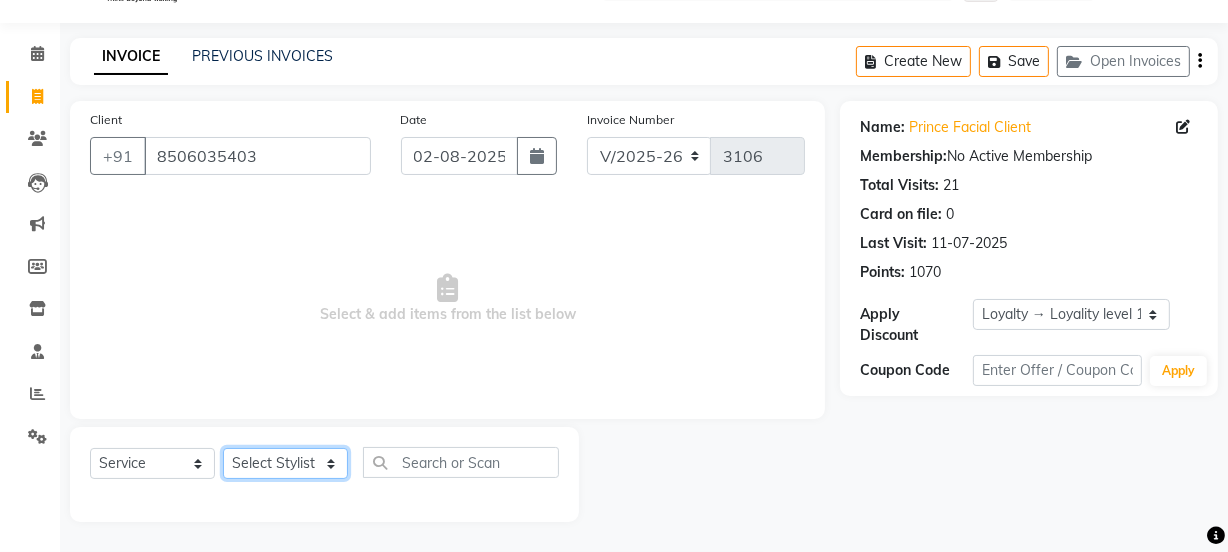 select on "22726" 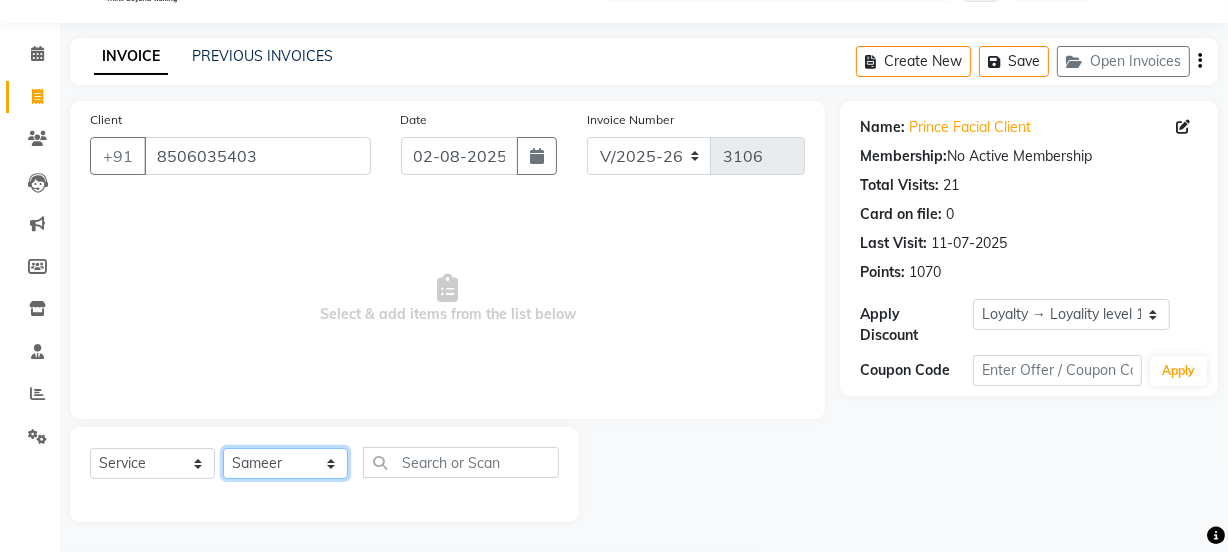click on "Select Stylist Jyoti kaif Manager Pooja Prachi Raman Raman 2 Reception RIHAN Sameer Shivam simo SUNNY yogita" 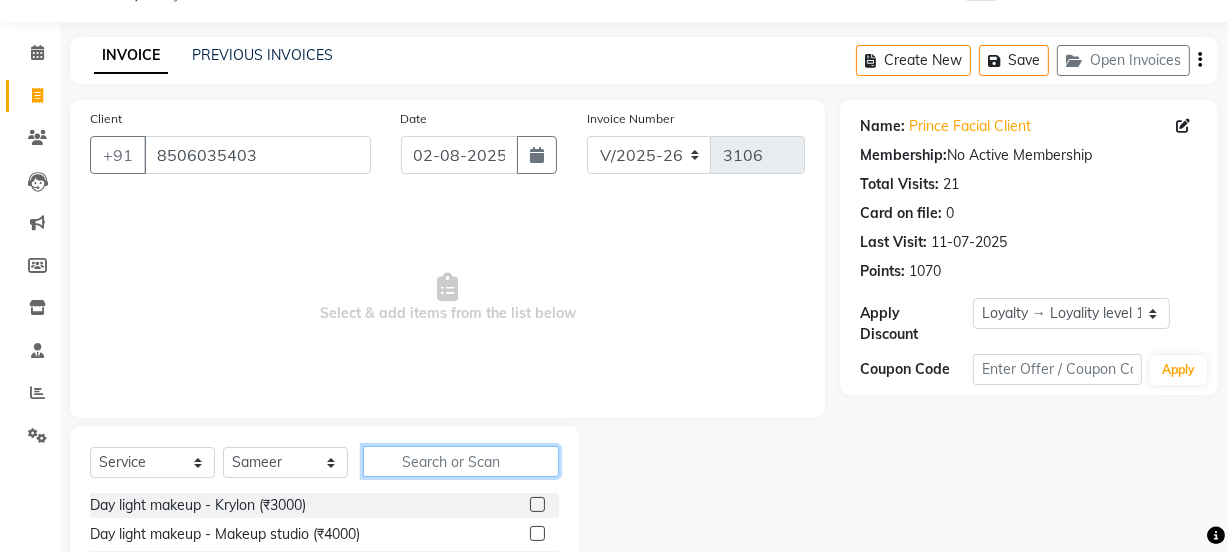 click 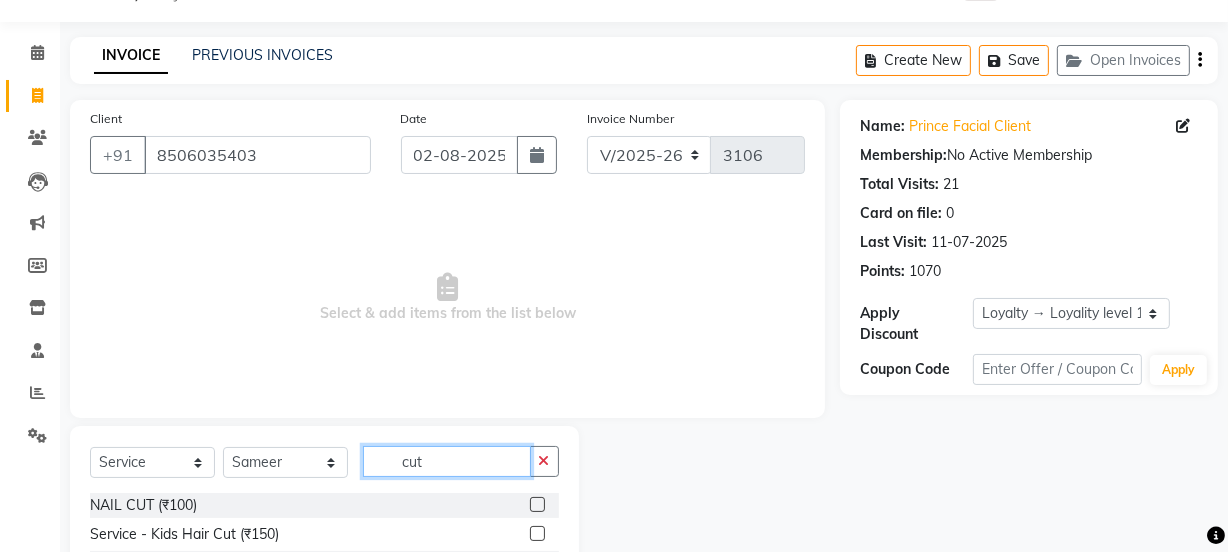 scroll, scrollTop: 250, scrollLeft: 0, axis: vertical 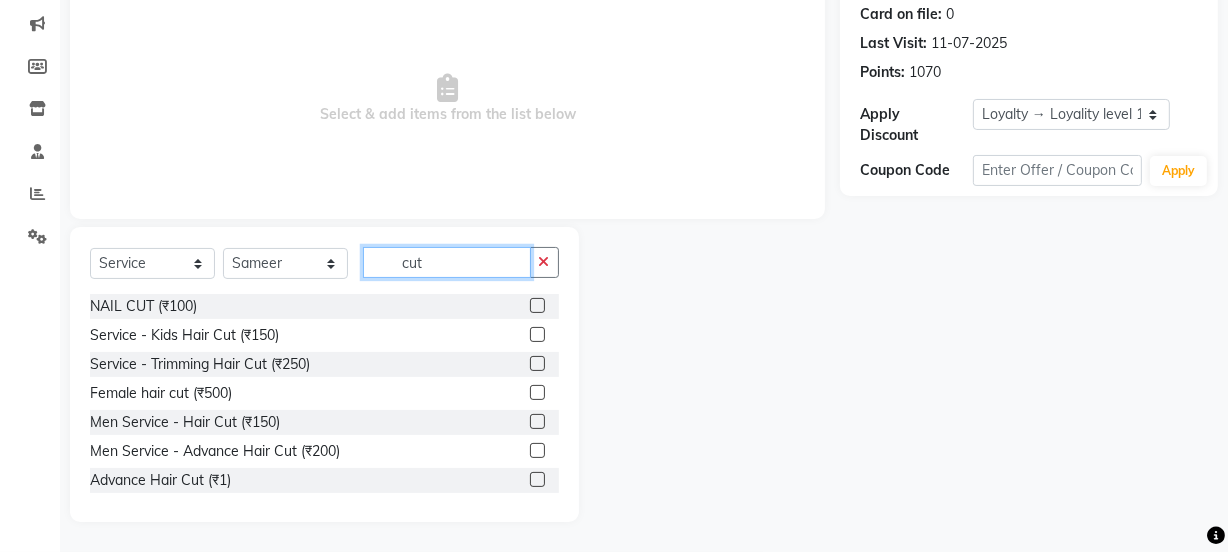 drag, startPoint x: 431, startPoint y: 262, endPoint x: 360, endPoint y: 275, distance: 72.18033 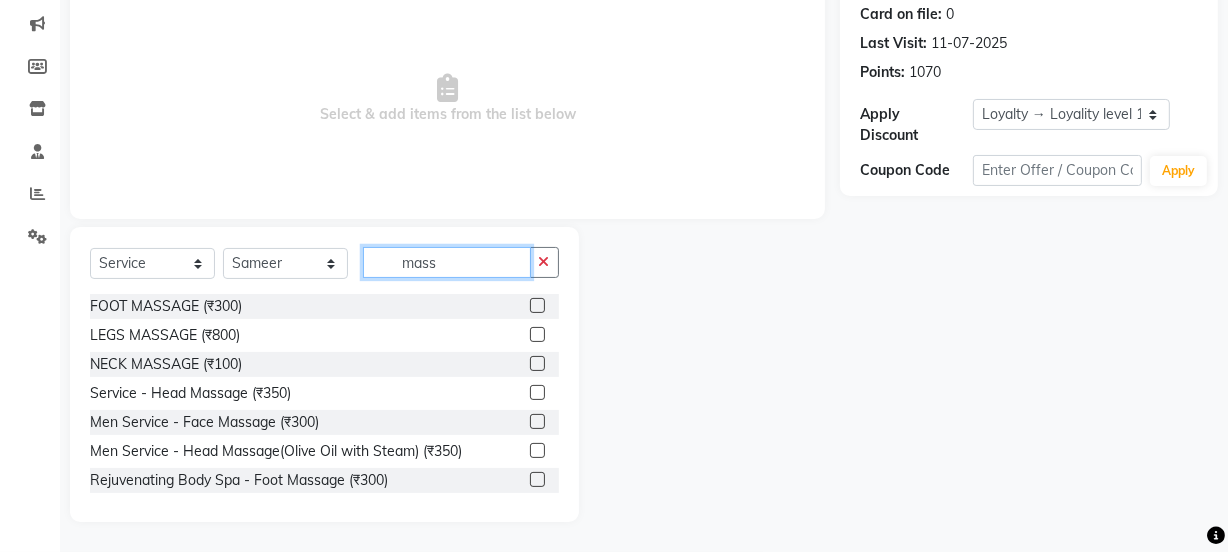 type on "mass" 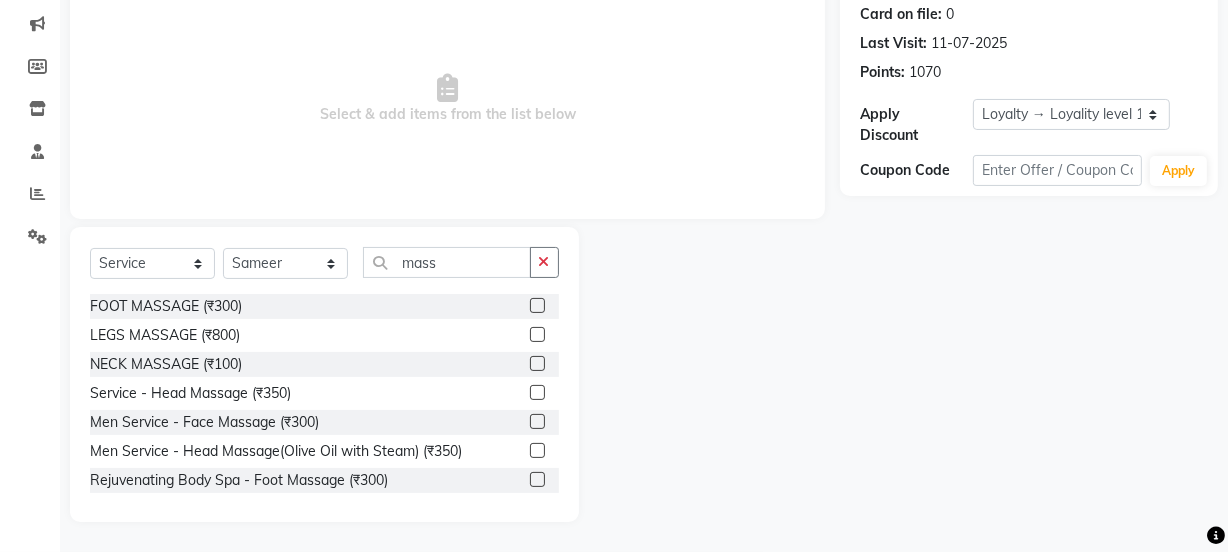 click 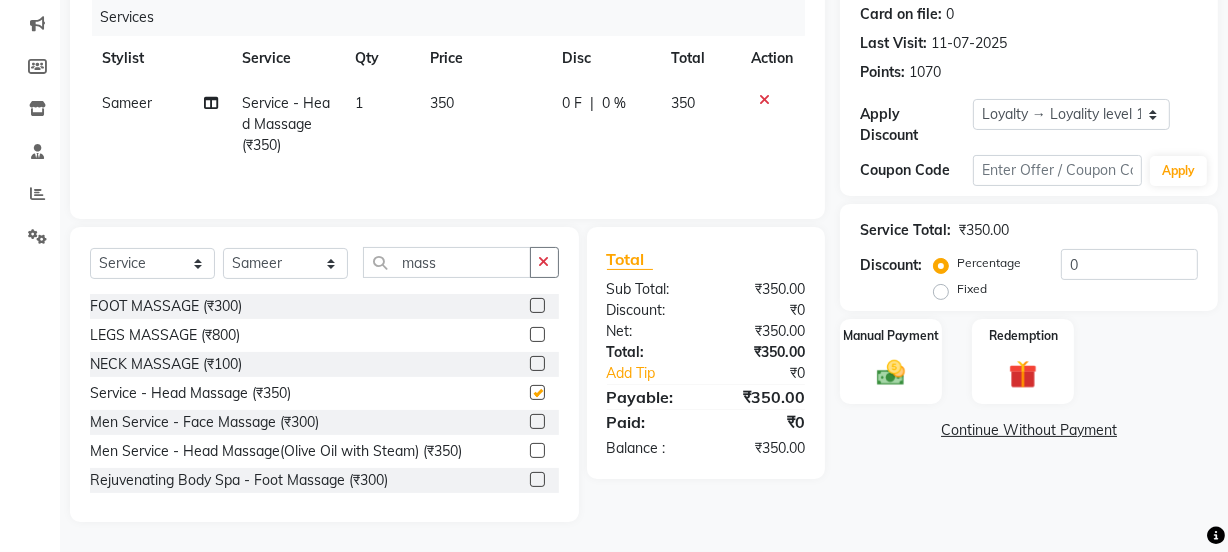 checkbox on "false" 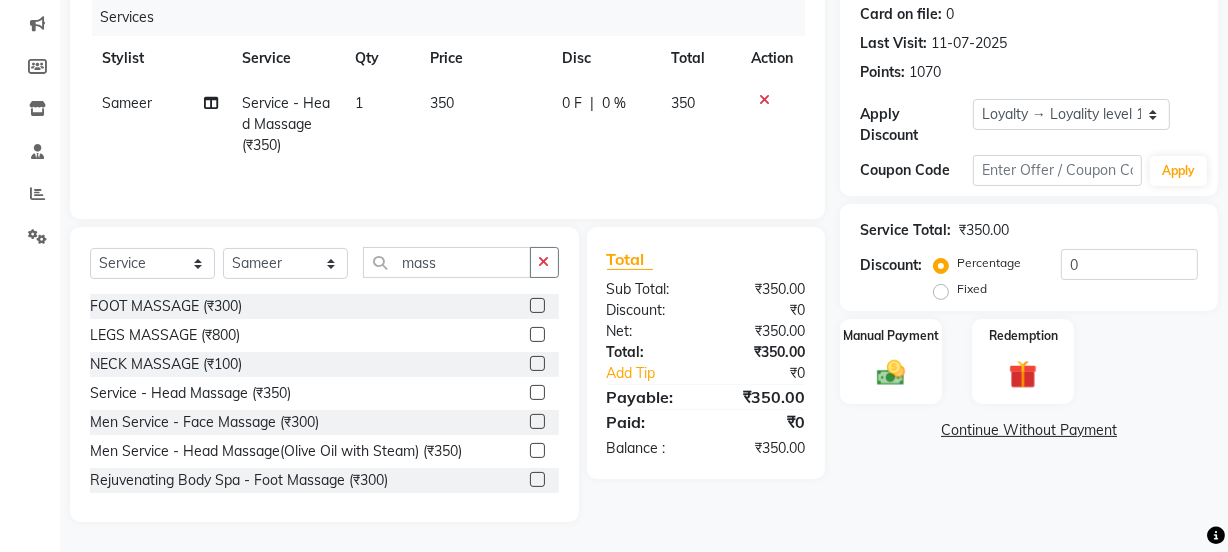 click 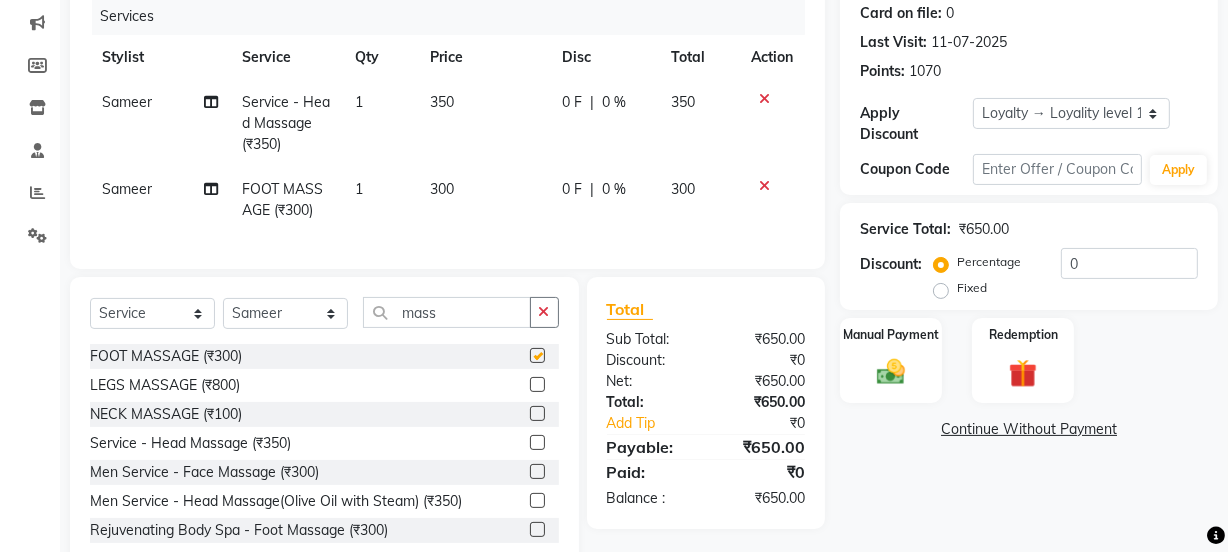 checkbox on "false" 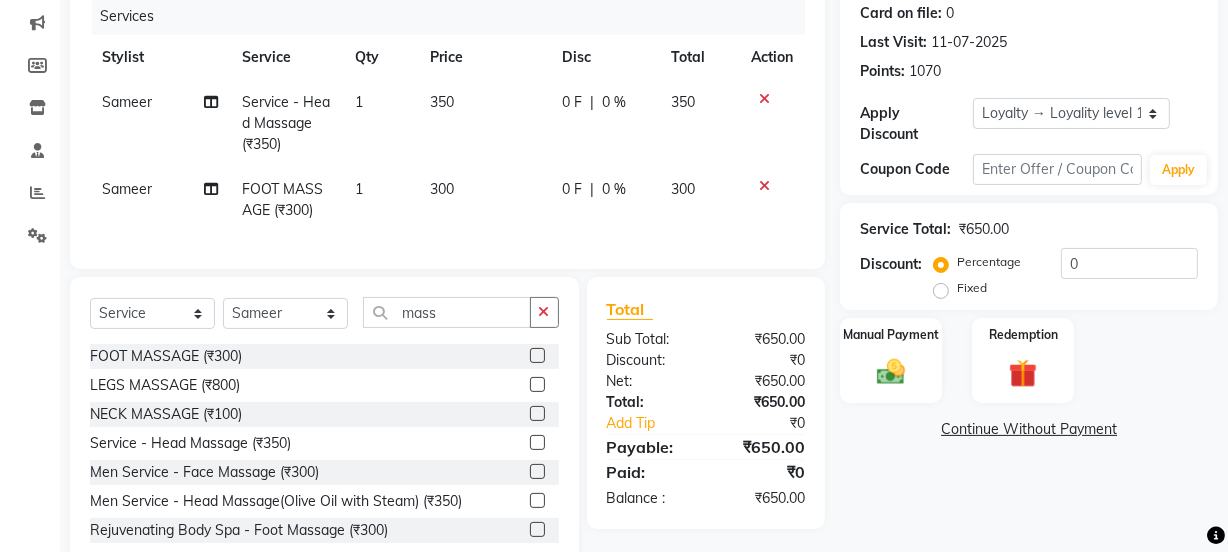 click on "300" 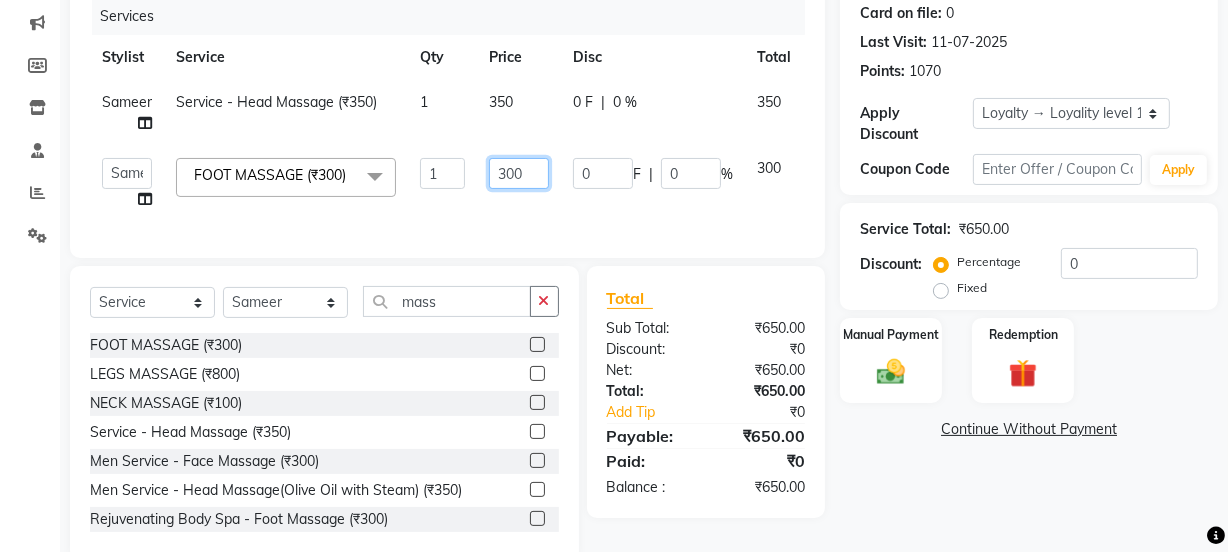 drag, startPoint x: 508, startPoint y: 183, endPoint x: 444, endPoint y: 172, distance: 64.93843 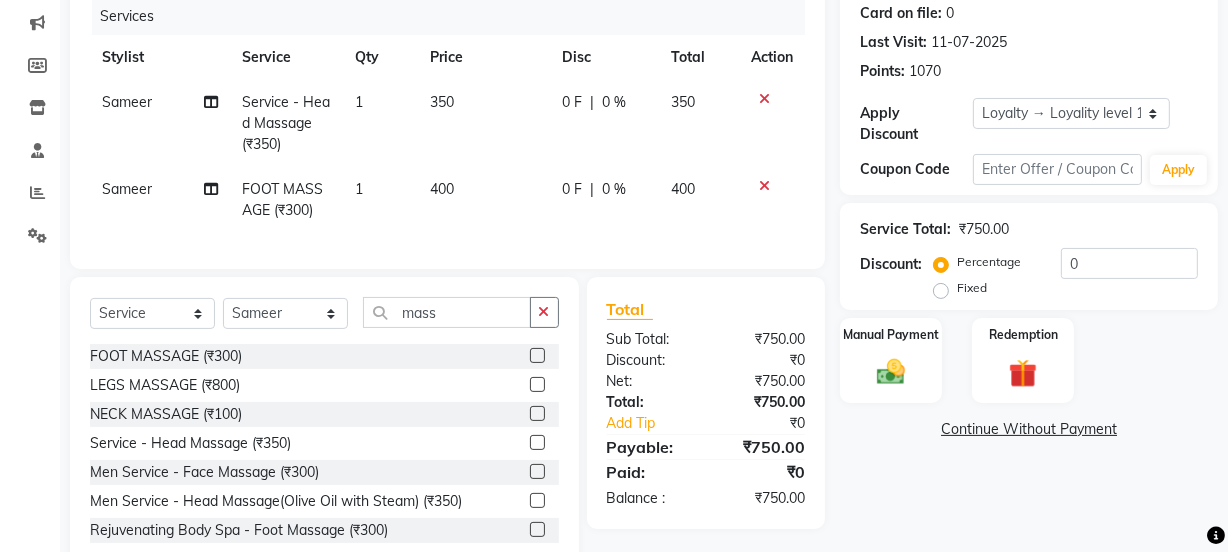 click on "Sameer FOOT MASSAGE (₹300) 1 400 0 F | 0 % 400" 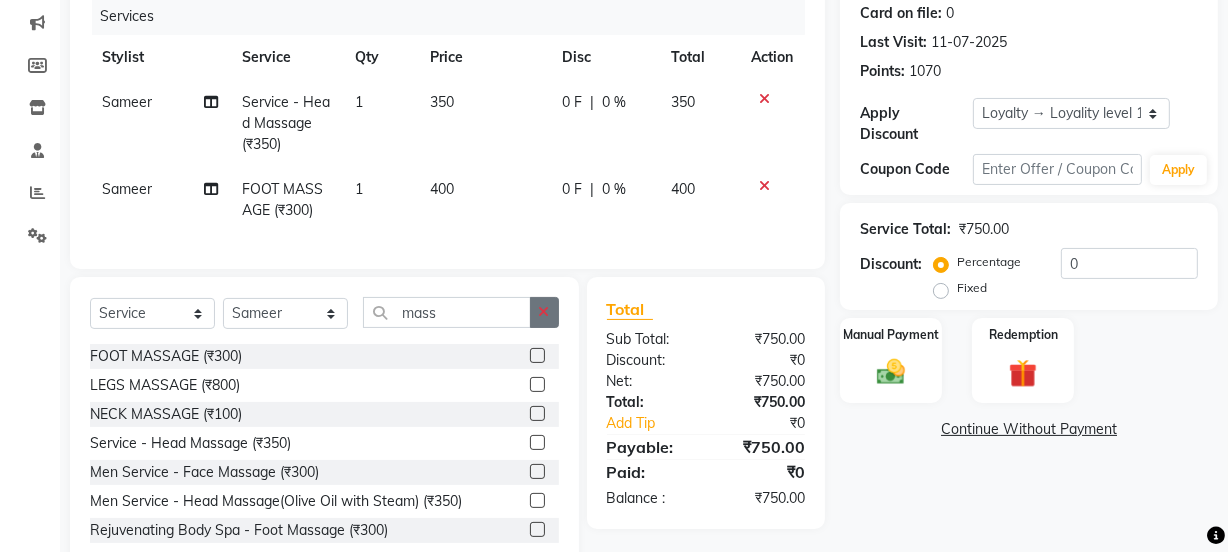 click 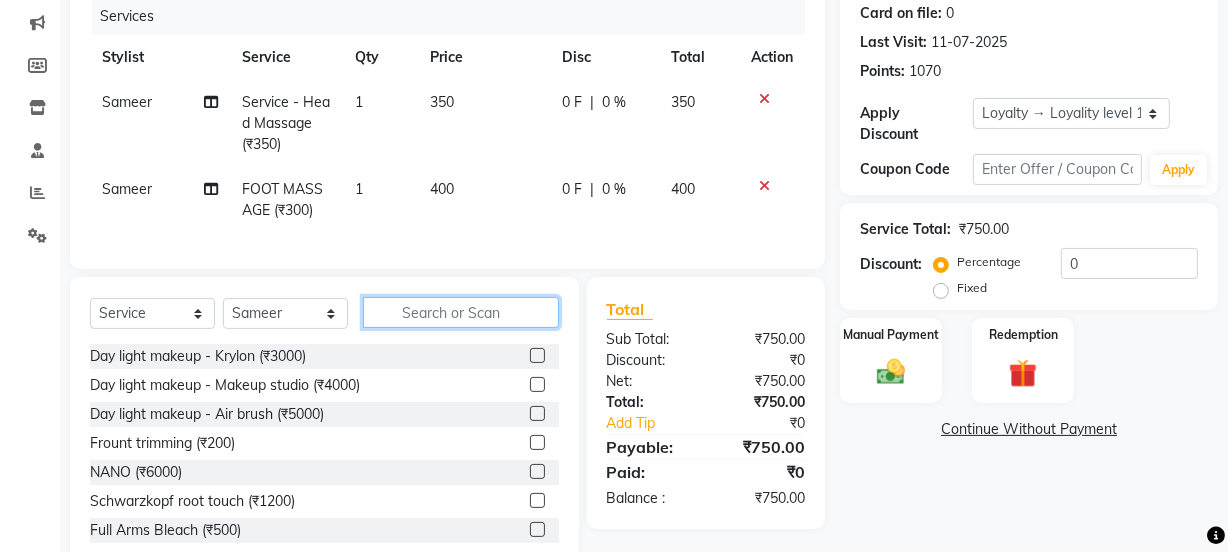 click 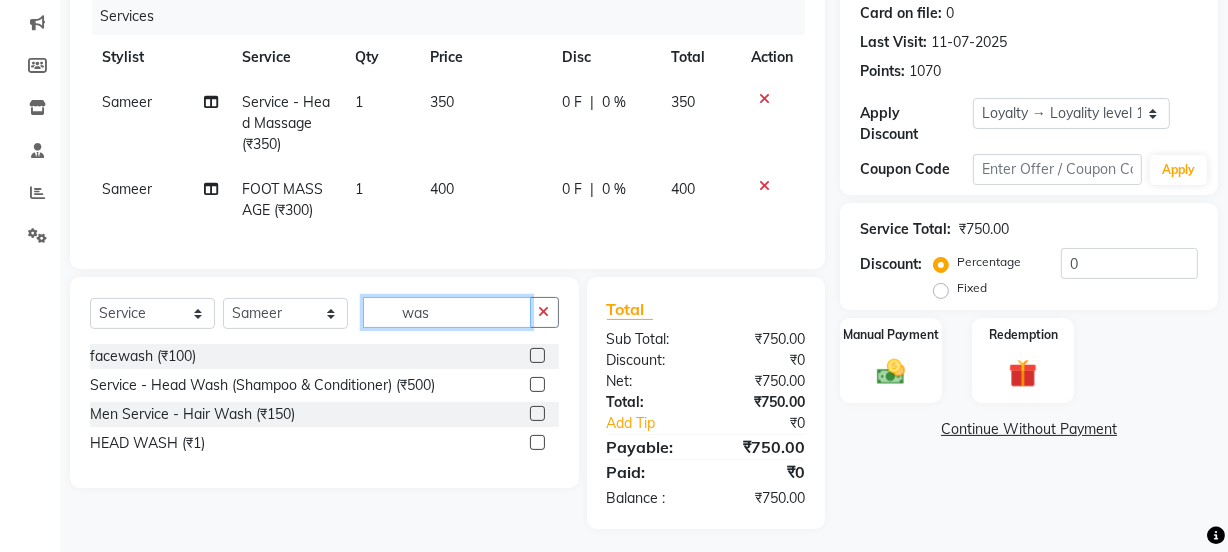 scroll, scrollTop: 270, scrollLeft: 0, axis: vertical 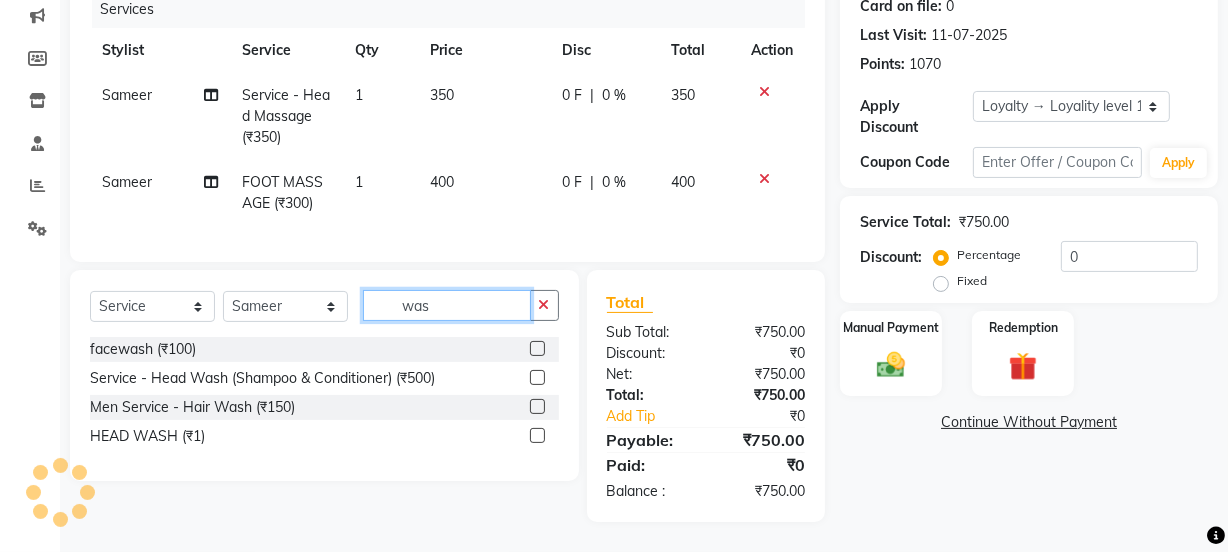 type on "was" 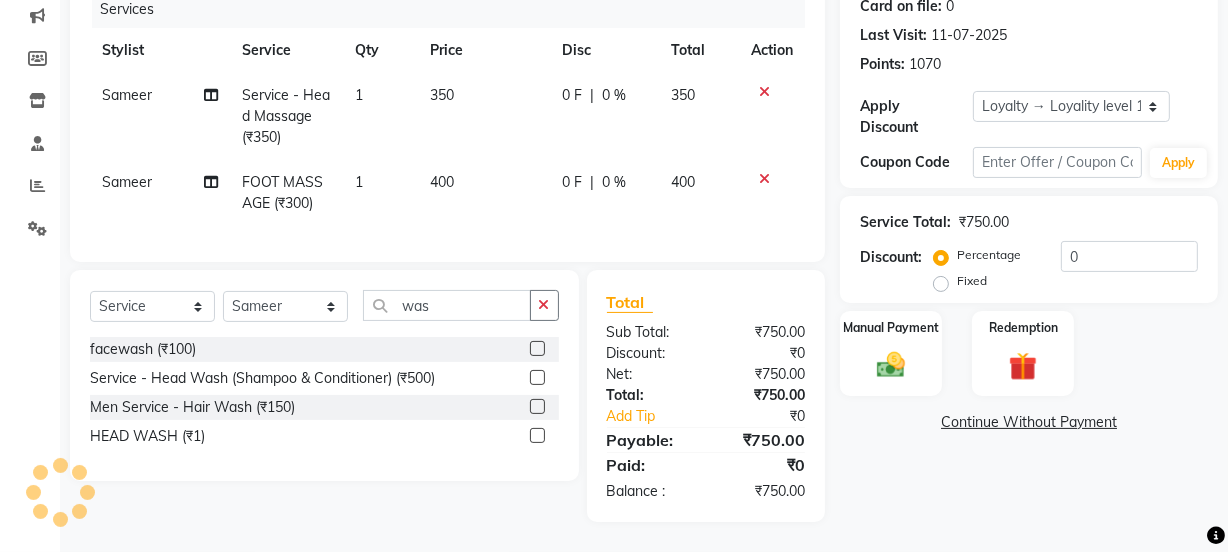 click 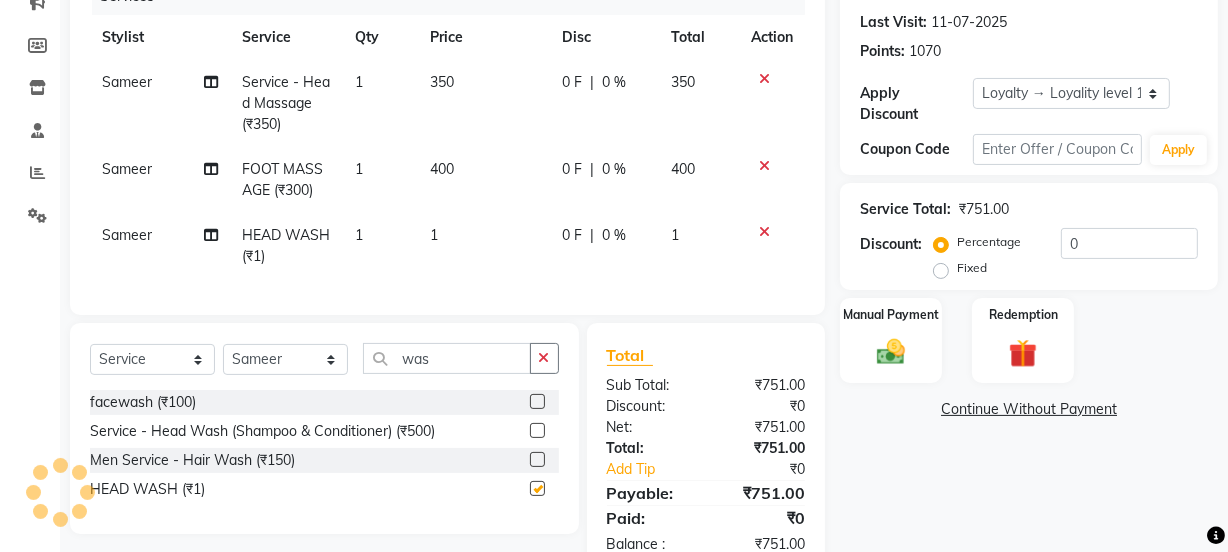 checkbox on "false" 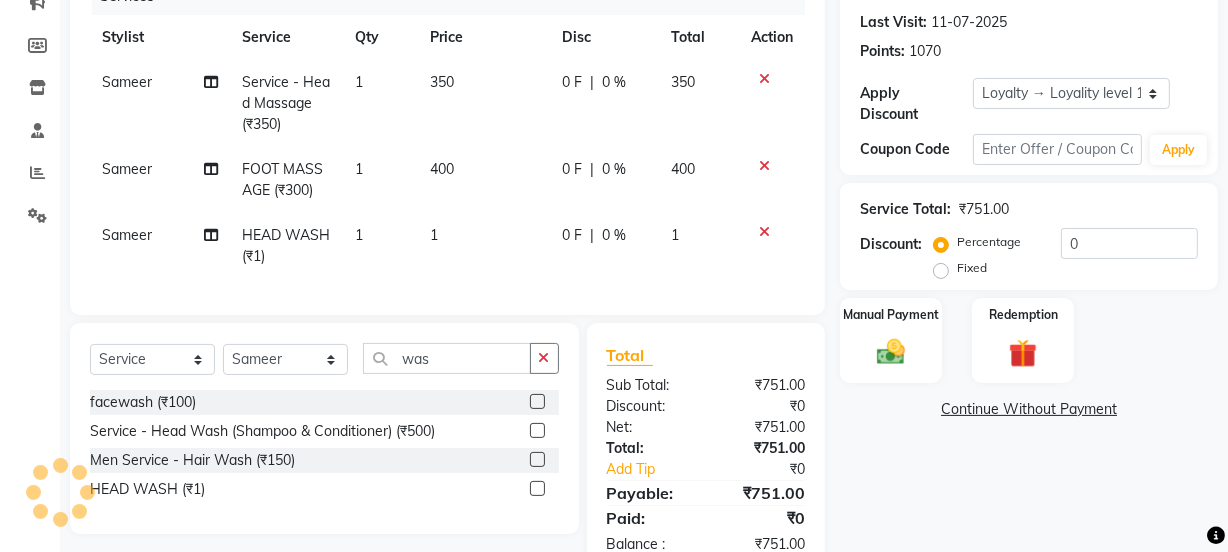 click on "400" 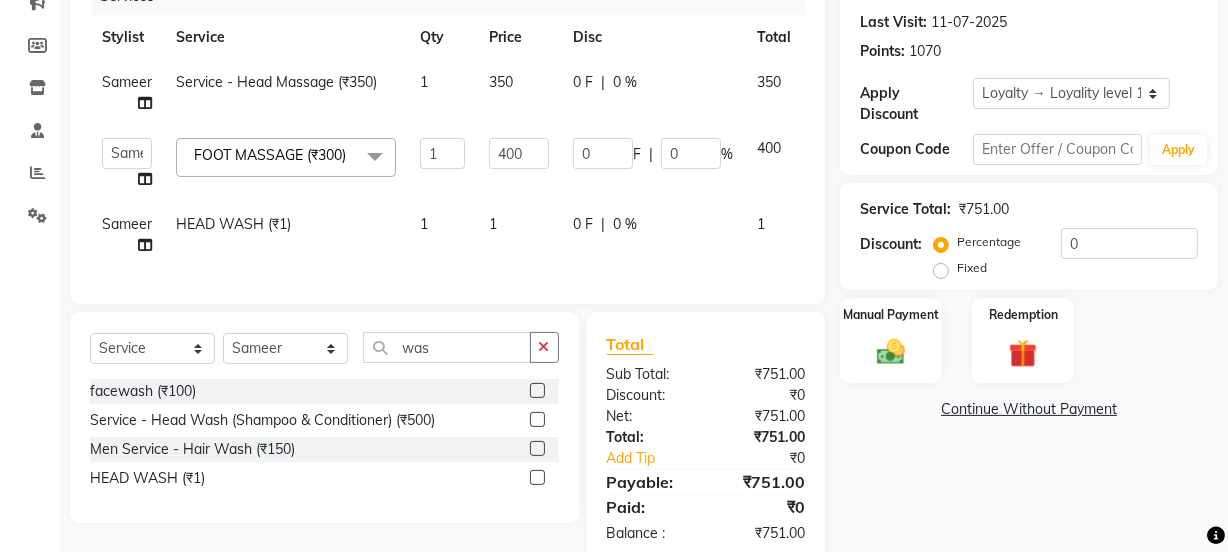 click on "1" 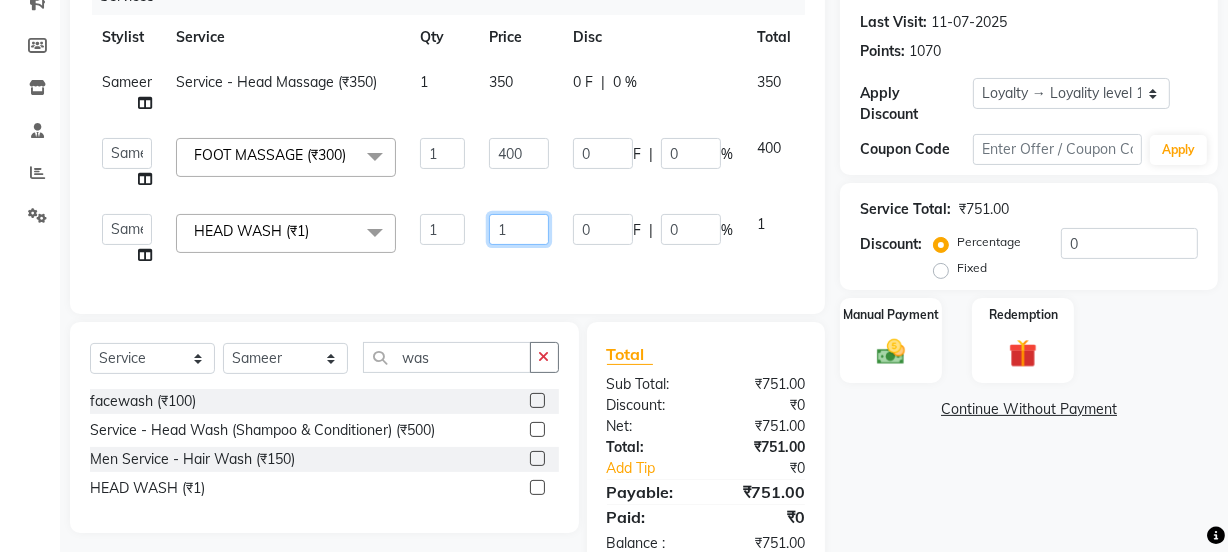 click on "1" 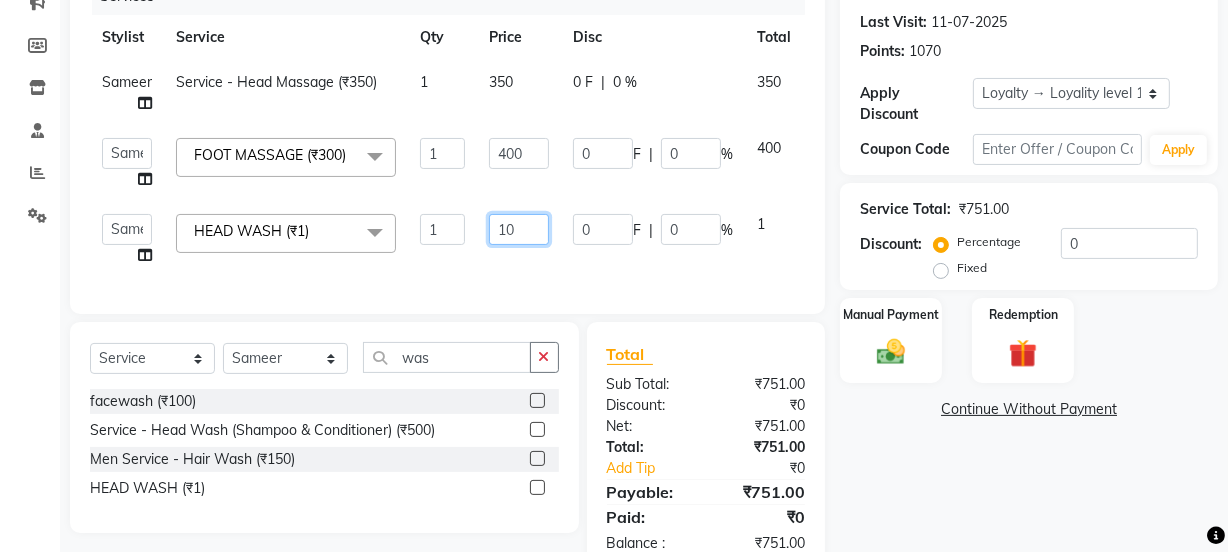 type on "100" 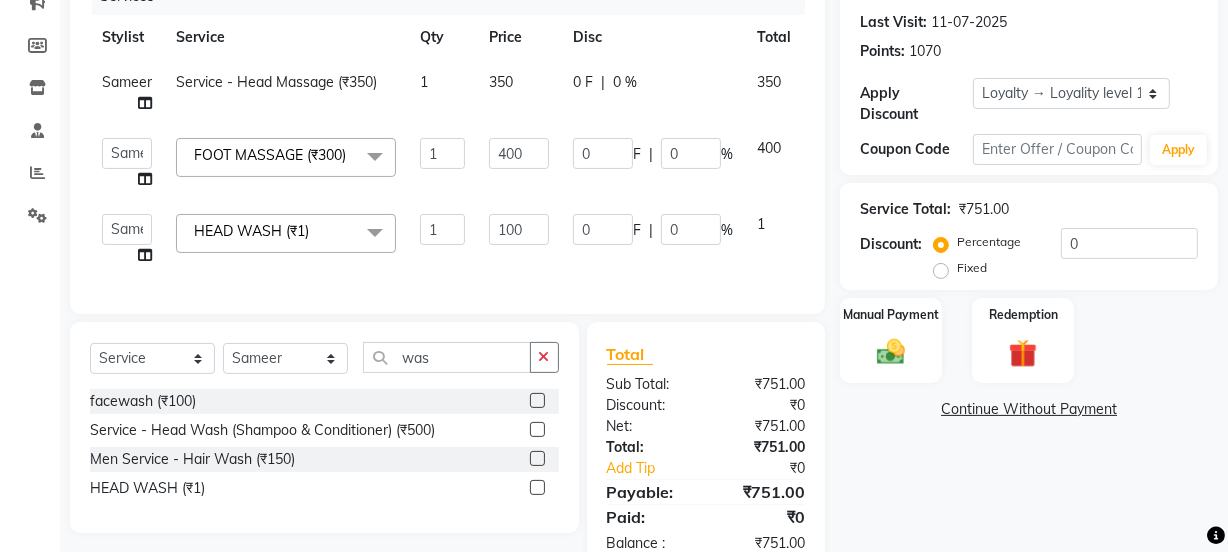 click on "Services Stylist Service Qty Price Disc Total Action Sameer Service - Head Massage (₹350) 1 350 0 F | 0 % 350  Jyoti   kaif   Manager   Pooja   Prachi   Raman   Raman 2   Reception   RIHAN   Sameer   Shivam   simo   SUNNY   yogita  FOOT MASSAGE (₹300)  x Day light makeup  - Krylon (₹3000) Day light makeup  - Makeup studio (₹4000) Day light makeup  - Air brush (₹5000) Frount trimming (₹200) NANO (₹6000) Schwarzkopf root touch (₹1200) Full Arms Bleach (₹500) Bubble gum pedicure (₹1200) Wella bleach (₹700) FACE SCRUB (₹200) EYELESH (₹500) KANPEKI (₹3000) BUBBLE GUM MANICURE (₹1500) TMT MASK (₹8001) MOROCCO SEREM (₹1800) LOREAL GLOBLE COLOUR (₹3000) BACK RICA WAX (₹600) NAIL CUT (₹100) PROTIN SPA G (₹1500) FOOT MASSAGE (₹300) STOMACH WAX (₹200) BACK TRIMMING (₹150) TWACHA FACIAL (₹1500) MACADAMIA SPA (₹3000) FULL BODY TRIMMING (₹100) THREADING MALE (₹100) BLUETOX (₹6000) lower lips (₹30) NOSE WAX (₹50) CHIN WAX (₹50) UNDER ARMS TRIMMING (₹50) 1 0" 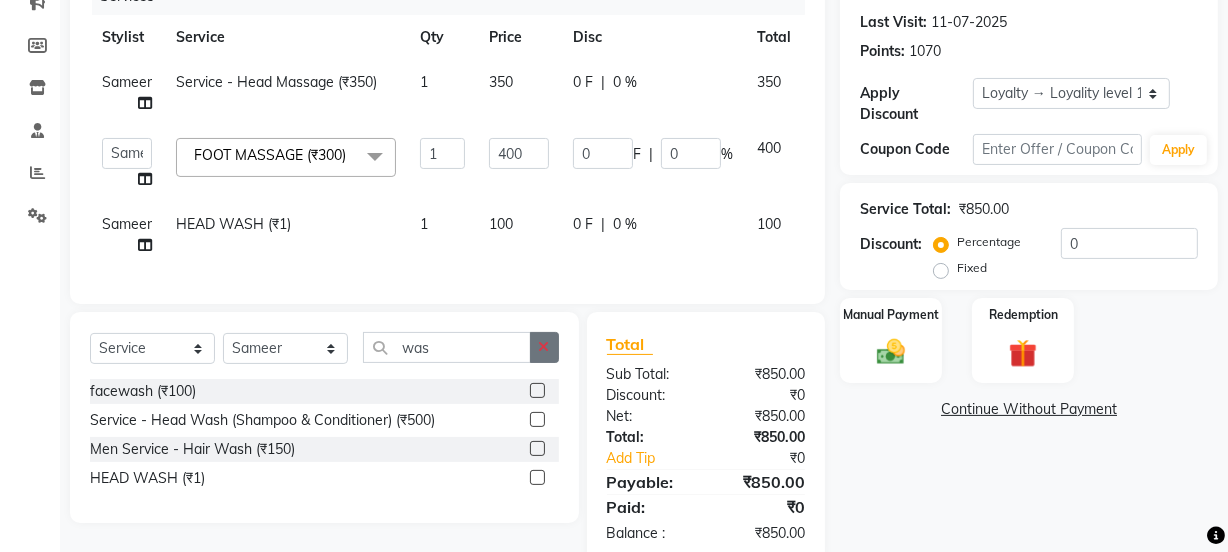 drag, startPoint x: 552, startPoint y: 361, endPoint x: 500, endPoint y: 366, distance: 52.23983 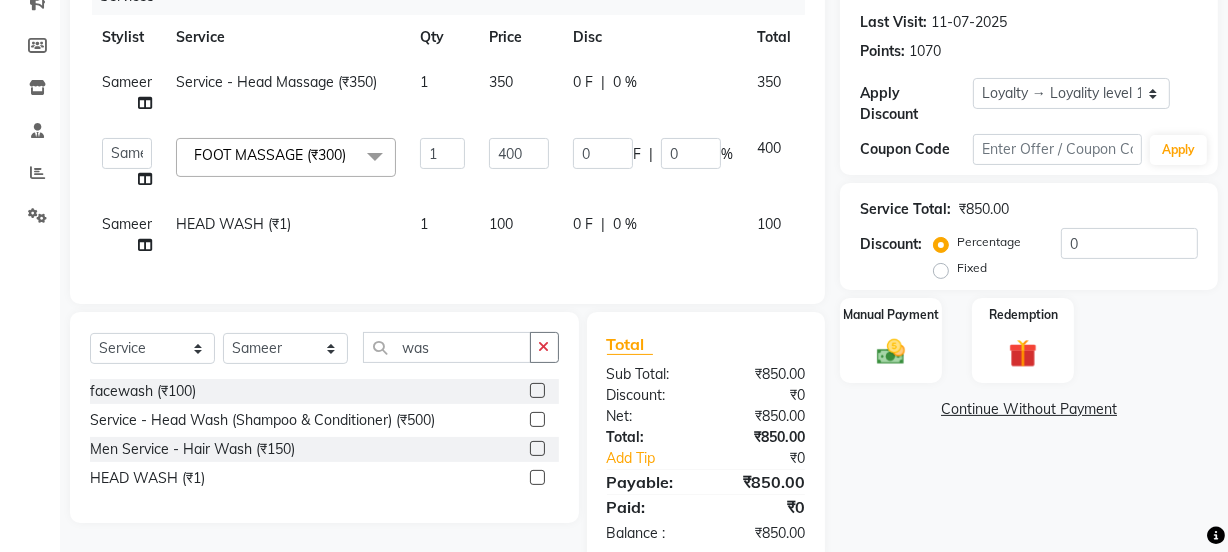 click 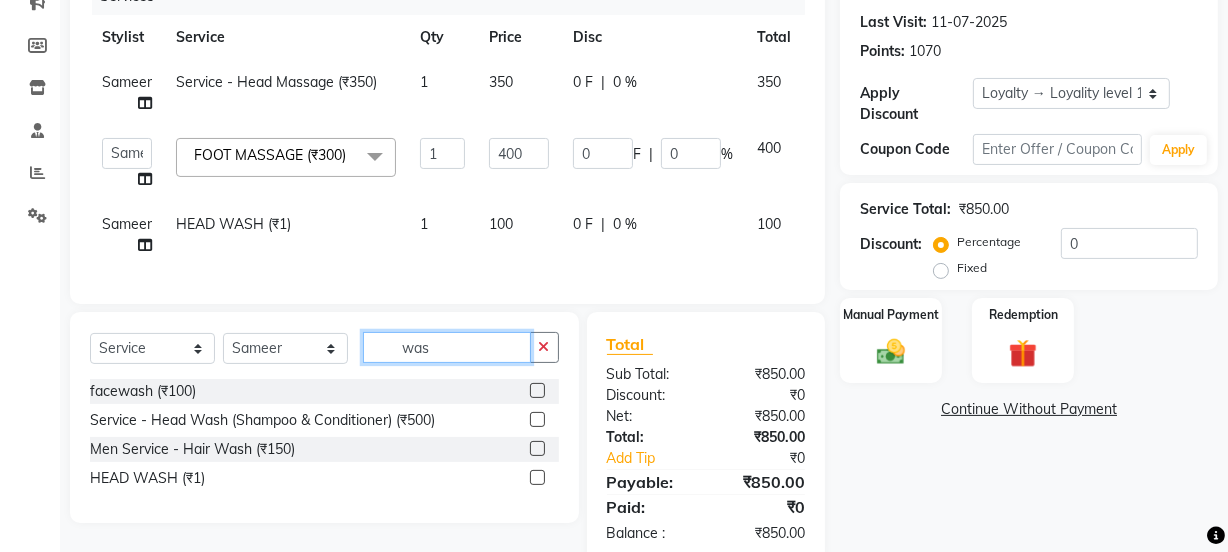 type 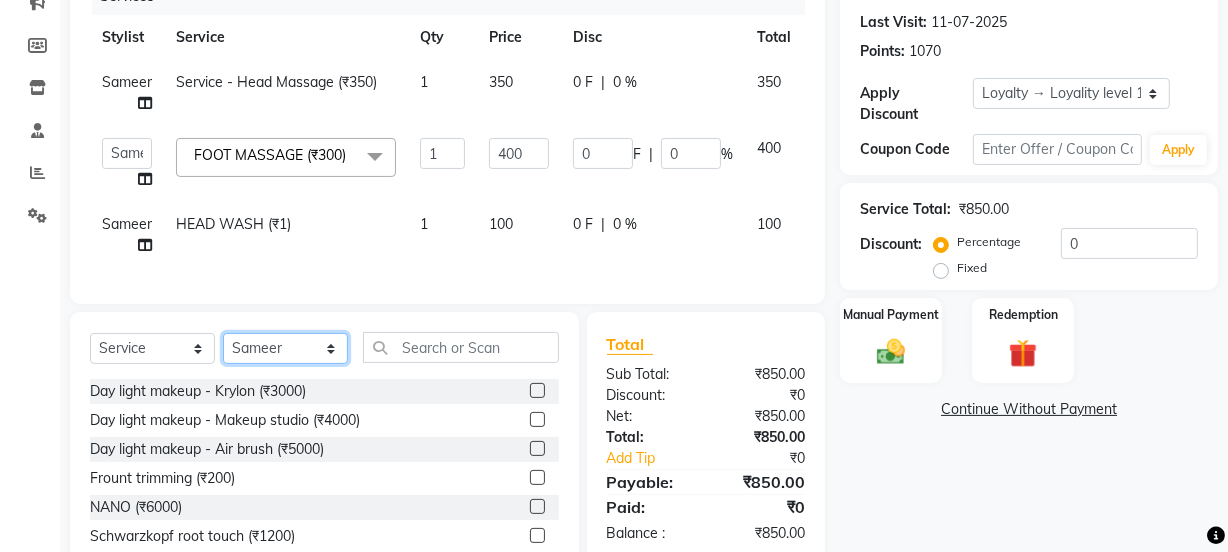 click on "Select Stylist Jyoti kaif Manager Pooja Prachi Raman Raman 2 Reception RIHAN Sameer Shivam simo SUNNY yogita" 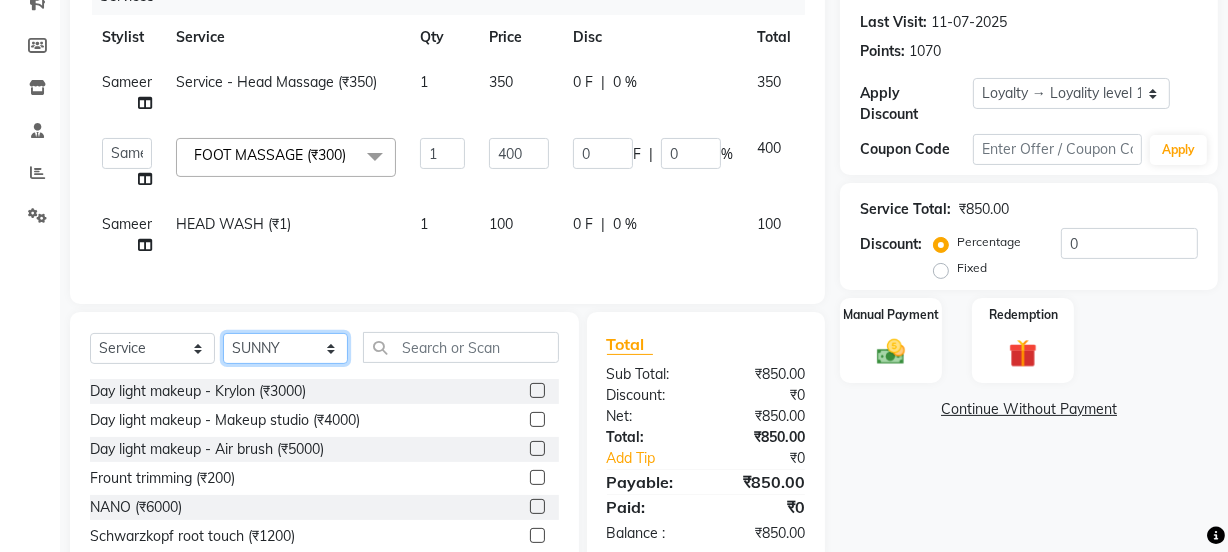 click on "Select Stylist Jyoti kaif Manager Pooja Prachi Raman Raman 2 Reception RIHAN Sameer Shivam simo SUNNY yogita" 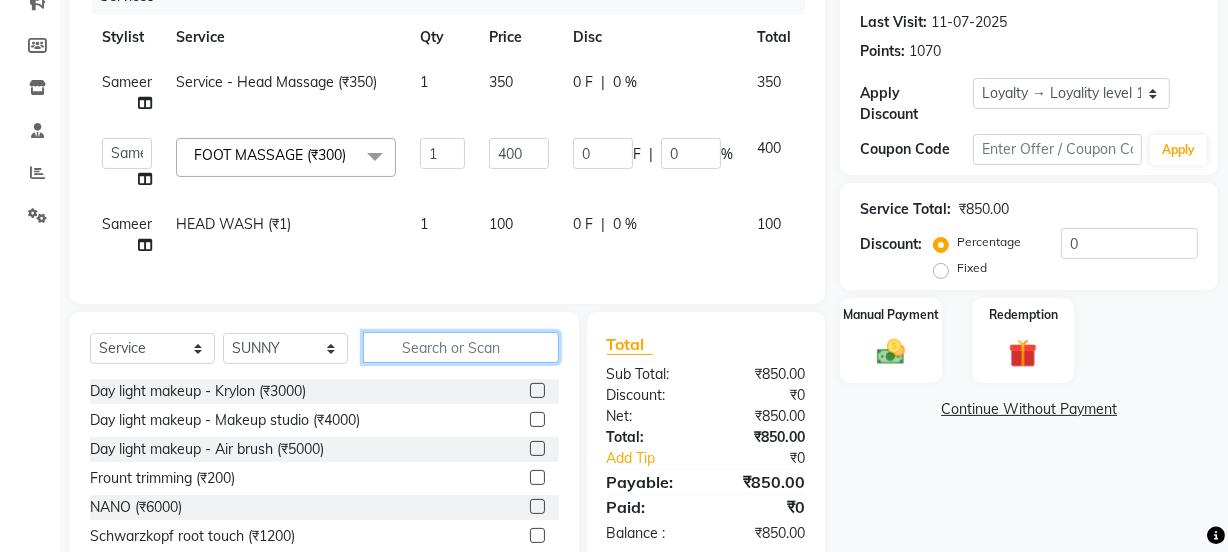 click 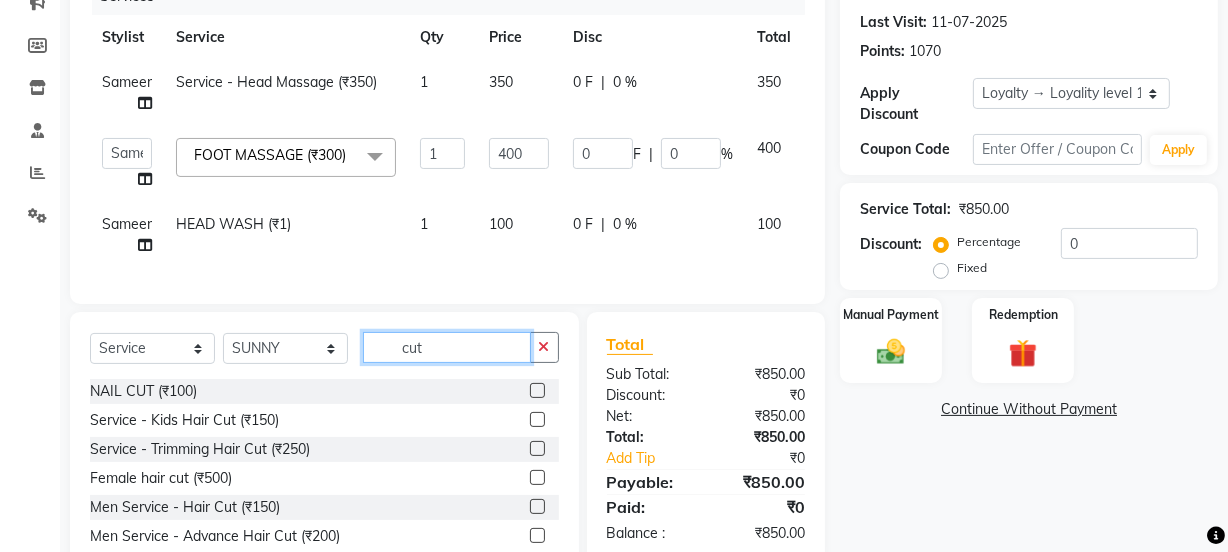 scroll, scrollTop: 378, scrollLeft: 0, axis: vertical 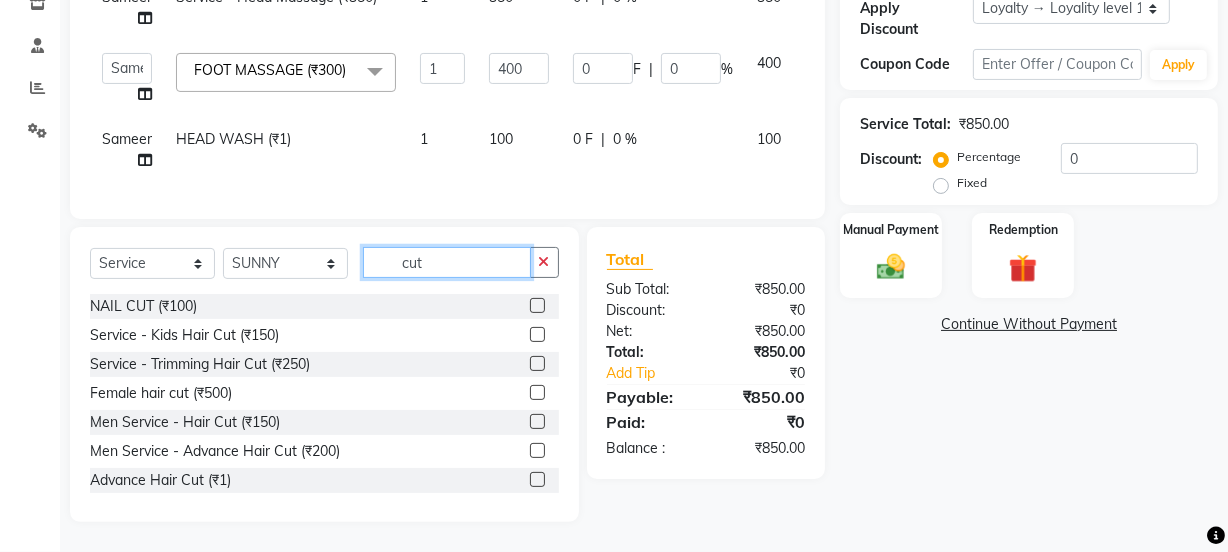 type on "cut" 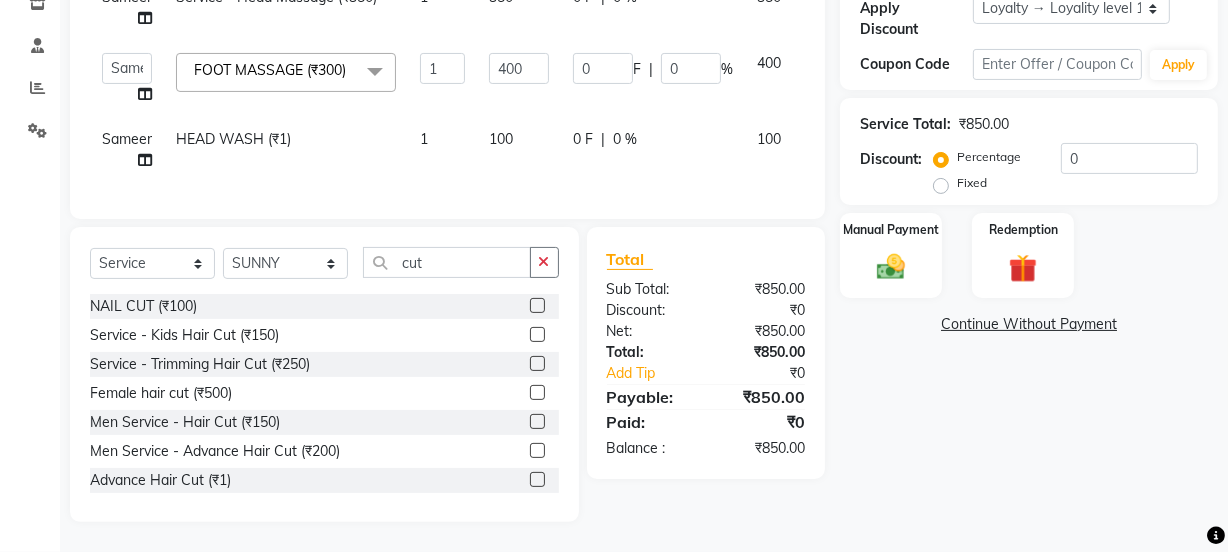 click 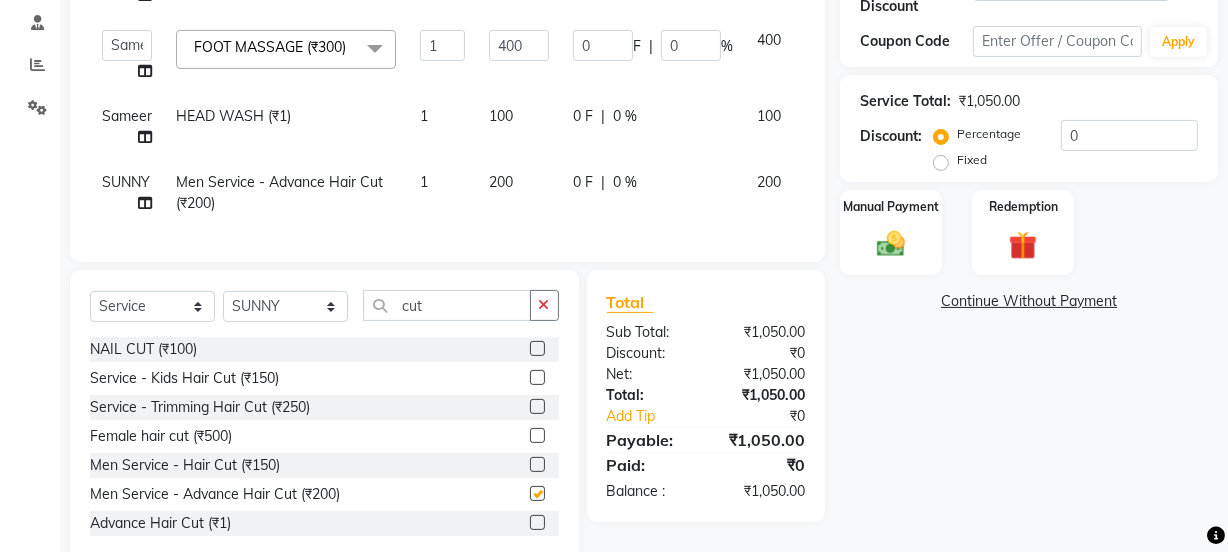 click on "200" 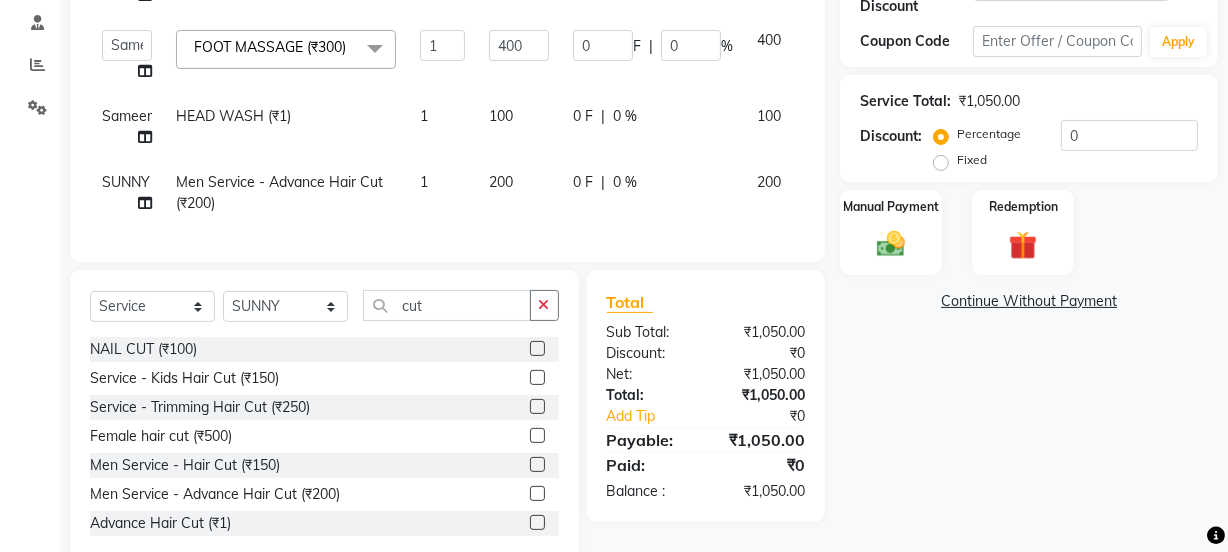 checkbox on "false" 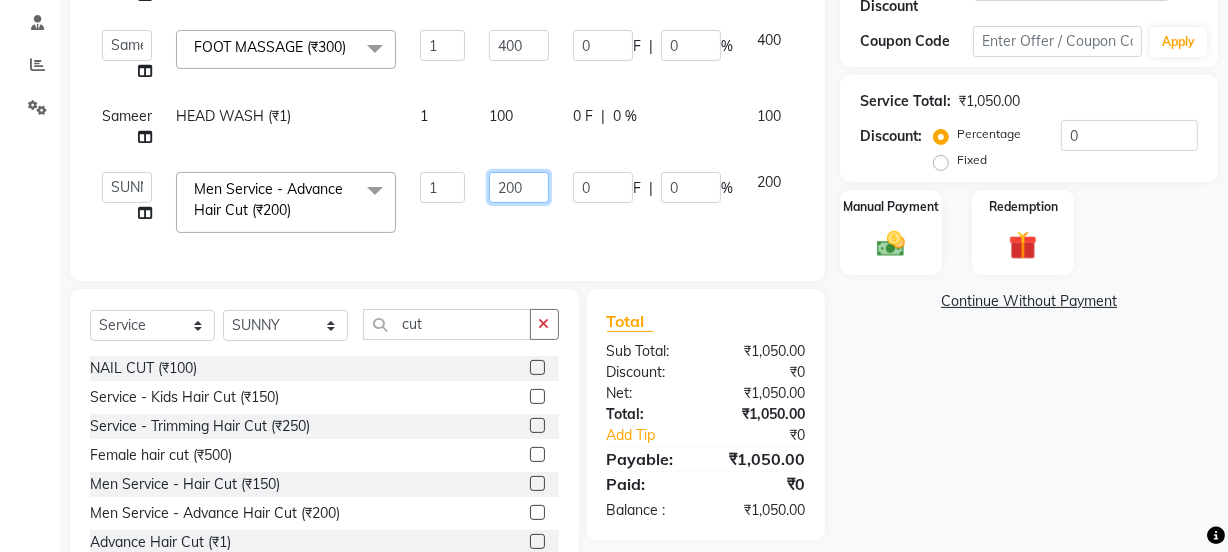click on "200" 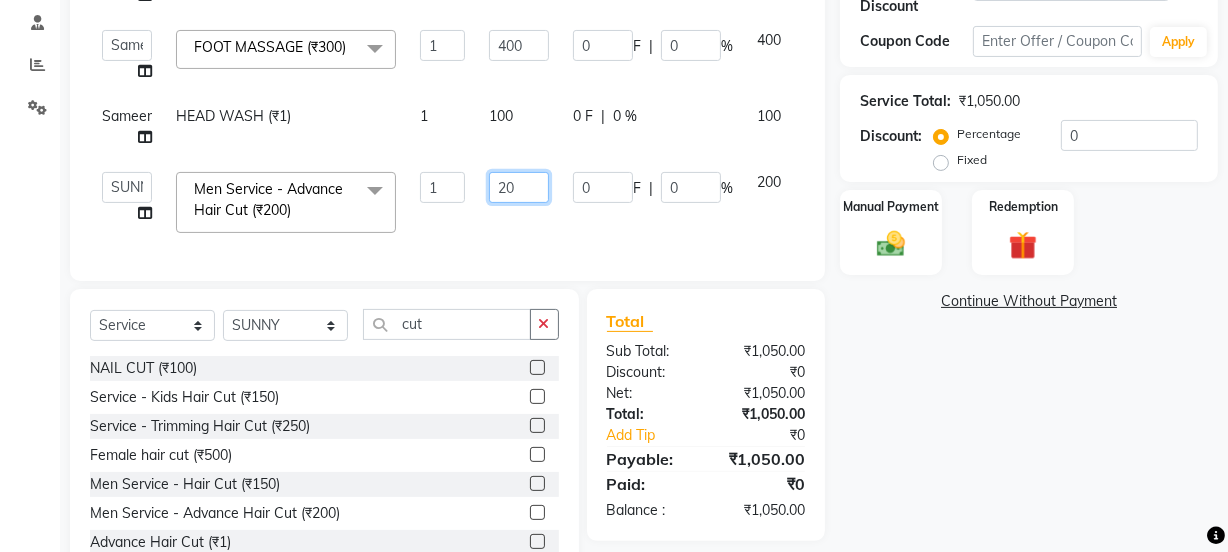 type on "250" 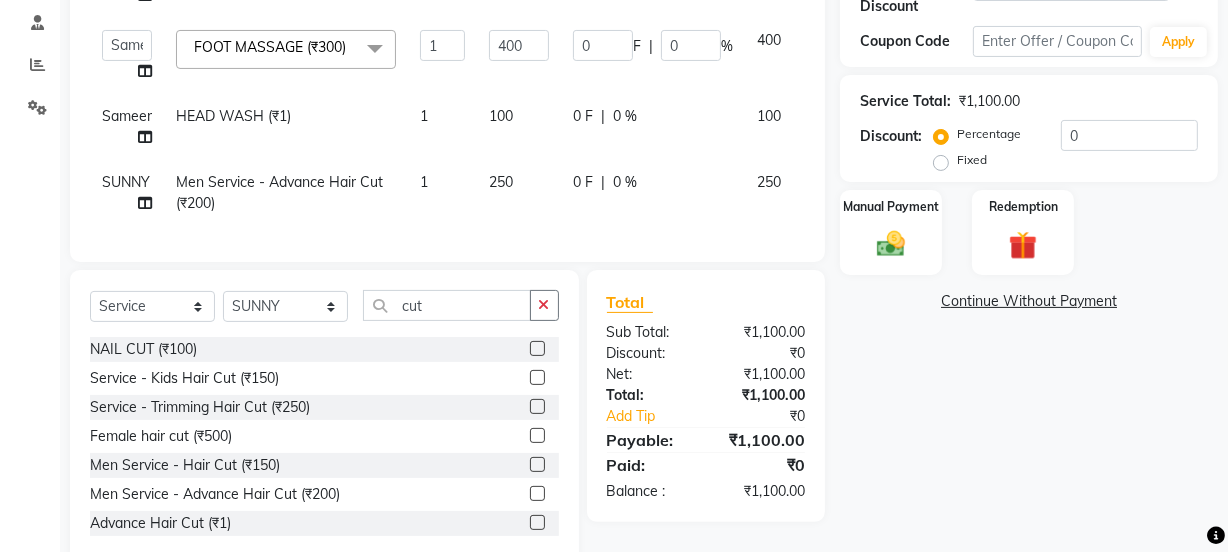 click on "0 F | 0 %" 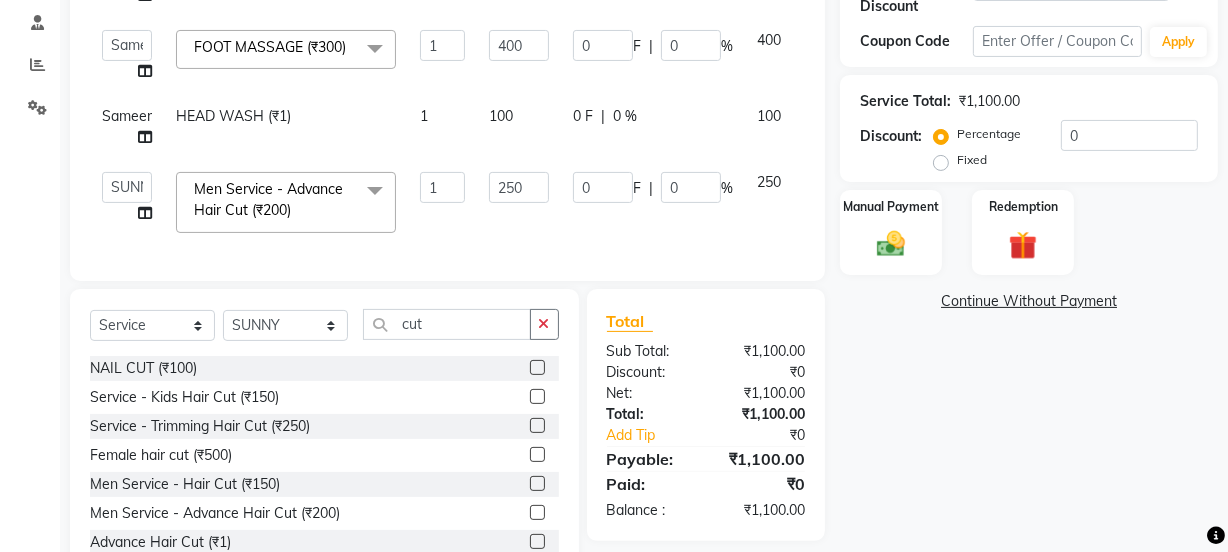 click on "Name: Prince Facial Client Membership:  No Active Membership  Total Visits:  21 Card on file:  0 Last Visit:   11-07-2025 Points:   1070  Apply Discount Select  Loyalty → Loyality level 1  Coupon Code Apply Service Total:  ₹1,100.00  Discount:  Percentage   Fixed  0 Manual Payment Redemption  Continue Without Payment" 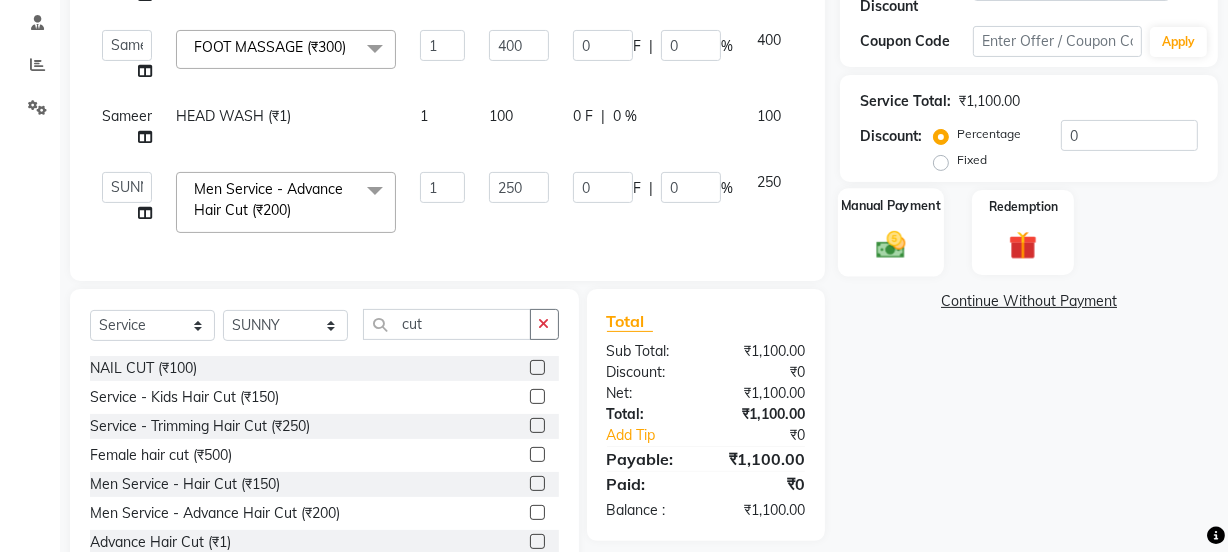 click on "Manual Payment" 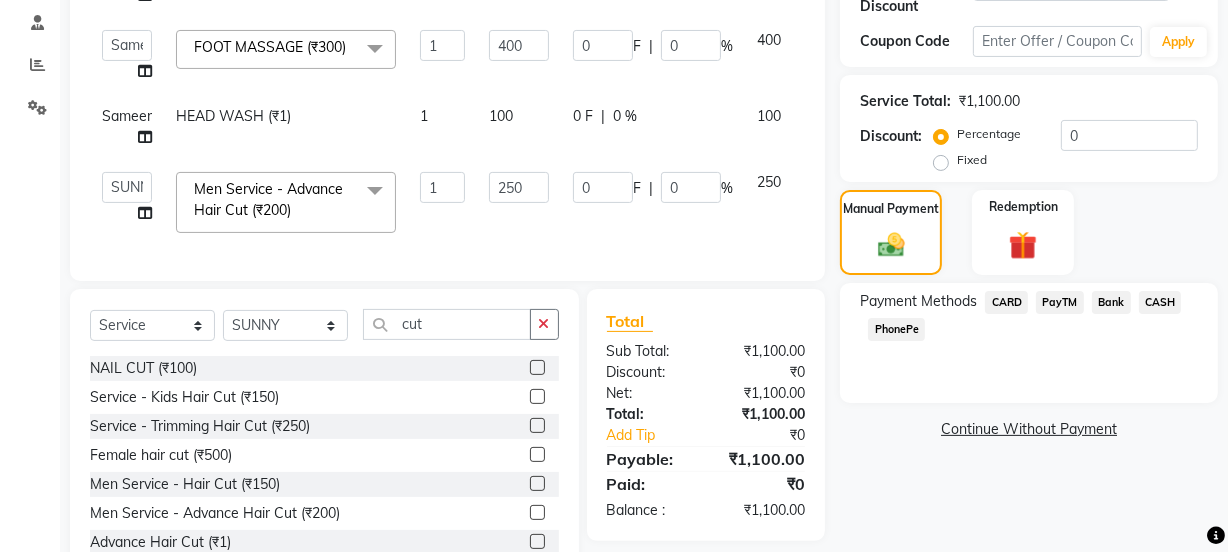 click on "PayTM" 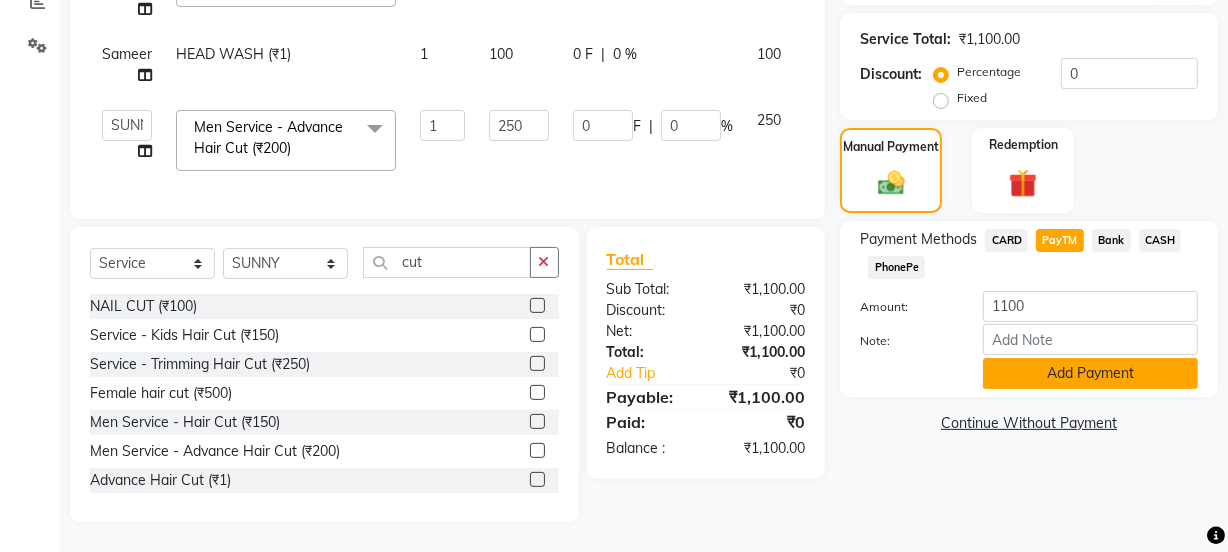 click on "Add Payment" 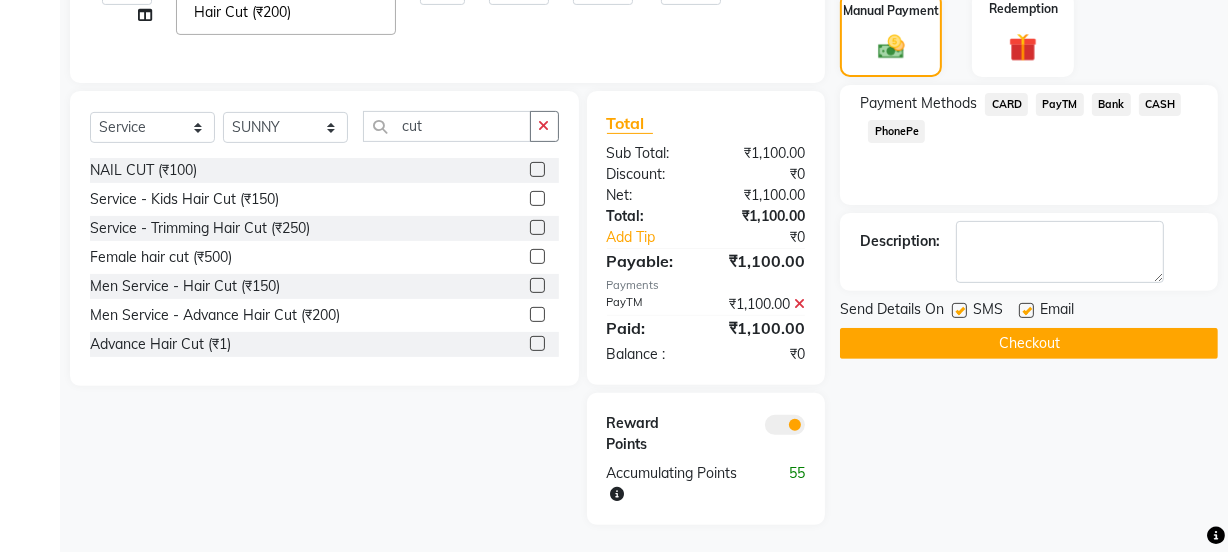 scroll, scrollTop: 600, scrollLeft: 0, axis: vertical 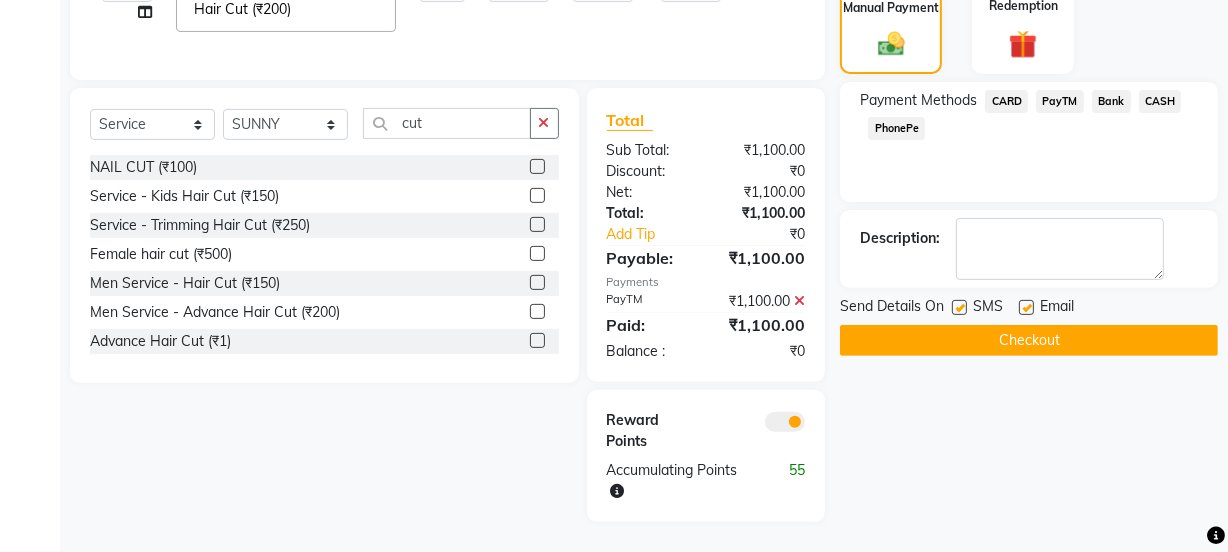 click 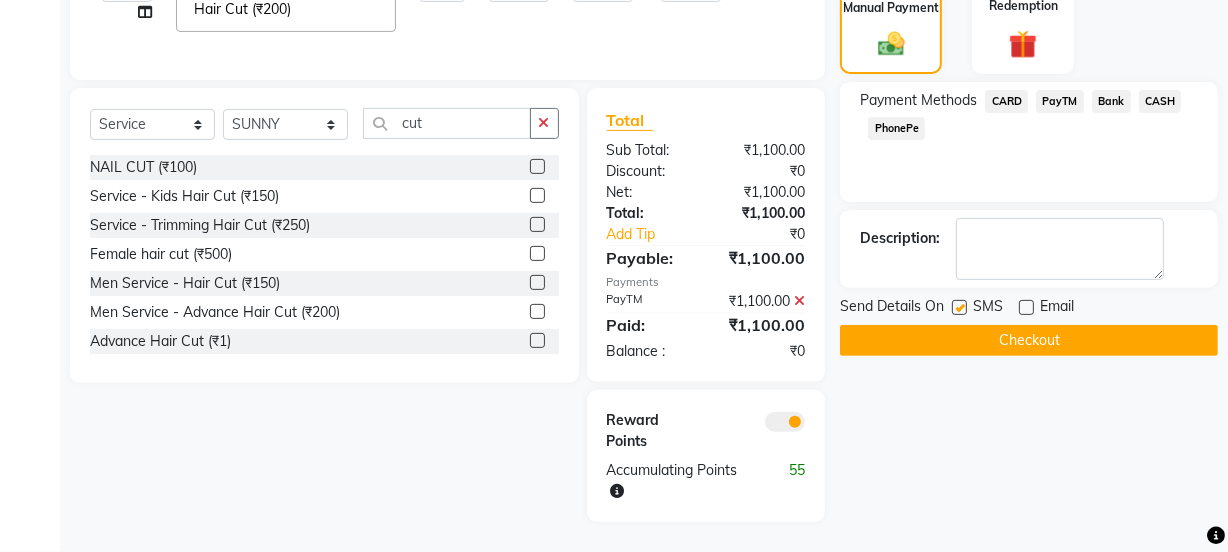 click 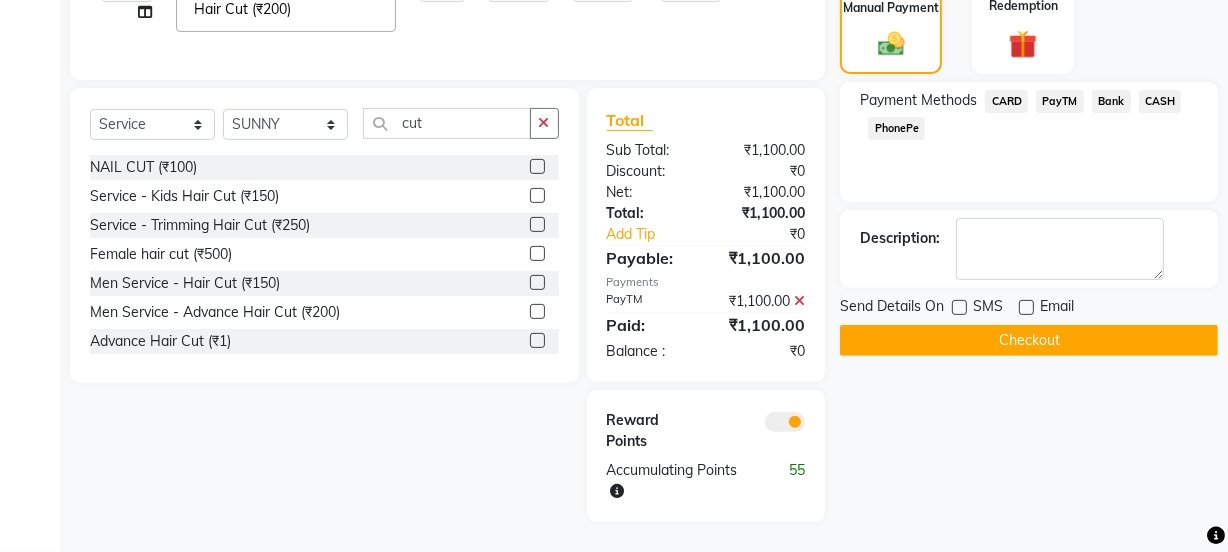 click on "Checkout" 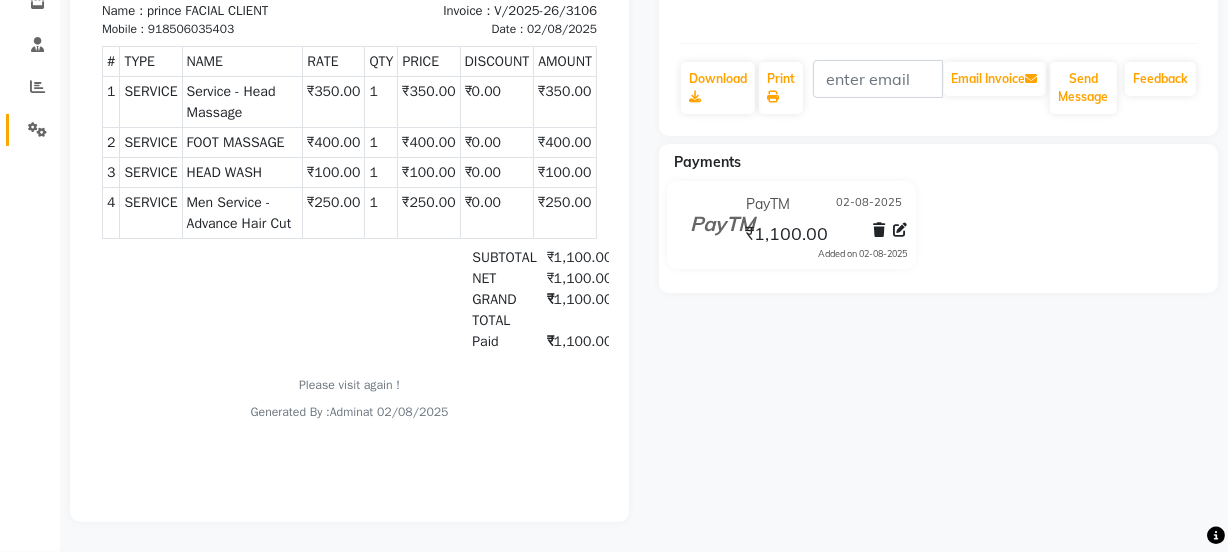scroll, scrollTop: 0, scrollLeft: 0, axis: both 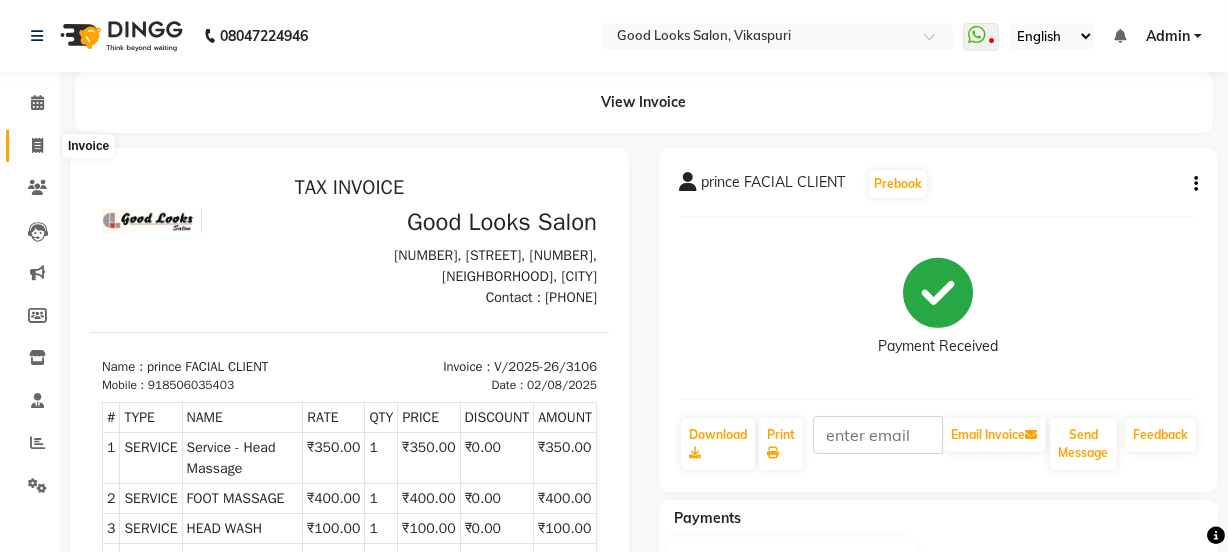 click 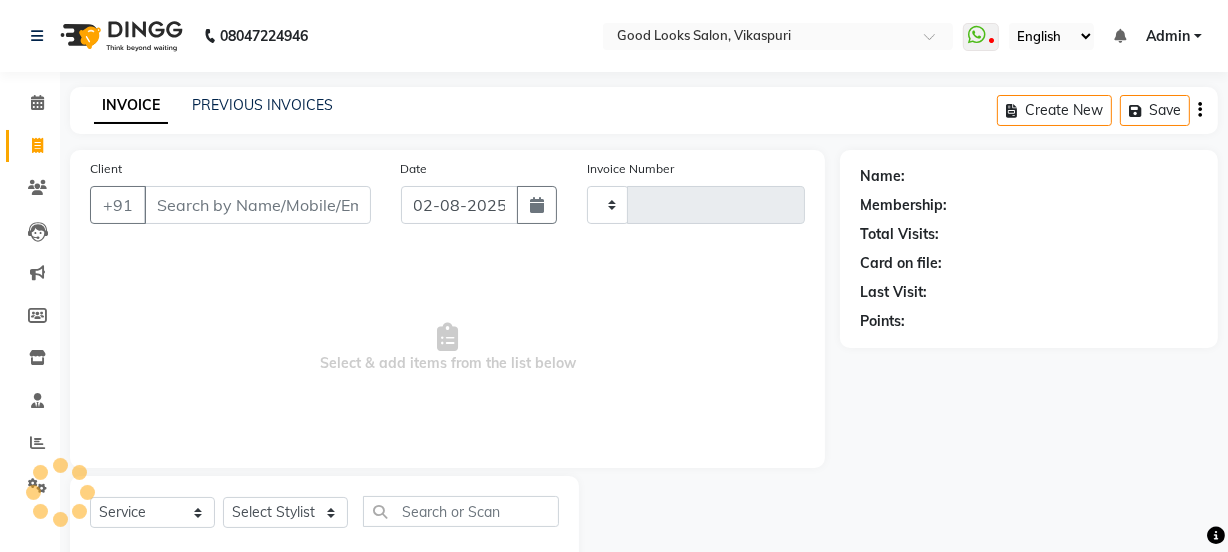 type on "3107" 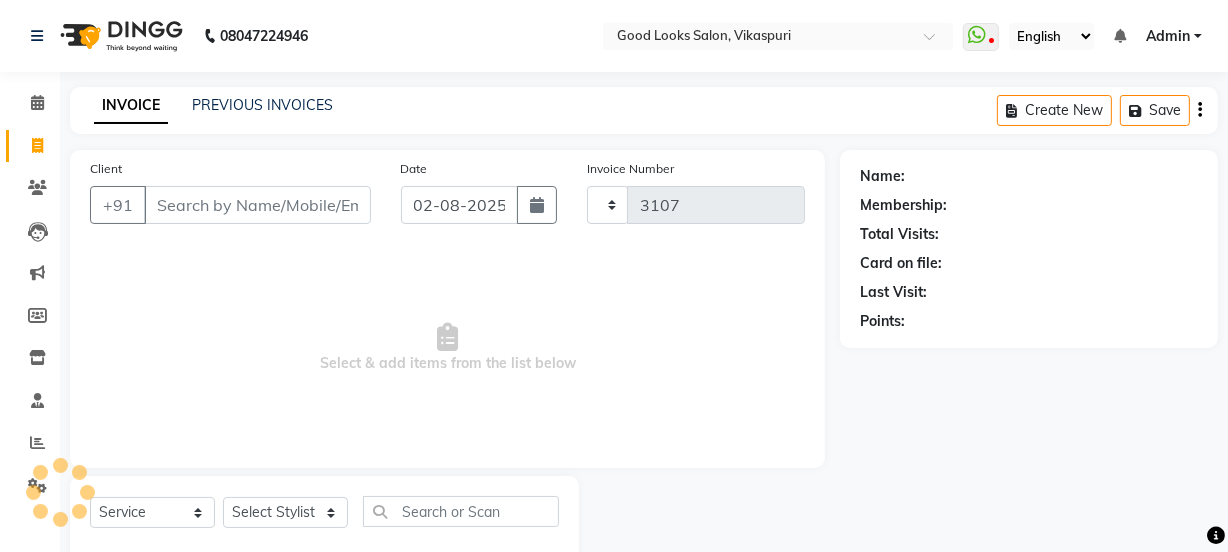 scroll, scrollTop: 50, scrollLeft: 0, axis: vertical 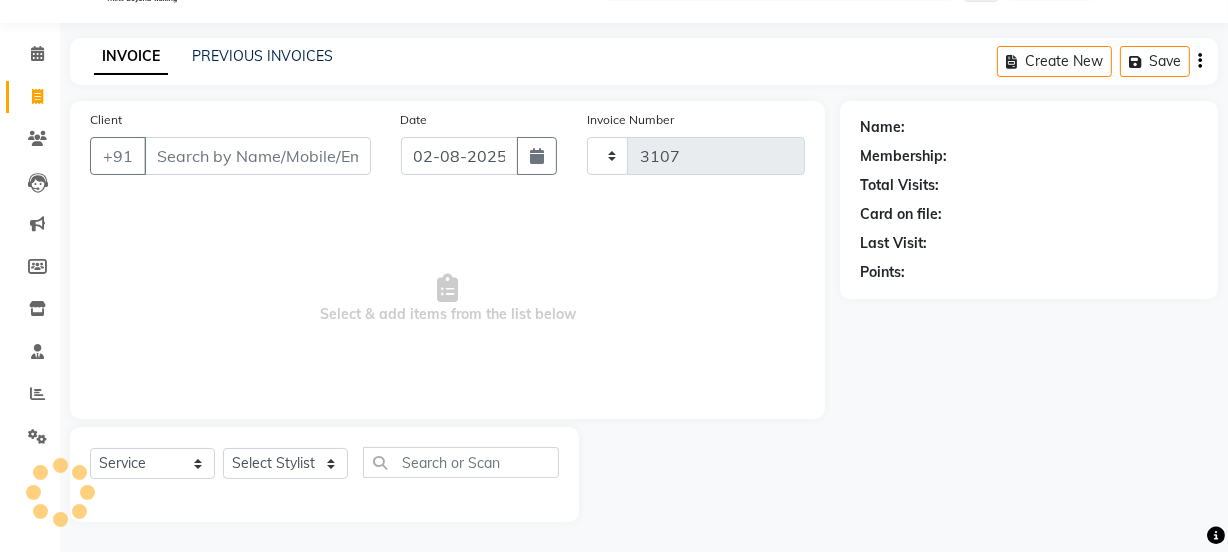 select on "4230" 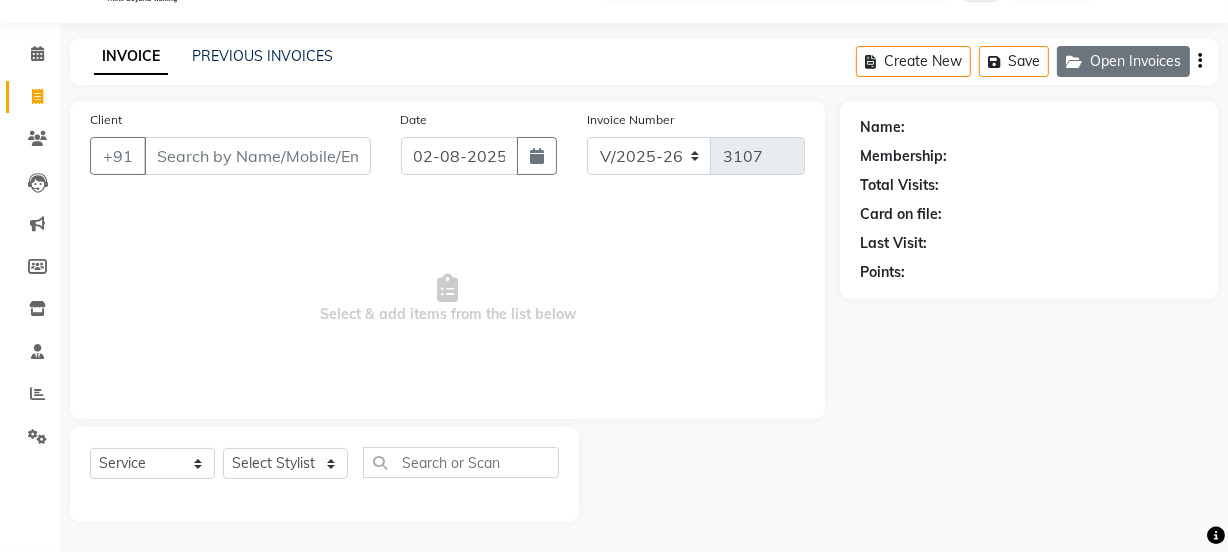 click on "Open Invoices" 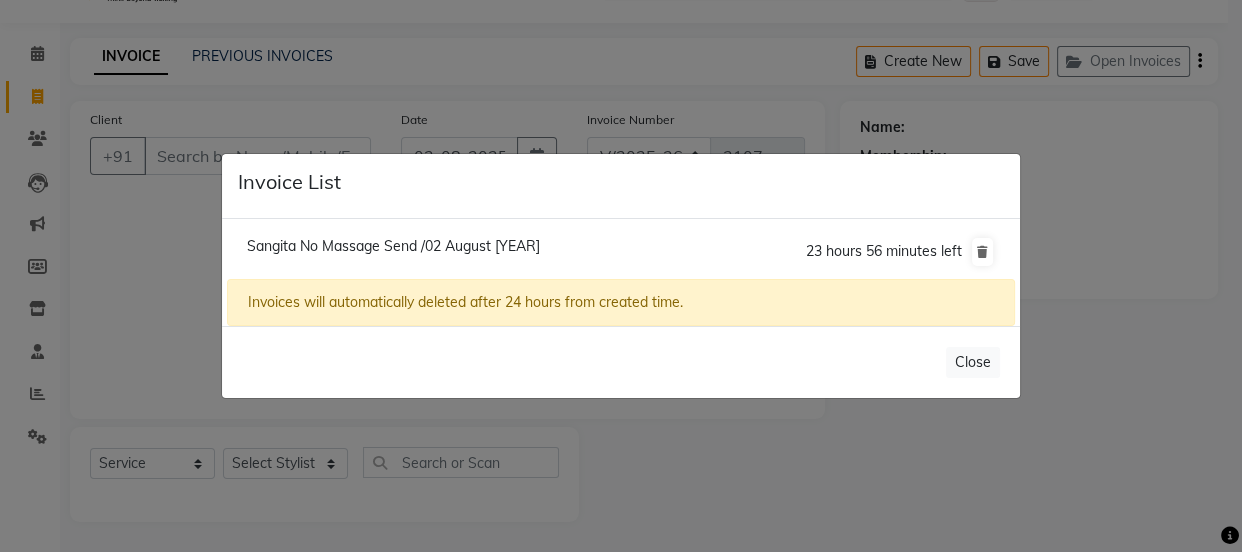 click on "Sangita No Massage Send /02 August 2025" 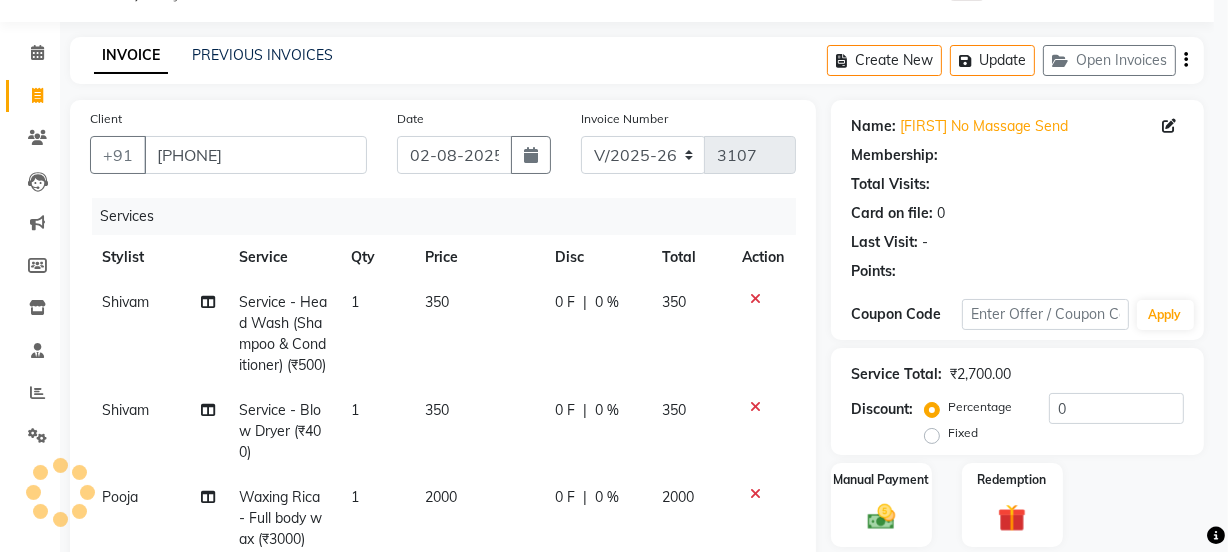 select on "1: Object" 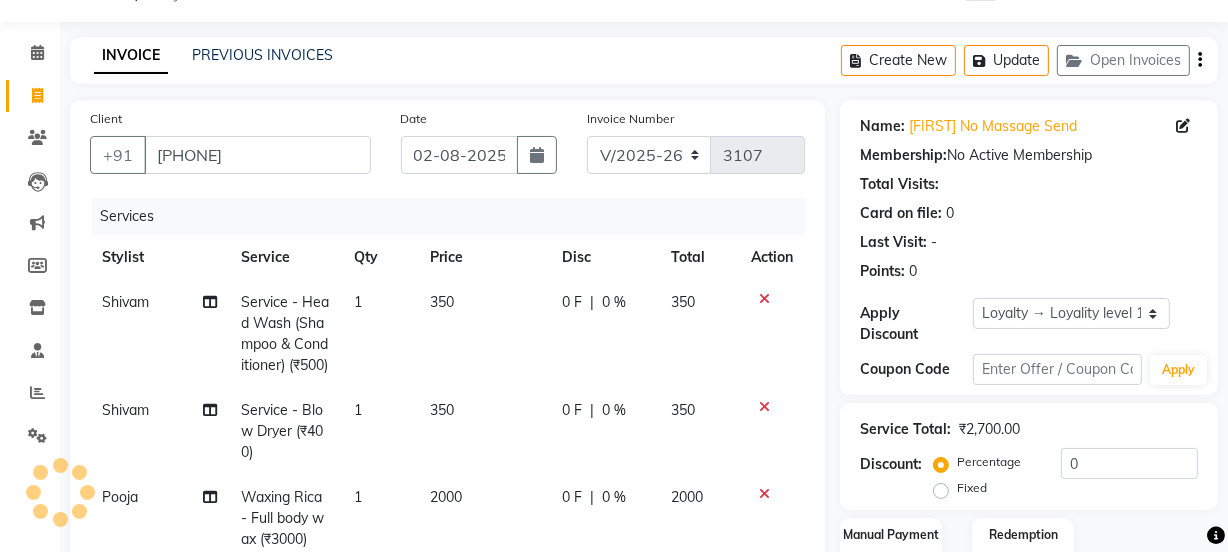 scroll, scrollTop: 420, scrollLeft: 0, axis: vertical 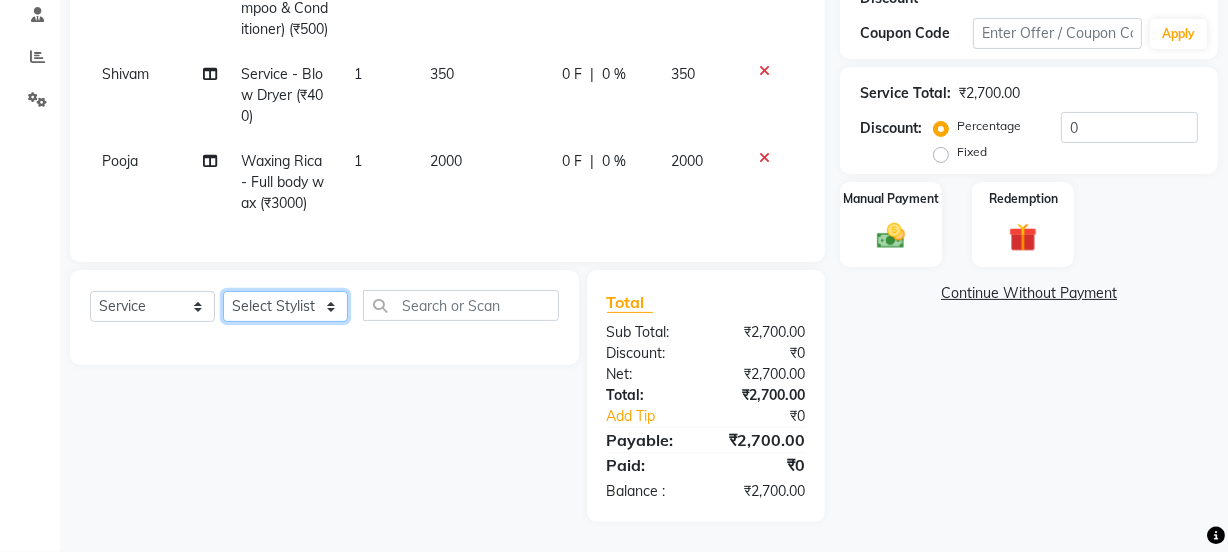 click on "Select Stylist Jyoti kaif Manager Pooja Prachi Raman Raman 2 Reception RIHAN Sameer Shivam simo SUNNY yogita" 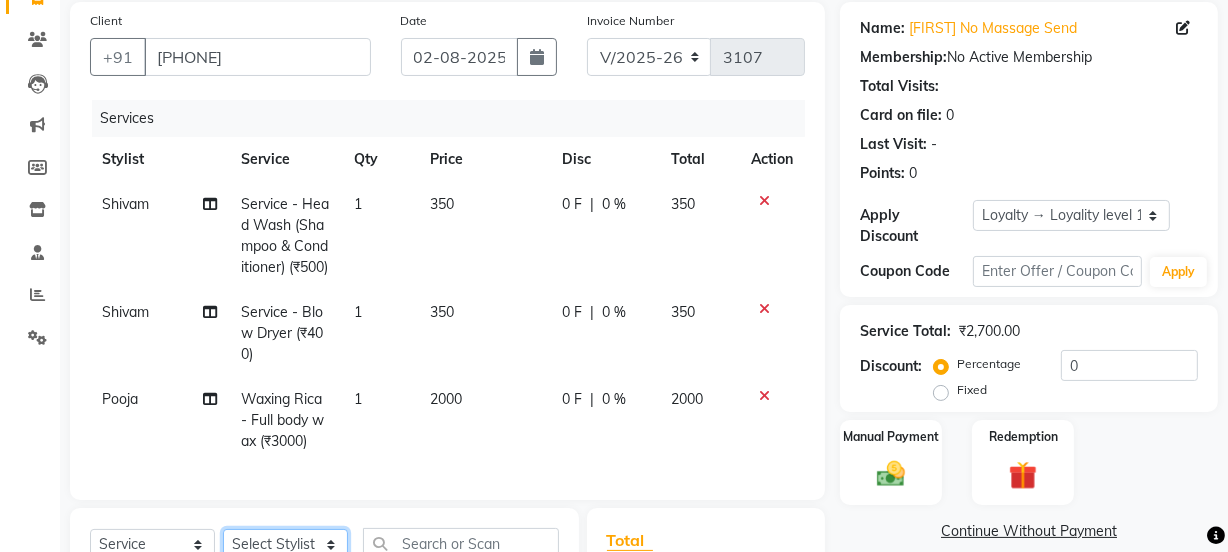 scroll, scrollTop: 420, scrollLeft: 0, axis: vertical 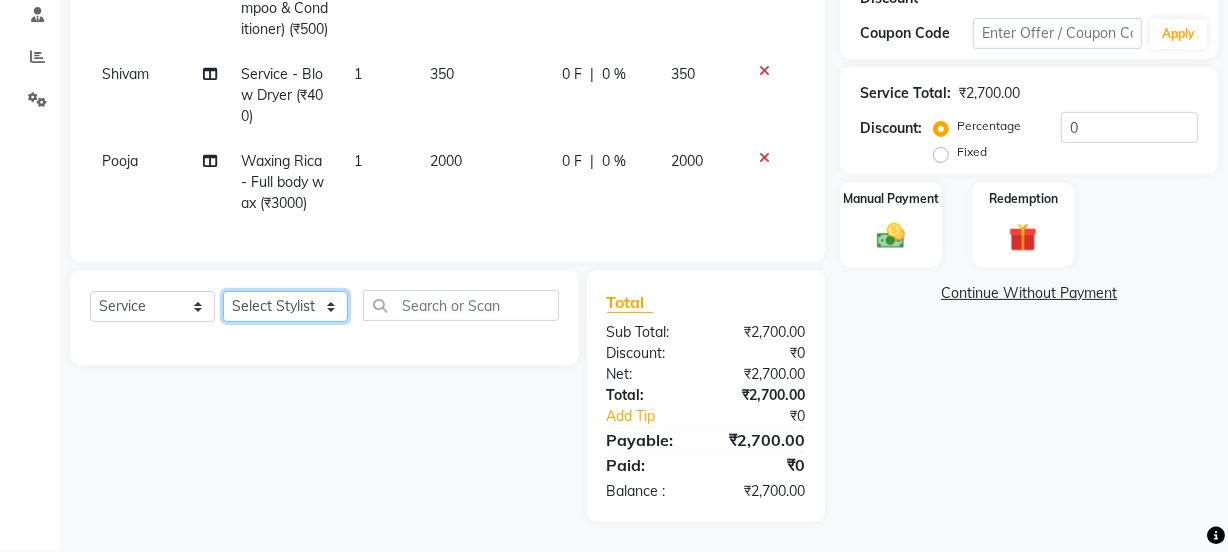click on "Select Stylist Jyoti kaif Manager Pooja Prachi Raman Raman 2 Reception RIHAN Sameer Shivam simo SUNNY yogita" 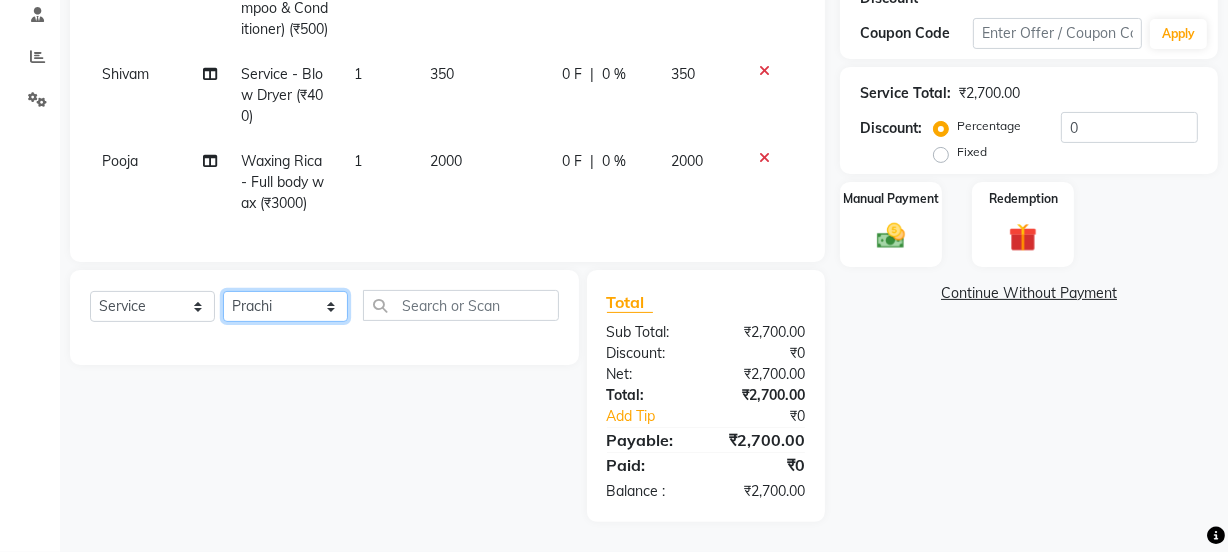 click on "Select Stylist Jyoti kaif Manager Pooja Prachi Raman Raman 2 Reception RIHAN Sameer Shivam simo SUNNY yogita" 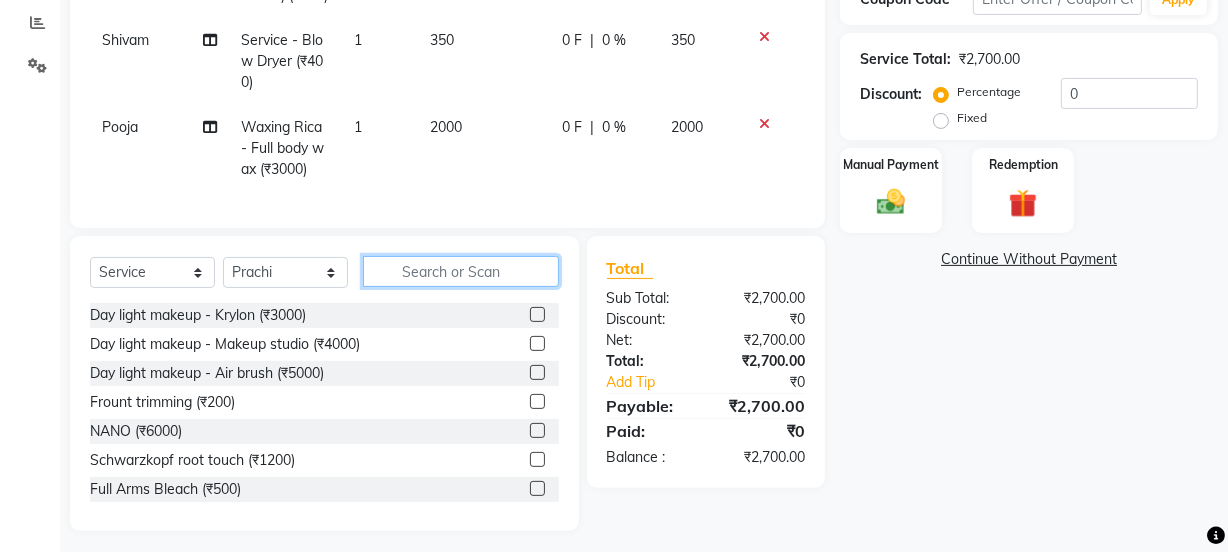 click 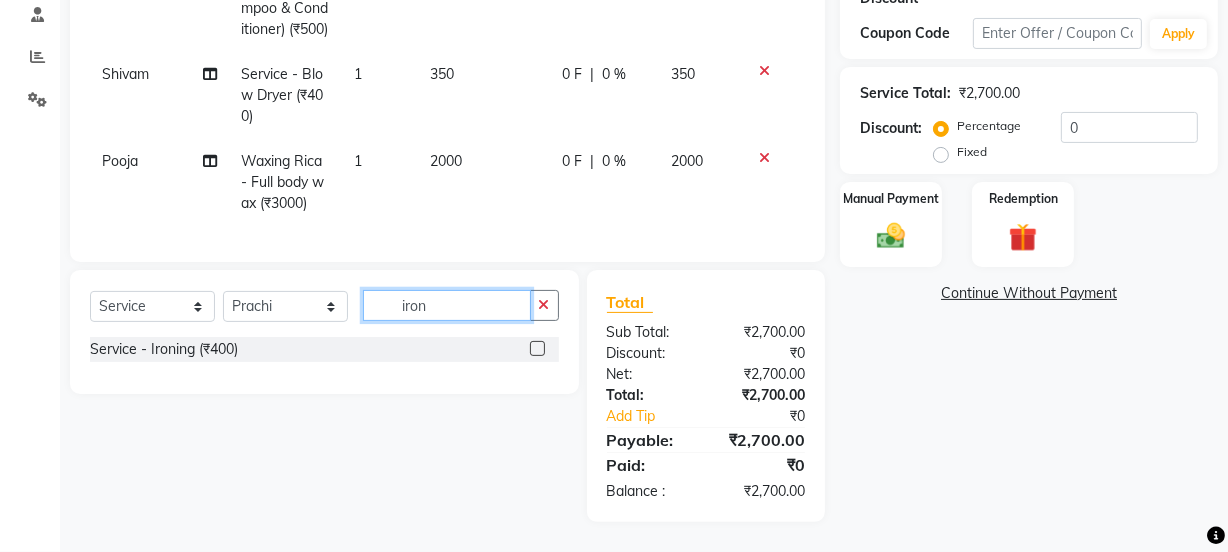 type on "iron" 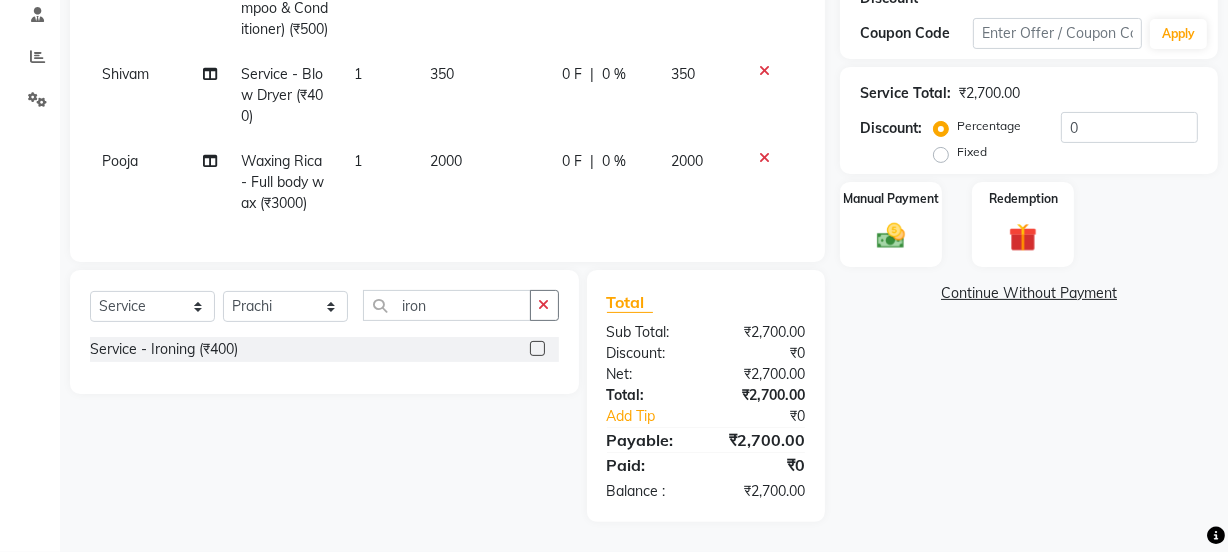 click 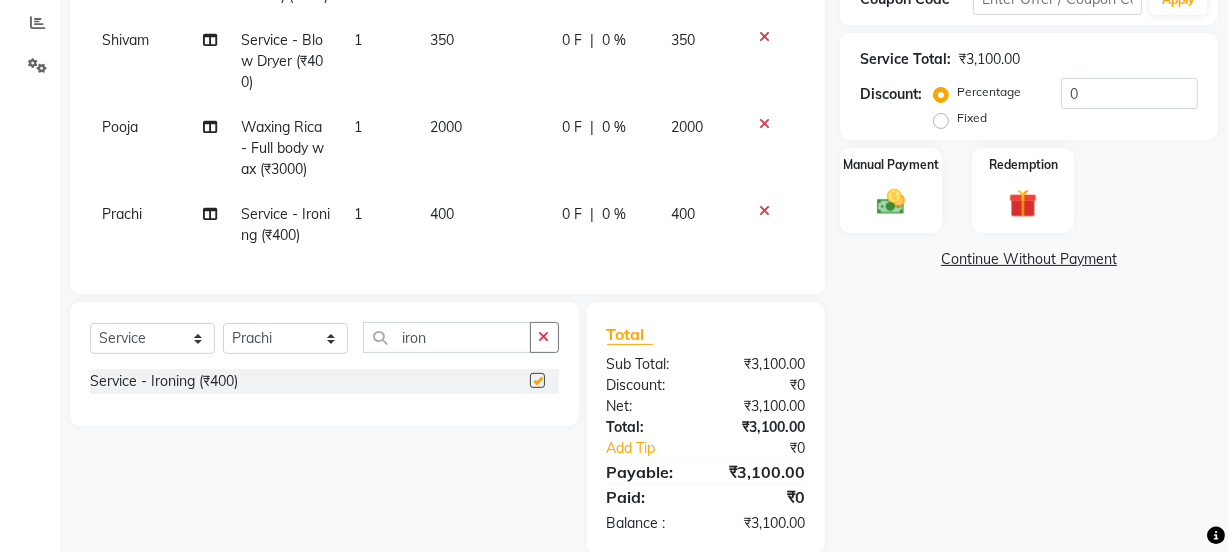 checkbox on "false" 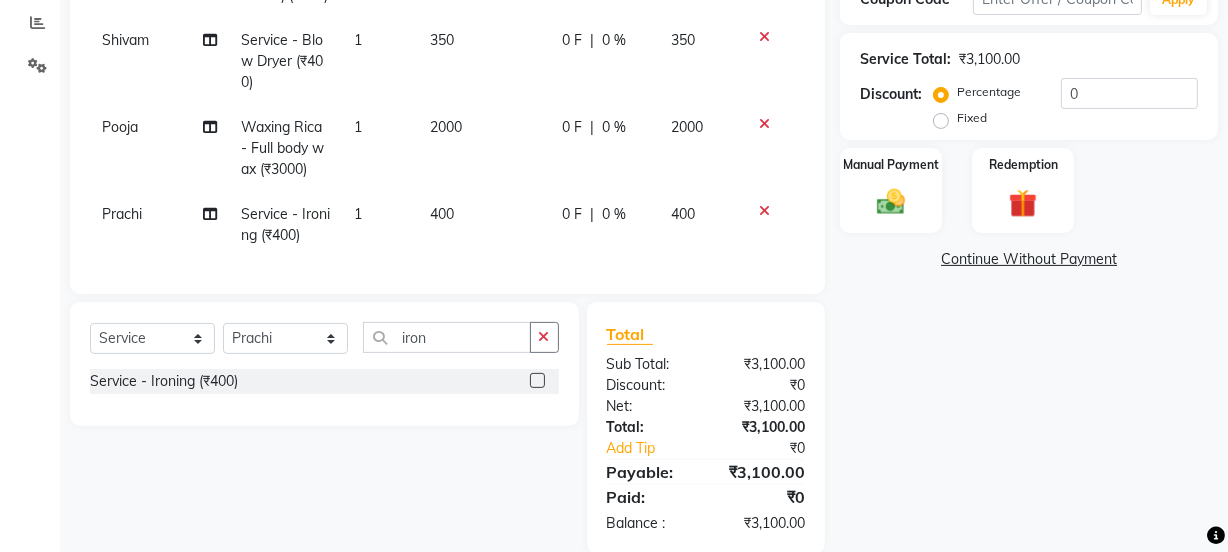 click on "400" 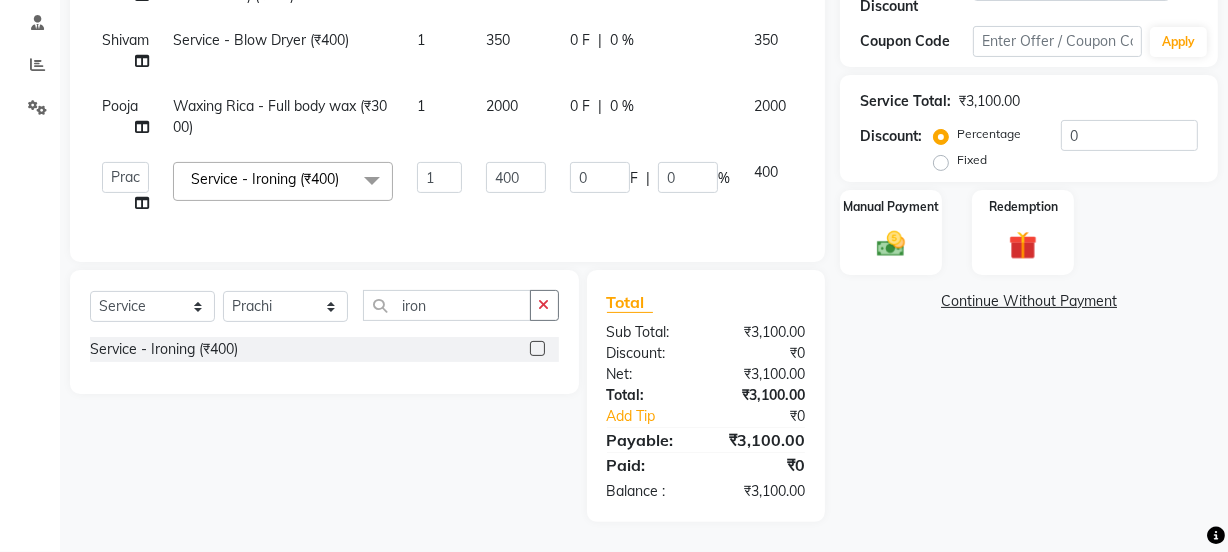 scroll, scrollTop: 391, scrollLeft: 0, axis: vertical 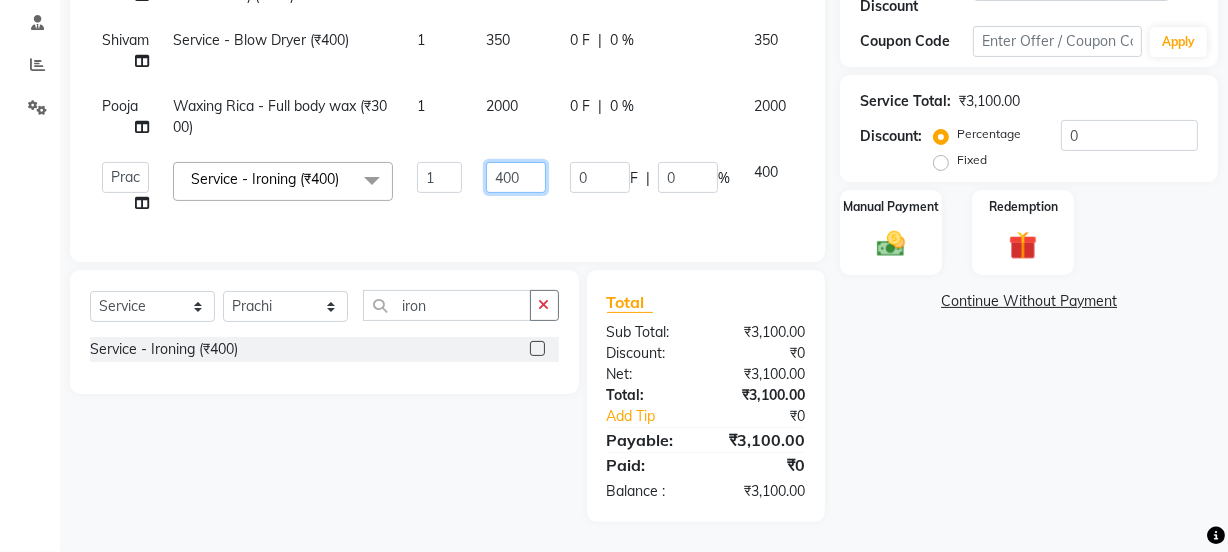 drag, startPoint x: 503, startPoint y: 165, endPoint x: 449, endPoint y: 155, distance: 54.91812 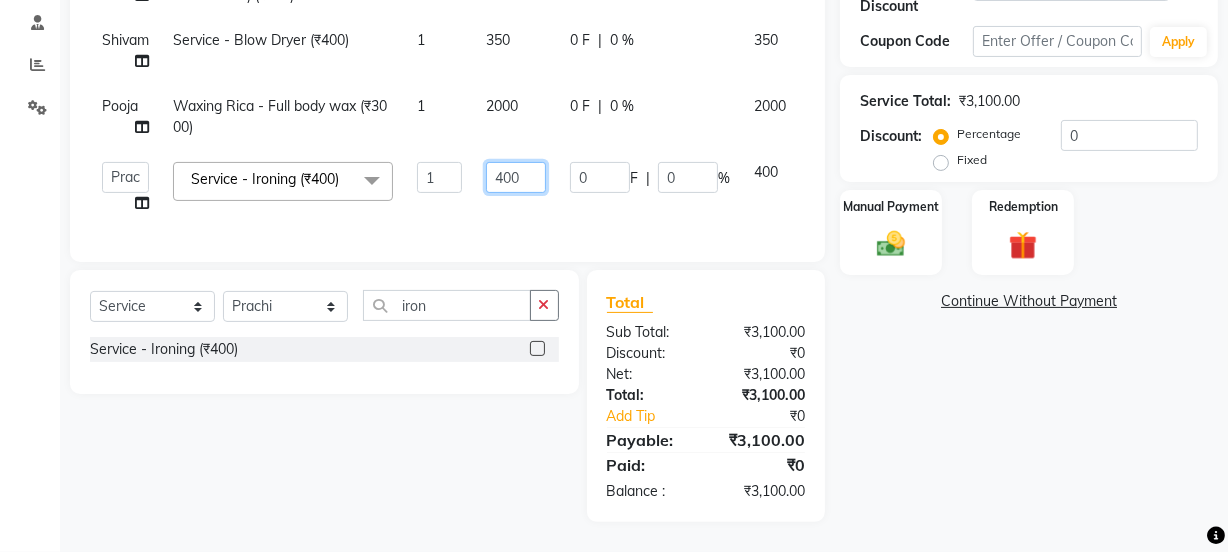 click on "Jyoti   kaif   Manager   Pooja   Prachi   Raman   Raman 2   Reception   RIHAN   Sameer   Shivam   simo   SUNNY   yogita  Service - Ironing (₹400)  x Day light makeup  - Krylon (₹3000) Day light makeup  - Makeup studio (₹4000) Day light makeup  - Air brush (₹5000) Frount trimming (₹200) NANO (₹6000) Schwarzkopf root touch (₹1200) Full Arms Bleach (₹500) Bubble gum pedicure (₹1200) Wella bleach (₹700) FACE SCRUB (₹200) EYELESH (₹500) KANPEKI (₹3000) TANINO BOTOX (₹7000) BUBBLE GUM MANICURE (₹1500) TMT MASK (₹8001) MOROCCO SEREM (₹1800) LOREAL GLOBLE COLOUR (₹3000) BACK RICA WAX (₹600) NAIL CUT (₹100) PROTIN SPA G (₹1500) FOOT MASSAGE (₹300) STOMACH WAX (₹200) BACK TRIMMING (₹150) TWACHA FACIAL (₹1500) MACADAMIA SPA (₹3000) FULL BODY TRIMMING (₹100) THREADING MALE (₹100) BLUETOX (₹6000) lower lips (₹30) NOSE WAX (₹50) CHIN WAX (₹50) UNDER ARMS TRIMMING (₹50) ELBOWS (₹100) MENHDI APPLICATION (₹300) FROUNT BLEACH (₹400) BACK  BLEACH (₹400)" 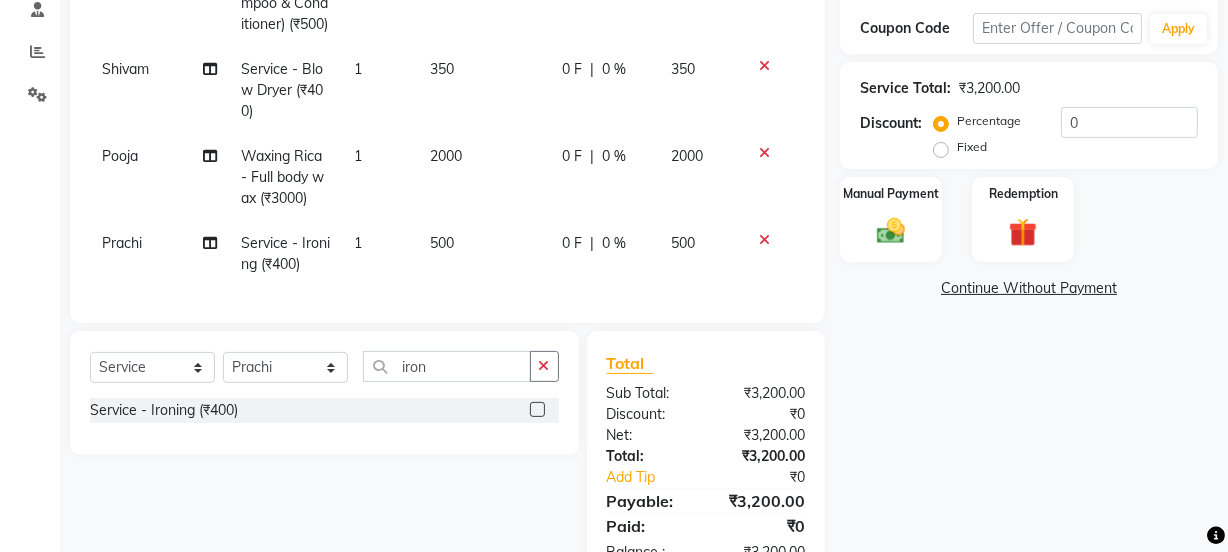 click on "Services Stylist Service Qty Price Disc Total Action Shivam Service - Head Wash (Shampoo & Conditioner) (₹500) 1 350 0 F | 0 % 350 Shivam Service - Blow Dryer (₹400) 1 350 0 F | 0 % 350 Pooja Waxing Rica - Full body wax (₹3000) 1 2000 0 F | 0 % 2000 Prachi Service - Ironing (₹400) 1 500 0 F | 0 % 500" 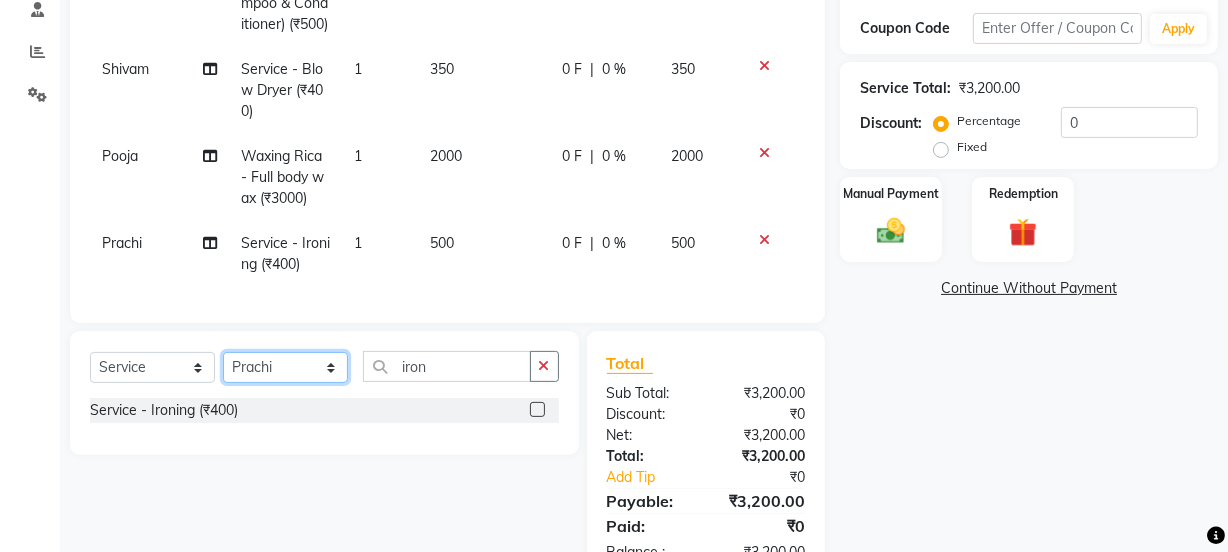 click on "Select Stylist Jyoti kaif Manager Pooja Prachi Raman Raman 2 Reception RIHAN Sameer Shivam simo SUNNY yogita" 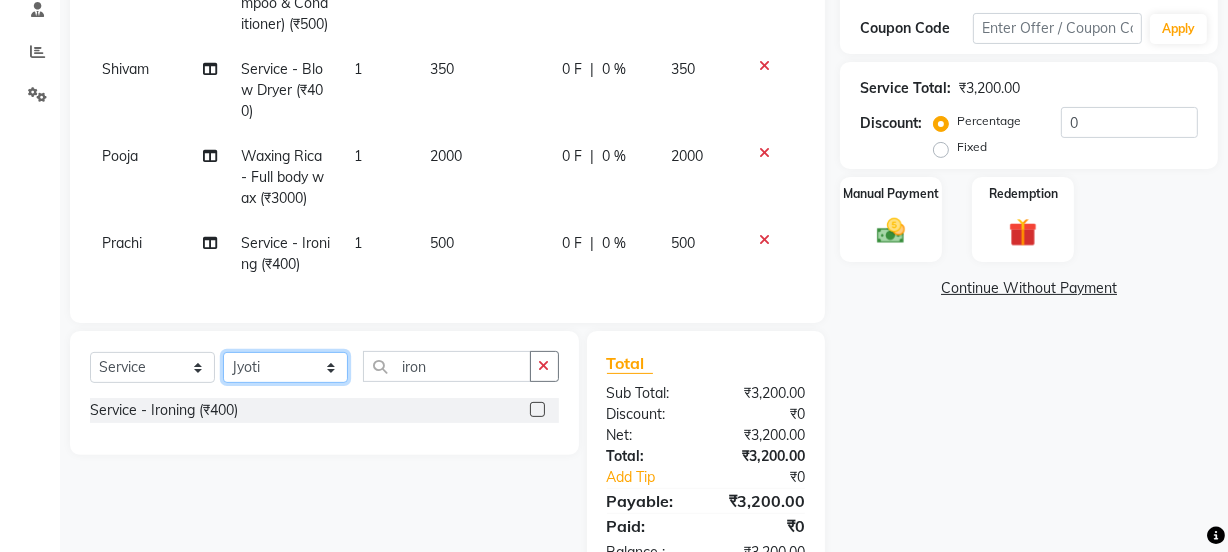 click on "Select Stylist Jyoti kaif Manager Pooja Prachi Raman Raman 2 Reception RIHAN Sameer Shivam simo SUNNY yogita" 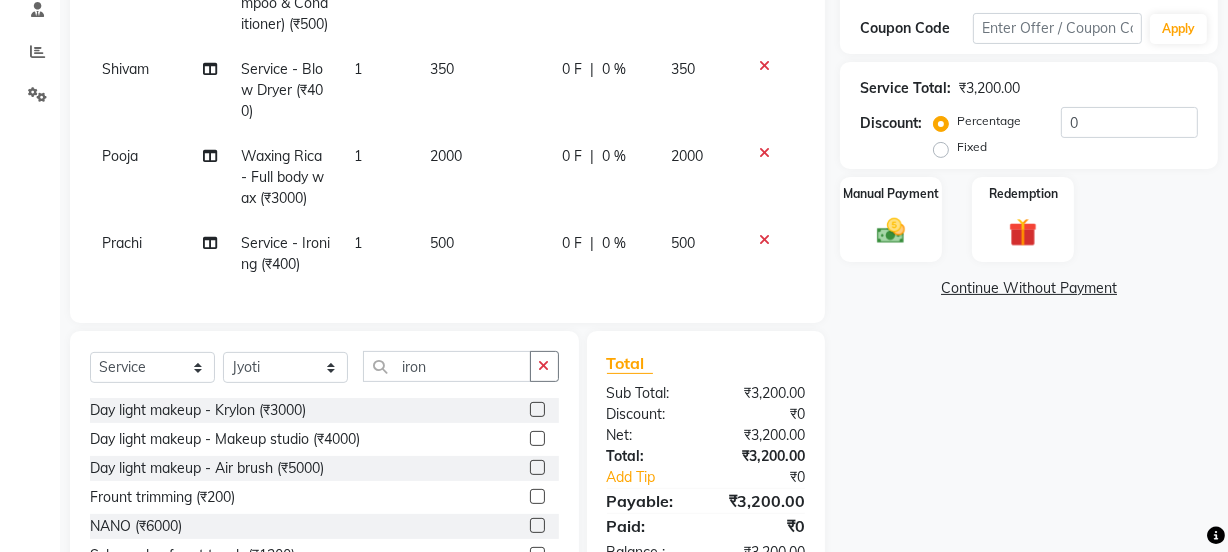 click on "Select  Service  Product  Membership  Package Voucher Prepaid Gift Card  Select Stylist Jyoti kaif Manager Pooja Prachi Raman Raman 2 Reception RIHAN Sameer Shivam simo SUNNY yogita iron" 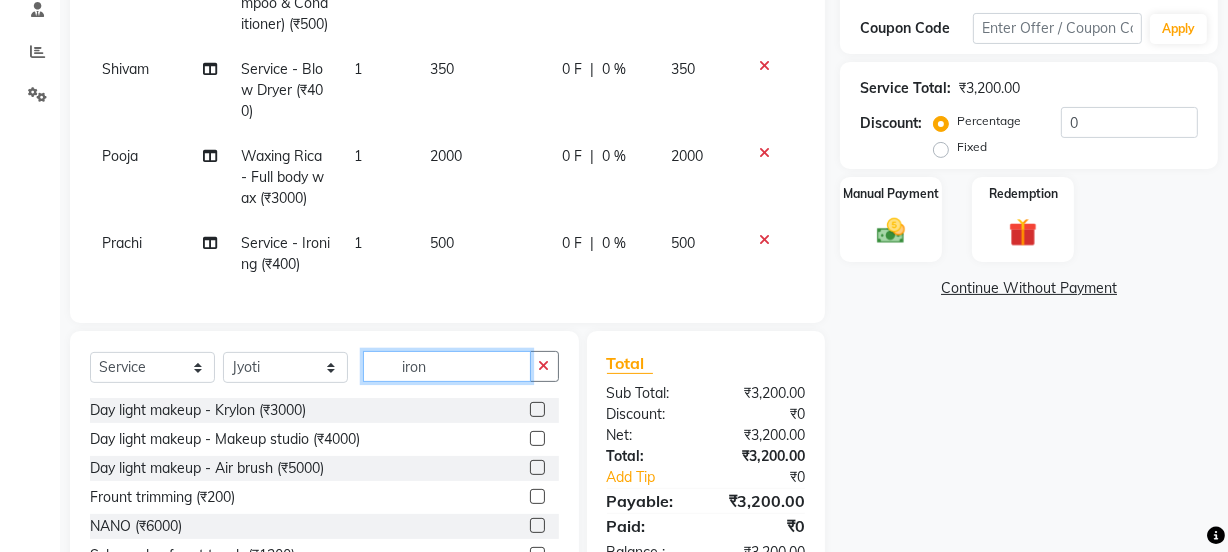 drag, startPoint x: 442, startPoint y: 404, endPoint x: 349, endPoint y: 406, distance: 93.0215 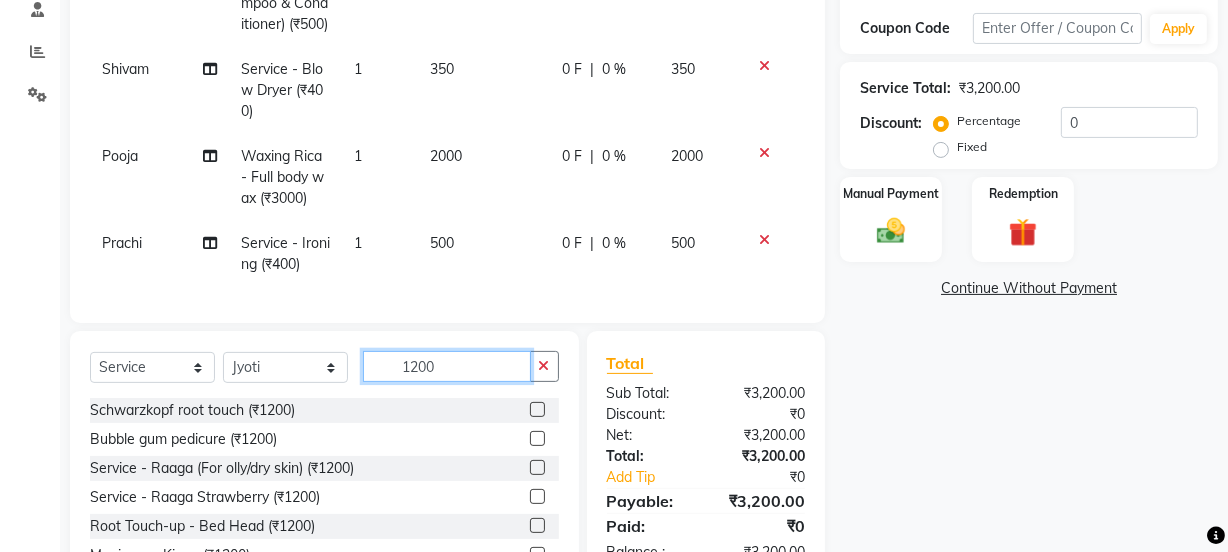 drag, startPoint x: 453, startPoint y: 410, endPoint x: 397, endPoint y: 388, distance: 60.166435 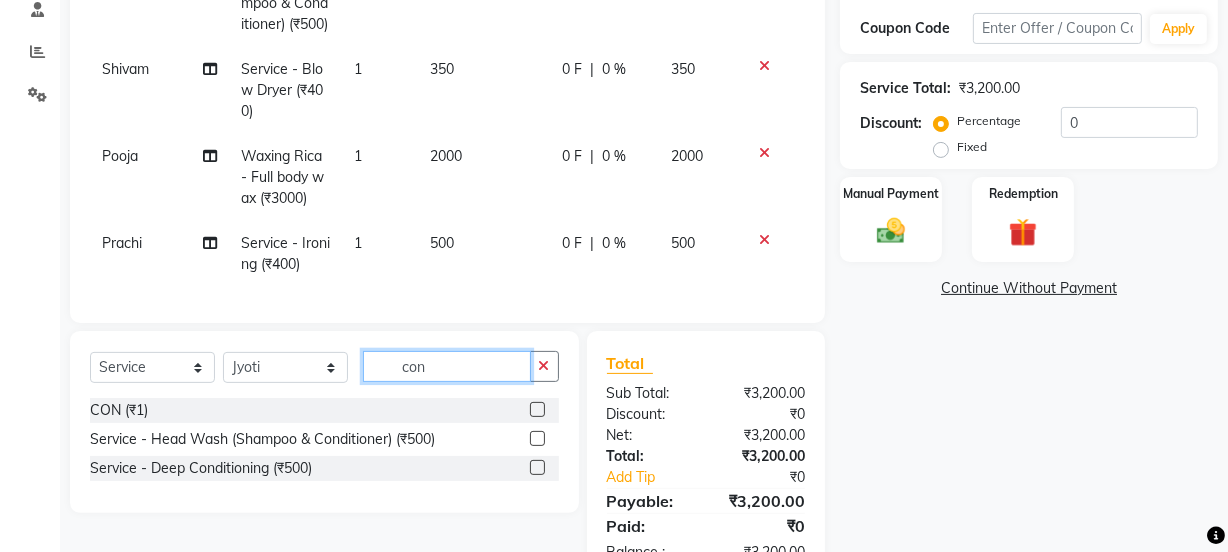 type on "con" 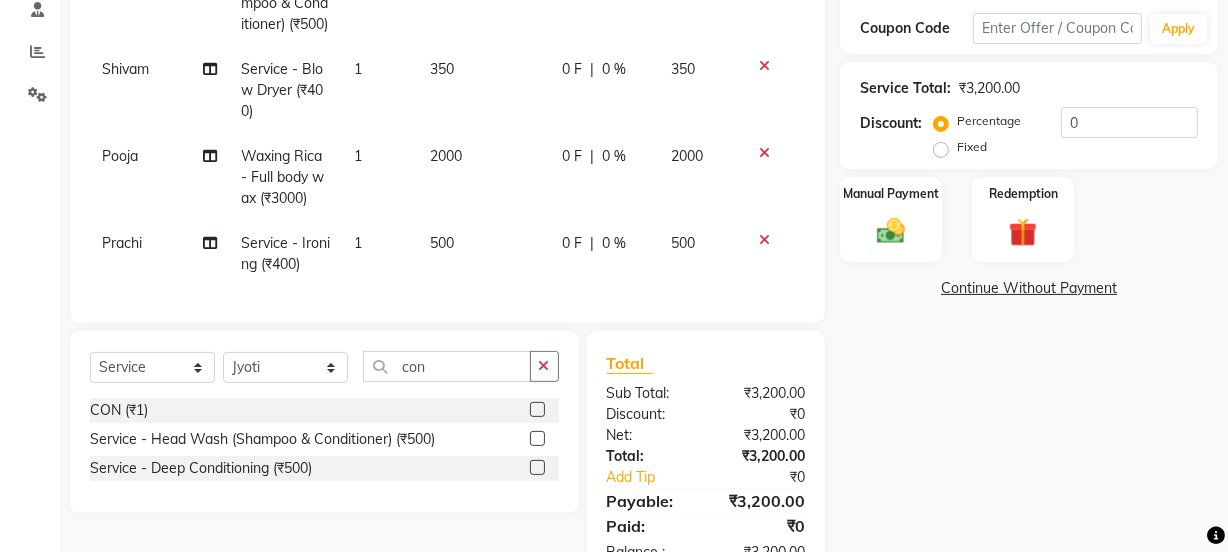 click 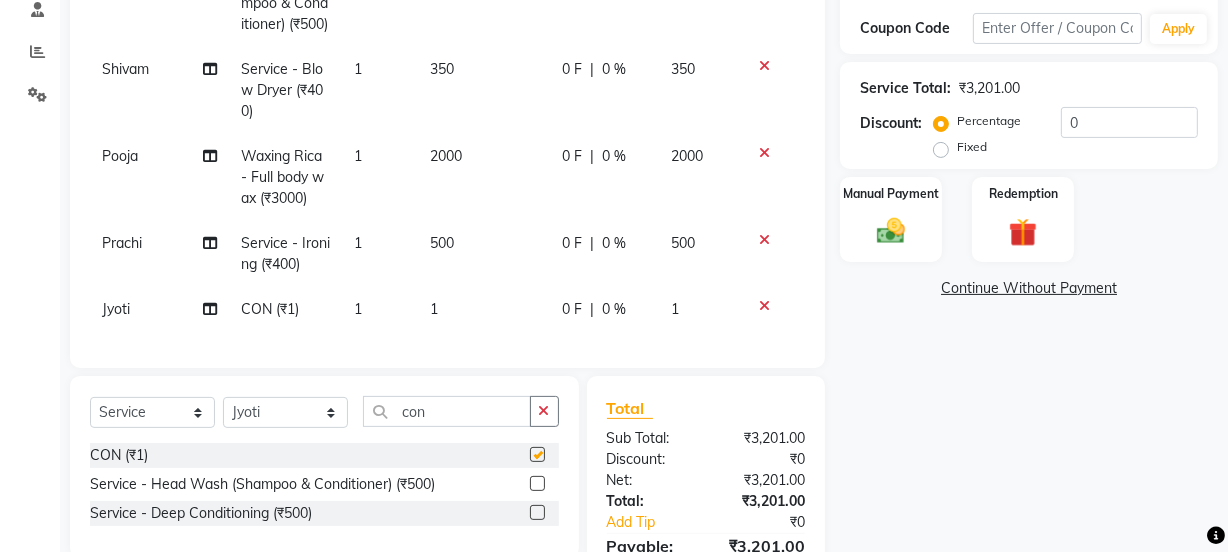 checkbox on "false" 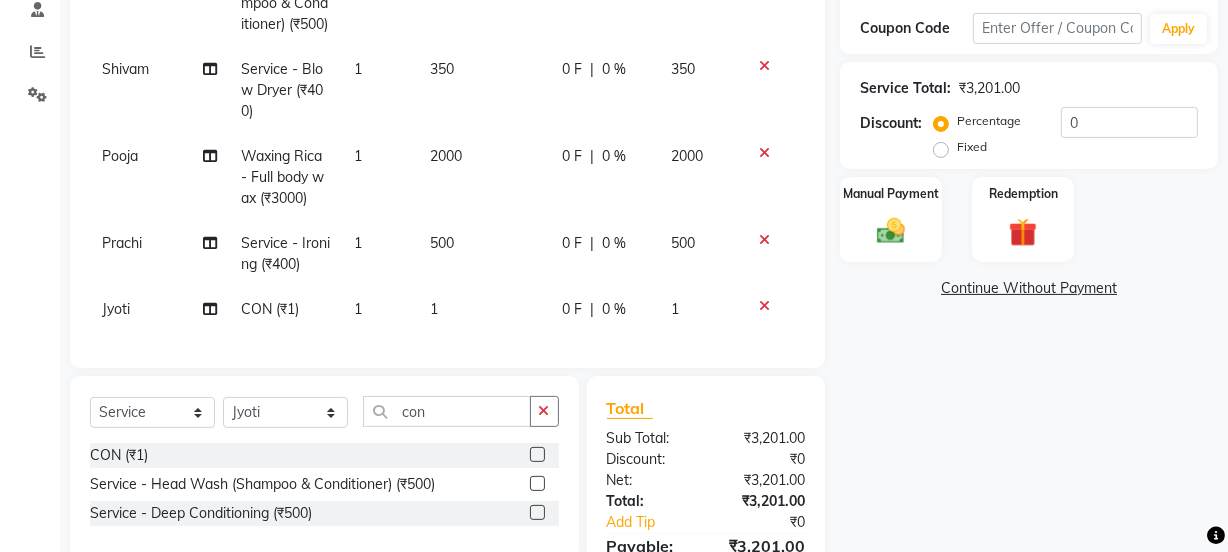 click on "500" 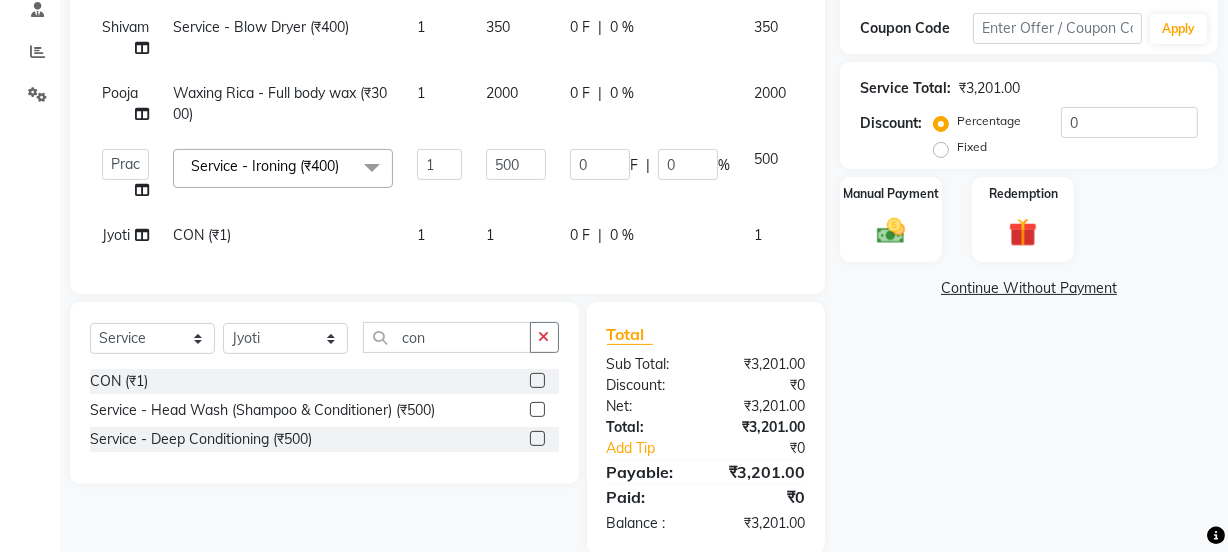 click on "1" 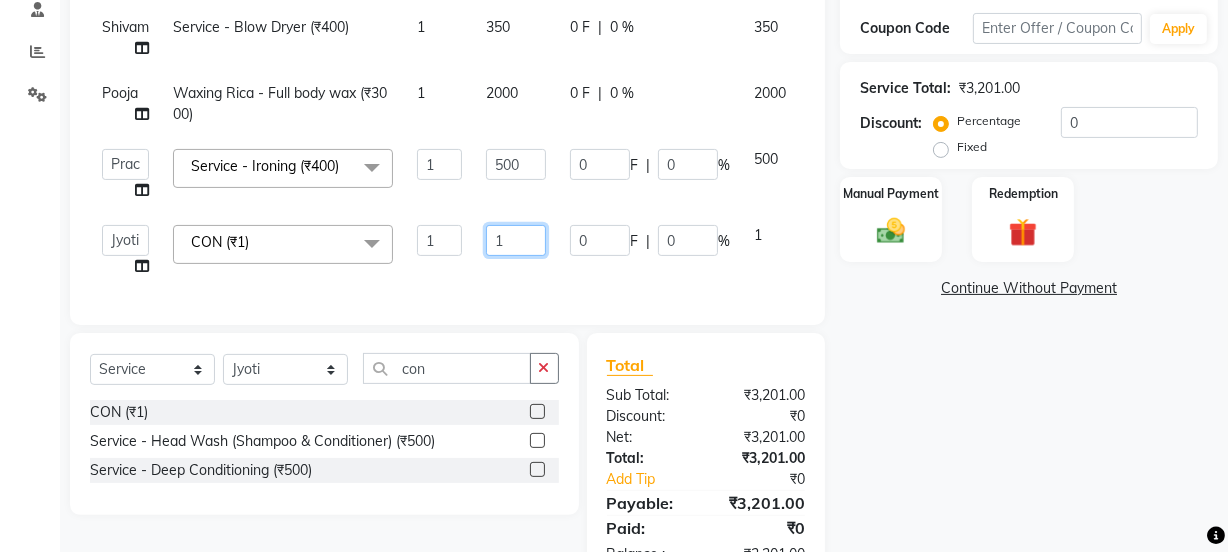 click on "1" 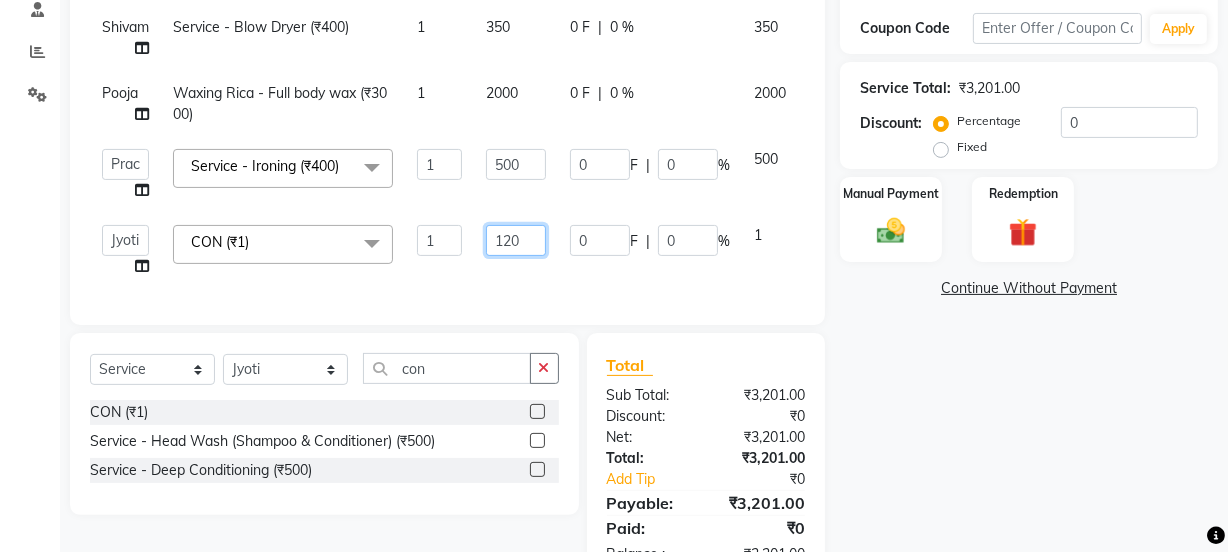 type on "1200" 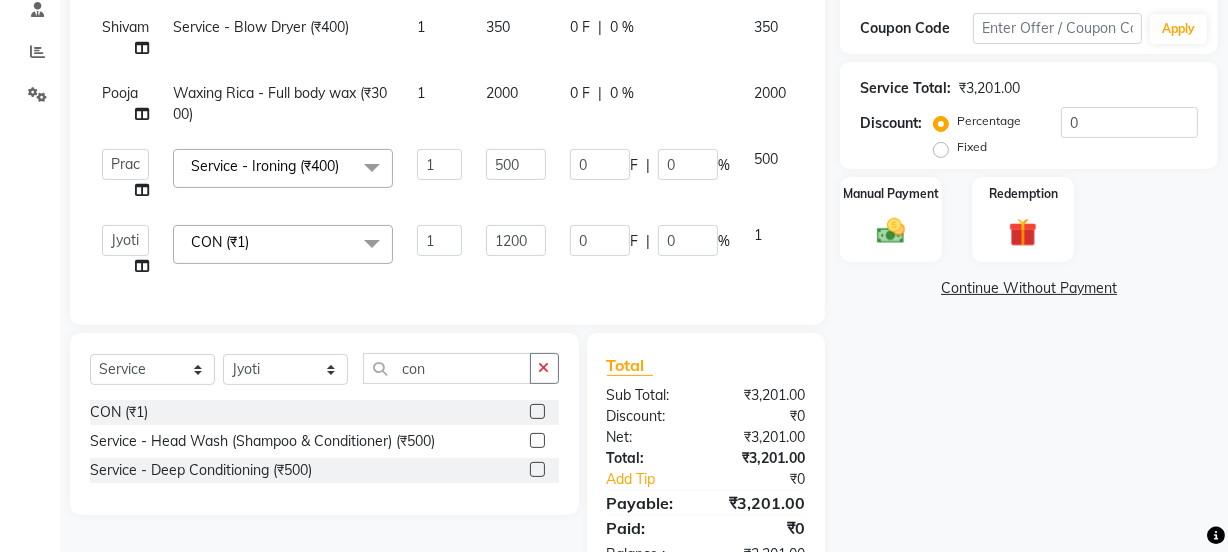 click on "500" 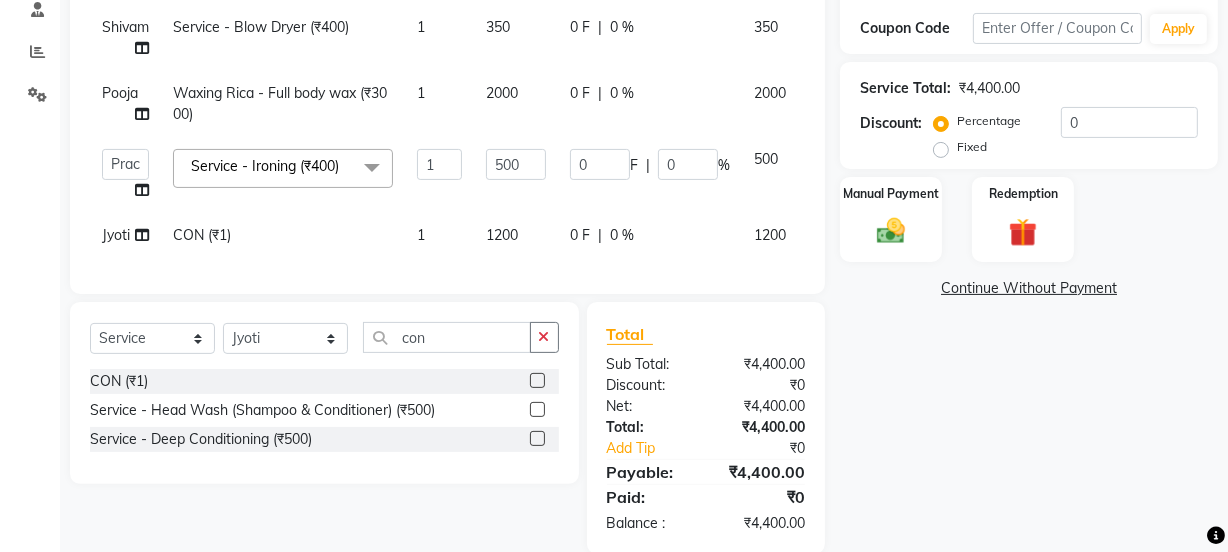 click on "1200" 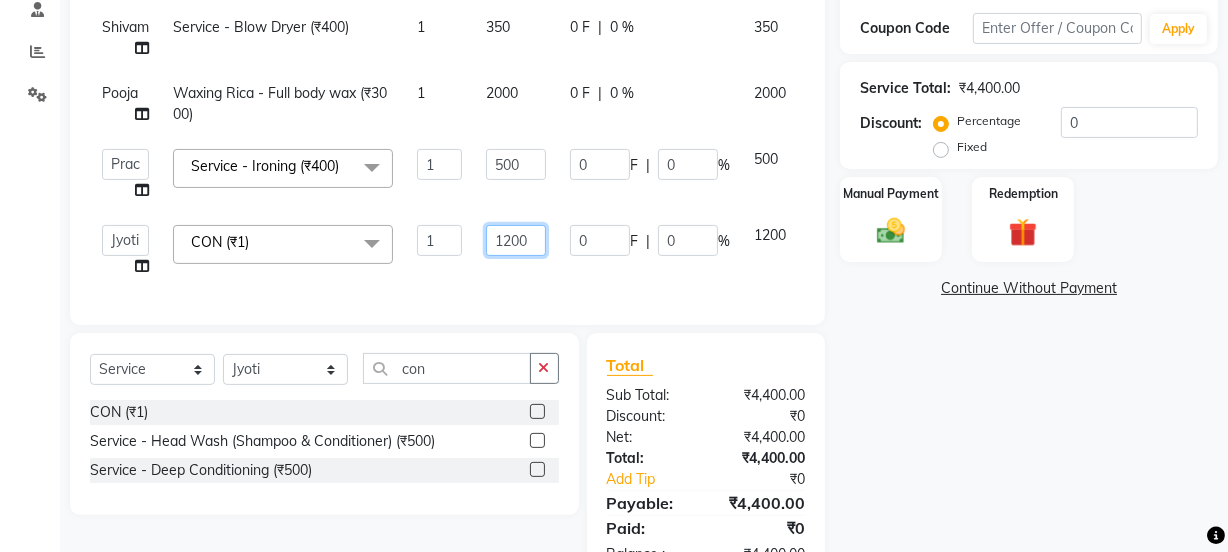 click on "1200" 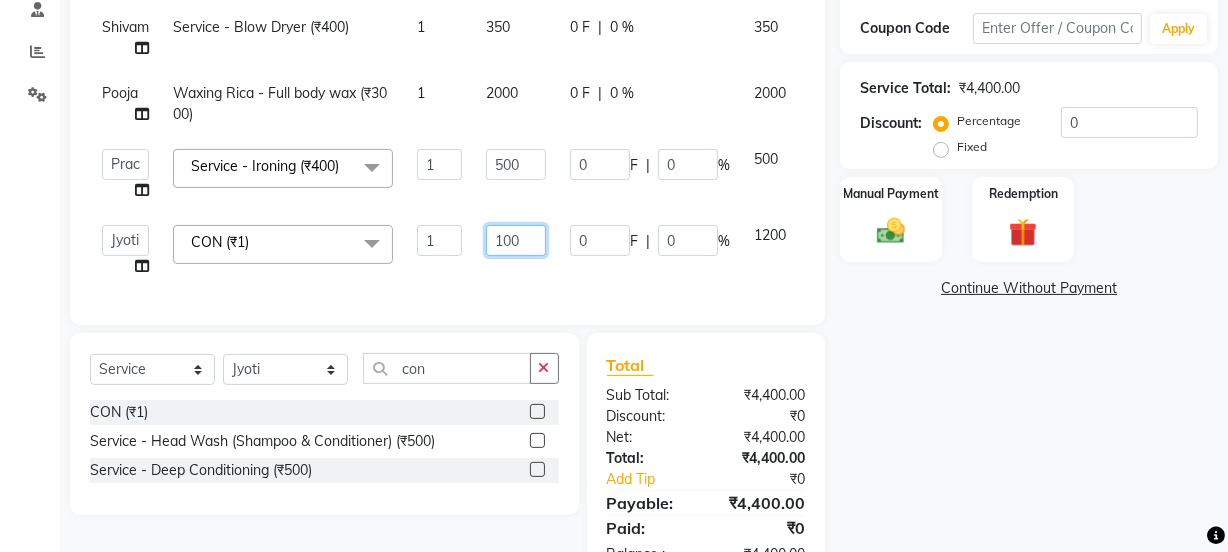 type on "1400" 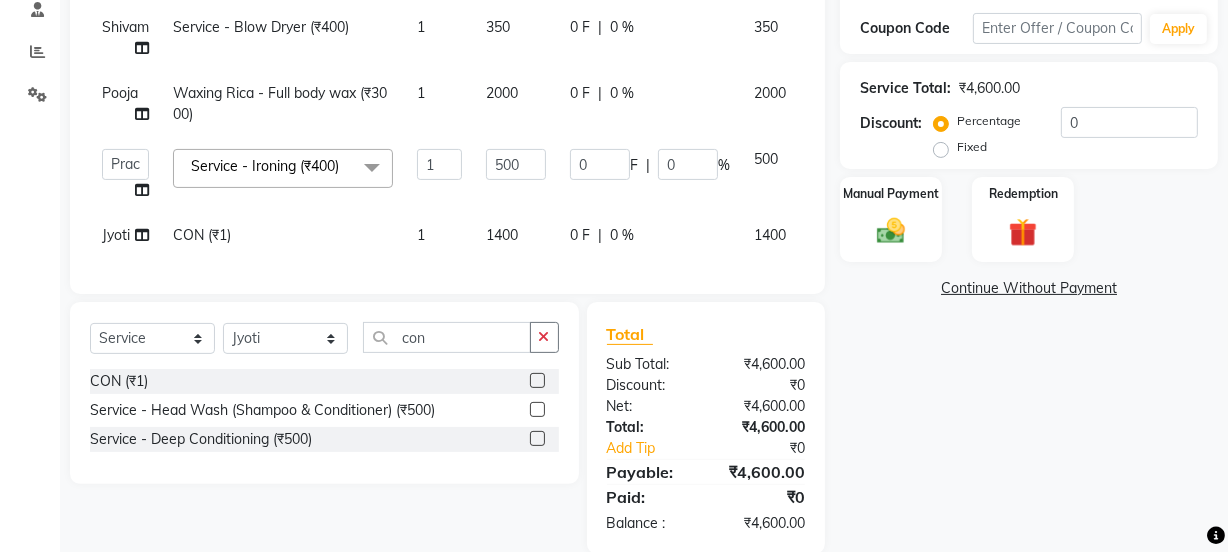 click on "Services Stylist Service Qty Price Disc Total Action Shivam Service - Head Wash (Shampoo & Conditioner) (₹500) 1 350 0 F | 0 % 350 Shivam Service - Blow Dryer (₹400) 1 350 0 F | 0 % 350 Pooja Waxing Rica - Full body wax (₹3000) 1 2000 0 F | 0 % 2000  Jyoti   kaif   Manager   Pooja   Prachi   Raman   Raman 2   Reception   RIHAN   Sameer   Shivam   simo   SUNNY   yogita  Service - Ironing (₹400)  x Day light makeup  - Krylon (₹3000) Day light makeup  - Makeup studio (₹4000) Day light makeup  - Air brush (₹5000) Frount trimming (₹200) NANO (₹6000) Schwarzkopf root touch (₹1200) Full Arms Bleach (₹500) Bubble gum pedicure (₹1200) Wella bleach (₹700) FACE SCRUB (₹200) EYELESH (₹500) KANPEKI (₹3000) TANINO BOTOX (₹7000) BUBBLE GUM MANICURE (₹1500) TMT MASK (₹8001) MOROCCO SEREM (₹1800) LOREAL GLOBLE COLOUR (₹3000) BACK RICA WAX (₹600) NAIL CUT (₹100) PROTIN SPA G (₹1500) FOOT MASSAGE (₹300) STOMACH WAX (₹200) BACK TRIMMING (₹150) TWACHA FACIAL (₹1500) 1 500 0" 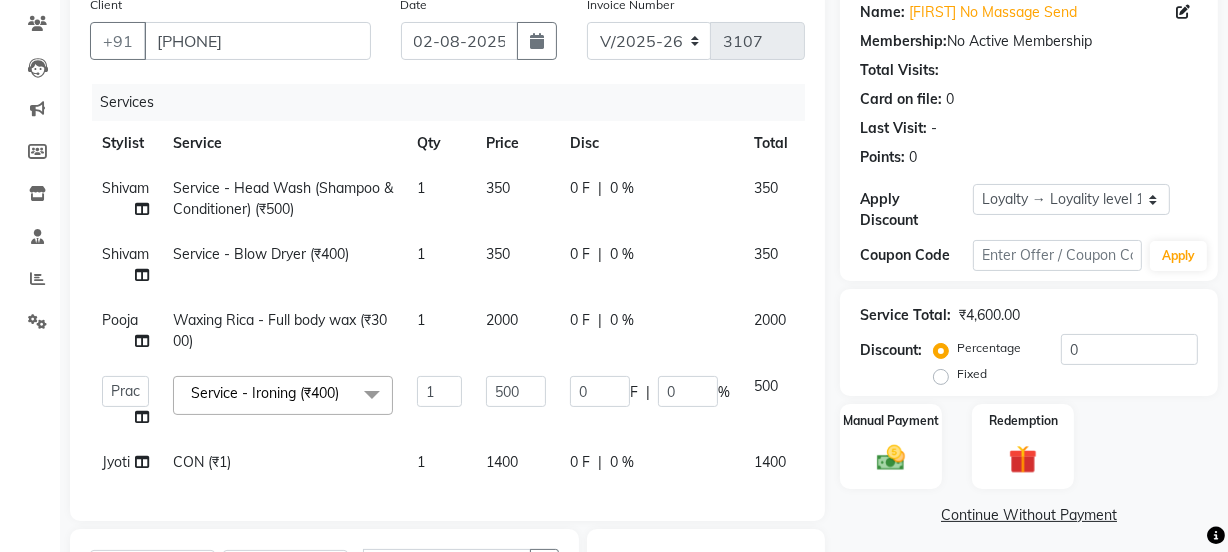 scroll, scrollTop: 437, scrollLeft: 0, axis: vertical 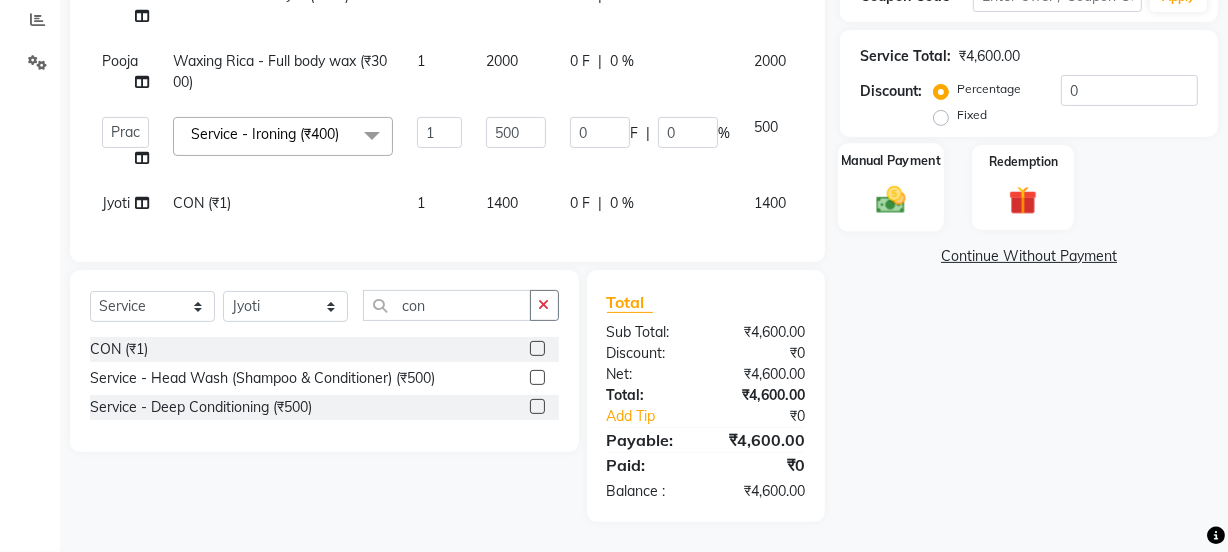 click 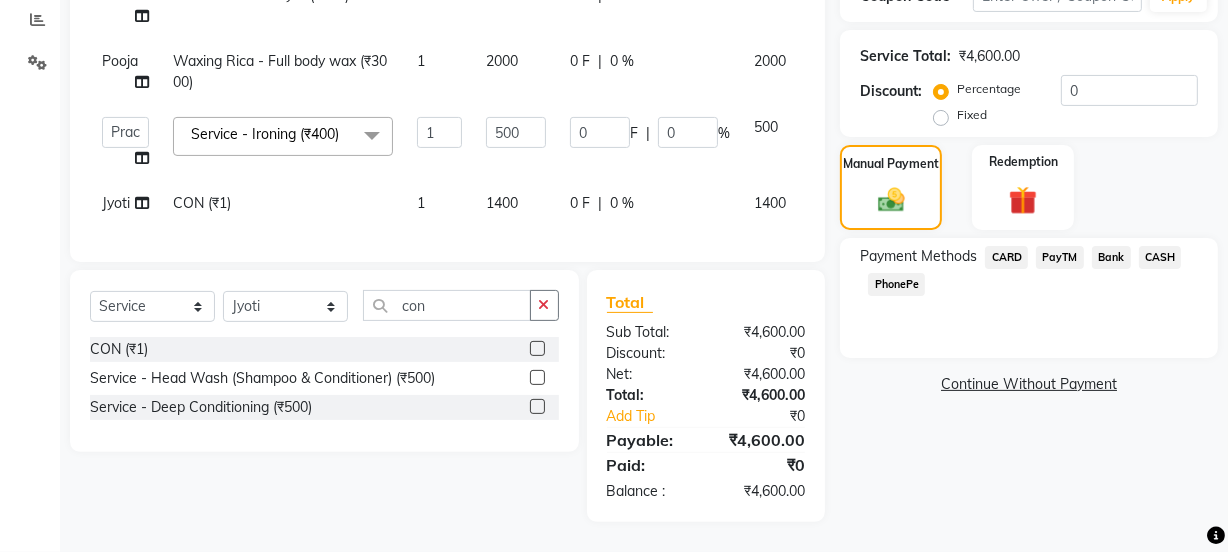 click on "PayTM" 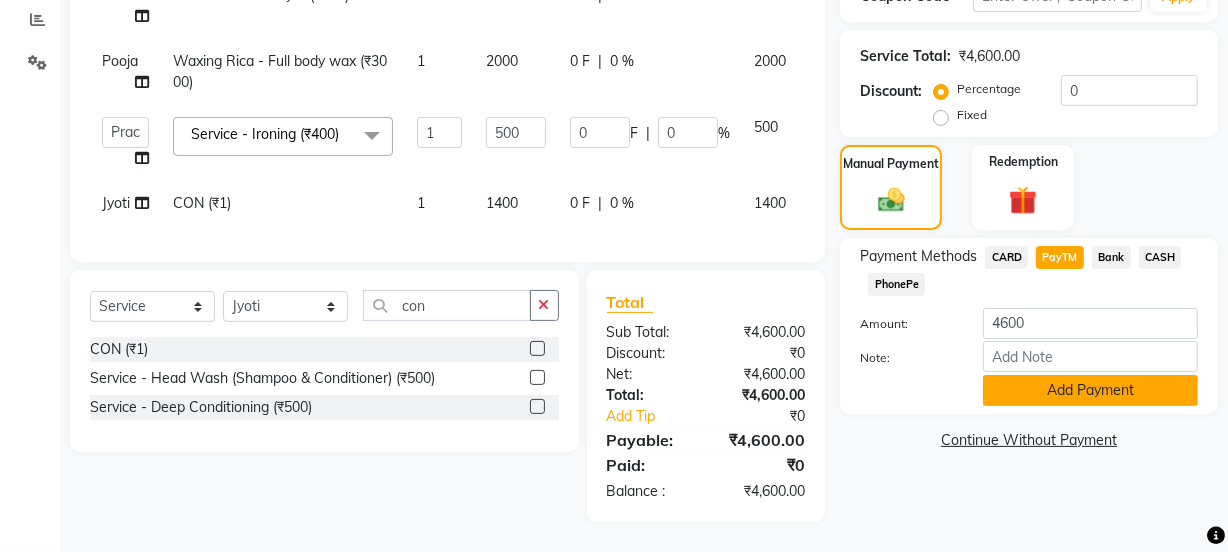 click on "Add Payment" 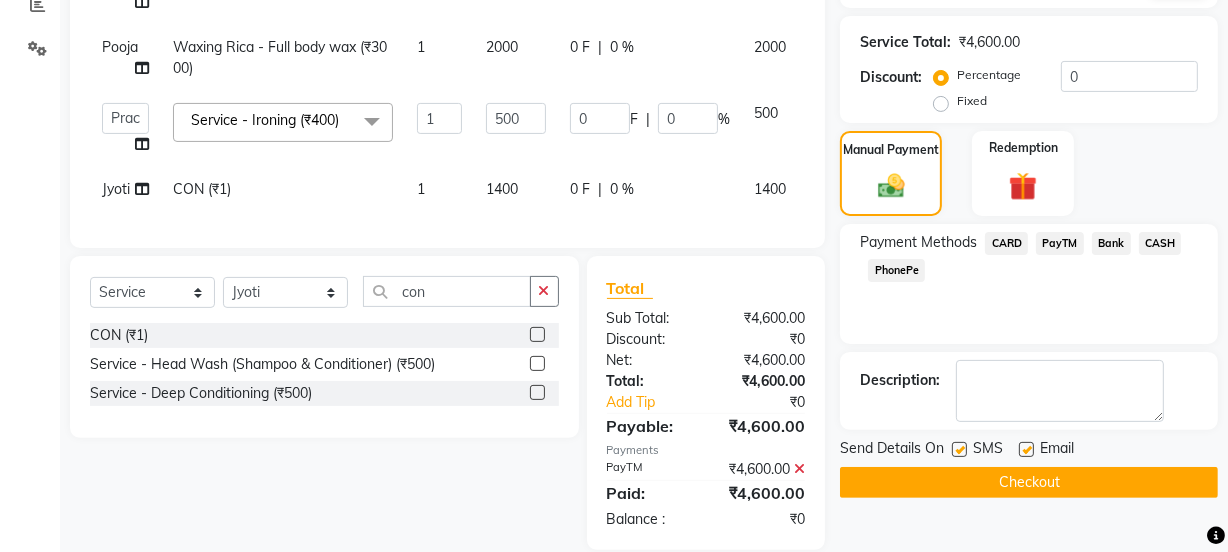 scroll, scrollTop: 619, scrollLeft: 0, axis: vertical 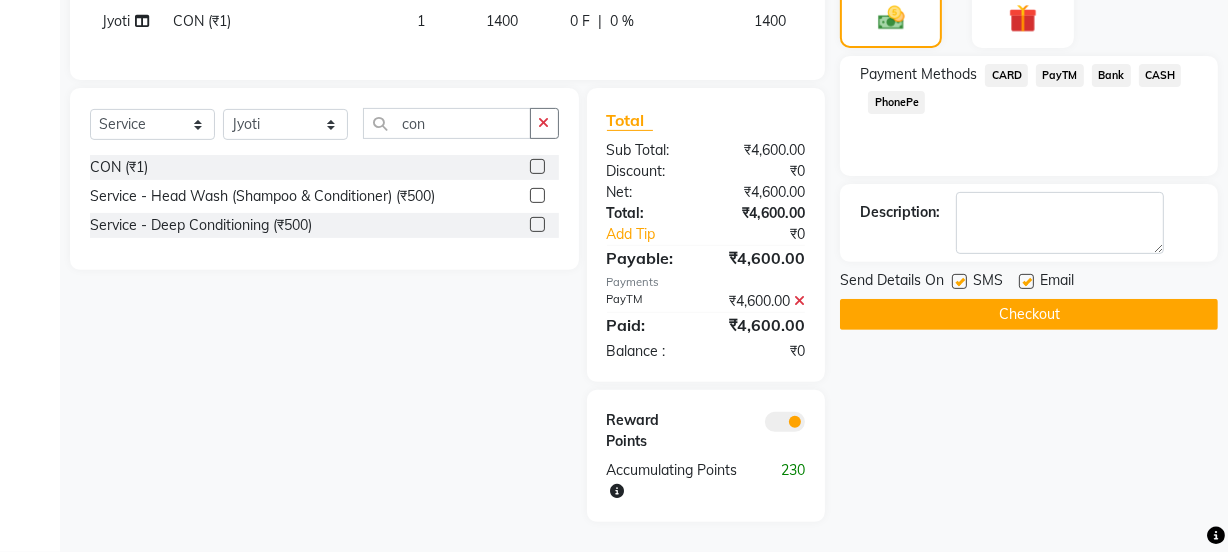 click 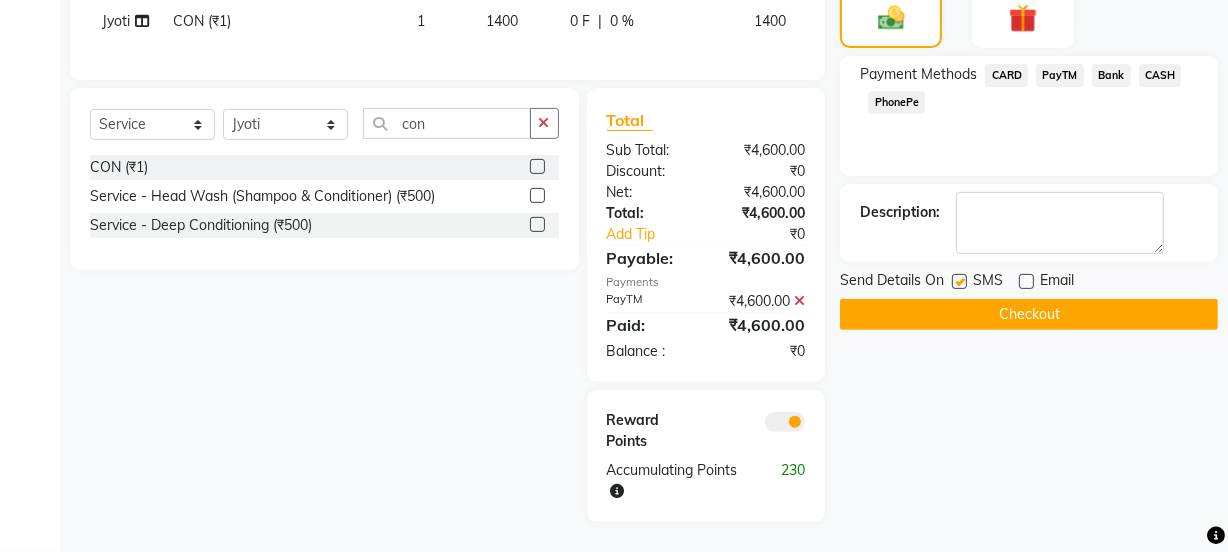 click 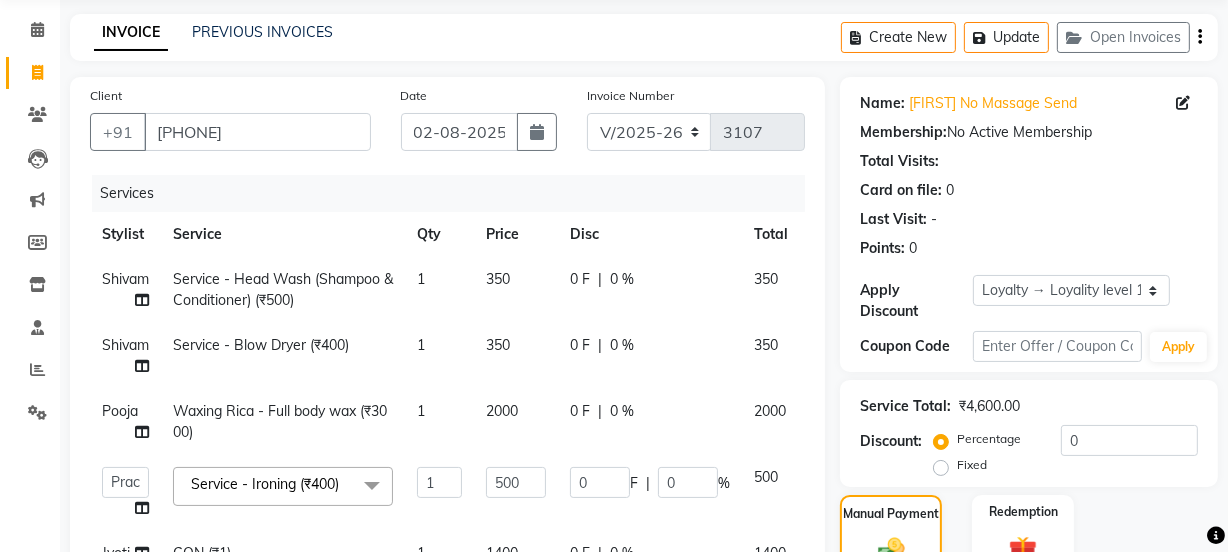 scroll, scrollTop: 619, scrollLeft: 0, axis: vertical 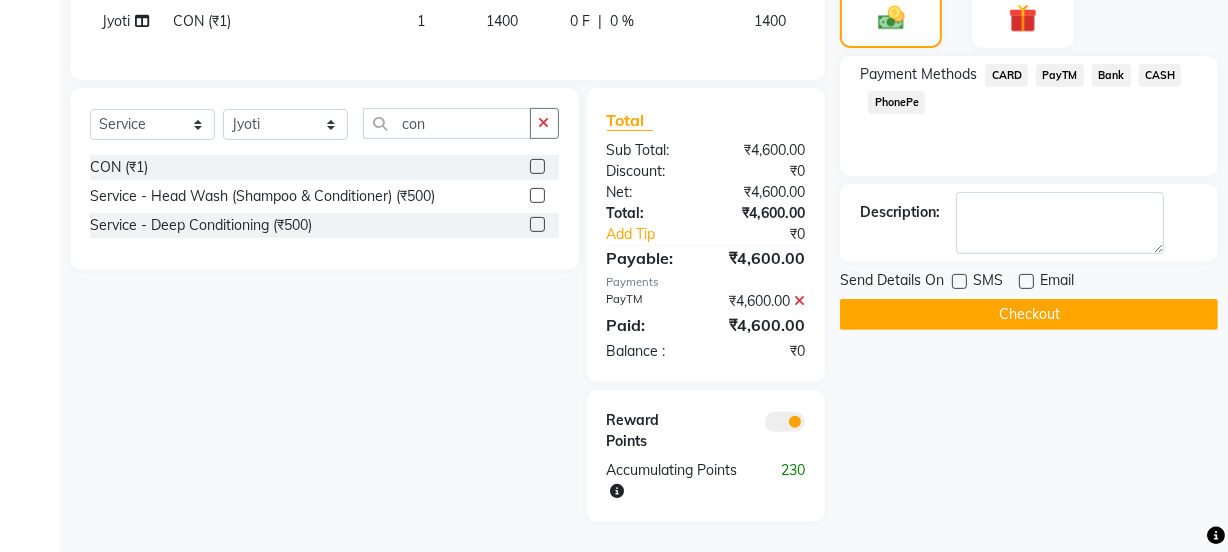 click on "Checkout" 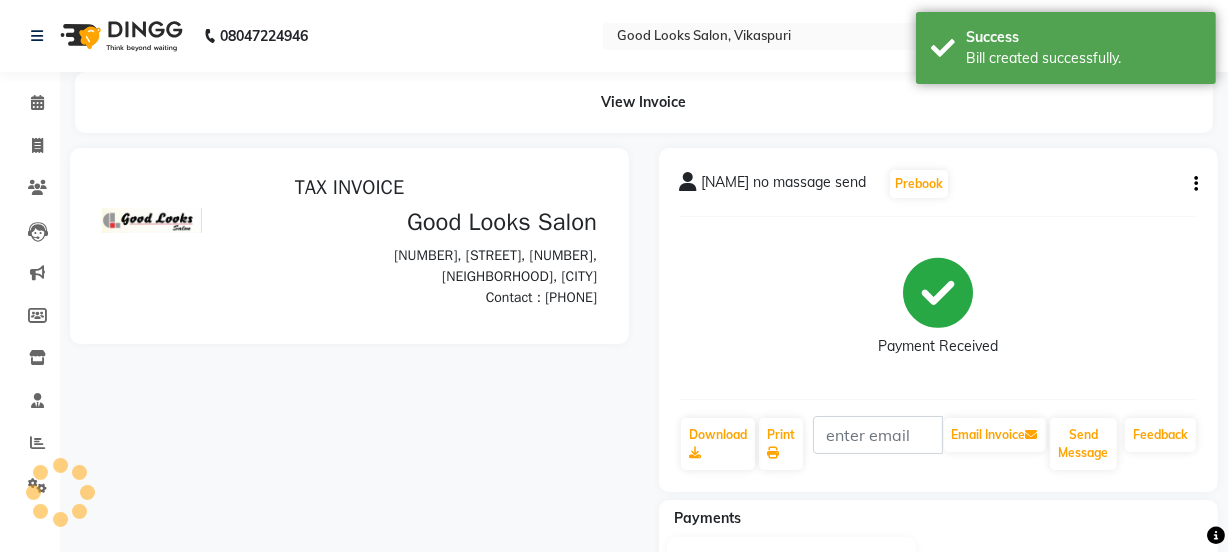 scroll, scrollTop: 0, scrollLeft: 0, axis: both 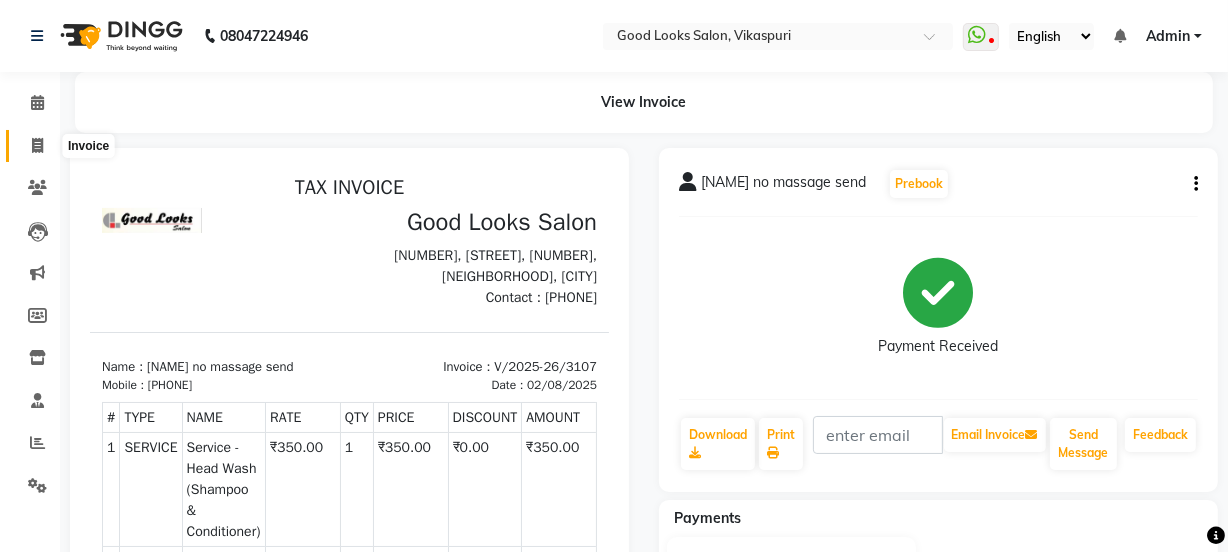 click 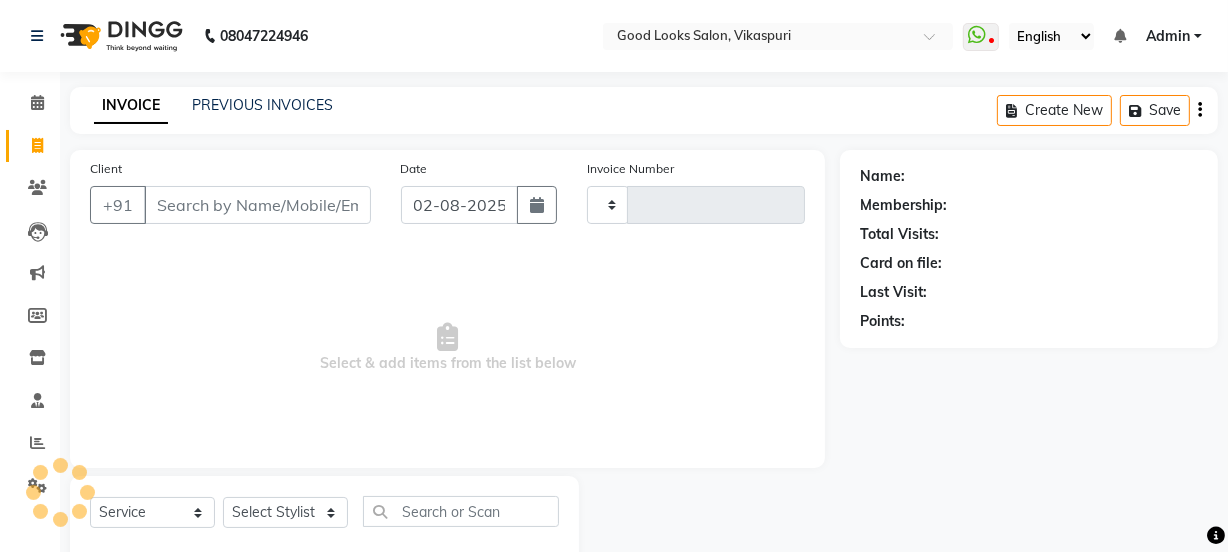 scroll, scrollTop: 50, scrollLeft: 0, axis: vertical 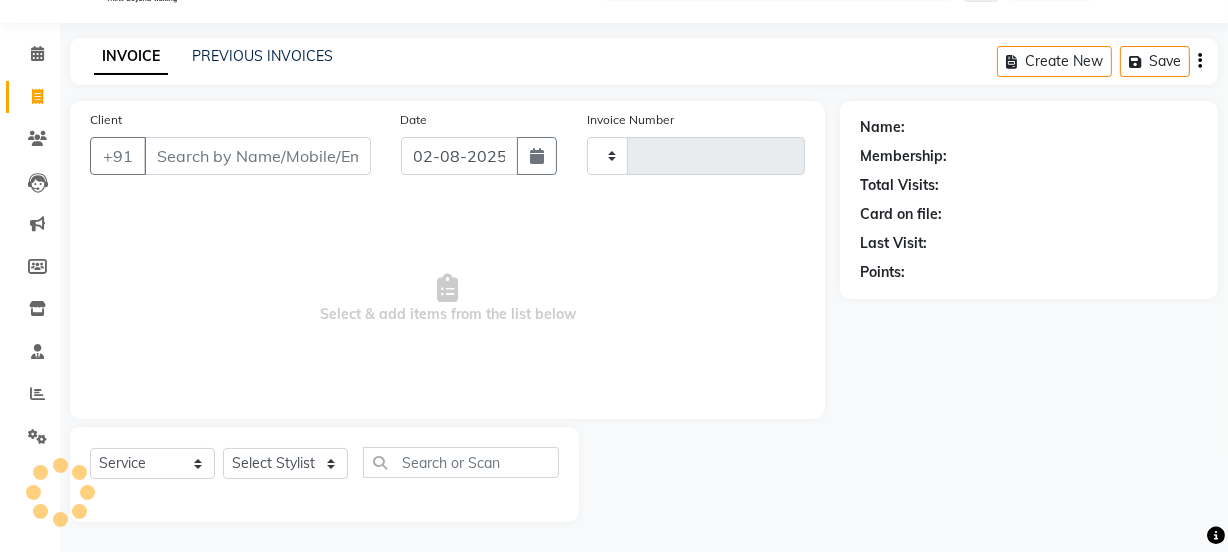 type on "3108" 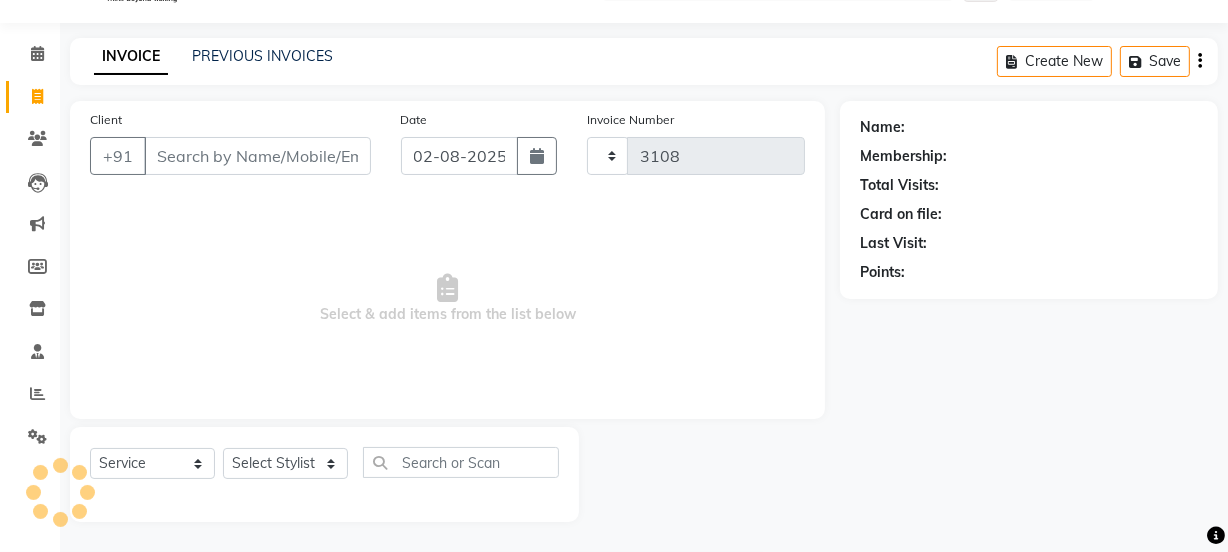 select on "4230" 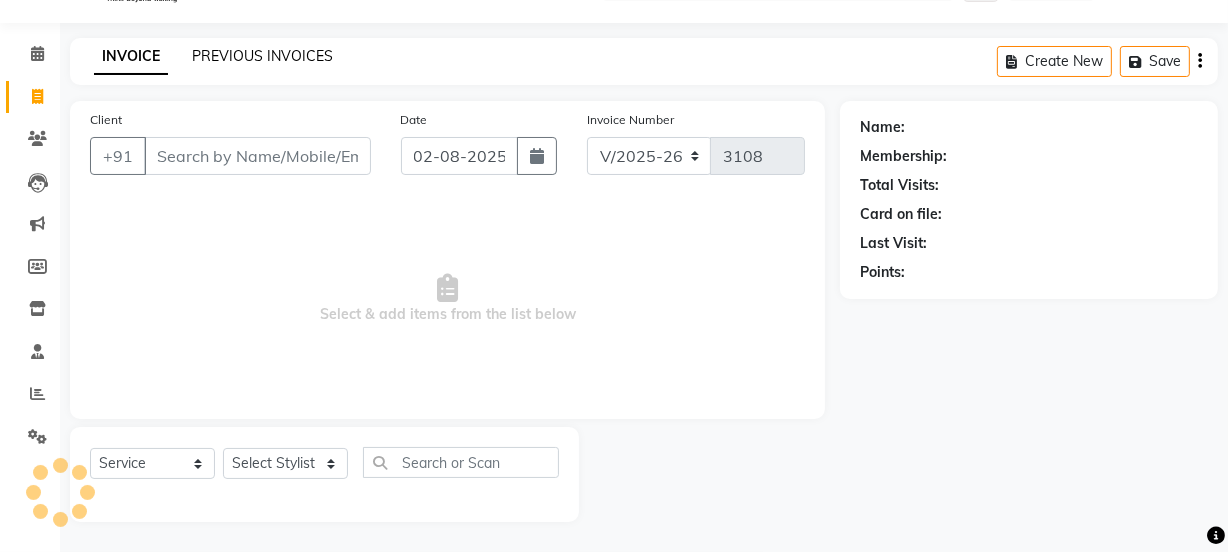 click on "PREVIOUS INVOICES" 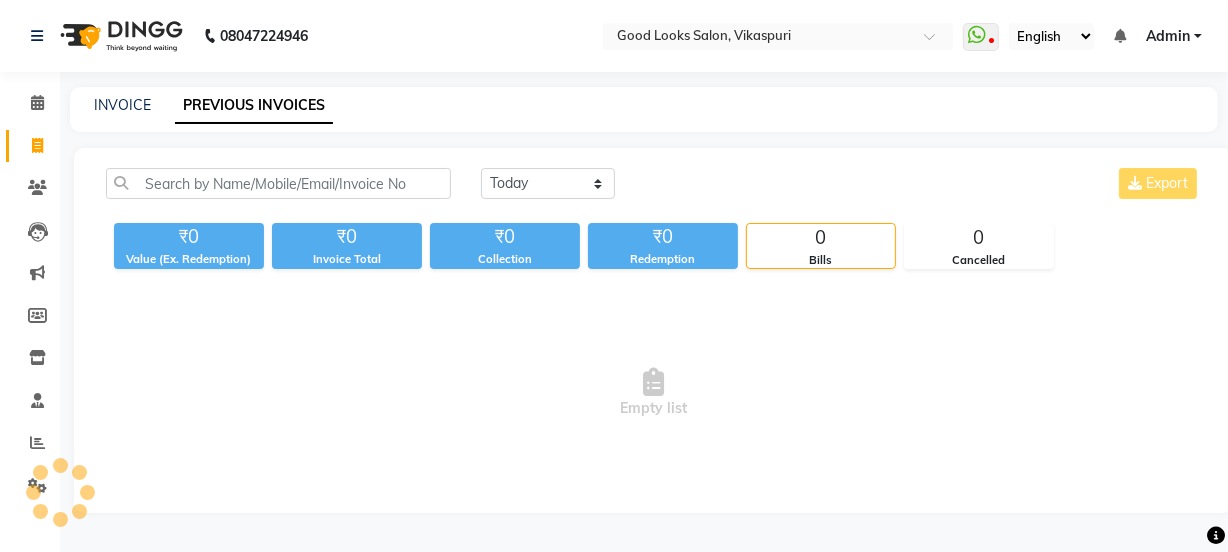 scroll, scrollTop: 0, scrollLeft: 0, axis: both 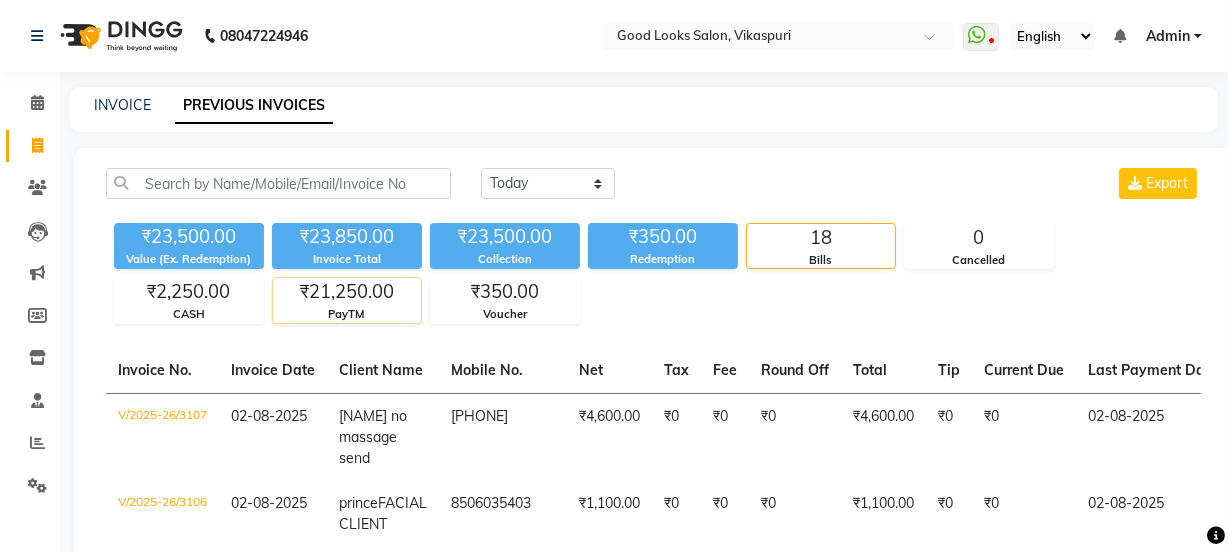 click on "₹21,250.00" 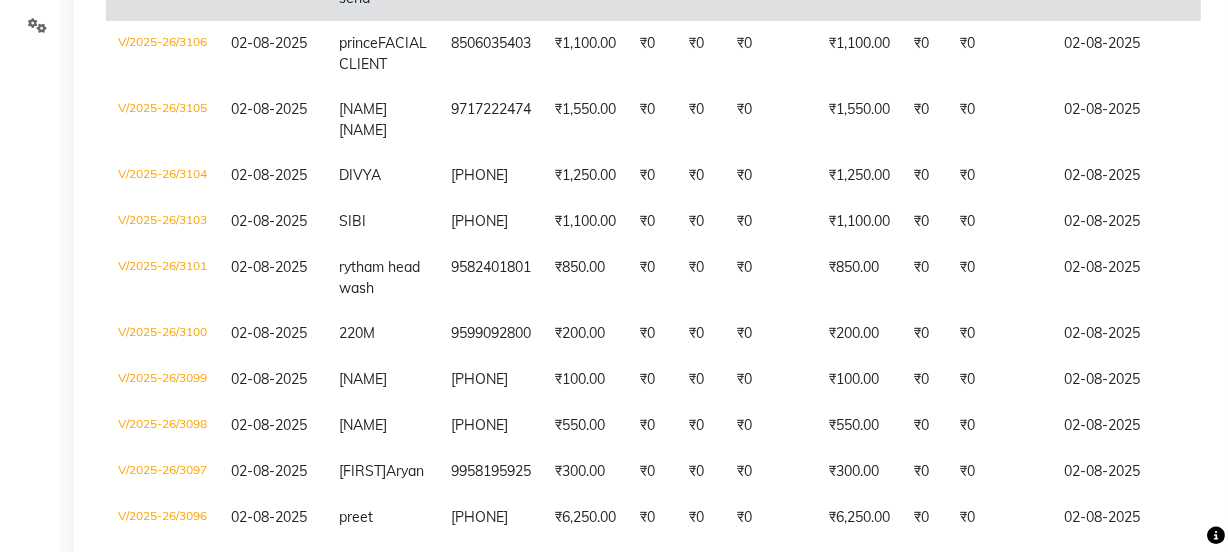 scroll, scrollTop: 0, scrollLeft: 0, axis: both 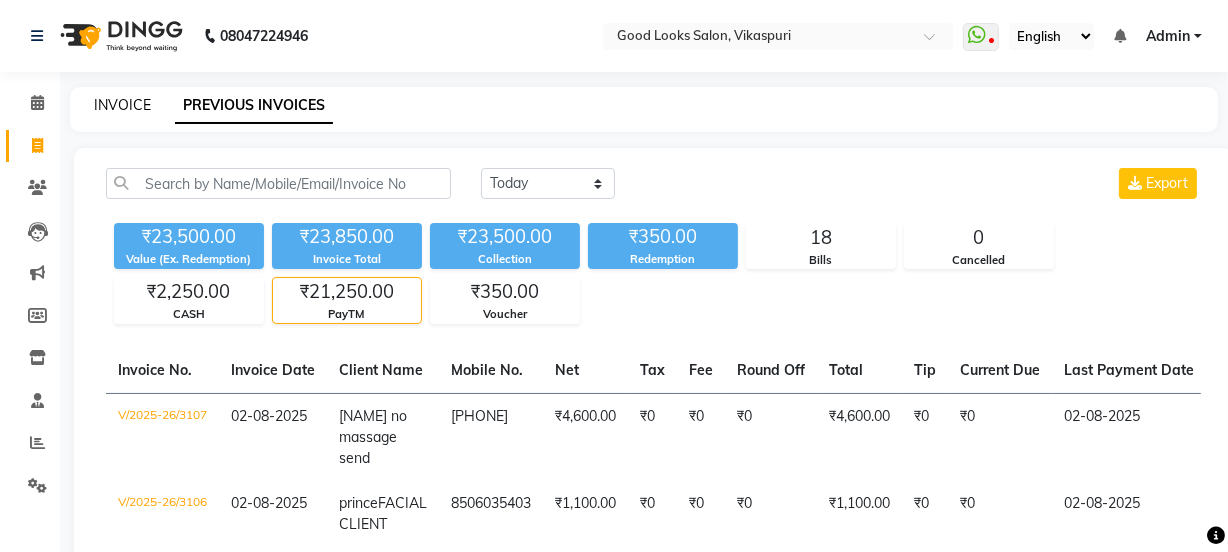 click on "INVOICE" 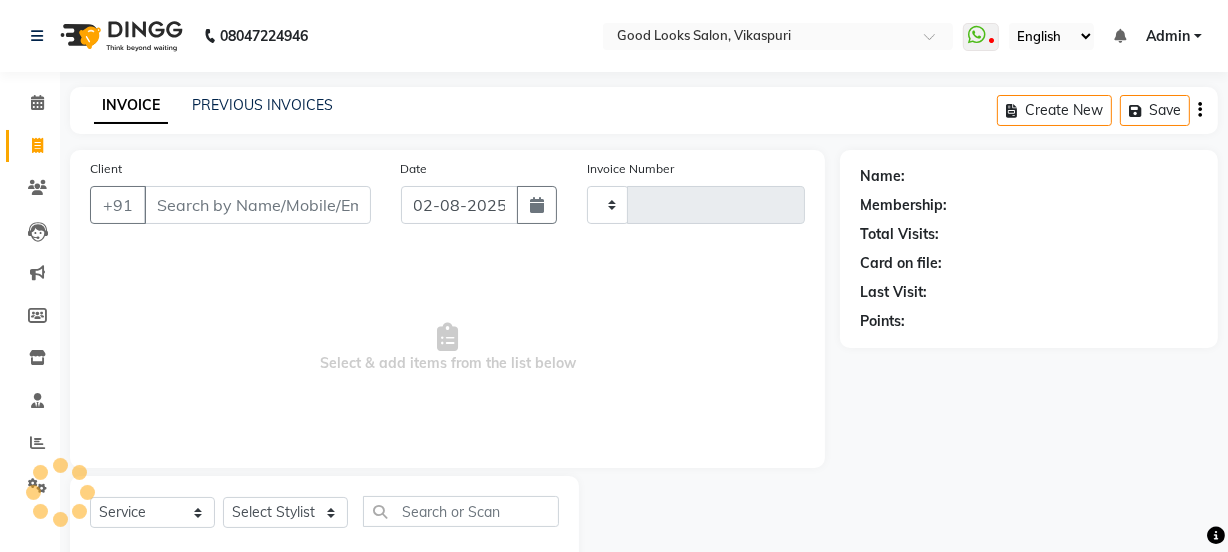 type on "3108" 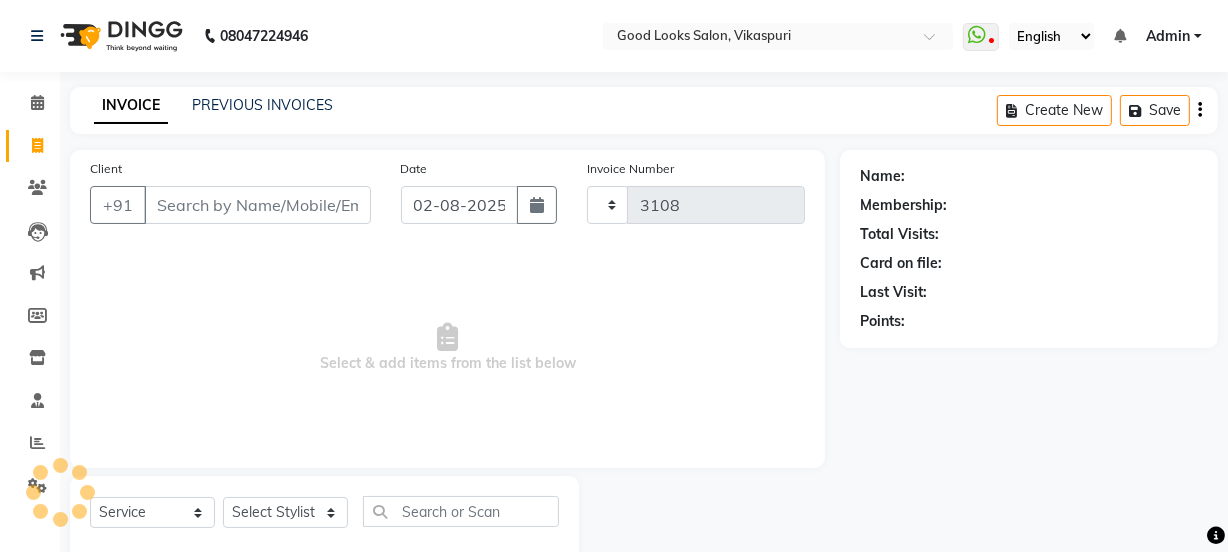 scroll, scrollTop: 50, scrollLeft: 0, axis: vertical 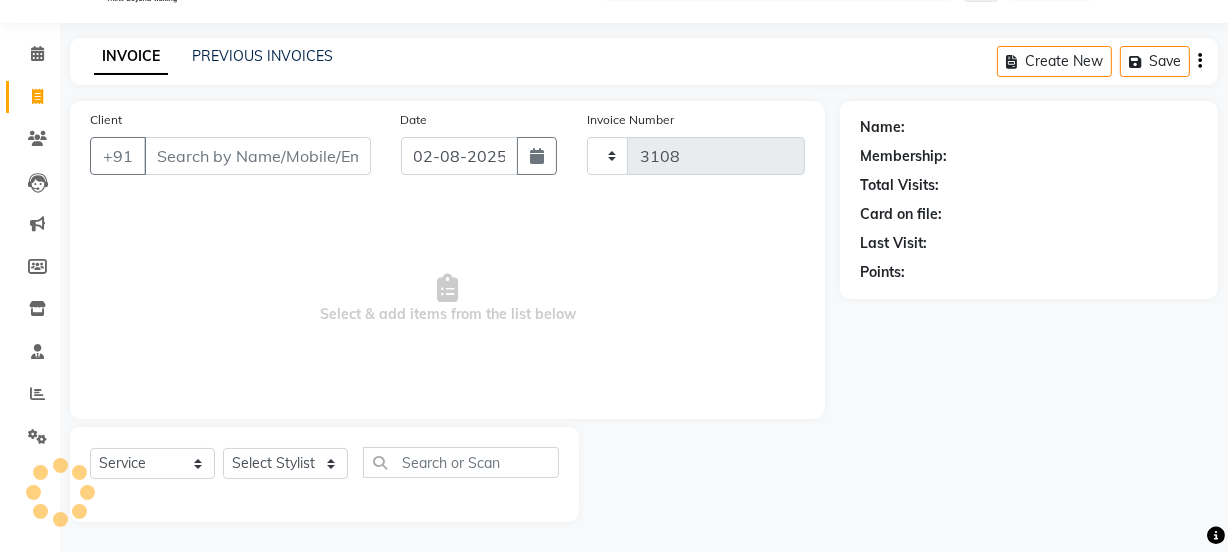 select on "4230" 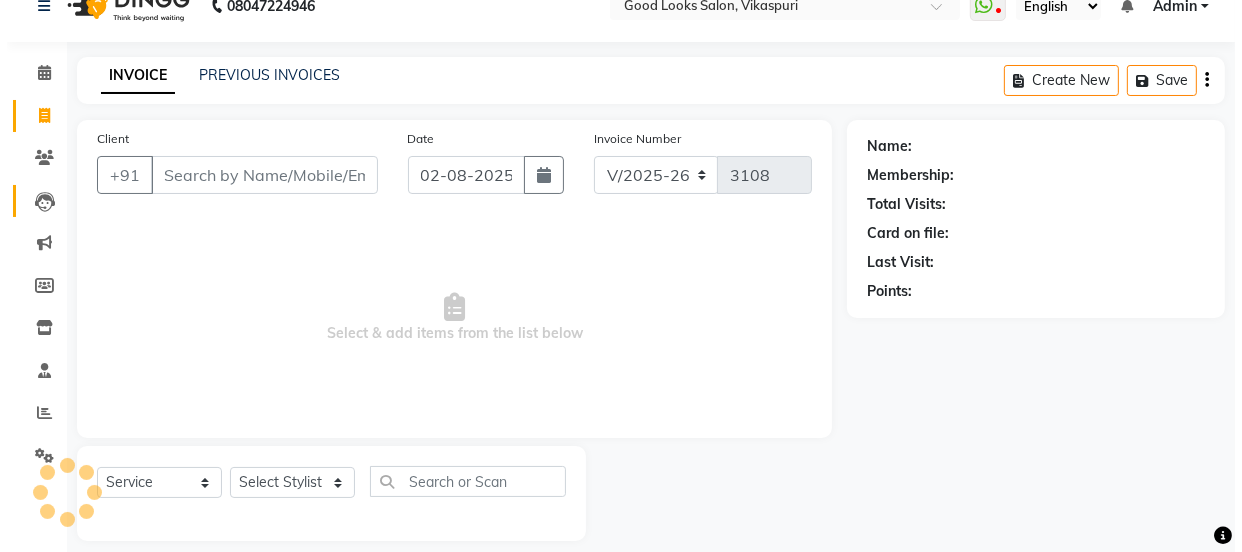 scroll, scrollTop: 0, scrollLeft: 0, axis: both 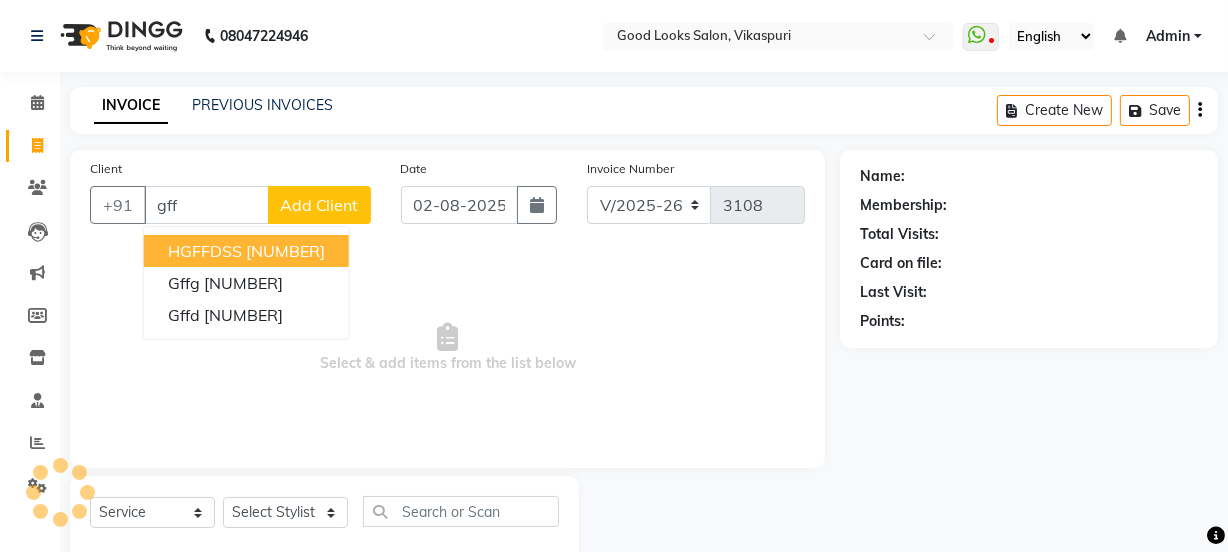 type on "gff" 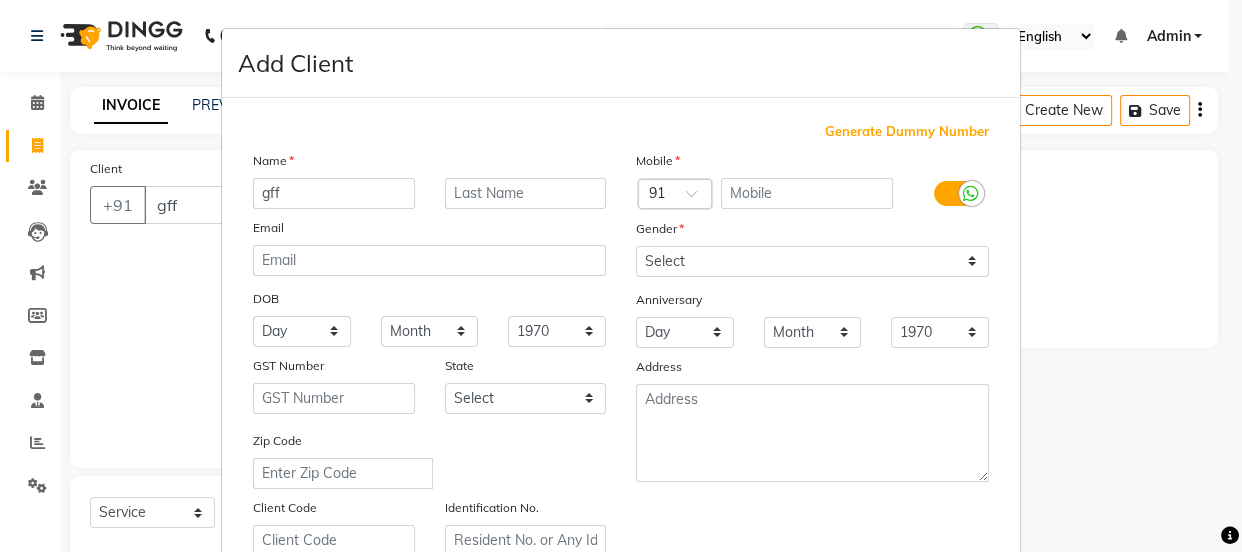 click on "Generate Dummy Number Name gff Email DOB Day 01 02 03 04 05 06 07 08 09 10 11 12 13 14 15 16 17 18 19 20 21 22 23 24 25 26 27 28 29 30 31 Month January February March April May June July August September October November December 1940 1941 1942 1943 1944 1945 1946 1947 1948 1949 1950 1951 1952 1953 1954 1955 1956 1957 1958 1959 1960 1961 1962 1963 1964 1965 1966 1967 1968 1969 1970 1971 1972 1973 1974 1975 1976 1977 1978 1979 1980 1981 1982 1983 1984 1985 1986 1987 1988 1989 1990 1991 1992 1993 1994 1995 1996 1997 1998 1999 2000 2001 2002 2003 2004 2005 2006 2007 2008 2009 2010 2011 2012 2013 2014 2015 2016 2017 2018 2019 2020 2021 2022 2023 2024 GST Number State Select Andaman and Nicobar Islands Andhra Pradesh Arunachal Pradesh Assam Bihar Chandigarh Chhattisgarh Dadra and Nagar Haveli Daman and Diu Delhi Goa Gujarat Haryana Himachal Pradesh Jammu and Kashmir Jharkhand Karnataka Kerala Lakshadweep Madhya Pradesh Maharashtra Manipur Meghalaya Mizoram Nagaland Odisha Pondicherry Punjab Rajasthan Sikkim Ladakh" at bounding box center [621, 460] 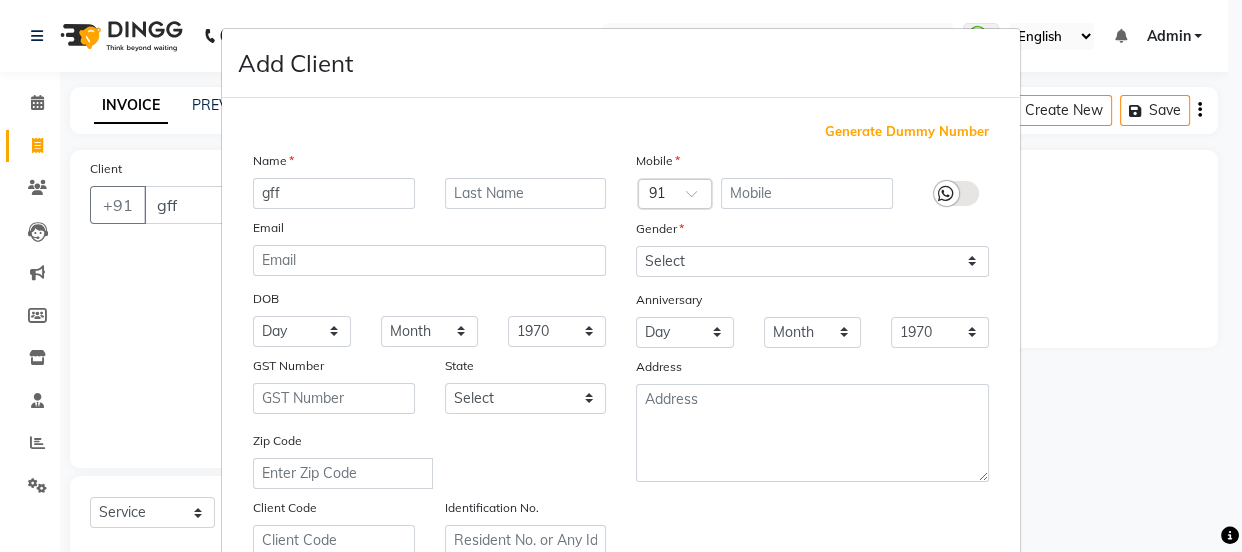 type on "[NUMBER]" 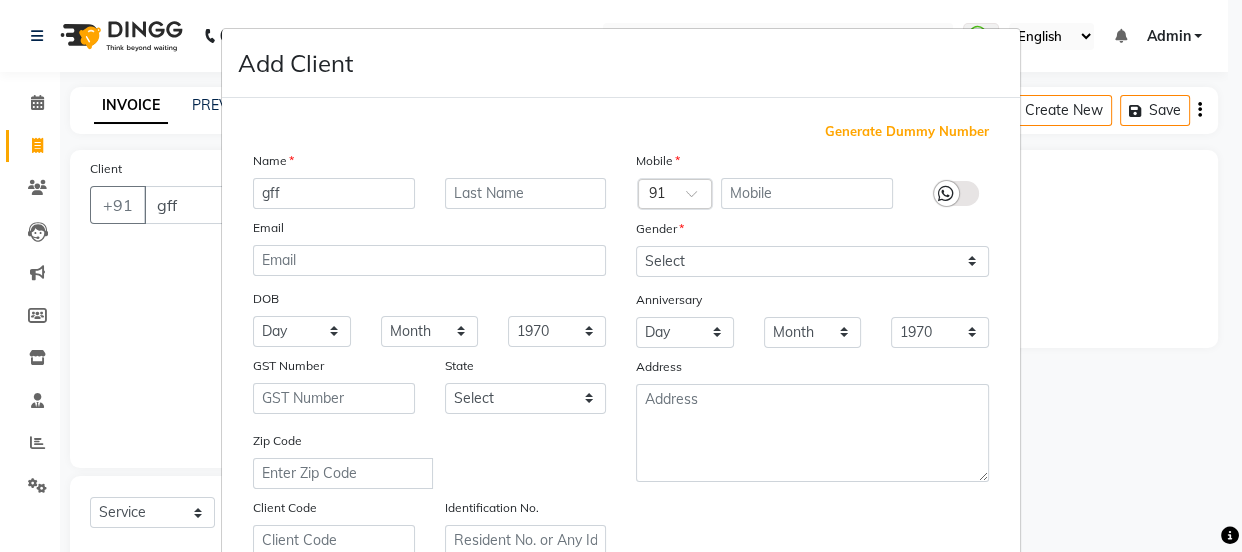 checkbox on "false" 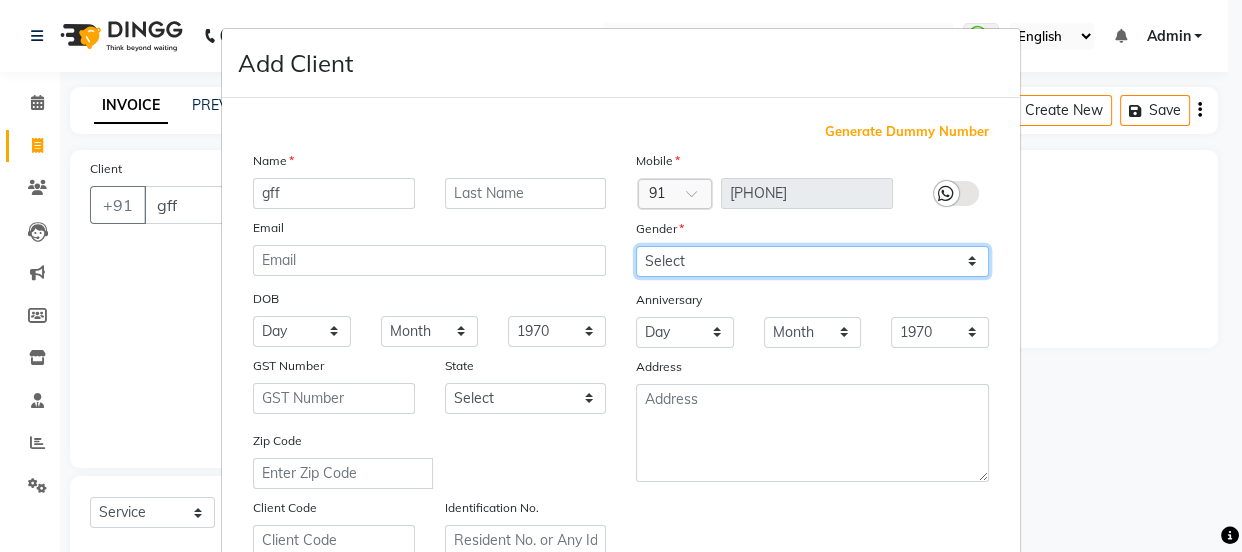 drag, startPoint x: 815, startPoint y: 256, endPoint x: 811, endPoint y: 269, distance: 13.601471 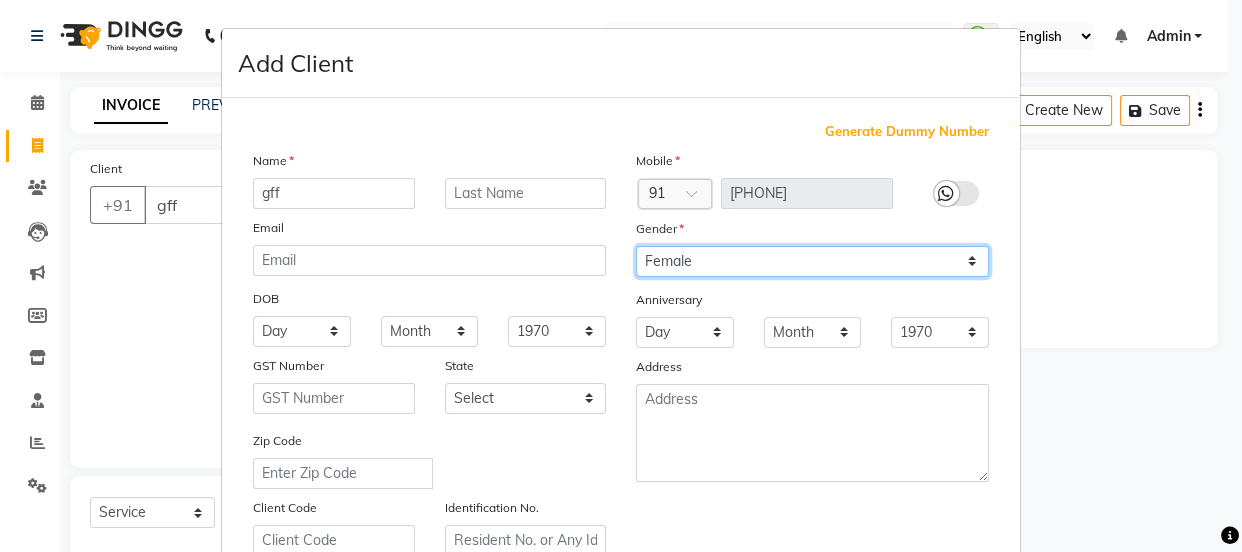 click on "Select Male Female Other Prefer Not To Say" at bounding box center [812, 261] 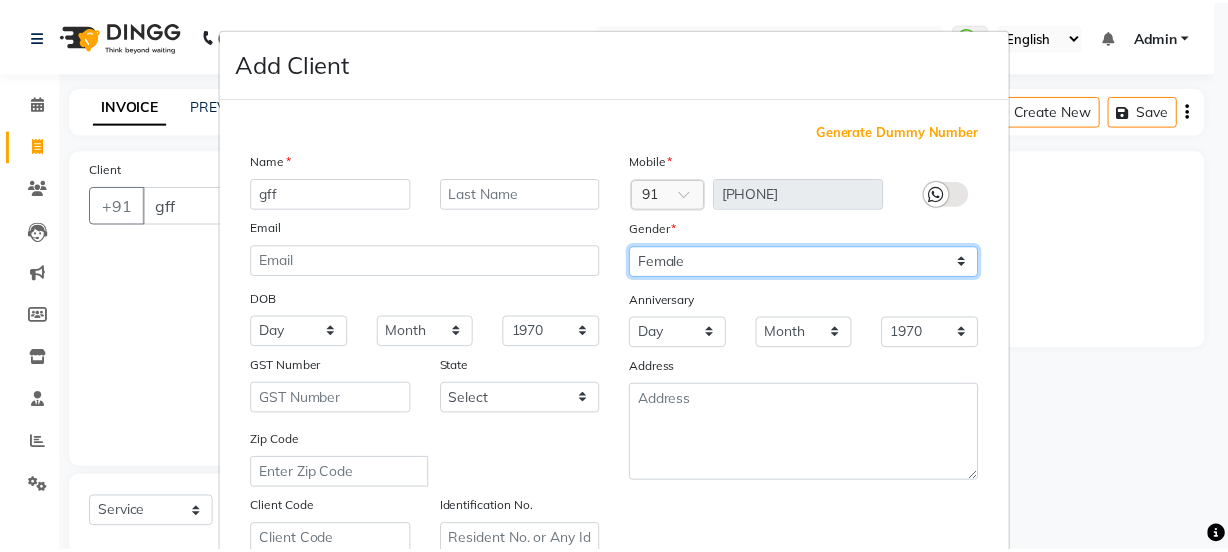 scroll, scrollTop: 377, scrollLeft: 0, axis: vertical 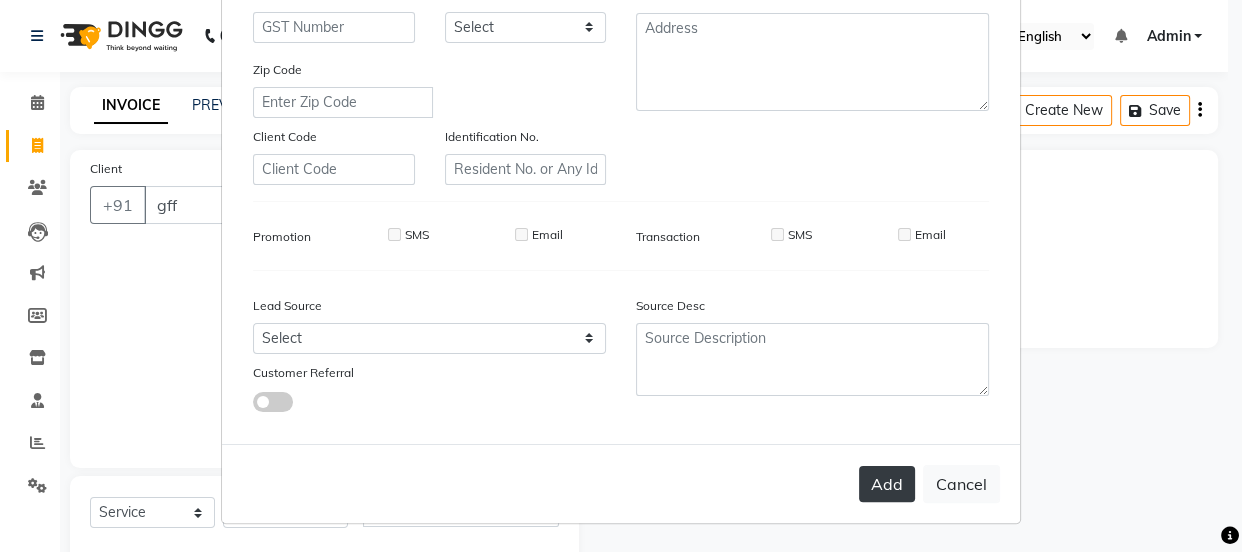 click on "Add" at bounding box center [887, 484] 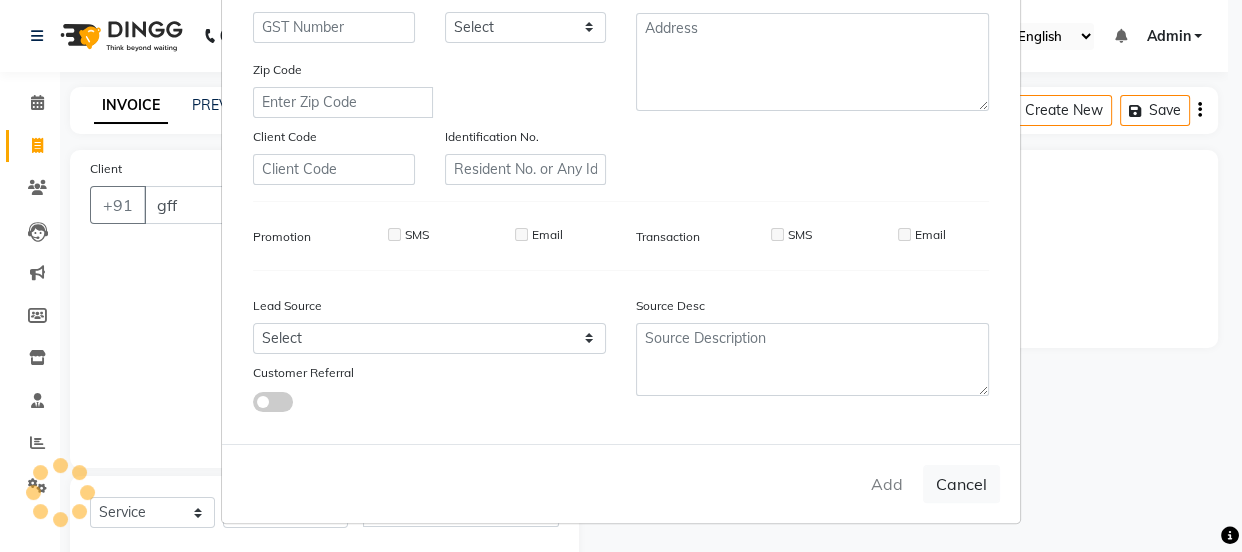 type on "[NUMBER]" 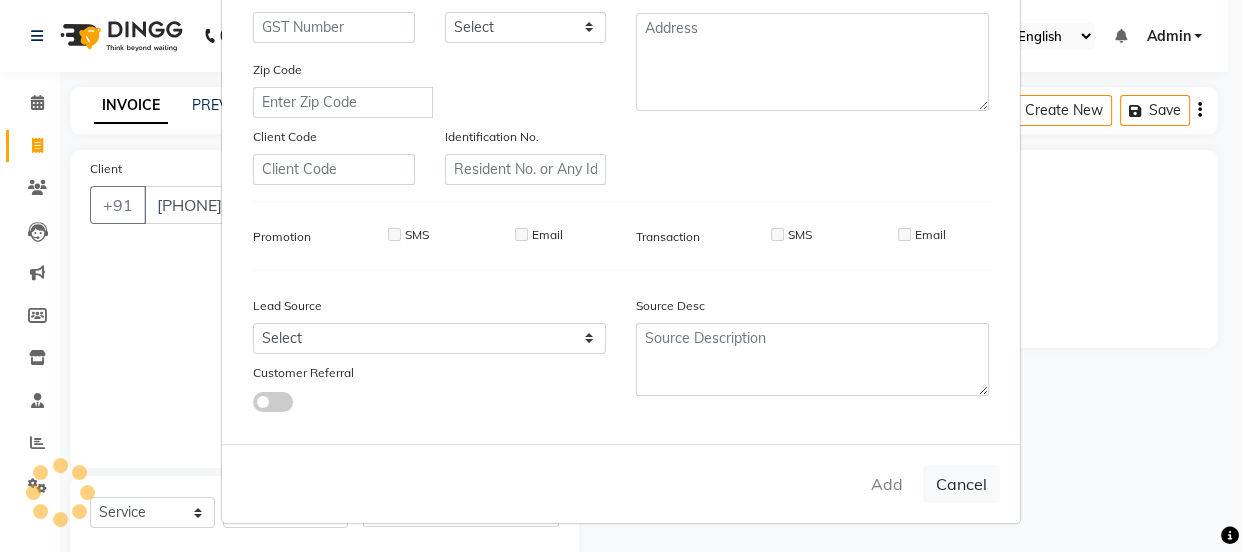 select 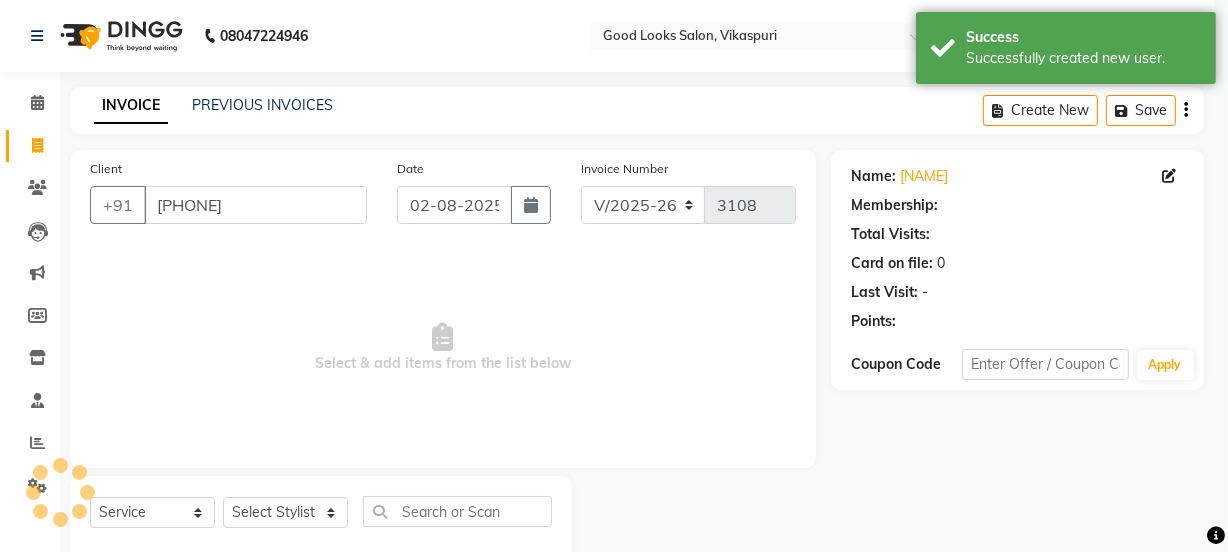 select on "1: Object" 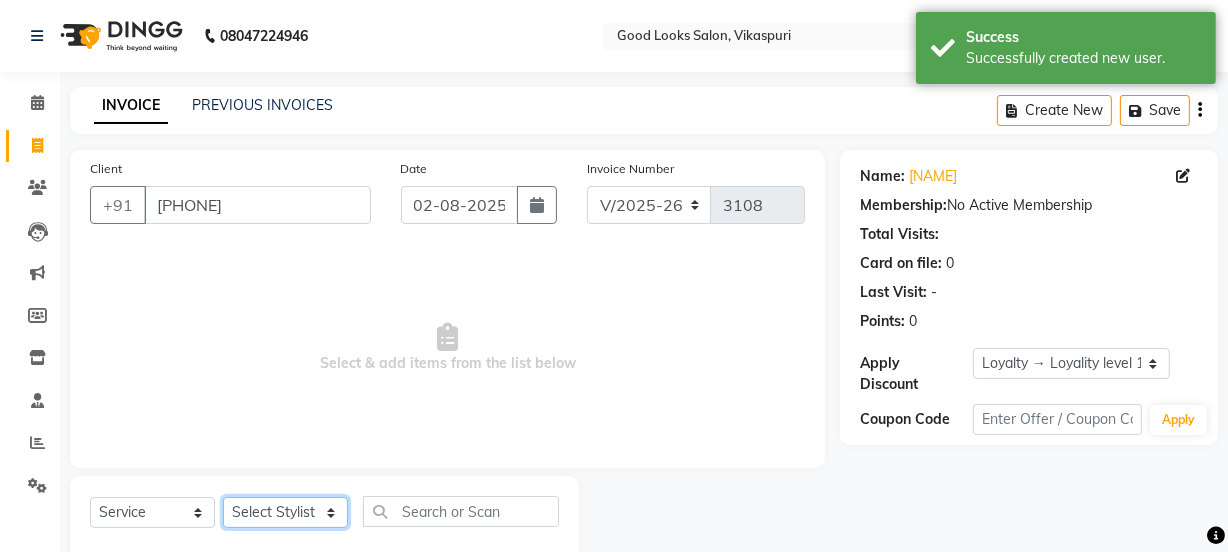 click on "Select Stylist Jyoti kaif Manager Pooja Prachi Raman Raman 2 Reception RIHAN Sameer Shivam simo SUNNY yogita" 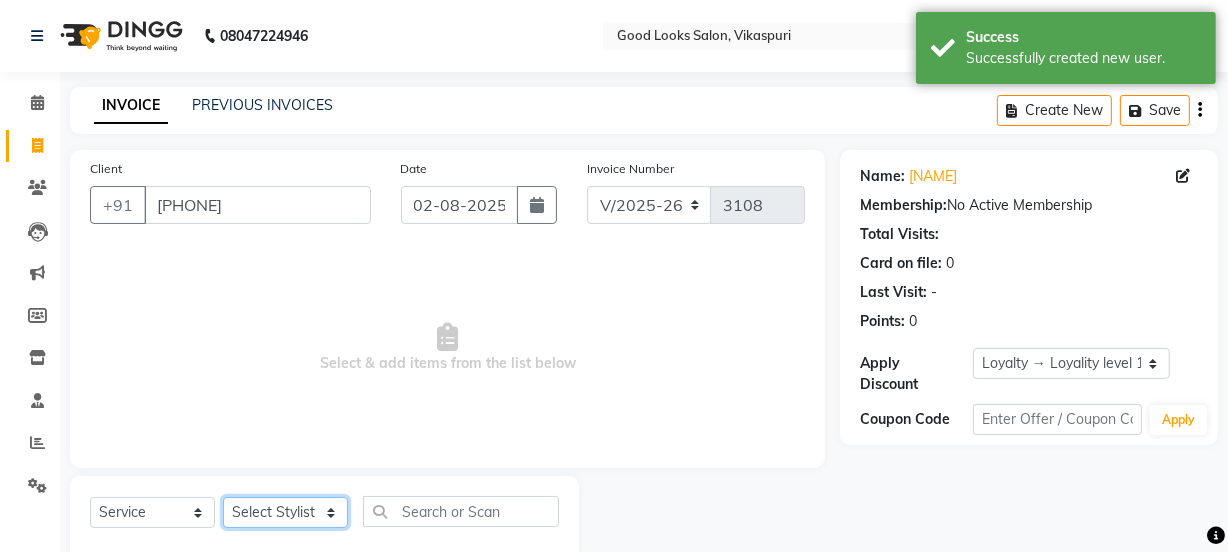 select on "70835" 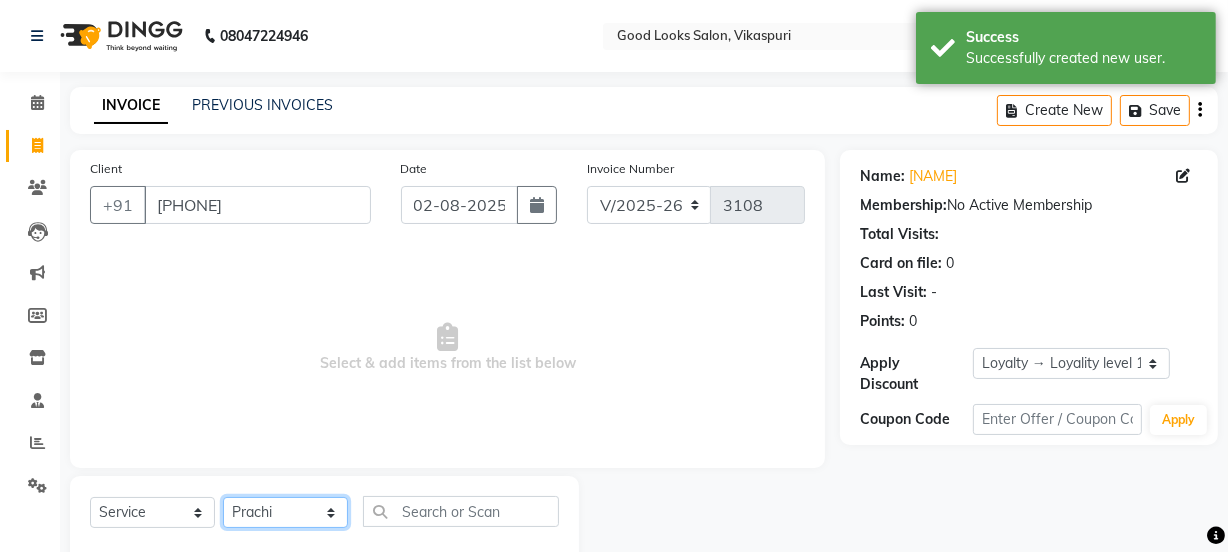 click on "Select Stylist Jyoti kaif Manager Pooja Prachi Raman Raman 2 Reception RIHAN Sameer Shivam simo SUNNY yogita" 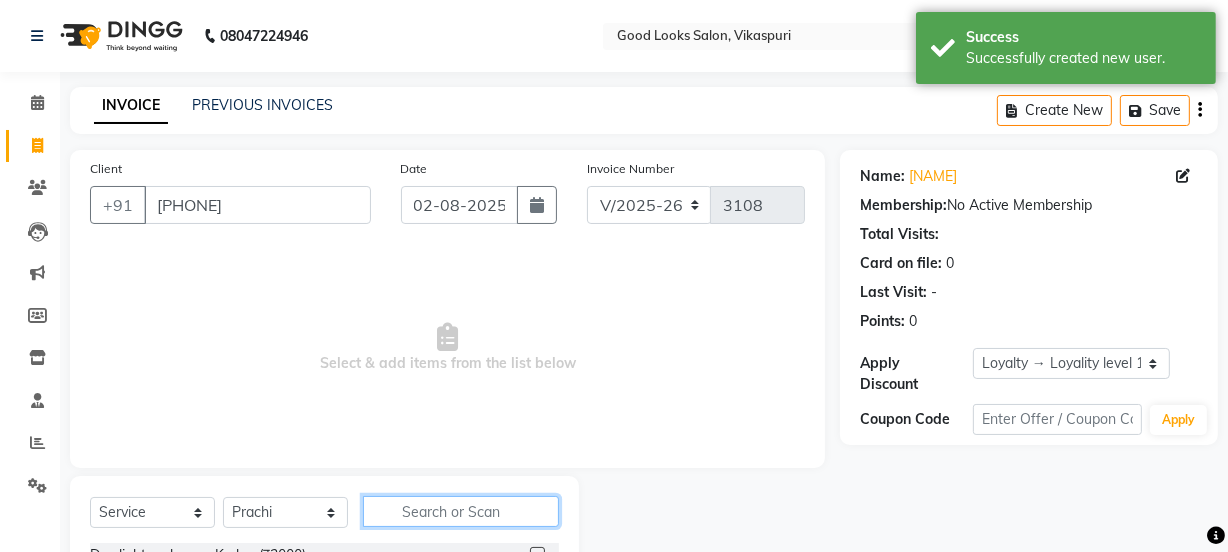 click 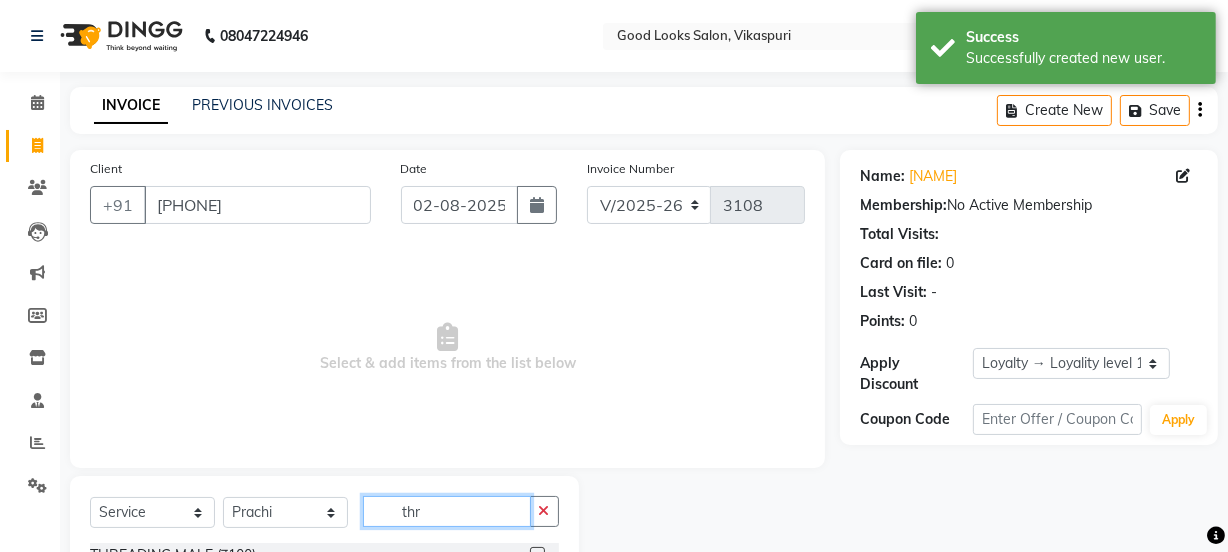 scroll, scrollTop: 250, scrollLeft: 0, axis: vertical 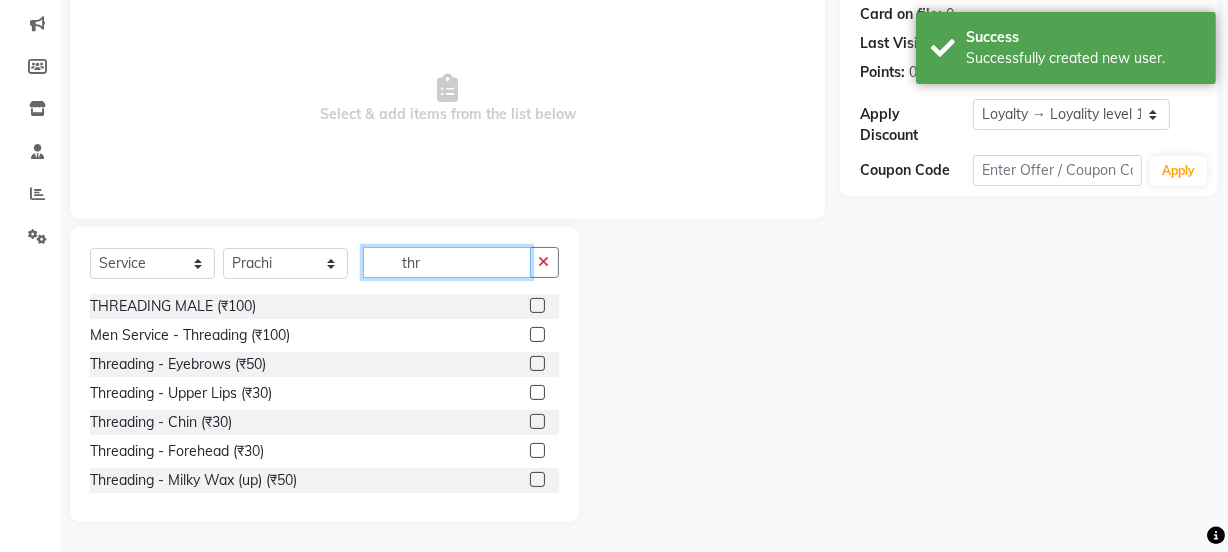 type on "thr" 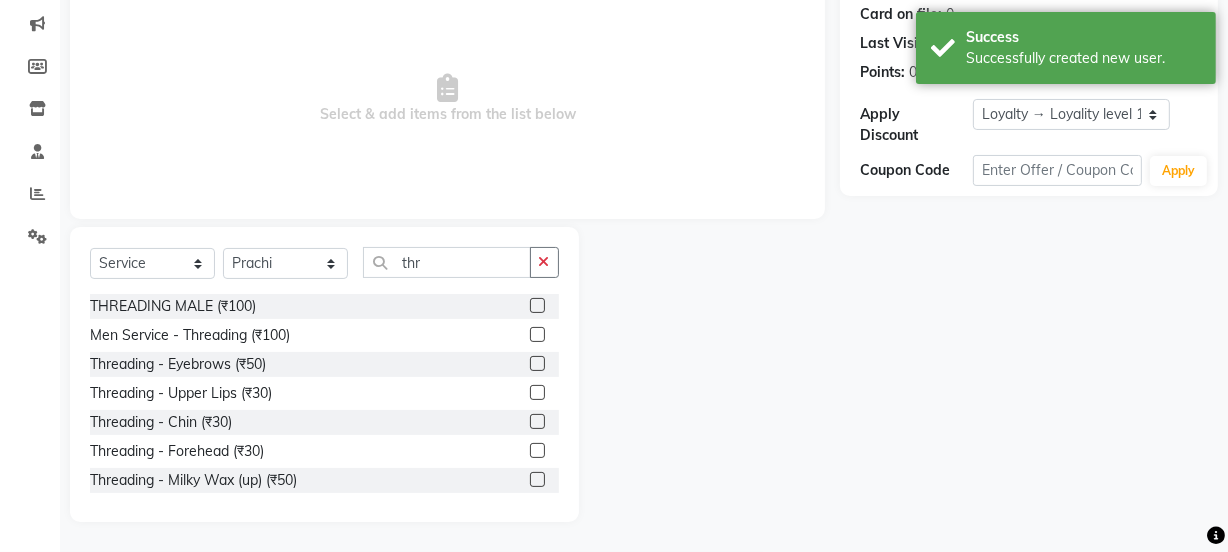 click 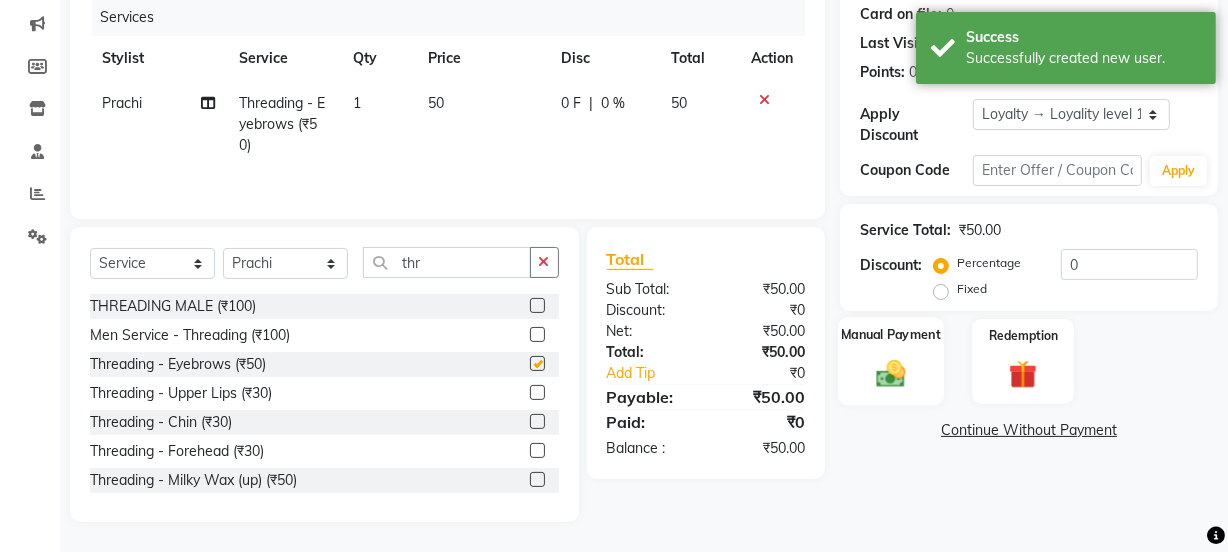 checkbox on "false" 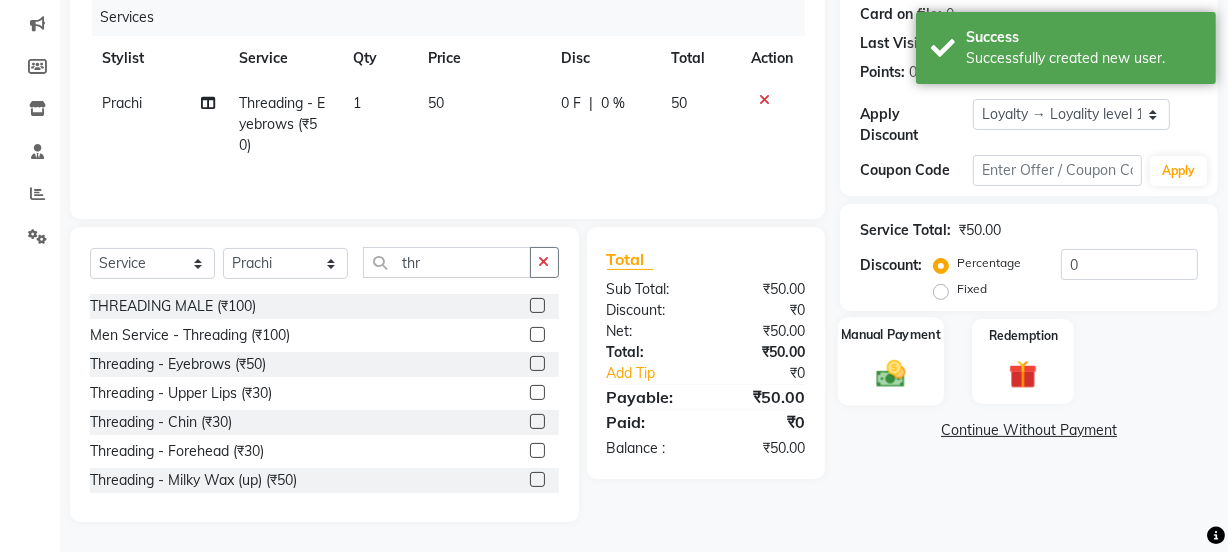 click on "Manual Payment" 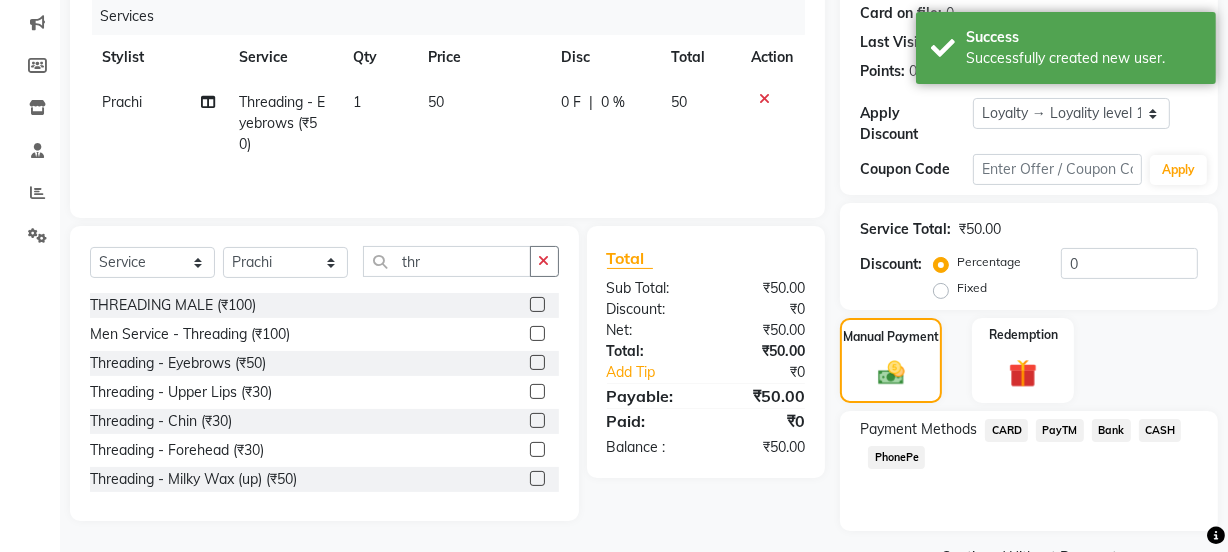 click on "CASH" 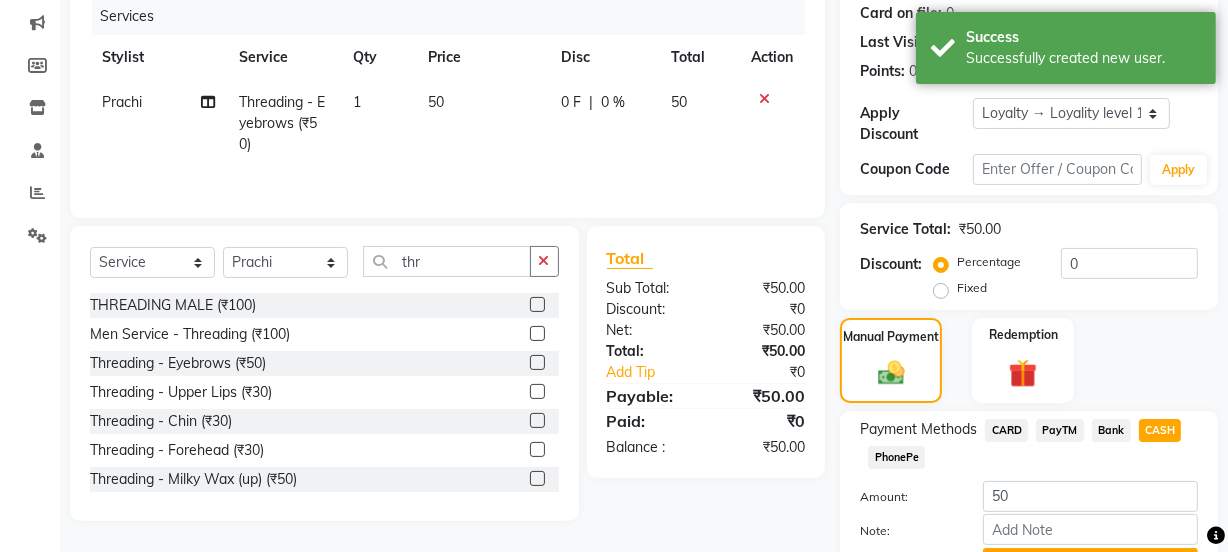 scroll, scrollTop: 356, scrollLeft: 0, axis: vertical 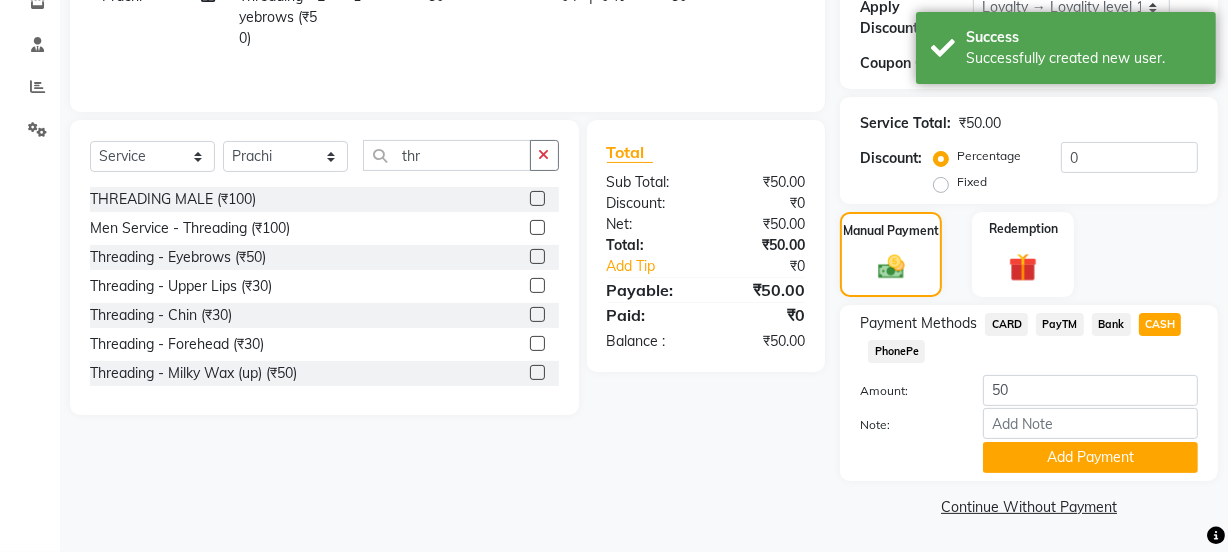 click on "Payment Methods  CARD   PayTM   Bank   CASH   PhonePe  Amount: 50 Note: Add Payment" 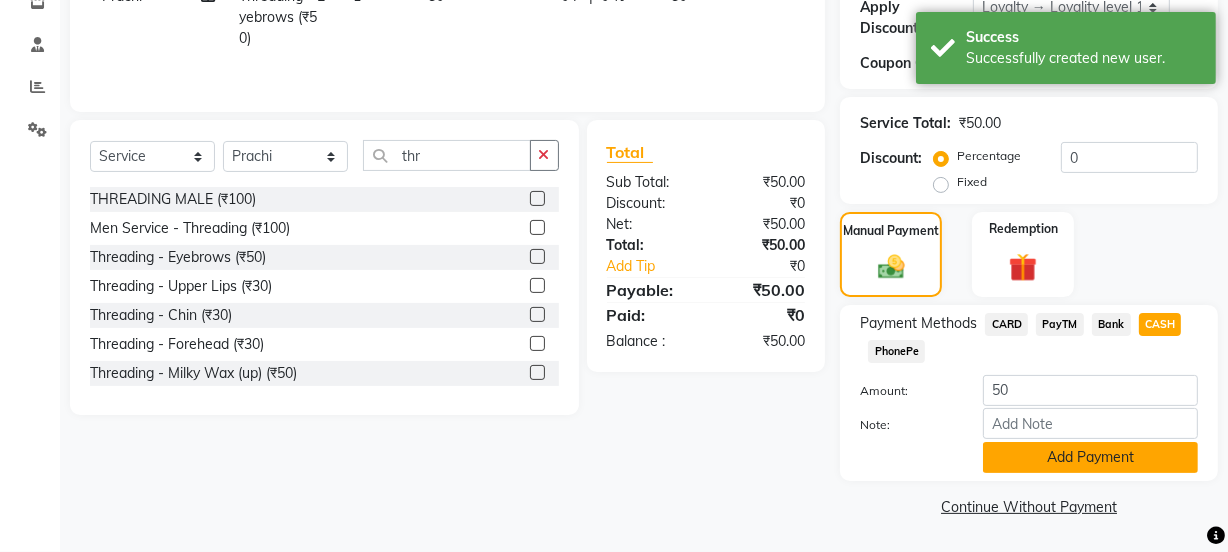 click on "Add Payment" 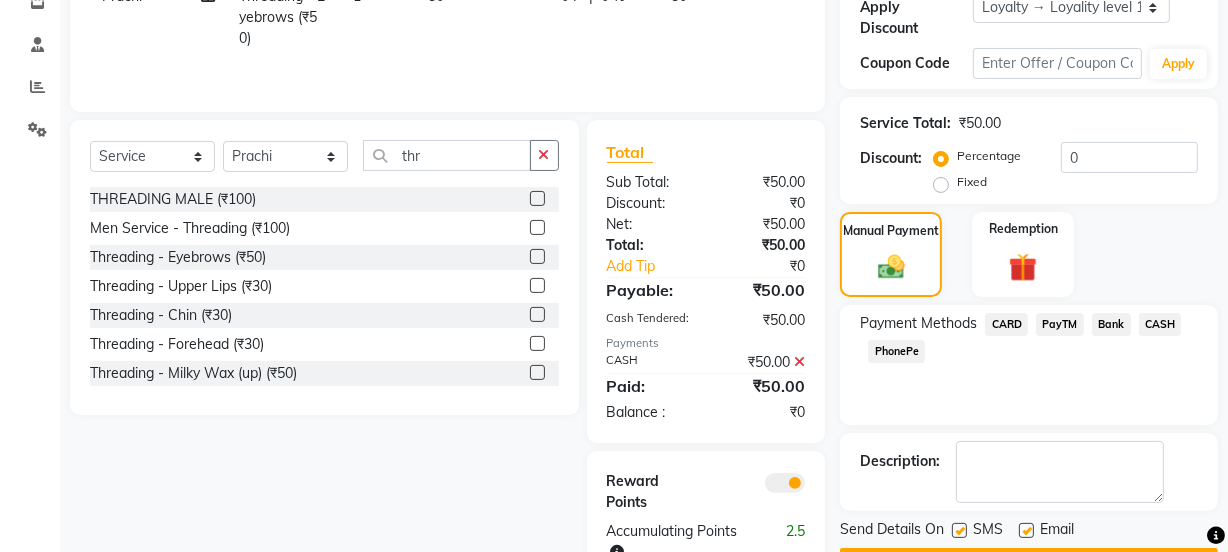 scroll, scrollTop: 417, scrollLeft: 0, axis: vertical 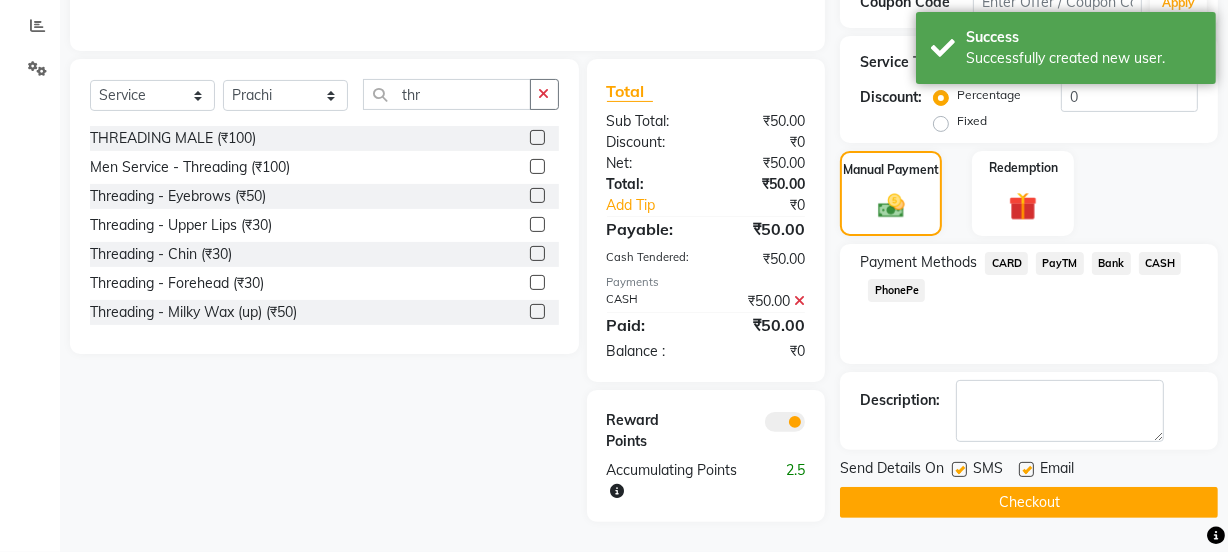 click on "Checkout" 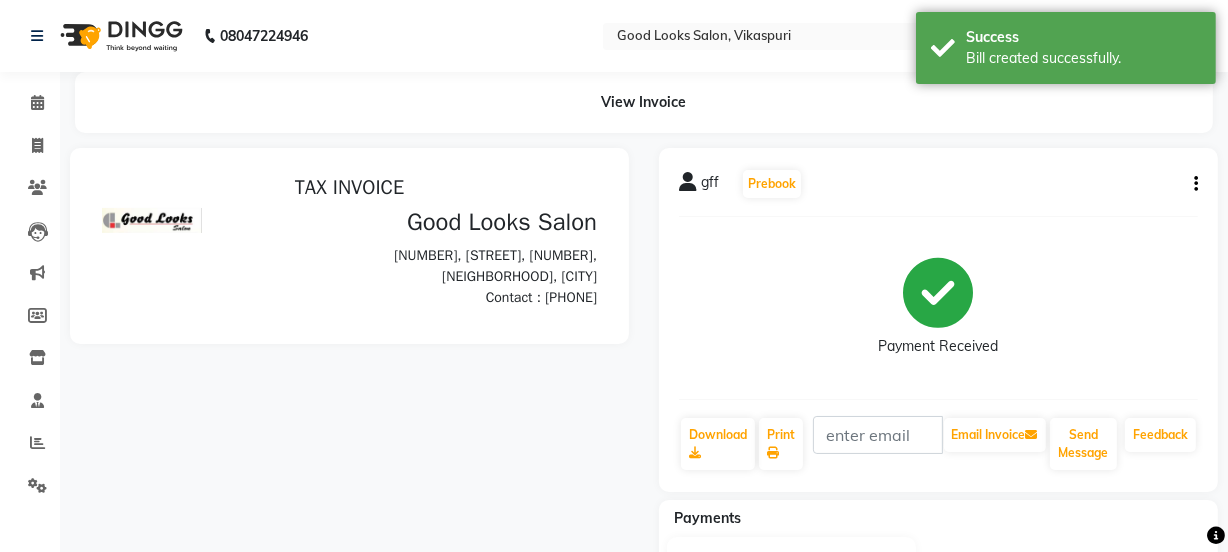 scroll, scrollTop: 0, scrollLeft: 0, axis: both 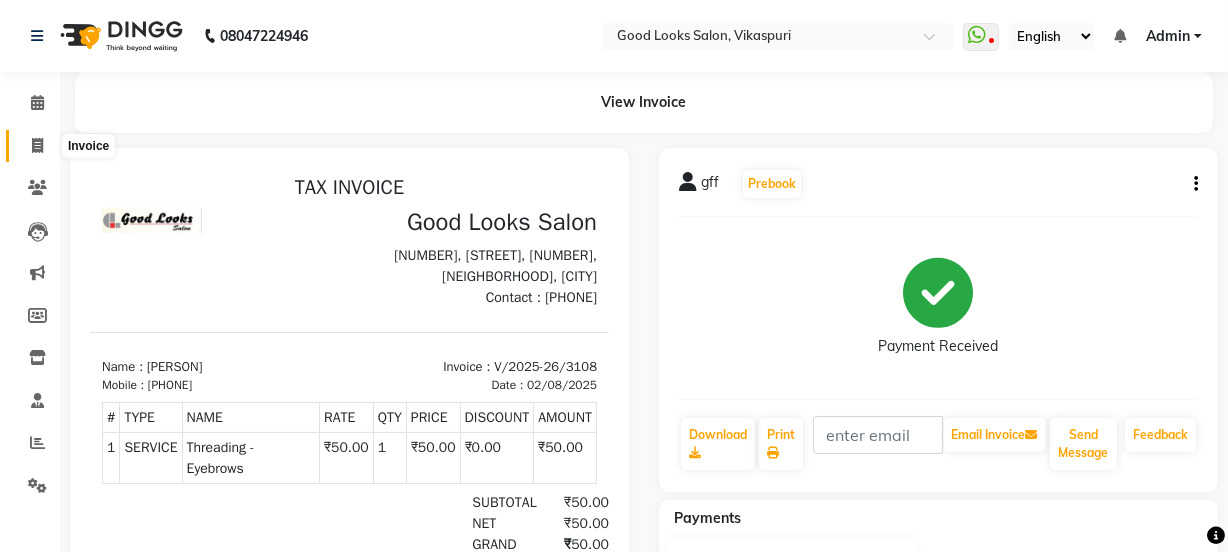 click 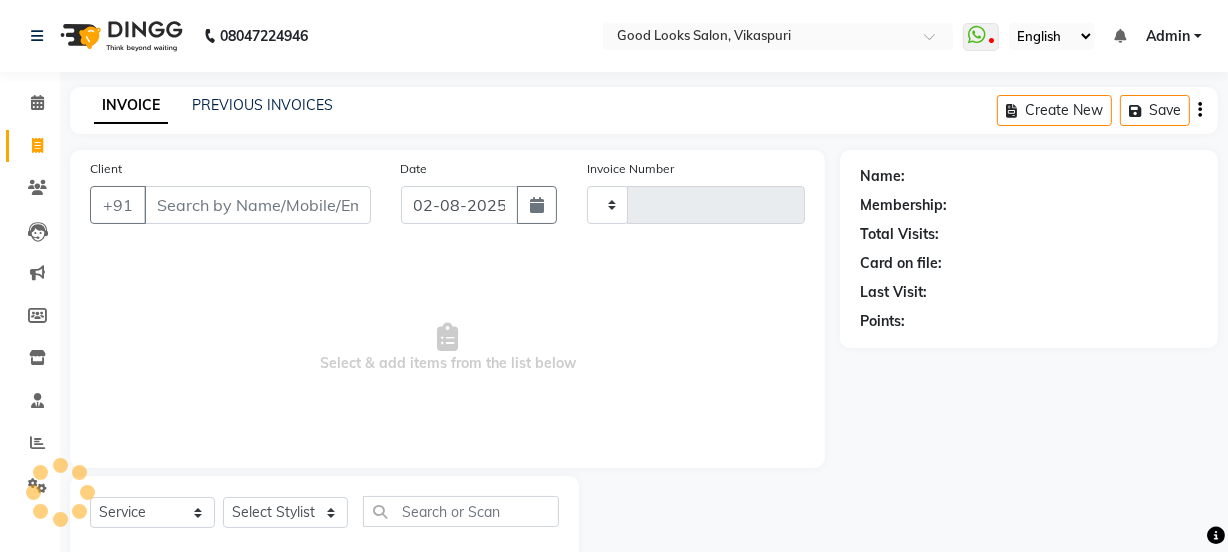 scroll, scrollTop: 50, scrollLeft: 0, axis: vertical 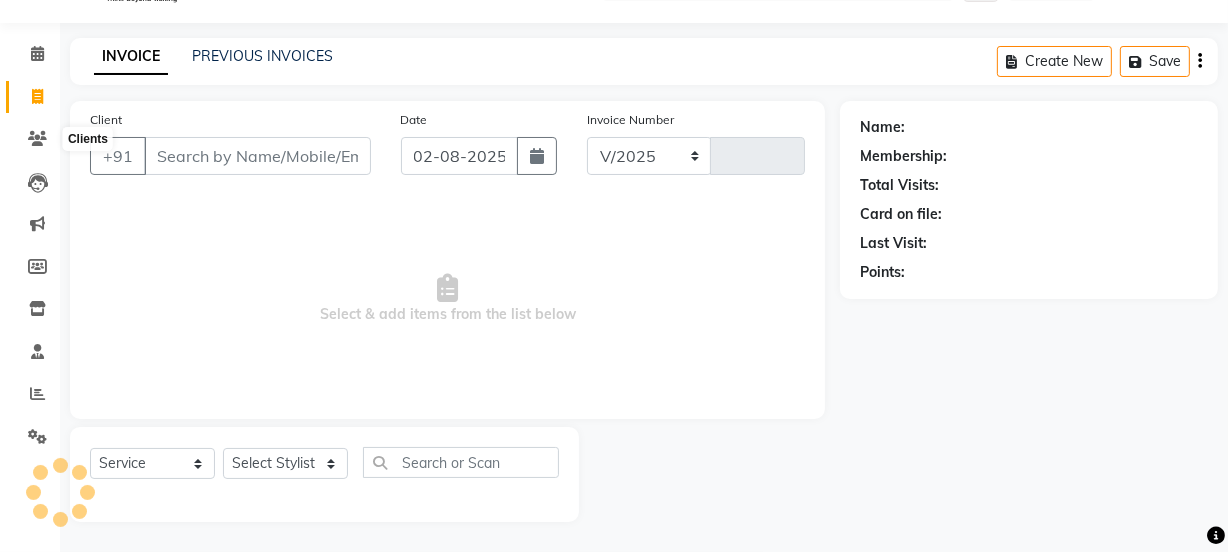 select on "4230" 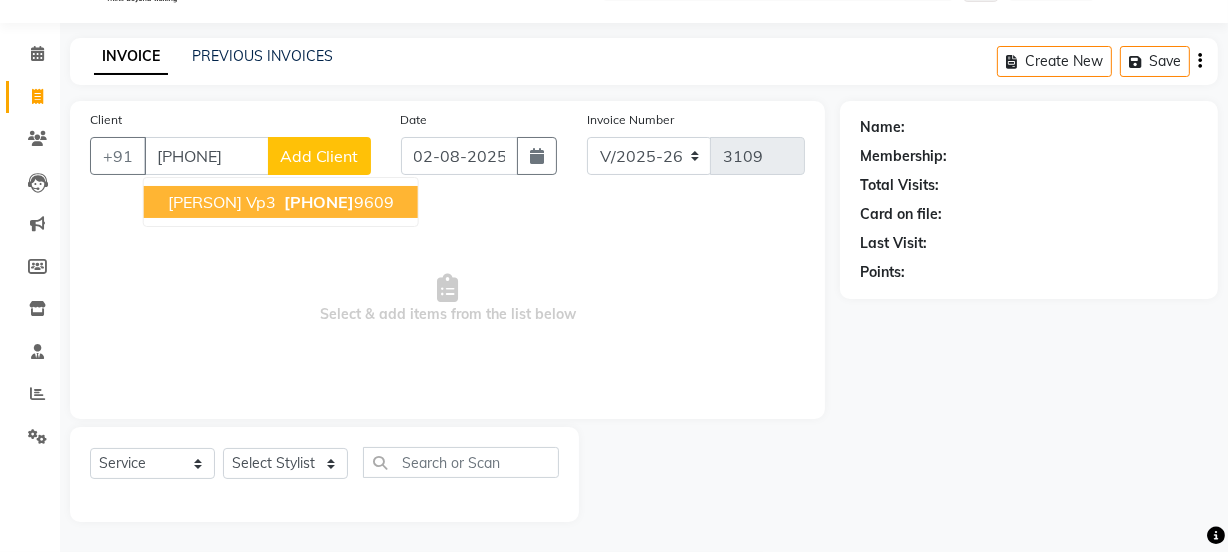 click on "989137 9609" at bounding box center (337, 202) 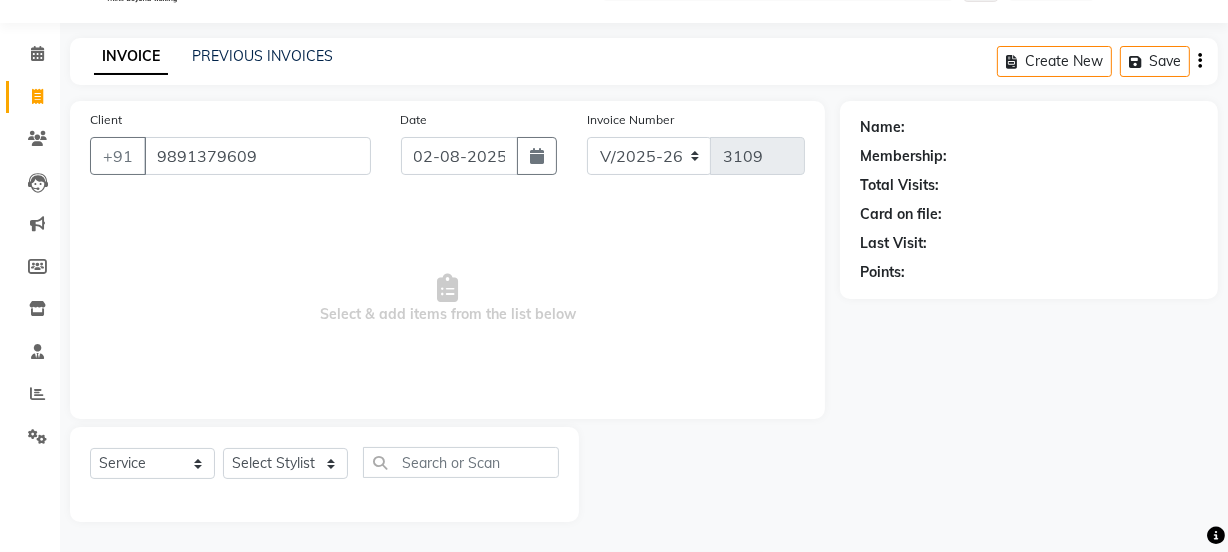 type on "9891379609" 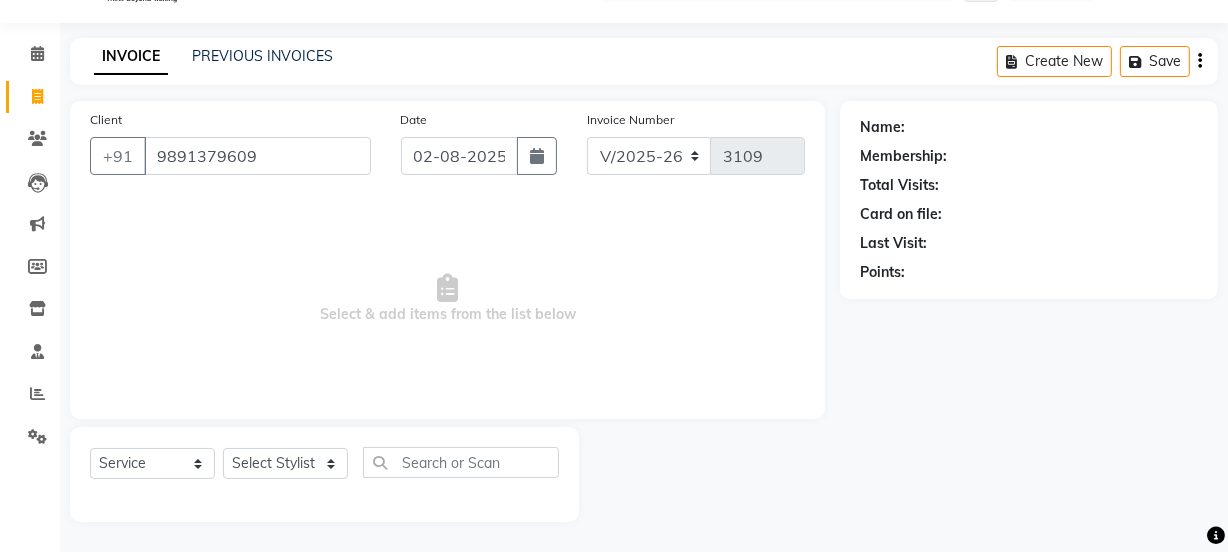 type 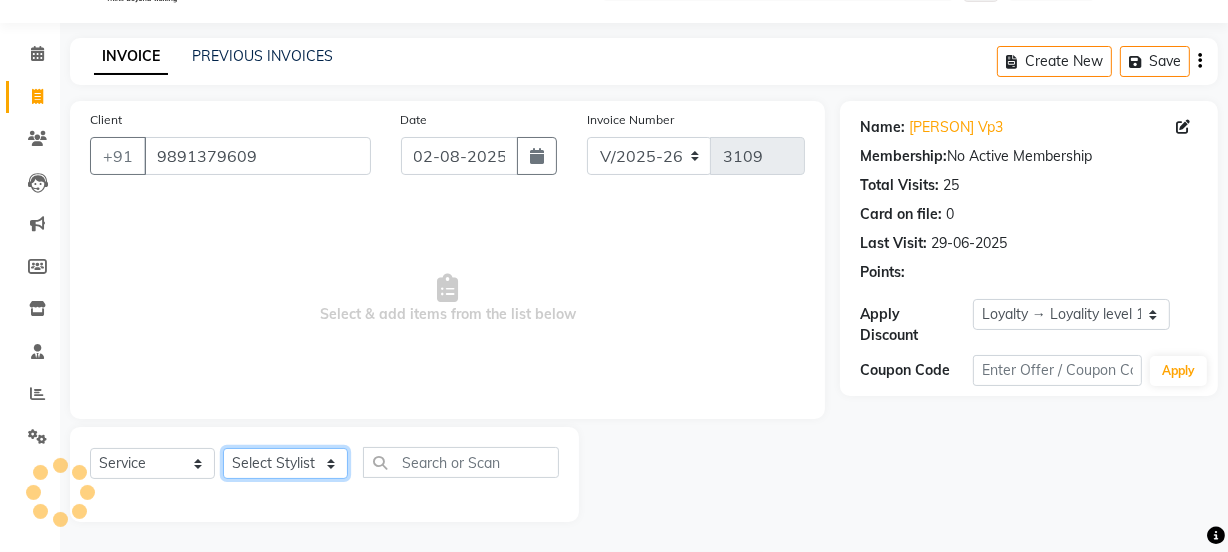 click on "Select Stylist Jyoti kaif Manager Pooja Prachi Raman Raman 2 Reception RIHAN Sameer Shivam simo SUNNY yogita" 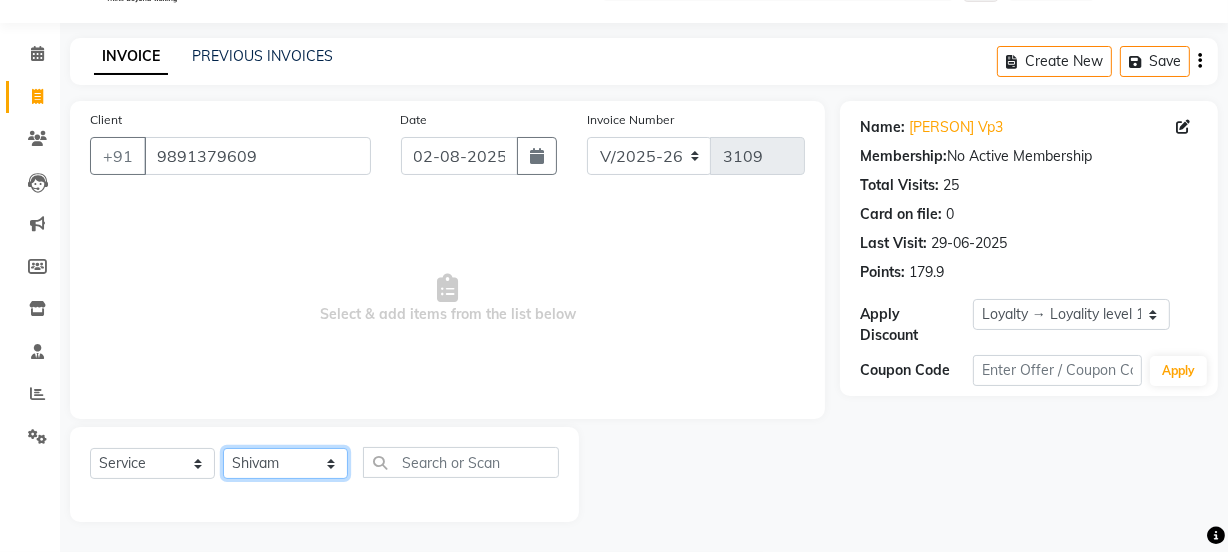 click on "Select Stylist Jyoti kaif Manager Pooja Prachi Raman Raman 2 Reception RIHAN Sameer Shivam simo SUNNY yogita" 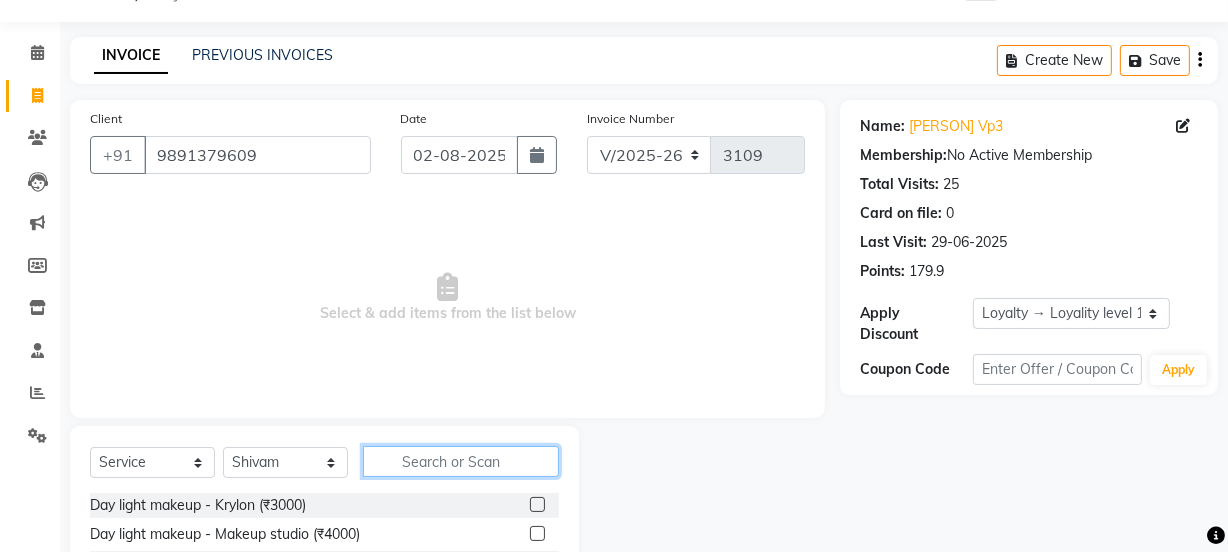 click 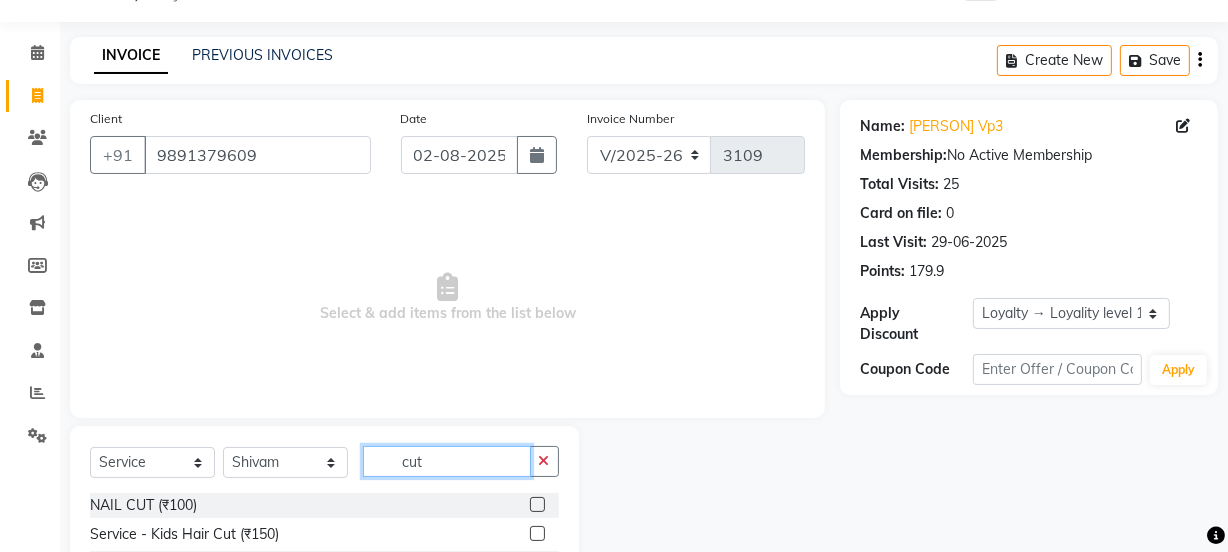 scroll, scrollTop: 250, scrollLeft: 0, axis: vertical 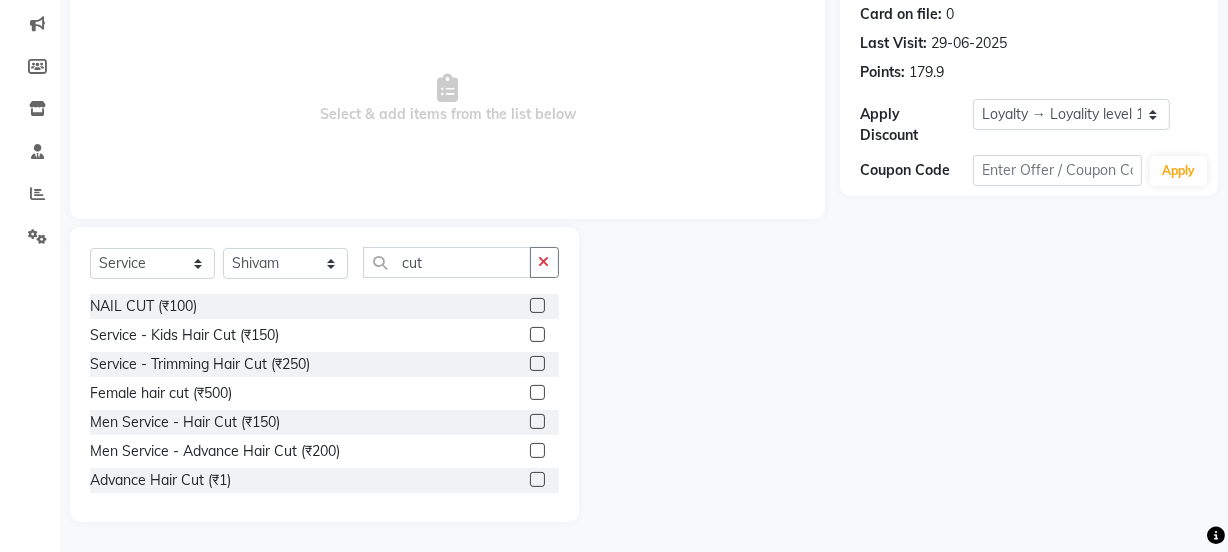 click 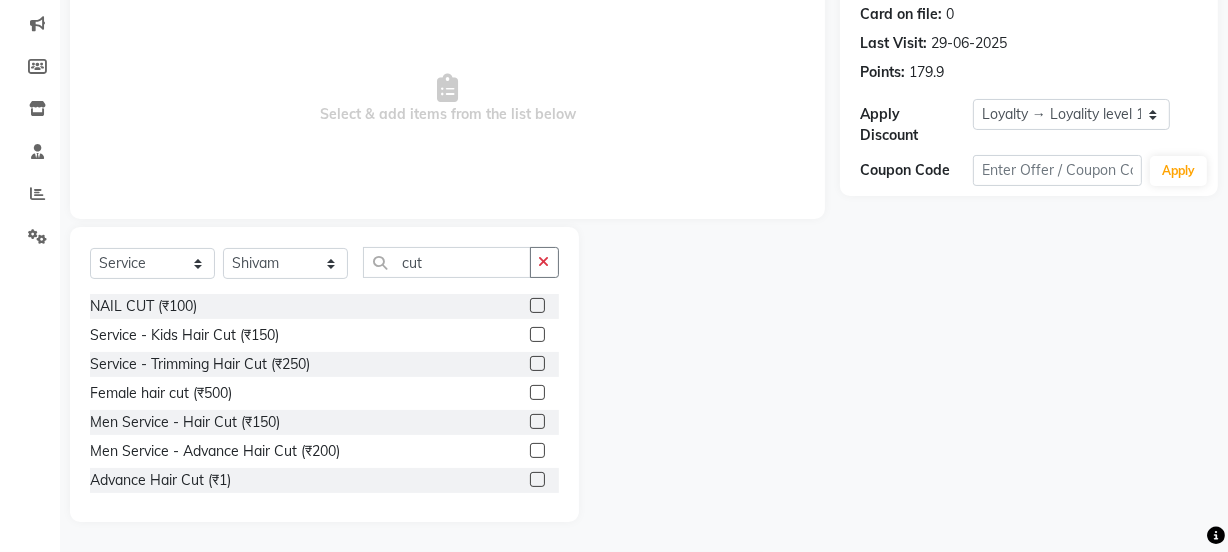 click at bounding box center (536, 451) 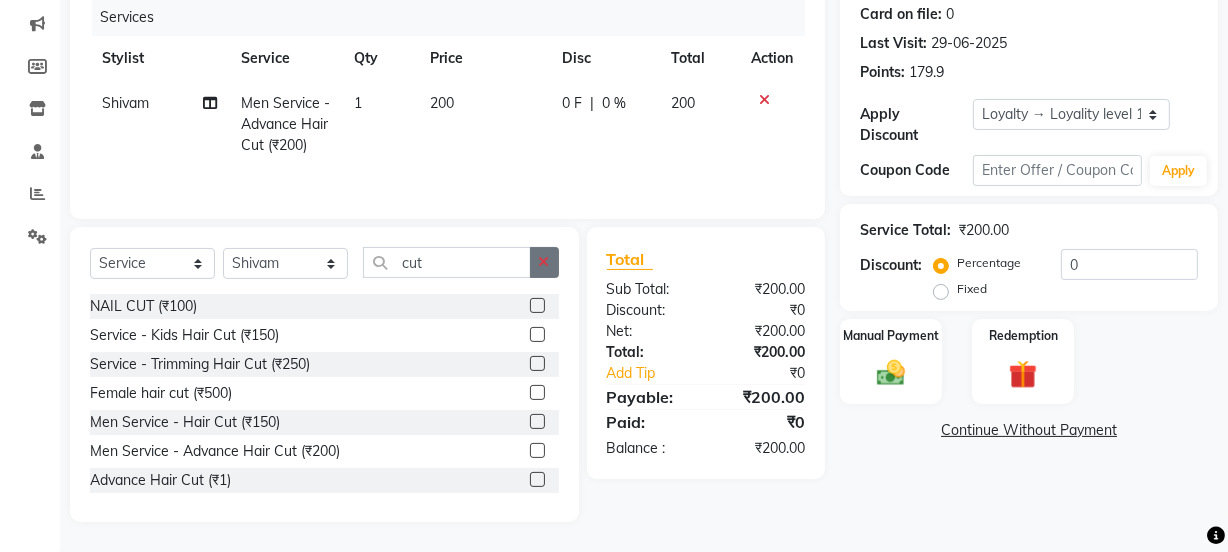 click 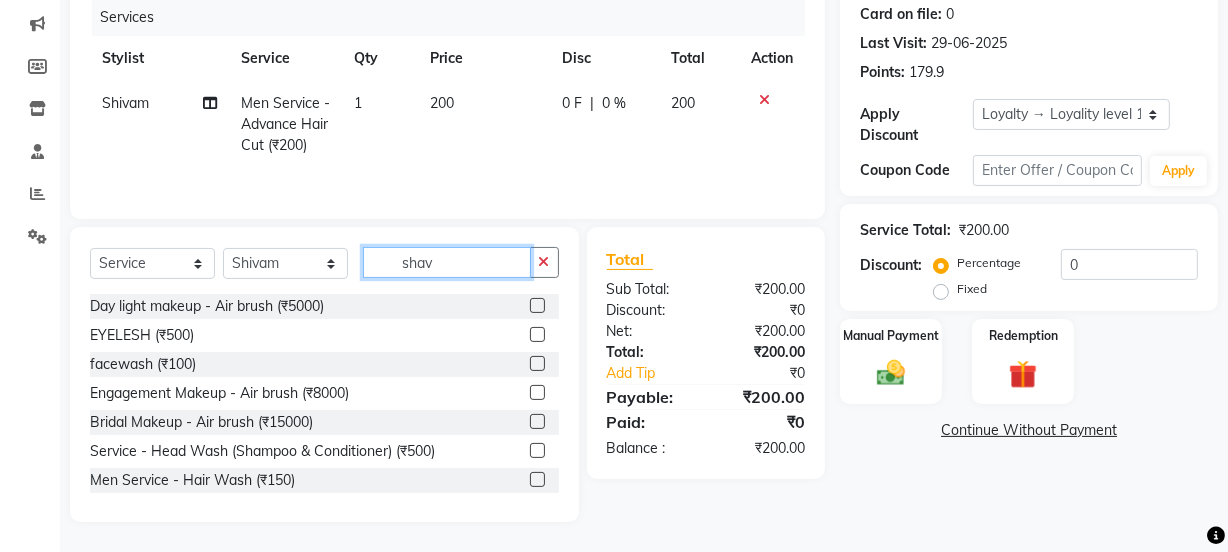 scroll, scrollTop: 206, scrollLeft: 0, axis: vertical 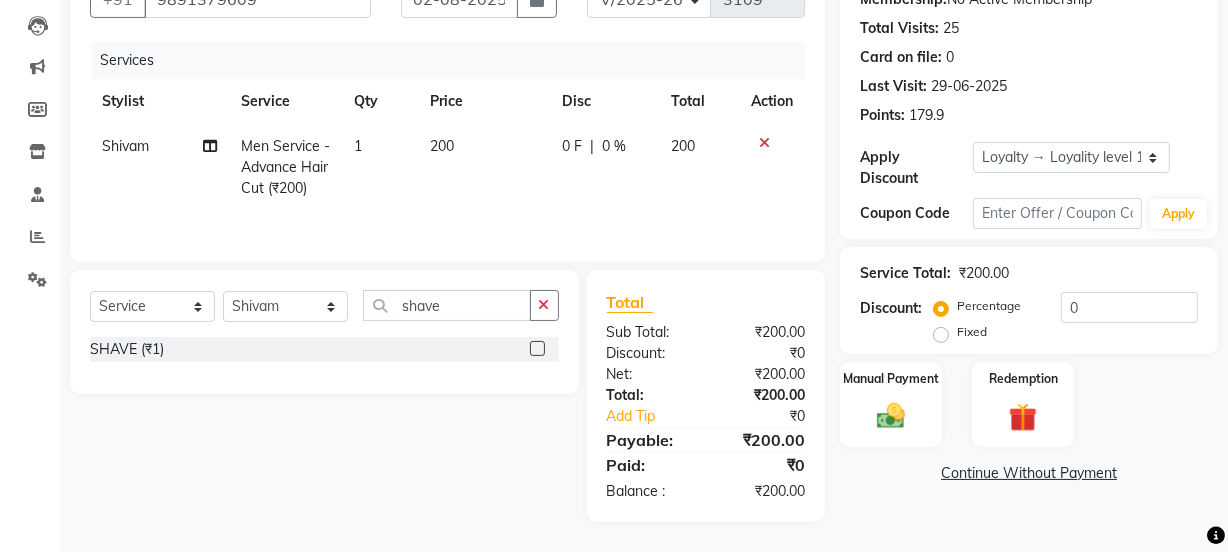 click 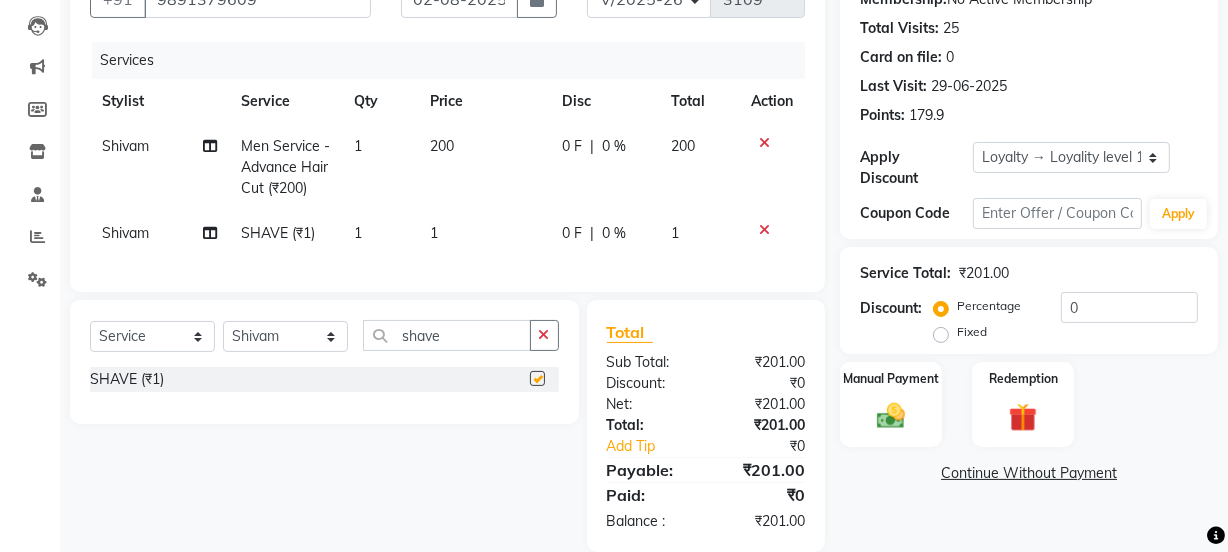 click on "1" 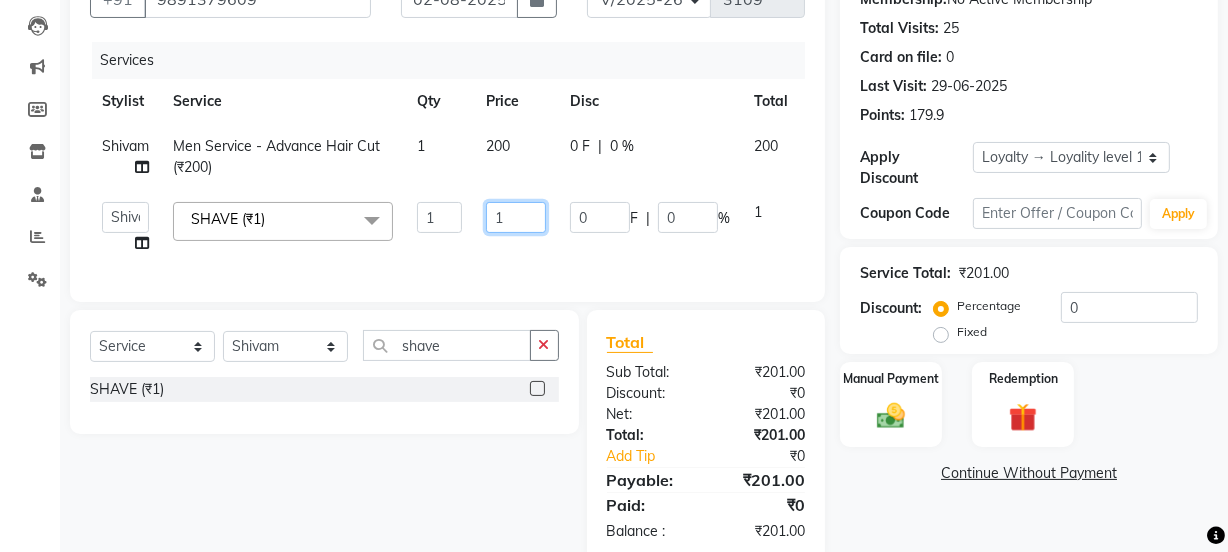 click on "1" 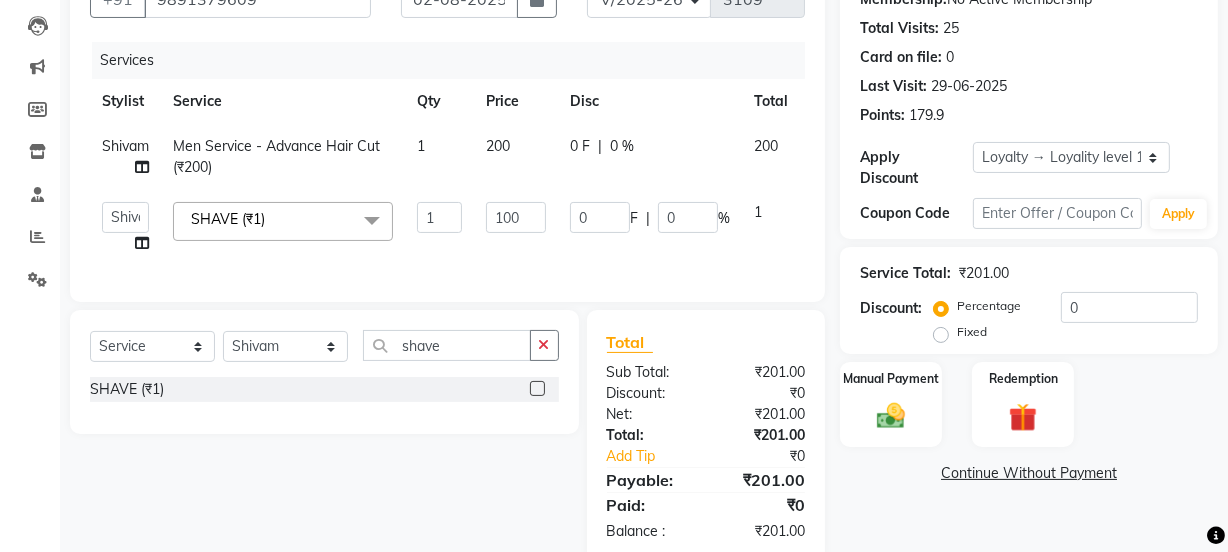 click on "Services Stylist Service Qty Price Disc Total Action Shivam Men Service - Advance Hair Cut (₹200) 1 200 0 F | 0 % 200  Jyoti   kaif   Manager   Pooja   Prachi   Raman   Raman 2   Reception   RIHAN   Sameer   Shivam   simo   SUNNY   yogita  SHAVE (₹1)  x Day light makeup  - Krylon (₹3000) Day light makeup  - Makeup studio (₹4000) Day light makeup  - Air brush (₹5000) Frount trimming (₹200) NANO (₹6000) Schwarzkopf root touch (₹1200) Full Arms Bleach (₹500) Bubble gum pedicure (₹1200) Wella bleach (₹700) FACE SCRUB (₹200) EYELESH (₹500) KANPEKI (₹3000) TANINO BOTOX (₹7000) BUBBLE GUM MANICURE (₹1500) TMT MASK (₹8001) MOROCCO SEREM (₹1800) LOREAL GLOBLE COLOUR (₹3000) BACK RICA WAX (₹600) NAIL CUT (₹100) PROTIN SPA G (₹1500) FOOT MASSAGE (₹300) STOMACH WAX (₹200) BACK TRIMMING (₹150) TWACHA FACIAL (₹1500) MACADAMIA SPA (₹3000) FULL BODY TRIMMING (₹100) THREADING MALE (₹100) BLUETOX (₹6000) lower lips (₹30) NOSE WAX (₹50) CHIN WAX (₹50) 1 100 0 F" 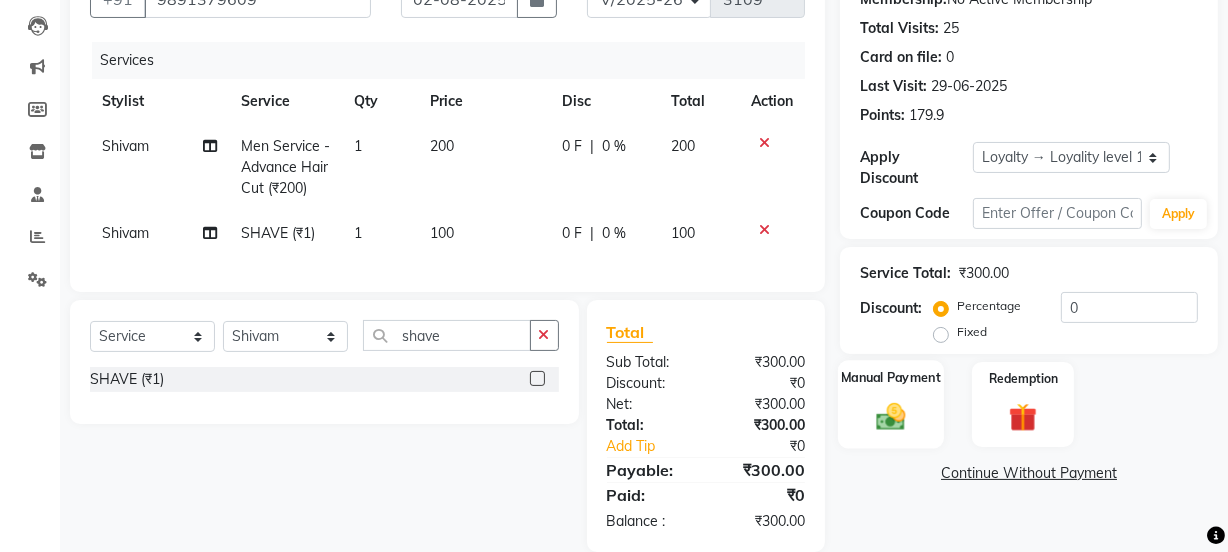 click on "Manual Payment" 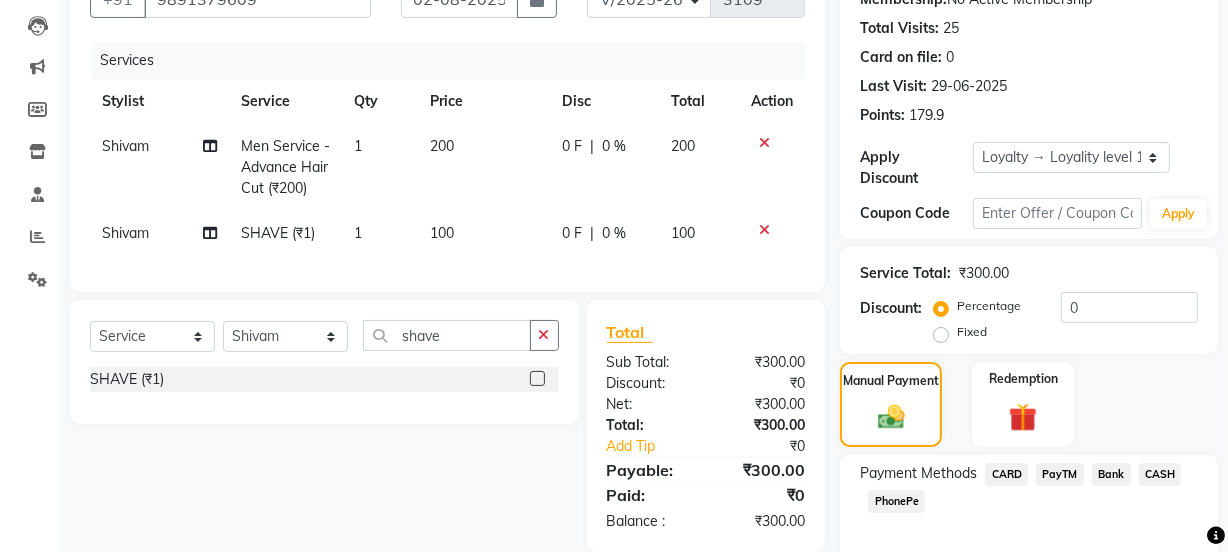 scroll, scrollTop: 300, scrollLeft: 0, axis: vertical 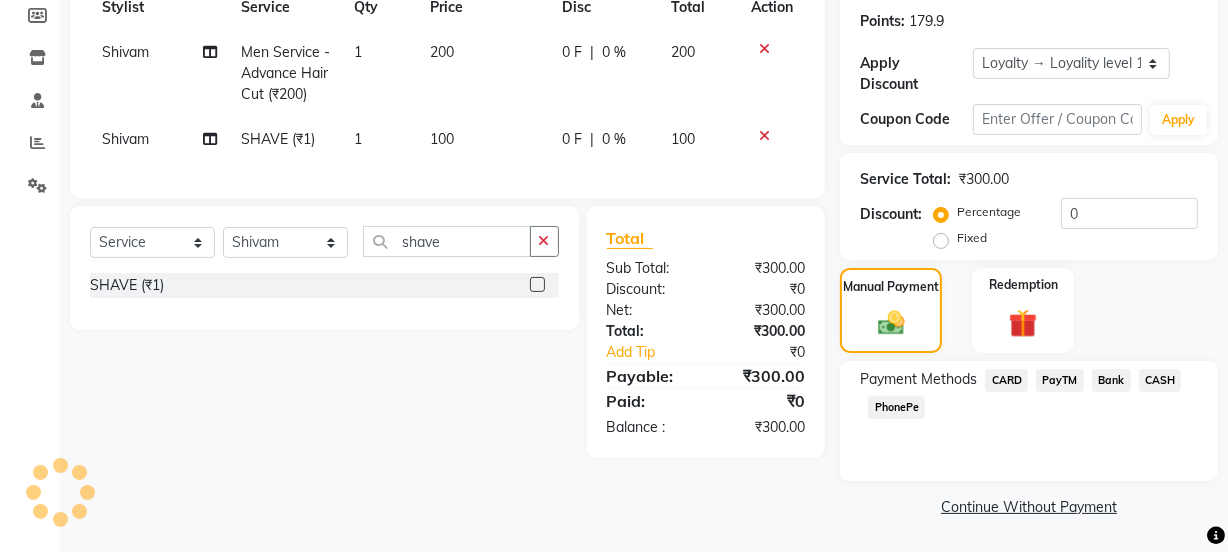 click on "PayTM" 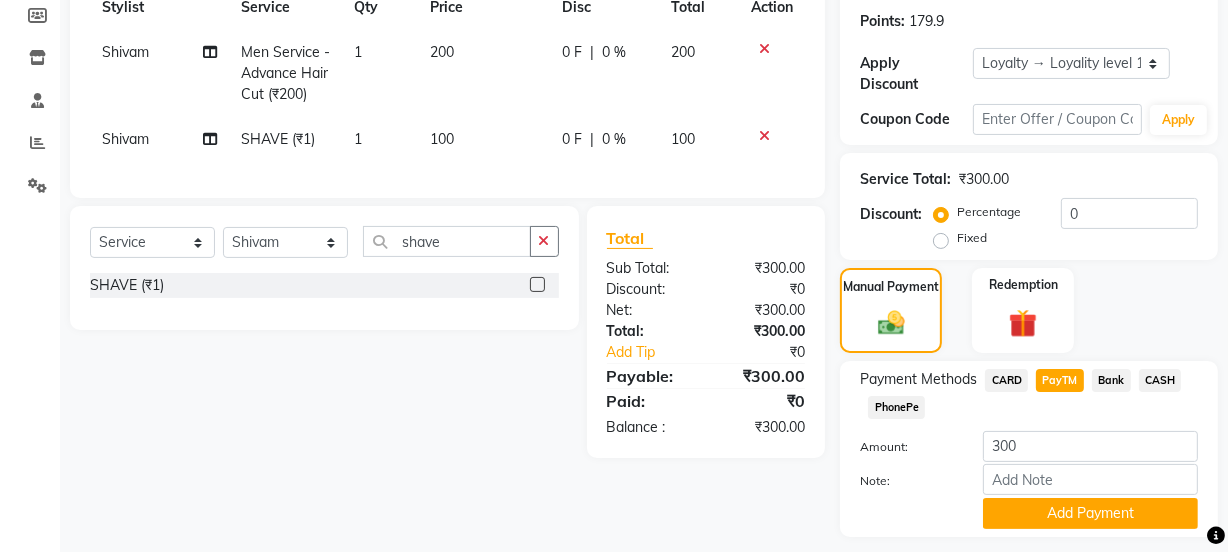 scroll, scrollTop: 356, scrollLeft: 0, axis: vertical 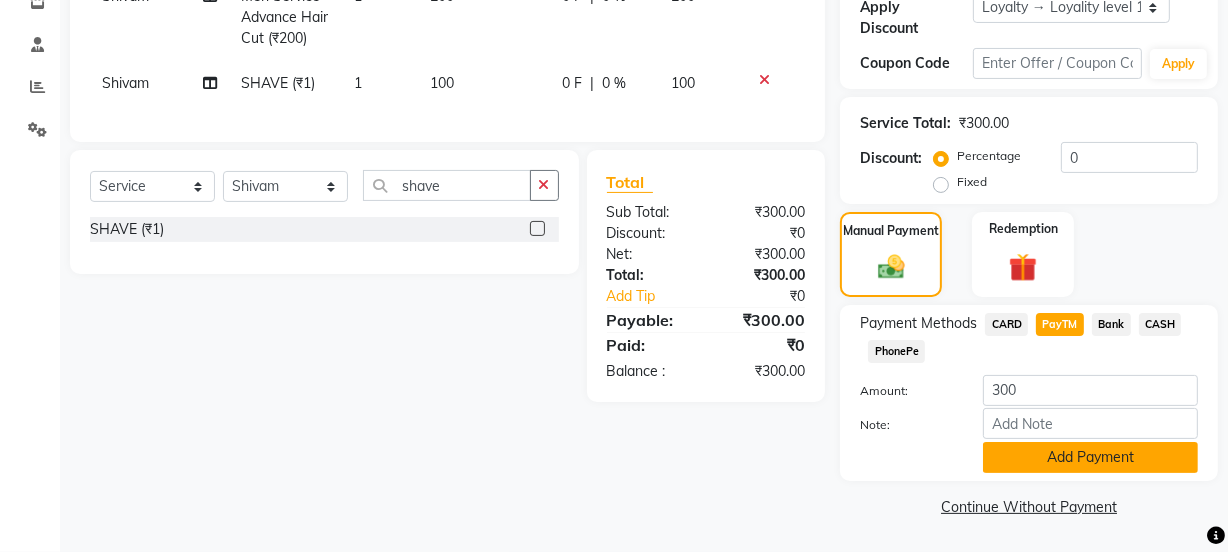 click on "Add Payment" 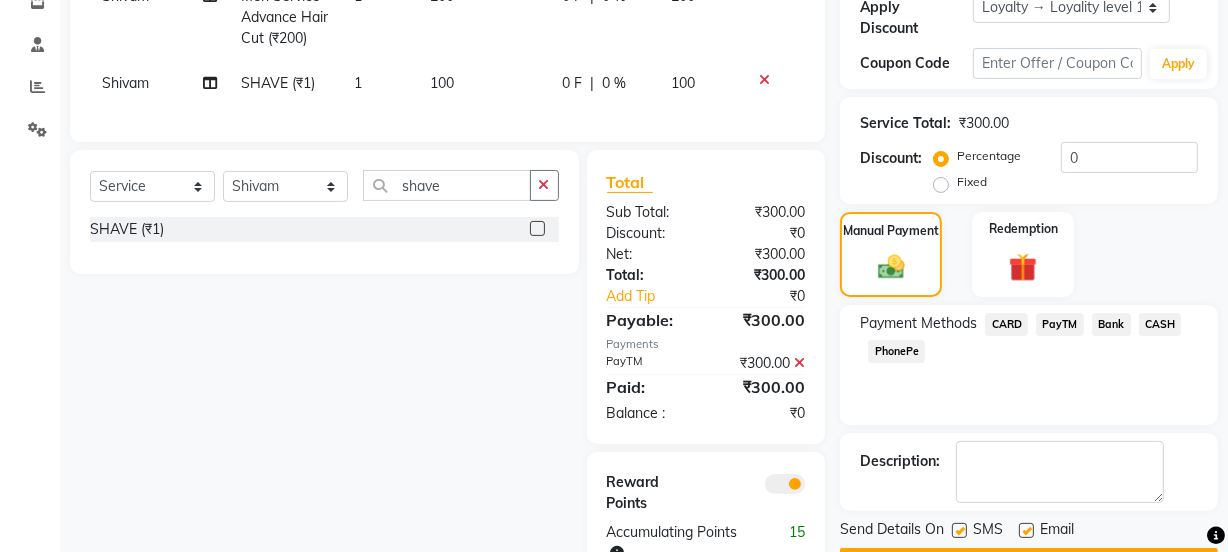 scroll, scrollTop: 431, scrollLeft: 0, axis: vertical 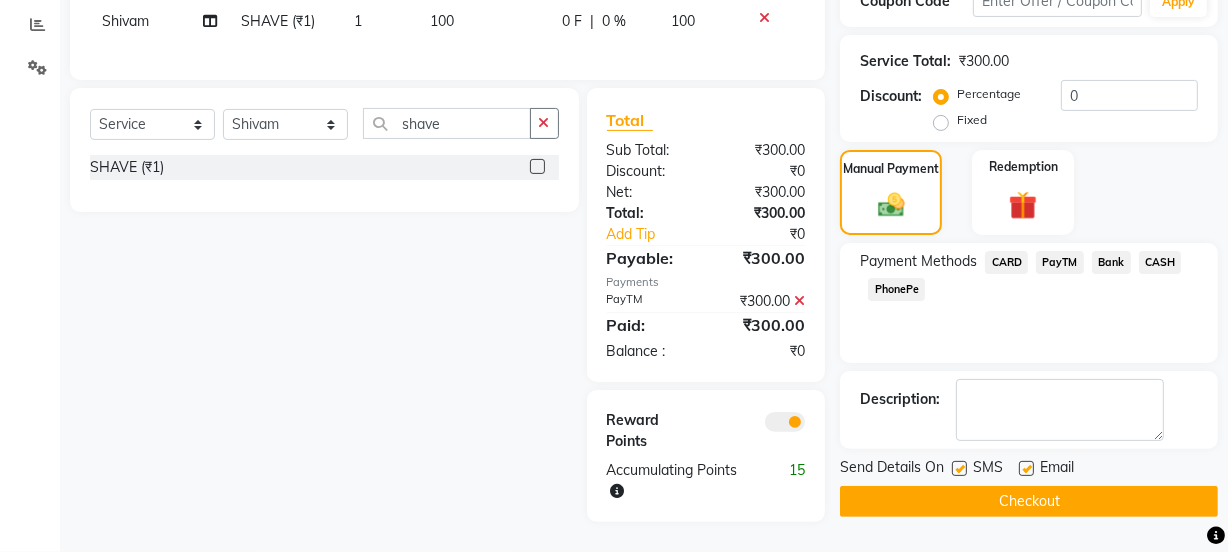 click 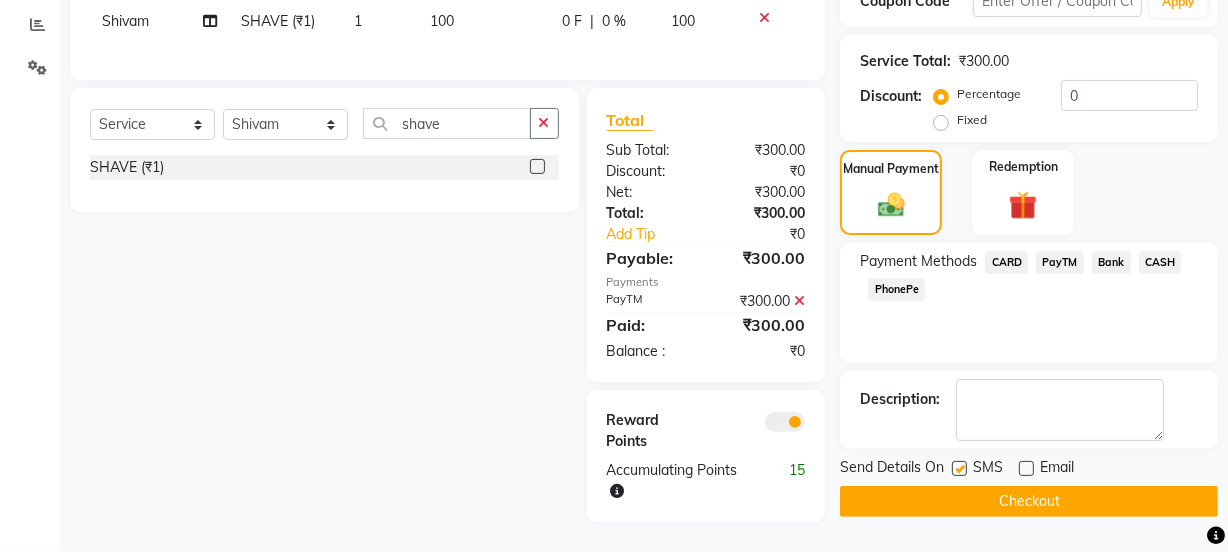 click 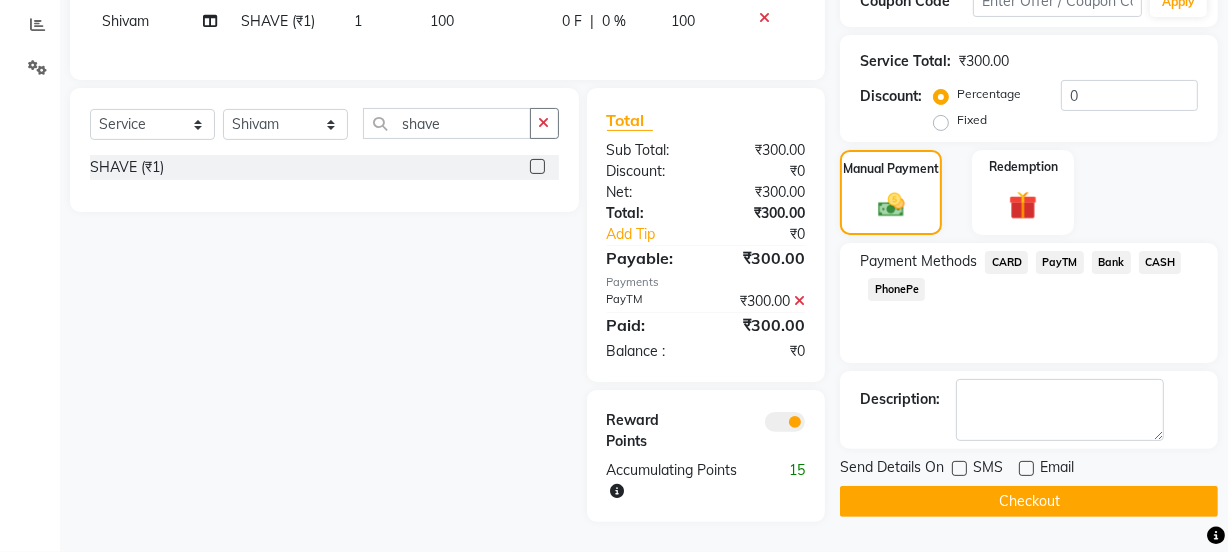 click on "Checkout" 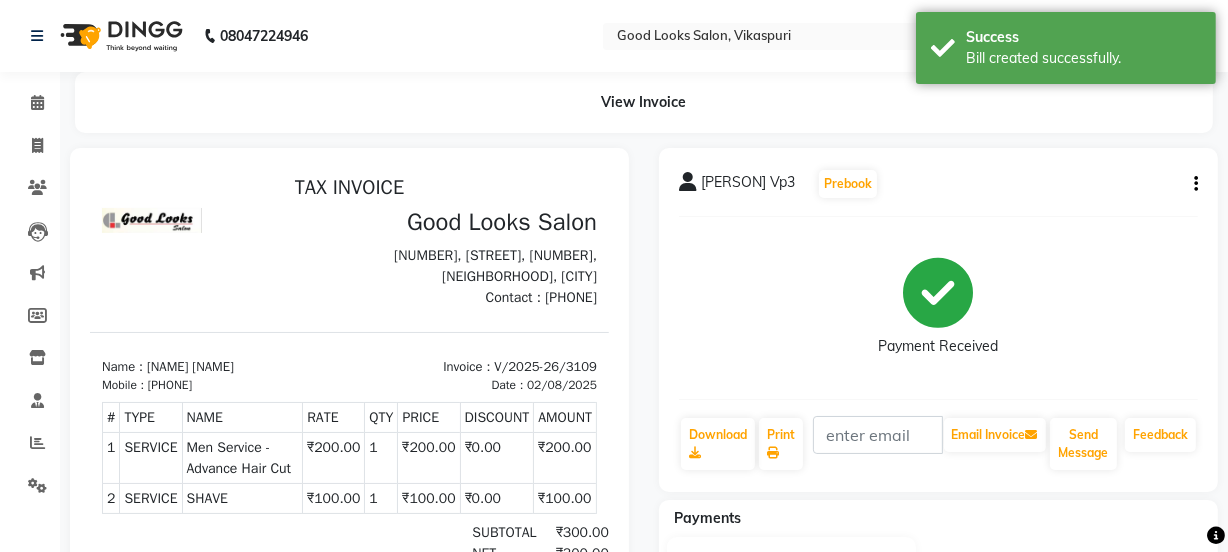 scroll, scrollTop: 0, scrollLeft: 0, axis: both 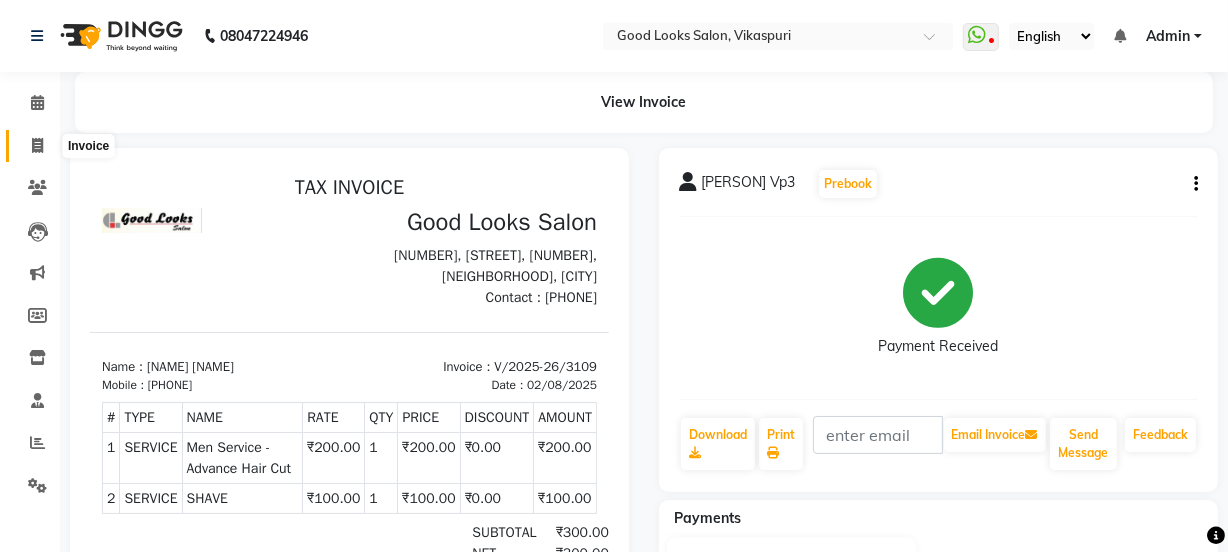 click 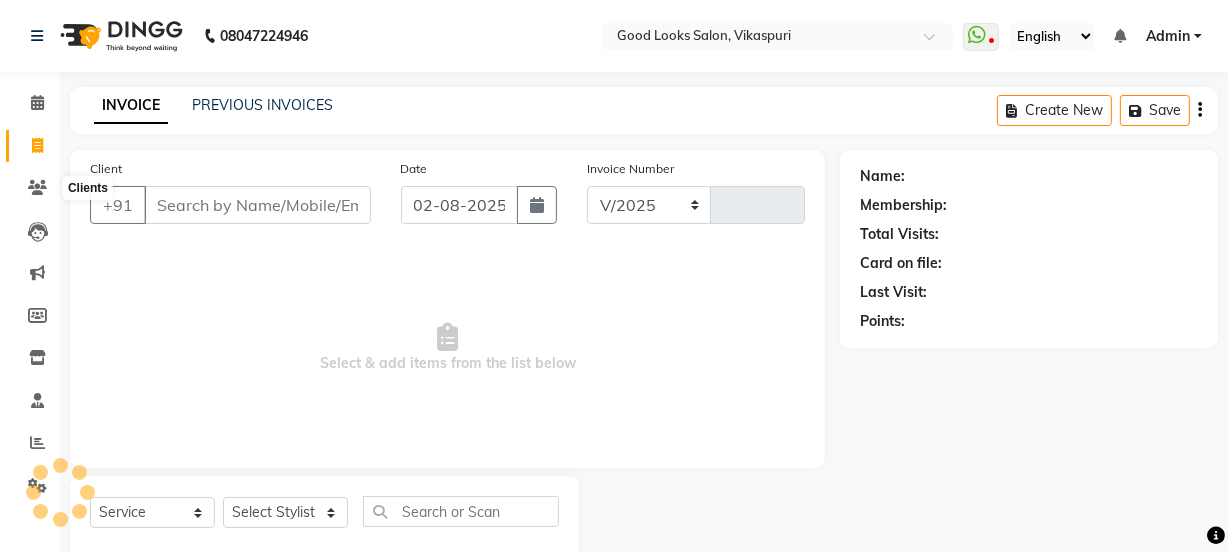 scroll, scrollTop: 50, scrollLeft: 0, axis: vertical 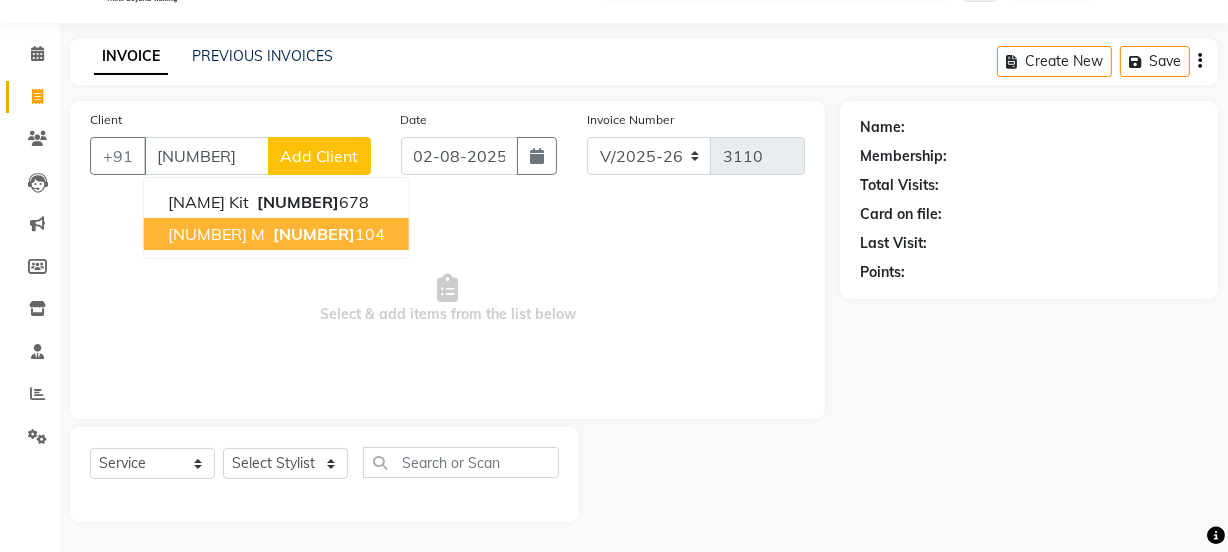 click on "9910936 104" at bounding box center [327, 234] 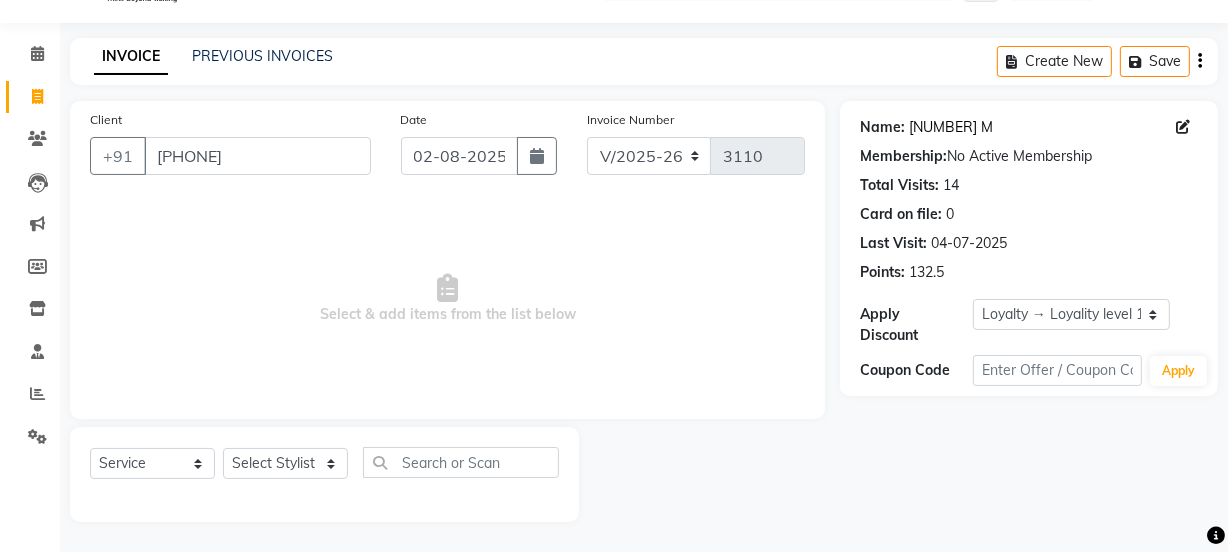 click on "443 M" 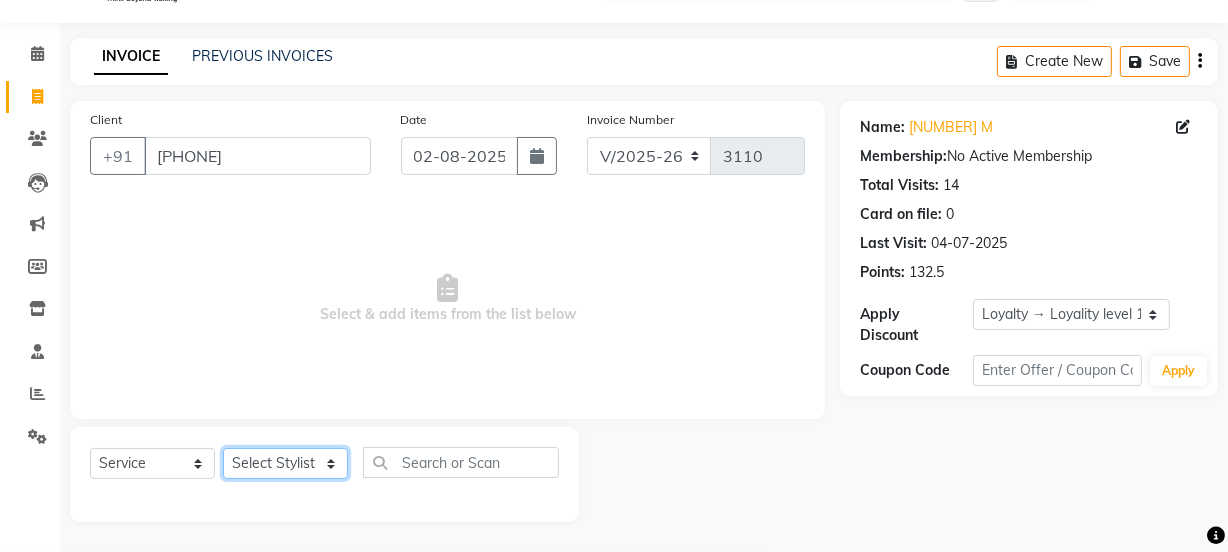 click on "Select Stylist Jyoti kaif Manager Pooja Prachi Raman Raman 2 Reception RIHAN Sameer Shivam simo SUNNY yogita" 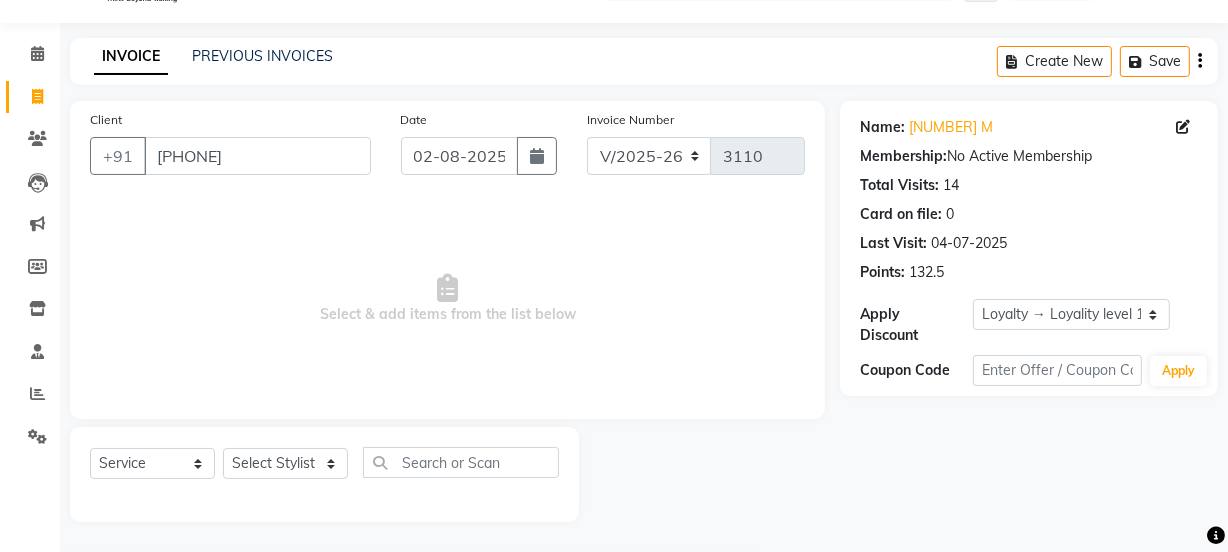 click on "Client +91 9910936104 Date 02-08-2025 Invoice Number V/2025 V/2025-26 3110  Select & add items from the list below" 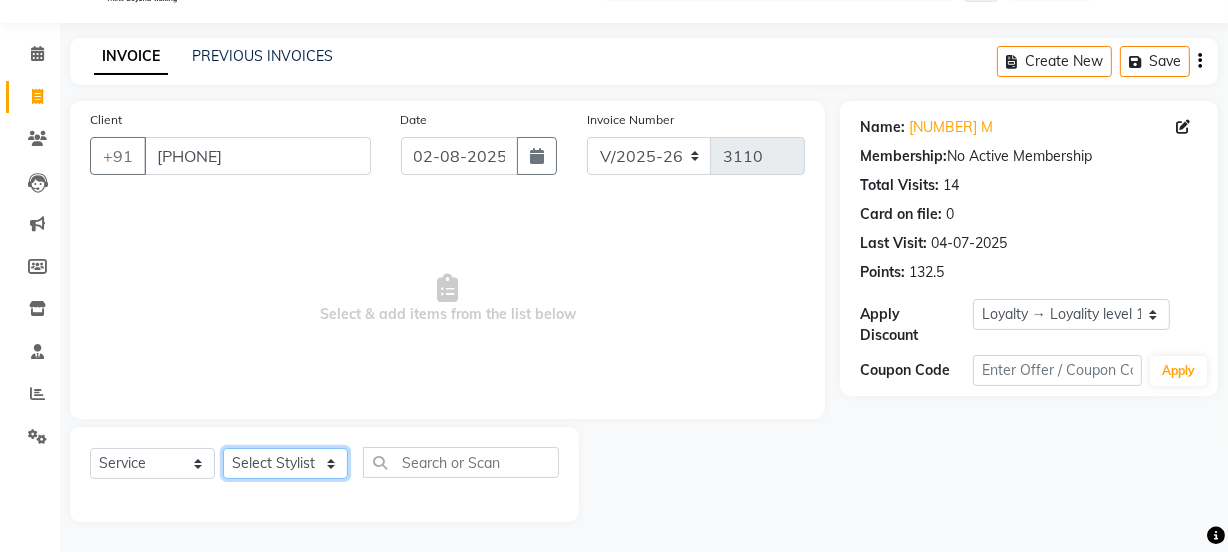 click on "Select Stylist Jyoti kaif Manager Pooja Prachi Raman Raman 2 Reception RIHAN Sameer Shivam simo SUNNY yogita" 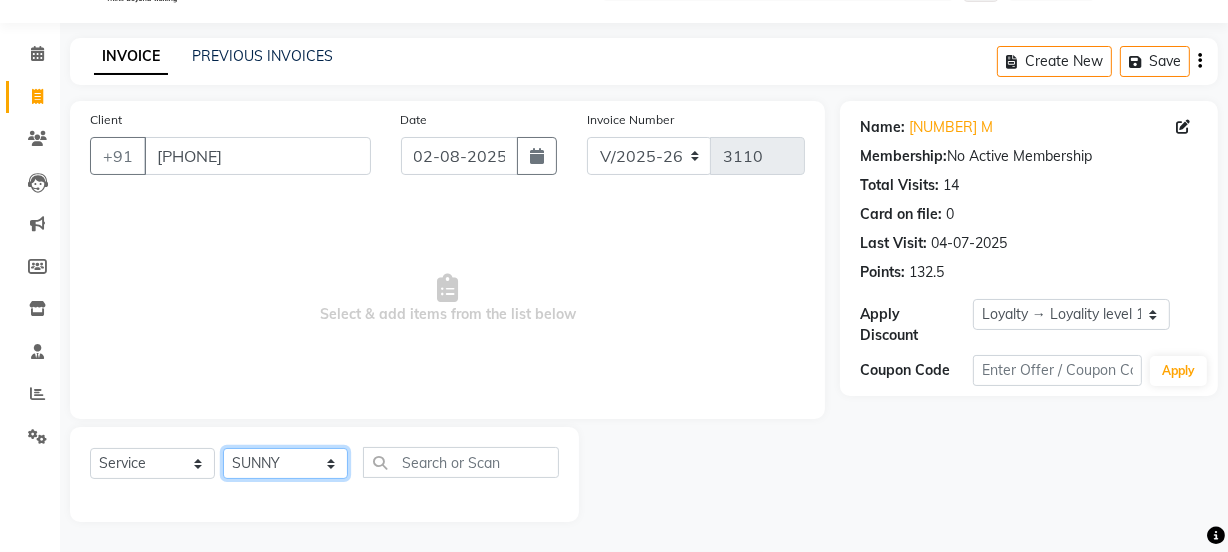click on "Select Stylist Jyoti kaif Manager Pooja Prachi Raman Raman 2 Reception RIHAN Sameer Shivam simo SUNNY yogita" 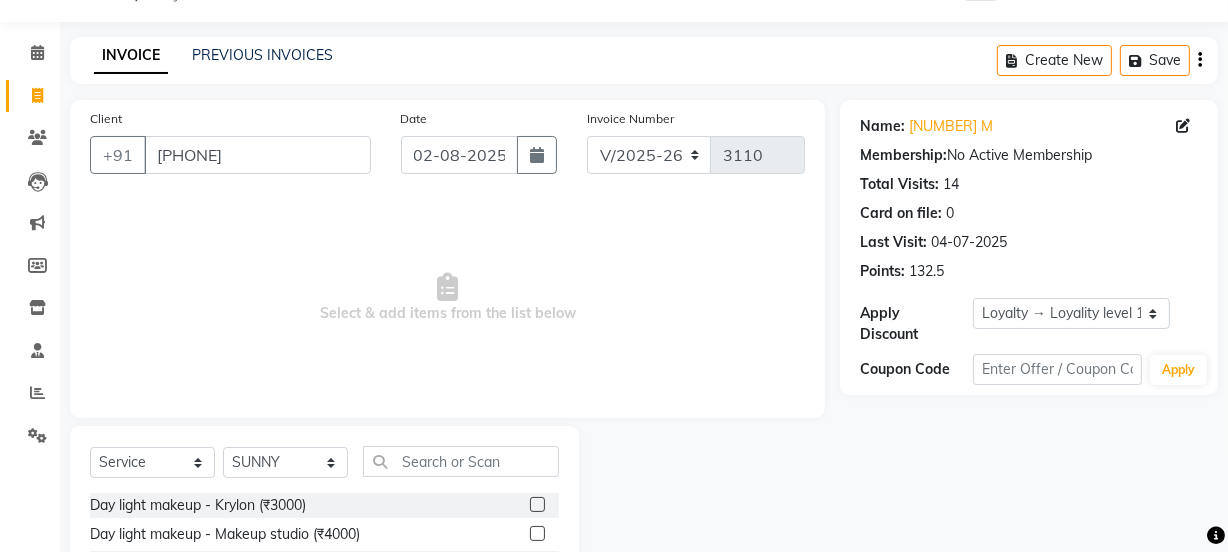 click on "Select  Service  Product  Membership  Package Voucher Prepaid Gift Card  Select Stylist Jyoti kaif Manager Pooja Prachi Raman Raman 2 Reception RIHAN Sameer Shivam simo SUNNY yogita Day light makeup  - Krylon (₹3000)  Day light makeup  - Makeup studio (₹4000)  Day light makeup  - Air brush (₹5000)  Frount trimming (₹200)  NANO (₹6000)  Schwarzkopf root touch (₹1200)  Full Arms Bleach (₹500)  Bubble gum pedicure (₹1200)  Wella bleach (₹700)  FACE SCRUB (₹200)  EYELESH (₹500)  KANPEKI (₹3000)  TANINO BOTOX (₹7000)  BUBBLE GUM MANICURE (₹1500)  TMT MASK (₹8001)  MOROCCO SEREM (₹1800)  LOREAL GLOBLE COLOUR (₹3000)  BACK RICA WAX (₹600)  NAIL CUT (₹100)  PROTIN SPA G (₹1500)  FOOT MASSAGE (₹300)  STOMACH WAX (₹200)  BACK TRIMMING (₹150)  TWACHA FACIAL (₹1500)  MACADAMIA SPA (₹3000)  FULL BODY TRIMMING (₹100)  THREADING MALE (₹100)  BLUETOX (₹6000)  lower lips (₹30)  NOSE WAX (₹50)  CHIN WAX (₹50)  UNDER ARMS TRIMMING (₹50)  ELBOWS (₹100)" 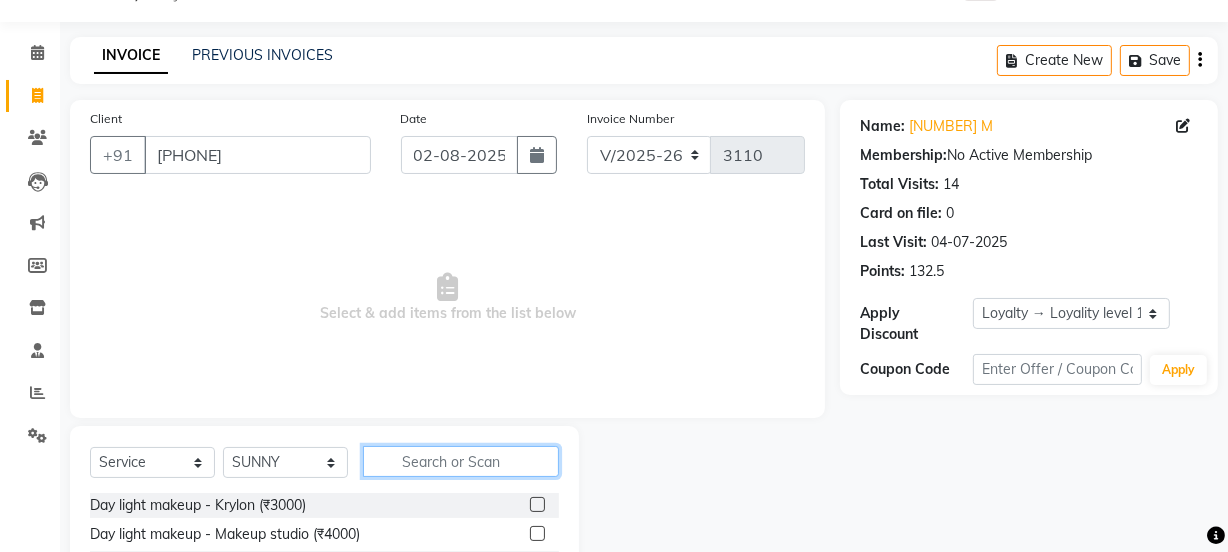 click 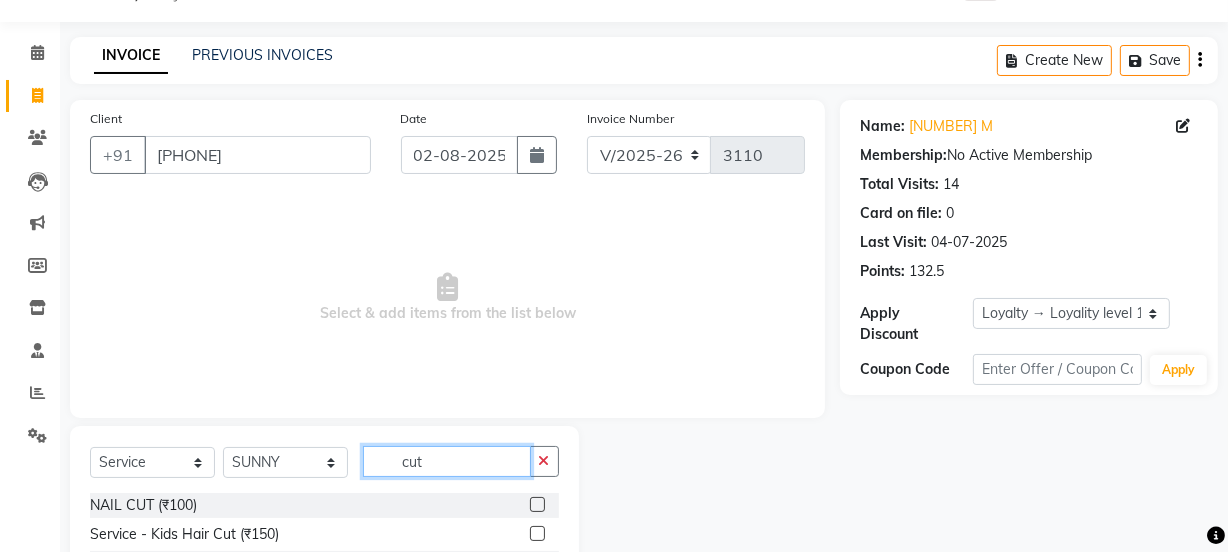 scroll, scrollTop: 250, scrollLeft: 0, axis: vertical 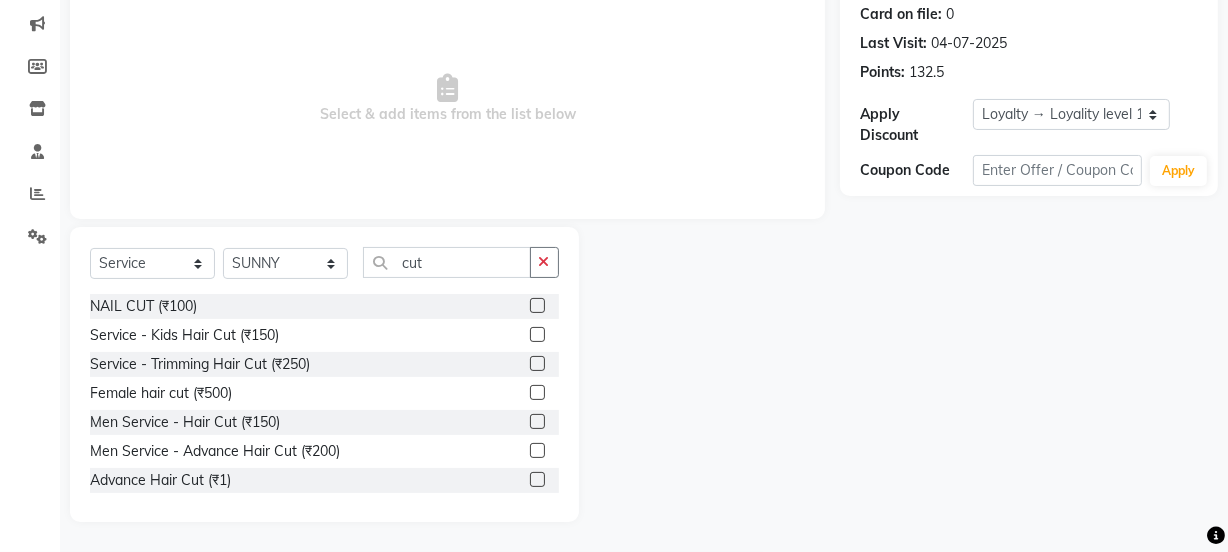 click 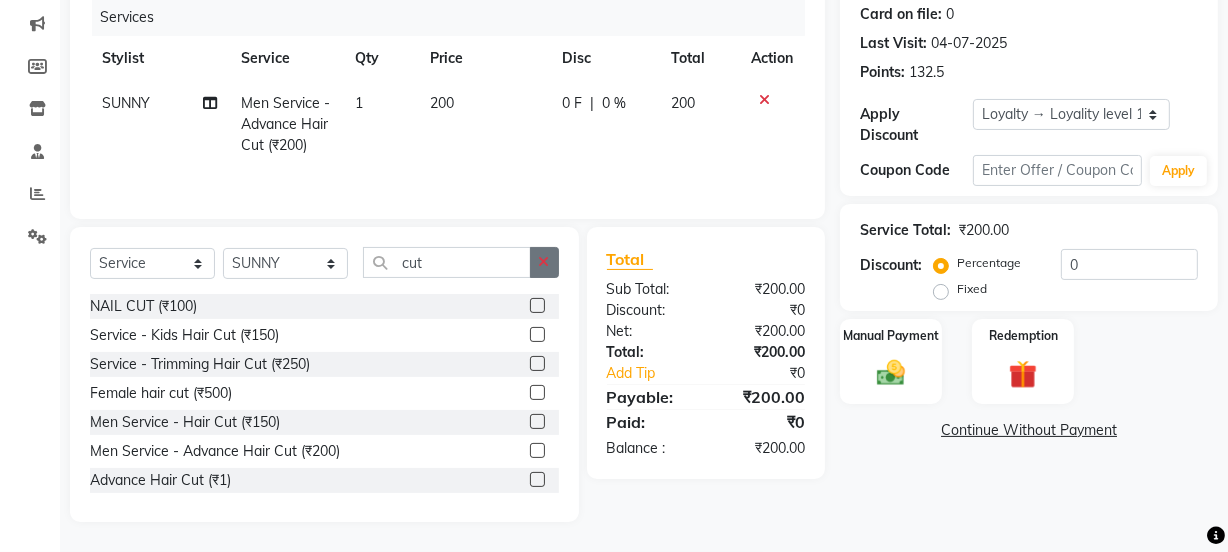 click 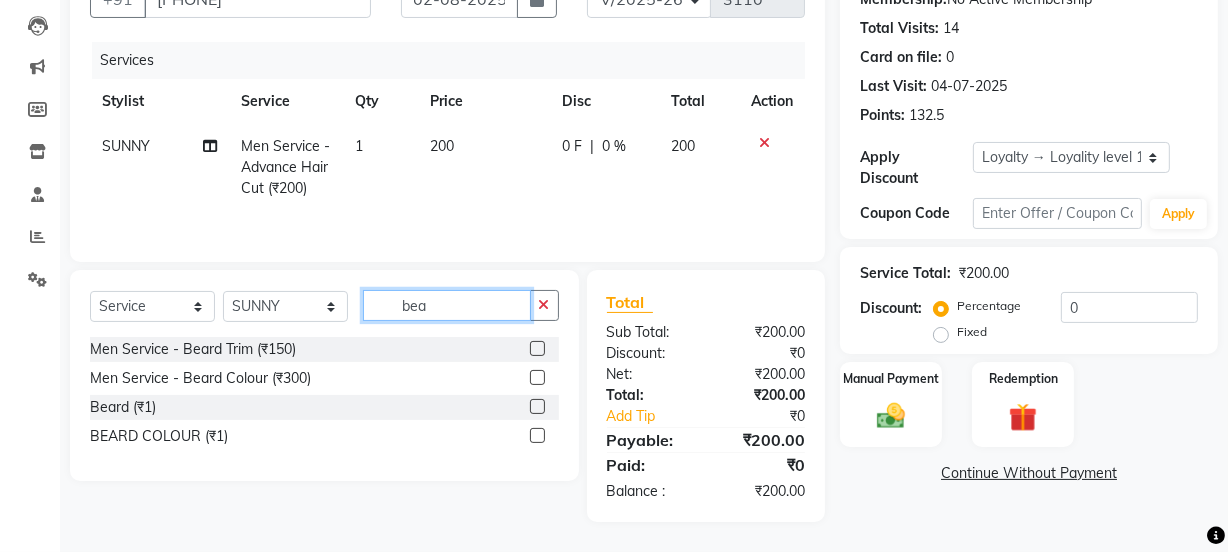 scroll, scrollTop: 206, scrollLeft: 0, axis: vertical 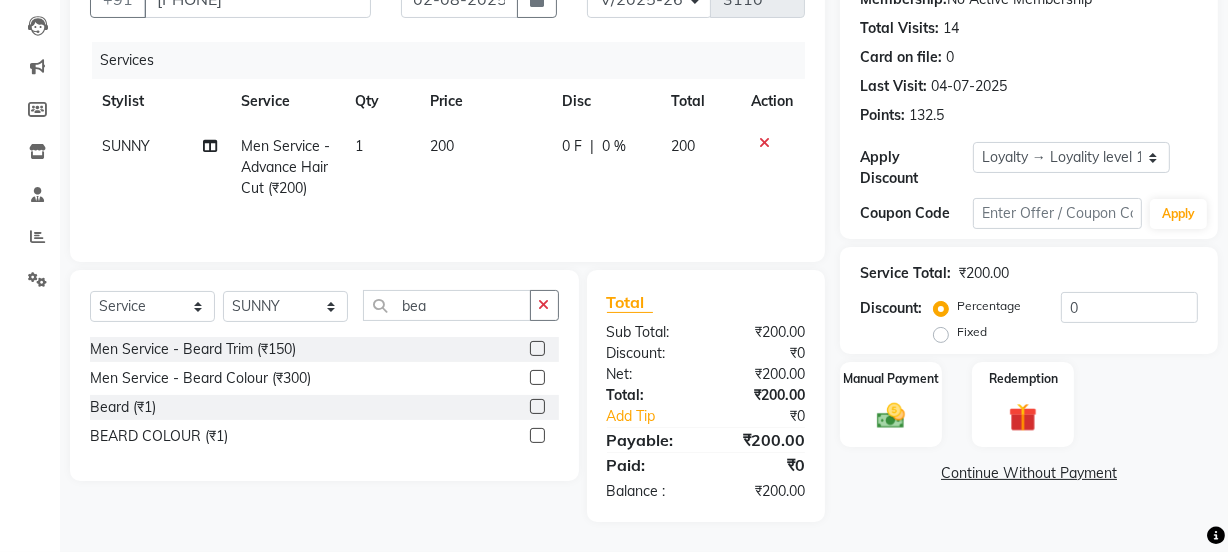 click 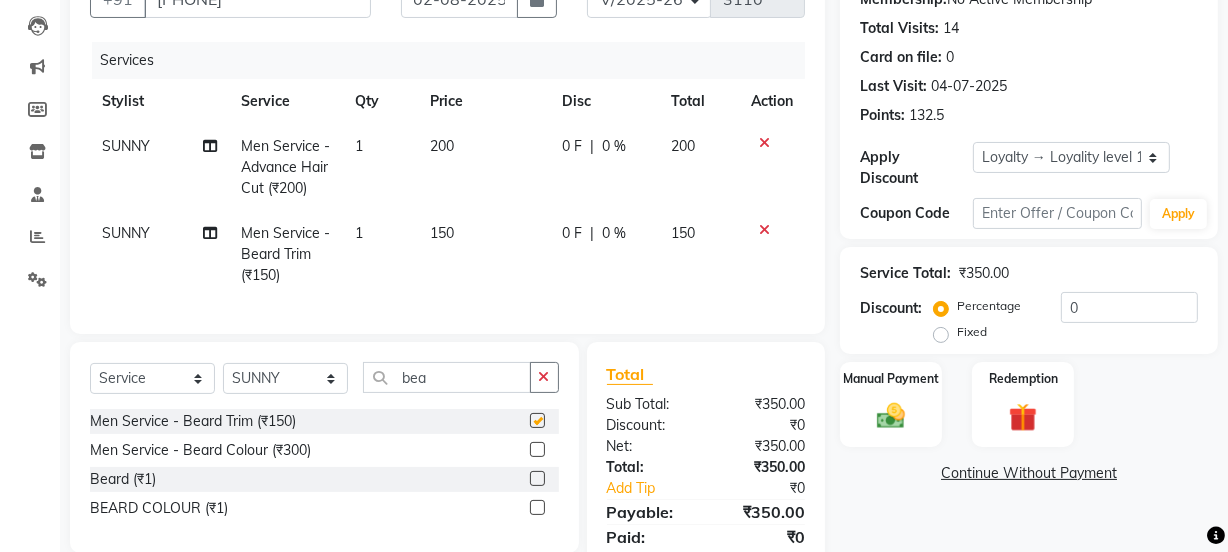 click on "150" 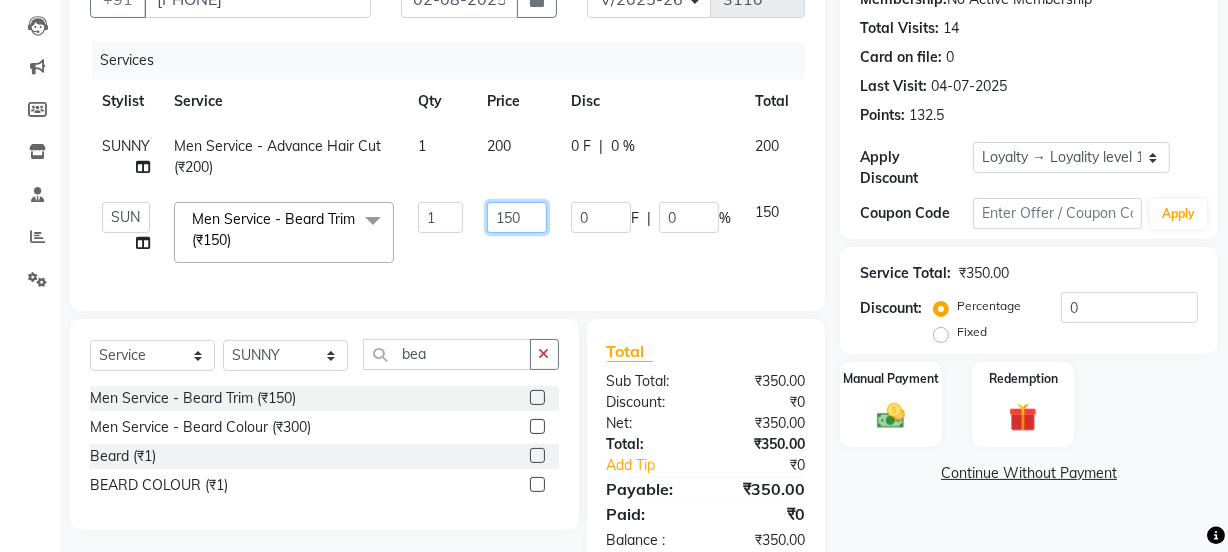 drag, startPoint x: 520, startPoint y: 224, endPoint x: 557, endPoint y: 282, distance: 68.7968 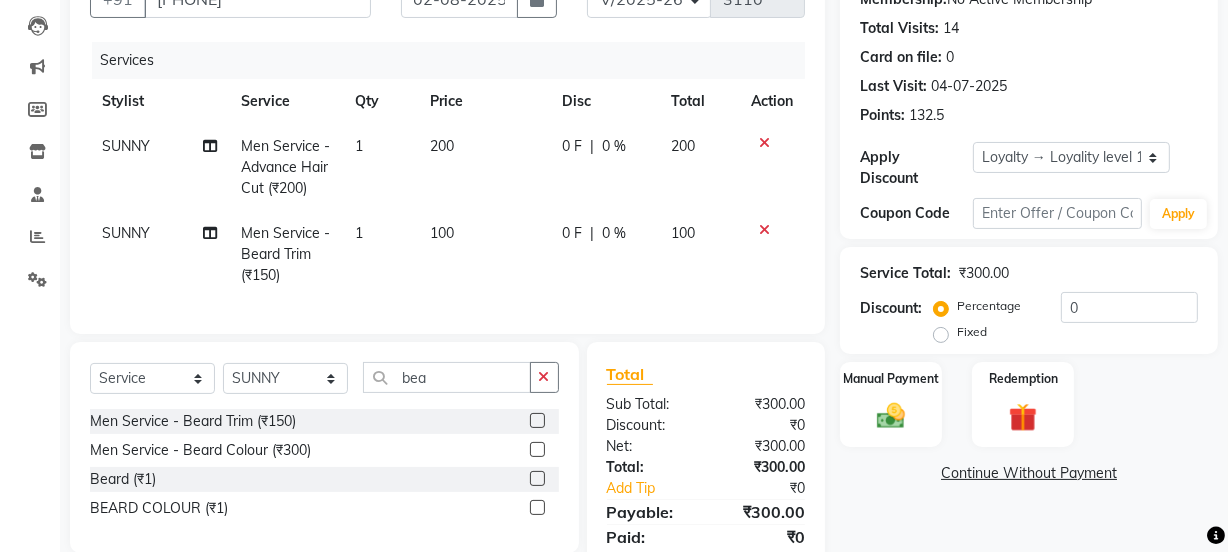 click on "Services Stylist Service Qty Price Disc Total Action SUNNY Men Service - Advance Hair Cut (₹200) 1 200 0 F | 0 % 200 SUNNY Men Service - Beard Trim (₹150) 1 100 0 F | 0 % 100" 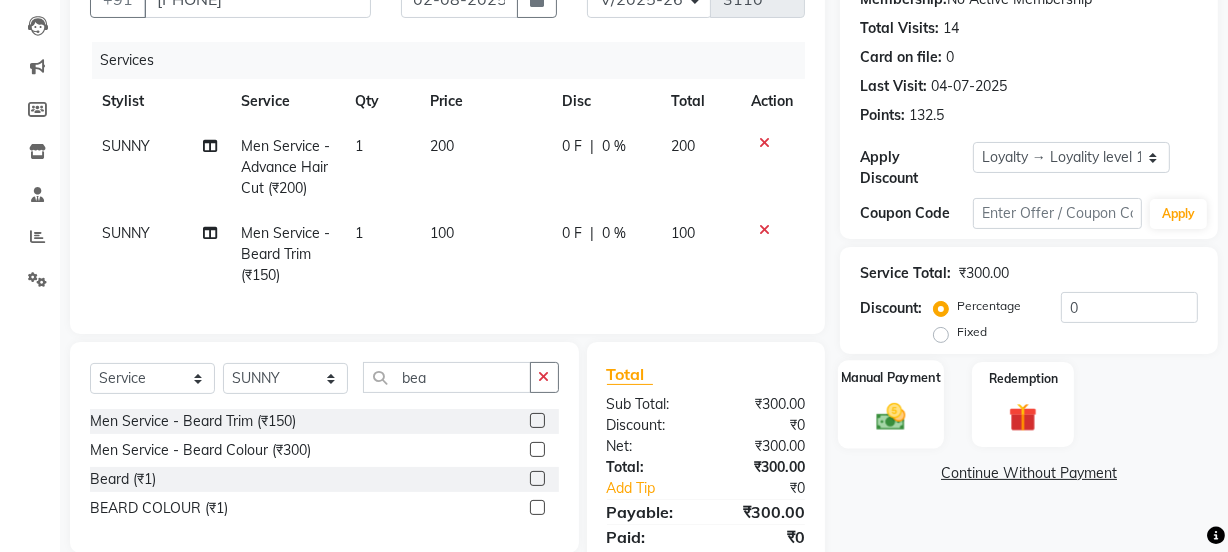 click on "Manual Payment" 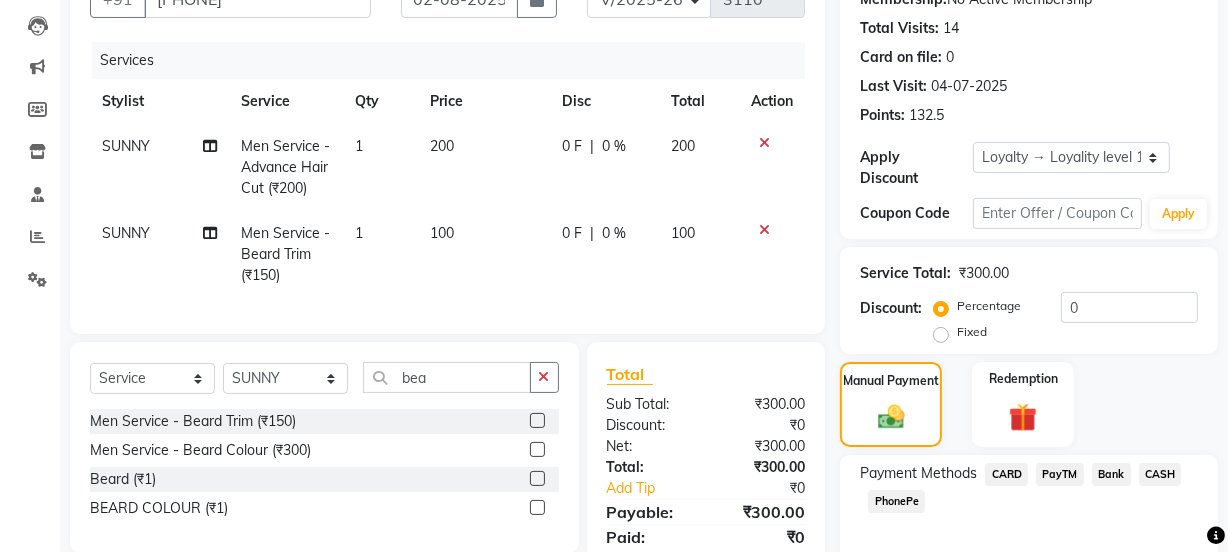 click on "PayTM" 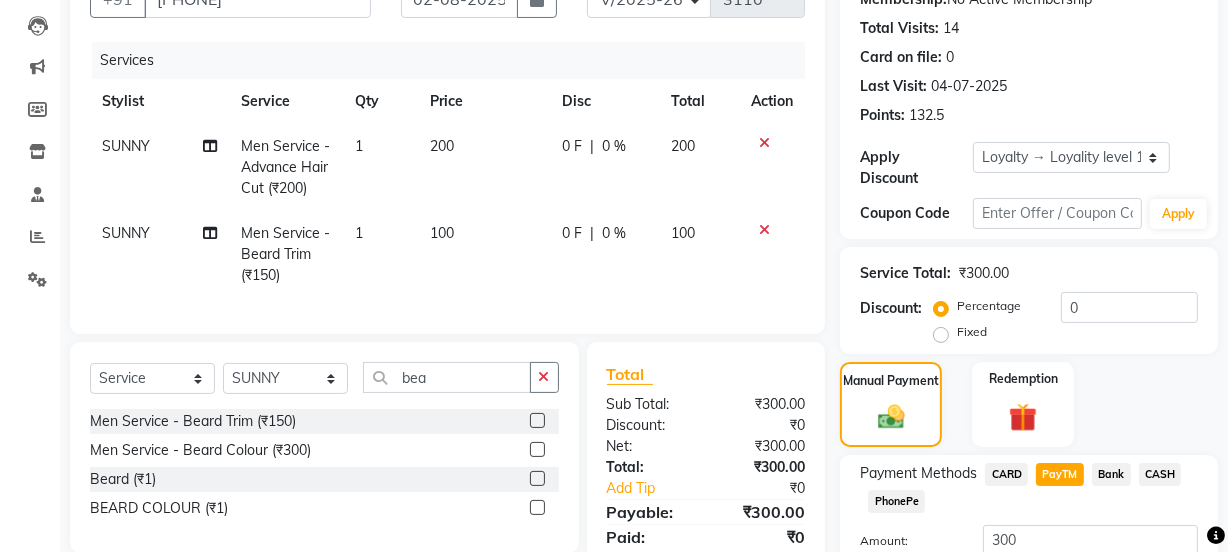 scroll, scrollTop: 356, scrollLeft: 0, axis: vertical 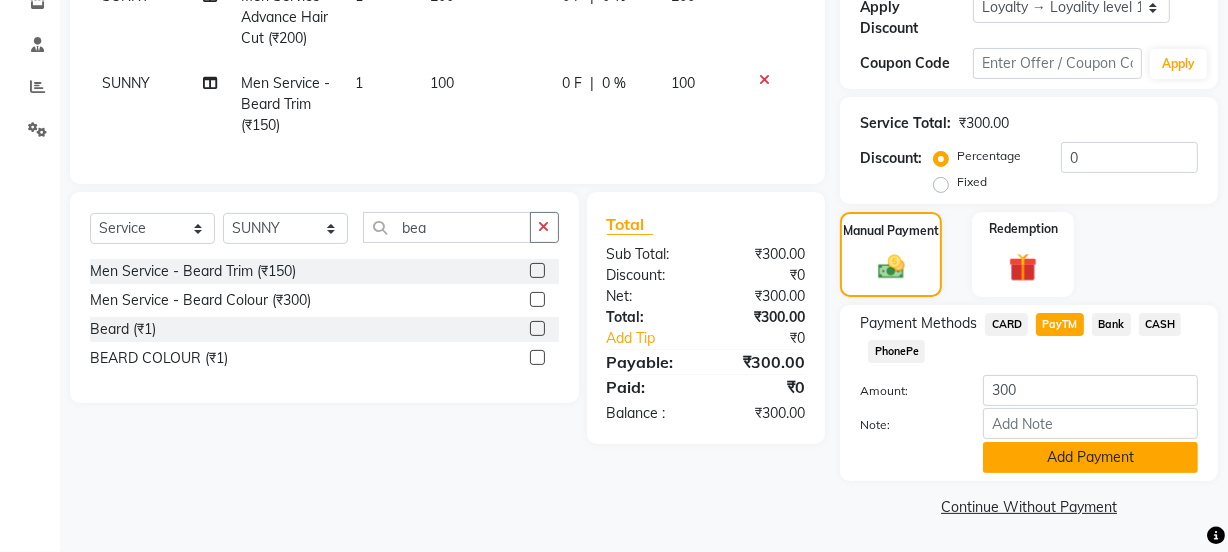 click on "Add Payment" 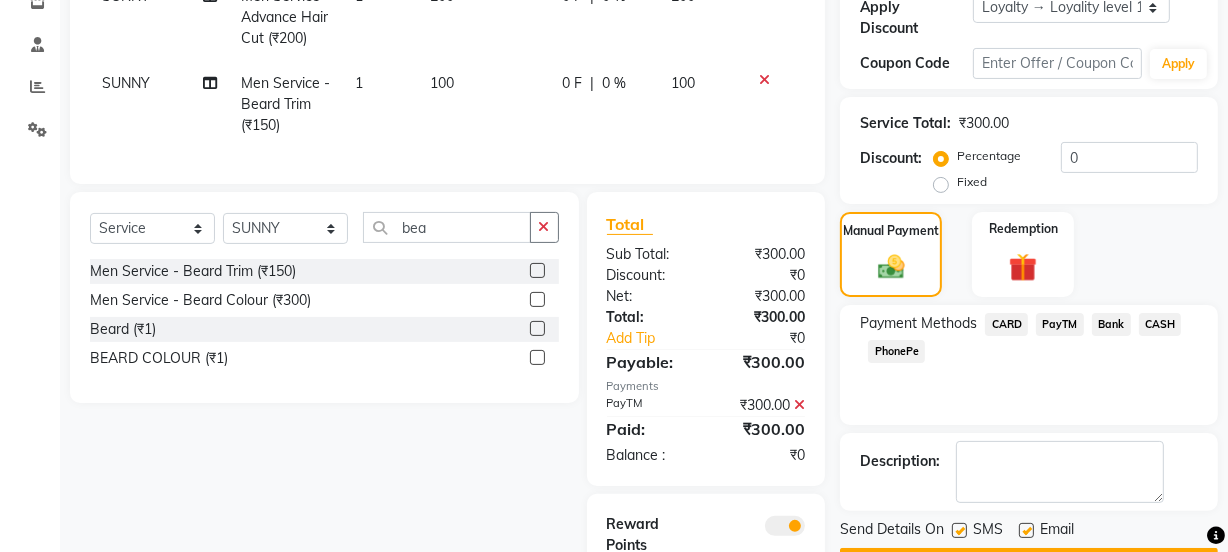 scroll, scrollTop: 473, scrollLeft: 0, axis: vertical 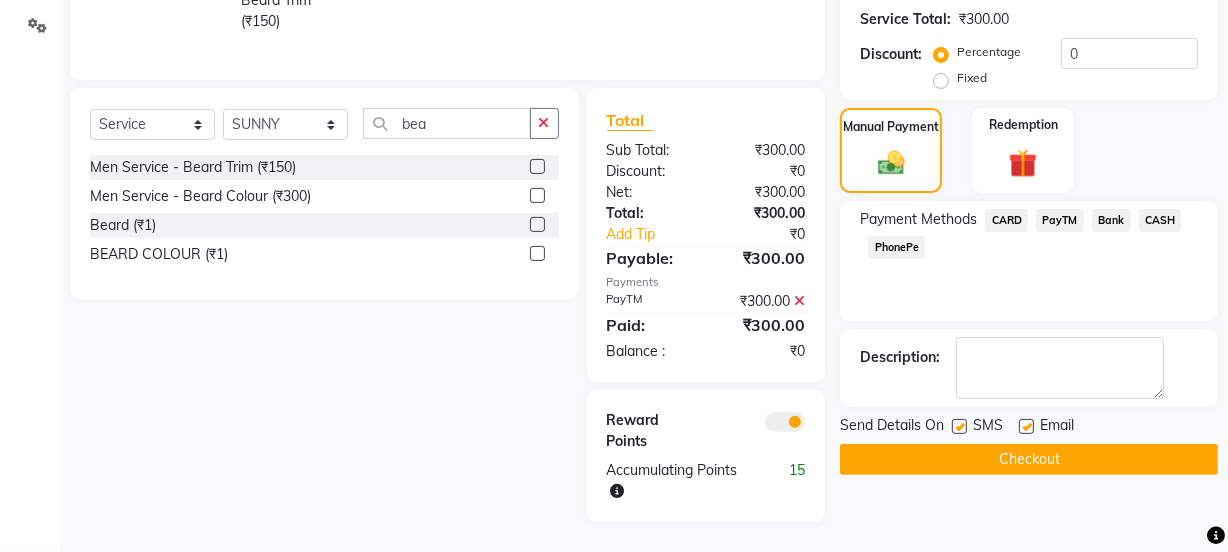 click on "Email" 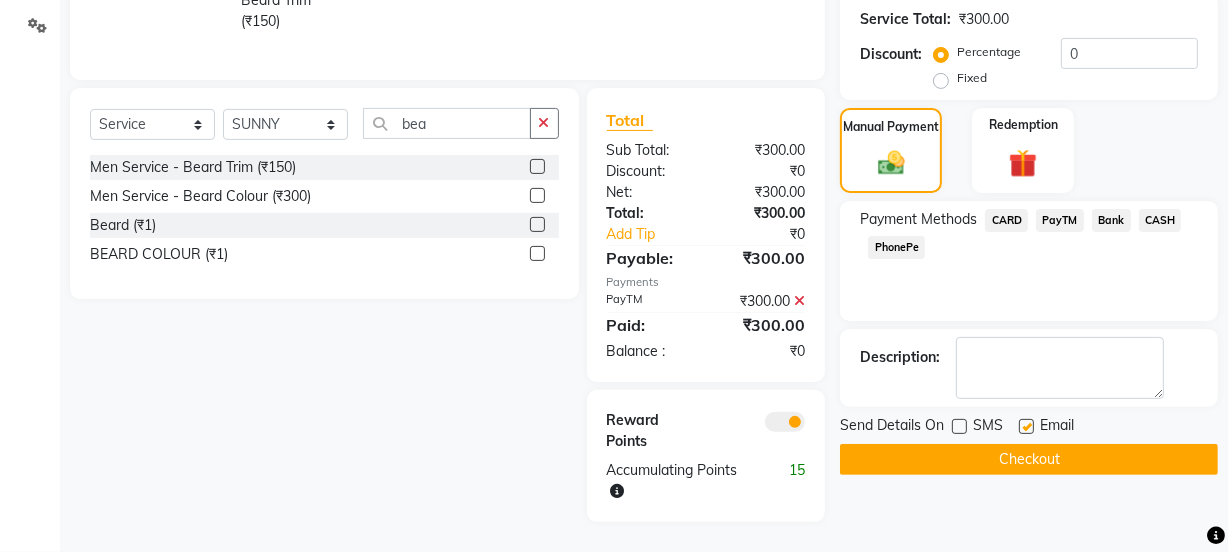 click 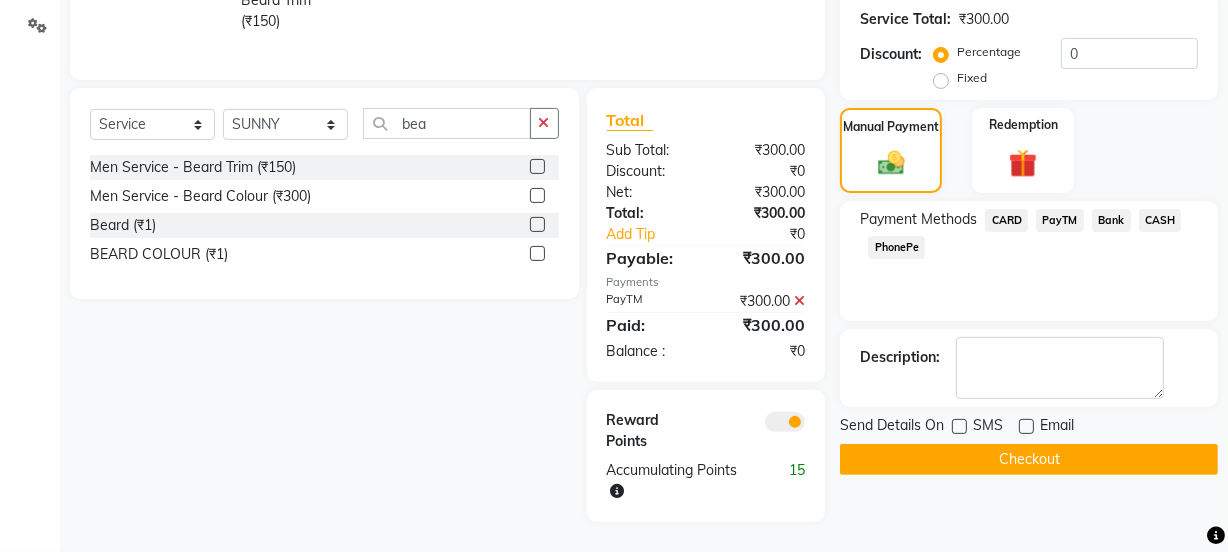 click on "Checkout" 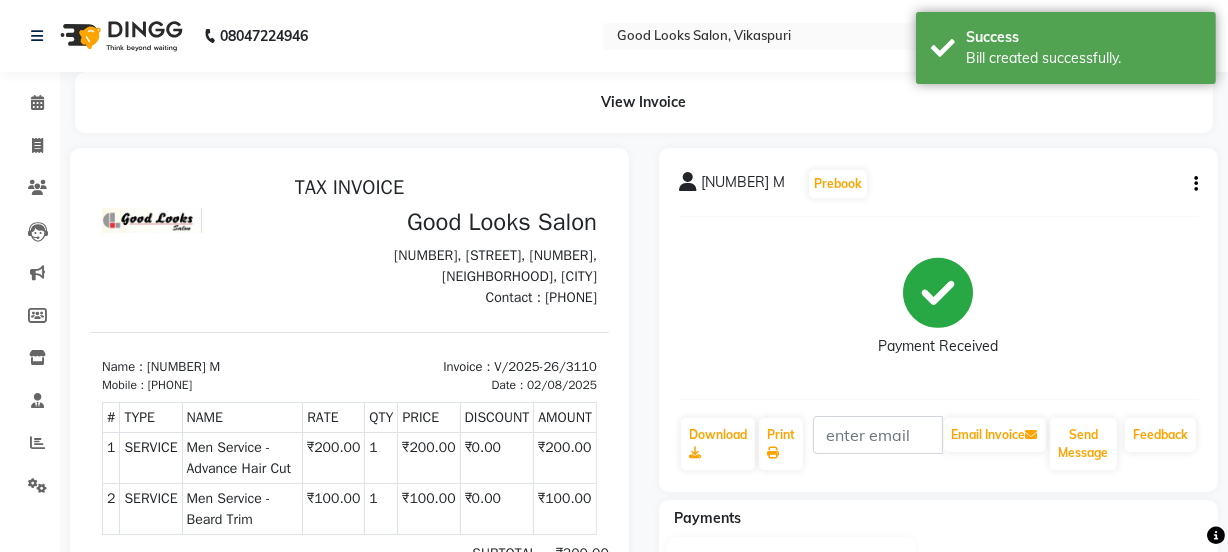 scroll, scrollTop: 0, scrollLeft: 0, axis: both 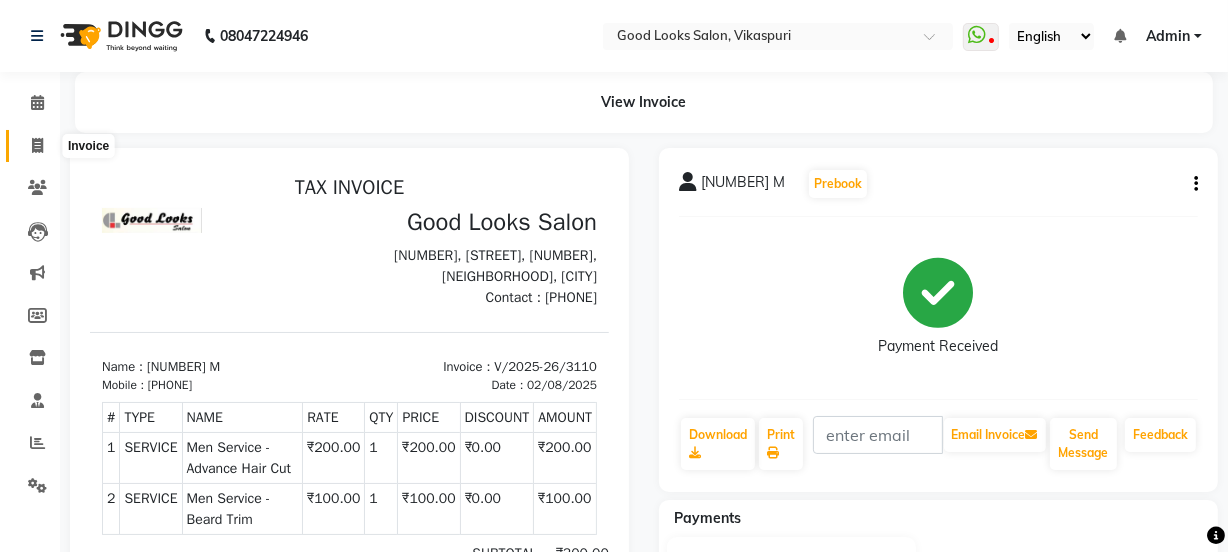 click 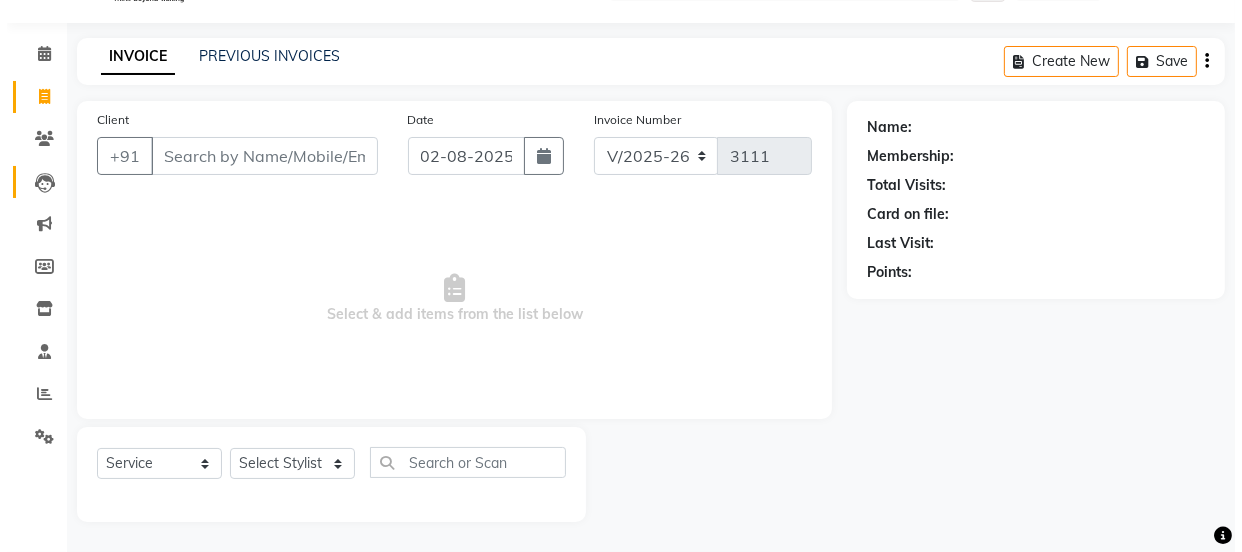 scroll, scrollTop: 0, scrollLeft: 0, axis: both 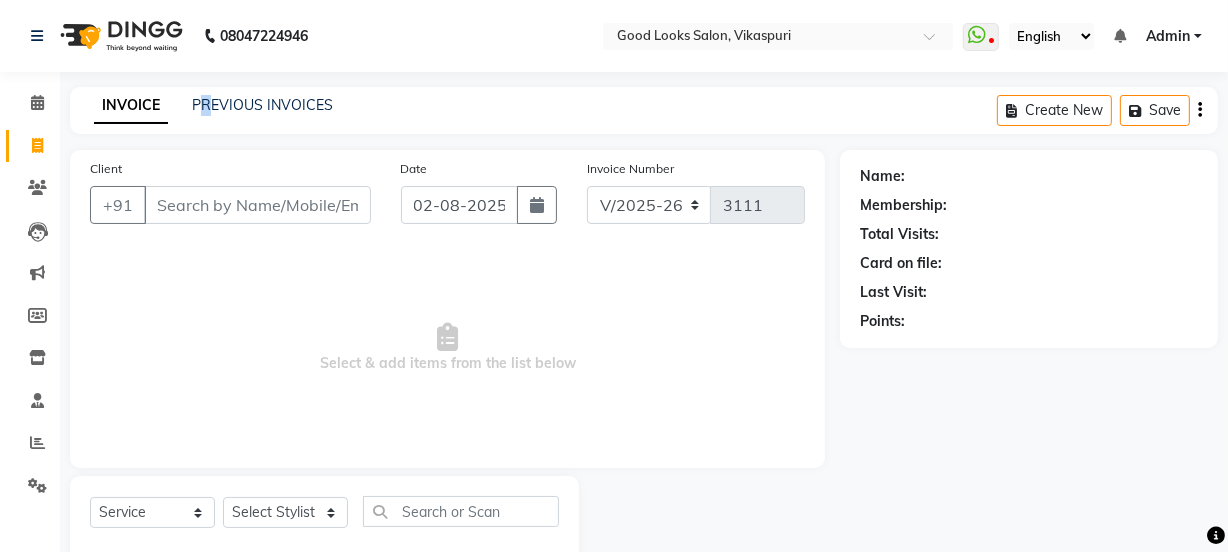 click on "INVOICE PREVIOUS INVOICES Create New   Save" 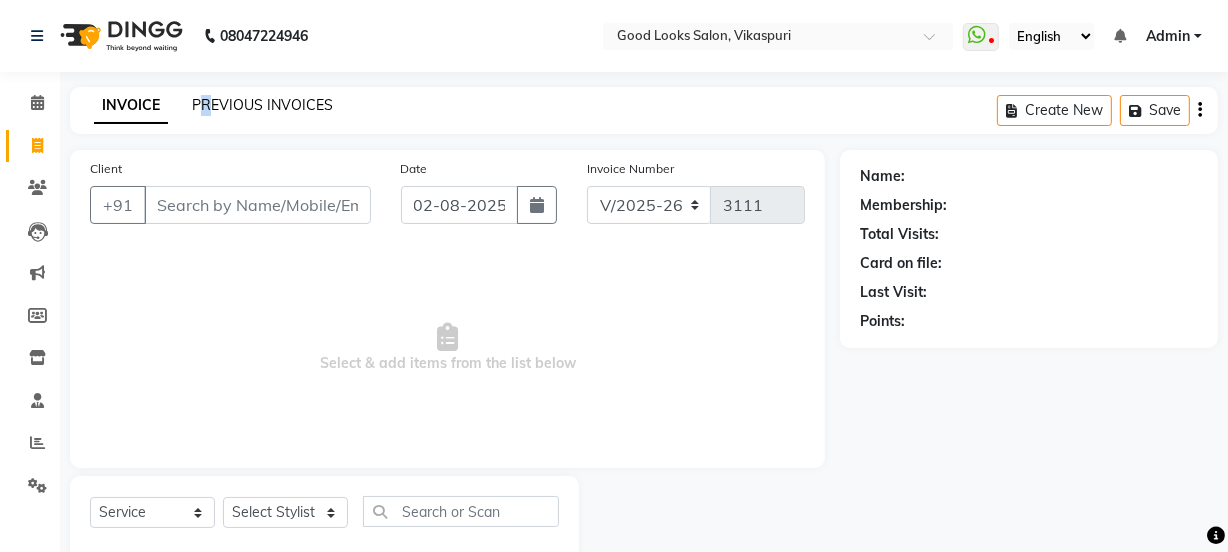 click on "PREVIOUS INVOICES" 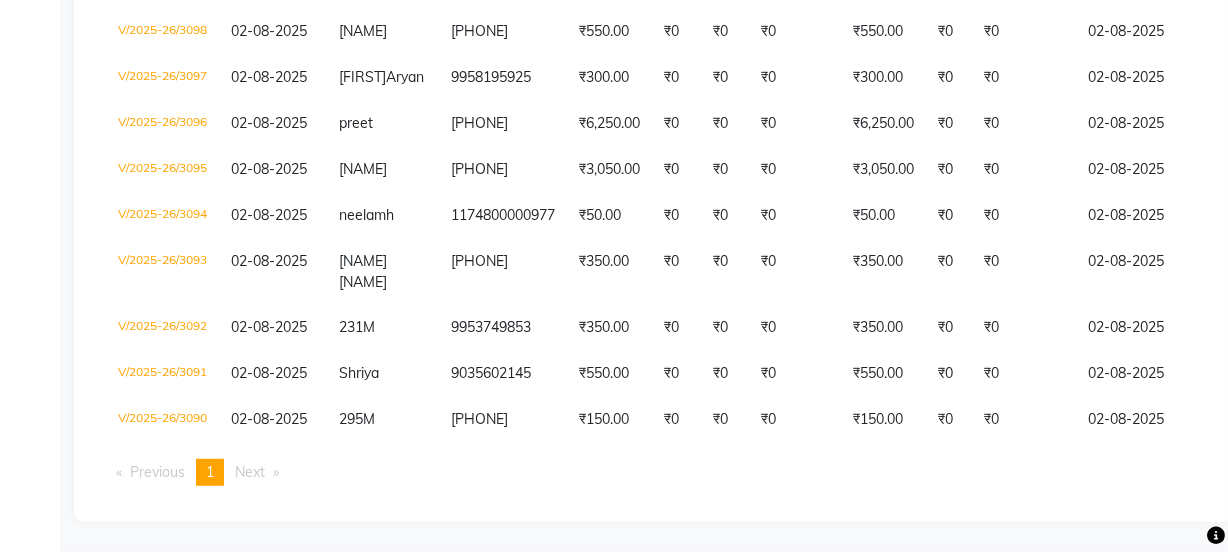 scroll, scrollTop: 0, scrollLeft: 0, axis: both 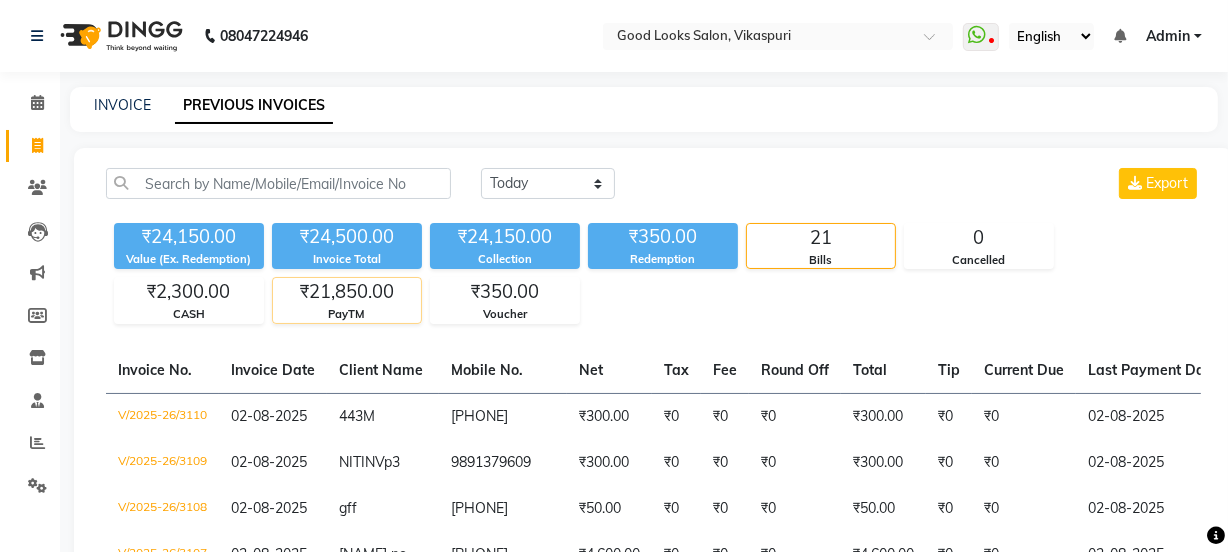 click on "₹21,850.00" 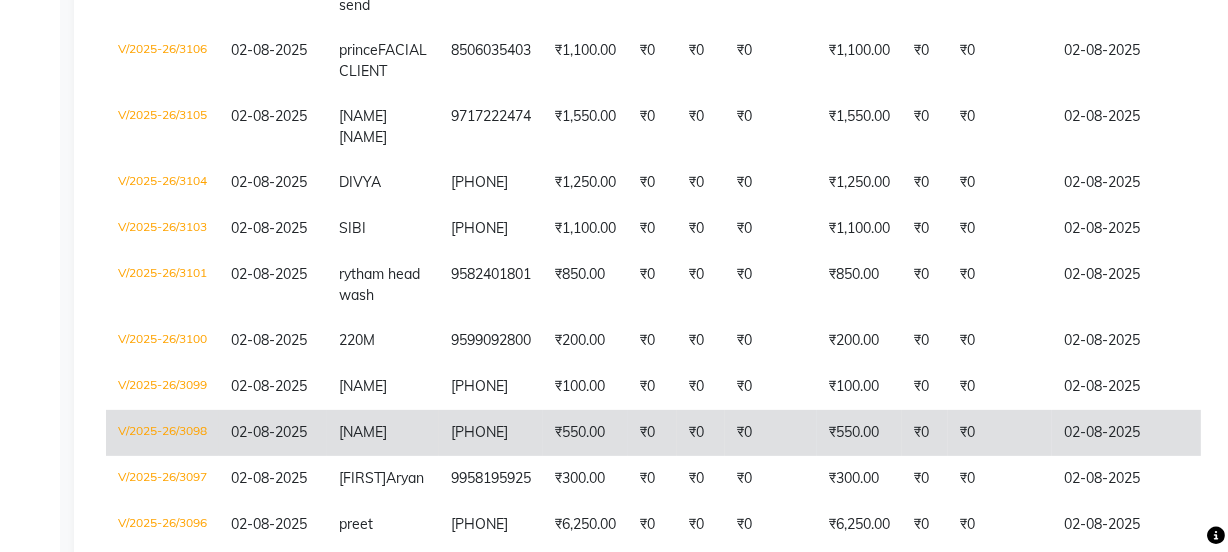 scroll, scrollTop: 818, scrollLeft: 0, axis: vertical 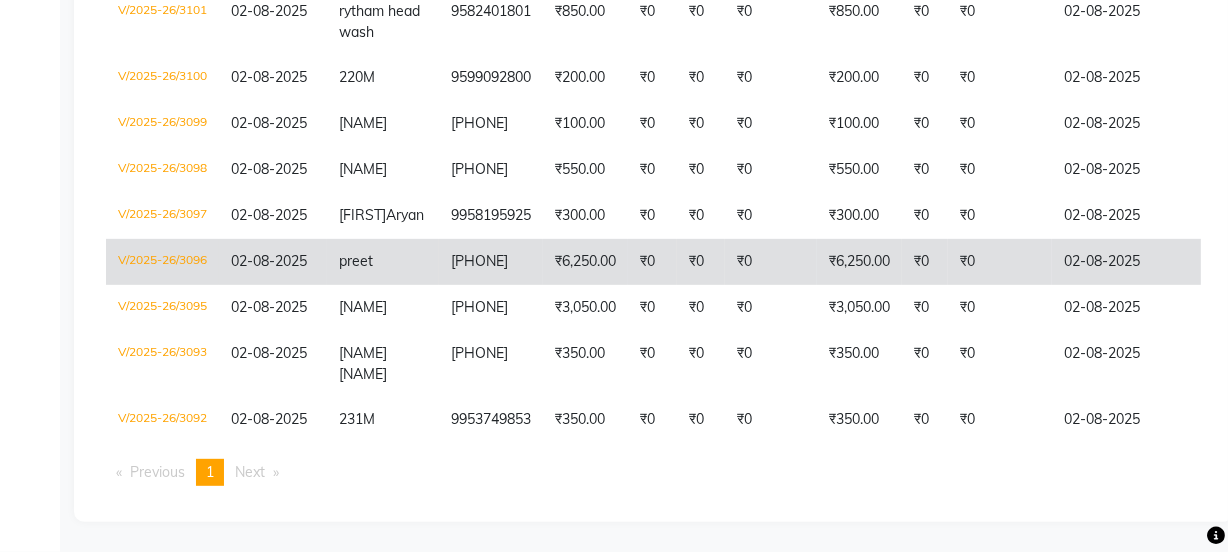click on "₹6,250.00" 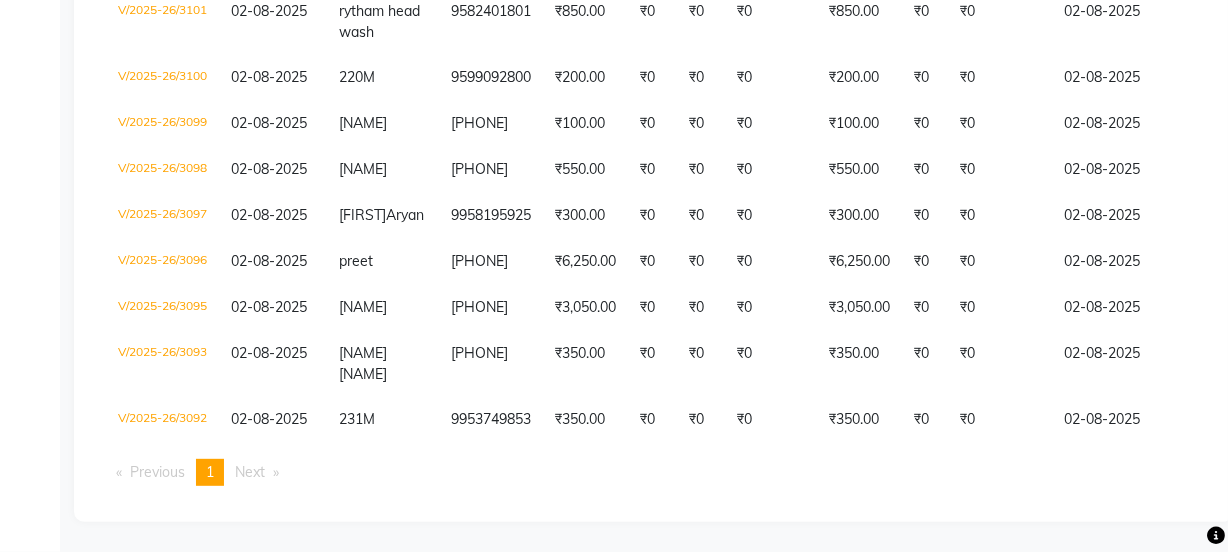 scroll, scrollTop: 0, scrollLeft: 0, axis: both 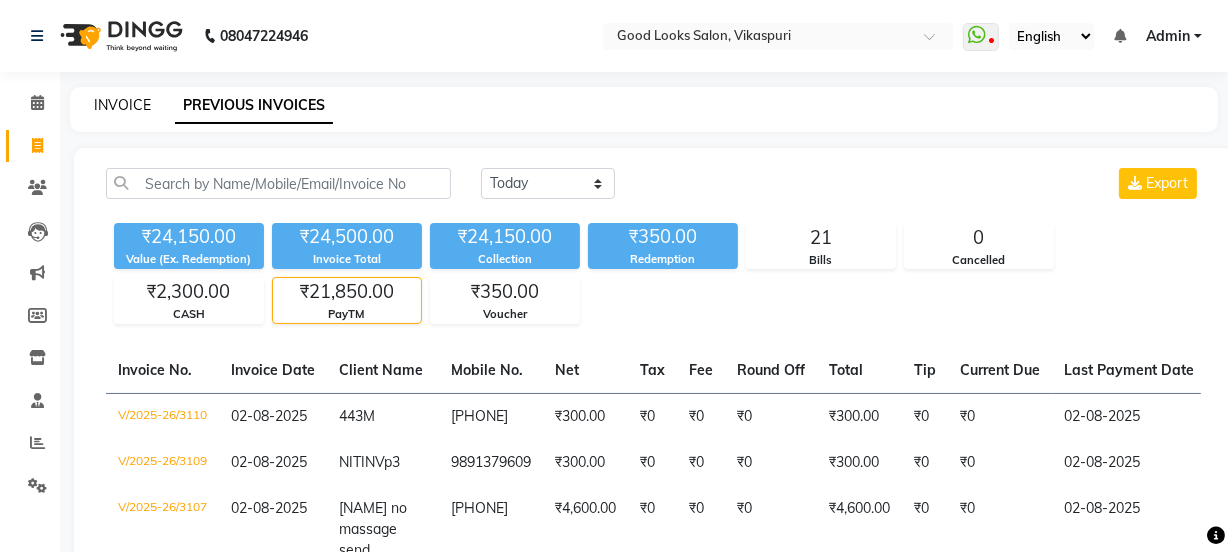 click on "INVOICE" 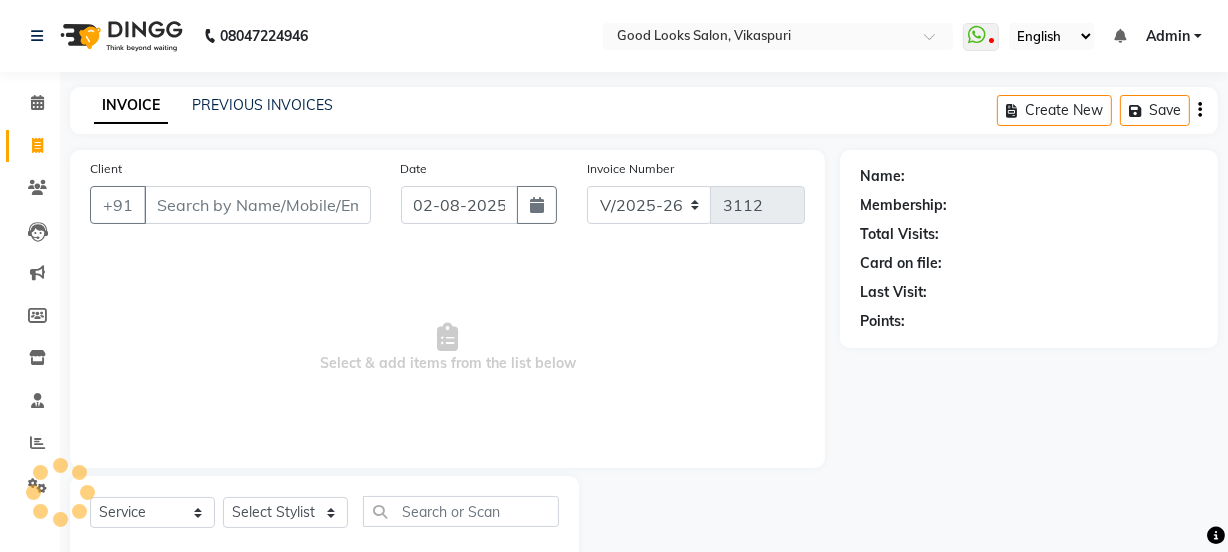 scroll, scrollTop: 50, scrollLeft: 0, axis: vertical 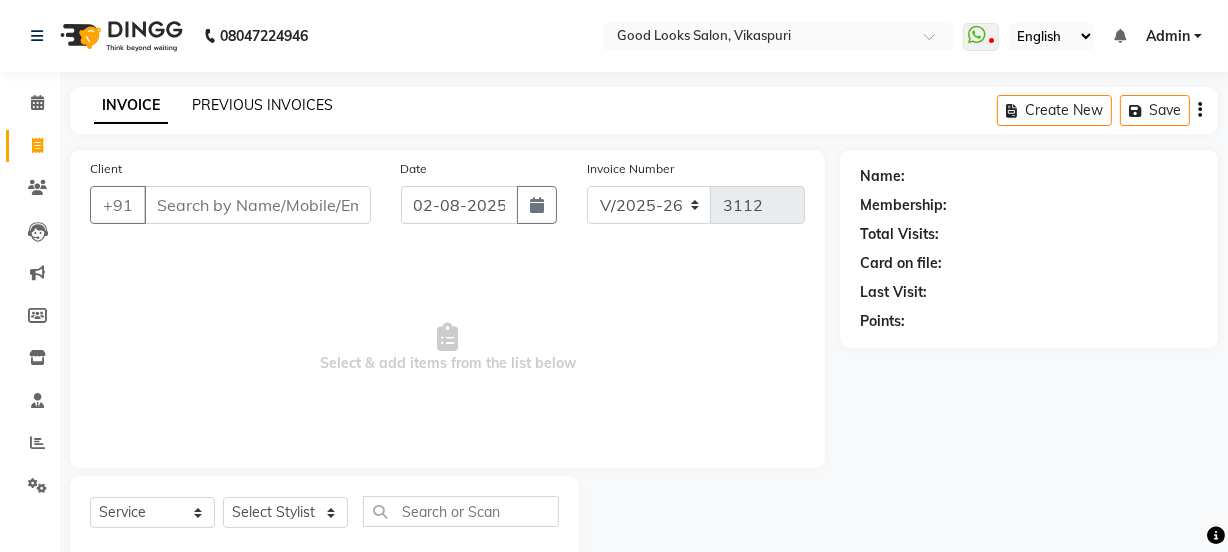 click on "PREVIOUS INVOICES" 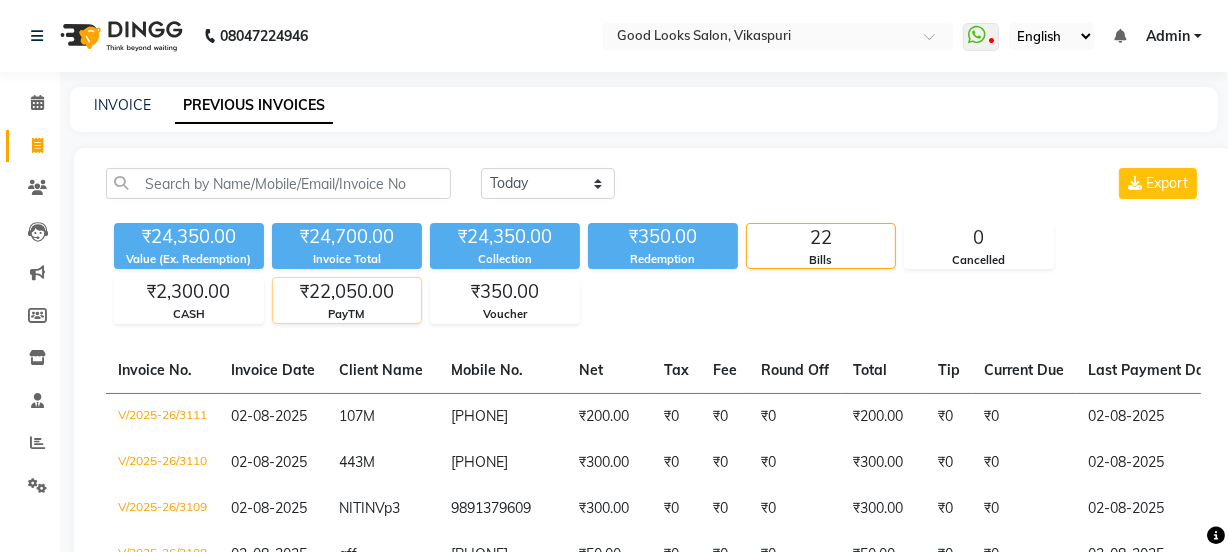 click on "₹22,050.00" 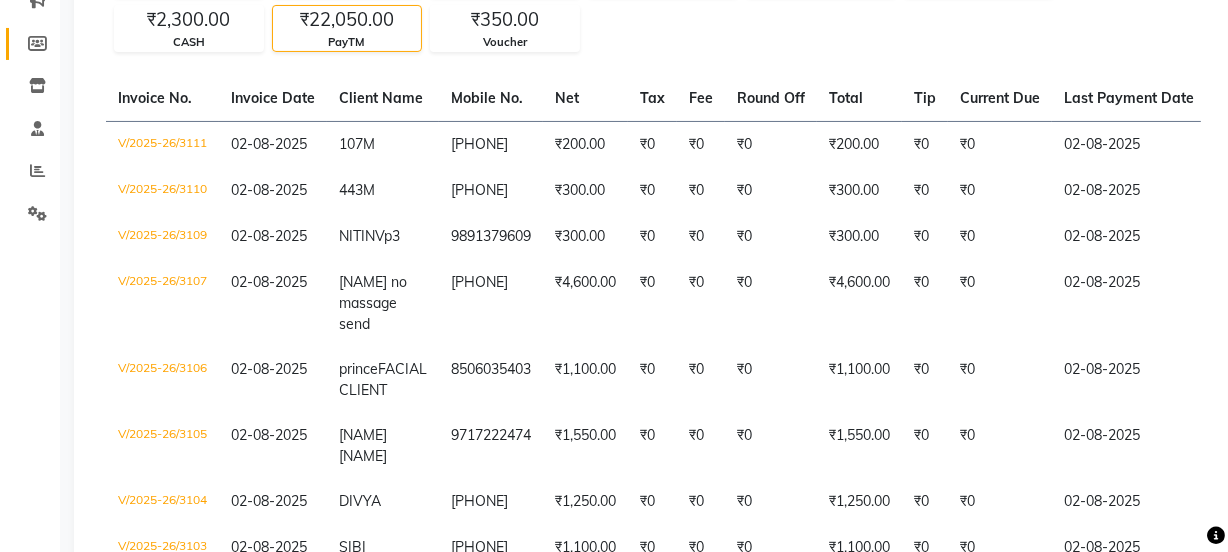 scroll, scrollTop: 0, scrollLeft: 0, axis: both 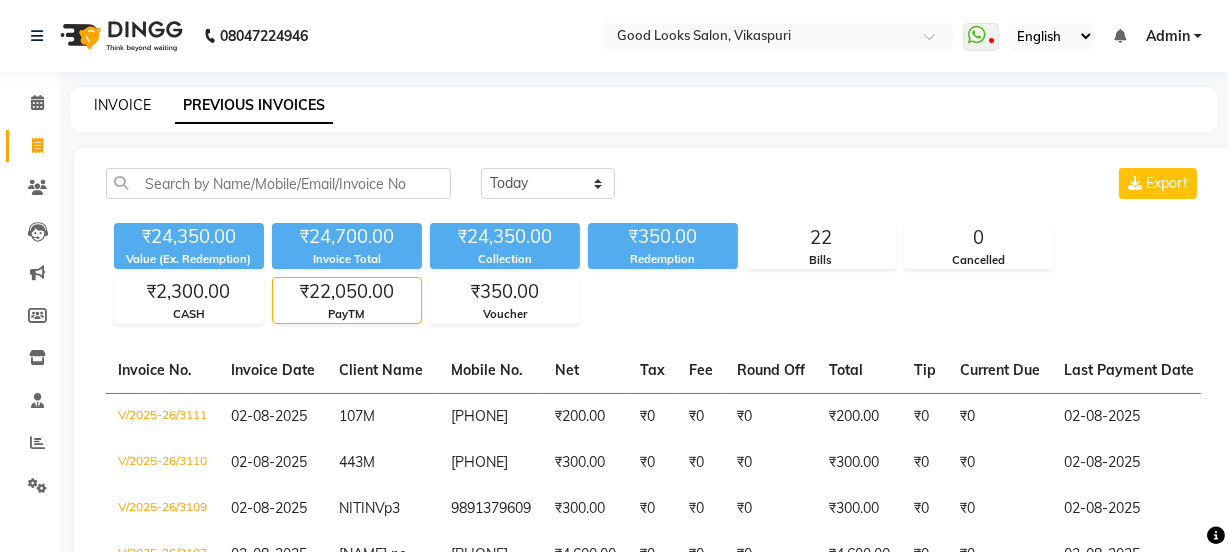 click on "INVOICE" 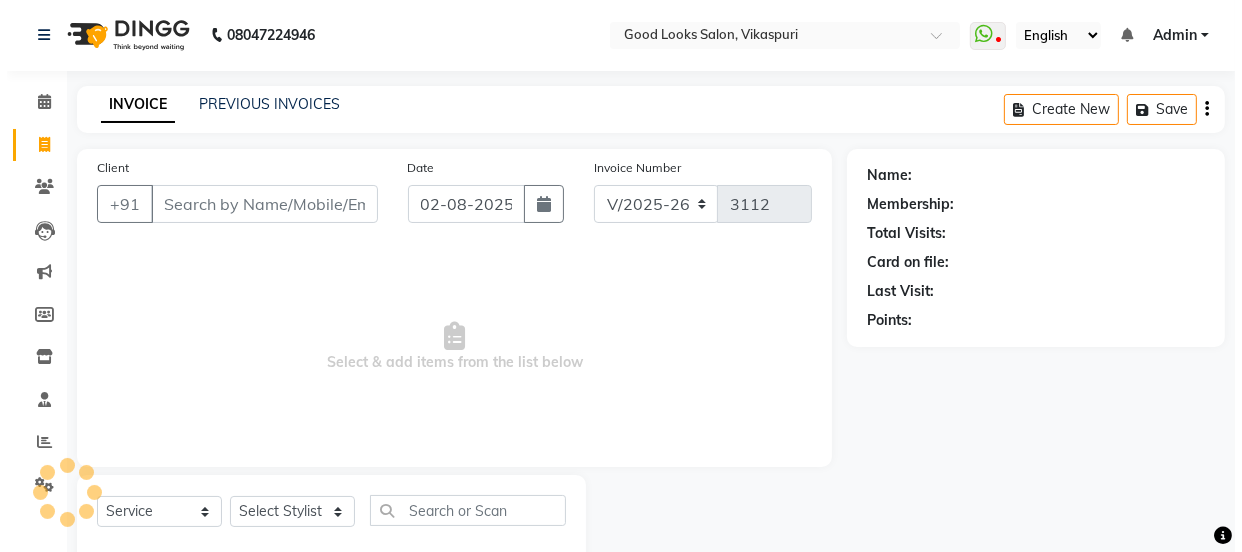 scroll, scrollTop: 50, scrollLeft: 0, axis: vertical 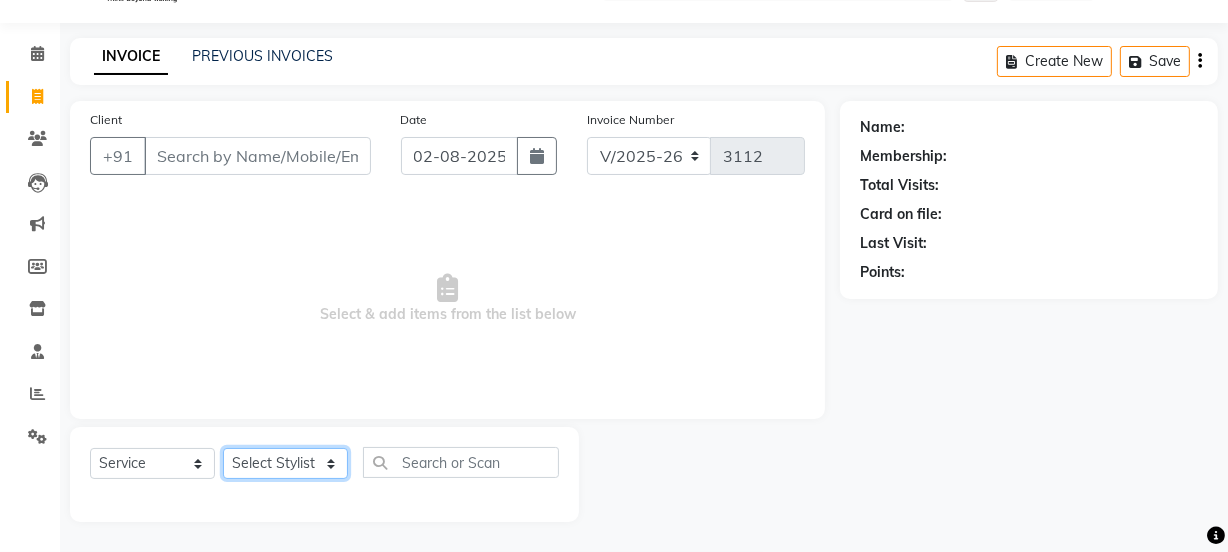 click on "Select Stylist" 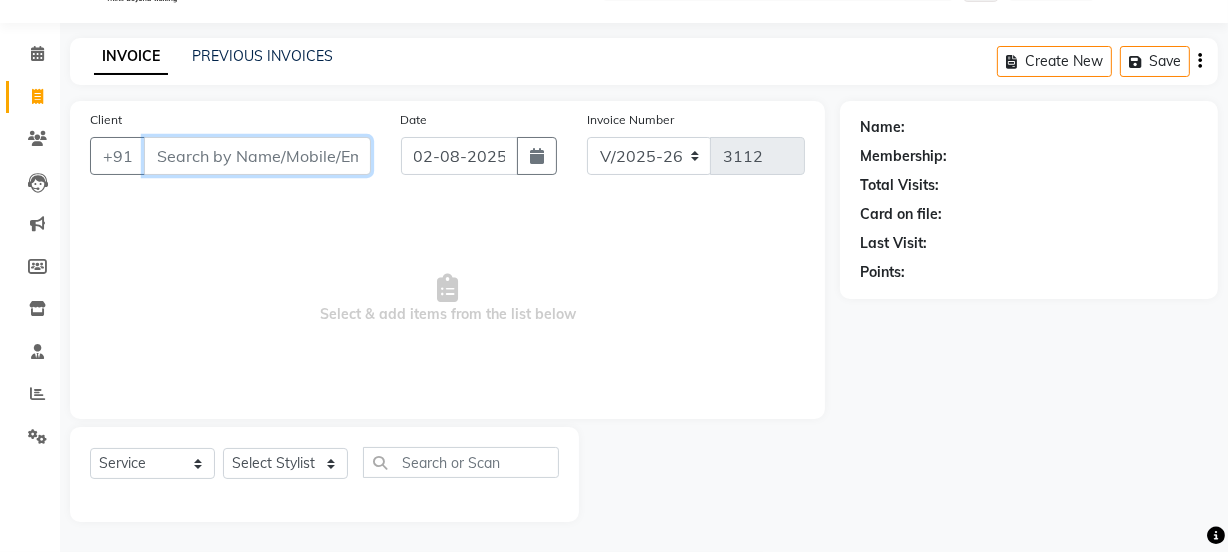 click on "Client" at bounding box center (257, 156) 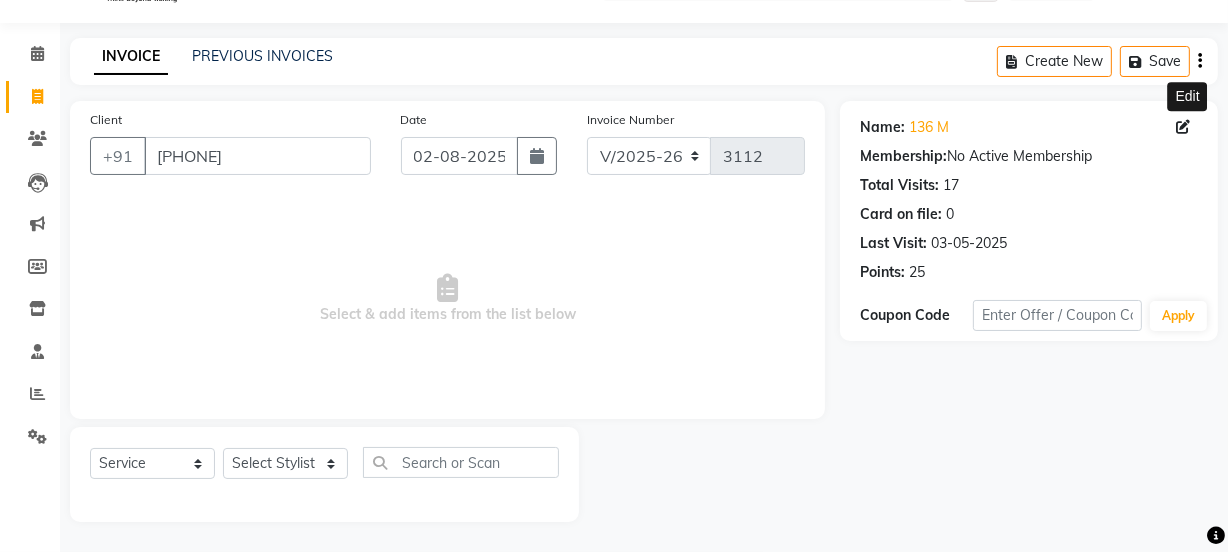 click 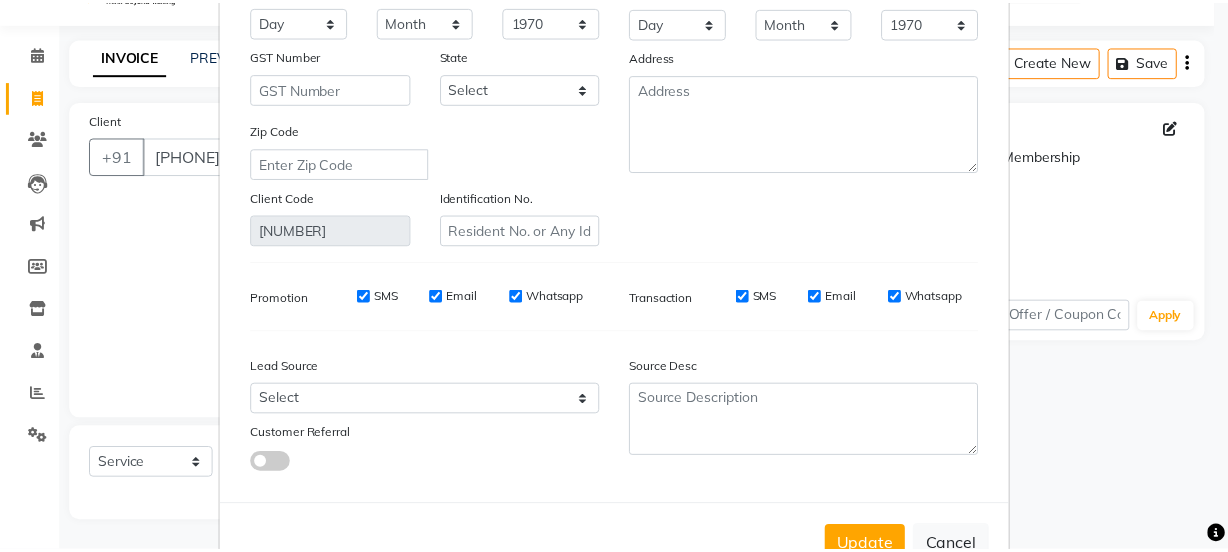 scroll, scrollTop: 341, scrollLeft: 0, axis: vertical 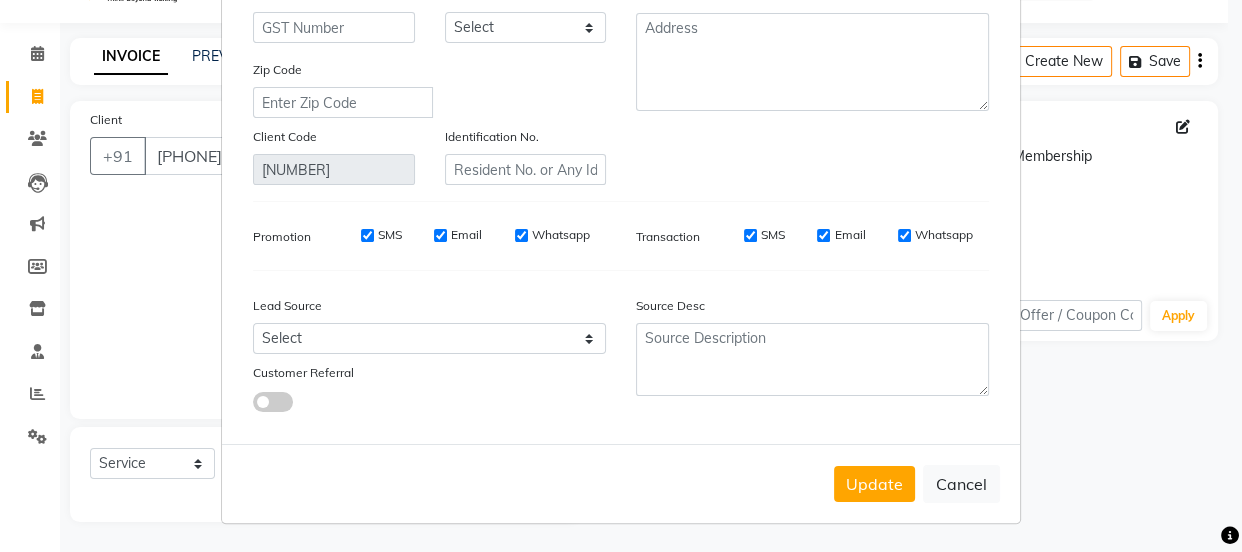 click on "Update Client Name 136 M Email DOB Day 01 02 03 04 05 06 07 08 09 10 11 12 13 14 15 16 17 18 19 20 21 22 23 24 25 26 27 28 29 30 31 Month January February March April May June July August September October November December 1940 1941 1942 1943 1944 1945 1946 1947 1948 1949 1950 1951 1952 1953 1954 1955 1956 1957 1958 1959 1960 1961 1962 1963 1964 1965 1966 1967 1968 1969 1970 1971 1972 1973 1974 1975 1976 1977 1978 1979 1980 1981 1982 1983 1984 1985 1986 1987 1988 1989 1990 1991 1992 1993 1994 1995 1996 1997 1998 1999 2000 2001 2002 2003 2004 2005 2006 2007 2008 2009 2010 2011 2012 2013 2014 2015 2016 2017 2018 2019 2020 2021 2022 2023 2024 GST Number State Select Andaman and Nicobar Islands Andhra Pradesh Arunachal Pradesh Assam Bihar Chandigarh Chhattisgarh Dadra and Nagar Haveli Daman and Diu Delhi Goa Gujarat Haryana Himachal Pradesh Jammu and Kashmir Jharkhand Karnataka Kerala Lakshadweep Madhya Pradesh Maharashtra Manipur Meghalaya Mizoram Nagaland Odisha Pondicherry Punjab Rajasthan Sikkim Tamil Nadu" at bounding box center (621, 276) 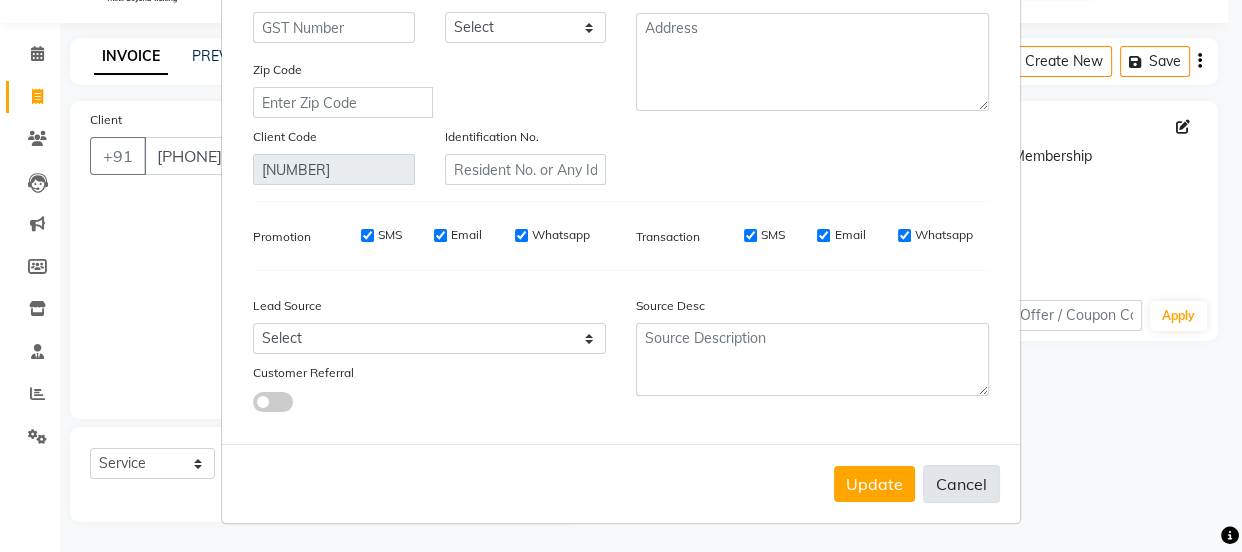 click on "Cancel" at bounding box center [961, 484] 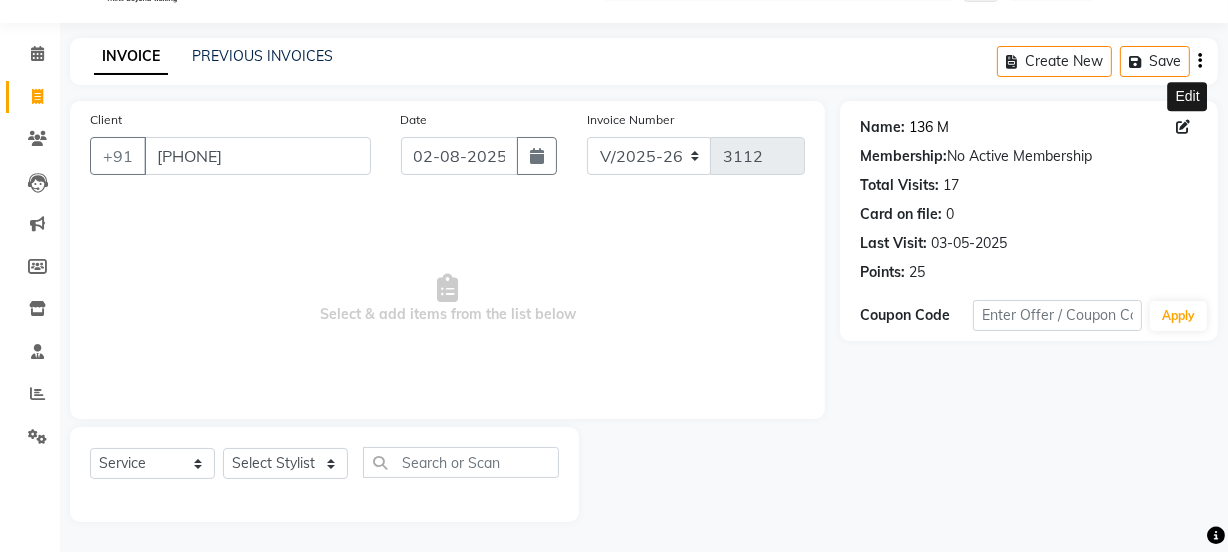 click on "[NUMBER] [LETTER]" 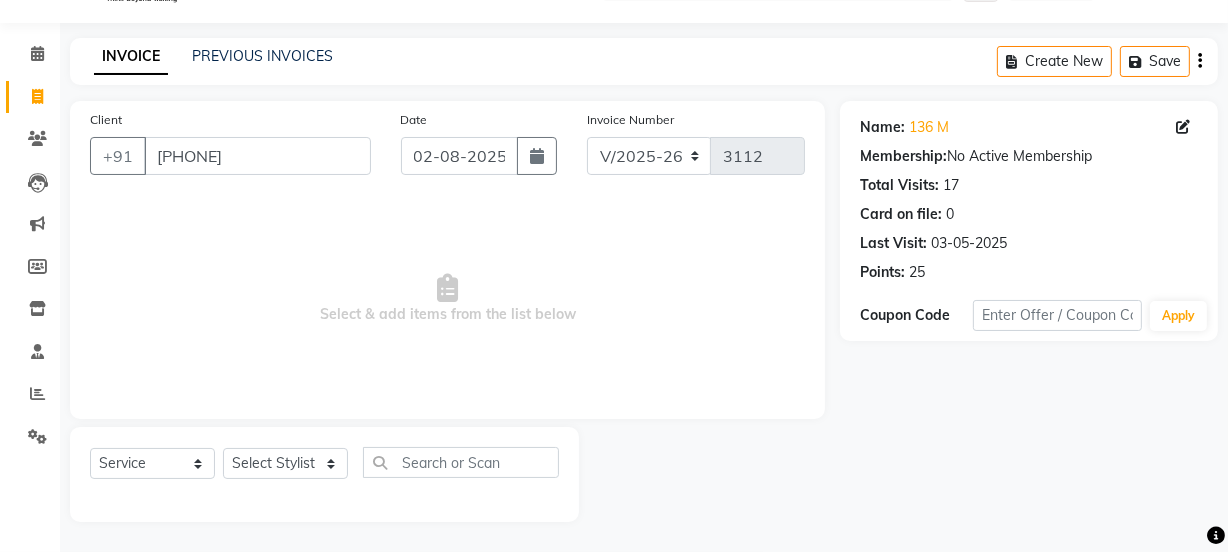 click on "Select  Service  Product  Membership  Package Voucher Prepaid Gift Card  Select Stylist Jyoti kaif Manager Pooja Prachi Raman Raman 2 Reception RIHAN Sameer Shivam simo SUNNY yogita" 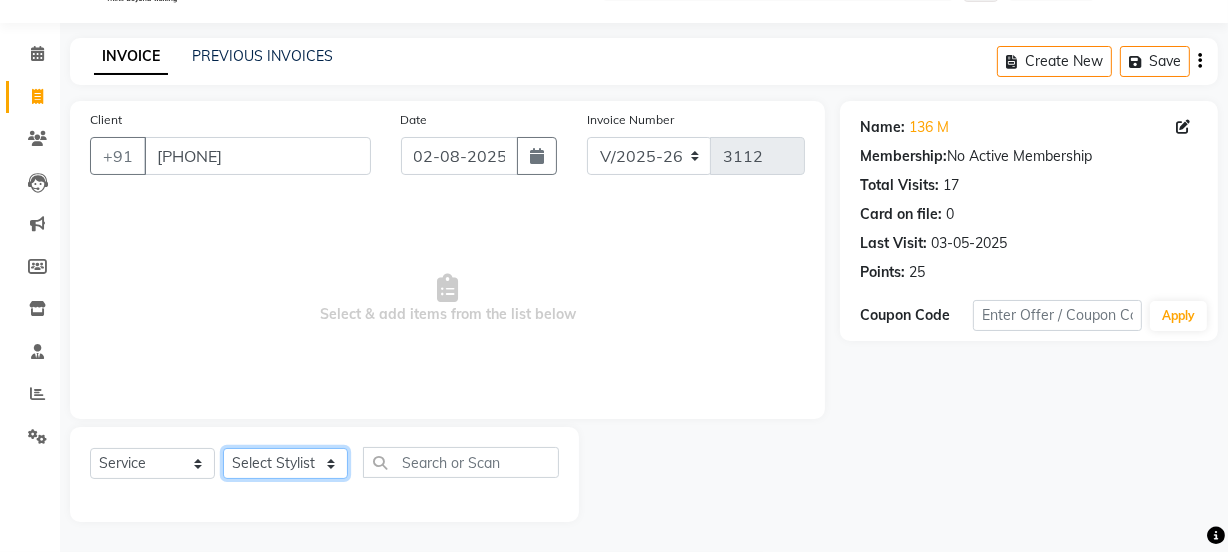 click on "Select Stylist Jyoti kaif Manager Pooja Prachi Raman Raman 2 Reception RIHAN Sameer Shivam simo SUNNY yogita" 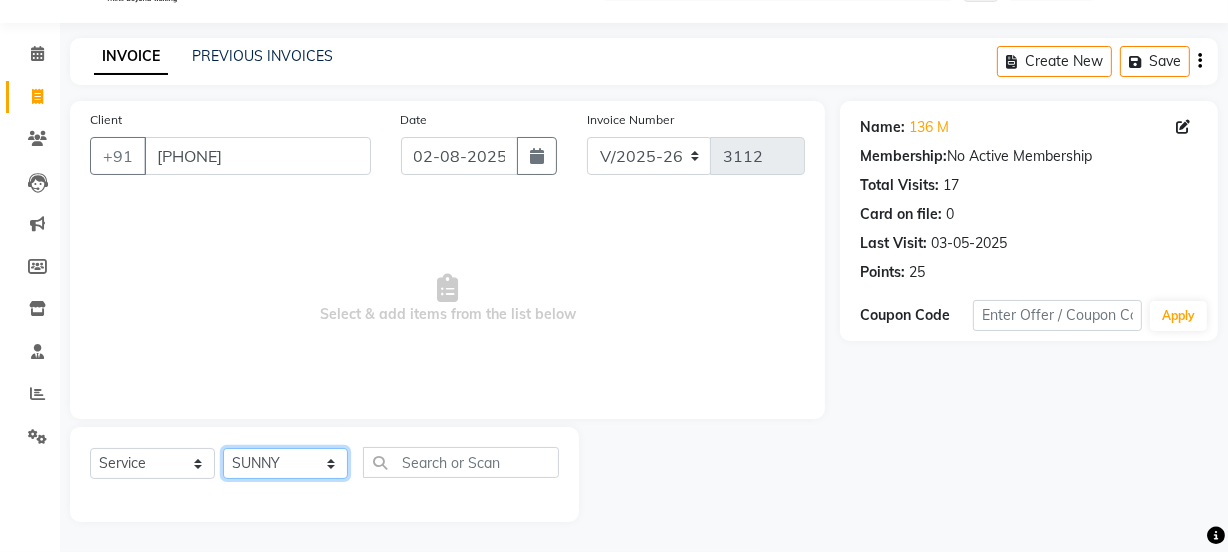 click on "Select Stylist Jyoti kaif Manager Pooja Prachi Raman Raman 2 Reception RIHAN Sameer Shivam simo SUNNY yogita" 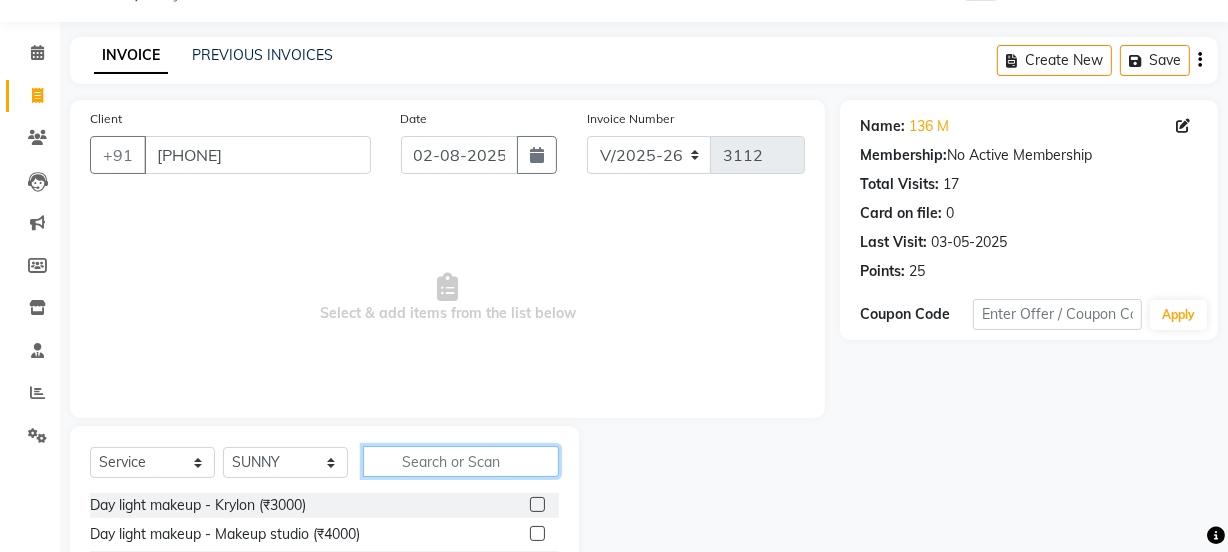 click 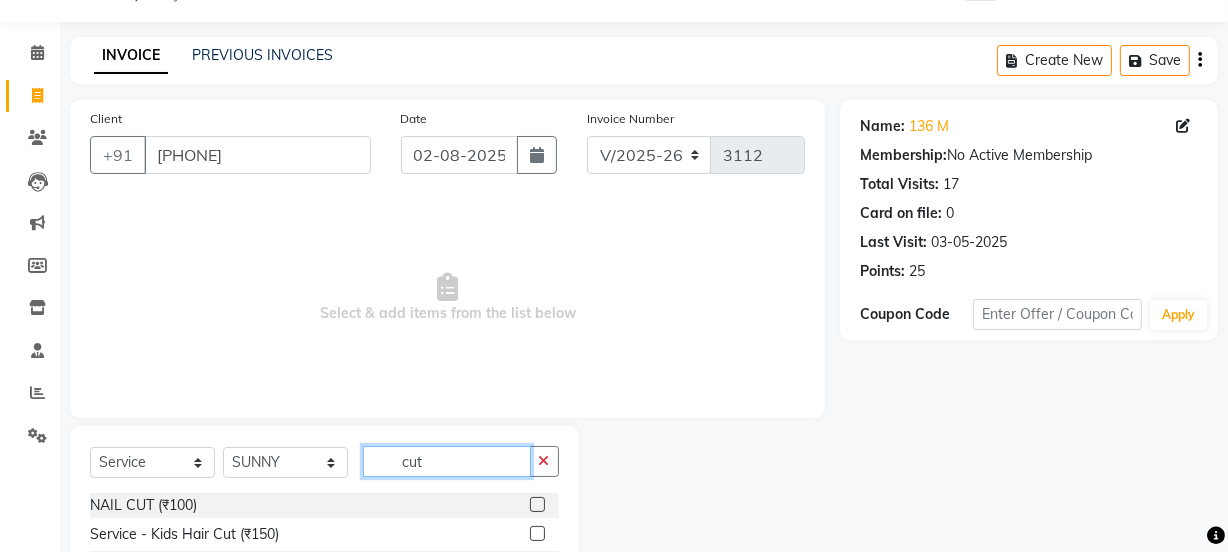 scroll, scrollTop: 250, scrollLeft: 0, axis: vertical 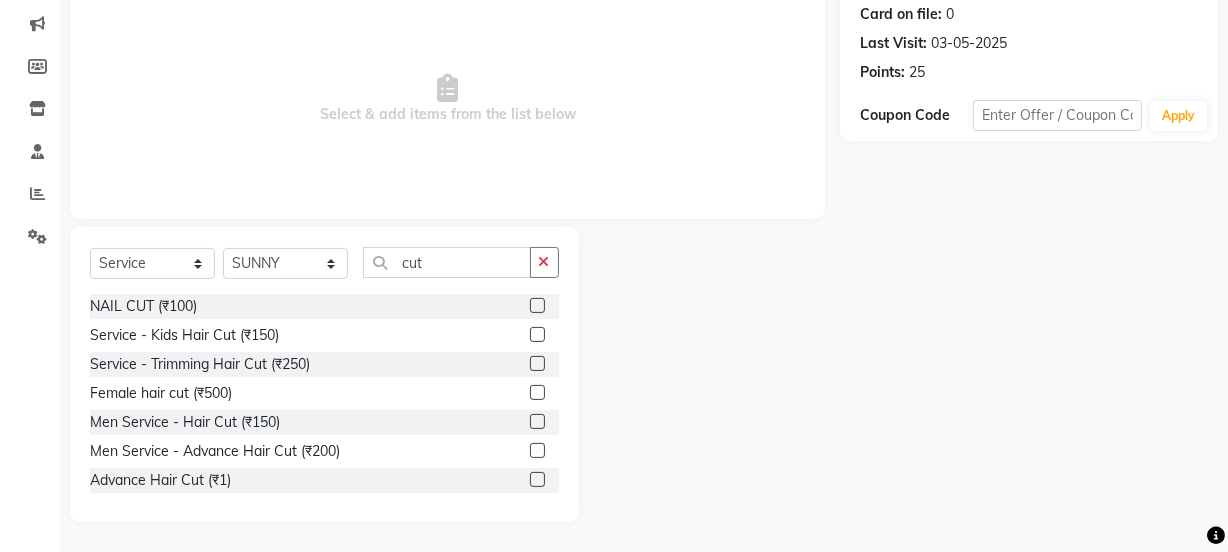 click 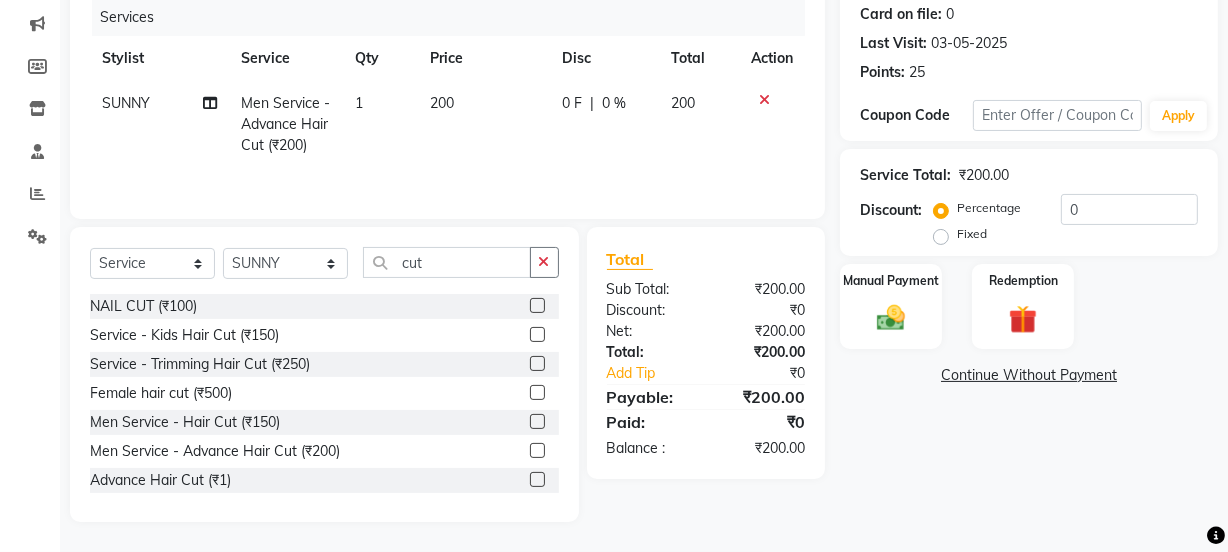 scroll, scrollTop: 0, scrollLeft: 0, axis: both 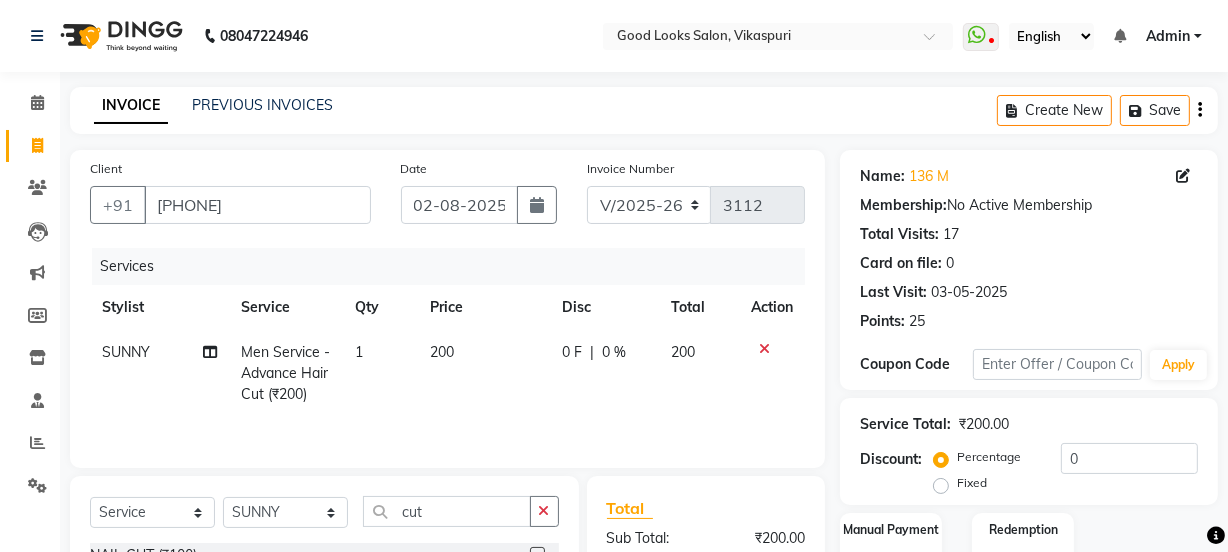 click on "Create New   Save" 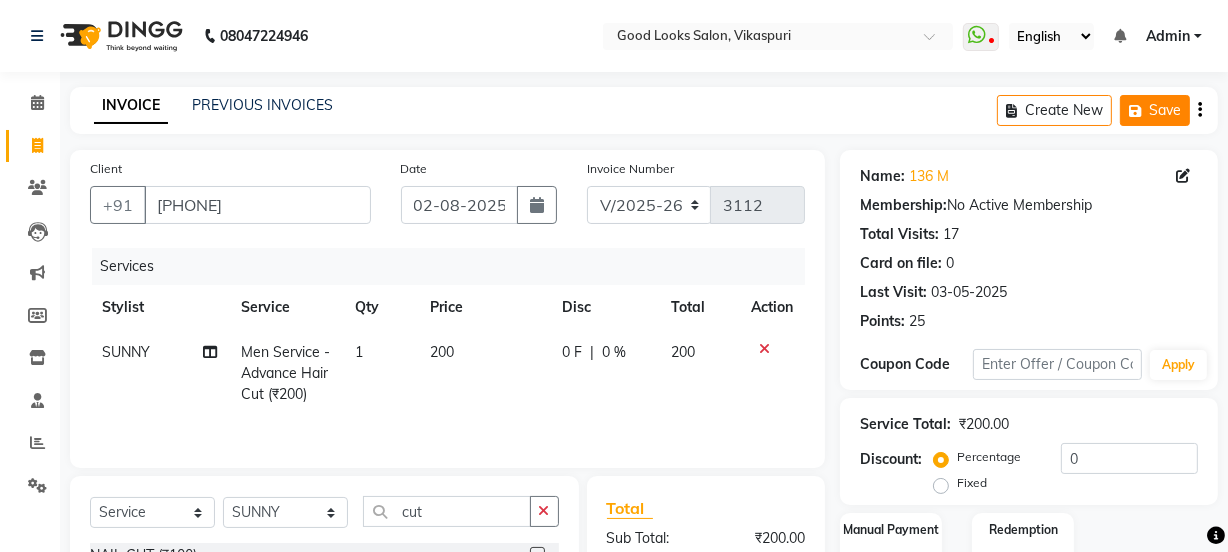 click 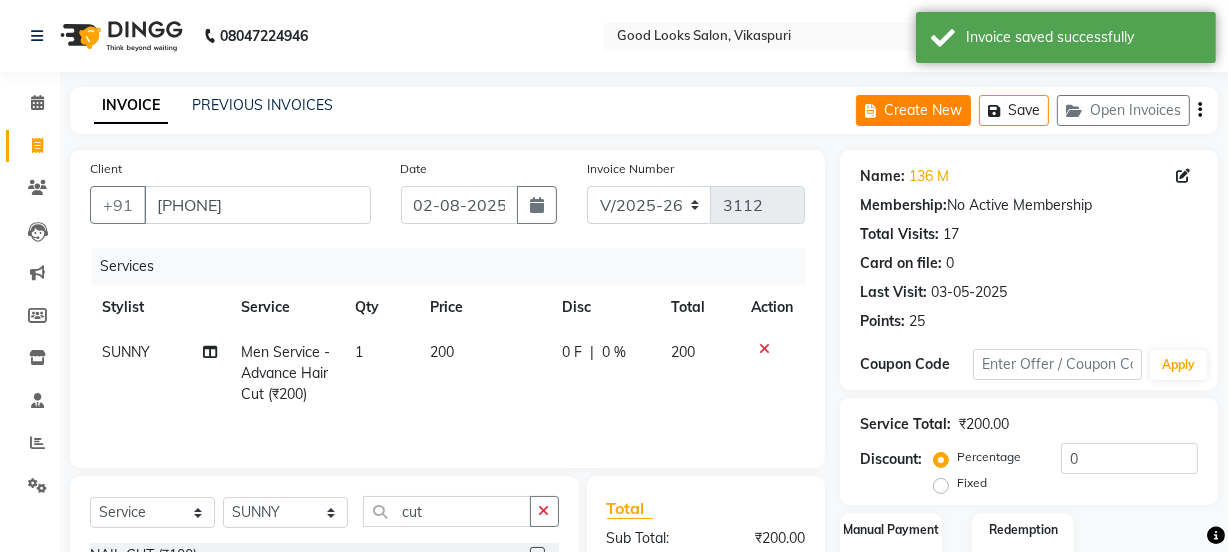 click on "Create New" 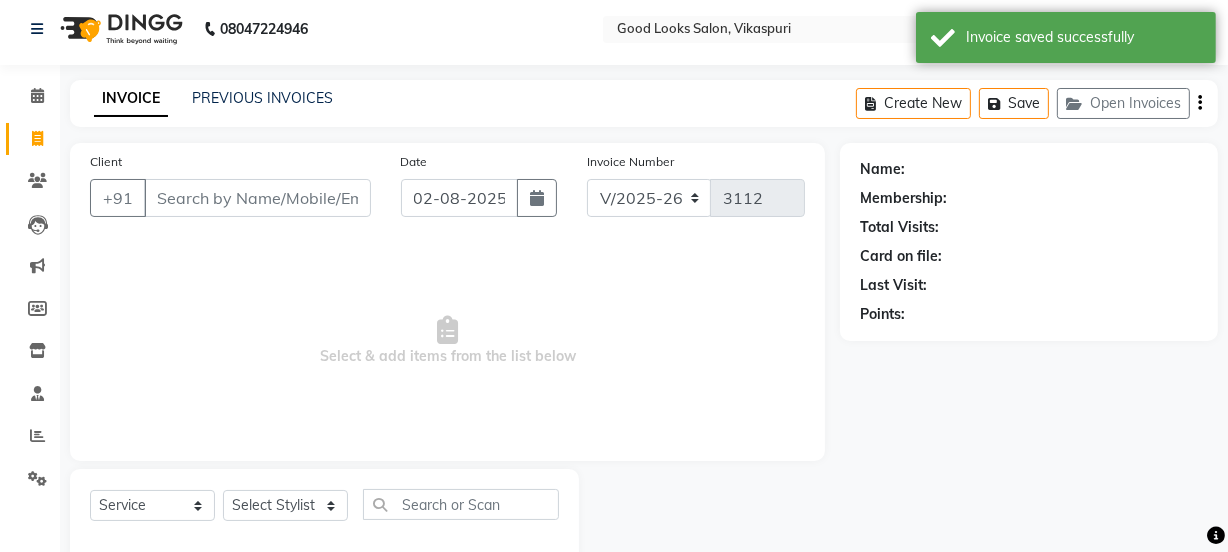 scroll, scrollTop: 50, scrollLeft: 0, axis: vertical 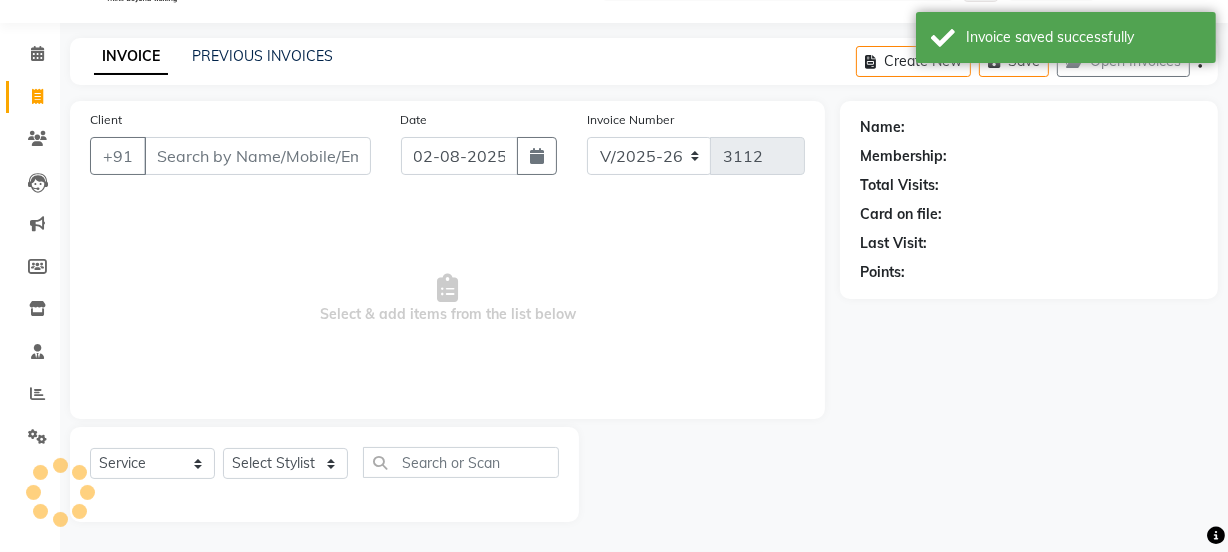 click on "Client" at bounding box center [257, 156] 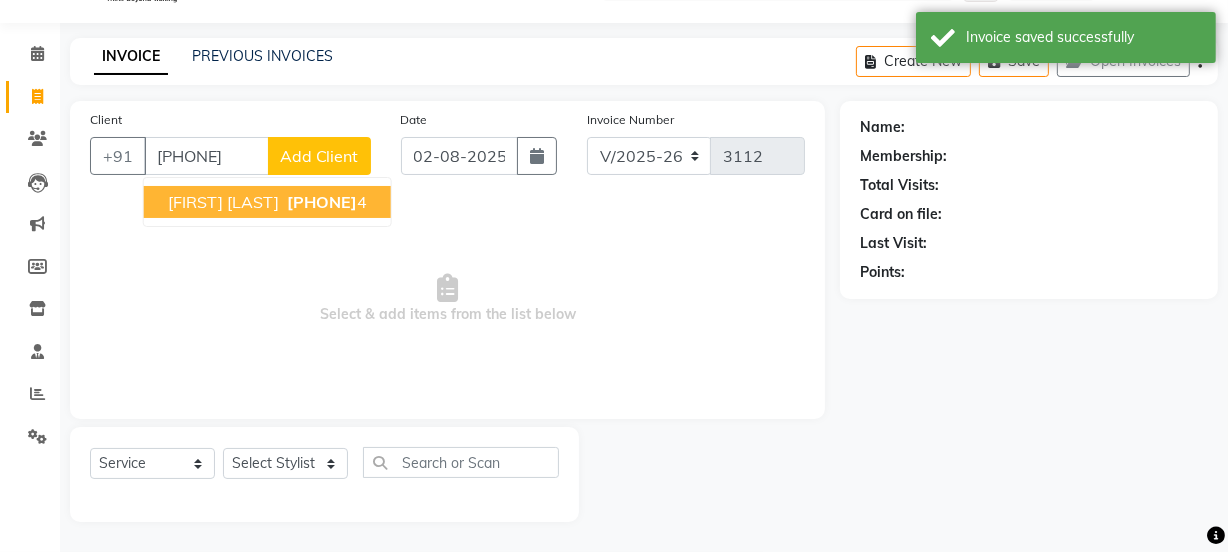 click on "995311909" at bounding box center (322, 202) 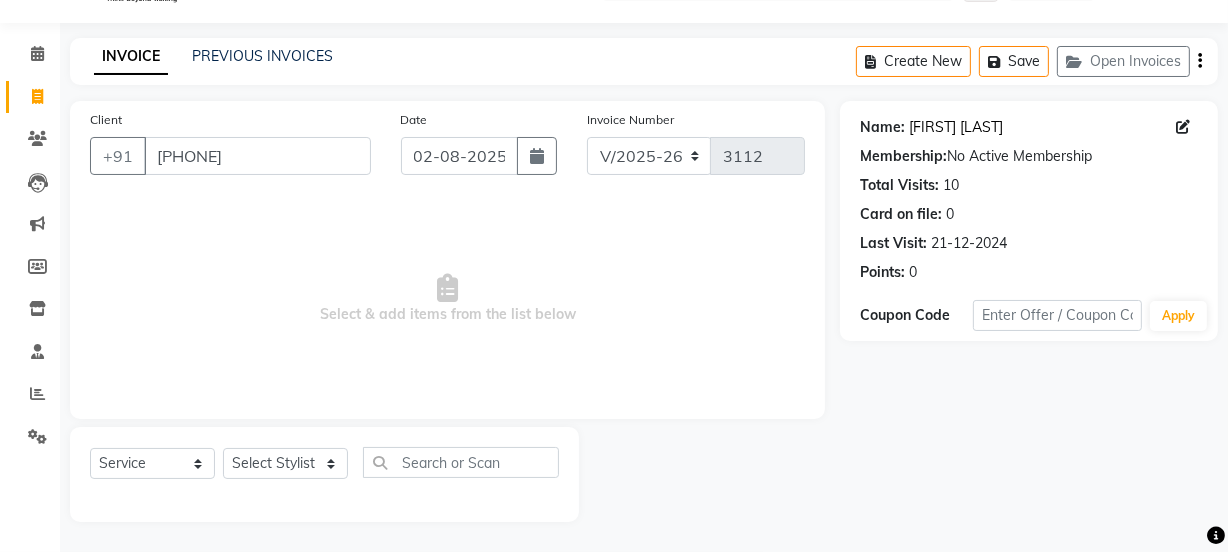 click on "Name: Kapil Vp Membership:  No Active Membership  Total Visits:  10 Card on file:  0 Last Visit:   21-12-2024 Points:   0" 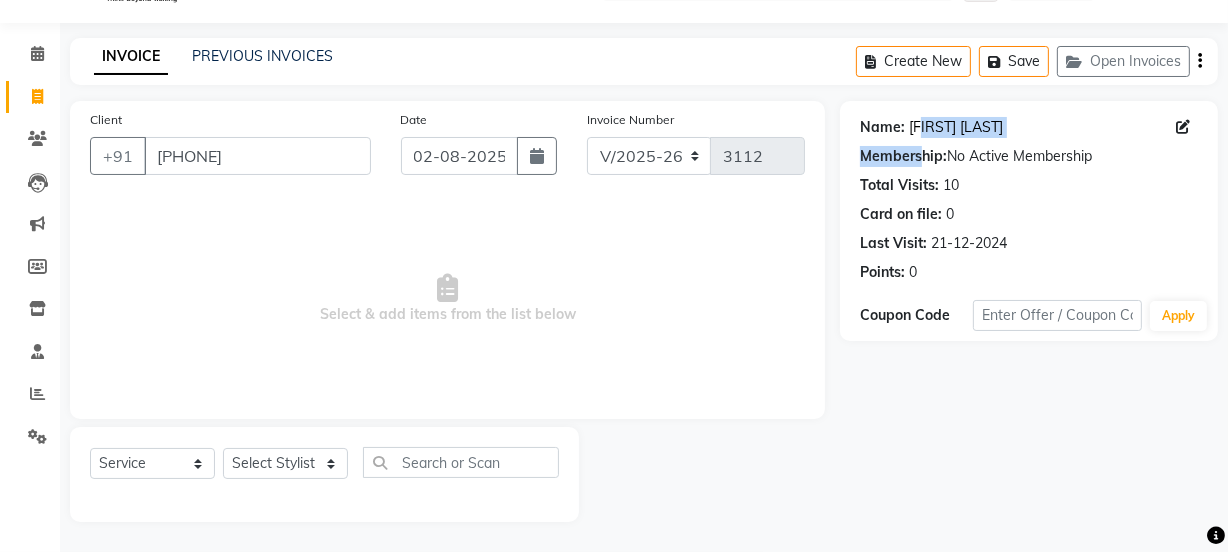 click on "[FIRST] [LAST]" 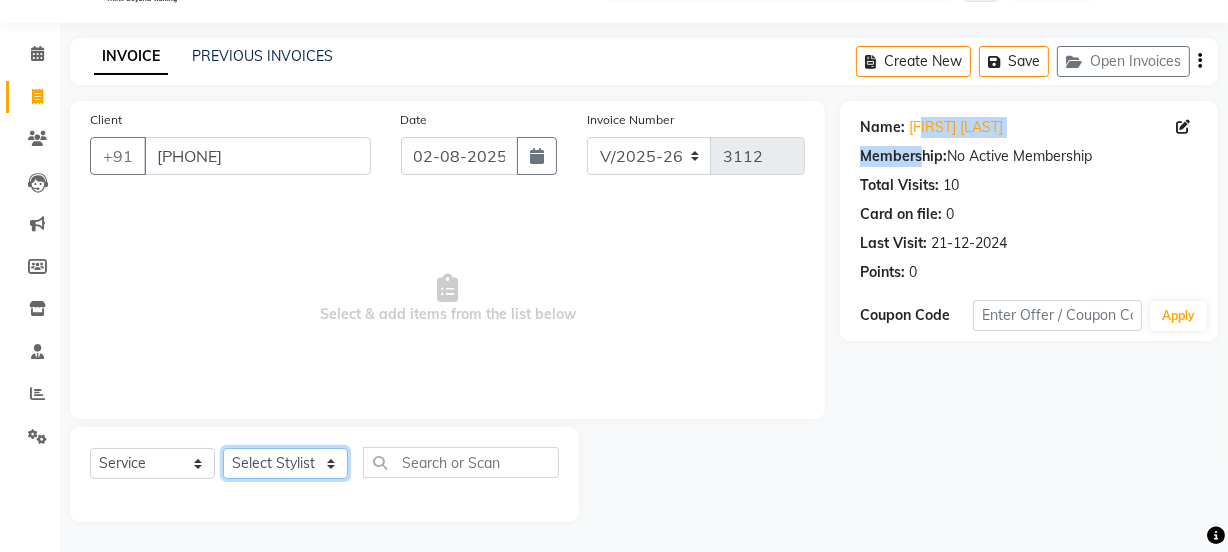 click on "Select Stylist Jyoti kaif Manager Pooja Prachi Raman Raman 2 Reception RIHAN Sameer Shivam simo SUNNY yogita" 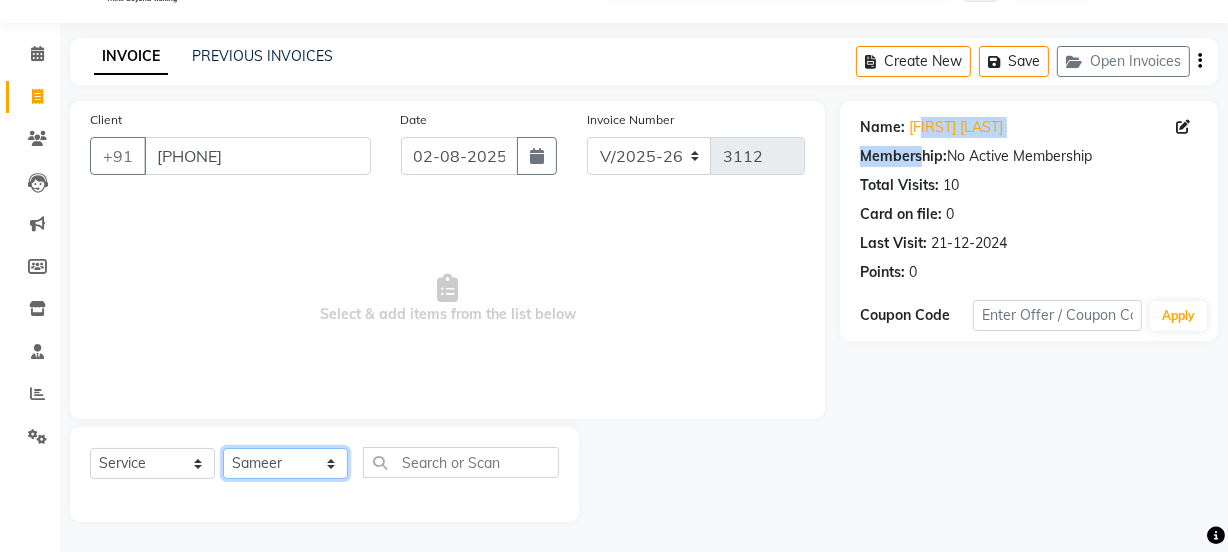 click on "Select Stylist Jyoti kaif Manager Pooja Prachi Raman Raman 2 Reception RIHAN Sameer Shivam simo SUNNY yogita" 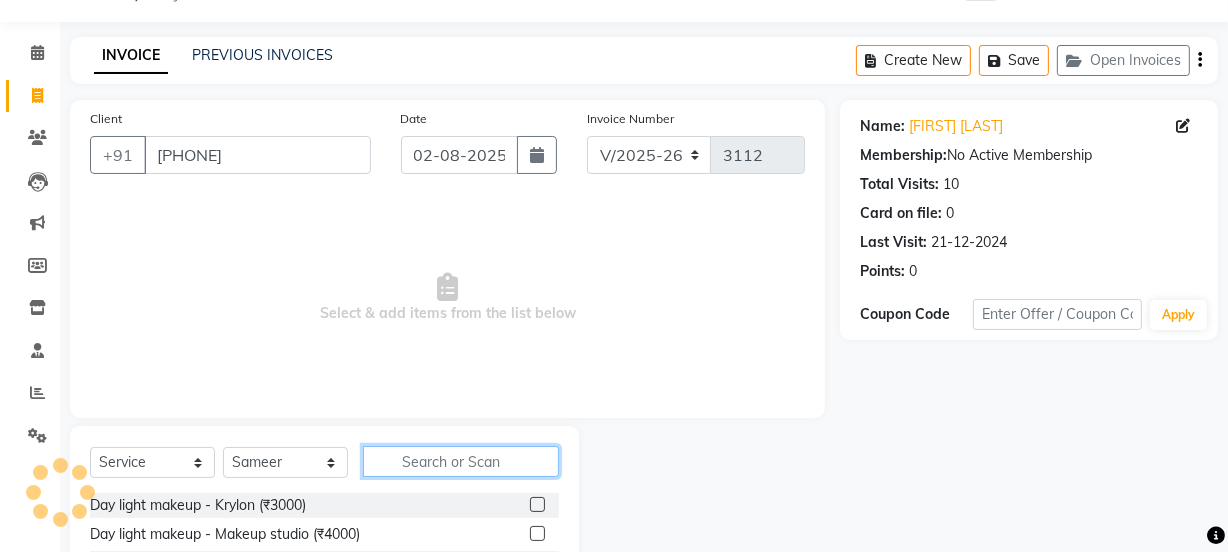 click 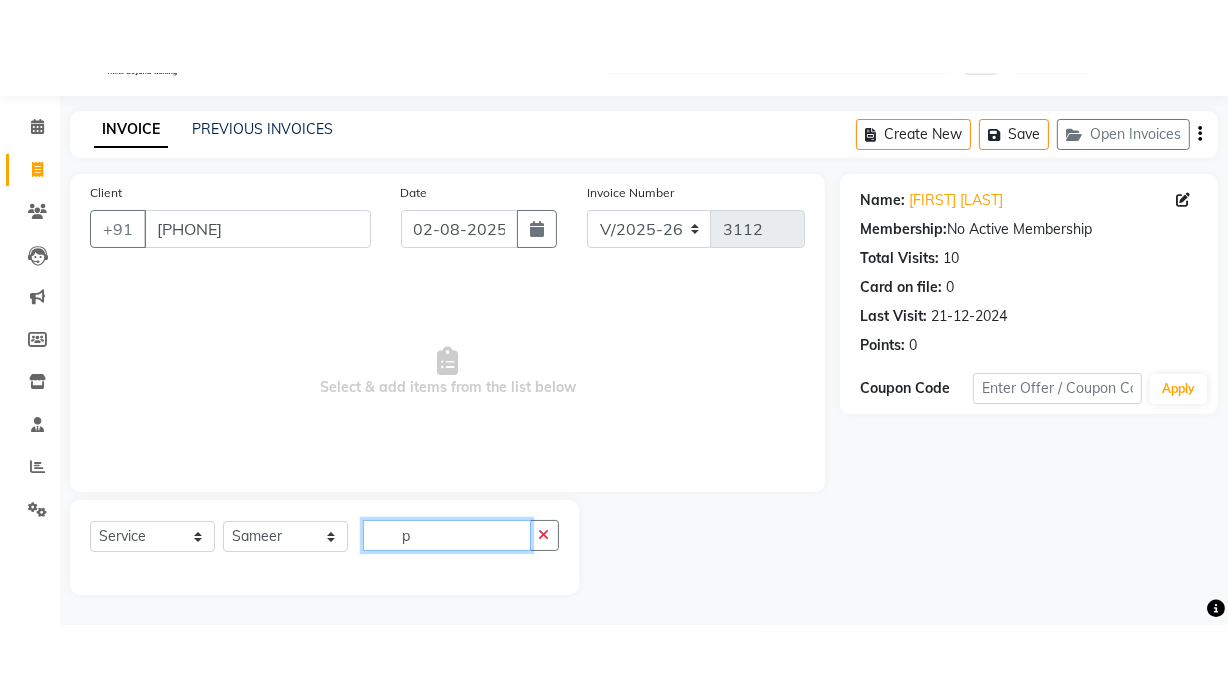 scroll, scrollTop: 0, scrollLeft: 0, axis: both 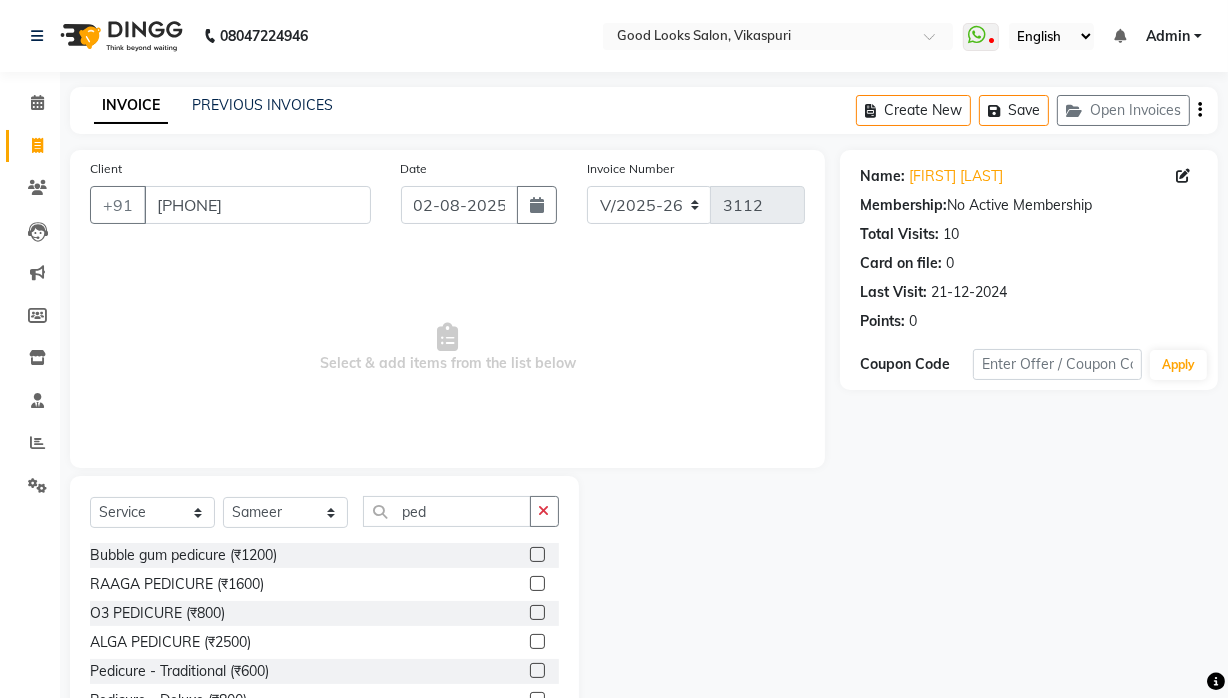 click 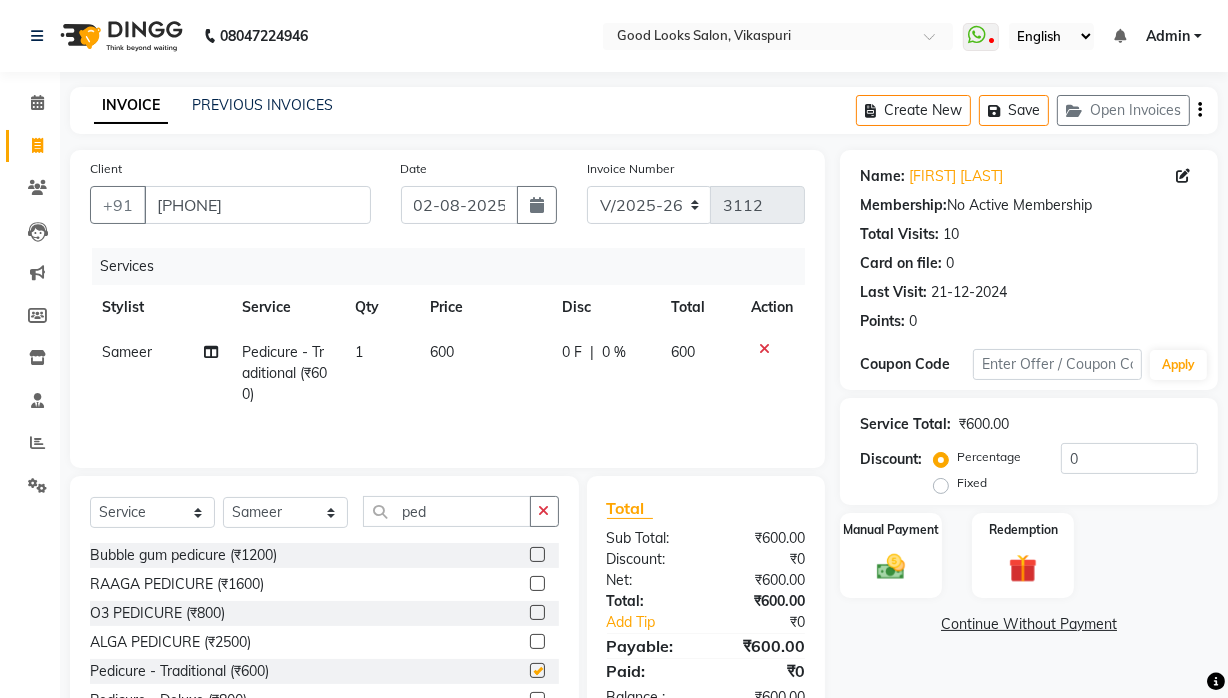 click on "600" 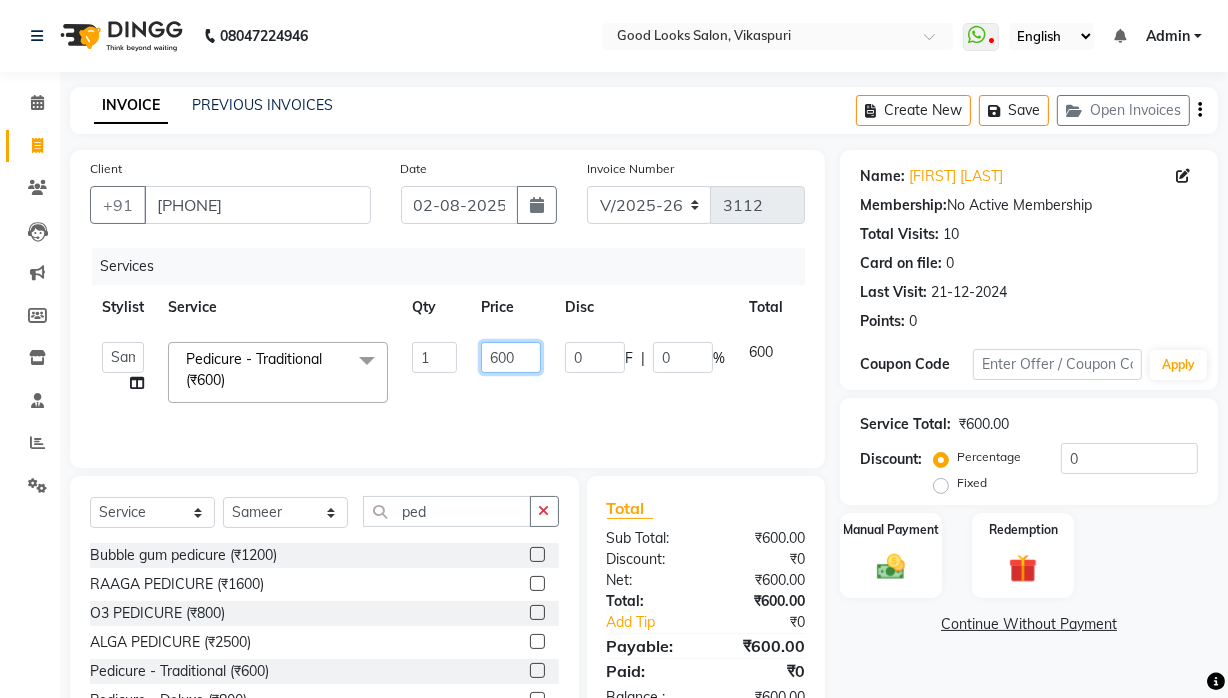 drag, startPoint x: 501, startPoint y: 353, endPoint x: 459, endPoint y: 357, distance: 42.190044 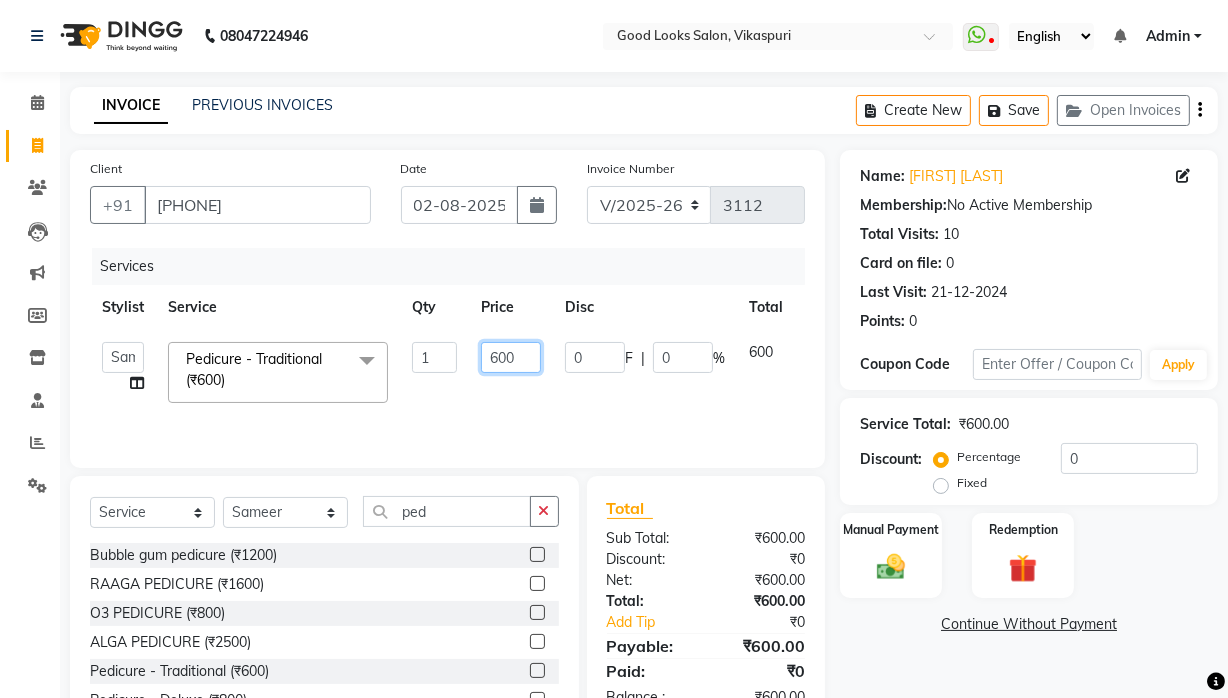 click on "Jyoti   kaif   Manager   Pooja   Prachi   Raman   Raman 2   Reception   RIHAN   Sameer   Shivam   simo   SUNNY   yogita  Pedicure - Traditional (₹600)  x Day light makeup  - Krylon (₹3000) Day light makeup  - Makeup studio (₹4000) Day light makeup  - Air brush (₹5000) Frount trimming (₹200) NANO (₹6000) Schwarzkopf root touch (₹1200) Full Arms Bleach (₹500) Bubble gum pedicure (₹1200) Wella bleach (₹700) FACE SCRUB (₹200) EYELESH (₹500) KANPEKI (₹3000) BUBBLE GUM MANICURE (₹1500) TMT MASK (₹8001) MOROCCO SEREM (₹1800) LOREAL GLOBLE COLOUR (₹3000) BACK RICA WAX (₹600) NAIL CUT (₹100) PROTIN SPA G (₹1500) FOOT MASSAGE (₹300) STOMACH WAX (₹200) BACK TRIMMING (₹150) TWACHA FACIAL (₹1500) MACADAMIA SPA (₹3000) FULL BODY TRIMMING (₹100) THREADING MALE (₹100) BLUETOX (₹6000) lower lips (₹30) NOSE WAX (₹50) CHIN WAX (₹50) UNDER ARMS TRIMMING (₹50) ELBOWS (₹100) MENHDI APPLICATION (₹300) FROUNT BLEACH (₹400) BACK  BLEACH (₹400) pack (₹200) 1 0" 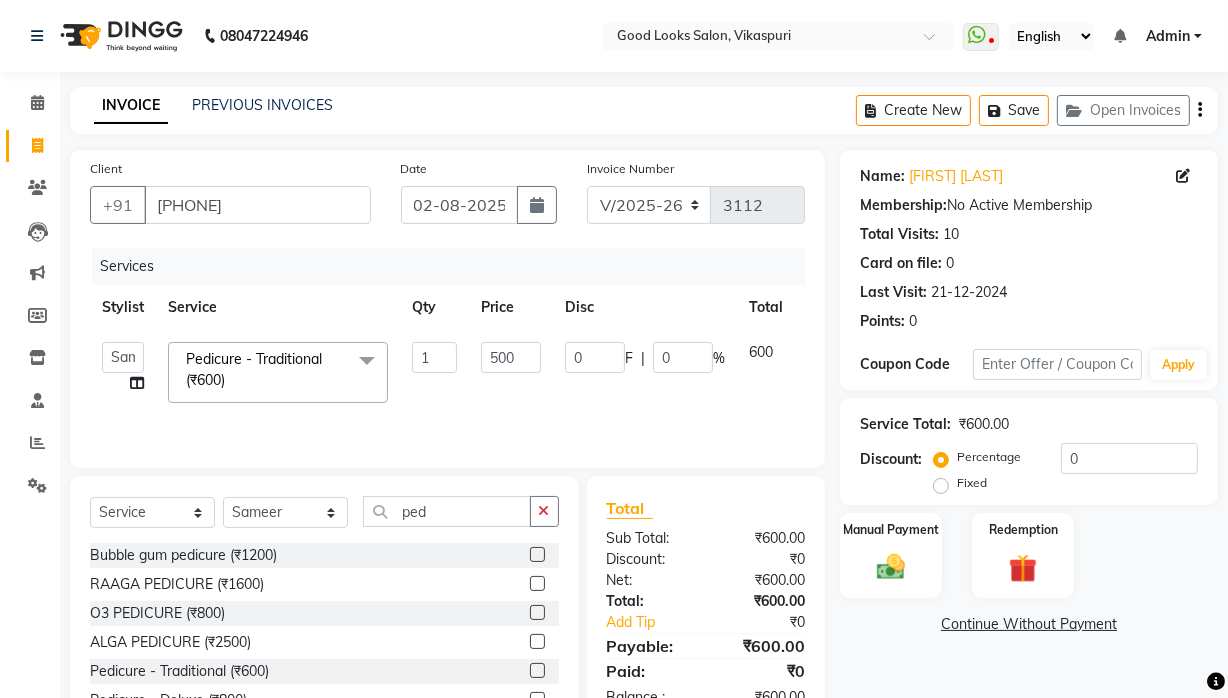 click on "Jyoti   kaif   Manager   Pooja   Prachi   Raman   Raman 2   Reception   RIHAN   Sameer   Shivam   simo   SUNNY   yogita  Pedicure - Traditional (₹600)  x Day light makeup  - Krylon (₹3000) Day light makeup  - Makeup studio (₹4000) Day light makeup  - Air brush (₹5000) Frount trimming (₹200) NANO (₹6000) Schwarzkopf root touch (₹1200) Full Arms Bleach (₹500) Bubble gum pedicure (₹1200) Wella bleach (₹700) FACE SCRUB (₹200) EYELESH (₹500) KANPEKI (₹3000) BUBBLE GUM MANICURE (₹1500) TMT MASK (₹8001) MOROCCO SEREM (₹1800) LOREAL GLOBLE COLOUR (₹3000) BACK RICA WAX (₹600) NAIL CUT (₹100) PROTIN SPA G (₹1500) FOOT MASSAGE (₹300) STOMACH WAX (₹200) BACK TRIMMING (₹150) TWACHA FACIAL (₹1500) MACADAMIA SPA (₹3000) FULL BODY TRIMMING (₹100) THREADING MALE (₹100) BLUETOX (₹6000) lower lips (₹30) NOSE WAX (₹50) CHIN WAX (₹50) UNDER ARMS TRIMMING (₹50) ELBOWS (₹100) MENHDI APPLICATION (₹300) FROUNT BLEACH (₹400) BACK  BLEACH (₹400) pack (₹200) 1 0" 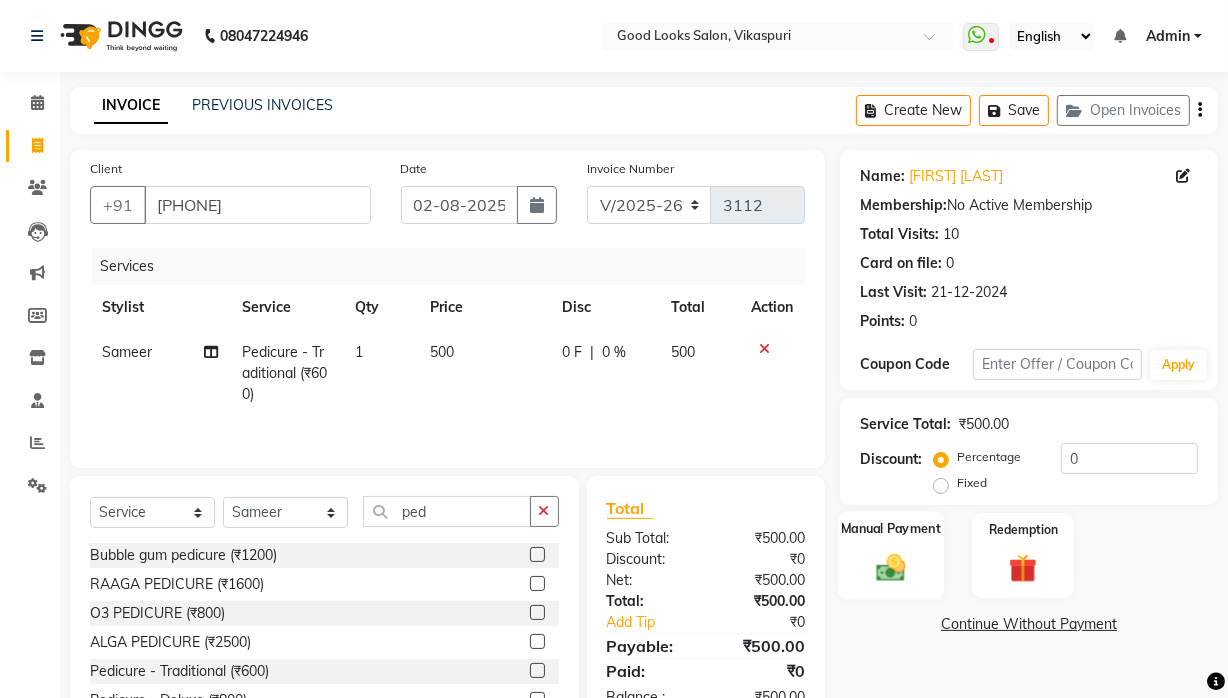 click 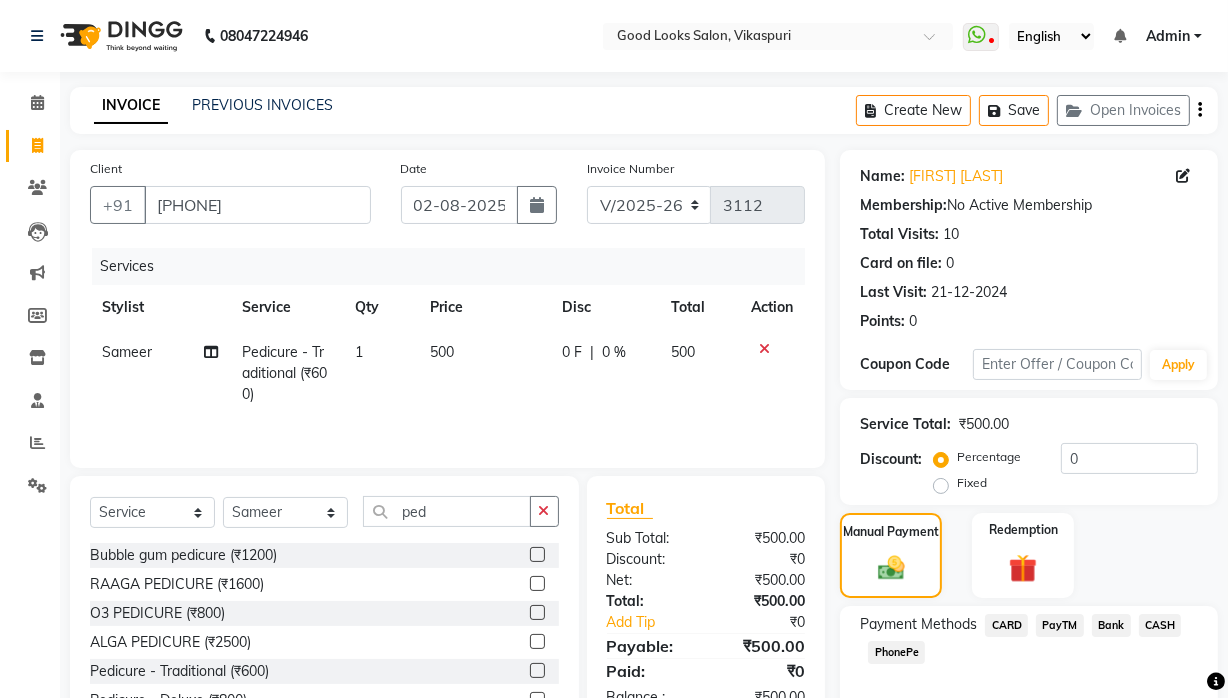 scroll, scrollTop: 103, scrollLeft: 0, axis: vertical 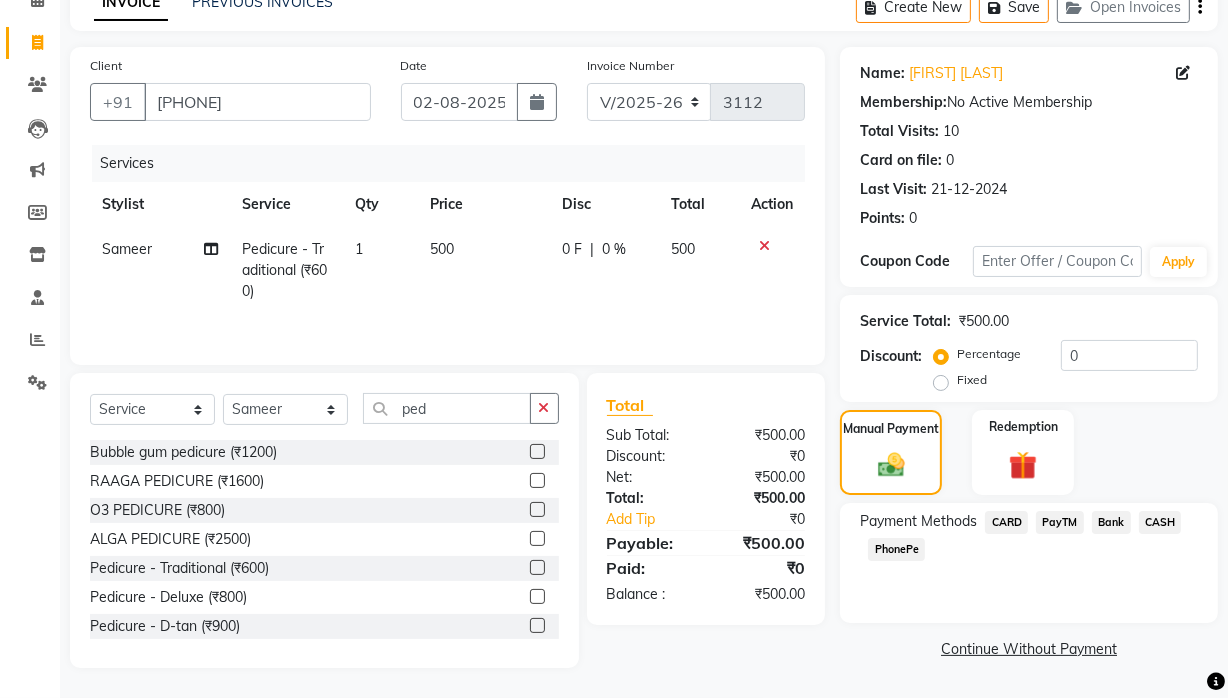 click on "CASH" 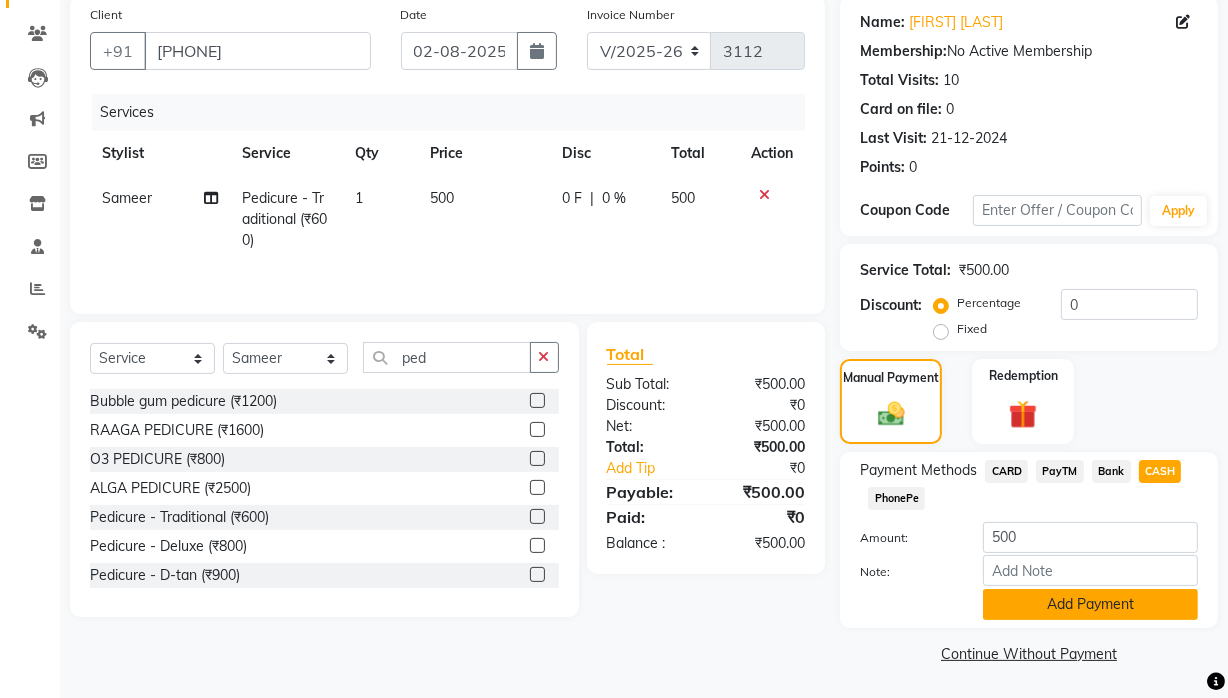 drag, startPoint x: 1077, startPoint y: 596, endPoint x: 1077, endPoint y: 610, distance: 14 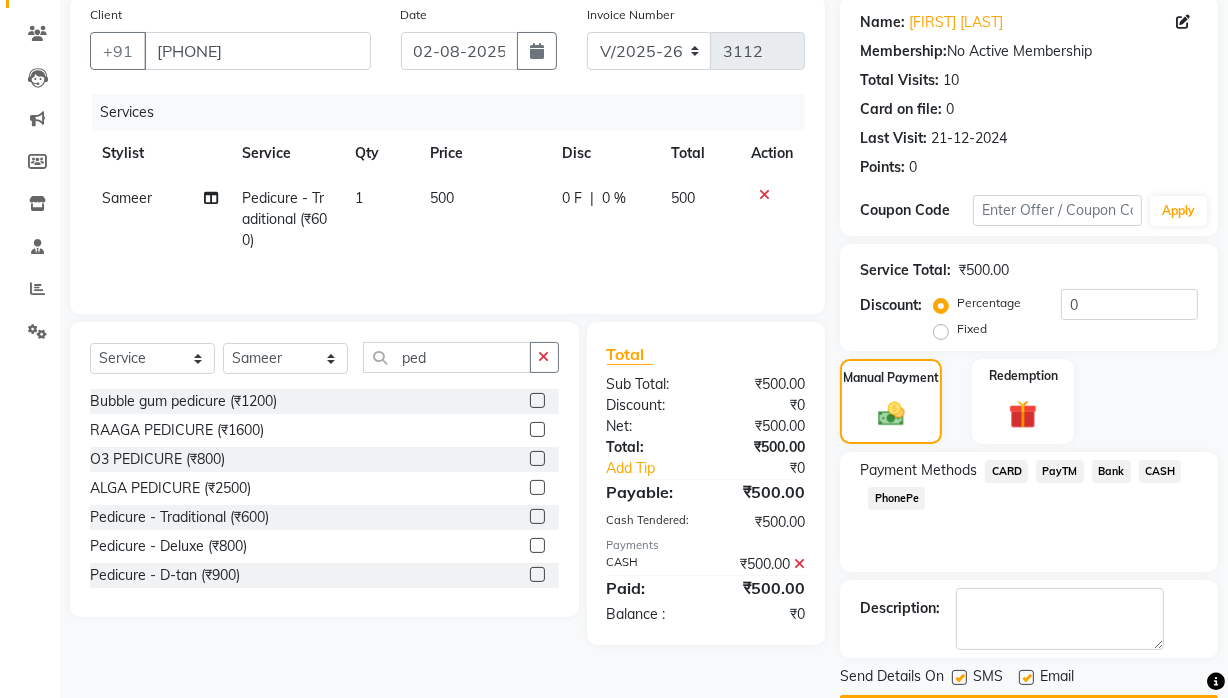 scroll, scrollTop: 210, scrollLeft: 0, axis: vertical 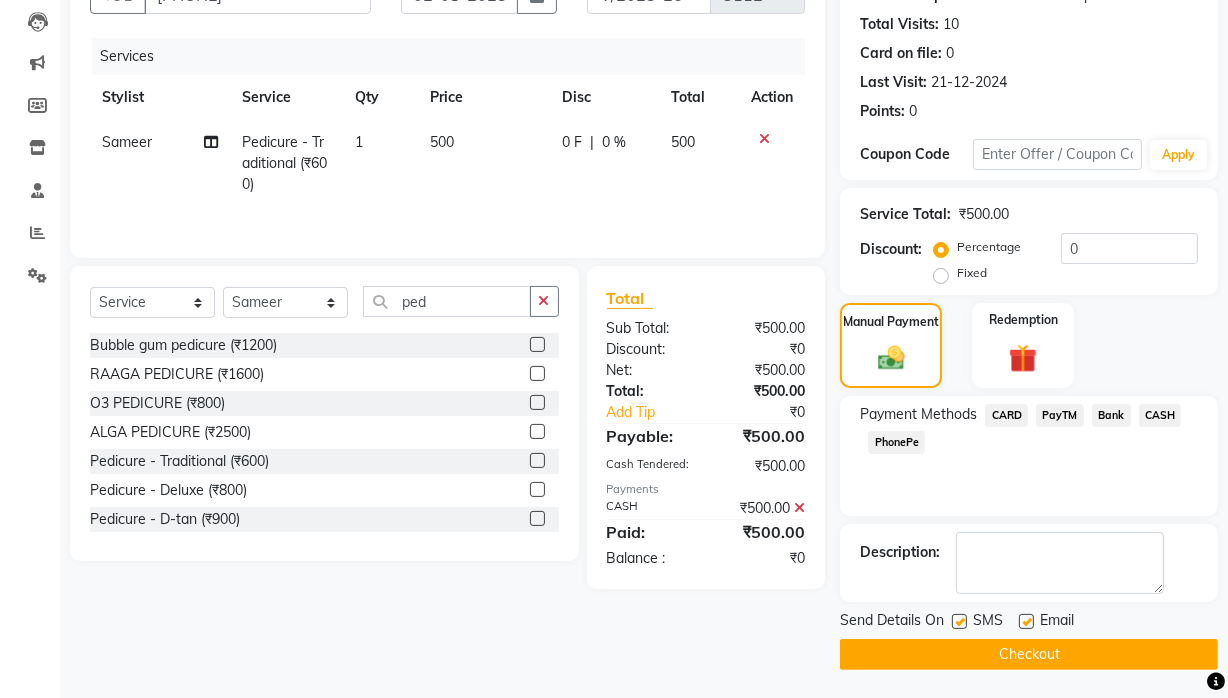 click 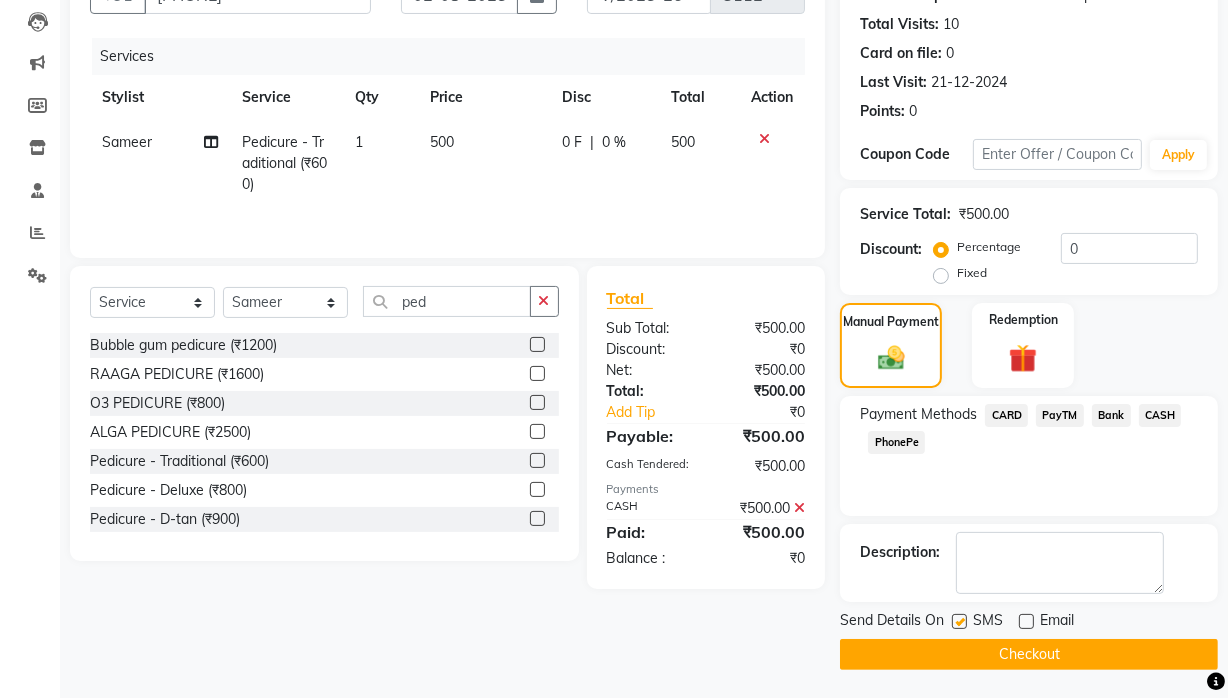 click 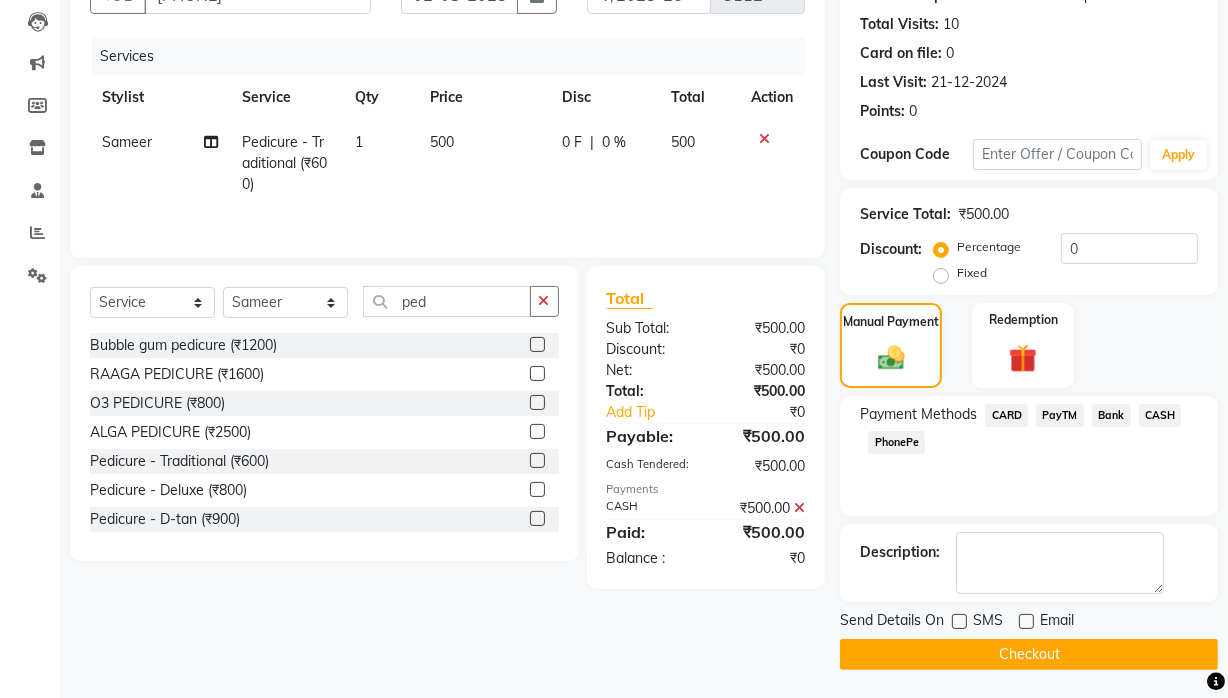 click on "Checkout" 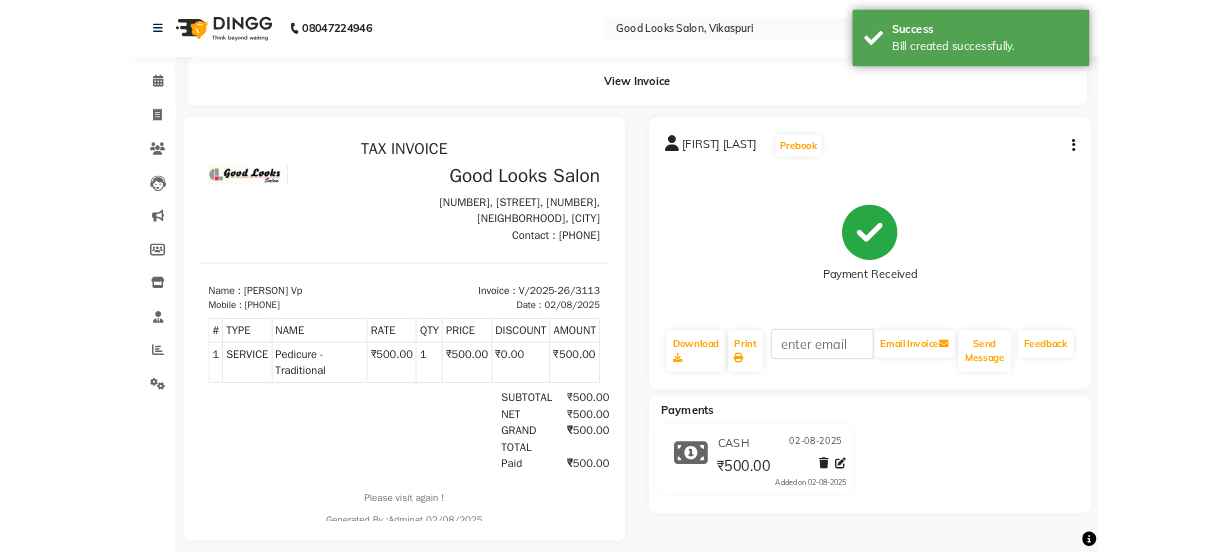 scroll, scrollTop: 0, scrollLeft: 0, axis: both 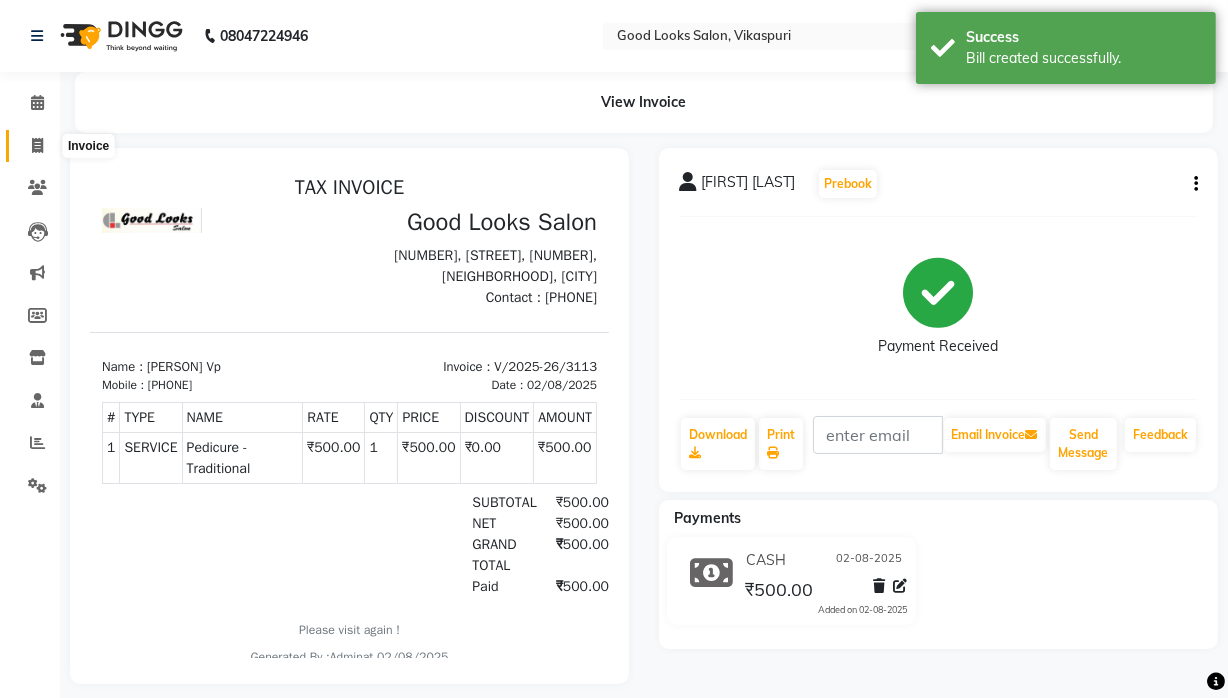 click 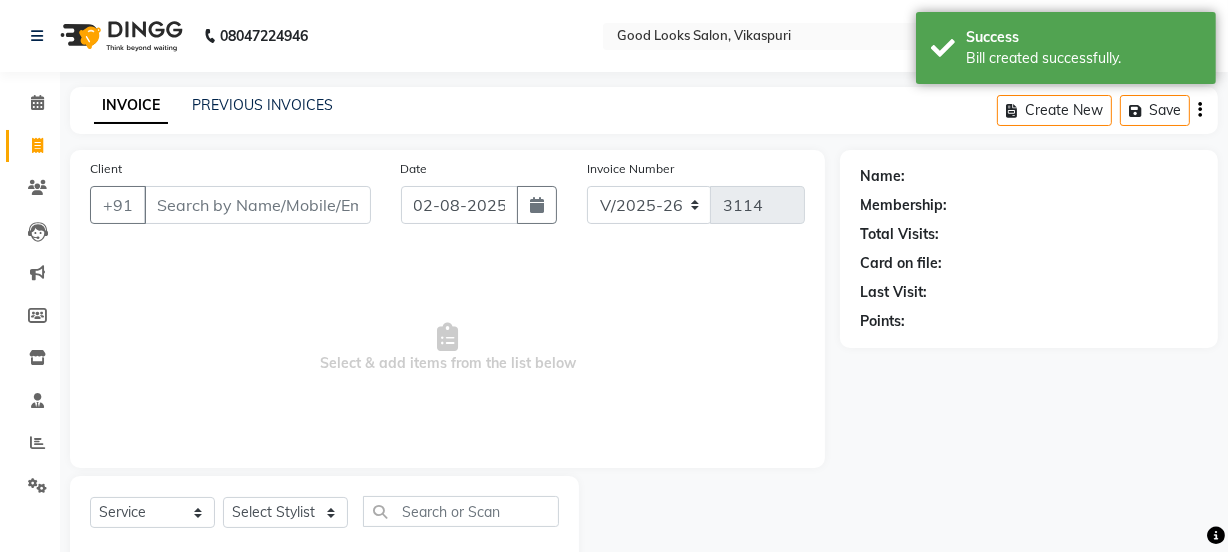 click on "Client" at bounding box center (257, 205) 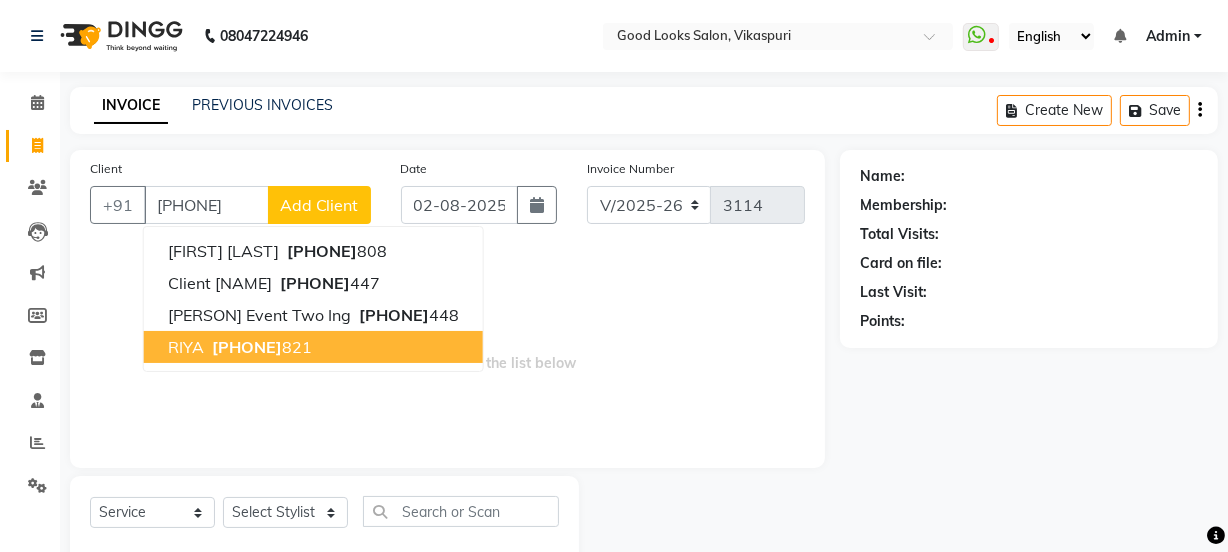 click on "RIYA   9999194 821" at bounding box center (313, 347) 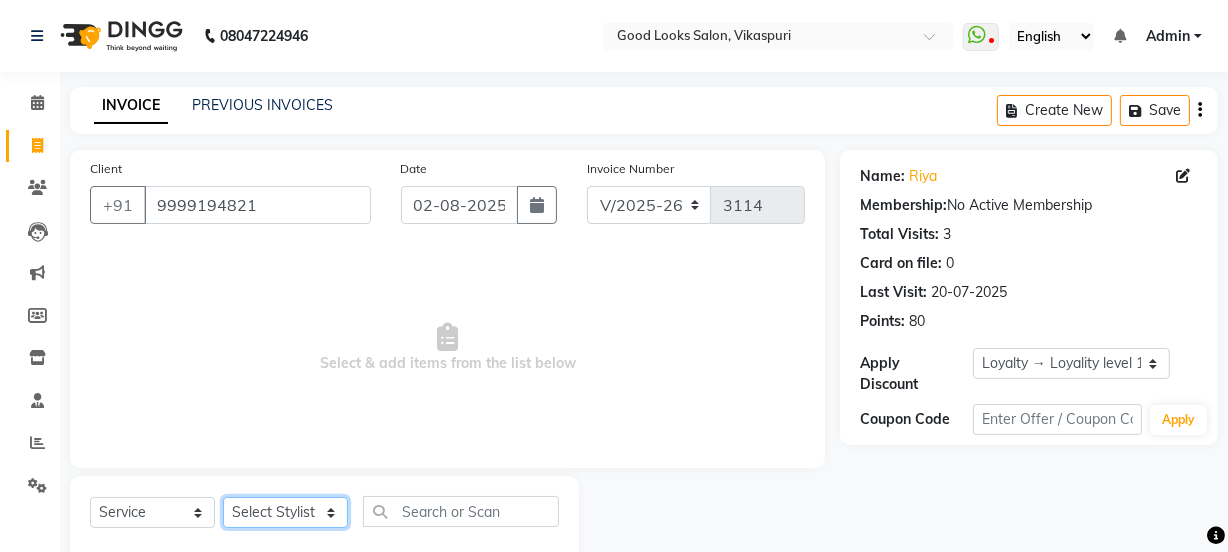 click on "Select Stylist Jyoti kaif Manager Pooja Prachi Raman Raman 2 Reception RIHAN Sameer Shivam simo SUNNY yogita" 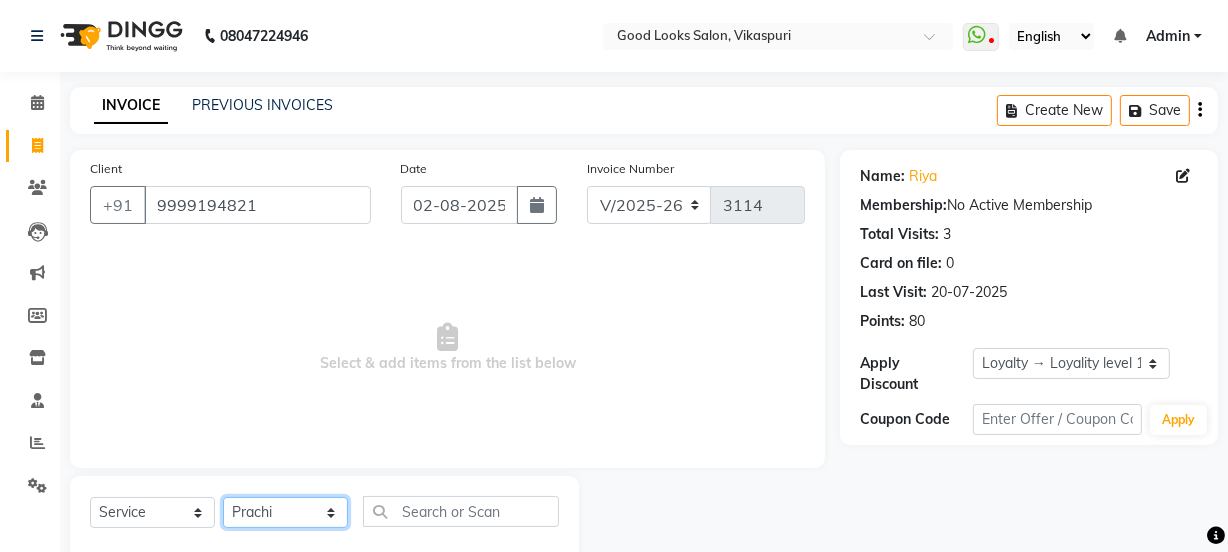 click on "Select Stylist Jyoti kaif Manager Pooja Prachi Raman Raman 2 Reception RIHAN Sameer Shivam simo SUNNY yogita" 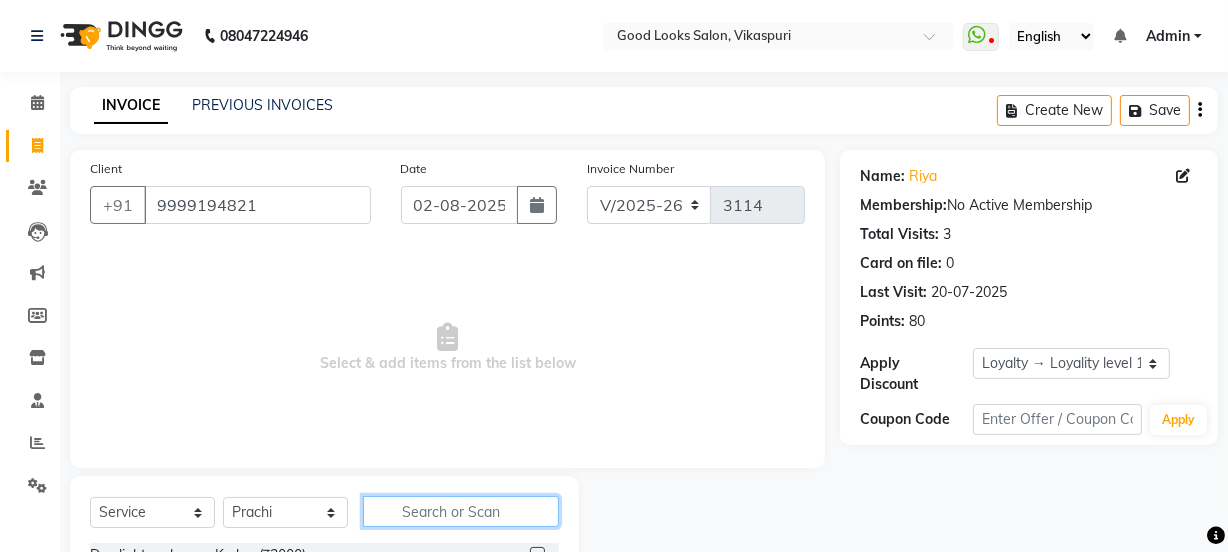 click 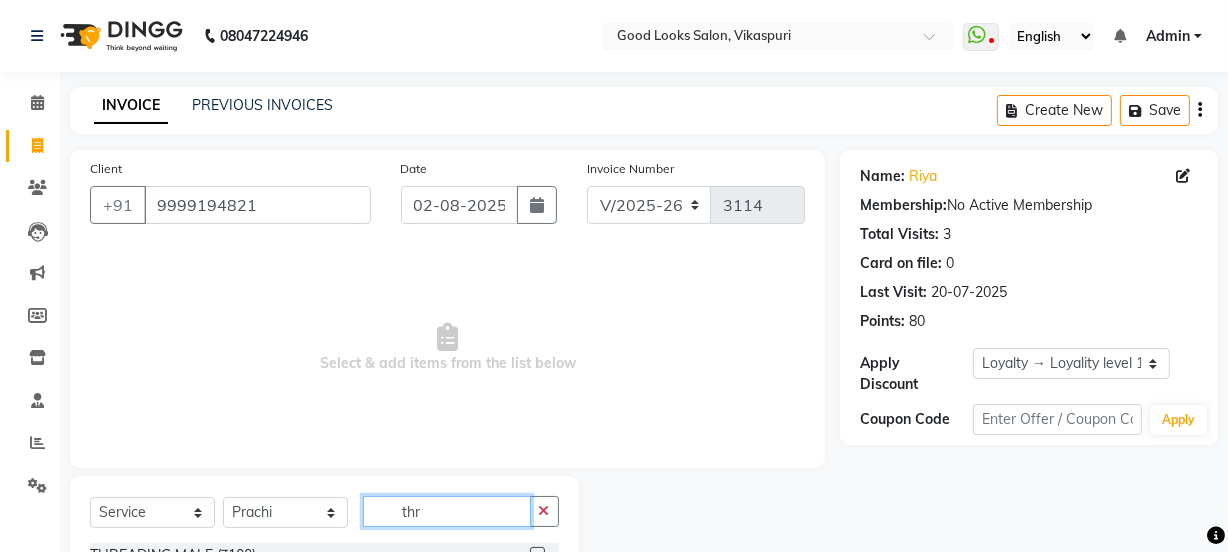 scroll, scrollTop: 250, scrollLeft: 0, axis: vertical 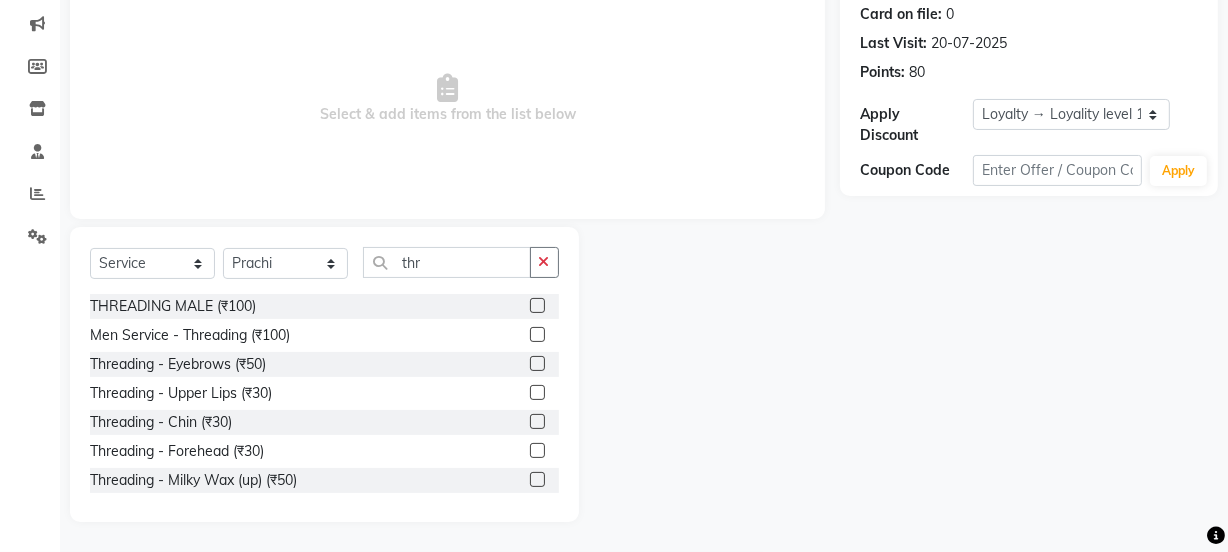 click 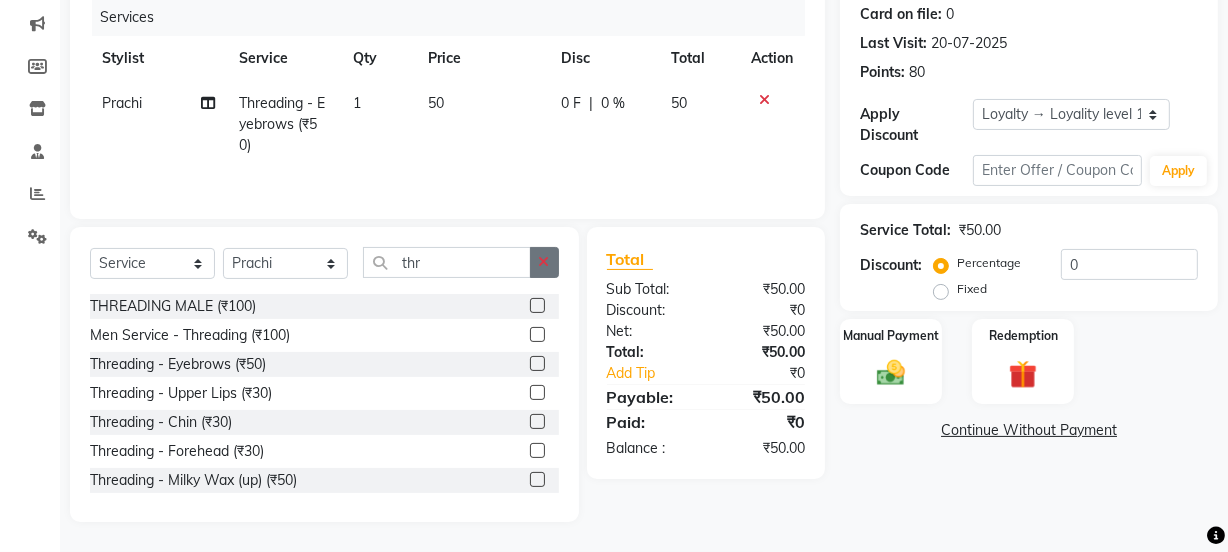 drag, startPoint x: 520, startPoint y: 455, endPoint x: 536, endPoint y: 339, distance: 117.09825 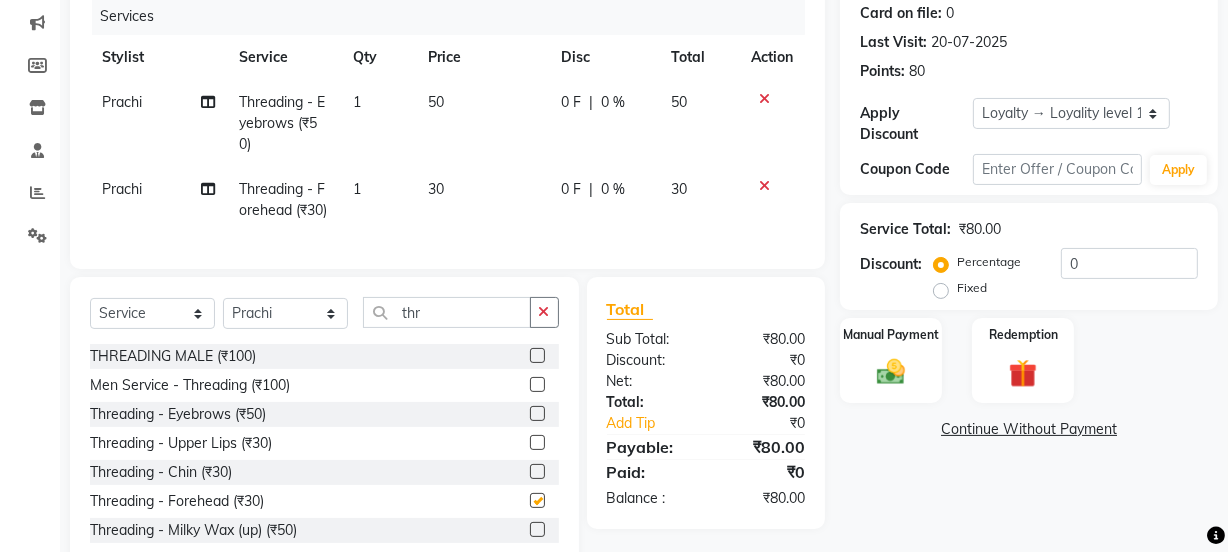 click on "30" 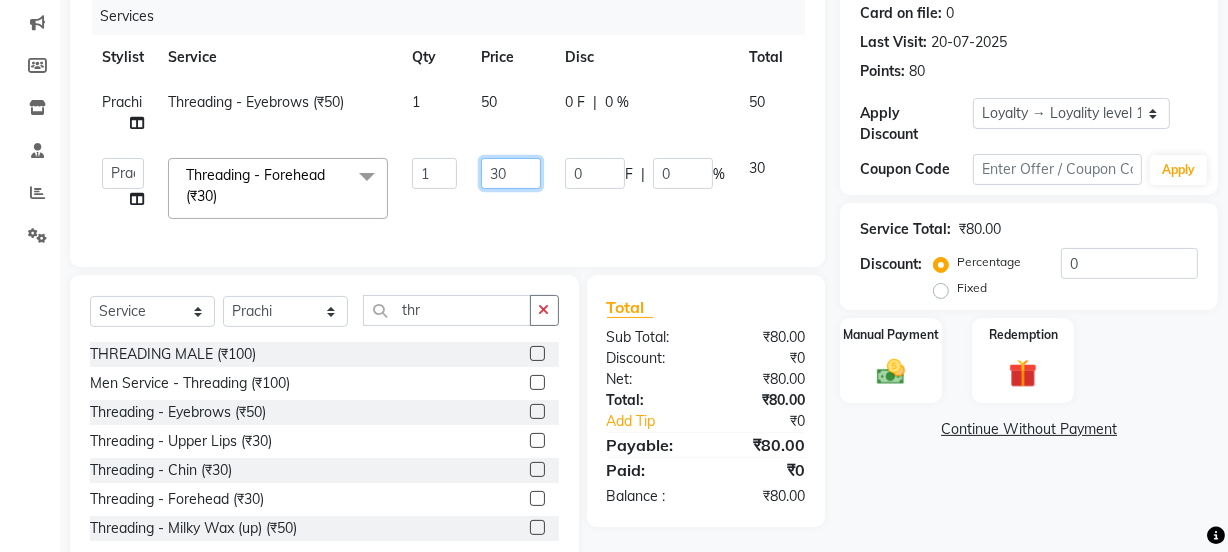 drag, startPoint x: 512, startPoint y: 173, endPoint x: 420, endPoint y: 159, distance: 93.05912 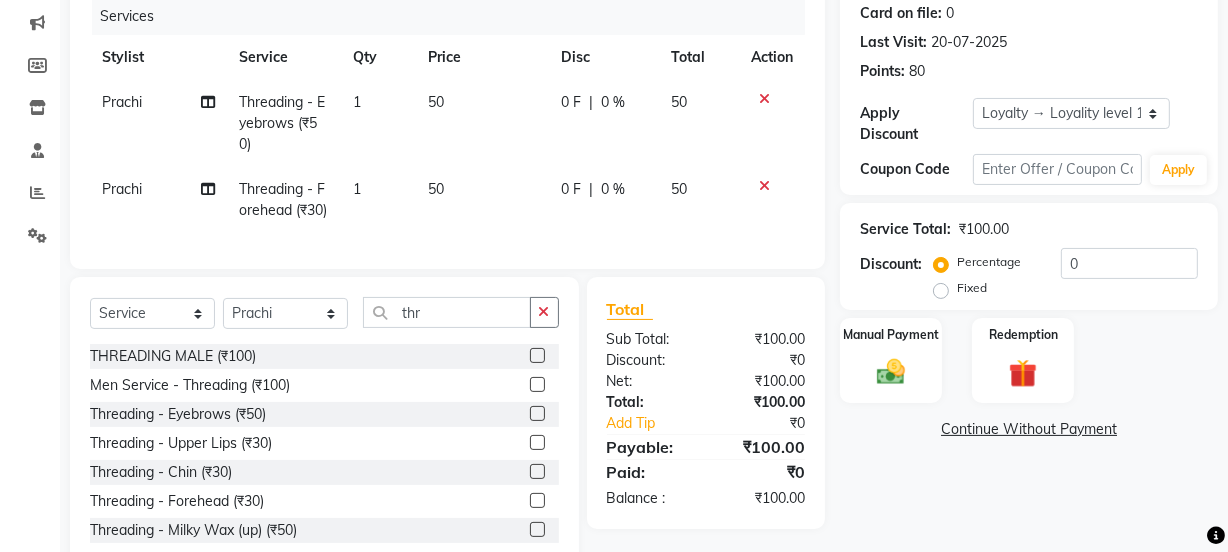 click on "50" 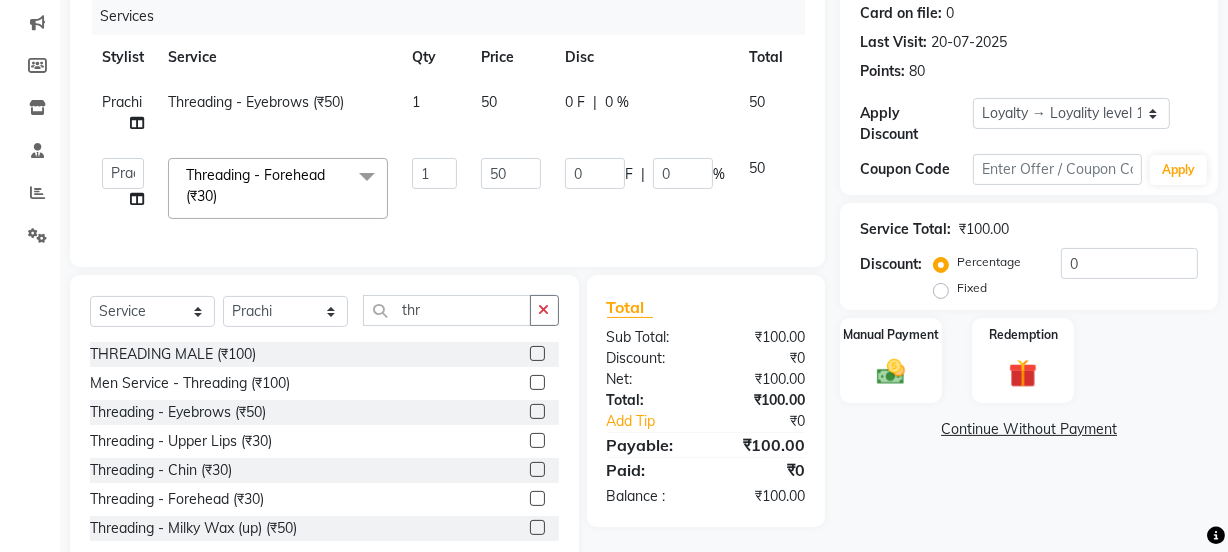 drag, startPoint x: 232, startPoint y: 296, endPoint x: 235, endPoint y: 319, distance: 23.194826 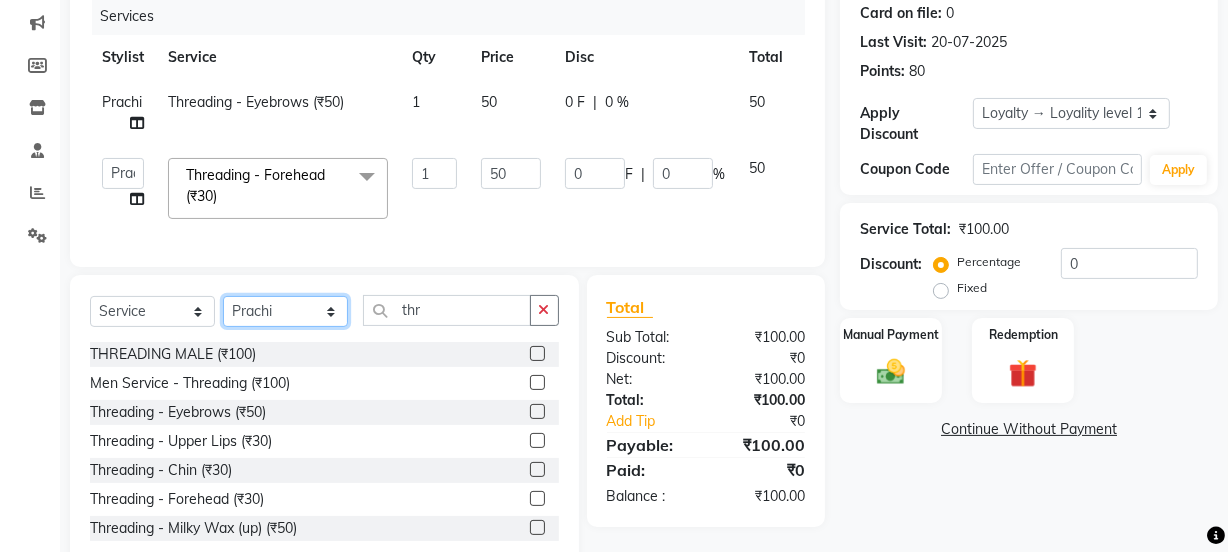 click on "Select Stylist Jyoti kaif Manager Pooja Prachi Raman Raman 2 Reception RIHAN Sameer Shivam simo SUNNY yogita" 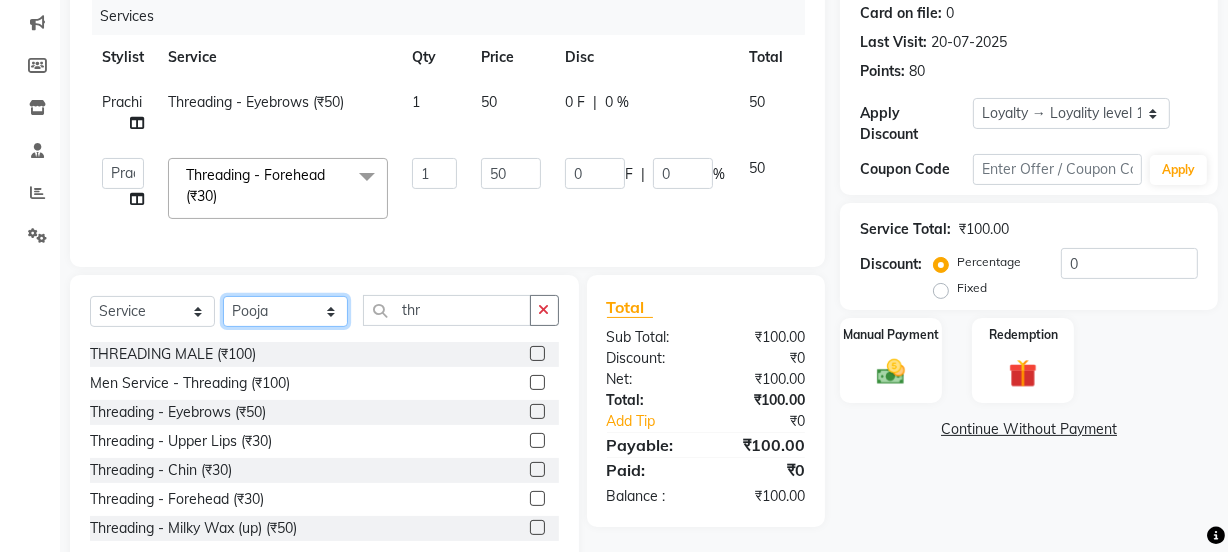 click on "Select Stylist Jyoti kaif Manager Pooja Prachi Raman Raman 2 Reception RIHAN Sameer Shivam simo SUNNY yogita" 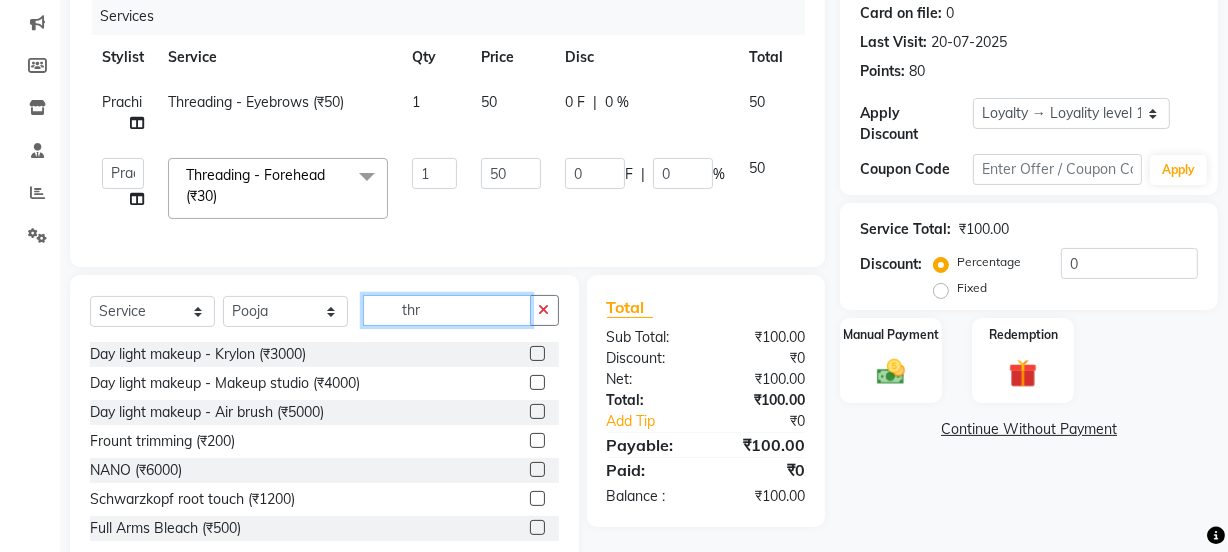 click on "thr" 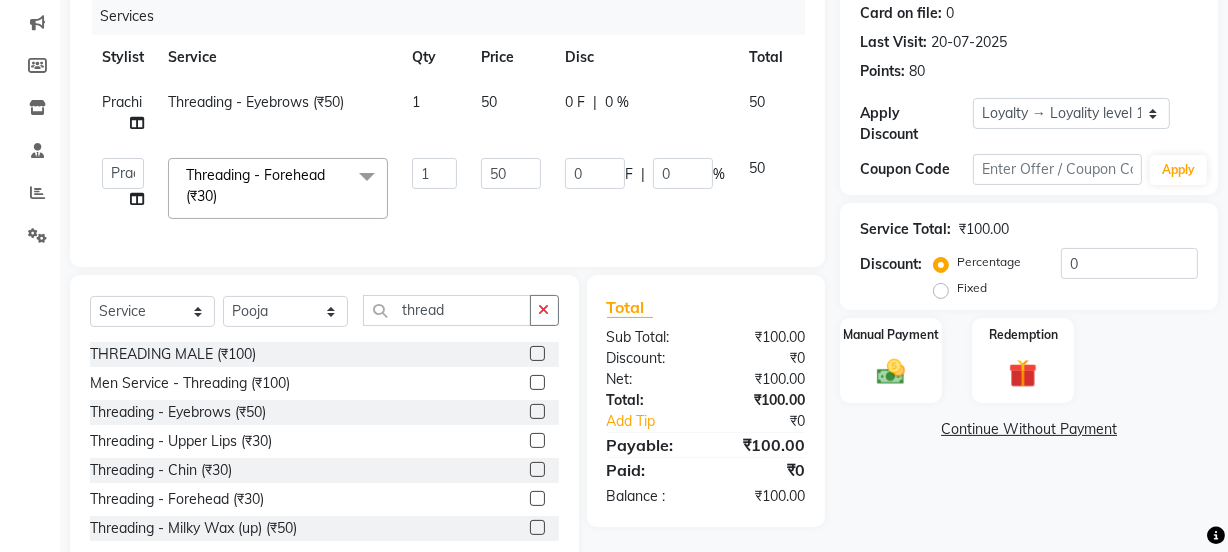 click 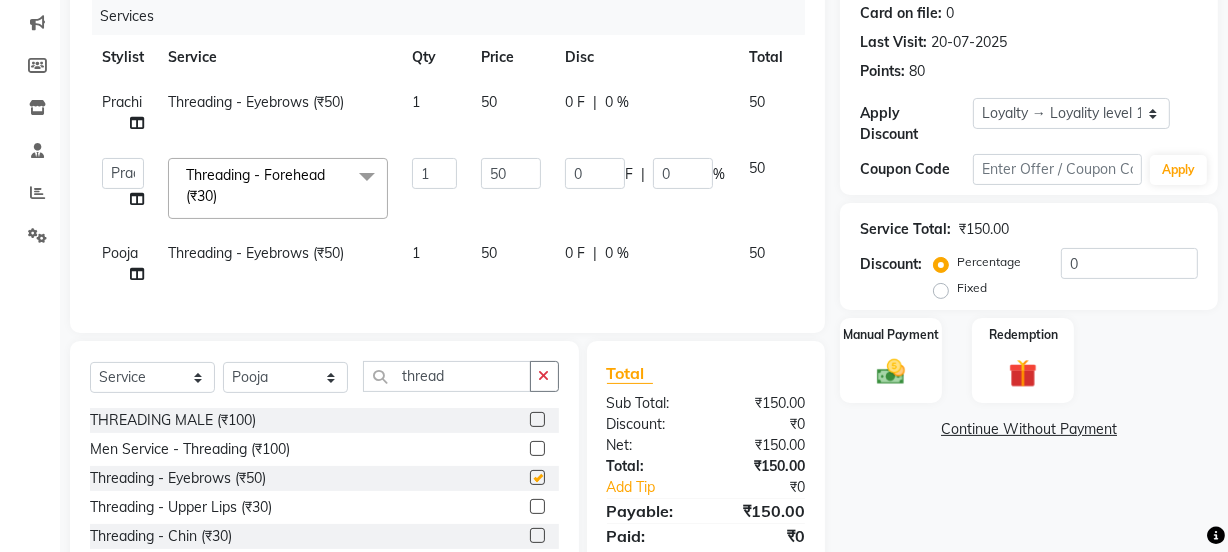 scroll, scrollTop: 378, scrollLeft: 0, axis: vertical 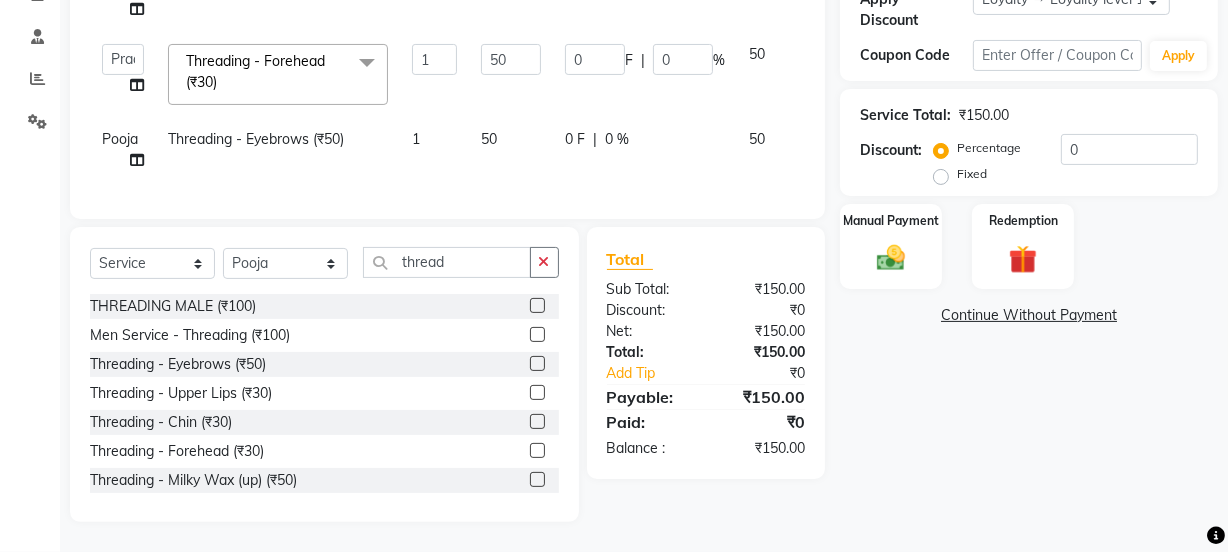 drag, startPoint x: 522, startPoint y: 476, endPoint x: 520, endPoint y: 404, distance: 72.02777 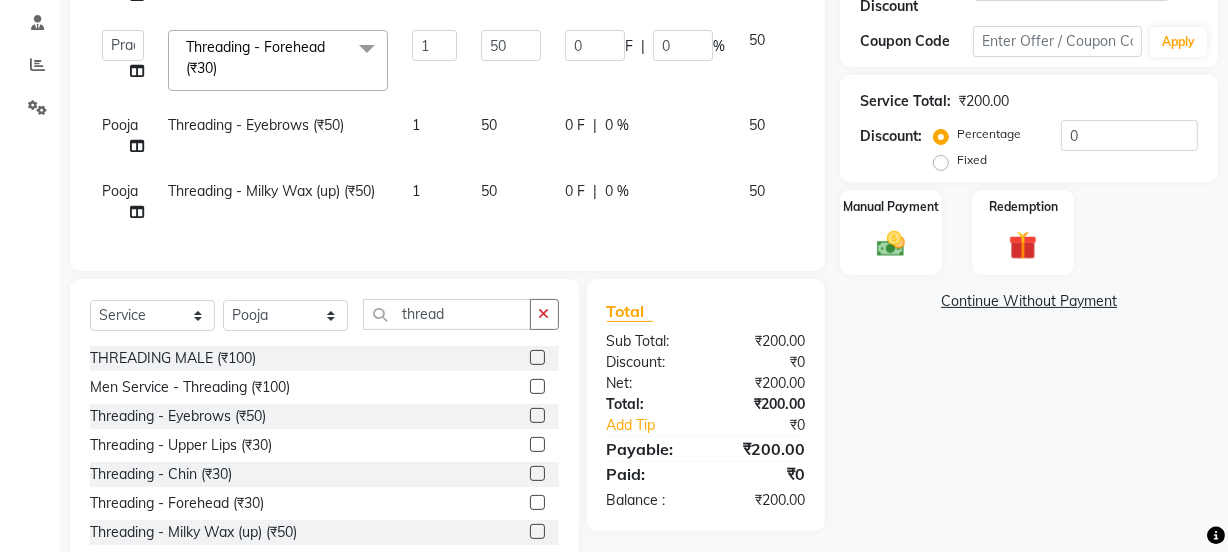 click on "50" 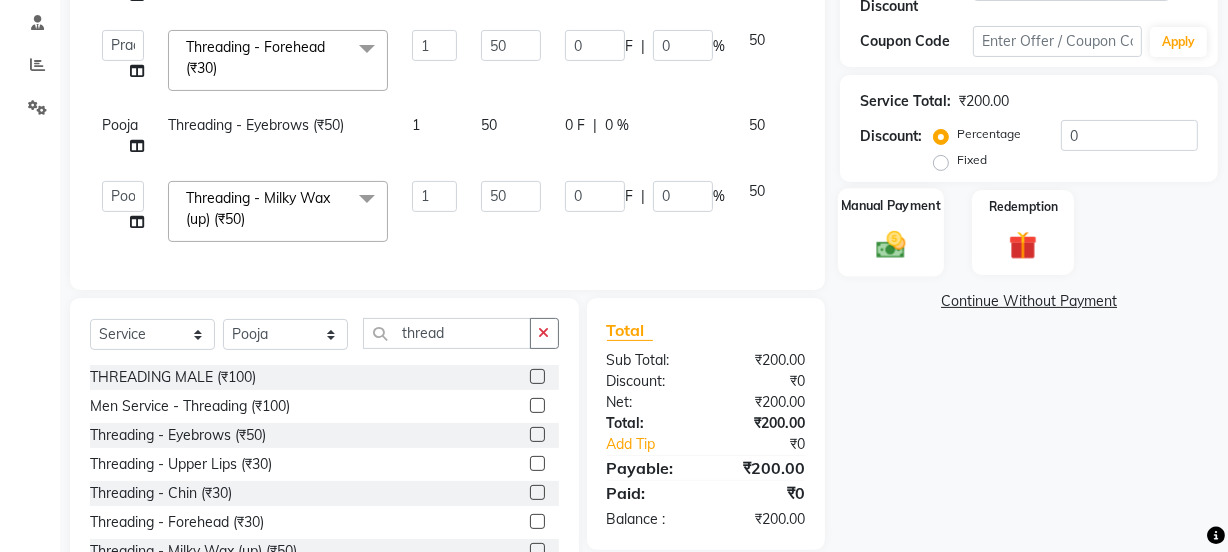 click 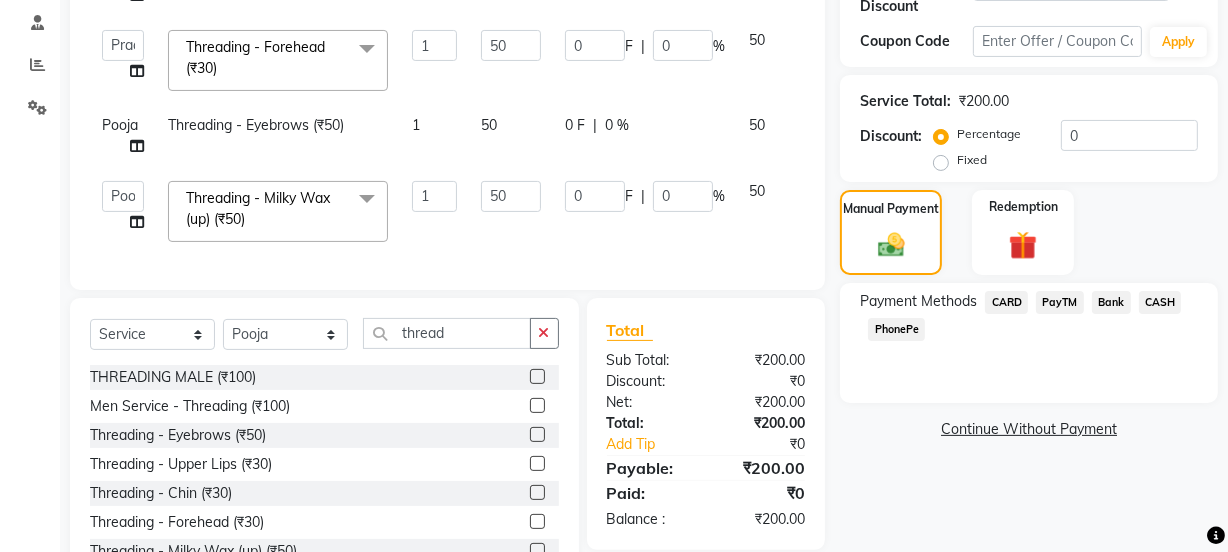 click on "Bank" 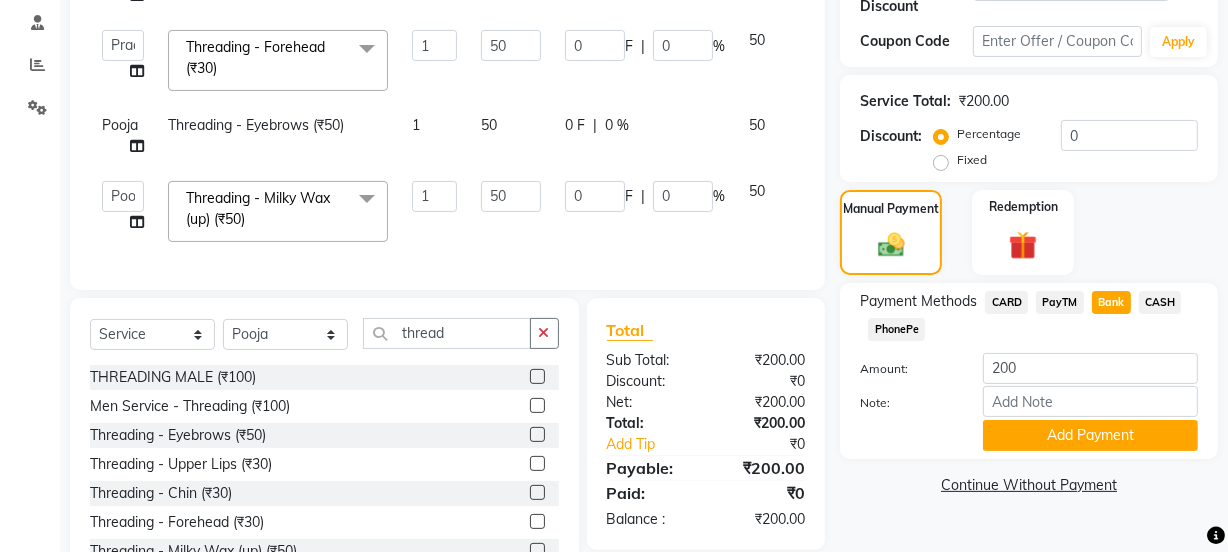 click on "PayTM" 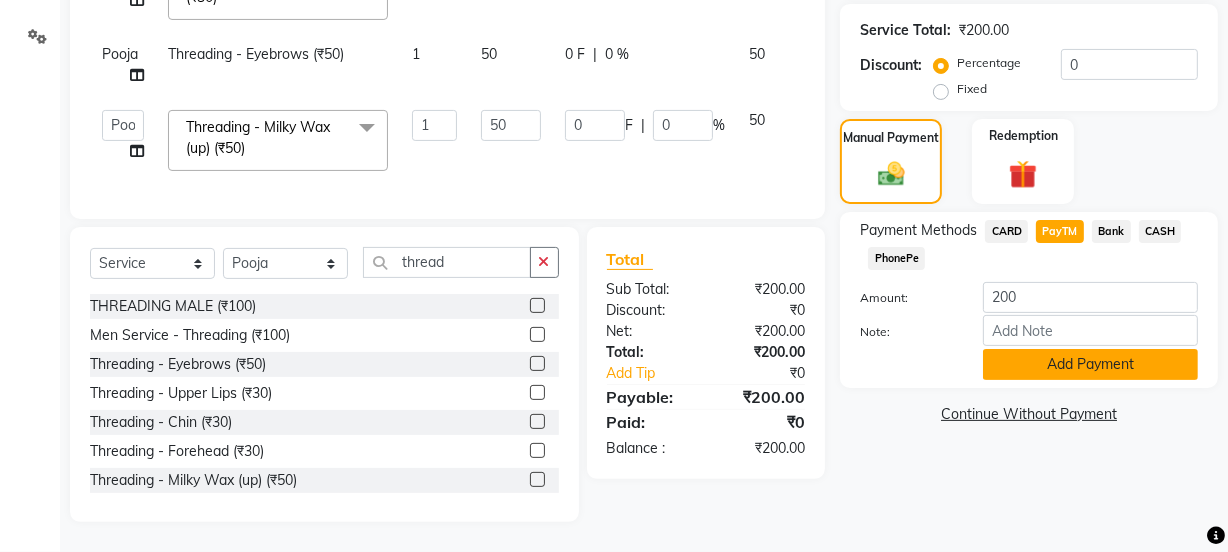 click on "Add Payment" 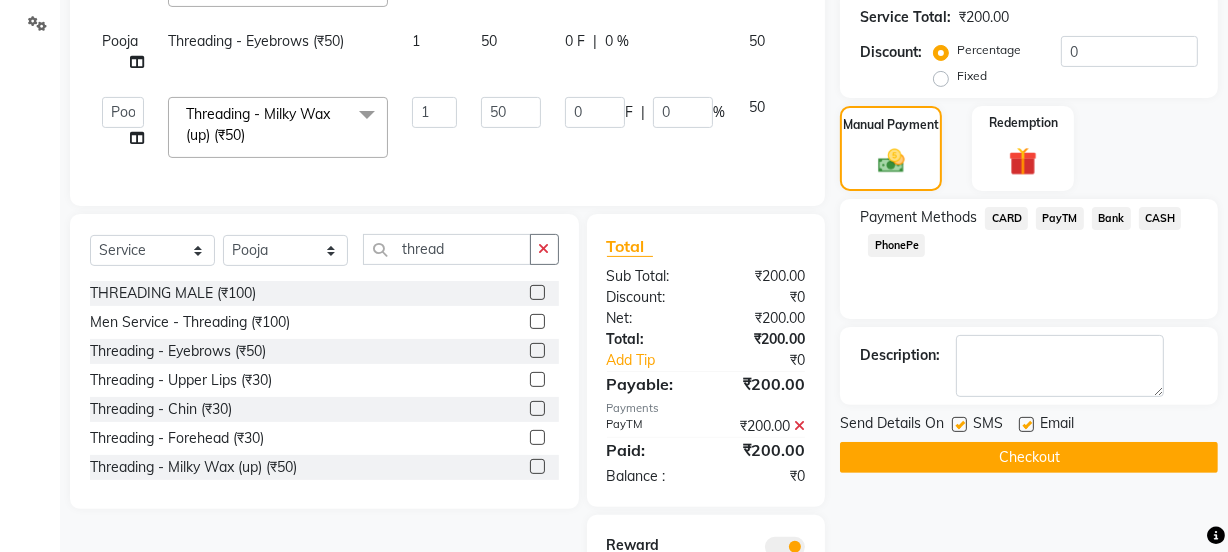 scroll, scrollTop: 600, scrollLeft: 0, axis: vertical 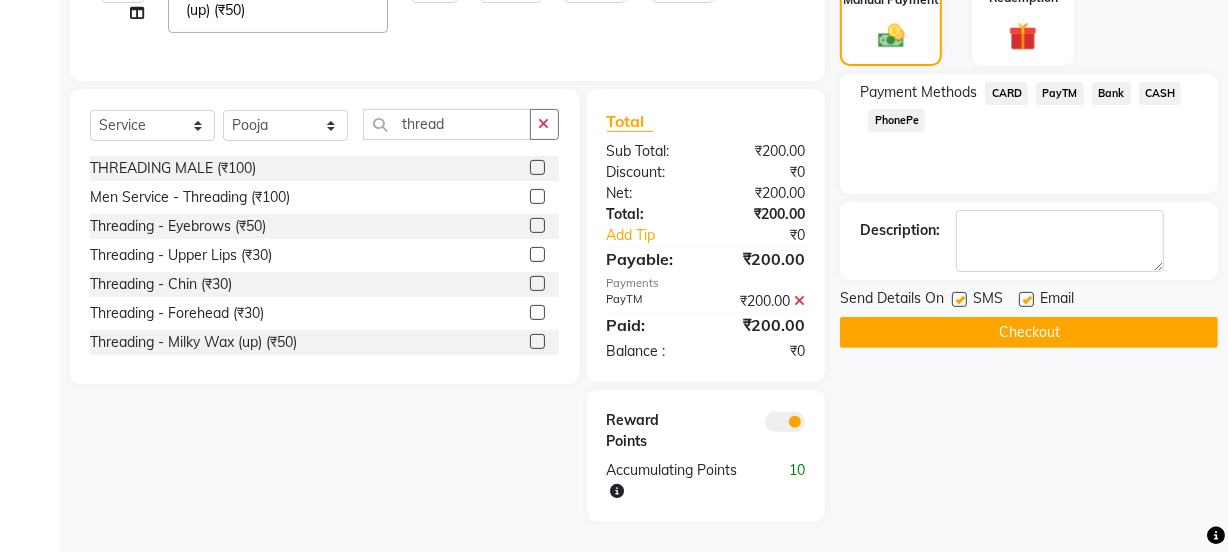 click 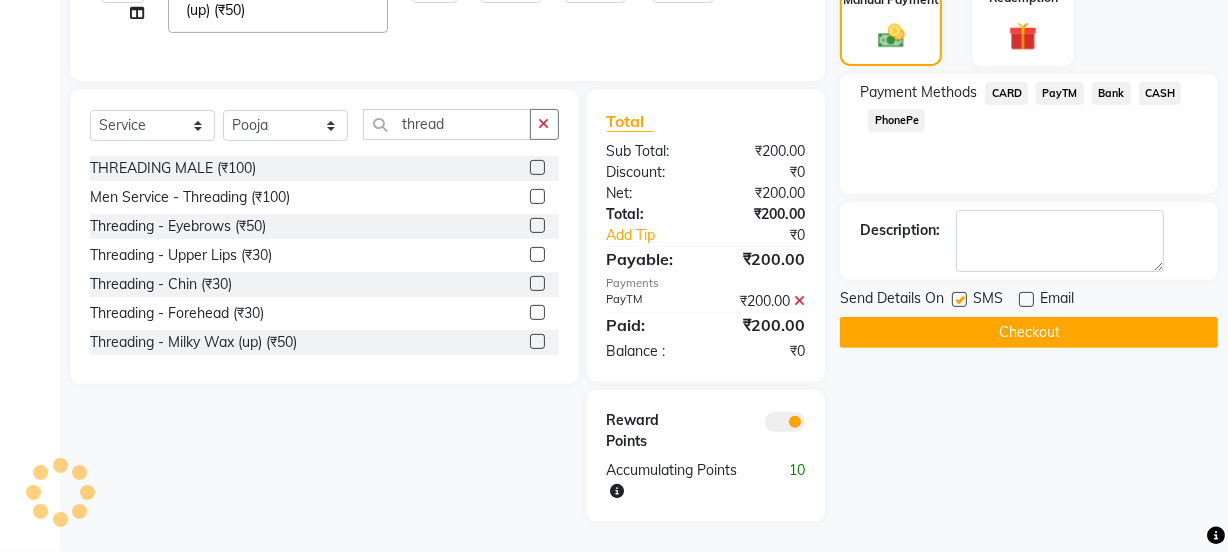 click 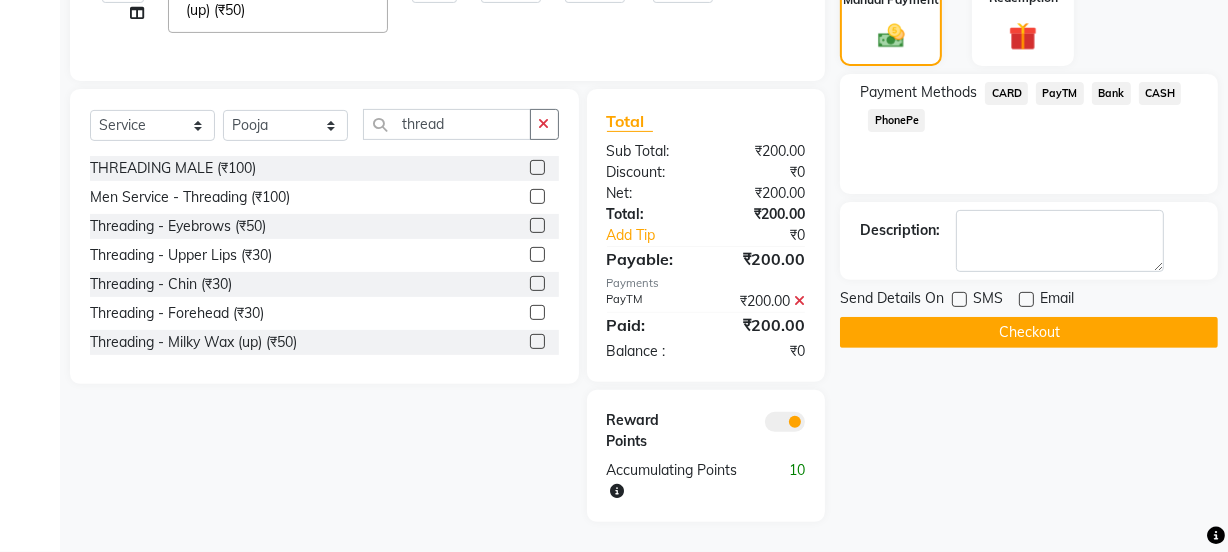 click on "Checkout" 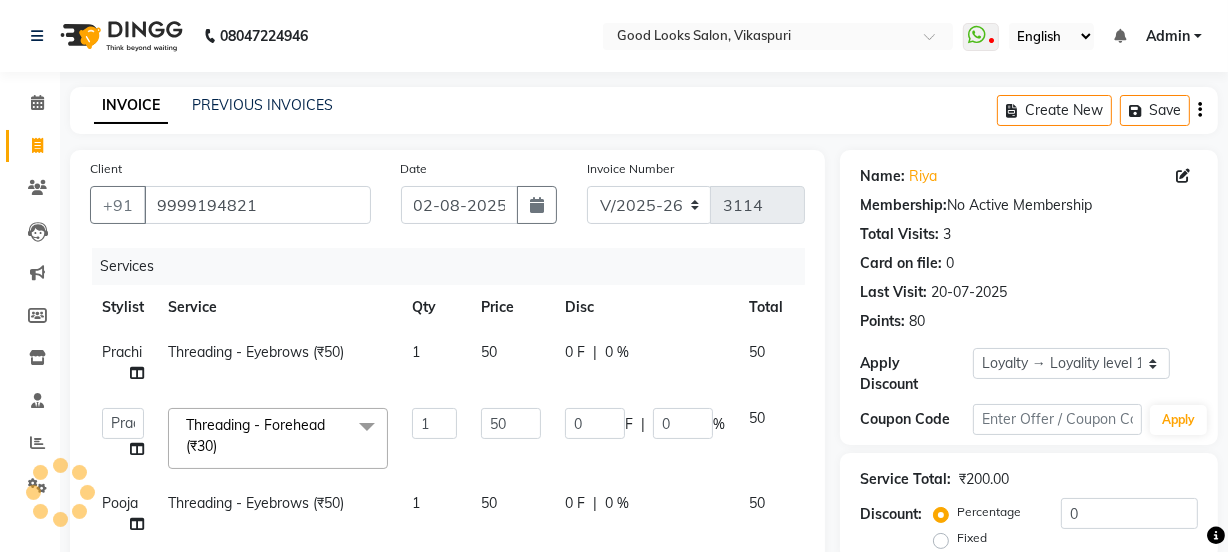scroll, scrollTop: 545, scrollLeft: 0, axis: vertical 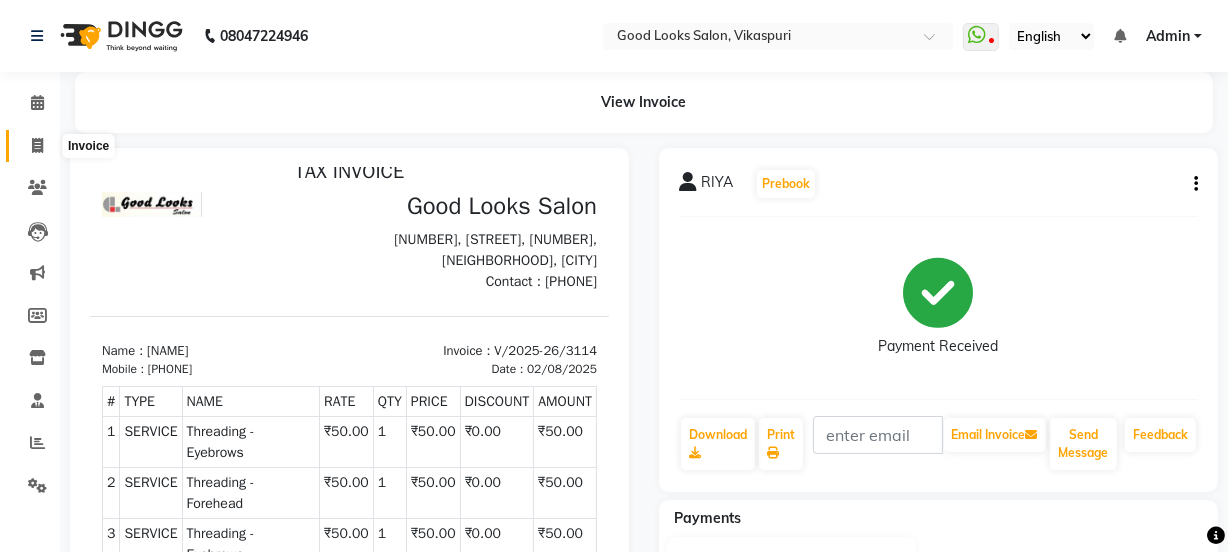 click 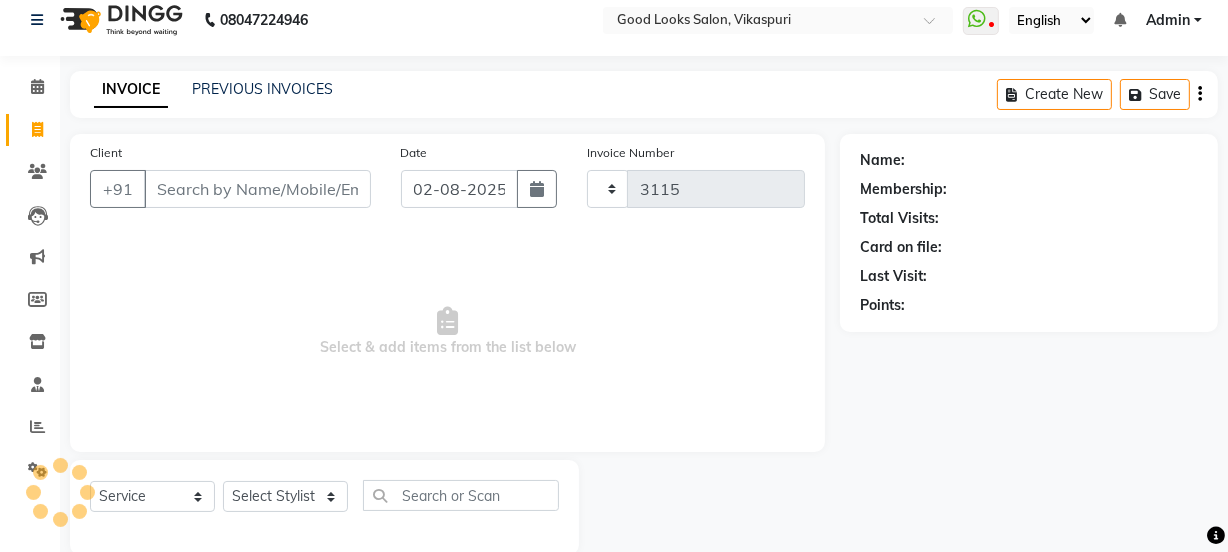 scroll, scrollTop: 50, scrollLeft: 0, axis: vertical 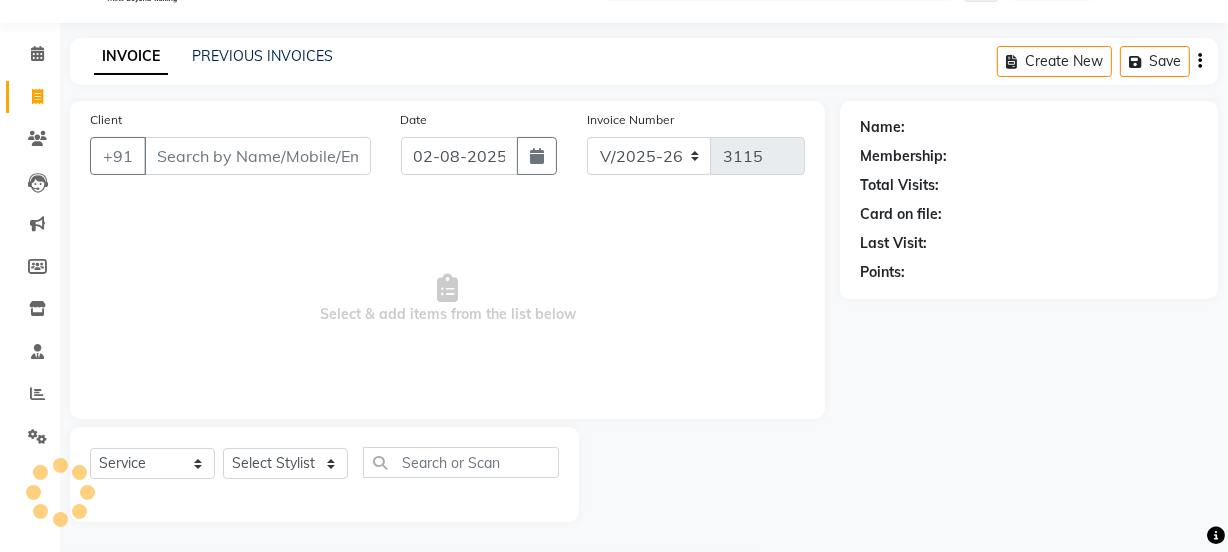 click on "PREVIOUS INVOICES" 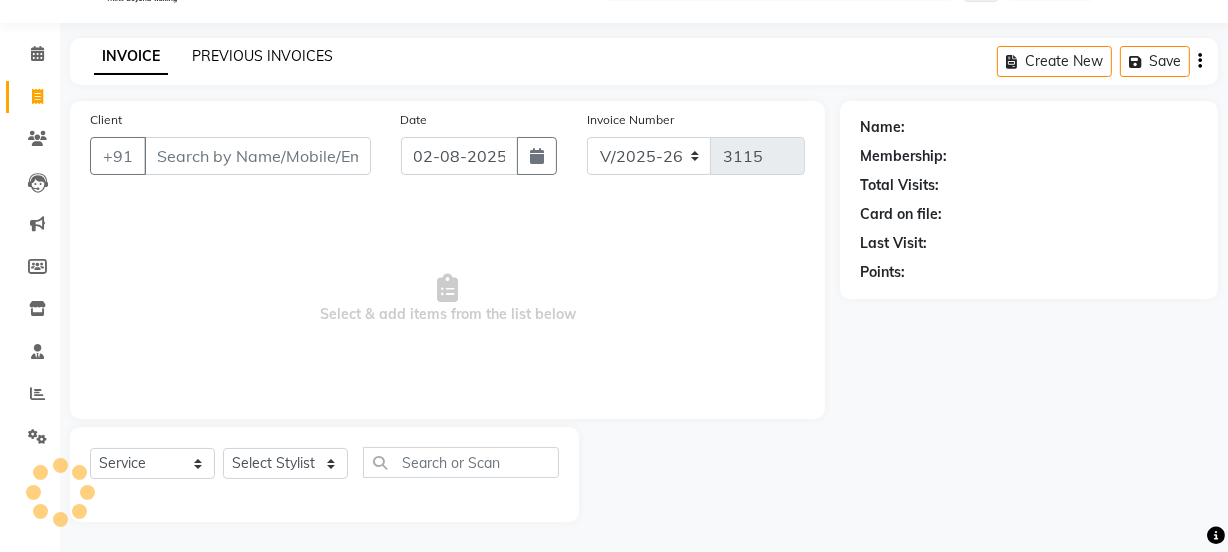 click on "PREVIOUS INVOICES" 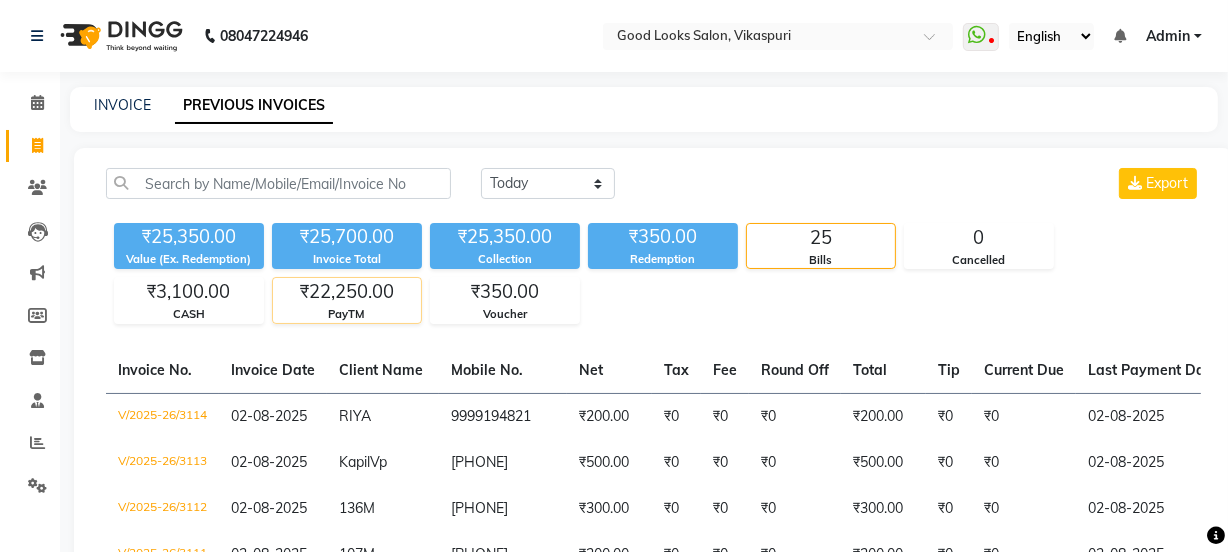 click on "PayTM" 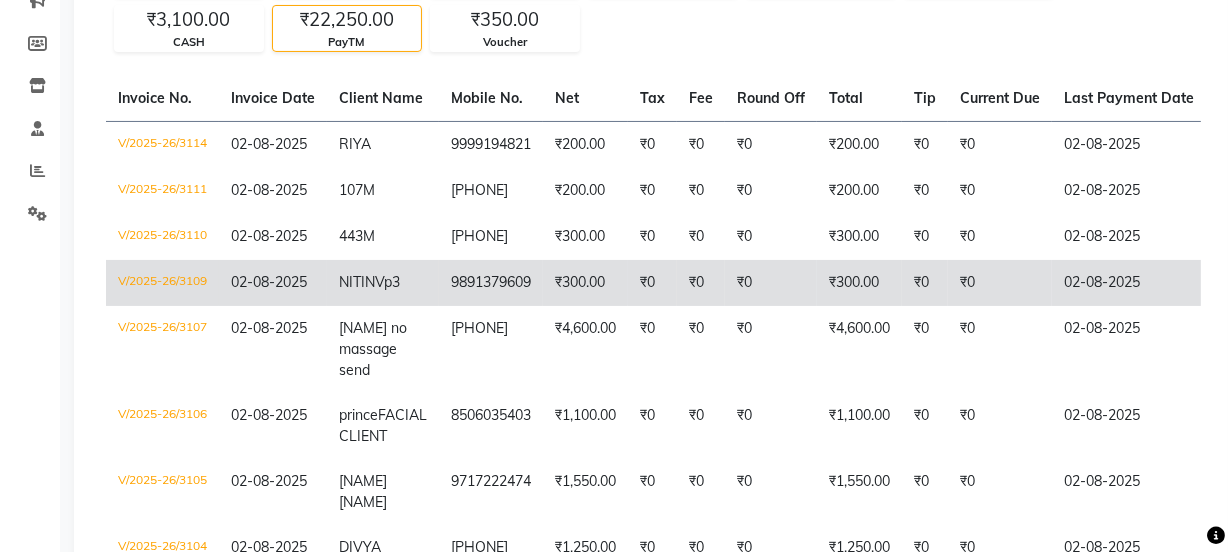 scroll, scrollTop: 0, scrollLeft: 0, axis: both 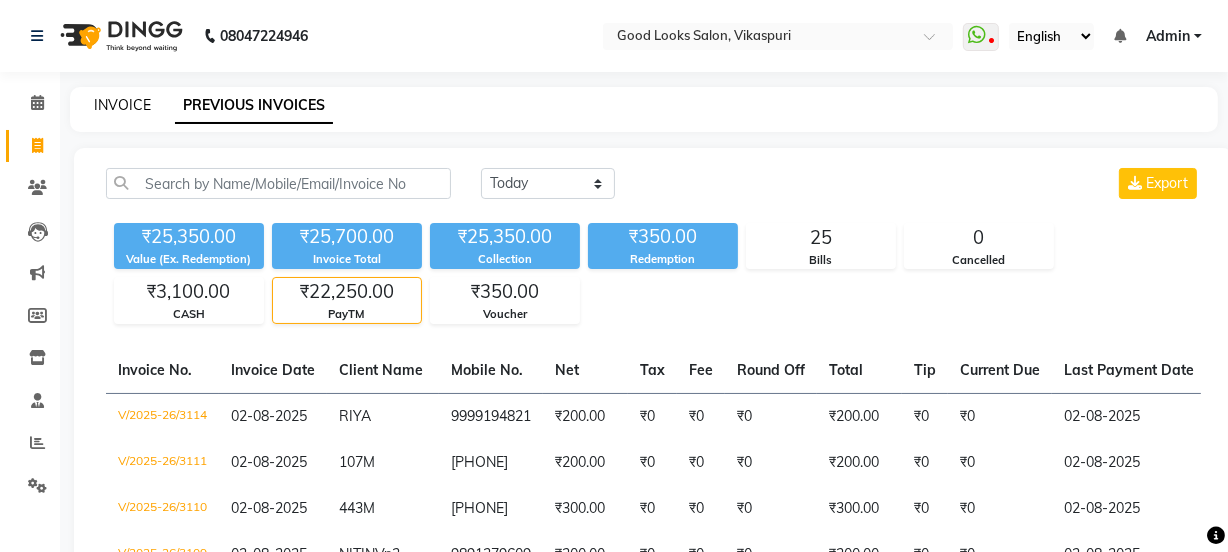 click on "INVOICE" 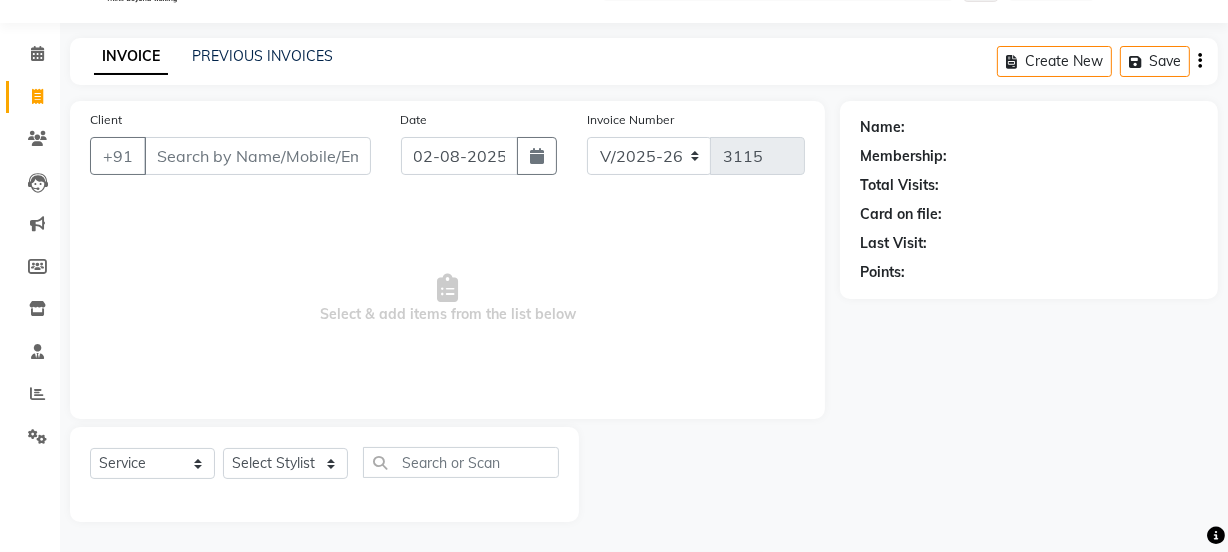 scroll, scrollTop: 0, scrollLeft: 0, axis: both 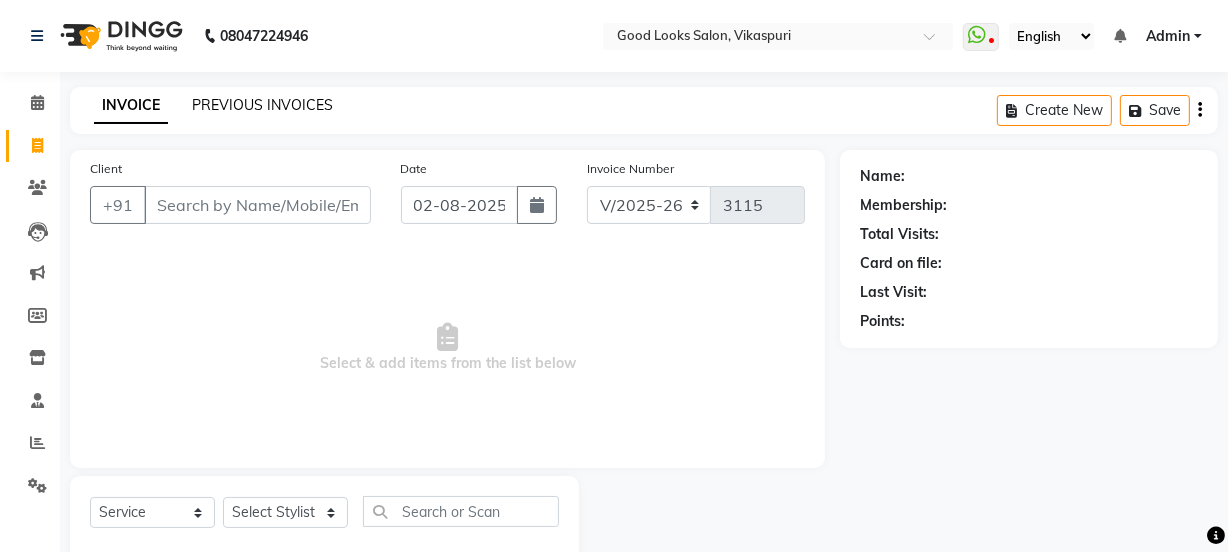 click on "PREVIOUS INVOICES" 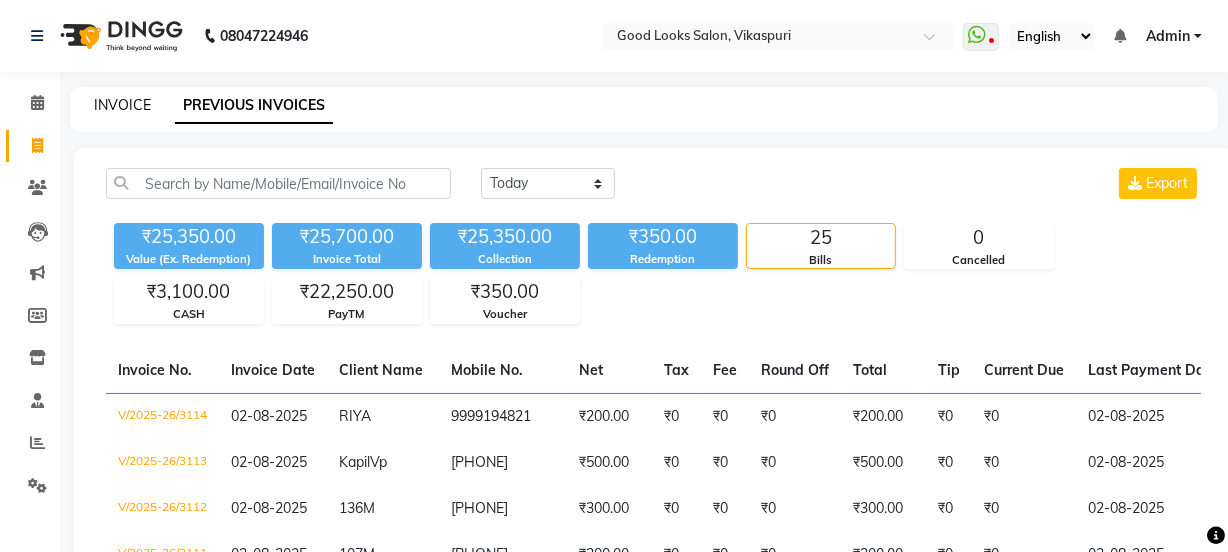 click on "INVOICE" 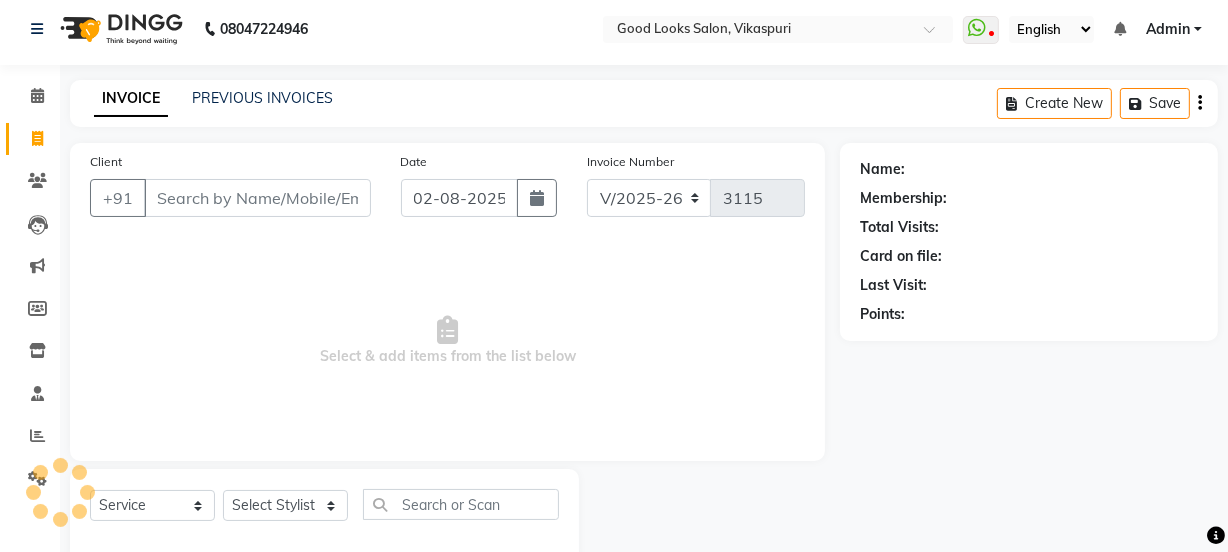 scroll, scrollTop: 50, scrollLeft: 0, axis: vertical 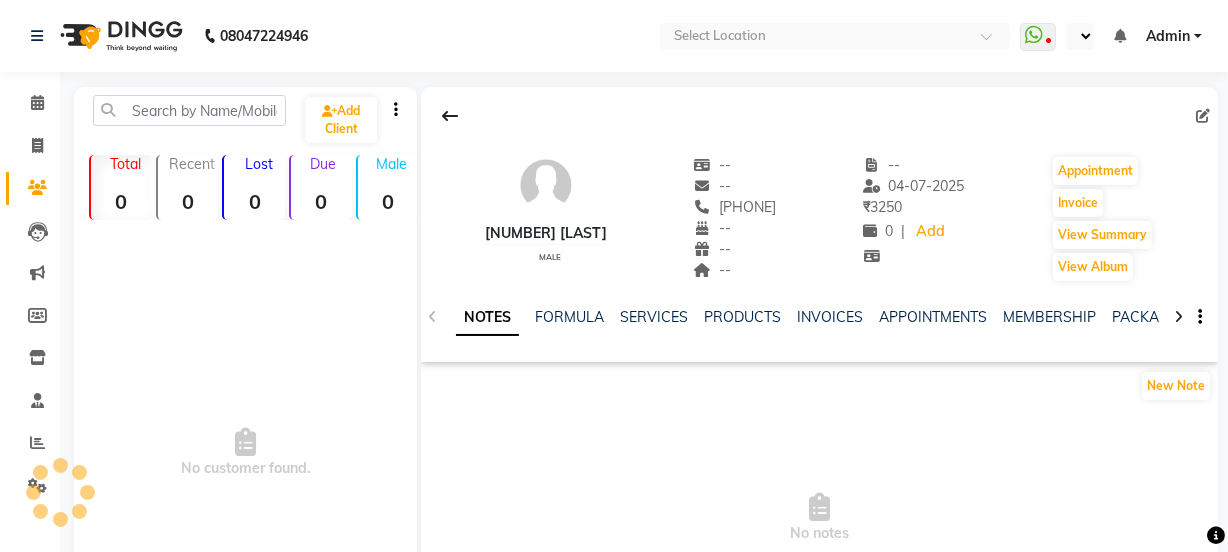 select on "en" 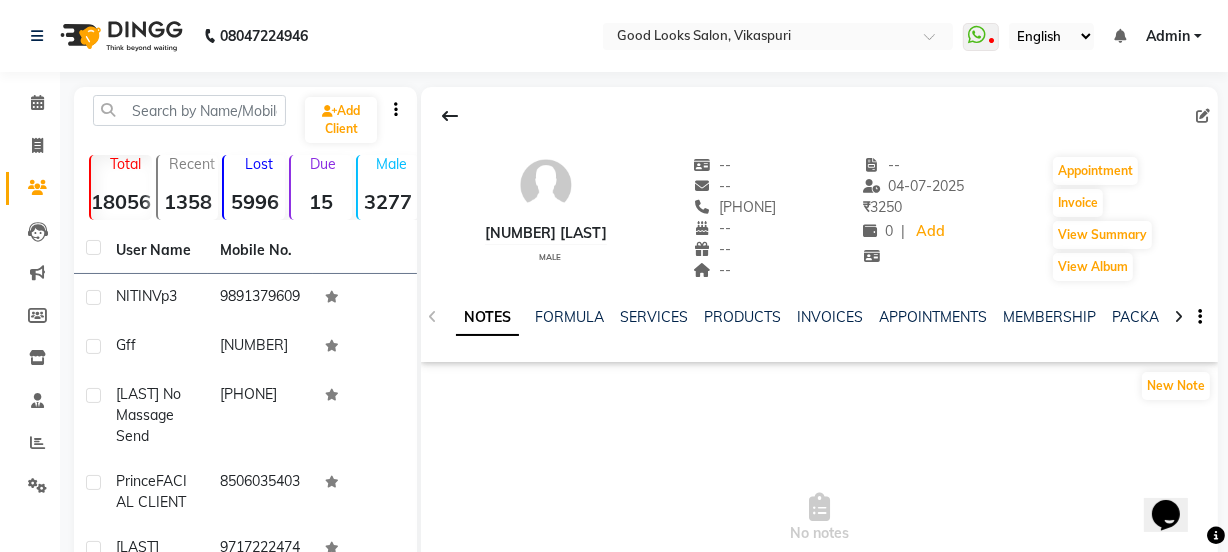 scroll, scrollTop: 0, scrollLeft: 0, axis: both 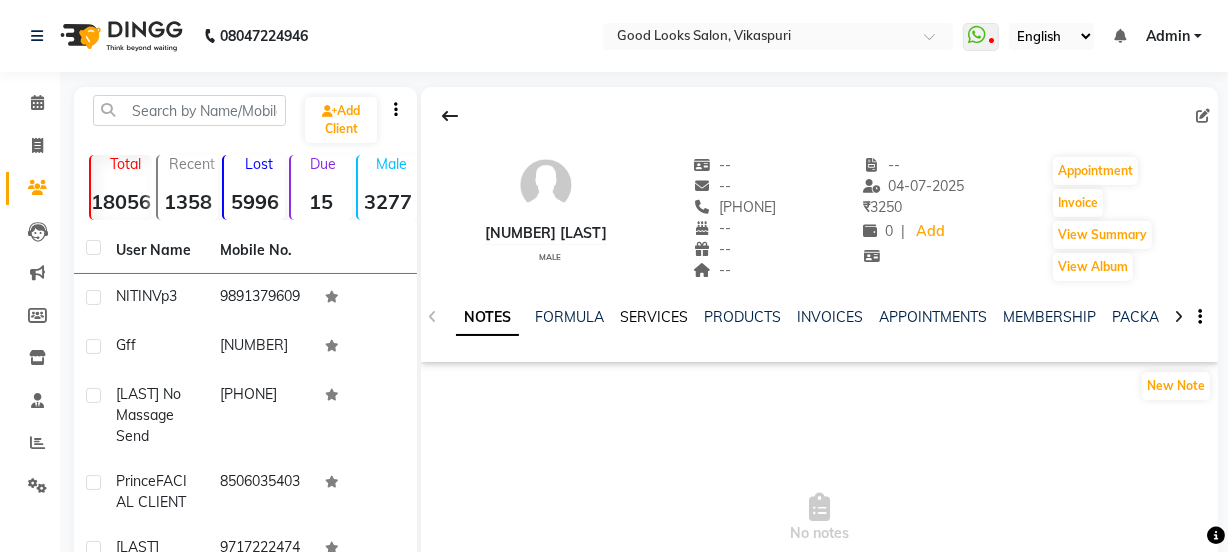 click on "SERVICES" 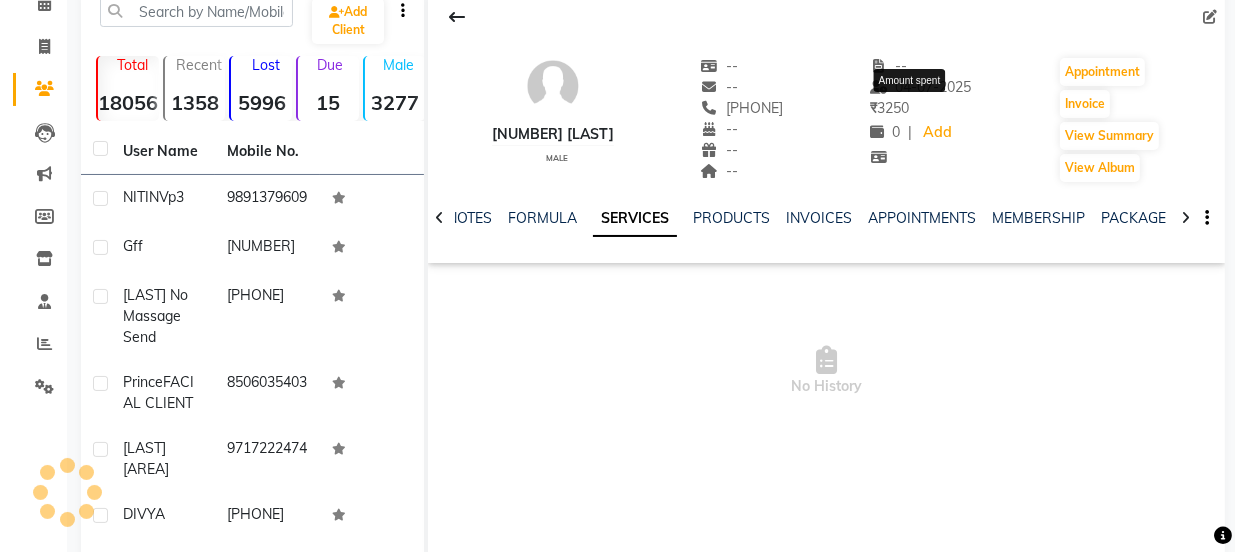 scroll, scrollTop: 0, scrollLeft: 0, axis: both 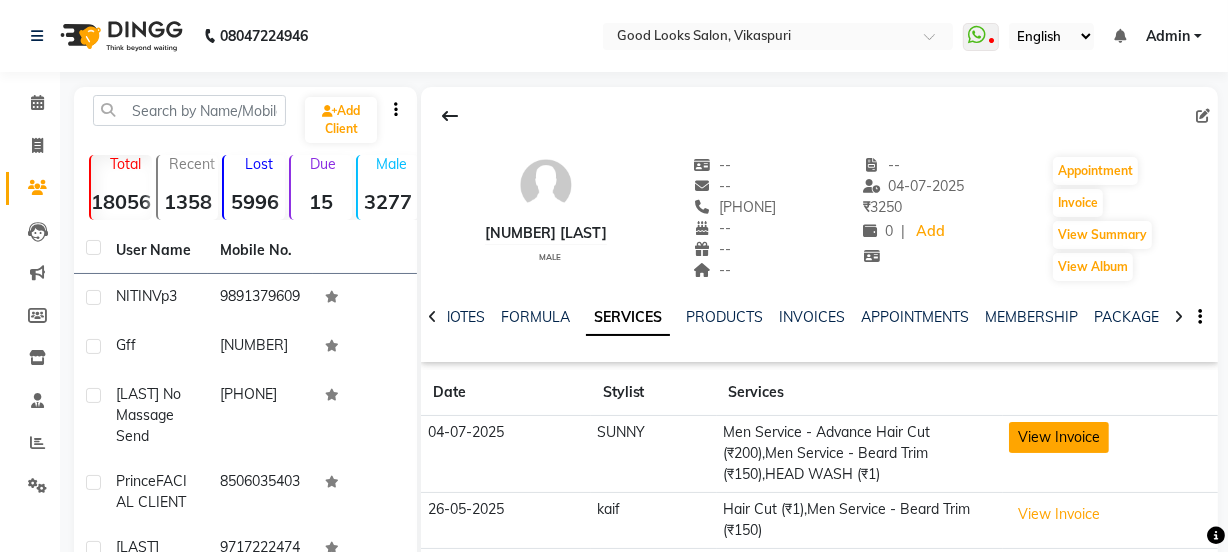 click on "View Invoice" 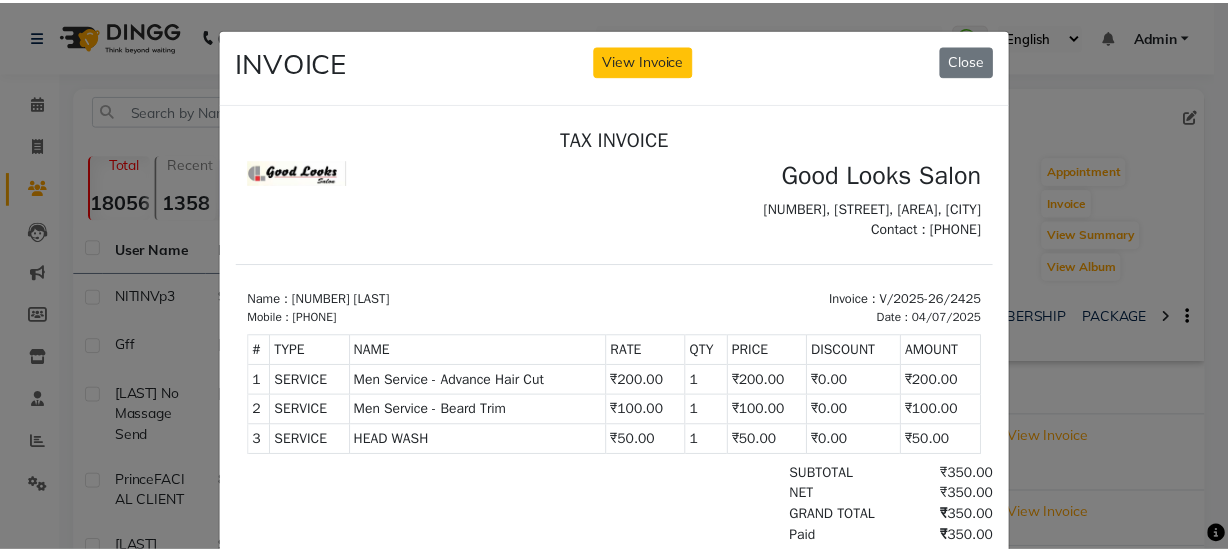 scroll, scrollTop: 0, scrollLeft: 0, axis: both 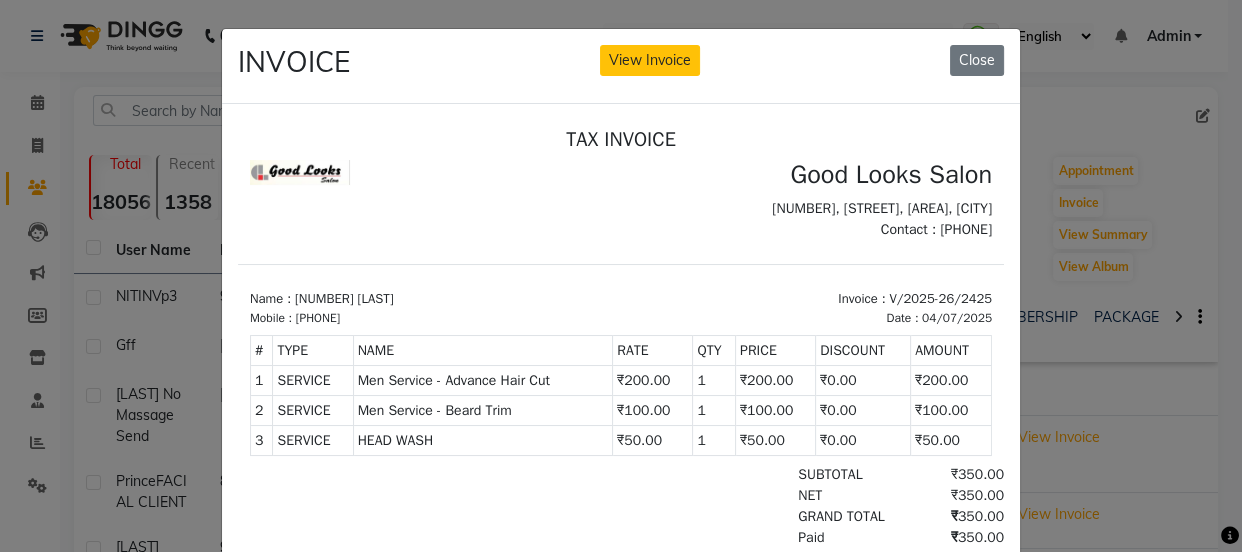 click on "INVOICE View Invoice Close" 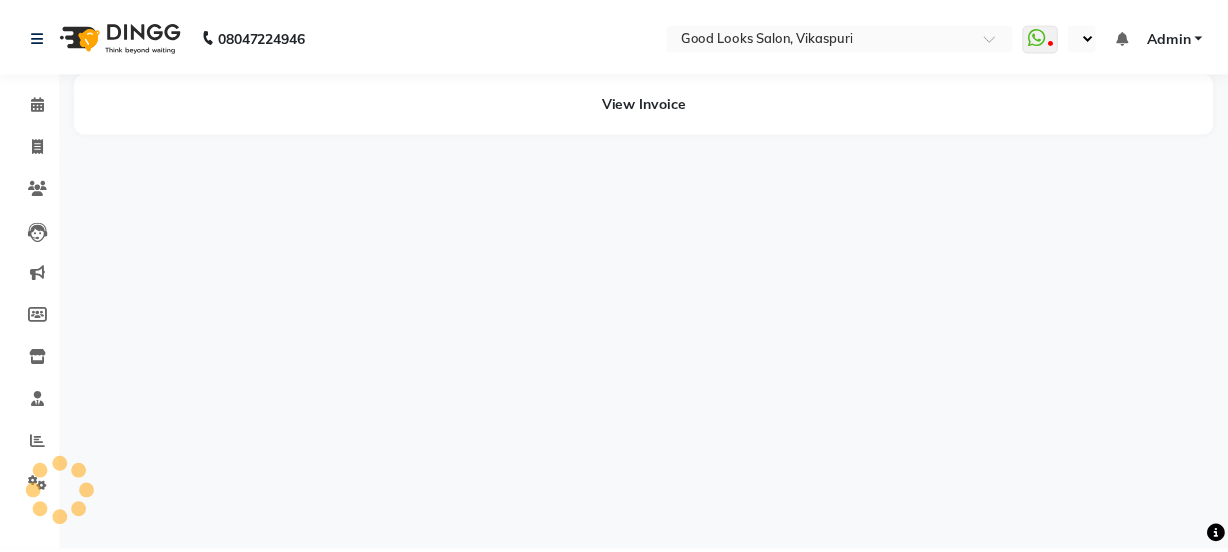 scroll, scrollTop: 0, scrollLeft: 0, axis: both 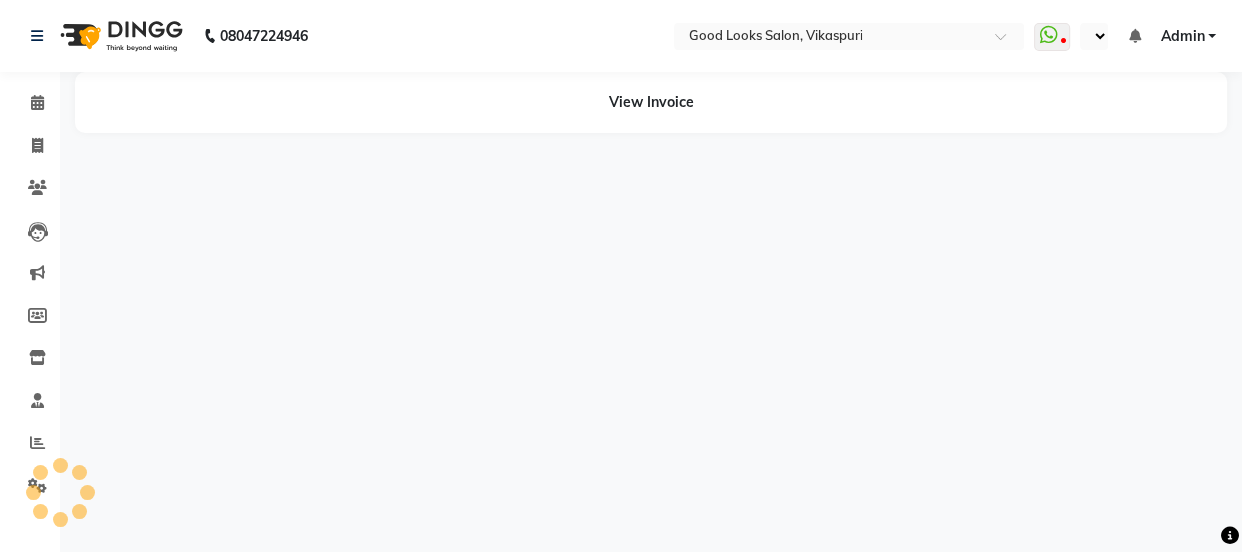 select on "en" 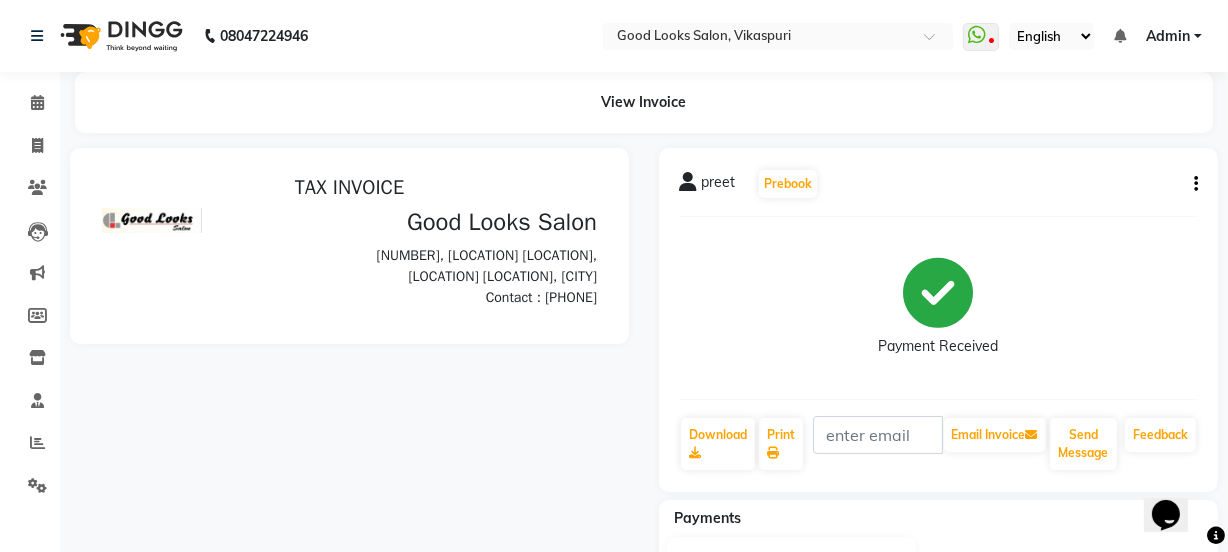 scroll, scrollTop: 0, scrollLeft: 0, axis: both 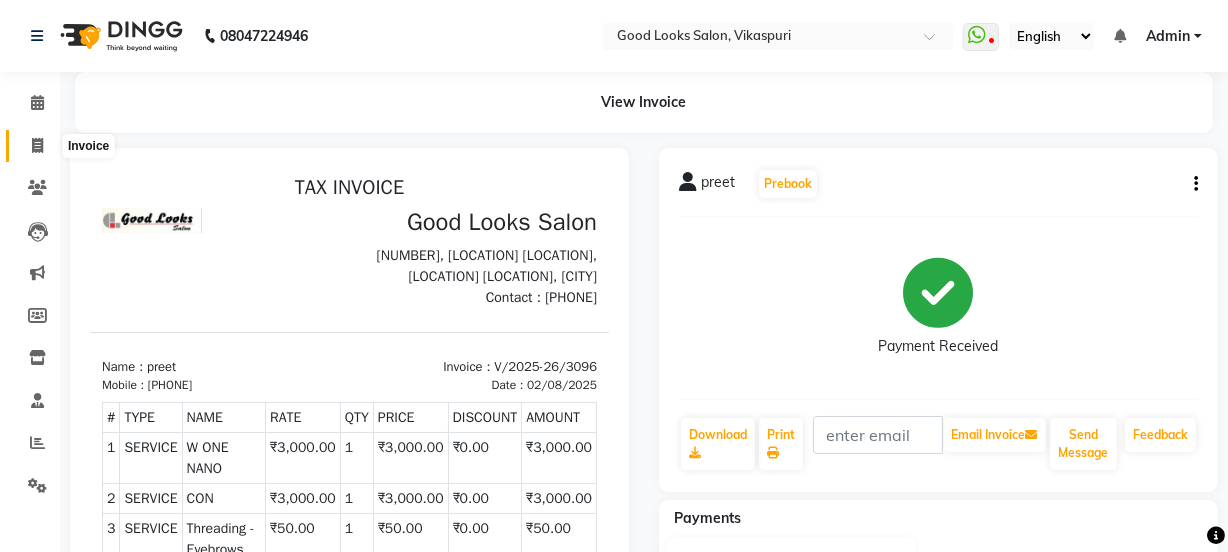 click 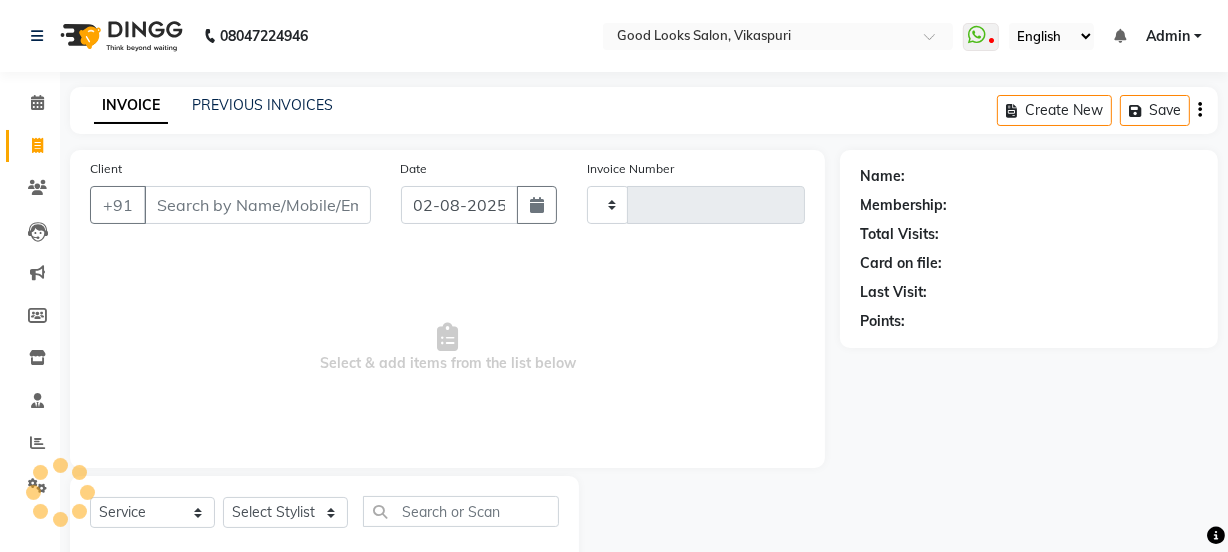 type on "3111" 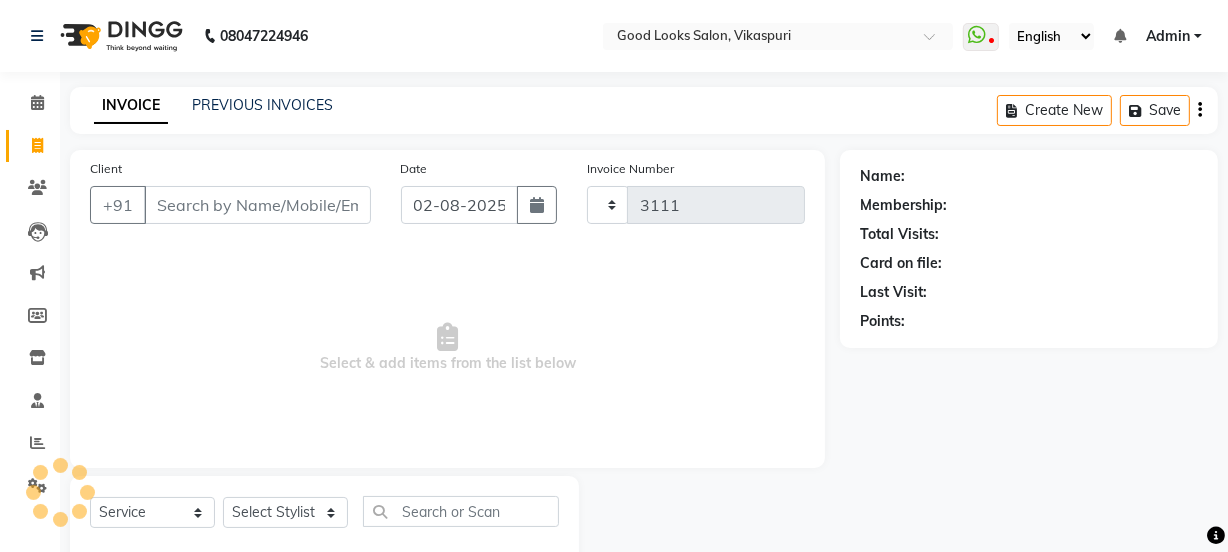 select on "4230" 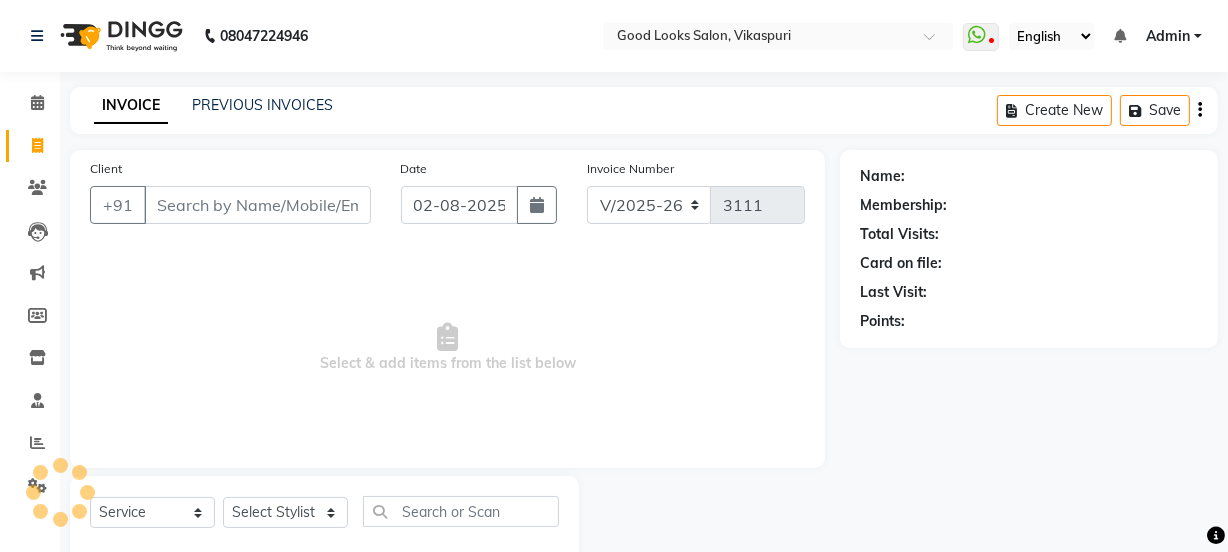 scroll, scrollTop: 50, scrollLeft: 0, axis: vertical 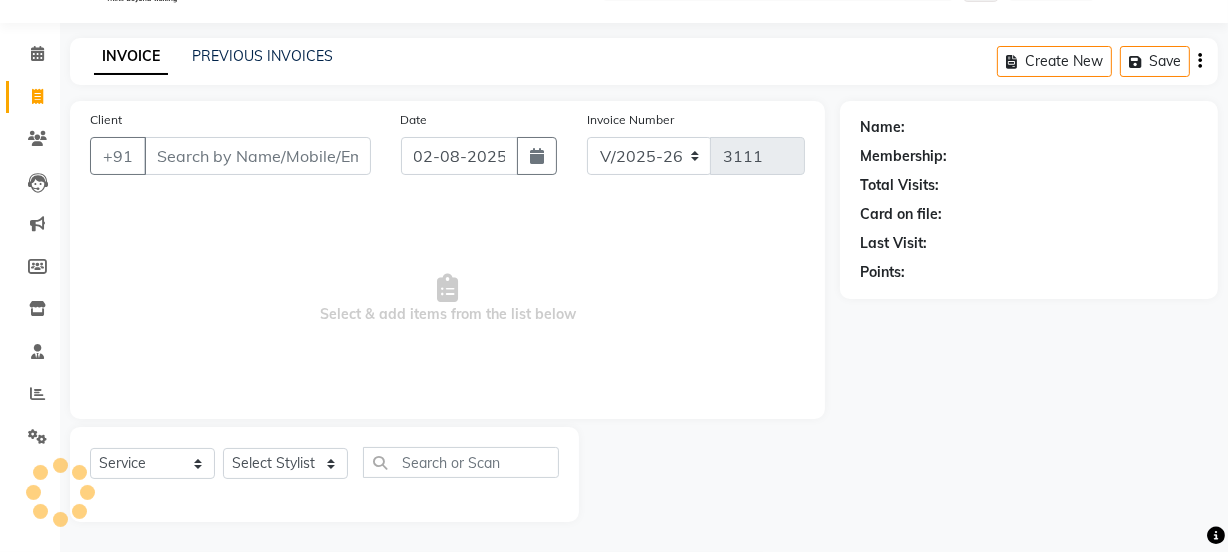 click on "Client" at bounding box center [257, 156] 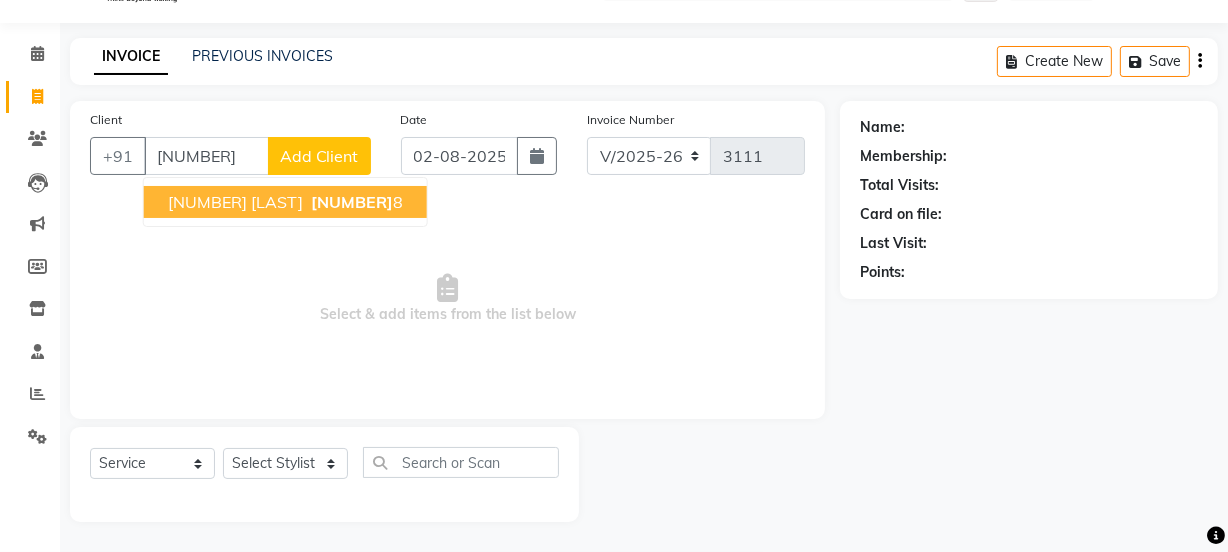 click on "107 M   999963312 8" at bounding box center (285, 202) 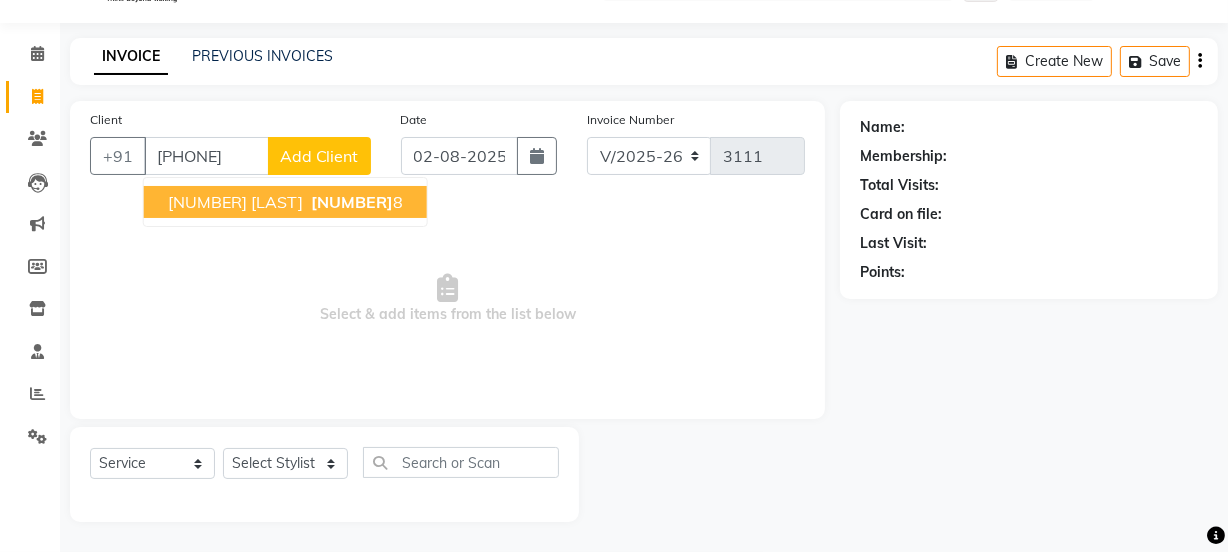 type on "[PHONE]" 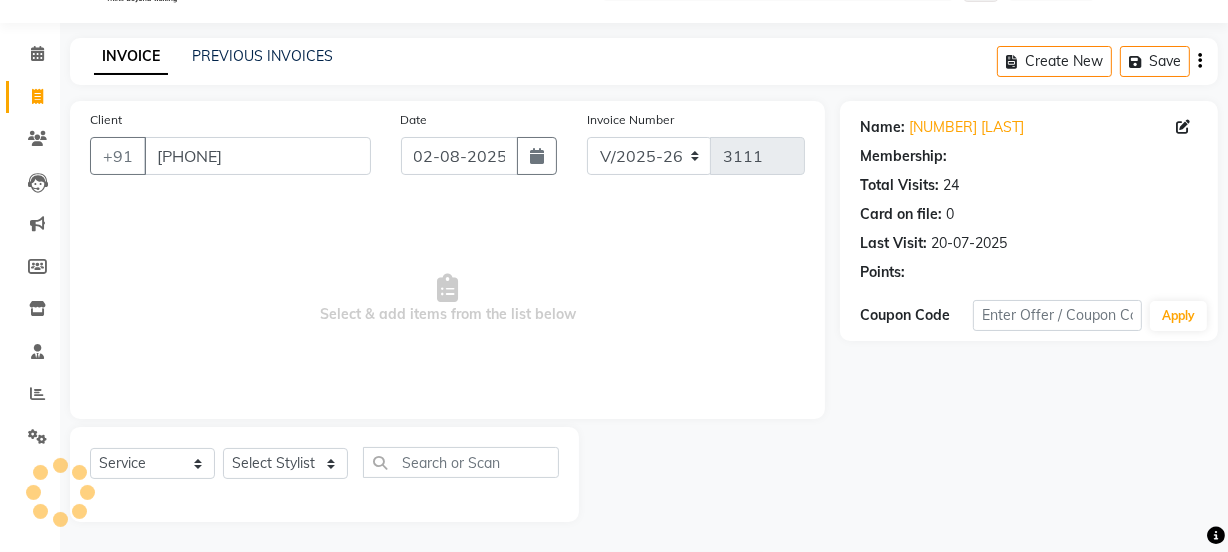 select on "1: Object" 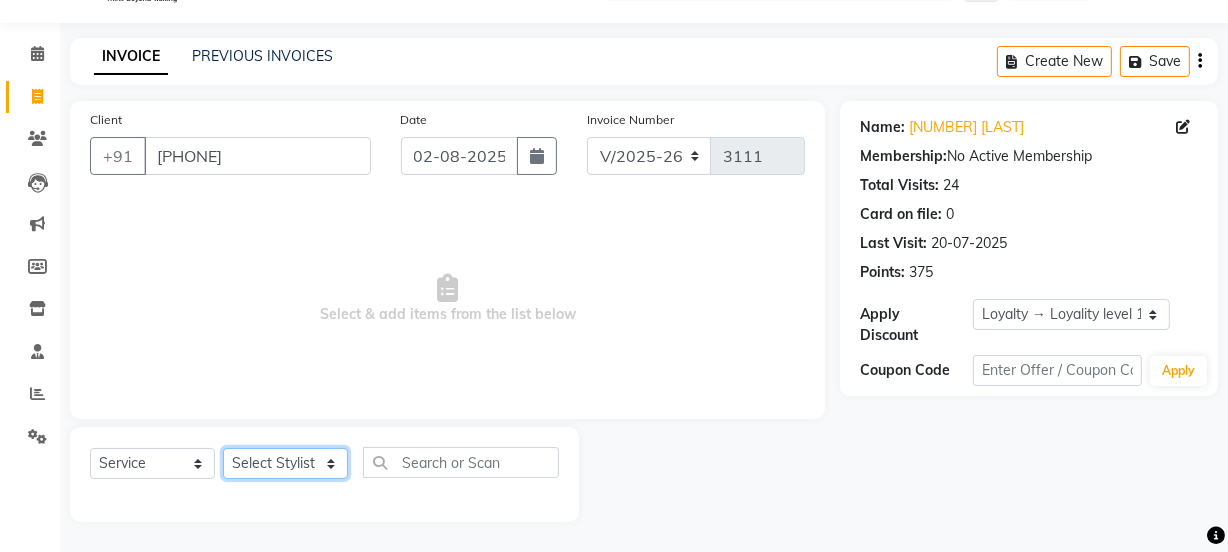 click on "Select Stylist Jyoti kaif Manager Pooja Prachi Raman Raman 2 Reception RIHAN Sameer Shivam simo SUNNY yogita" 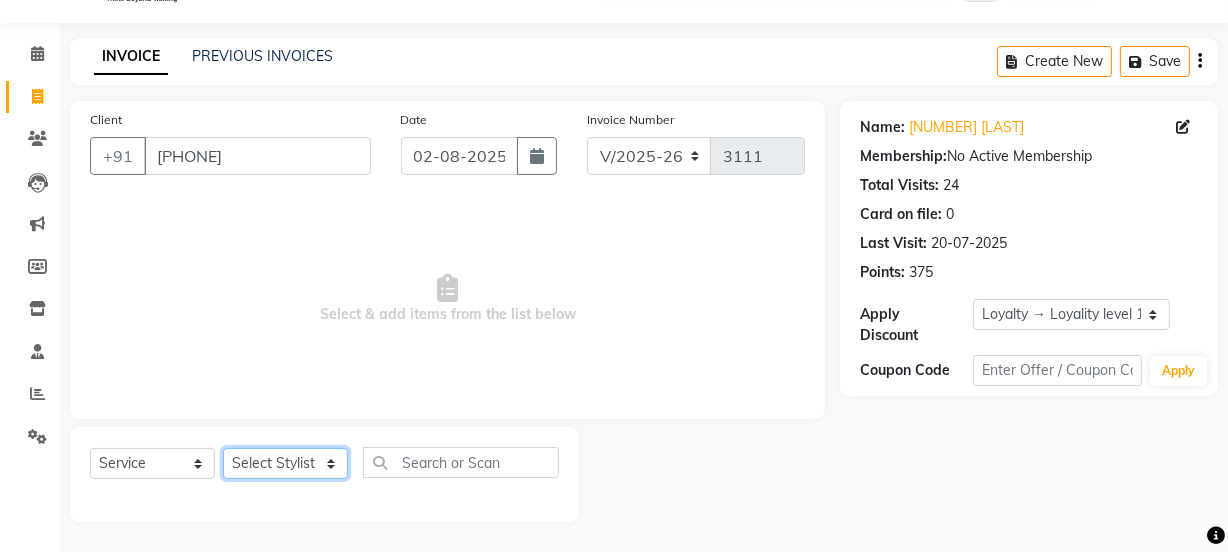 select on "85314" 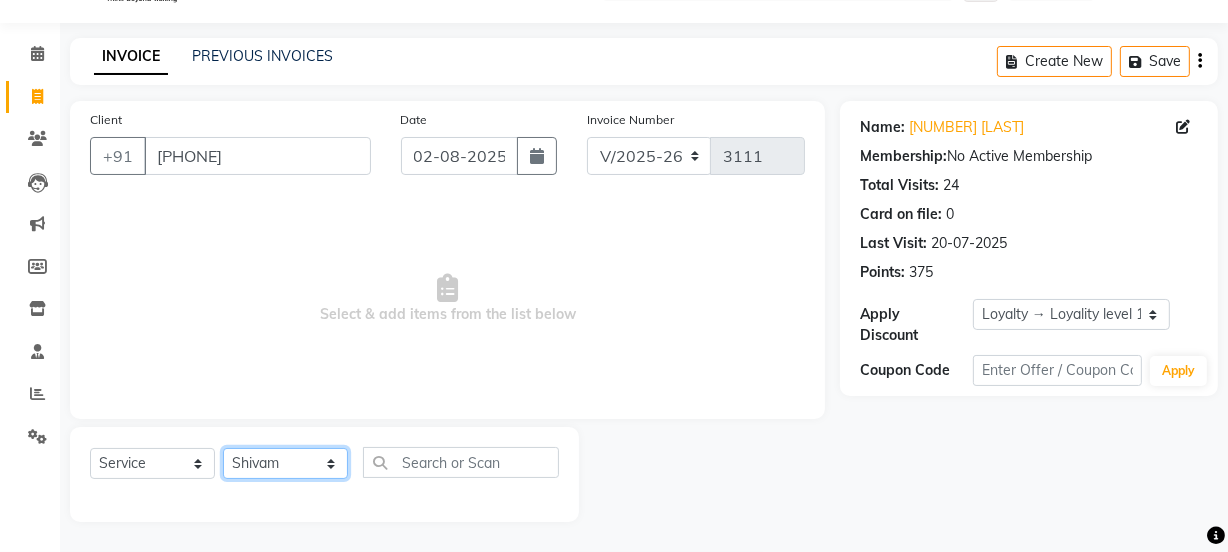 click on "Select Stylist Jyoti kaif Manager Pooja Prachi Raman Raman 2 Reception RIHAN Sameer Shivam simo SUNNY yogita" 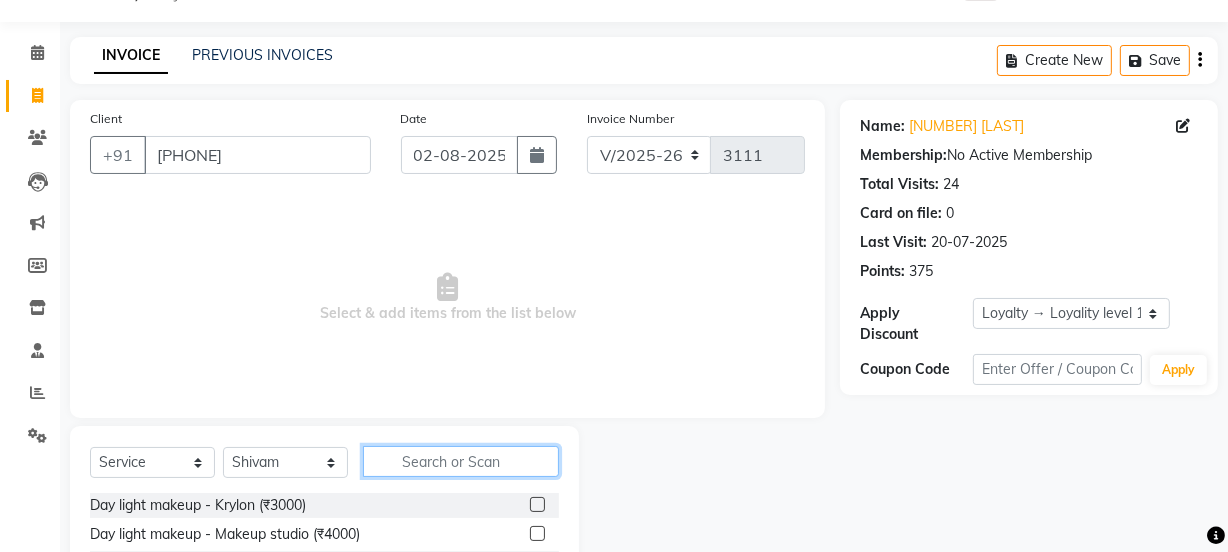 click 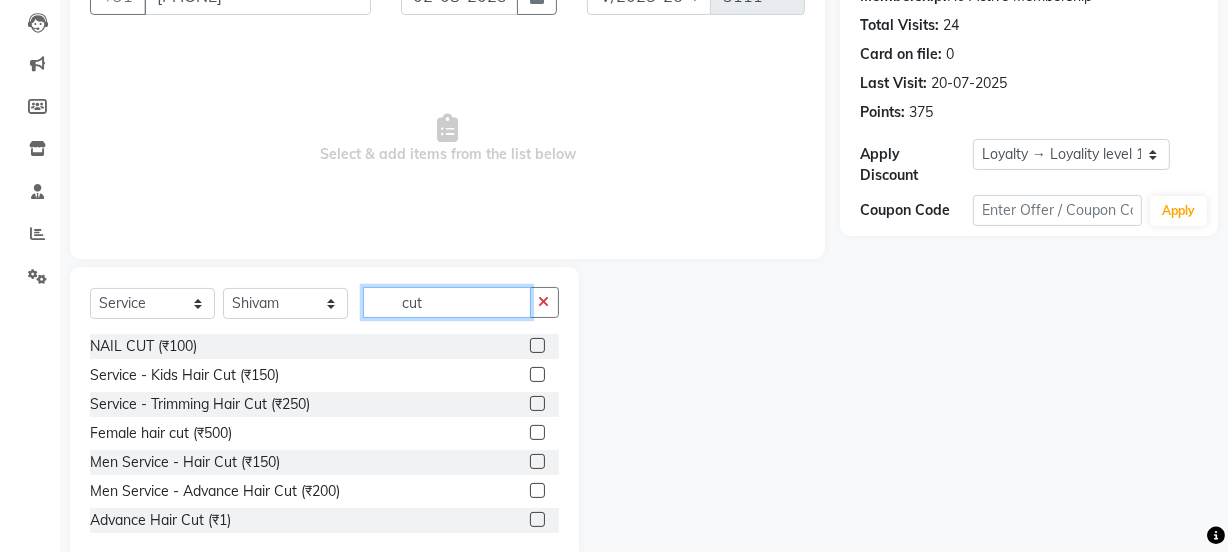 scroll, scrollTop: 250, scrollLeft: 0, axis: vertical 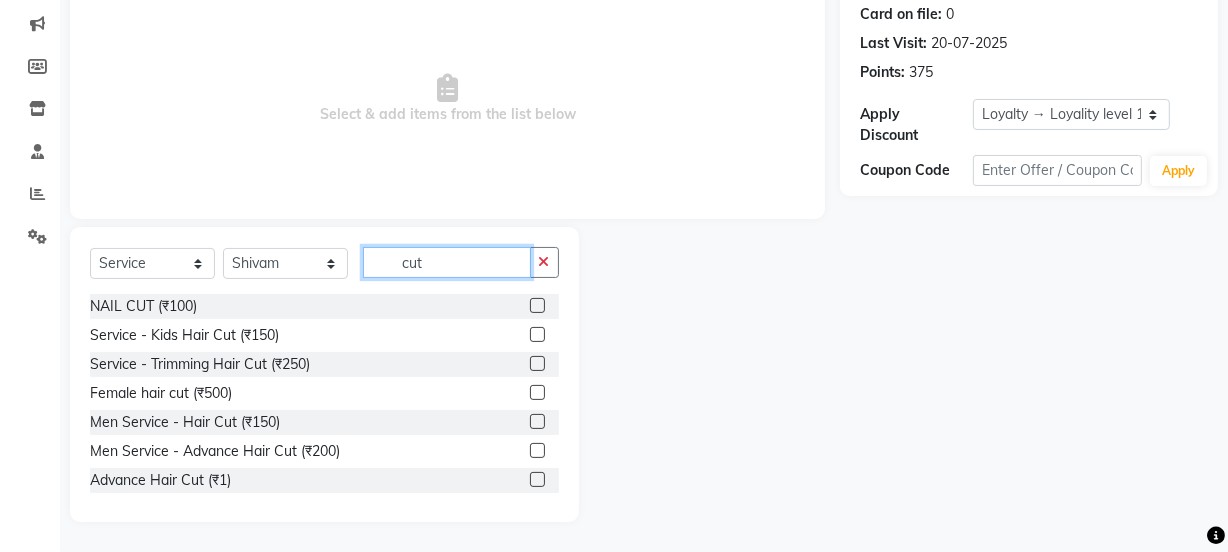type on "cut" 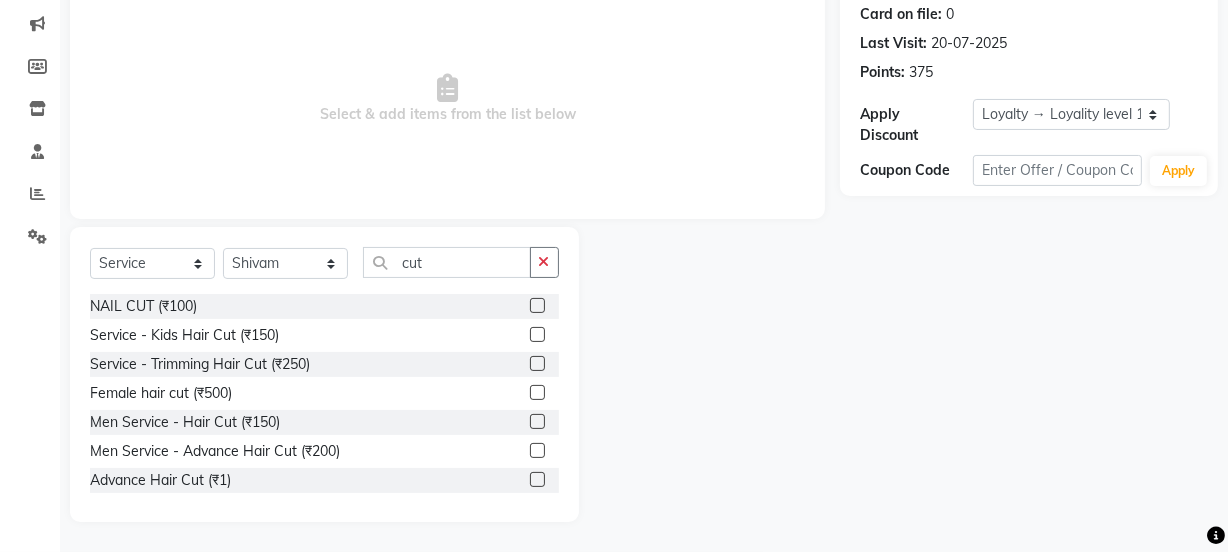 click 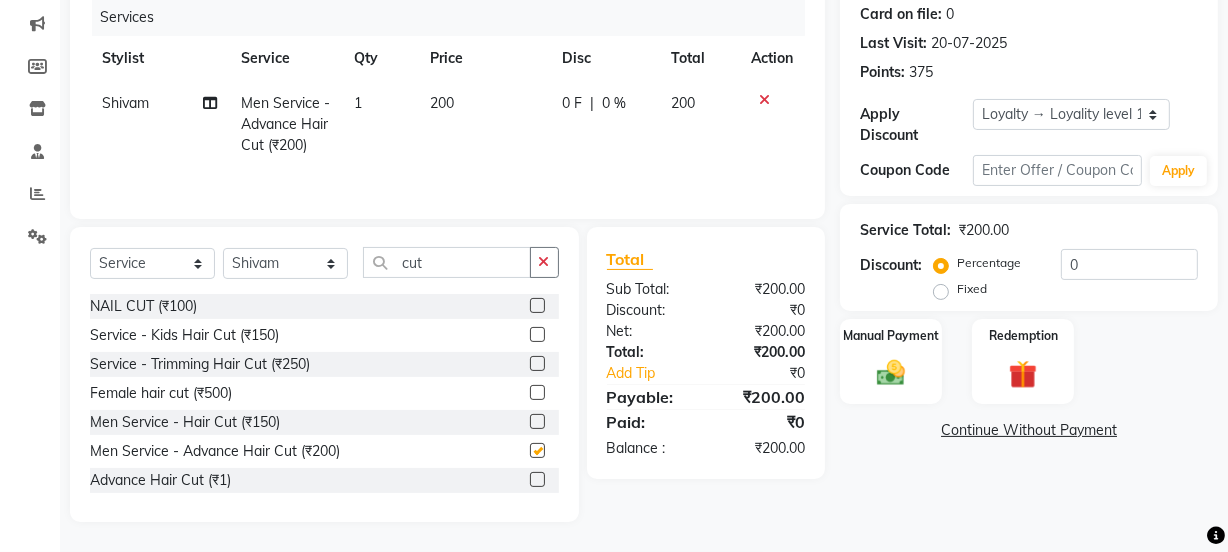 checkbox on "false" 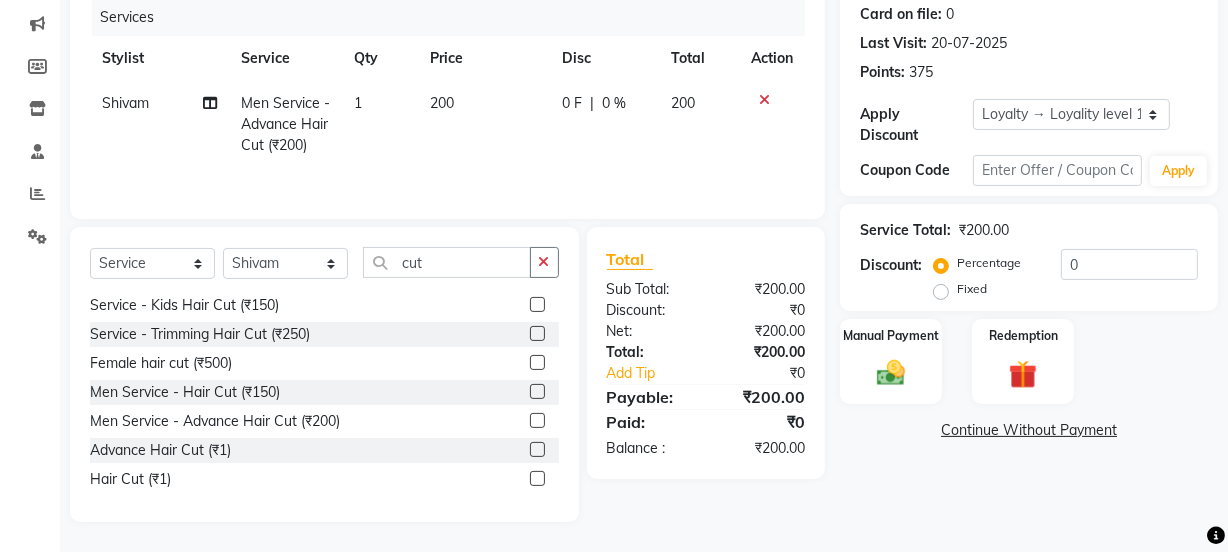 scroll, scrollTop: 119, scrollLeft: 0, axis: vertical 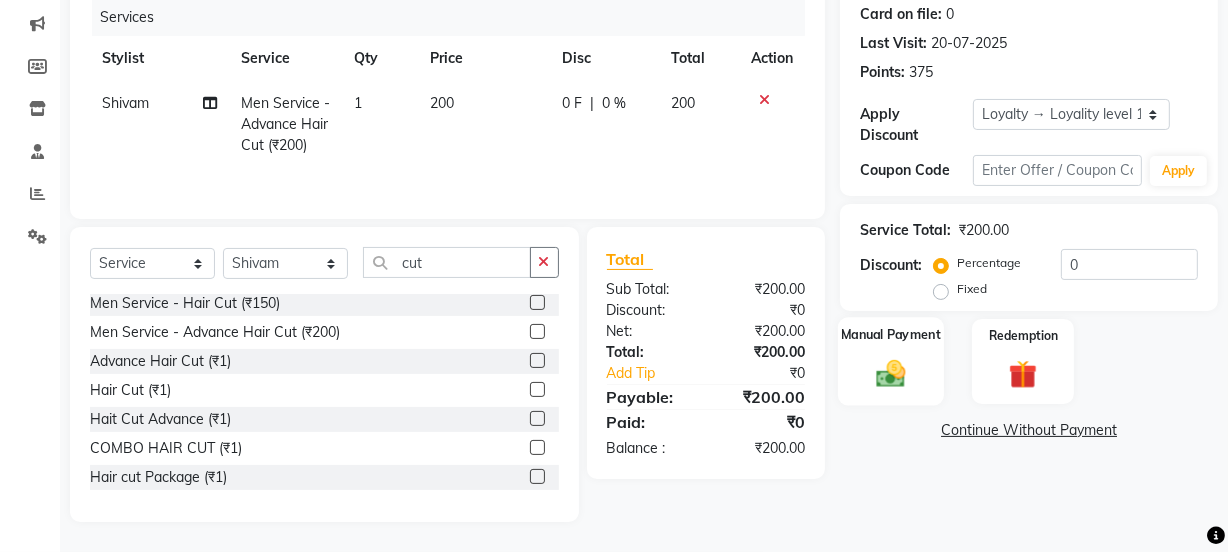 click 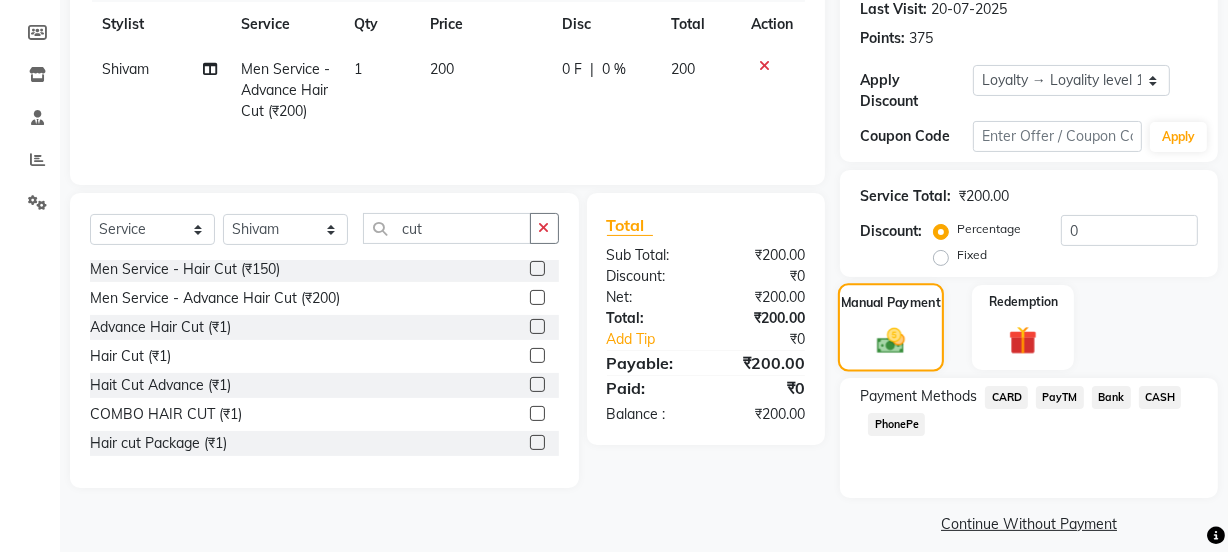 scroll, scrollTop: 300, scrollLeft: 0, axis: vertical 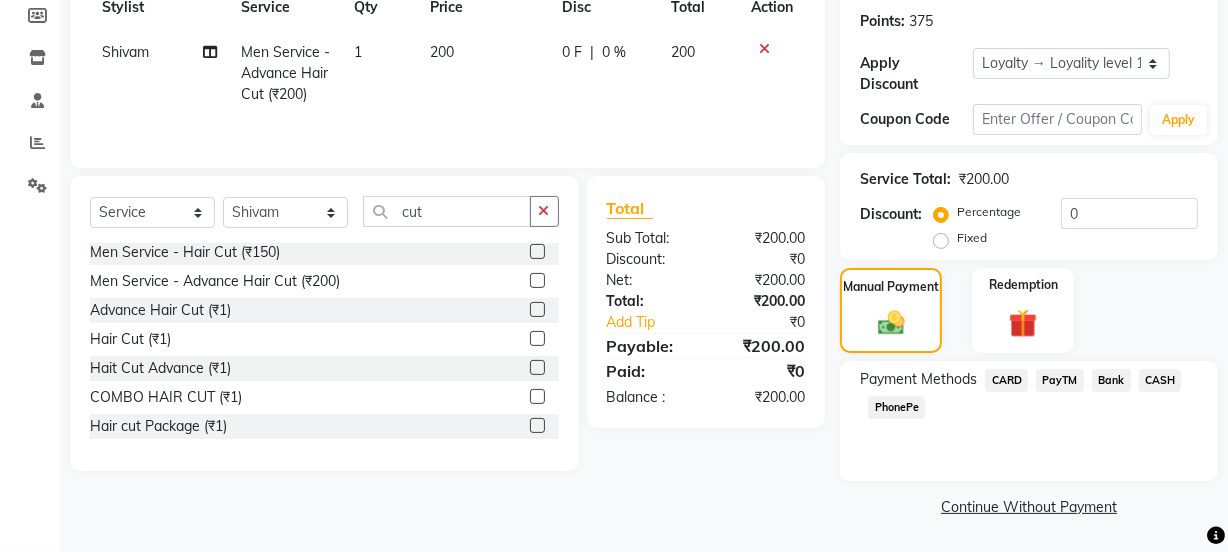 click on "PayTM" 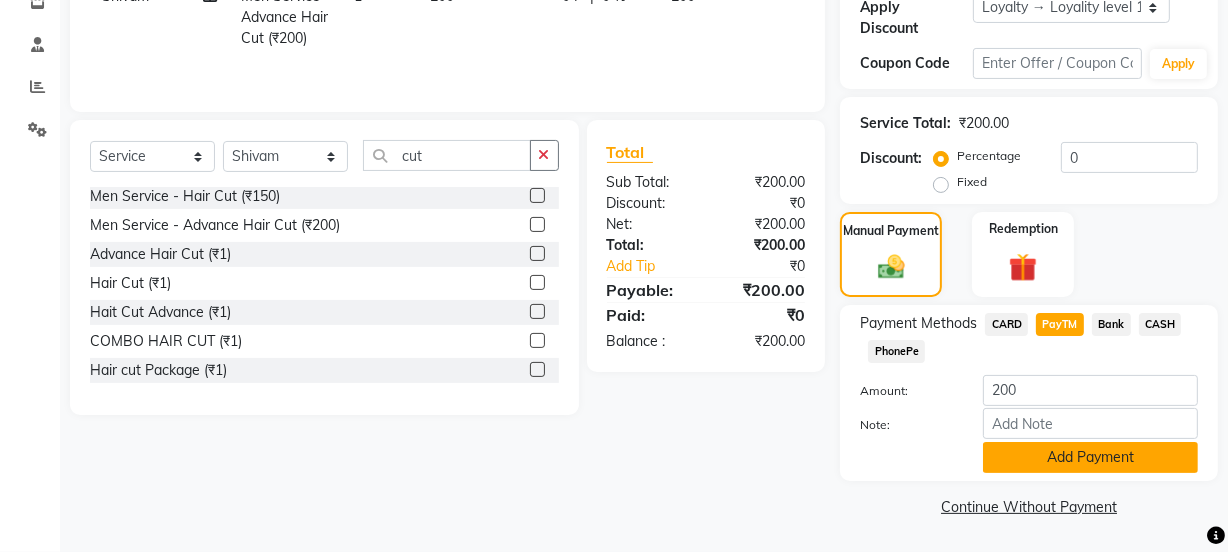 click on "Add Payment" 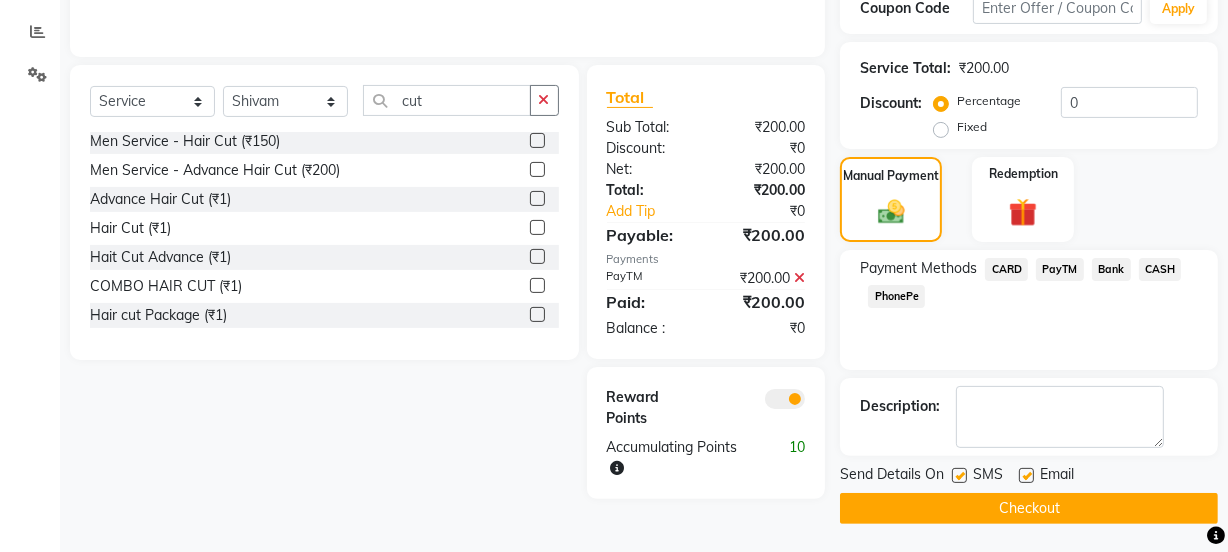 scroll, scrollTop: 412, scrollLeft: 0, axis: vertical 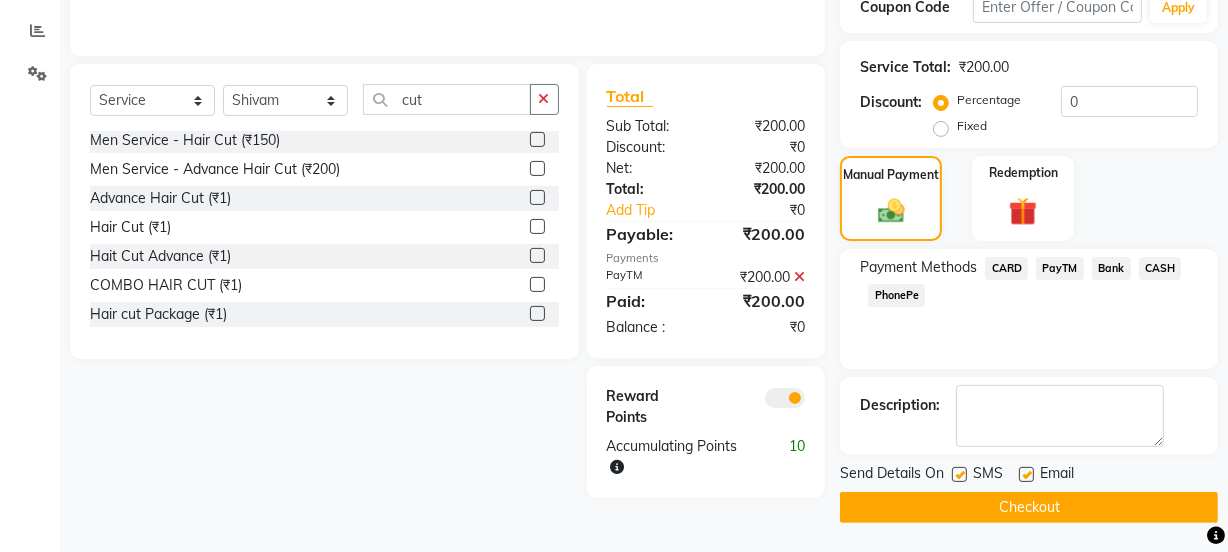 click 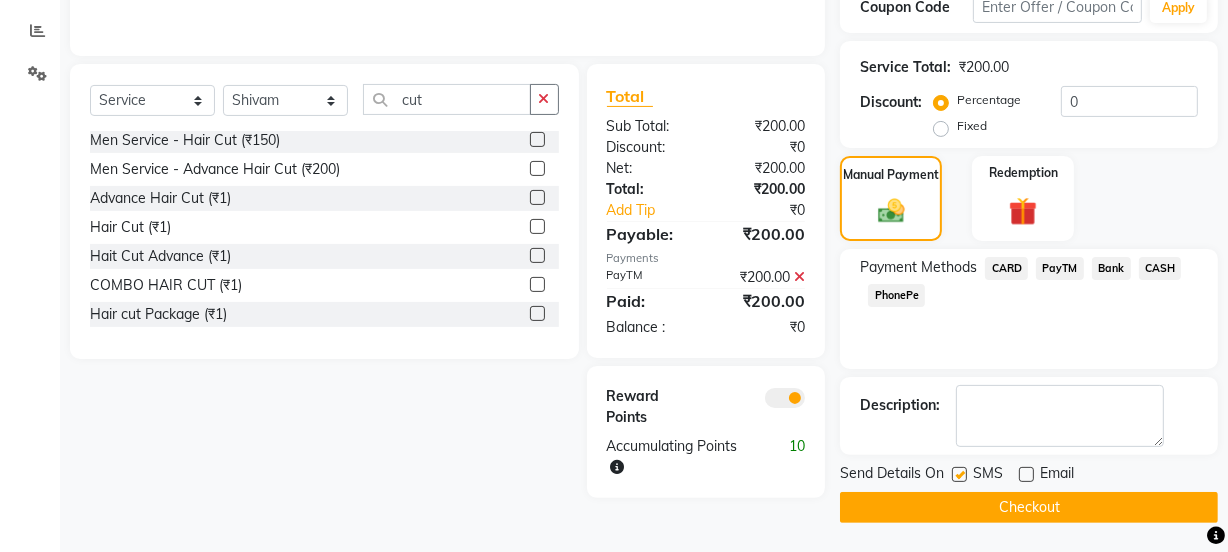 click 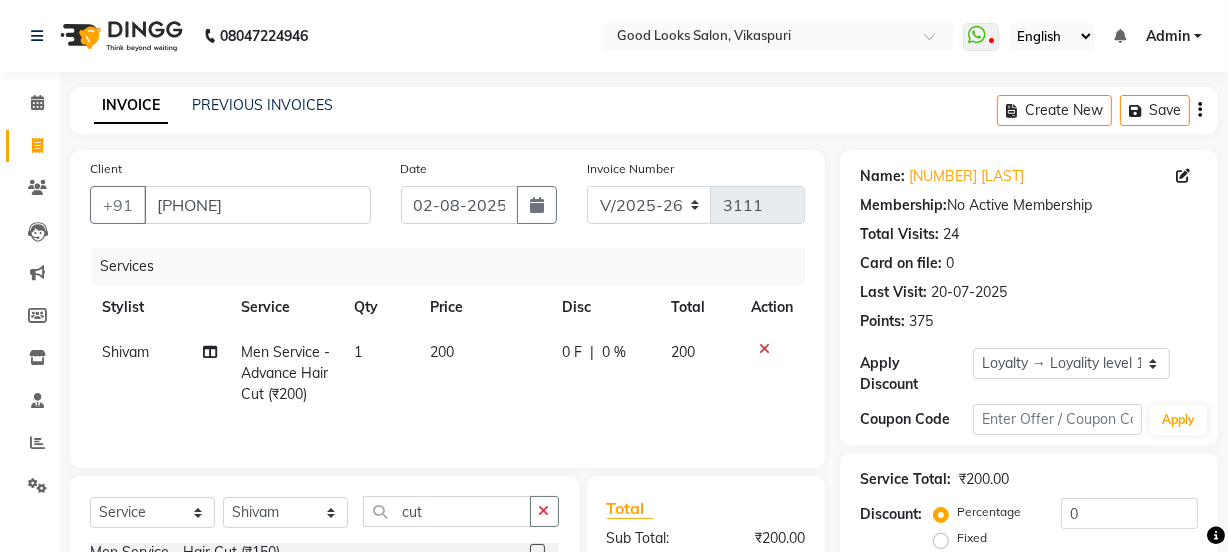 scroll, scrollTop: 412, scrollLeft: 0, axis: vertical 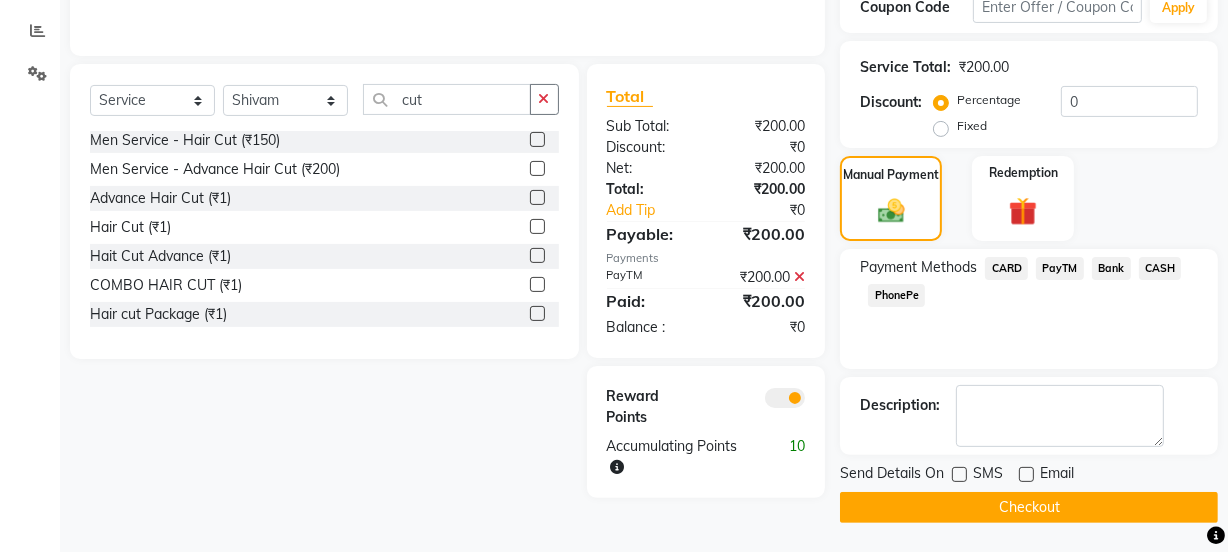 click on "Checkout" 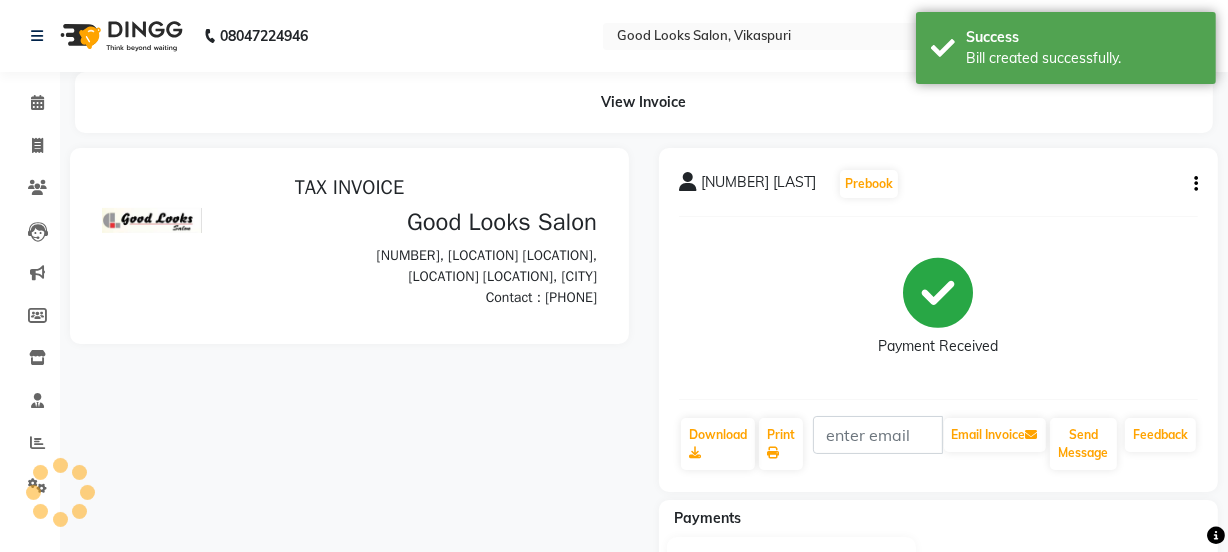 scroll, scrollTop: 0, scrollLeft: 0, axis: both 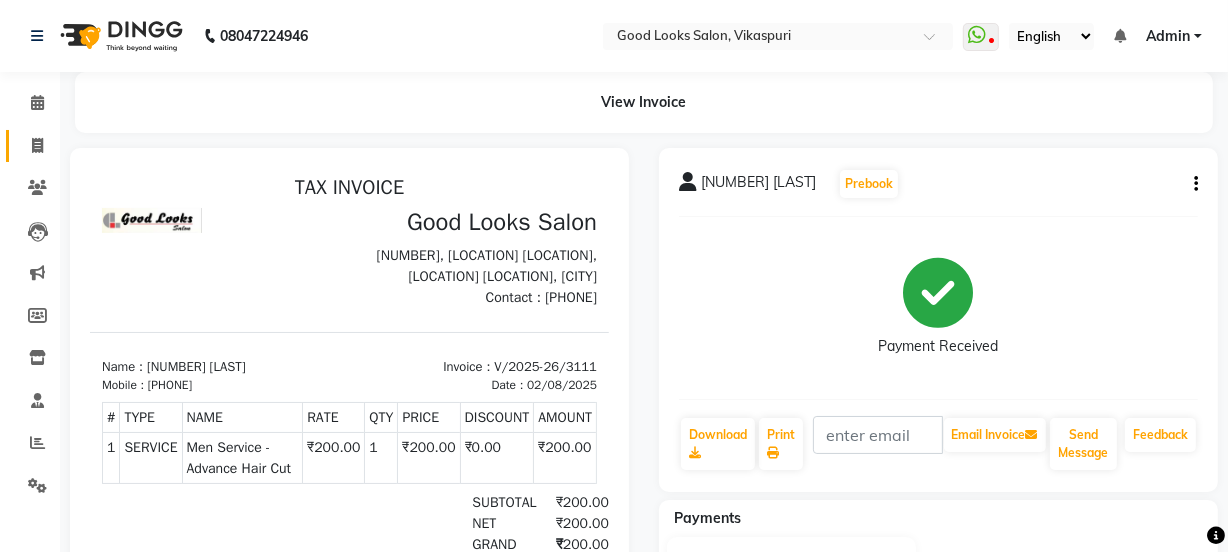 click on "Invoice" 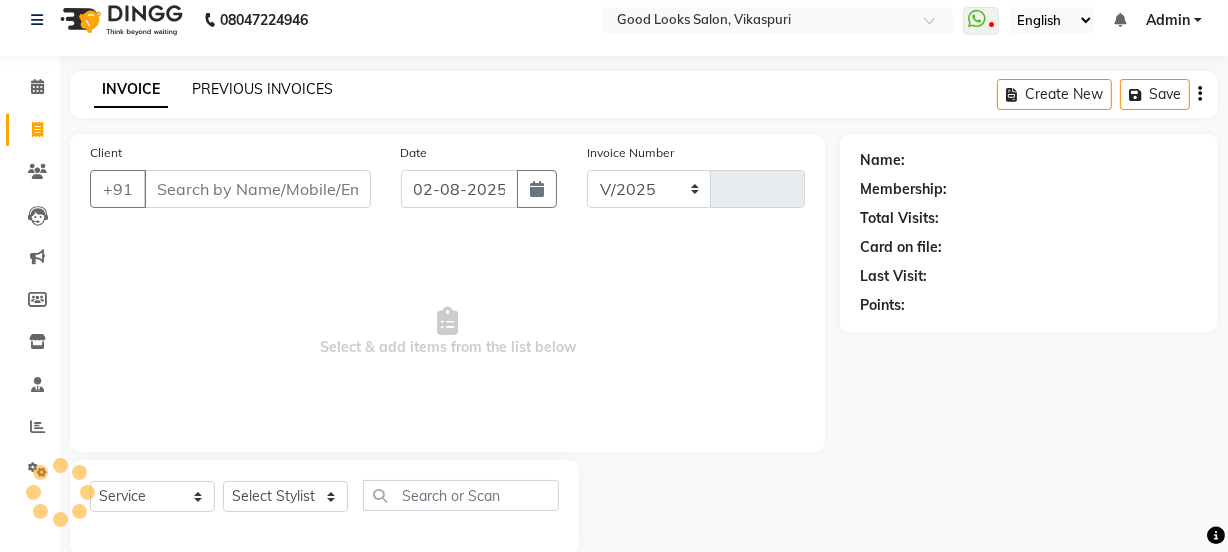 select on "4230" 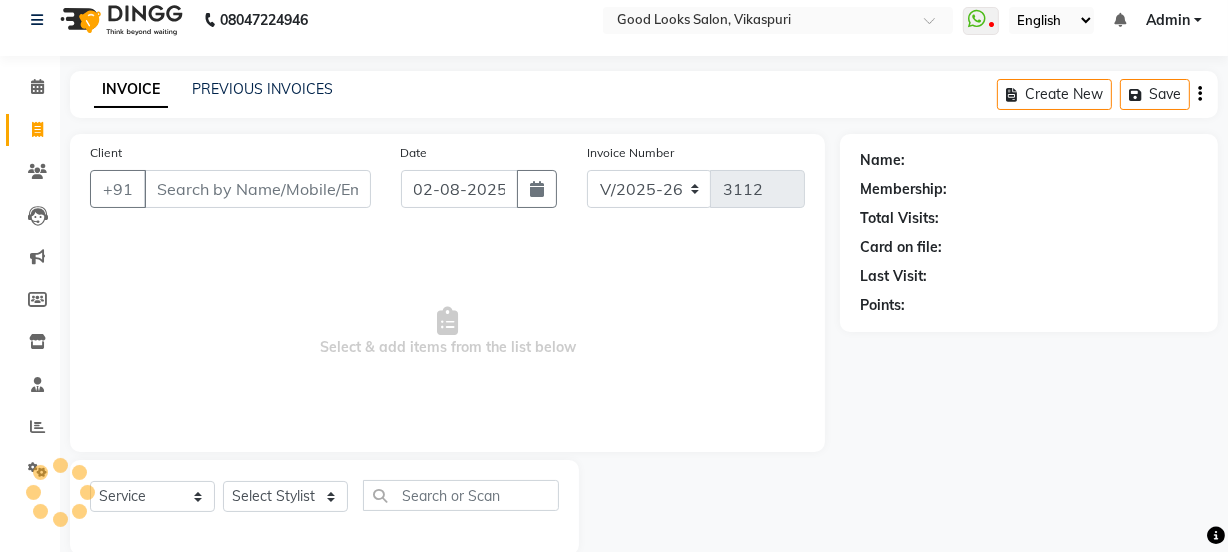 scroll, scrollTop: 50, scrollLeft: 0, axis: vertical 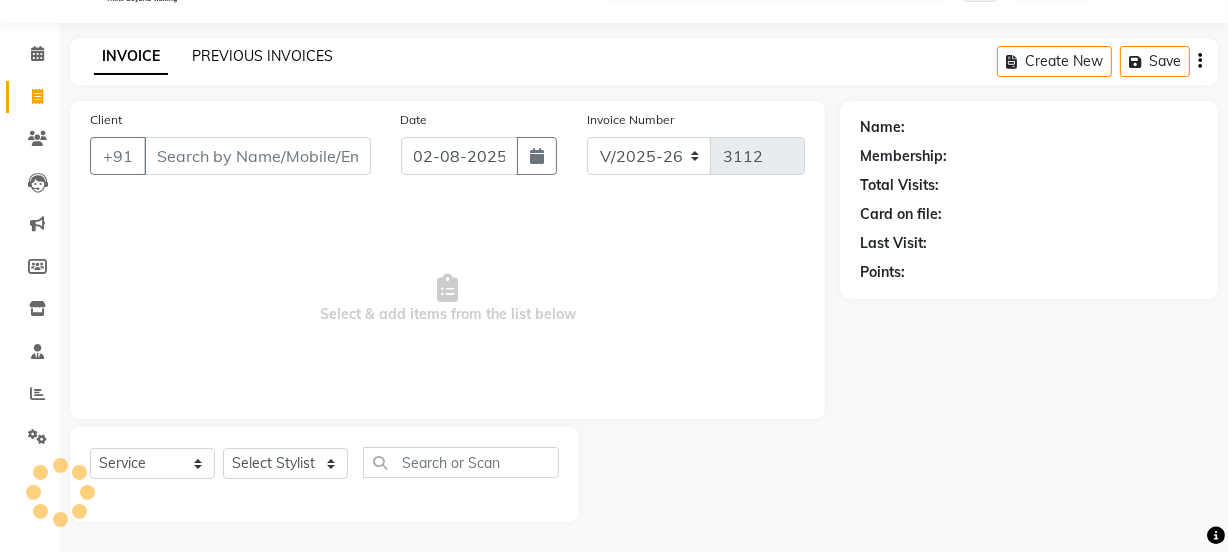 click on "PREVIOUS INVOICES" 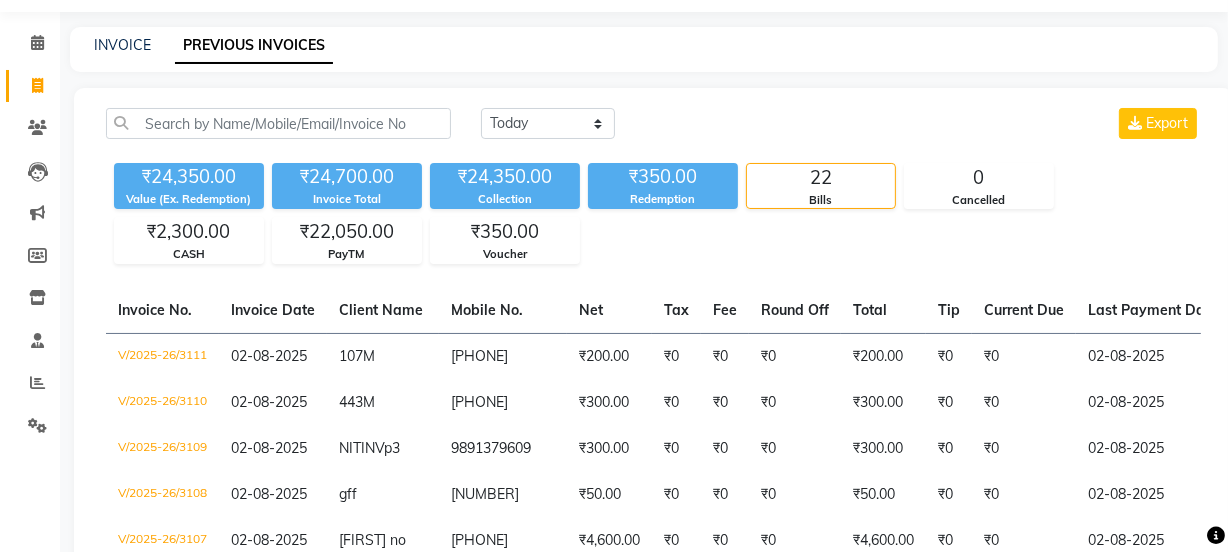 scroll, scrollTop: 0, scrollLeft: 0, axis: both 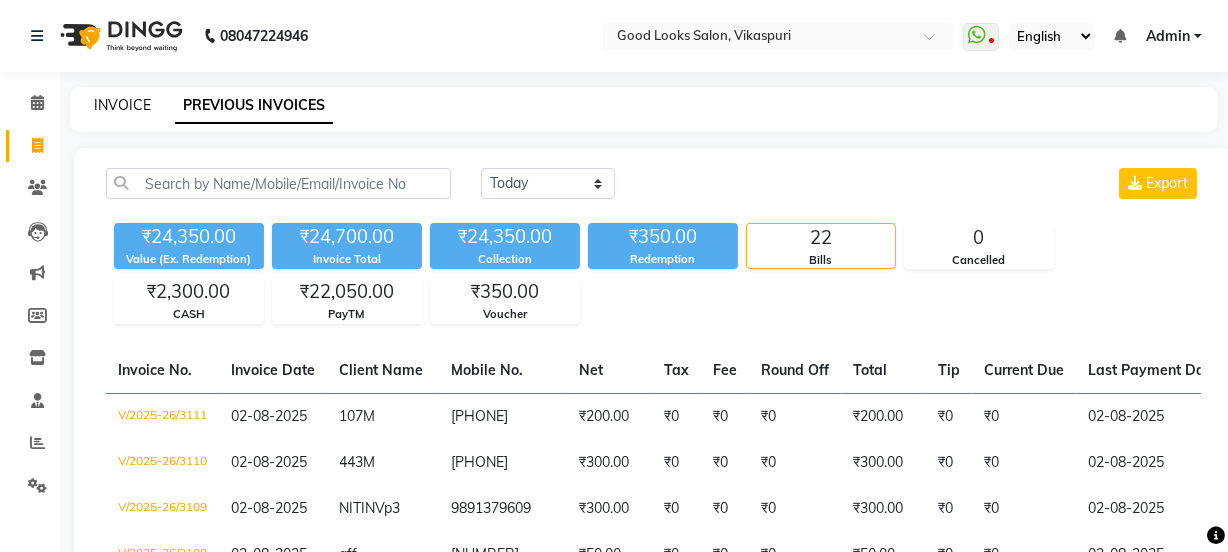 click on "INVOICE" 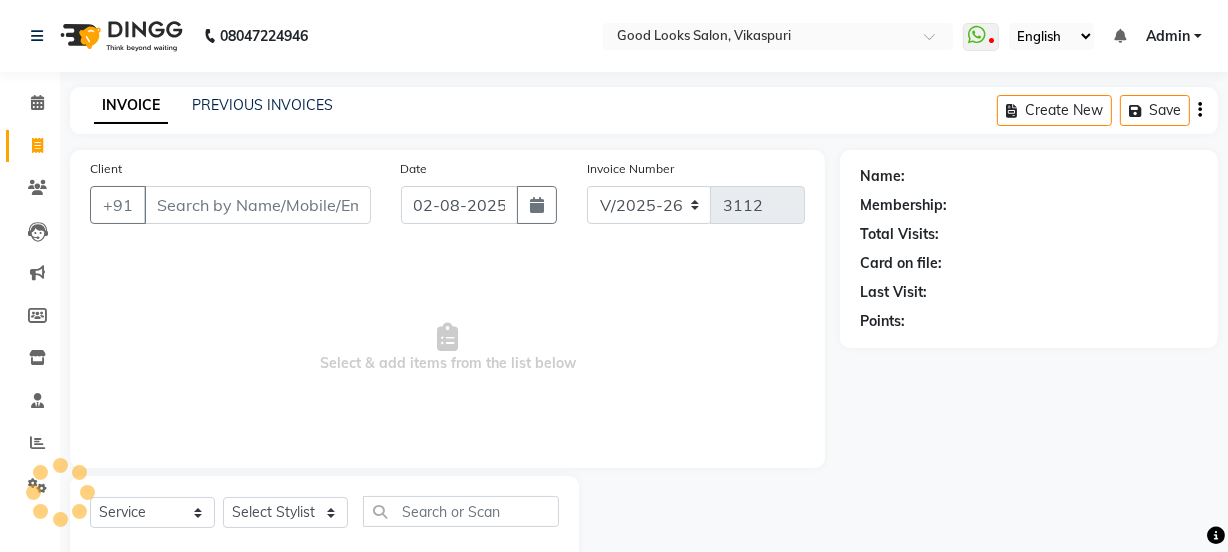 scroll, scrollTop: 50, scrollLeft: 0, axis: vertical 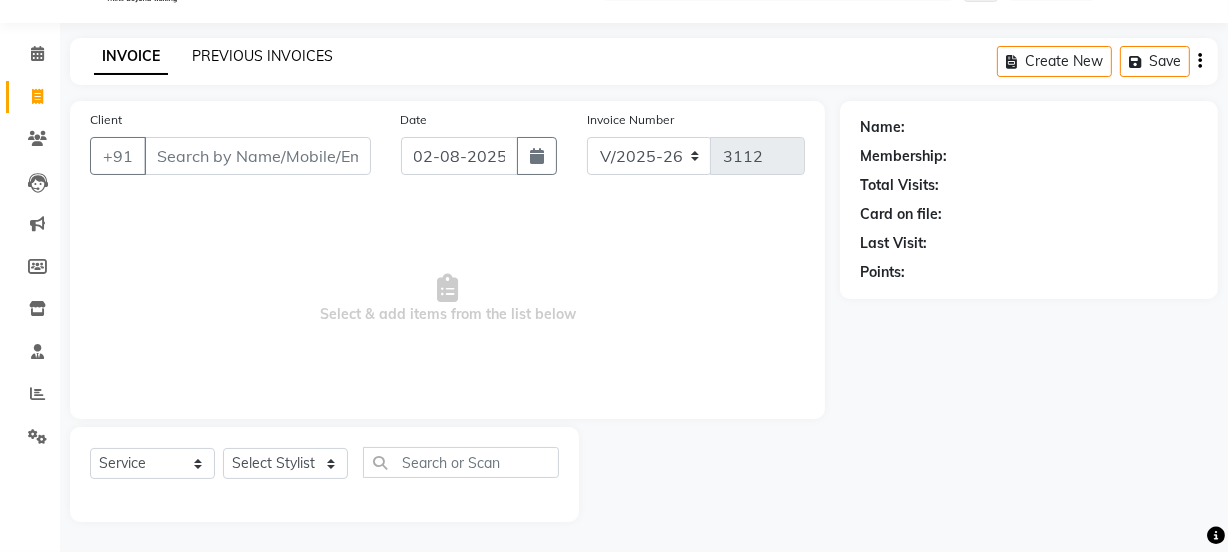 click on "PREVIOUS INVOICES" 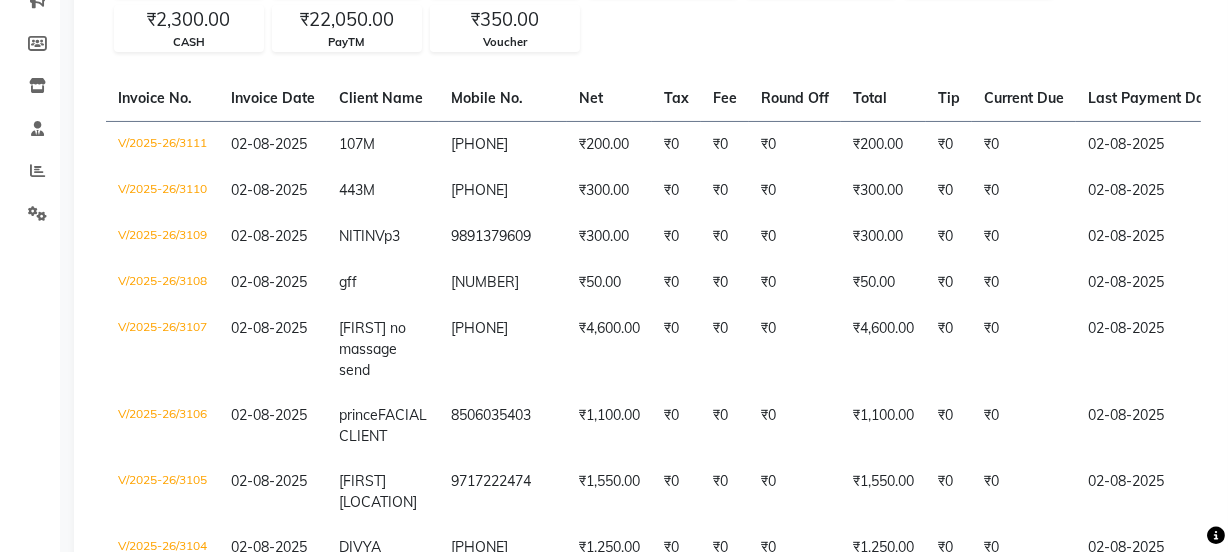 scroll, scrollTop: 1102, scrollLeft: 0, axis: vertical 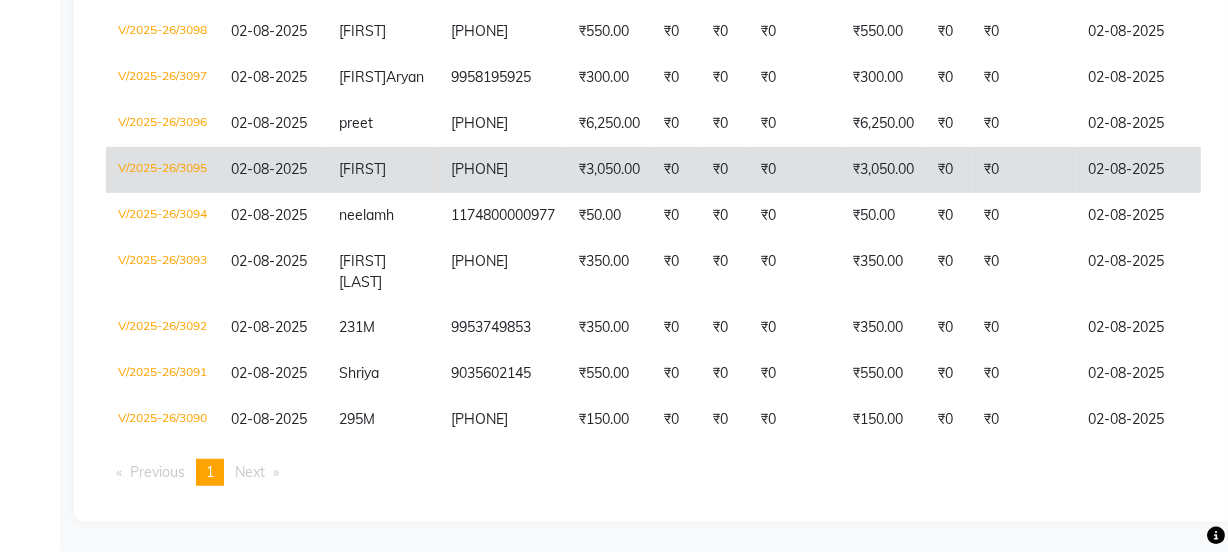 click on "9968317881" 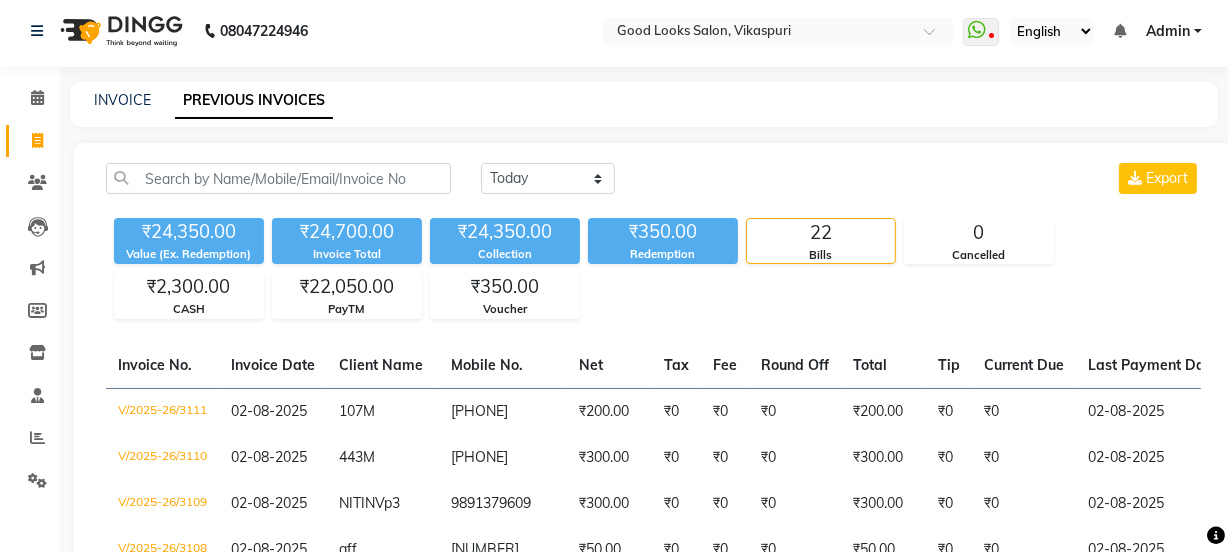 scroll, scrollTop: 0, scrollLeft: 0, axis: both 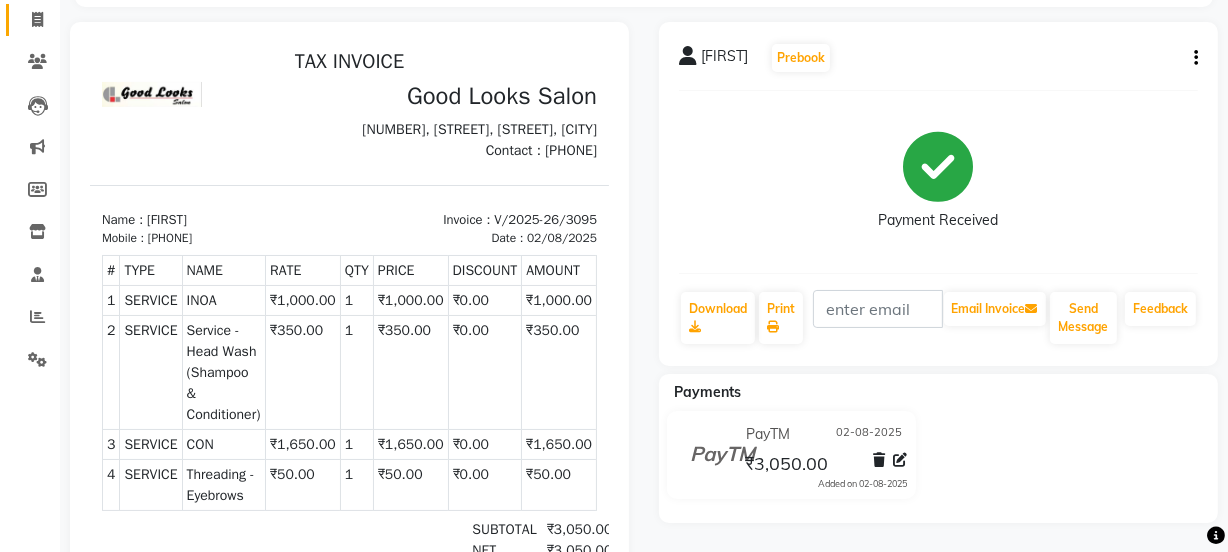 click on "Invoice" 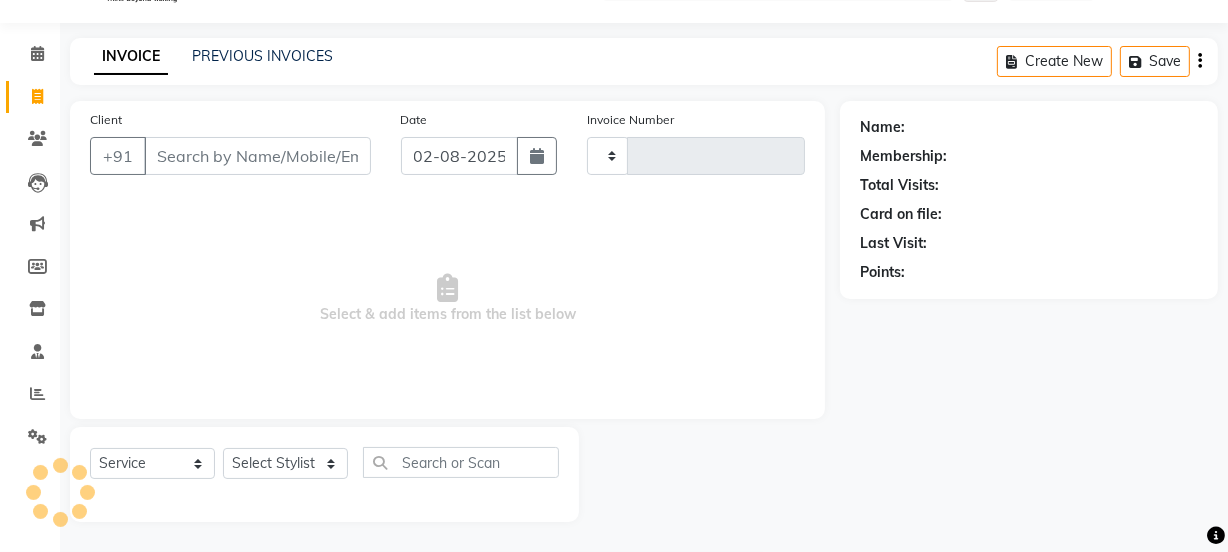 type on "3112" 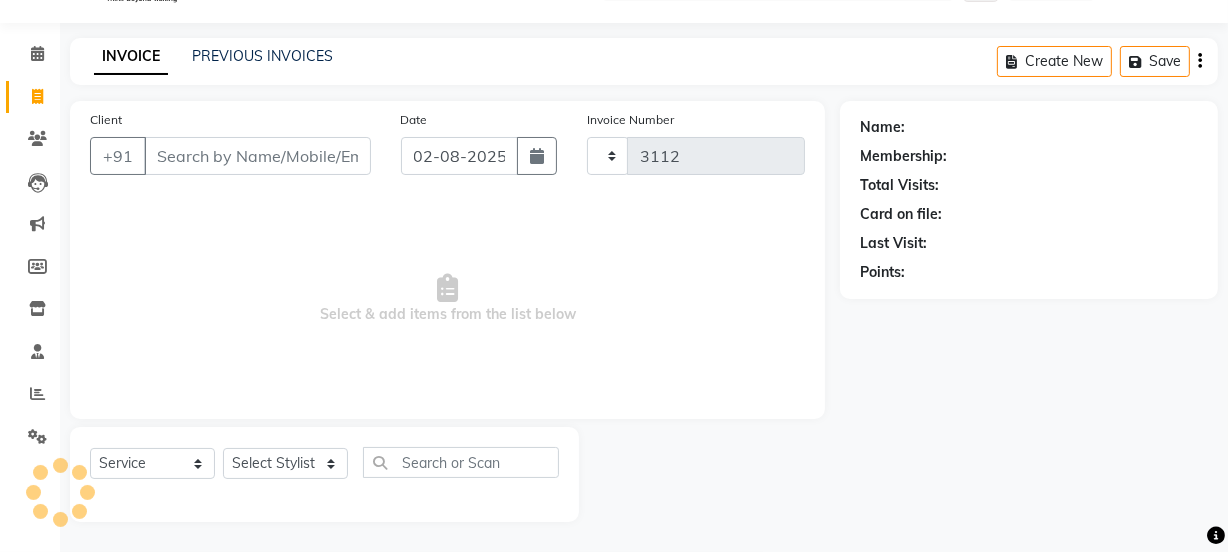 scroll, scrollTop: 50, scrollLeft: 0, axis: vertical 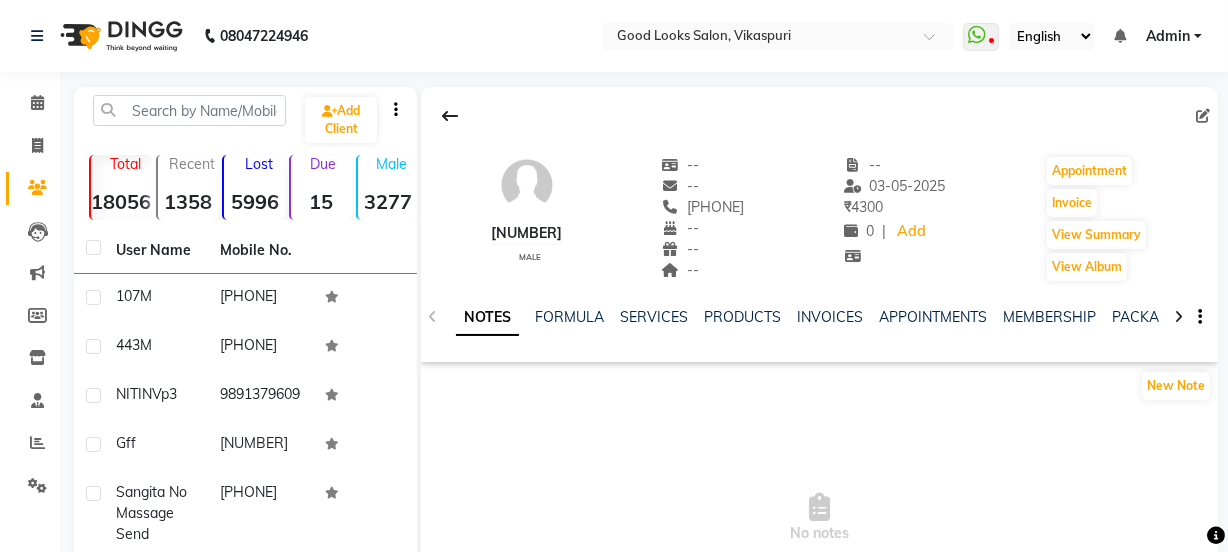 click on "NOTES FORMULA SERVICES PRODUCTS INVOICES APPOINTMENTS MEMBERSHIP PACKAGES VOUCHERS GIFTCARDS POINTS FORMS FAMILY CARDS WALLET" 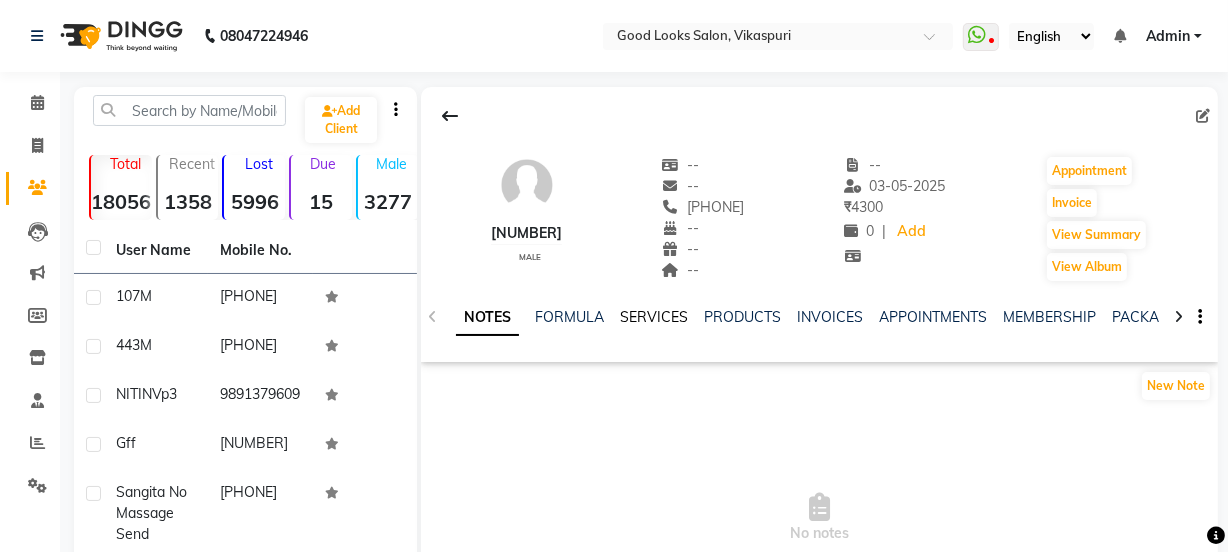 click on "SERVICES" 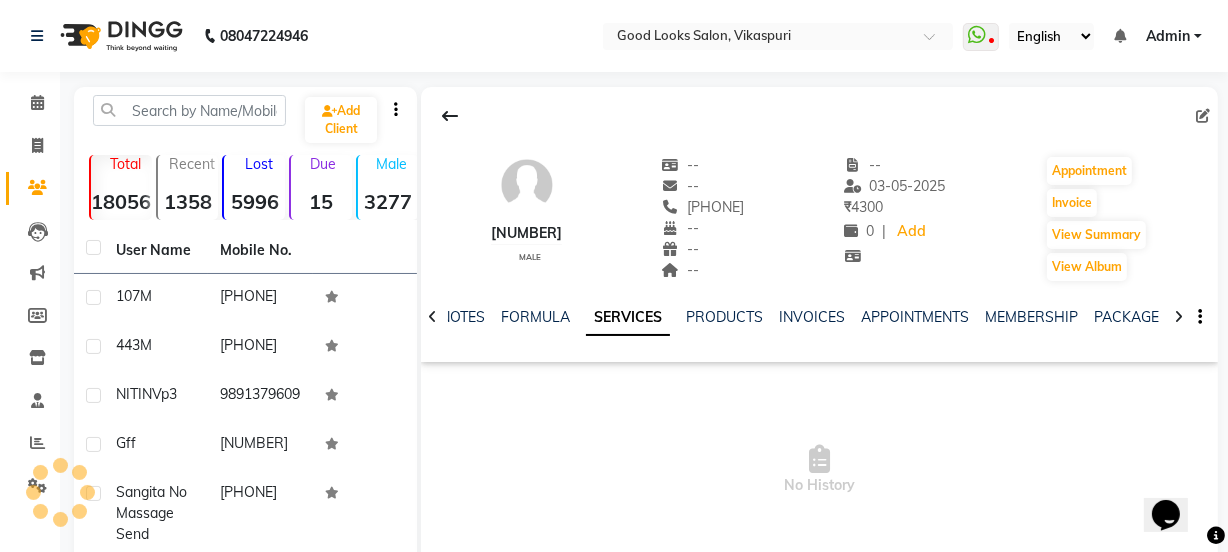 scroll, scrollTop: 0, scrollLeft: 0, axis: both 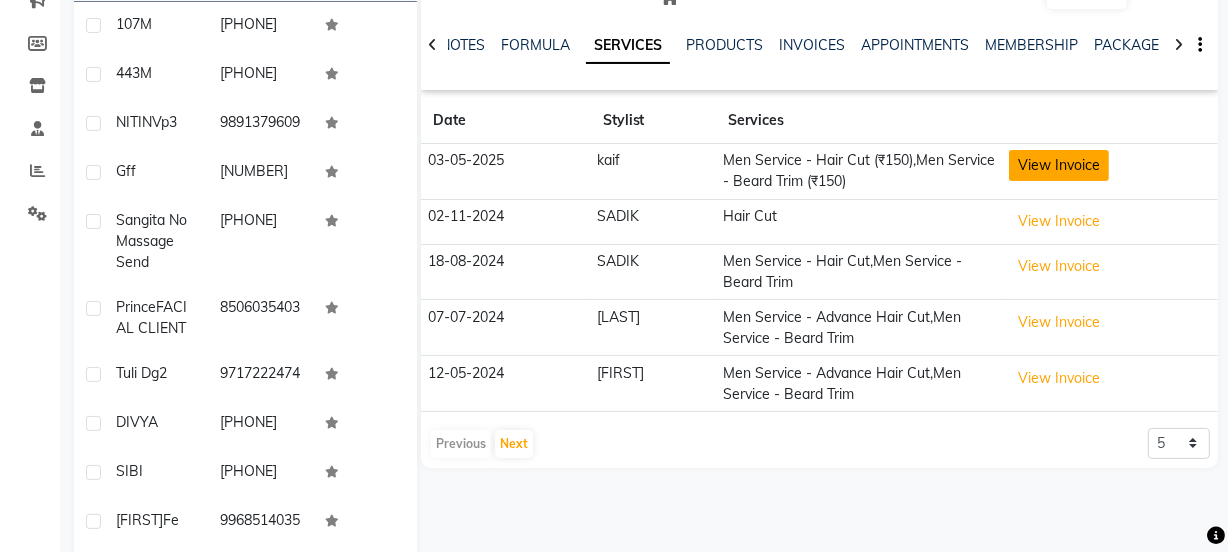 click on "View Invoice" 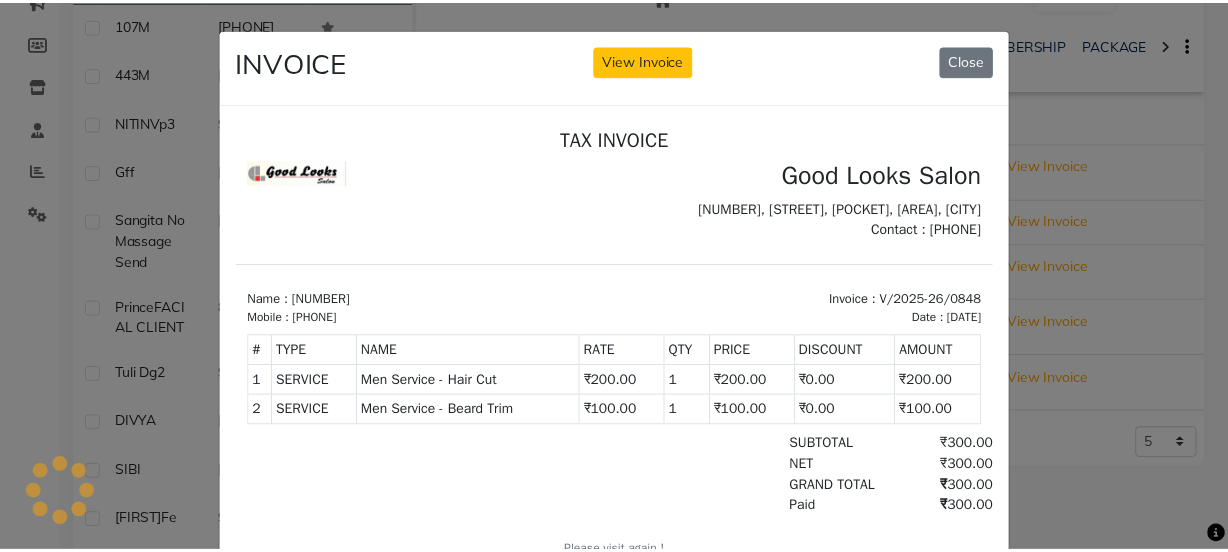 scroll, scrollTop: 0, scrollLeft: 0, axis: both 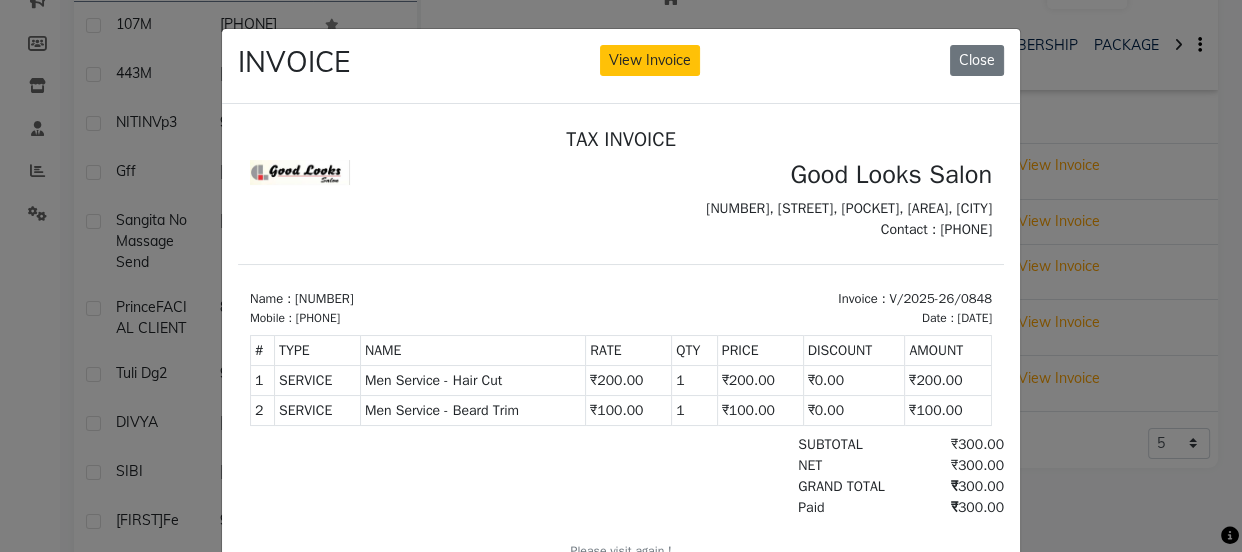 click on "INVOICE View Invoice Close" 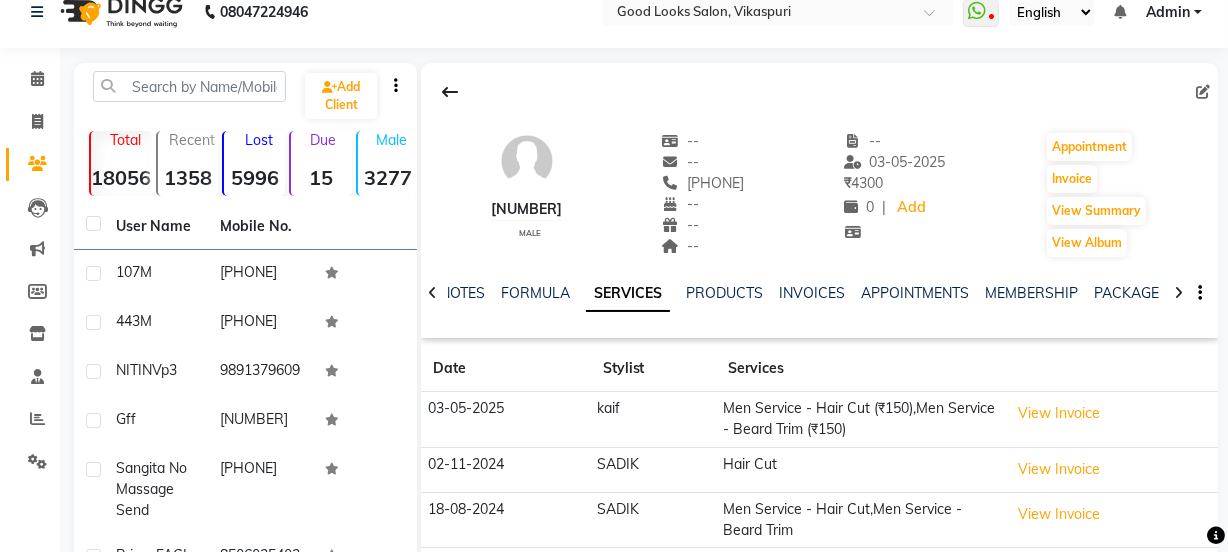 scroll, scrollTop: 0, scrollLeft: 0, axis: both 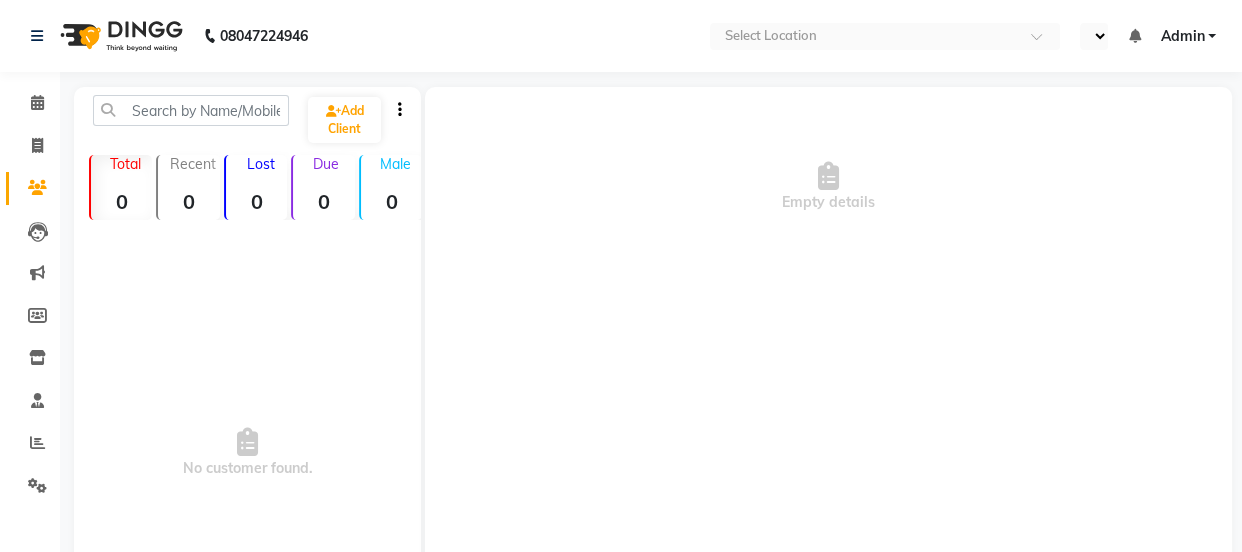 select on "en" 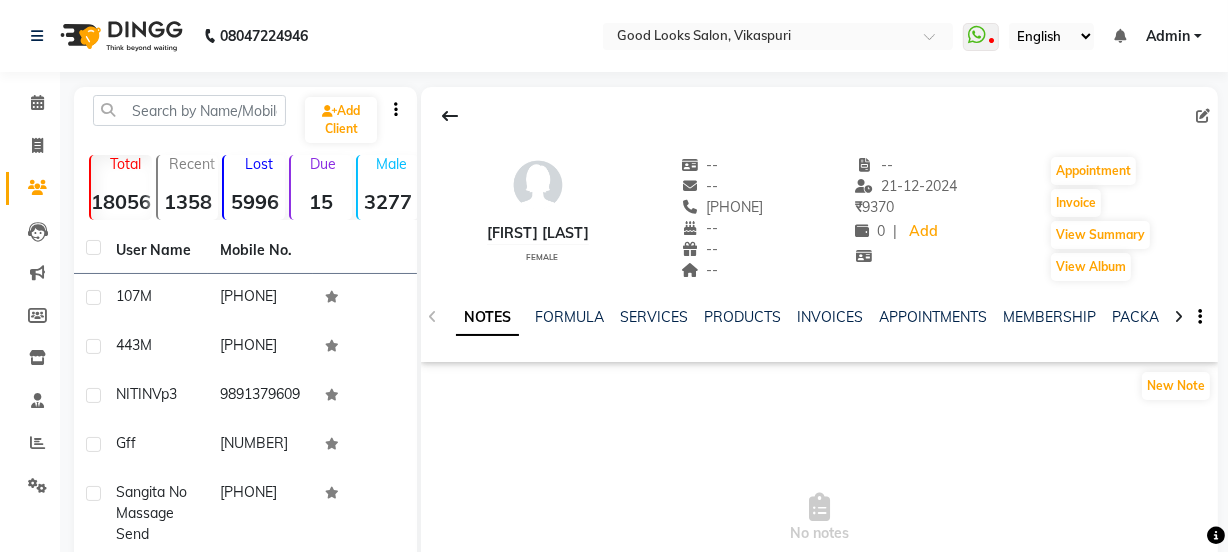 click on "SERVICES" 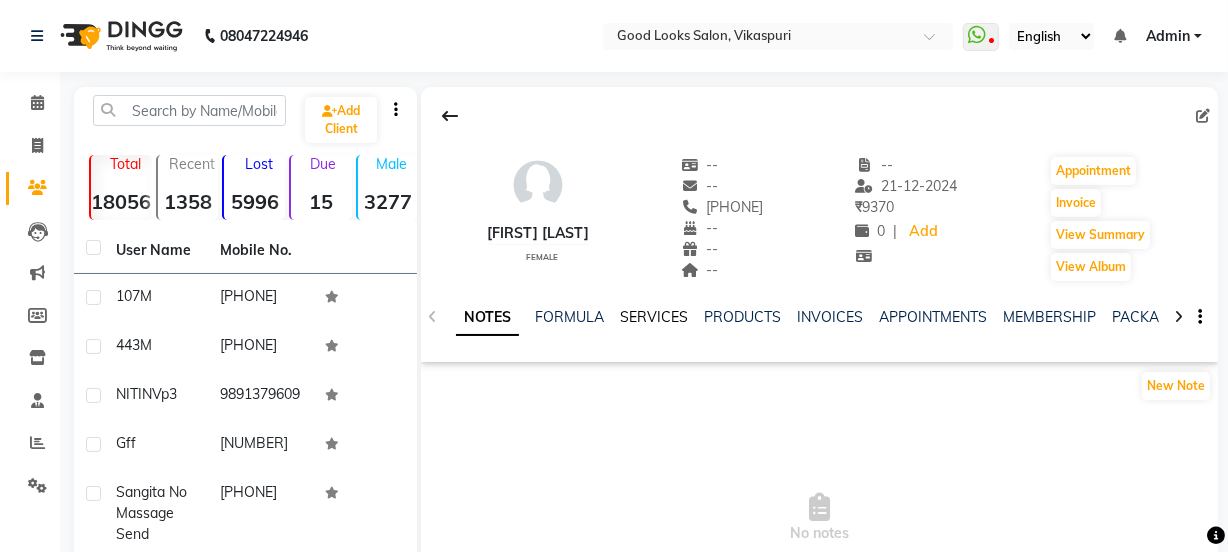 click on "SERVICES" 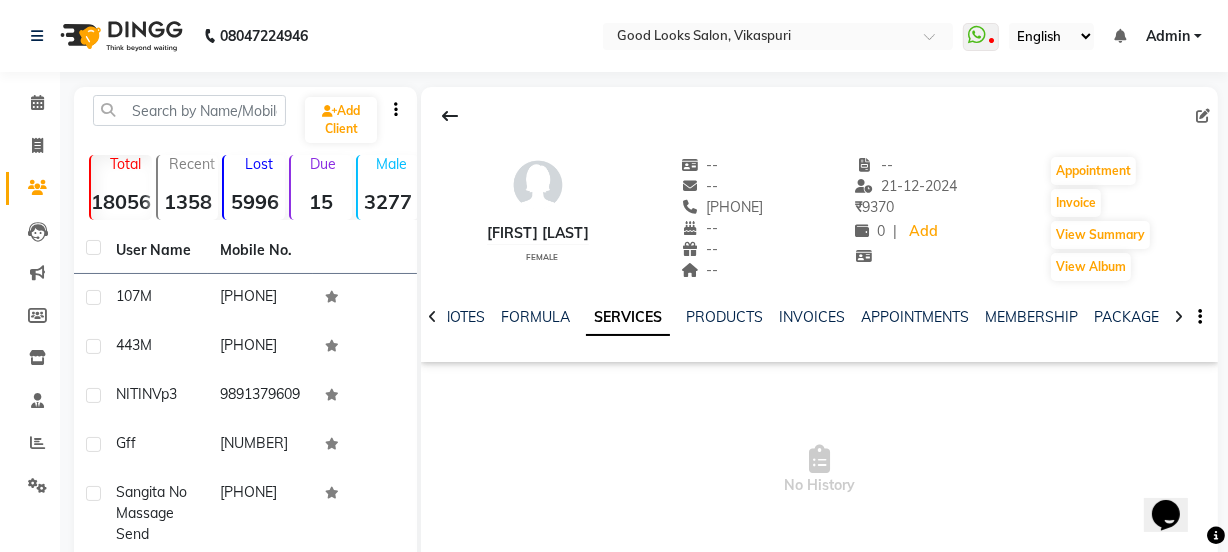 scroll, scrollTop: 0, scrollLeft: 0, axis: both 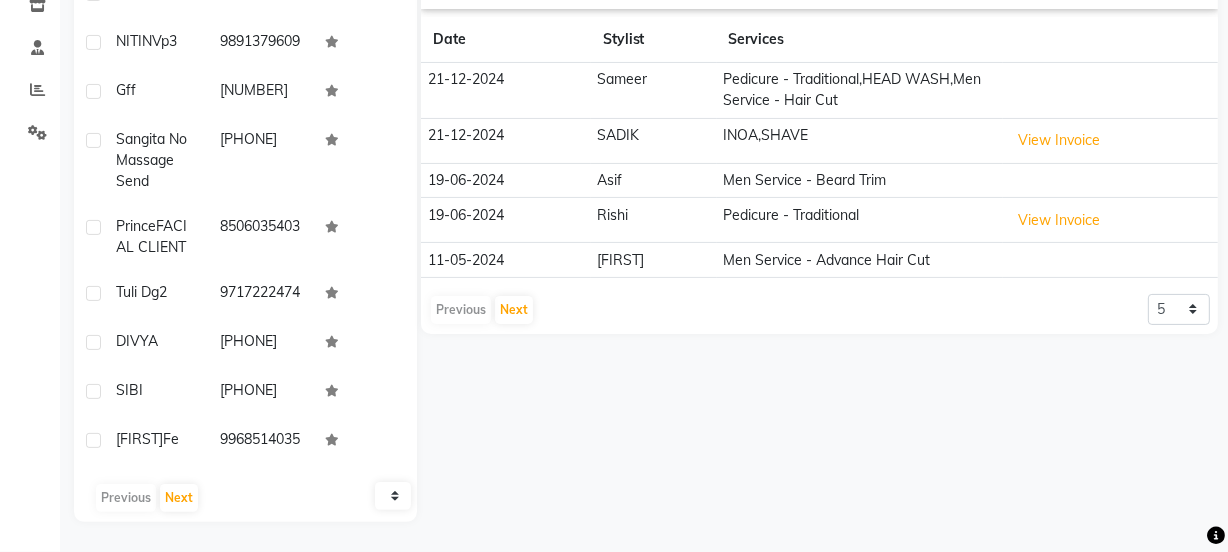 click 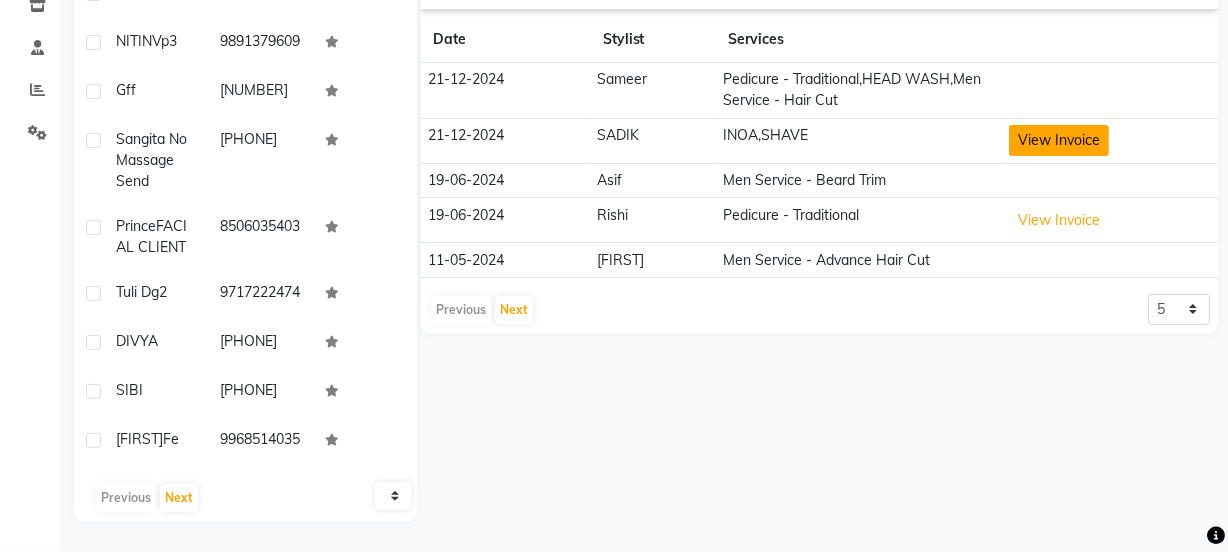 click on "View Invoice" 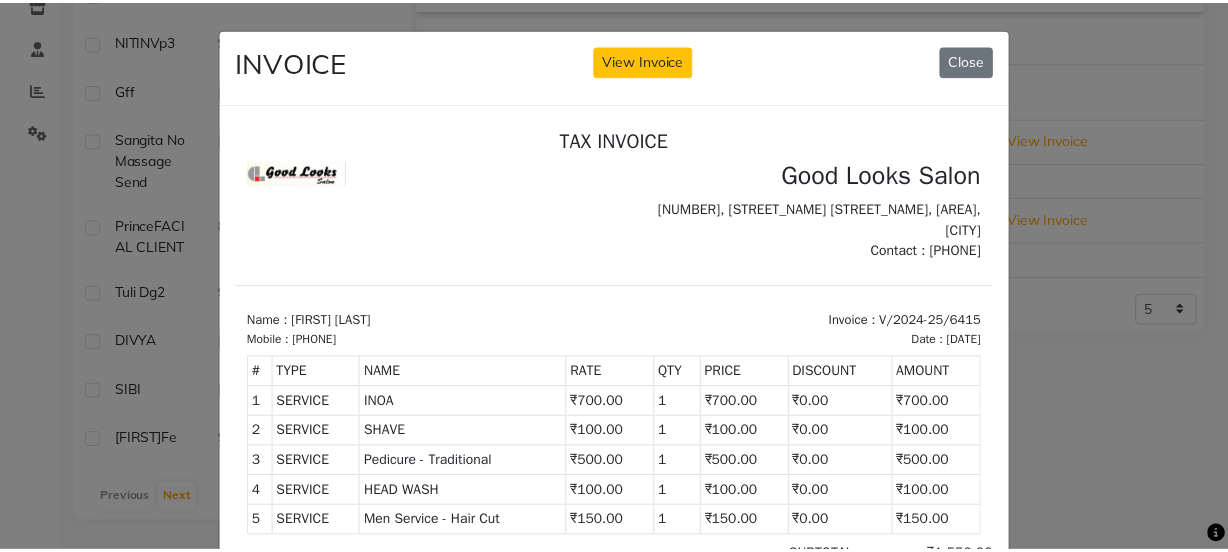 scroll, scrollTop: 0, scrollLeft: 0, axis: both 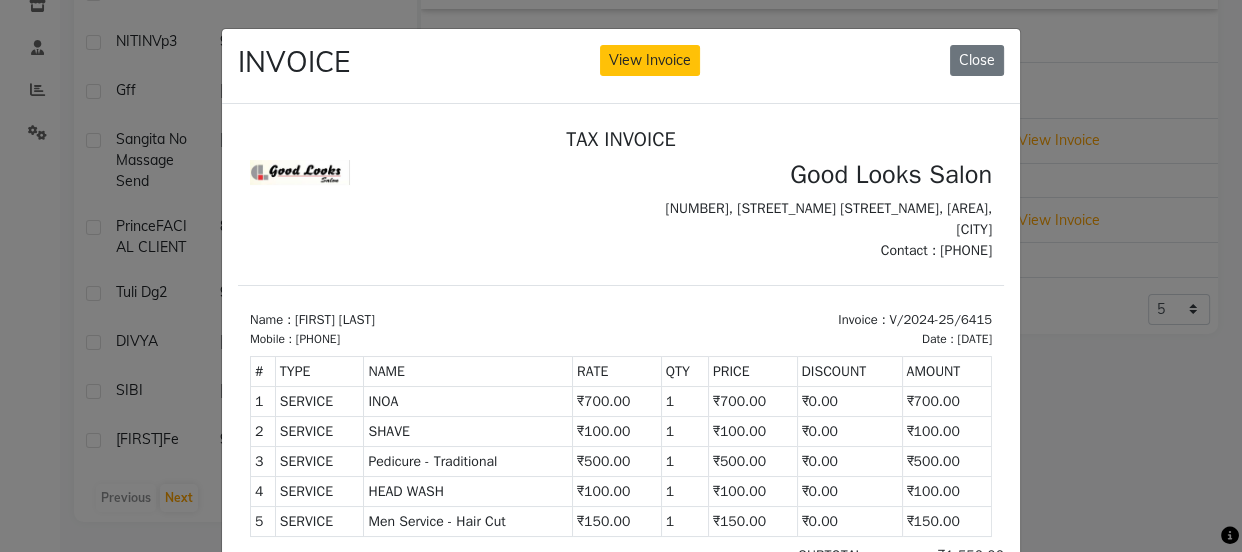 click on "INVOICE View Invoice Close" 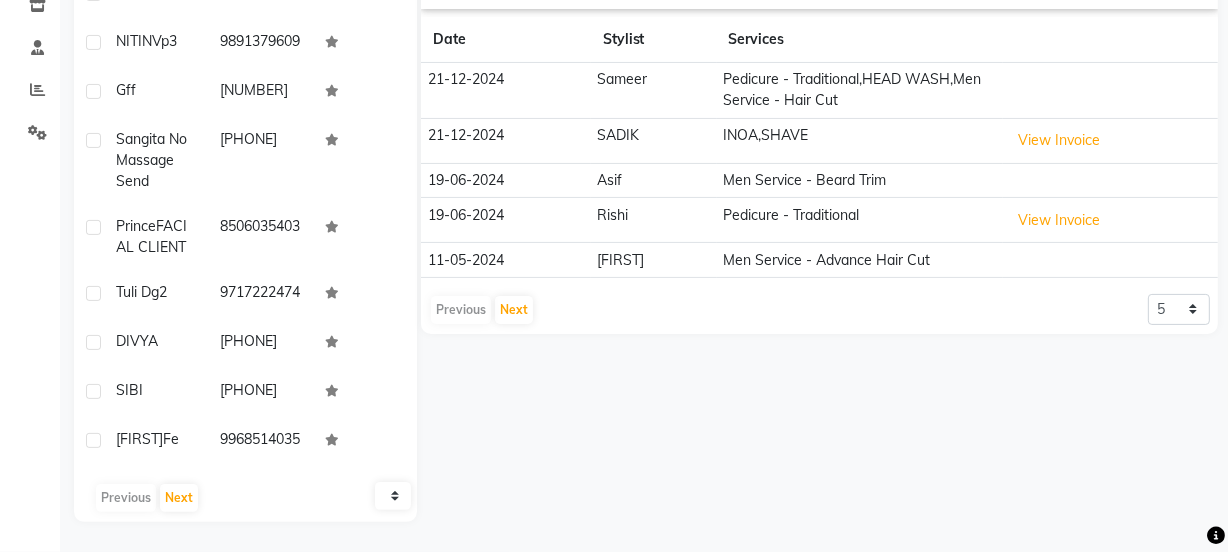 scroll, scrollTop: 0, scrollLeft: 0, axis: both 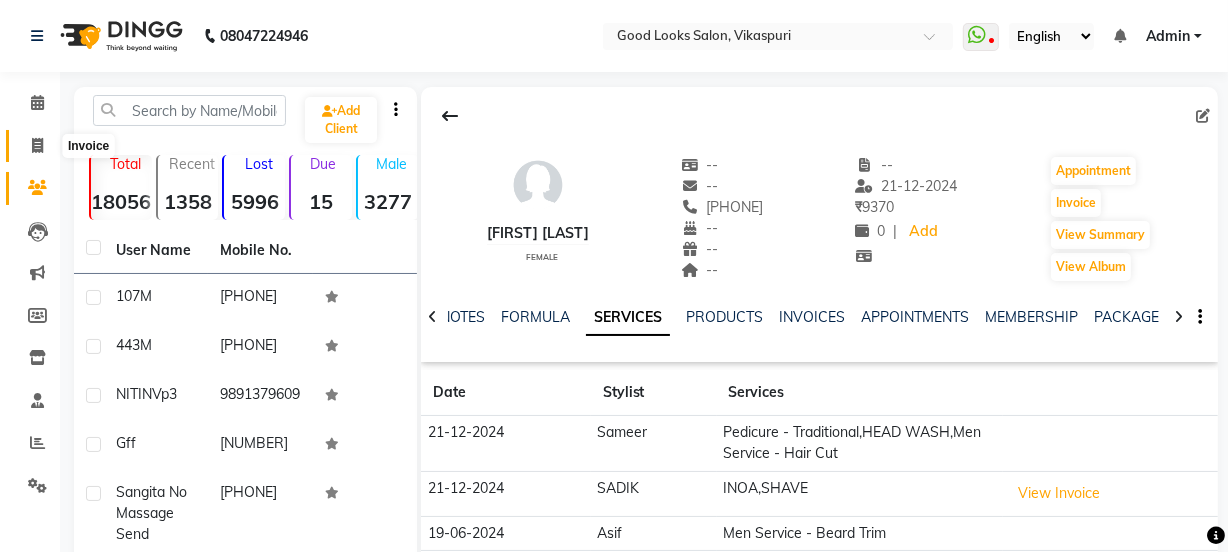 click 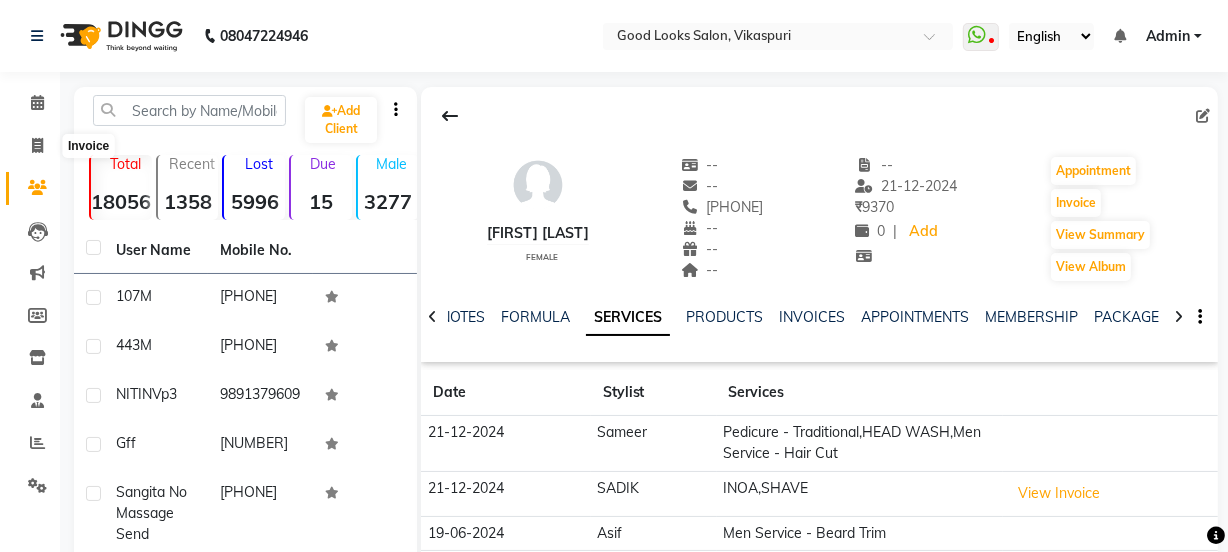 select on "service" 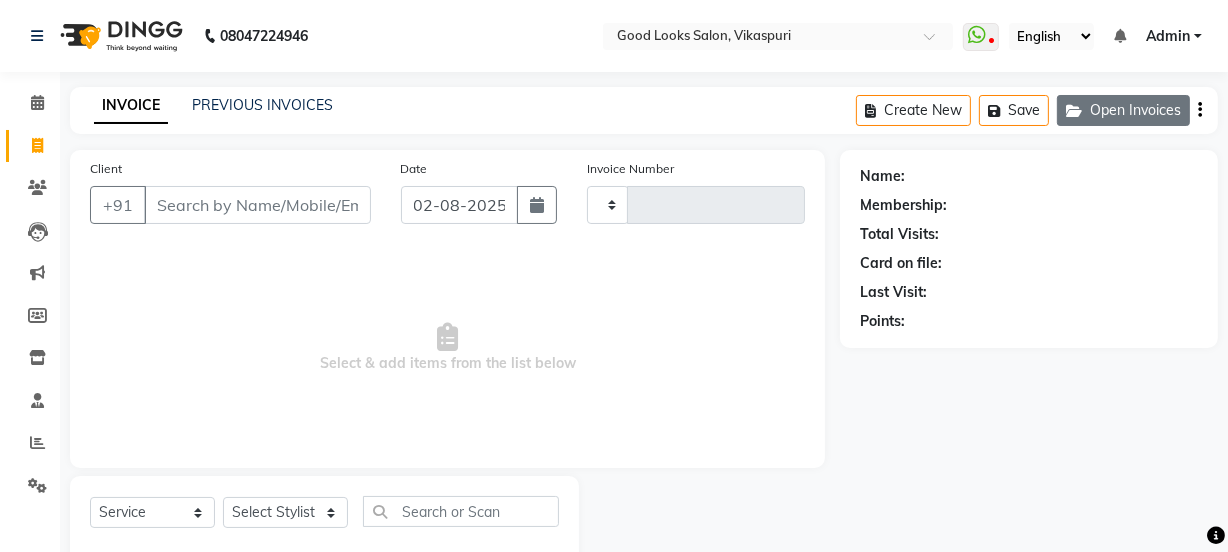 scroll, scrollTop: 50, scrollLeft: 0, axis: vertical 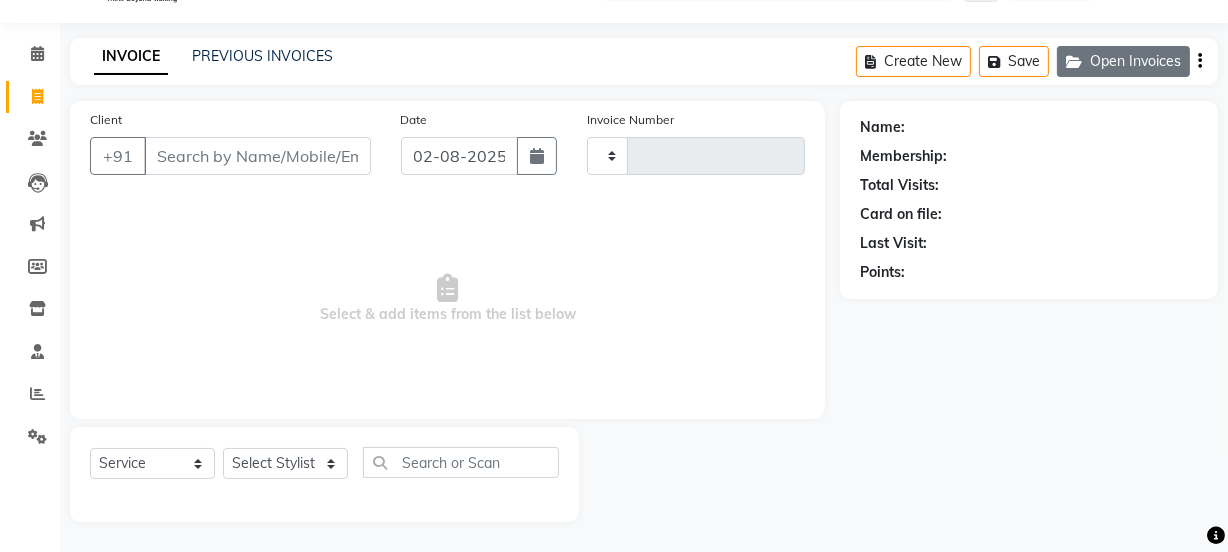type on "3112" 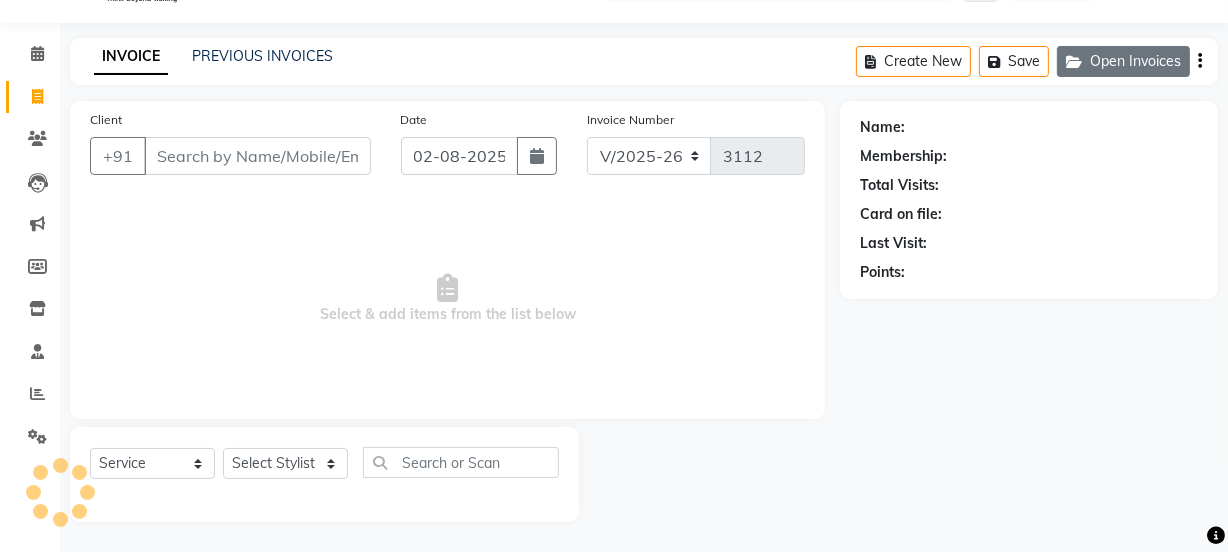 click on "Open Invoices" 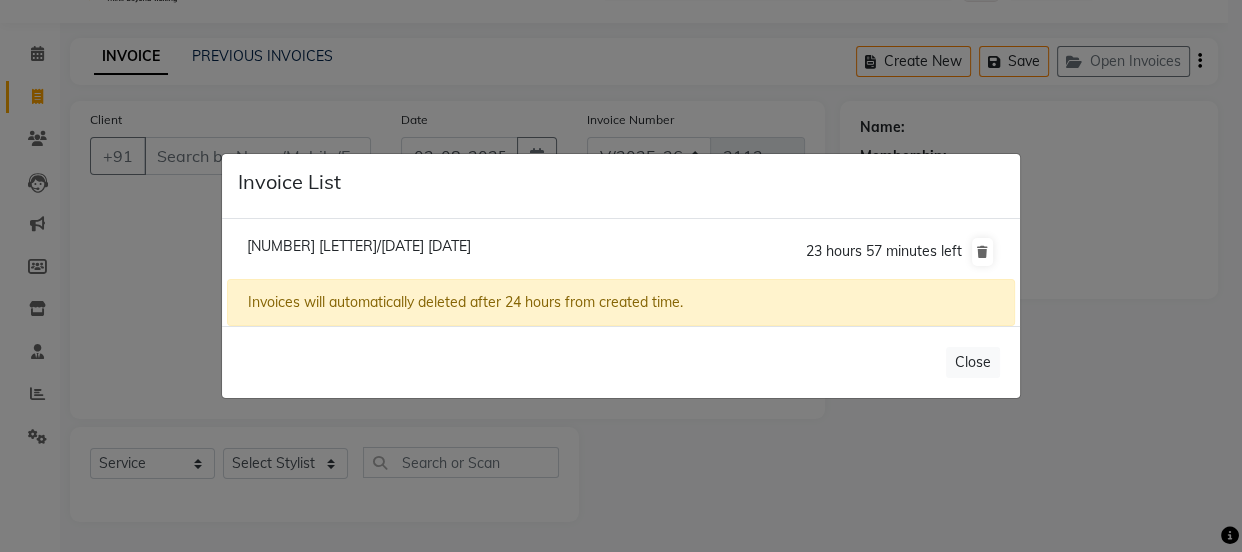 click on "[NUMBER] [LETTER]/[DATE] [DATE]" 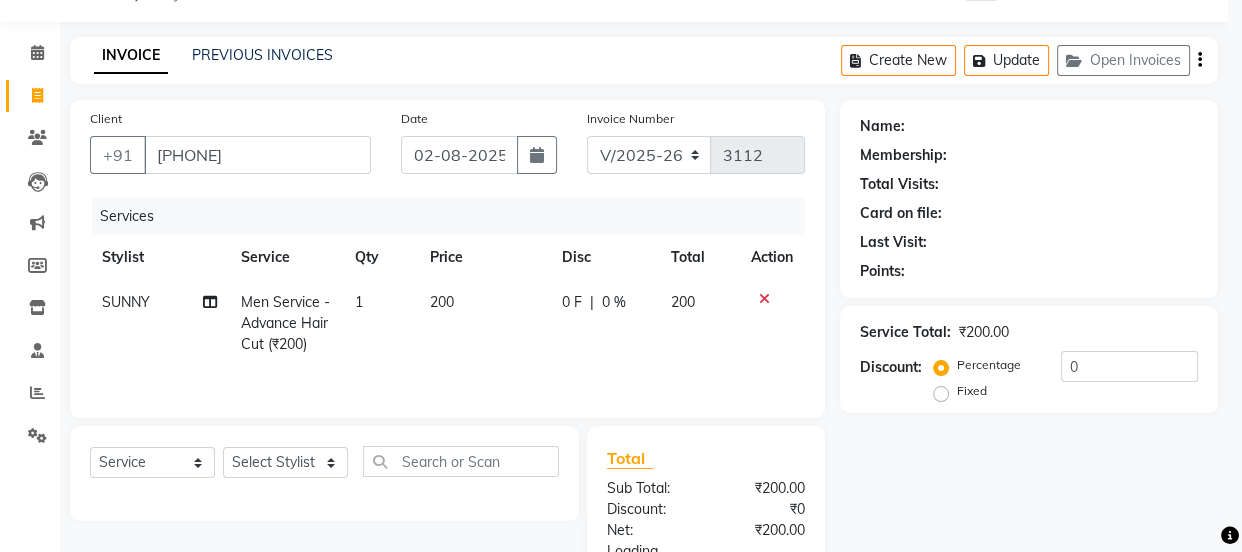 click on "[NUMBER] [LETTER]/[DATE] [DATE] [NUMBER] hours [NUMBER] minutes left  Invoices will automatically deleted after [NUMBER] hours from created time." 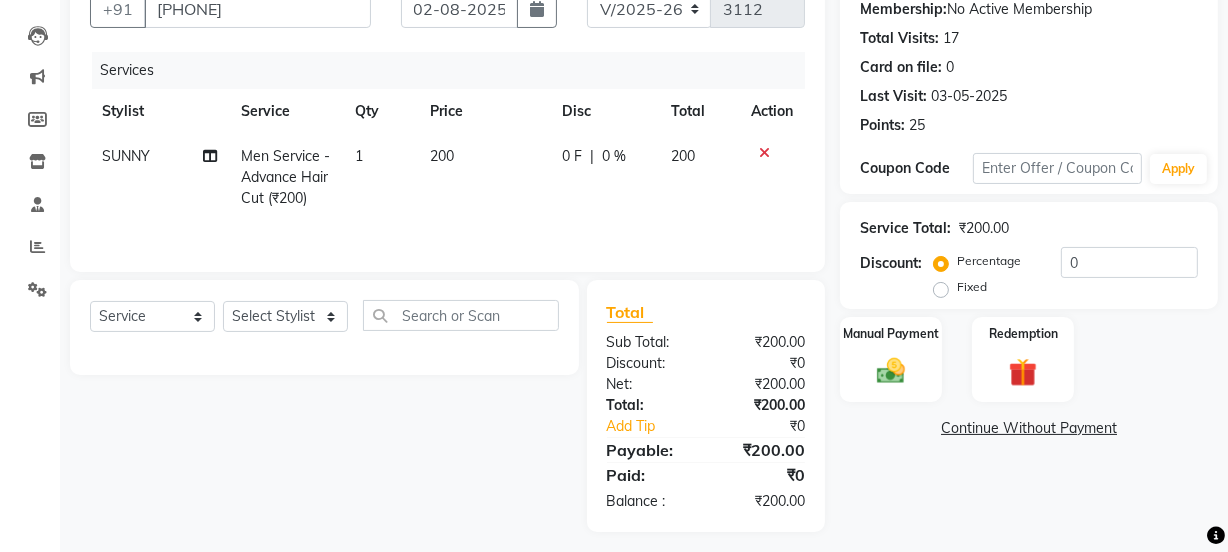 scroll, scrollTop: 206, scrollLeft: 0, axis: vertical 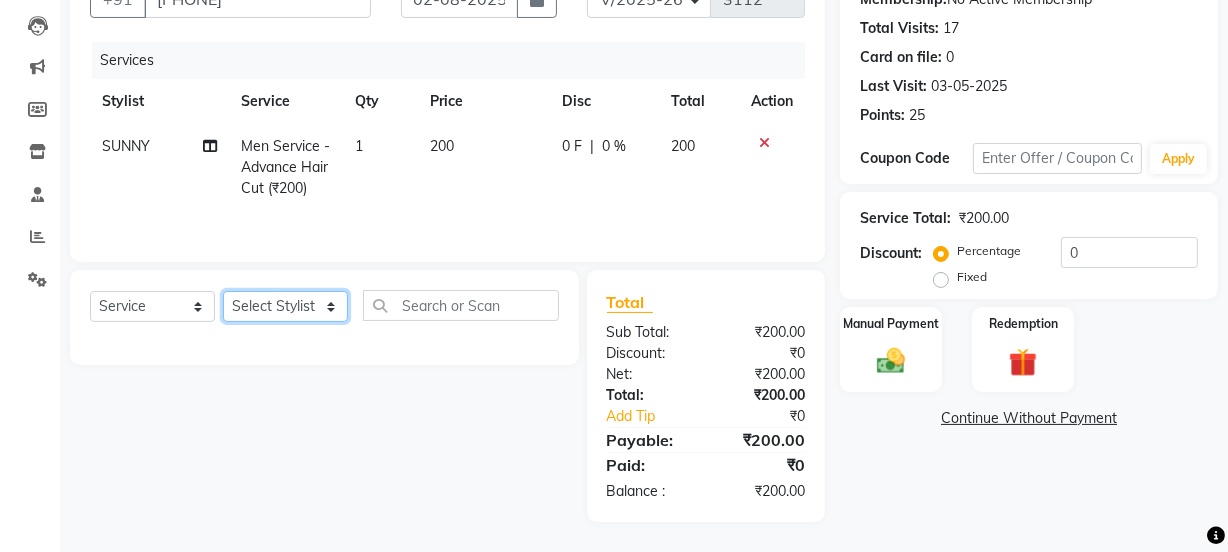 click on "Select Stylist Jyoti kaif Manager Pooja Prachi Raman Raman 2 Reception RIHAN Sameer Shivam simo SUNNY yogita" 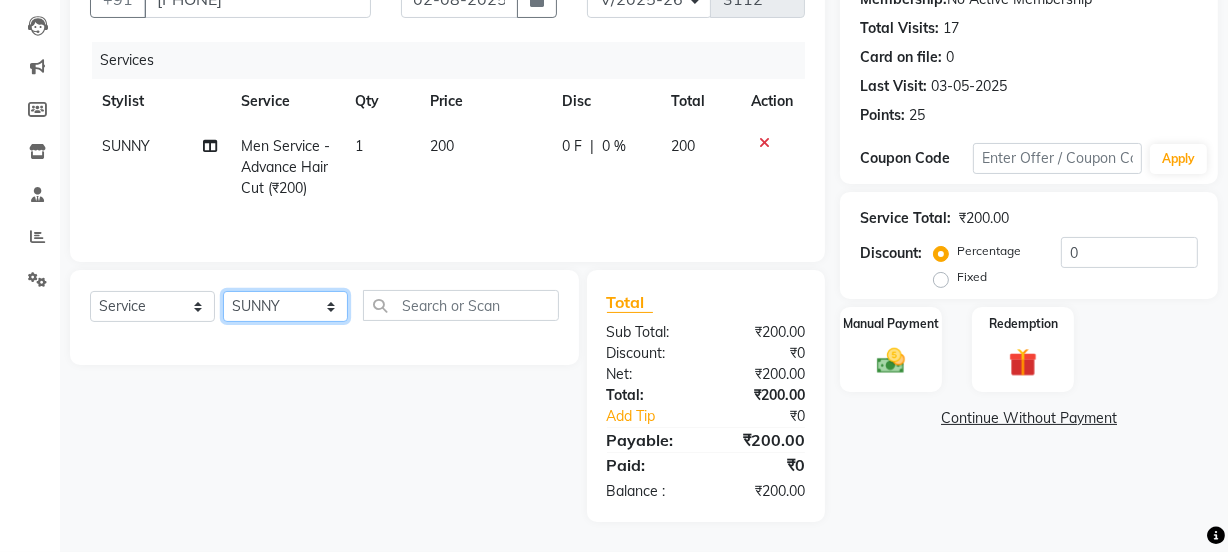 click on "Select Stylist Jyoti kaif Manager Pooja Prachi Raman Raman 2 Reception RIHAN Sameer Shivam simo SUNNY yogita" 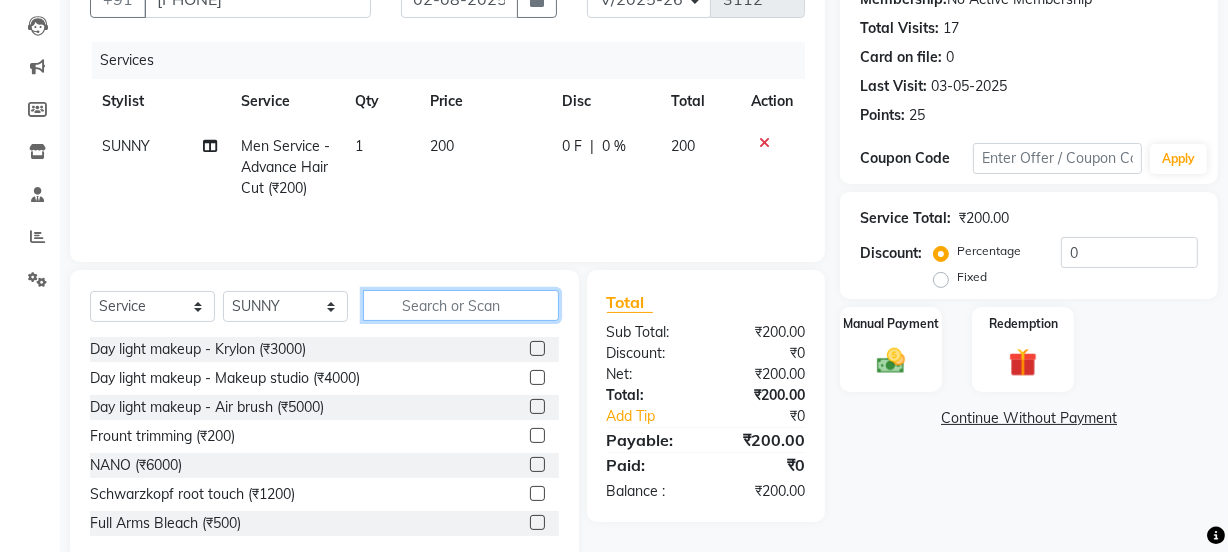 click 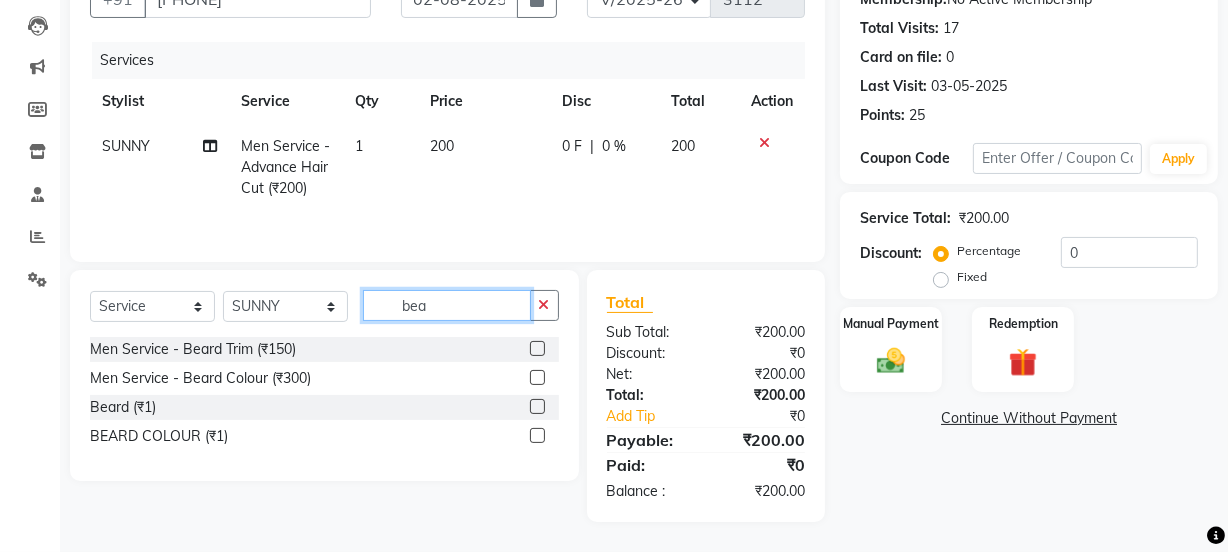 type on "bea" 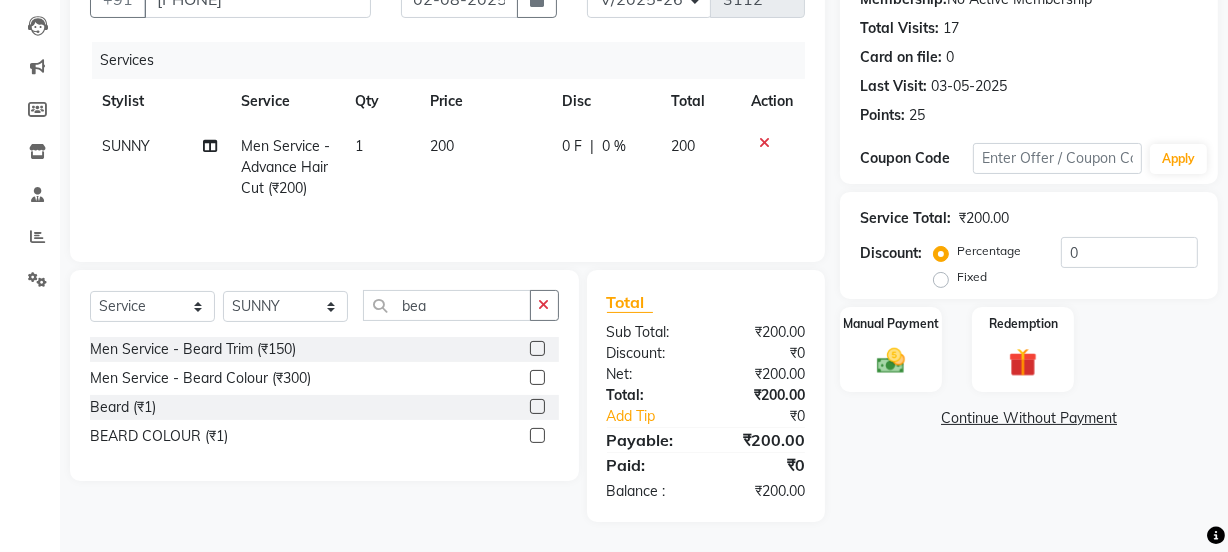 click 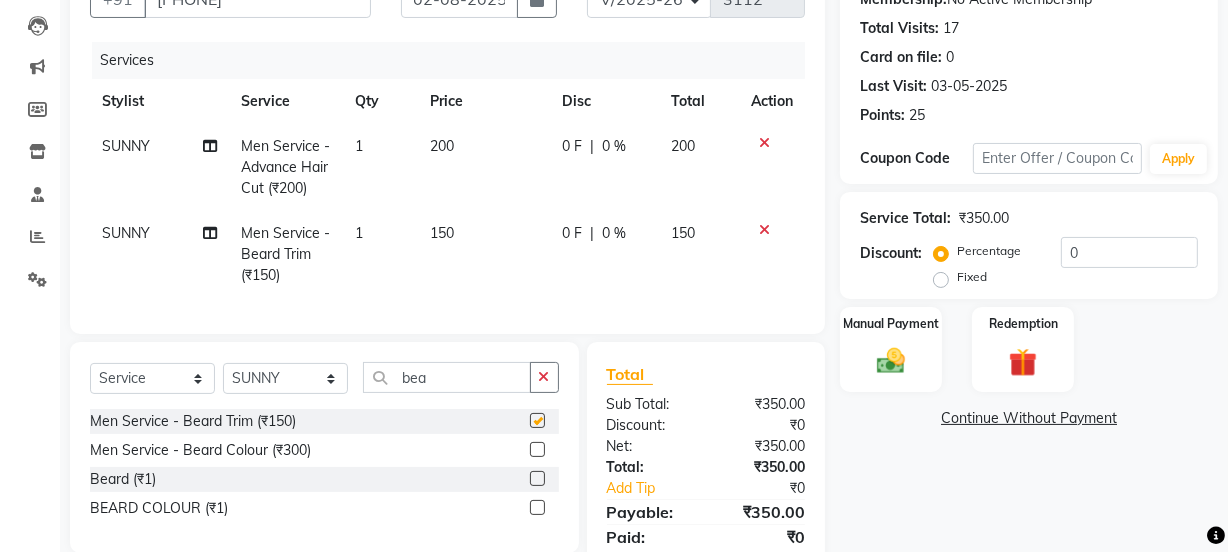 click on "150" 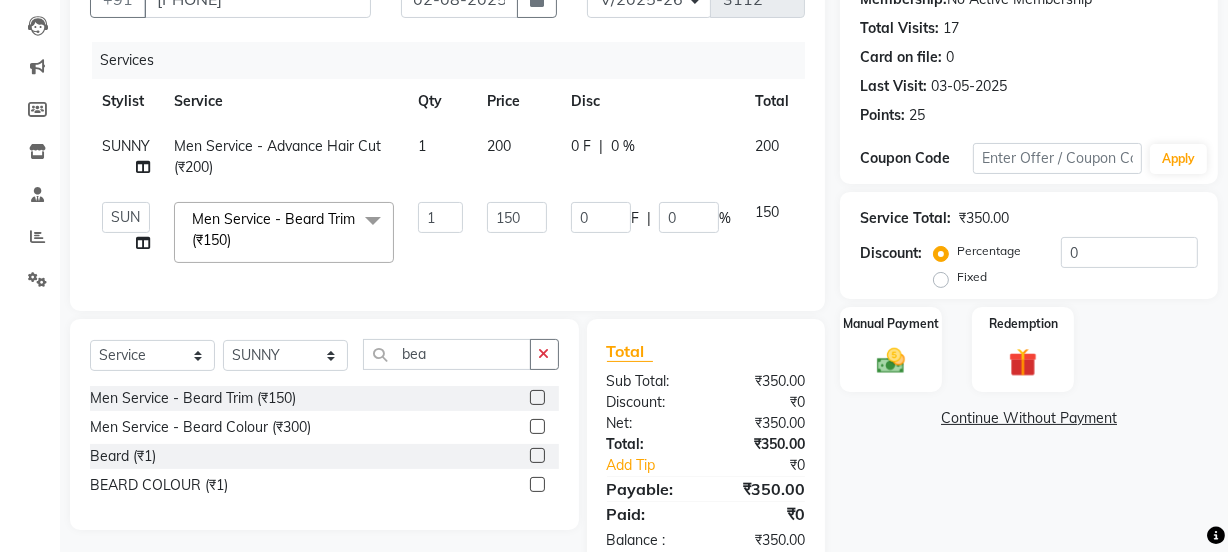 checkbox on "false" 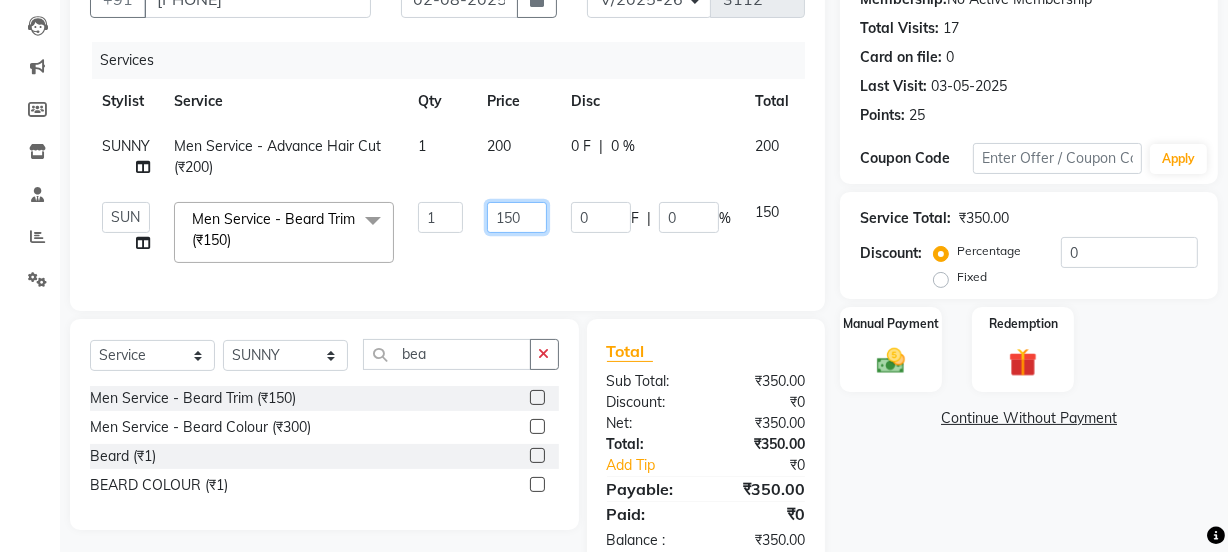 click on "150" 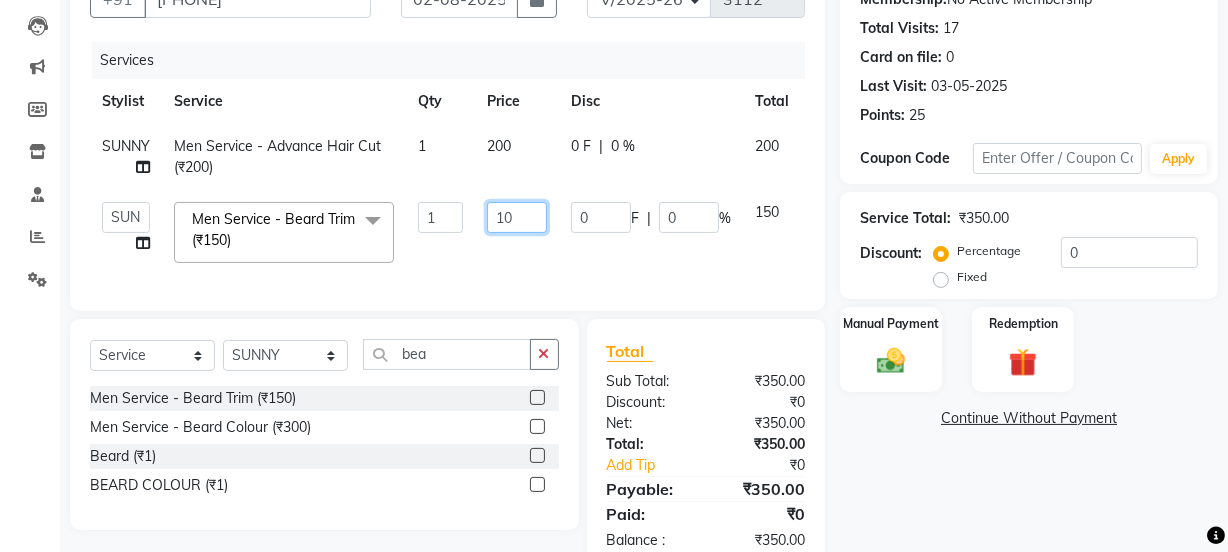 type on "100" 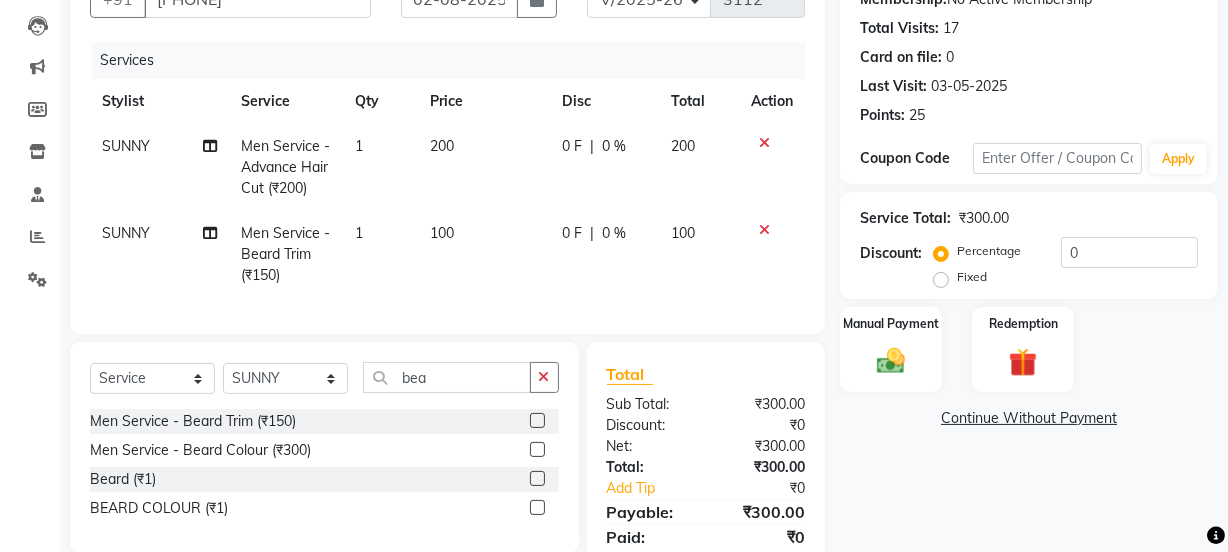 click on "SUNNY Men Service - Beard Trim (₹150) 1 100 0 F | 0 % 100" 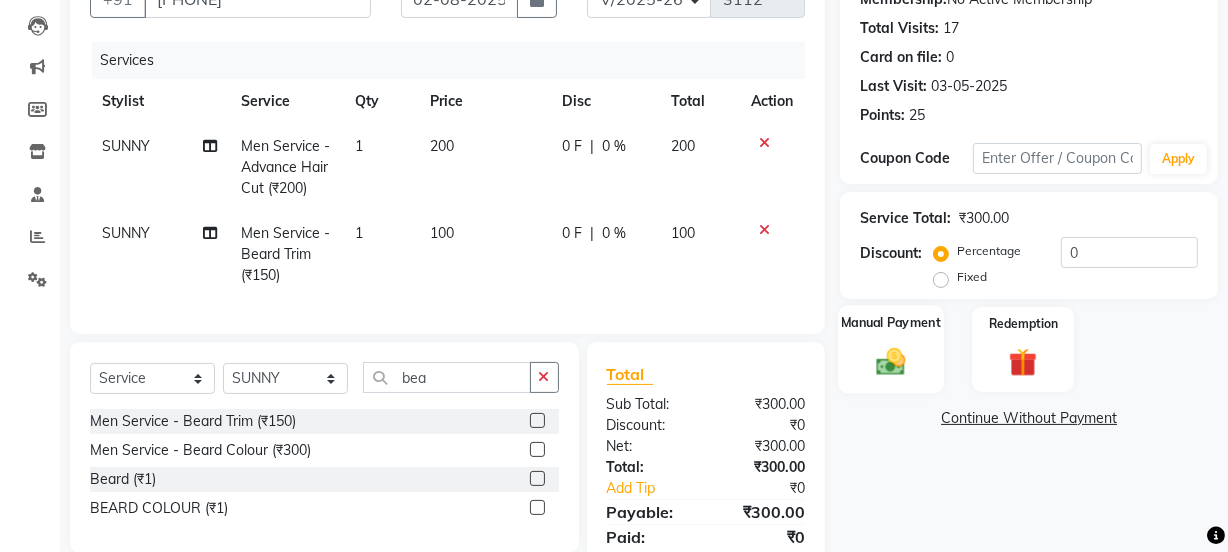 click 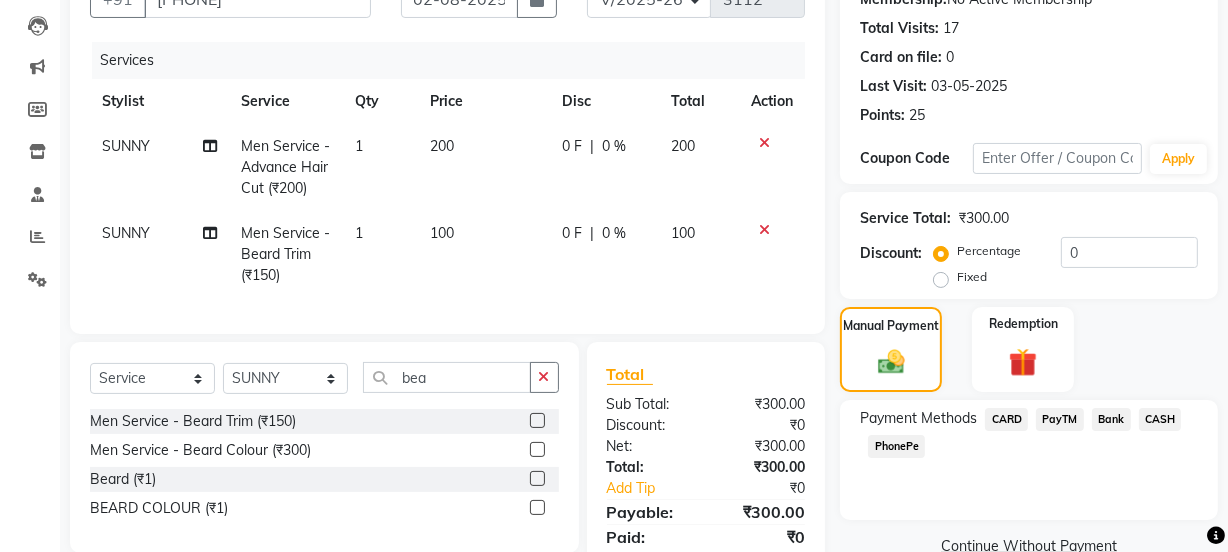 click on "PayTM" 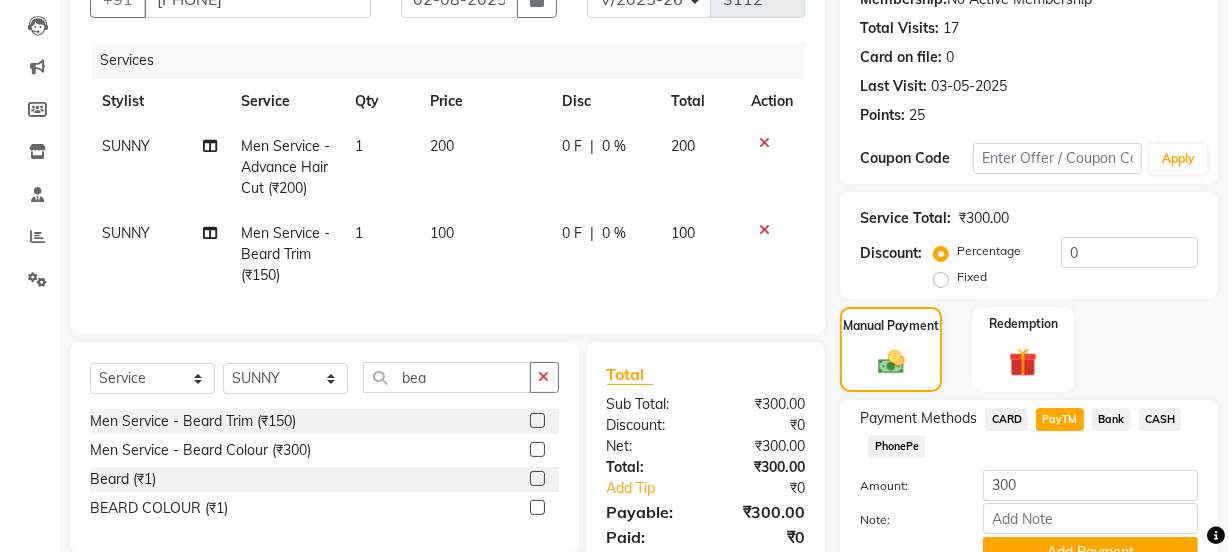 click on "Payment Methods  CARD   PayTM   Bank   CASH   PhonePe" 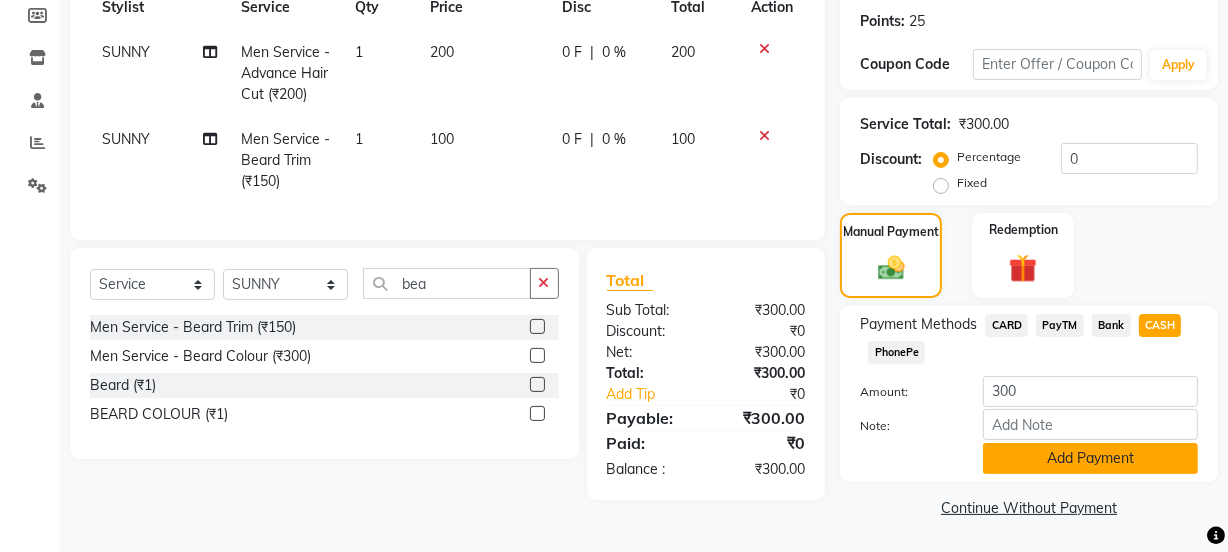 click on "Add Payment" 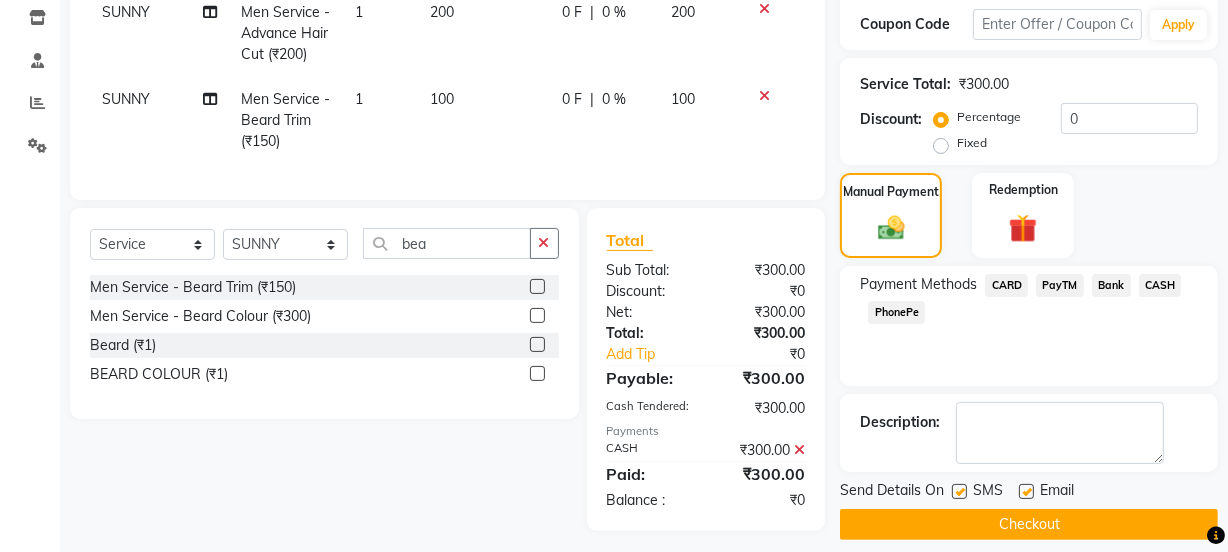 scroll, scrollTop: 362, scrollLeft: 0, axis: vertical 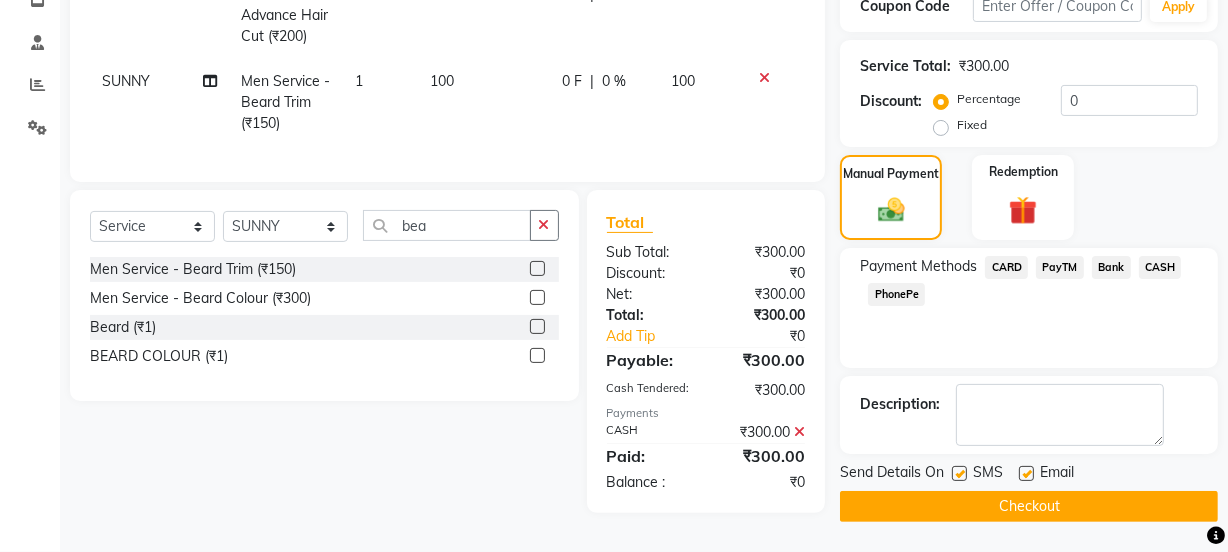 click on "Email" 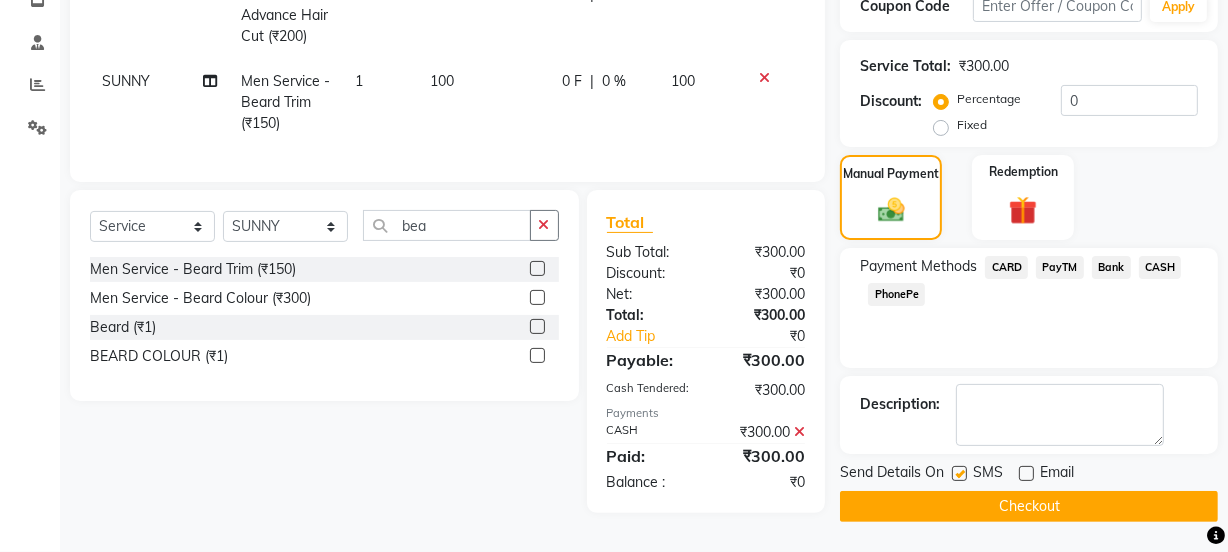 click 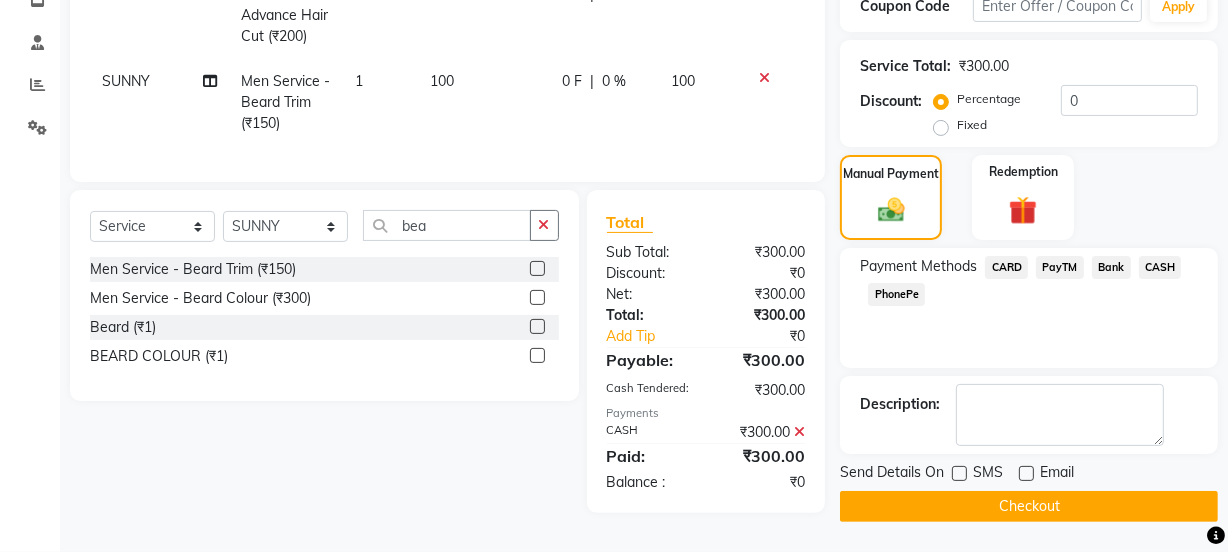 click on "Checkout" 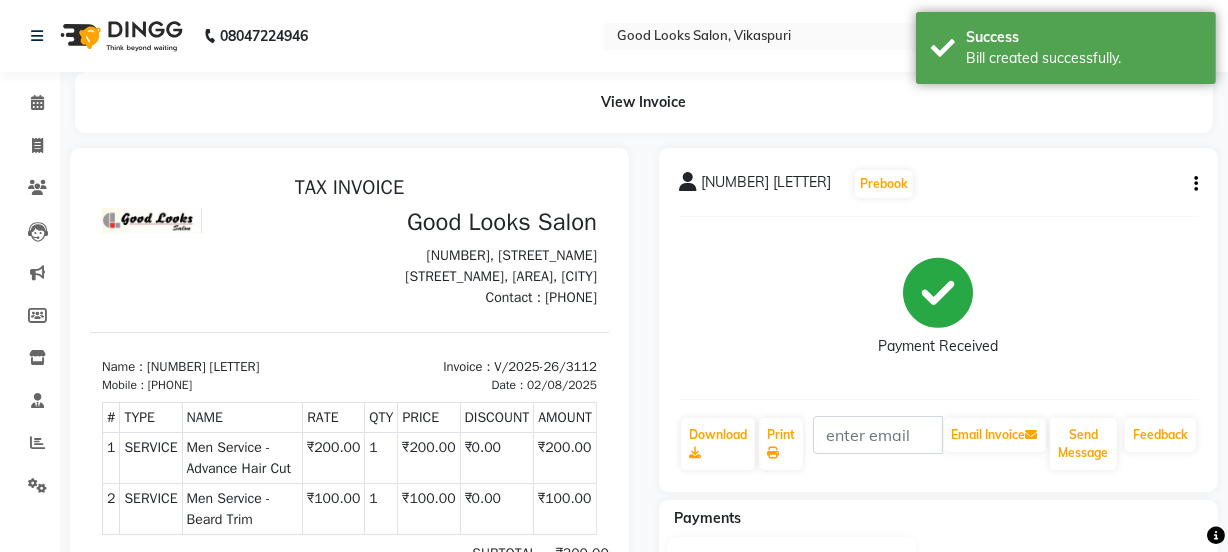 scroll, scrollTop: 0, scrollLeft: 0, axis: both 